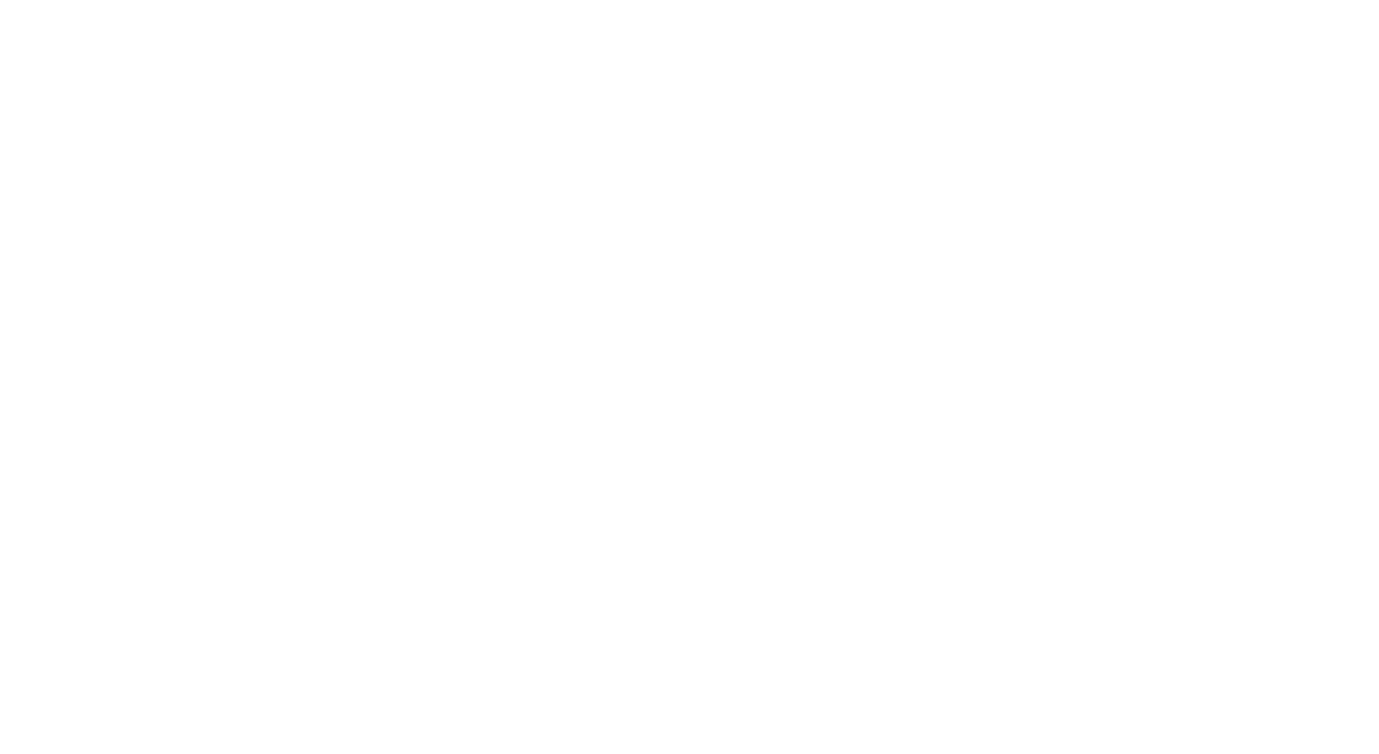 scroll, scrollTop: 0, scrollLeft: 0, axis: both 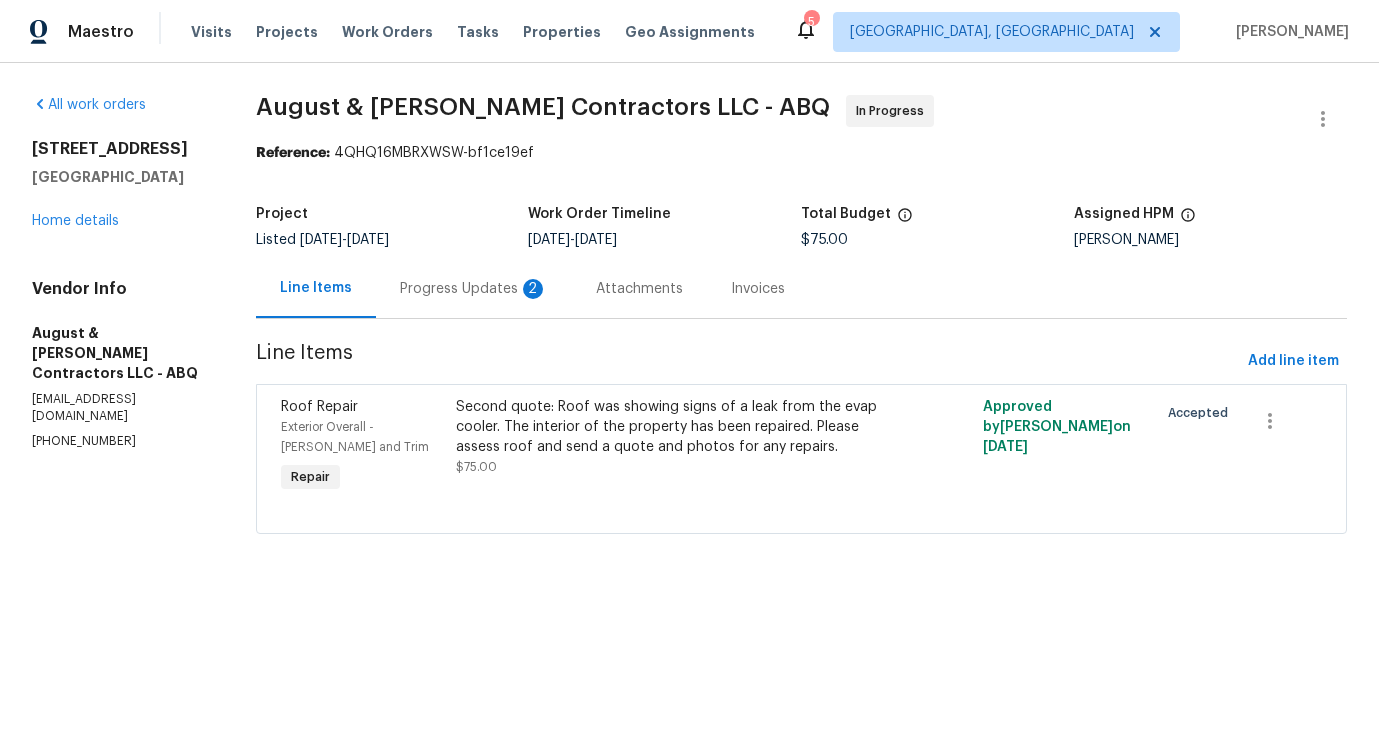 click on "Progress Updates 2" at bounding box center (474, 289) 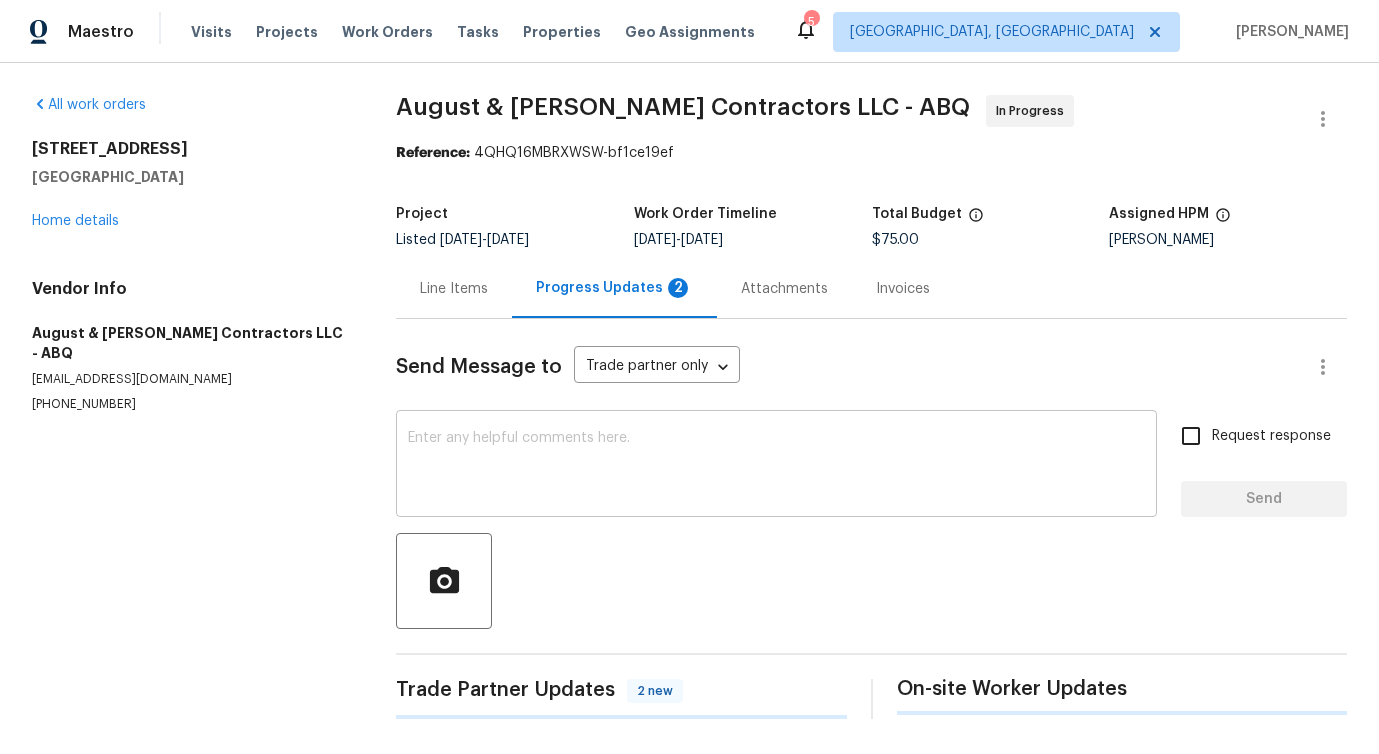 click at bounding box center [776, 466] 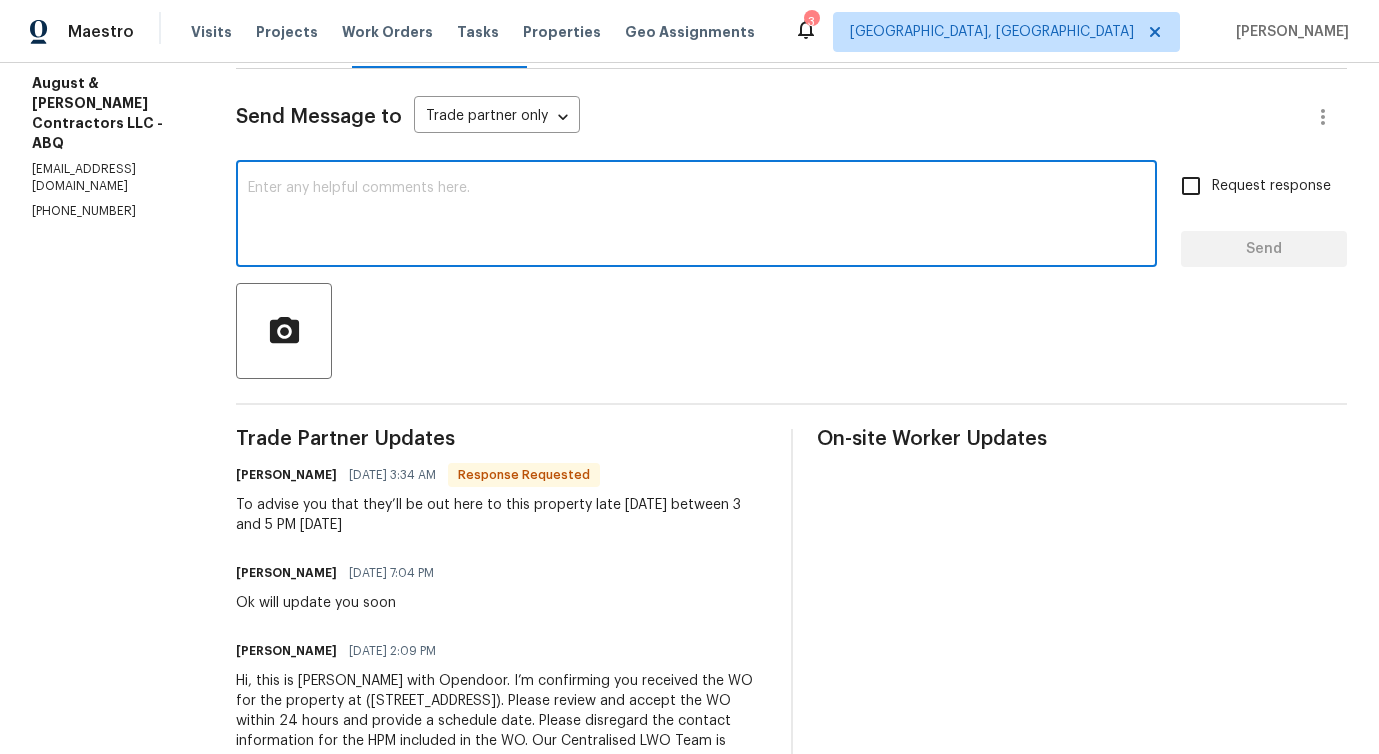 scroll, scrollTop: 323, scrollLeft: 0, axis: vertical 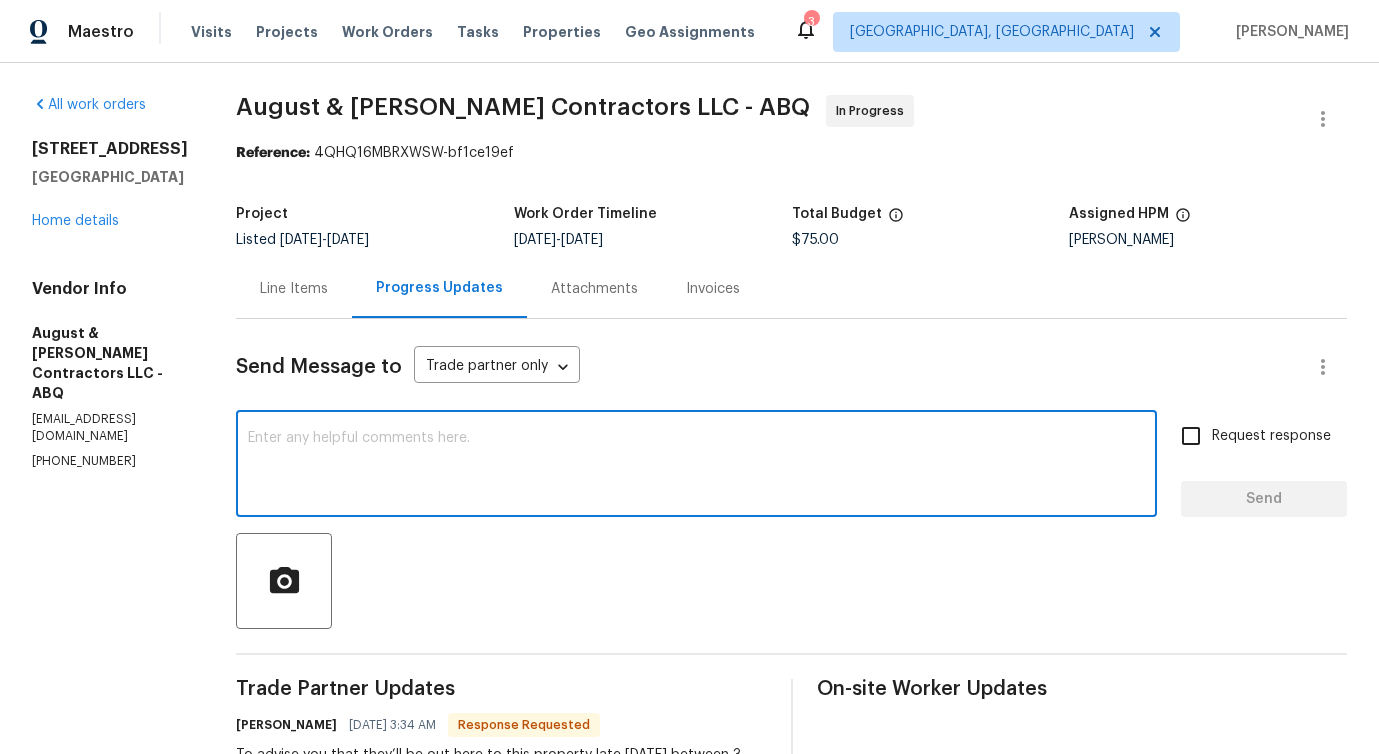 click at bounding box center [696, 466] 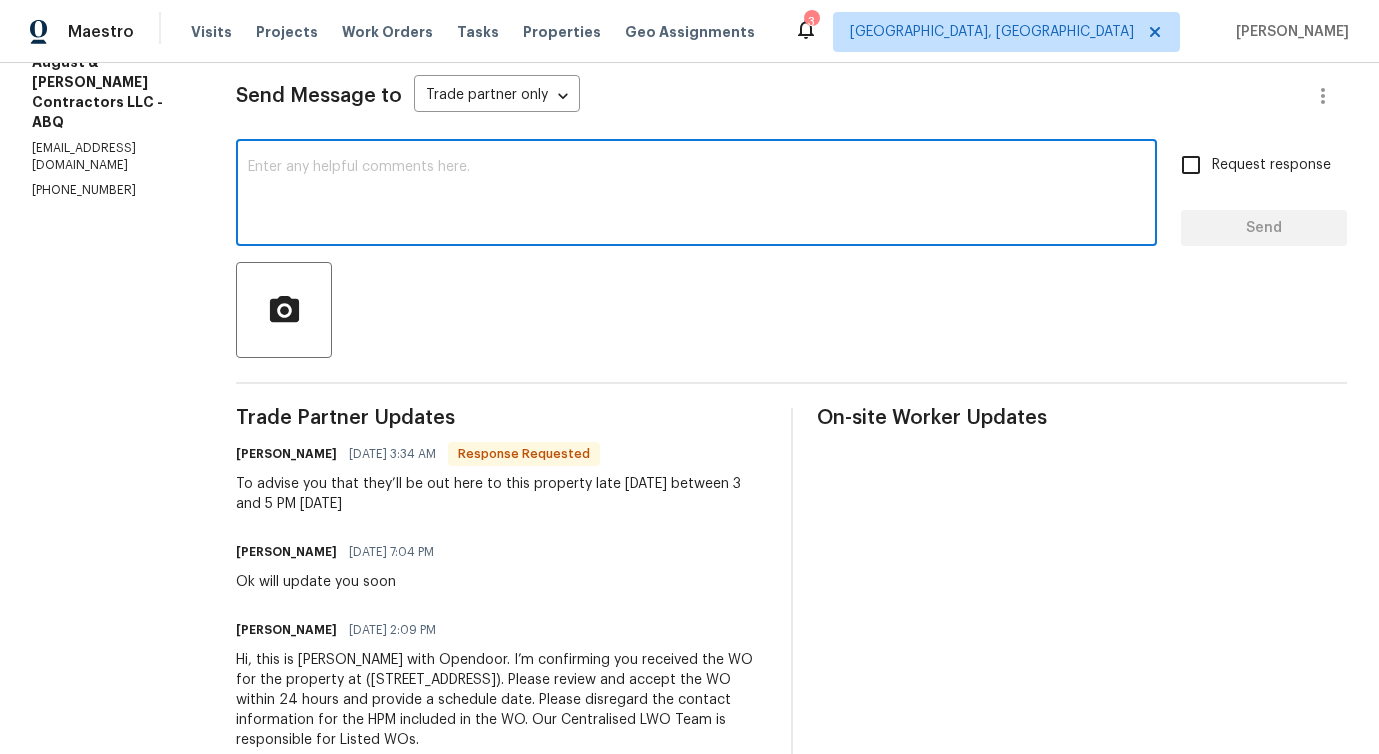 scroll, scrollTop: 323, scrollLeft: 0, axis: vertical 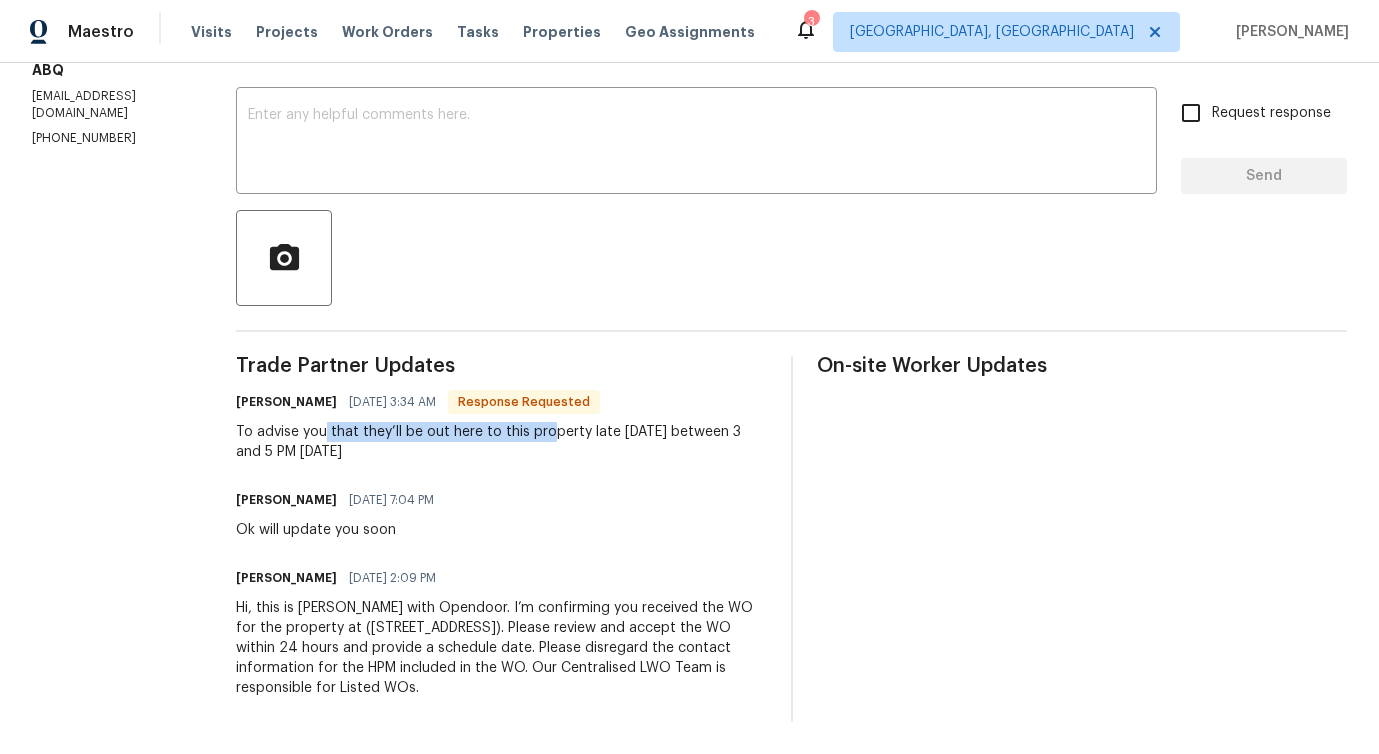 drag, startPoint x: 334, startPoint y: 424, endPoint x: 551, endPoint y: 422, distance: 217.00922 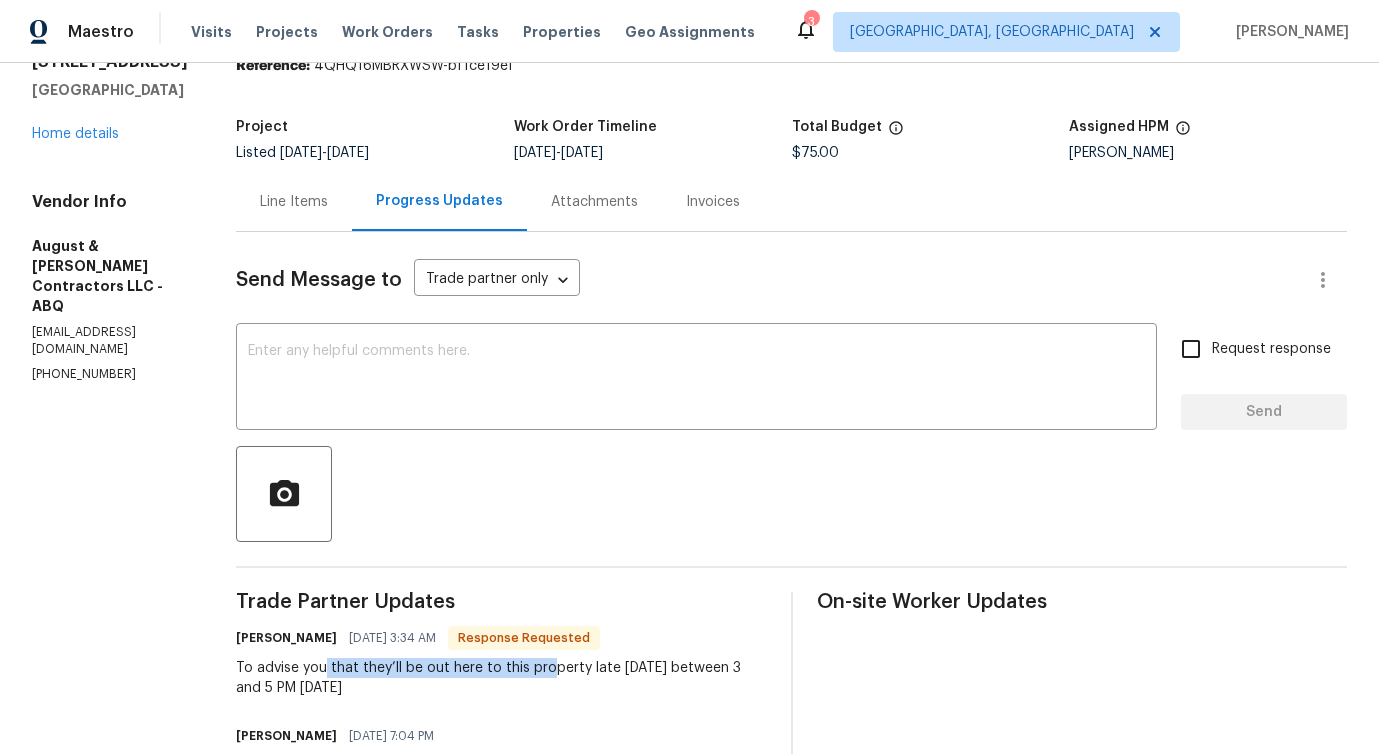 scroll, scrollTop: 0, scrollLeft: 0, axis: both 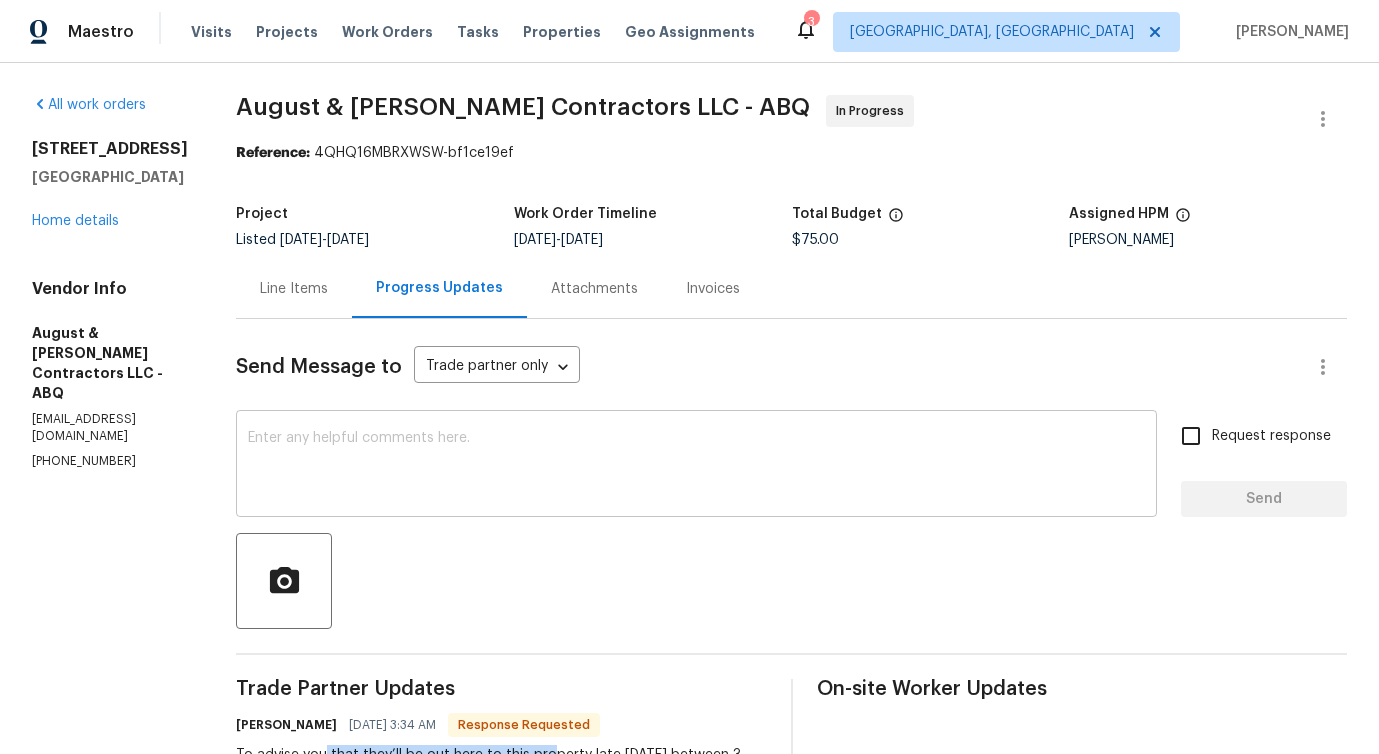 click at bounding box center [696, 466] 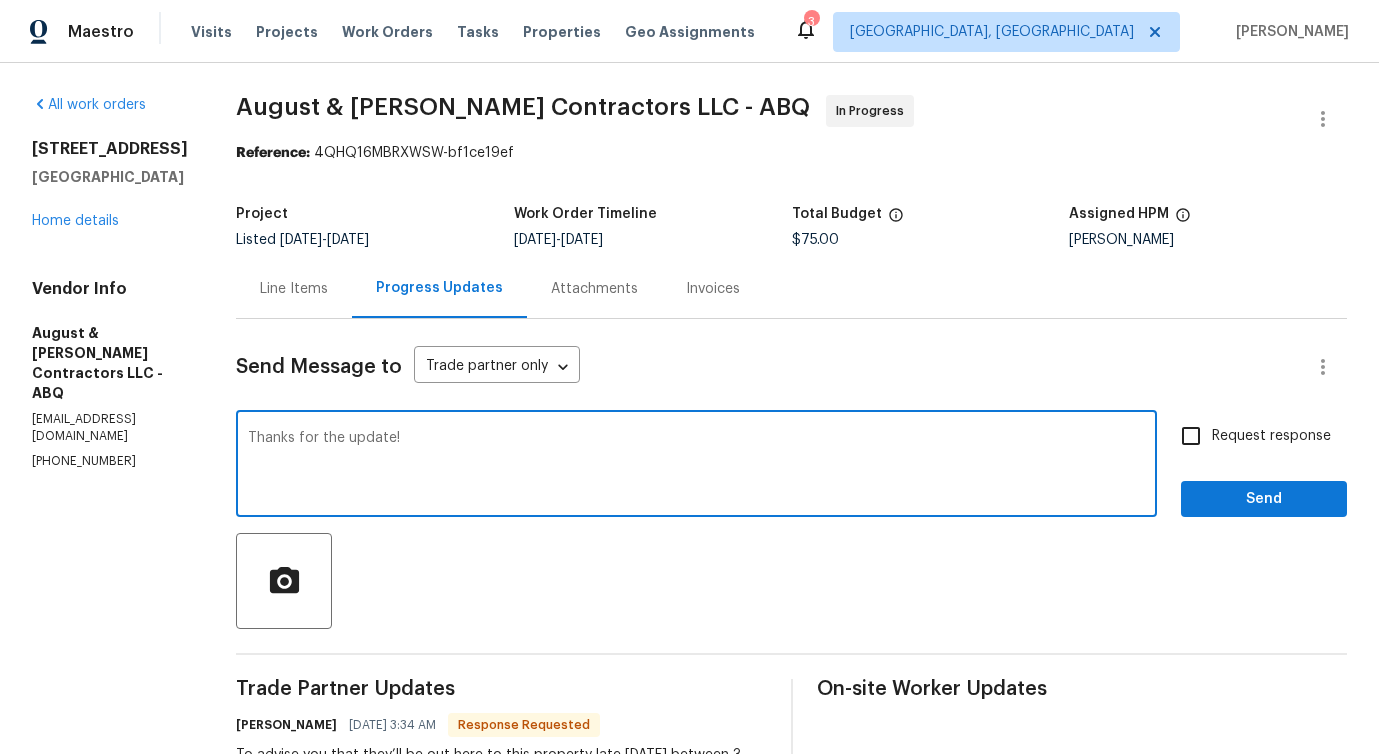 type on "Thanks for the update!" 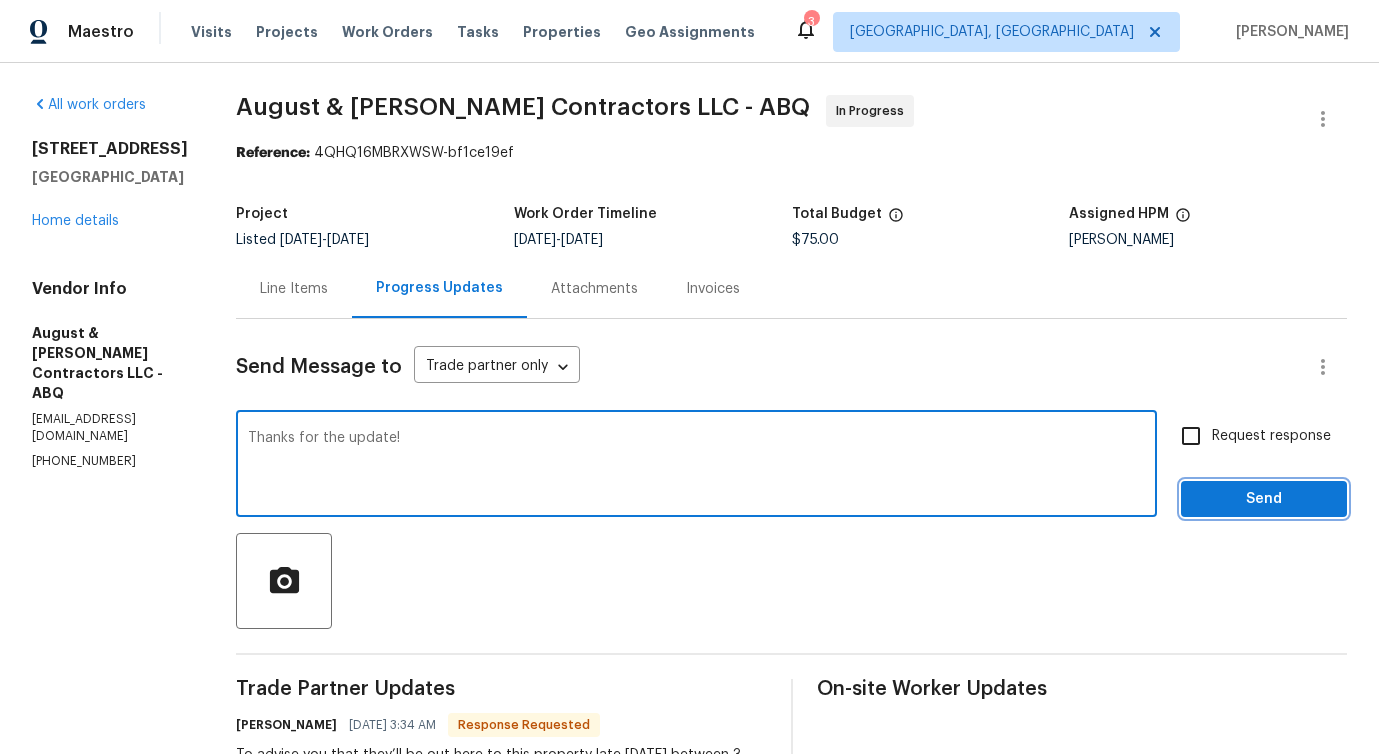 click on "Send" at bounding box center (1264, 499) 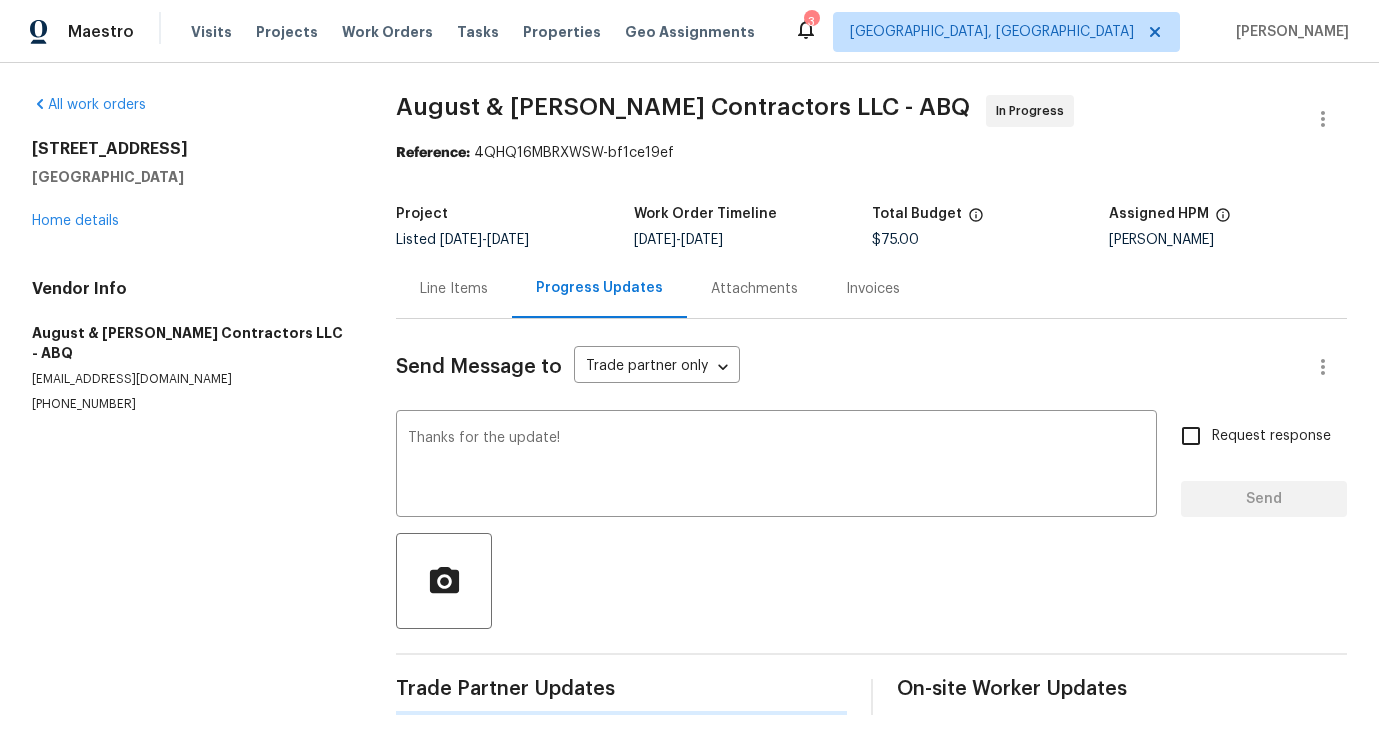 type 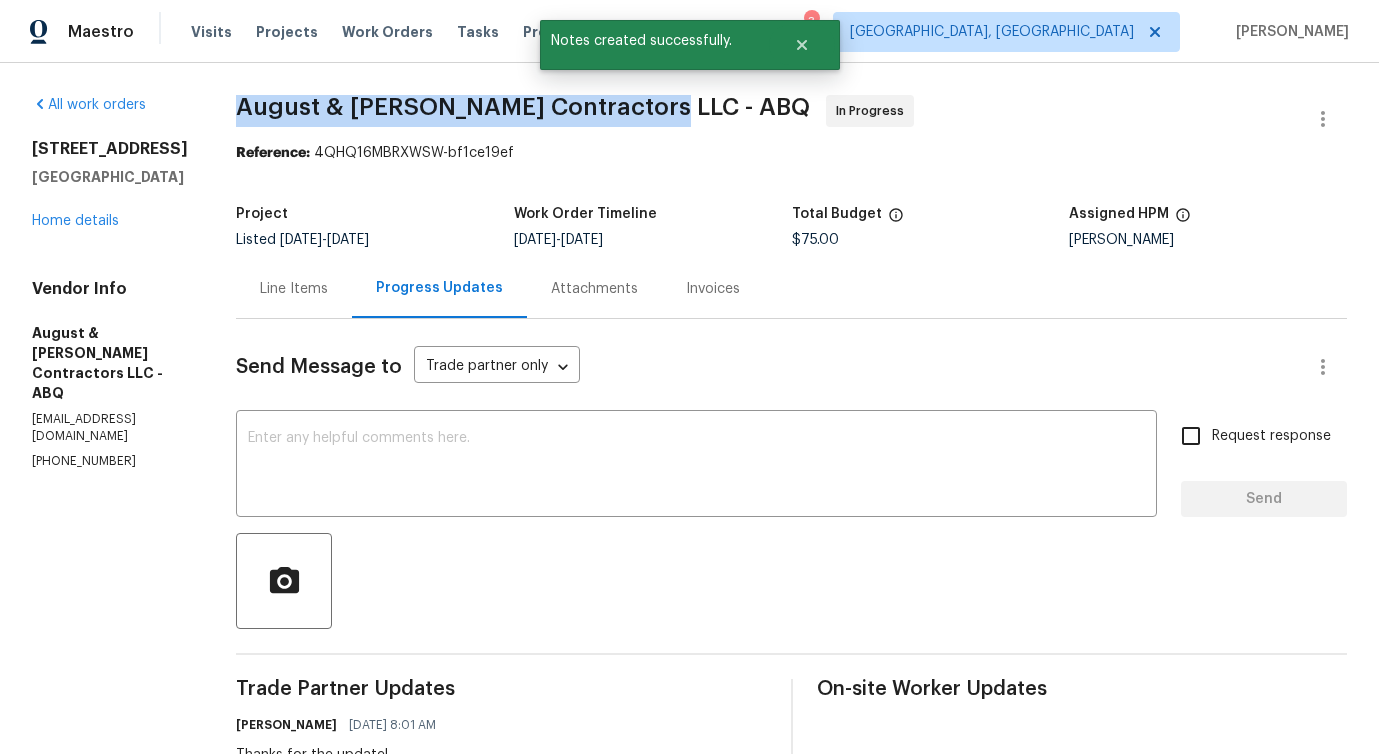 drag, startPoint x: 235, startPoint y: 110, endPoint x: 638, endPoint y: 120, distance: 403.12405 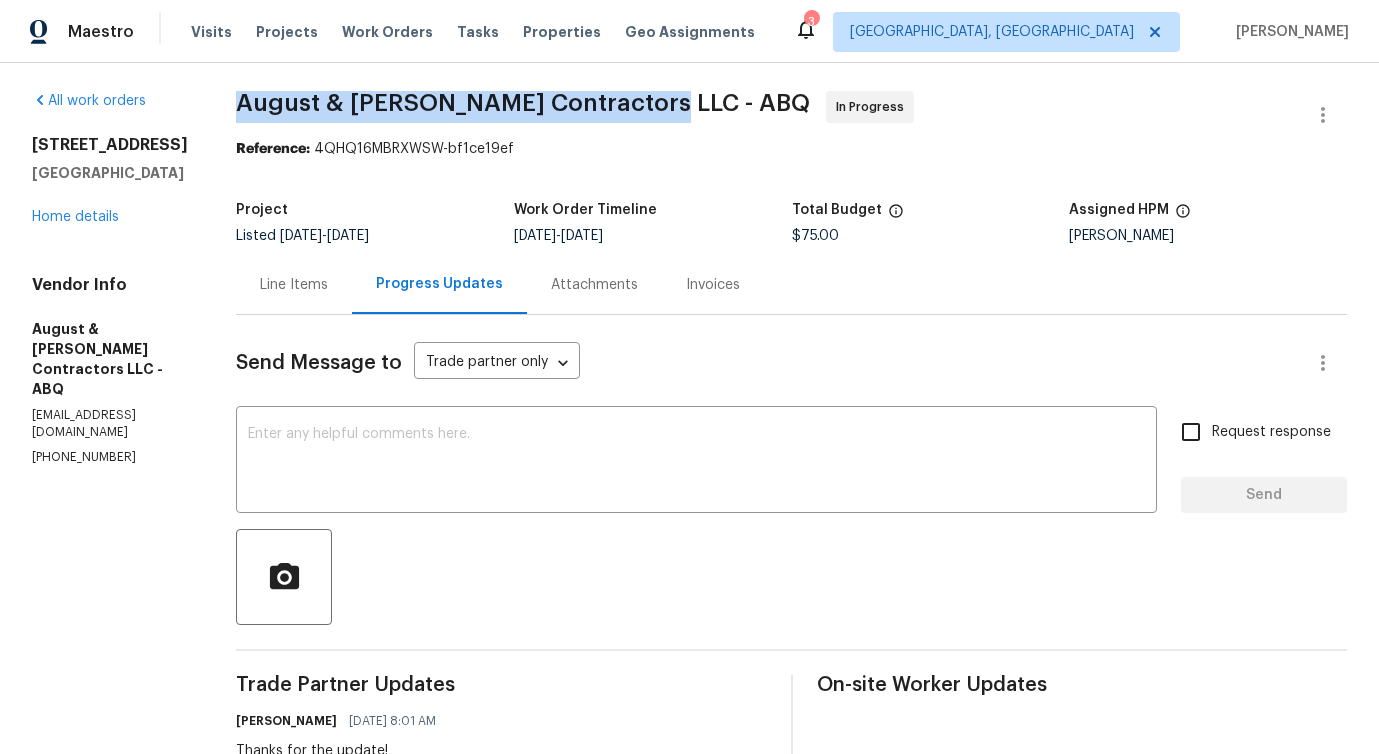 scroll, scrollTop: 401, scrollLeft: 0, axis: vertical 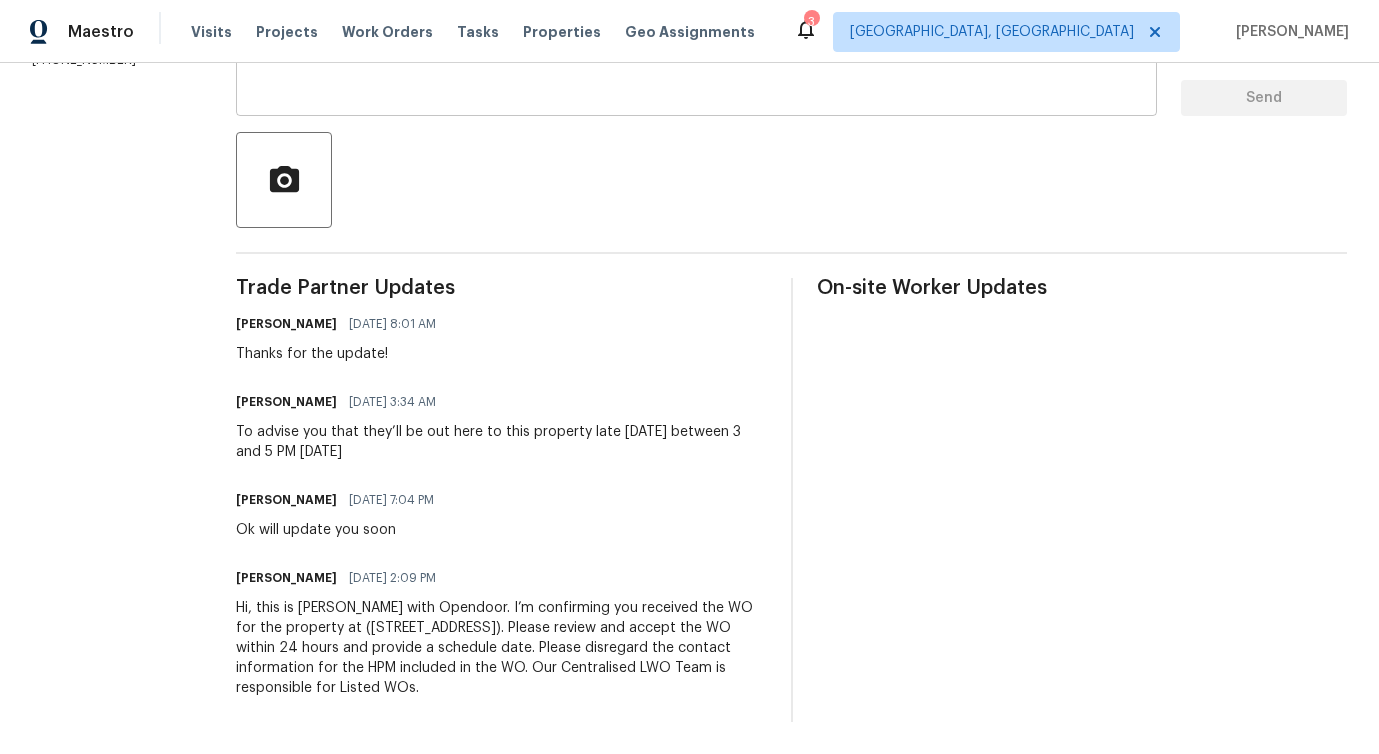 click at bounding box center (696, 65) 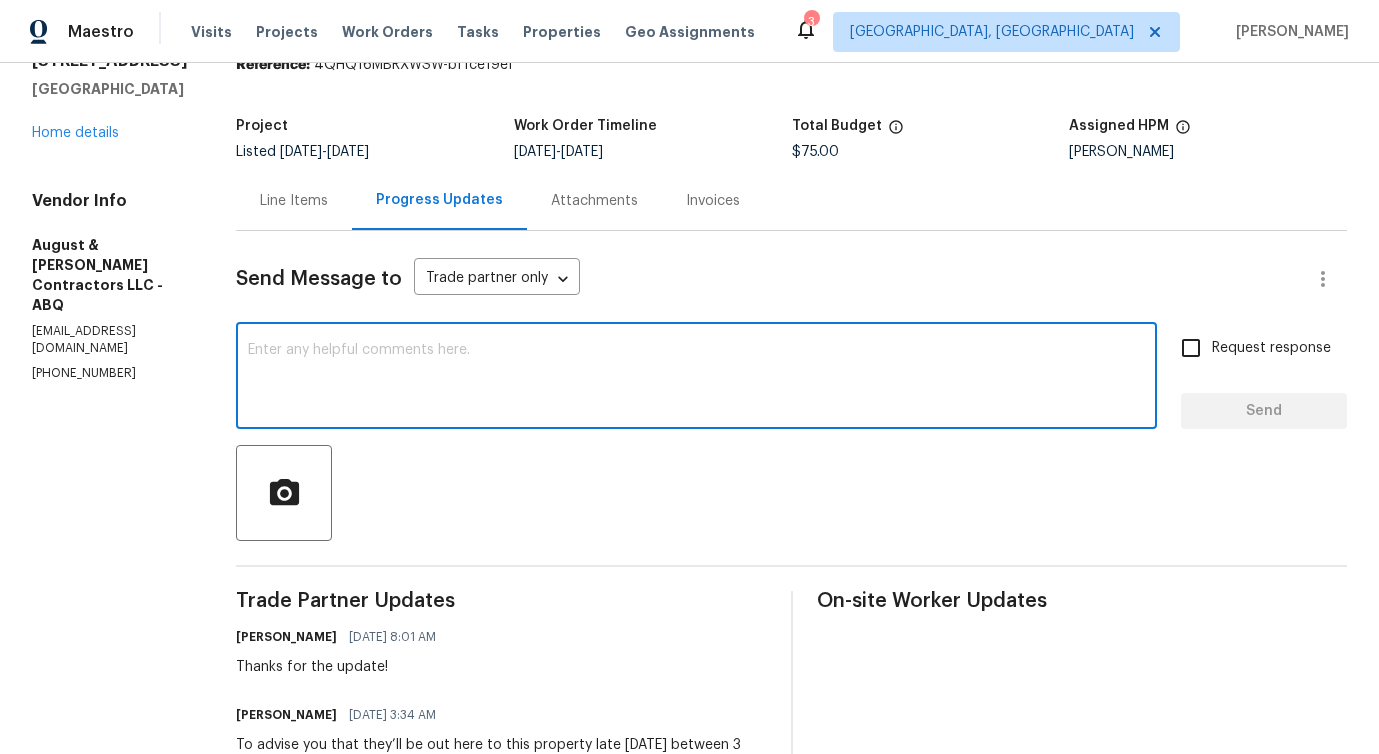 scroll, scrollTop: 0, scrollLeft: 0, axis: both 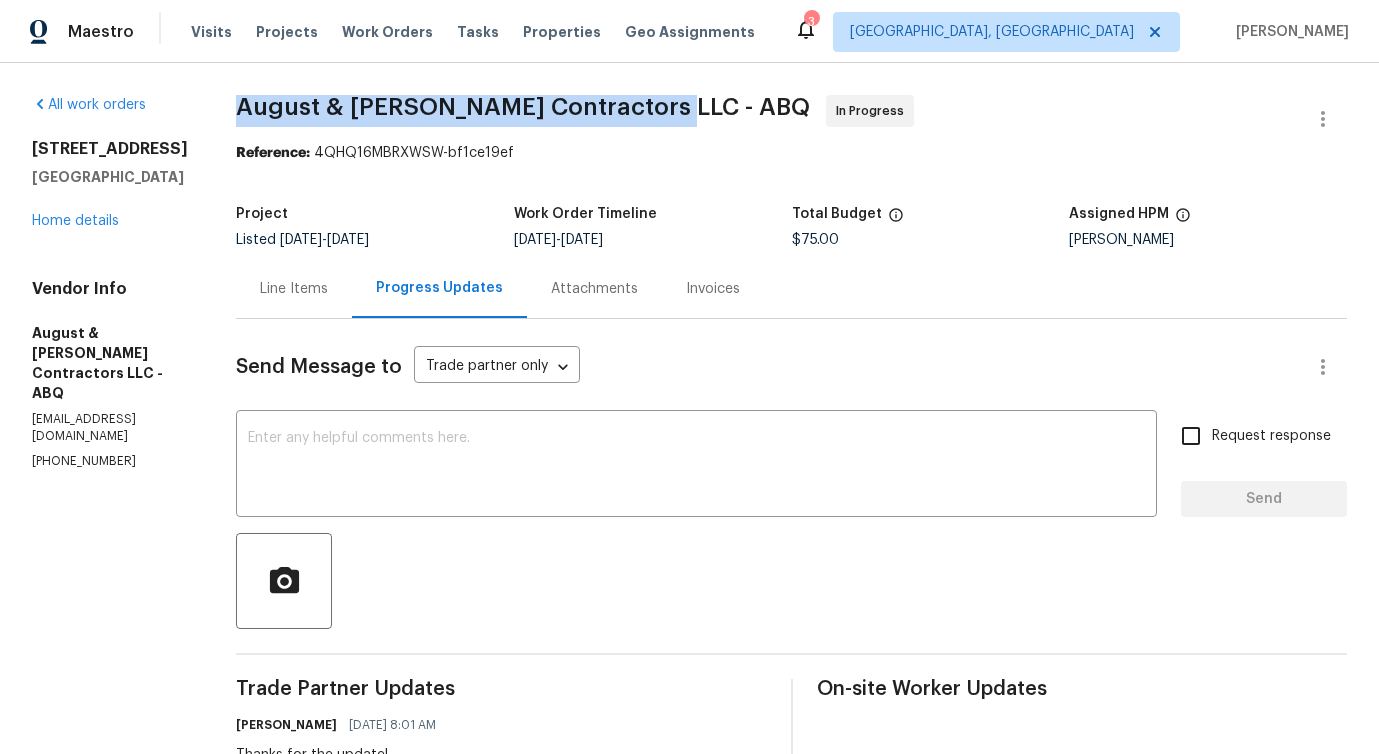 drag, startPoint x: 239, startPoint y: 95, endPoint x: 645, endPoint y: 96, distance: 406.00122 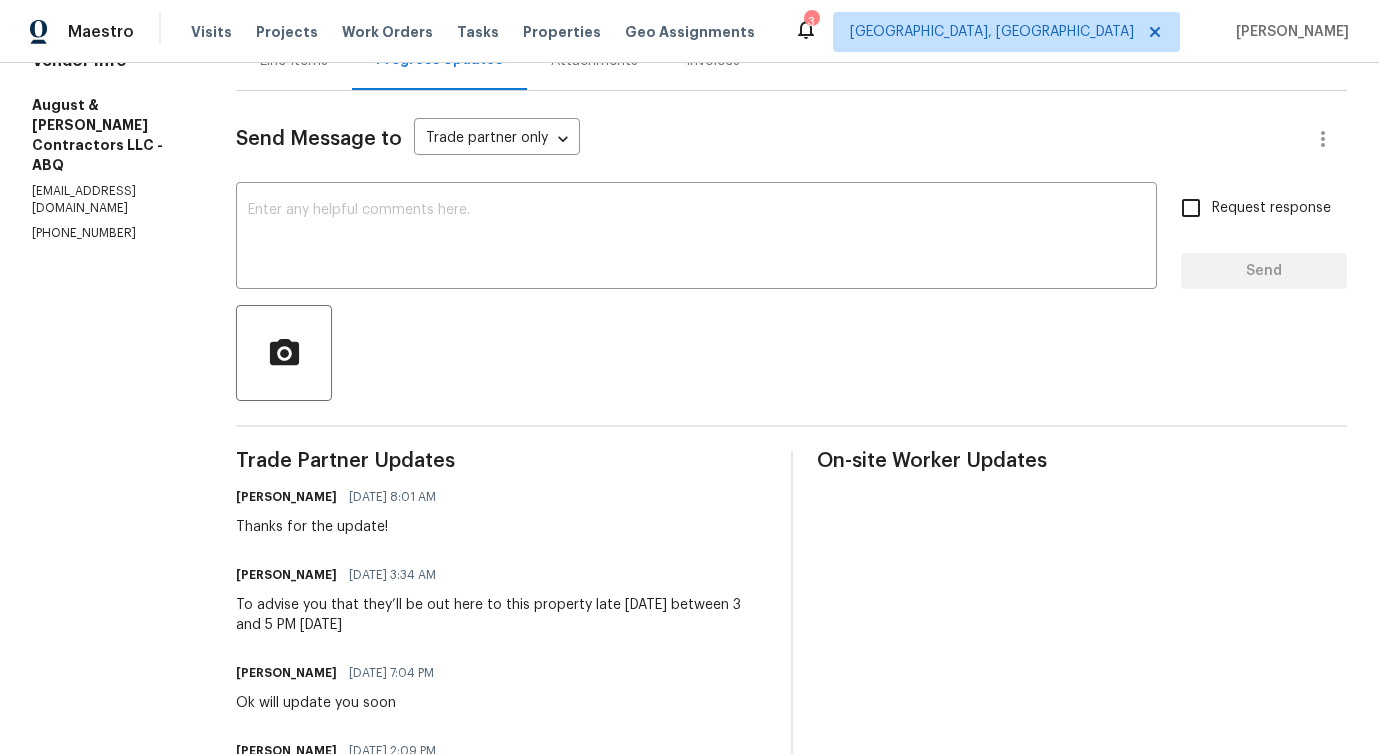 scroll, scrollTop: 227, scrollLeft: 0, axis: vertical 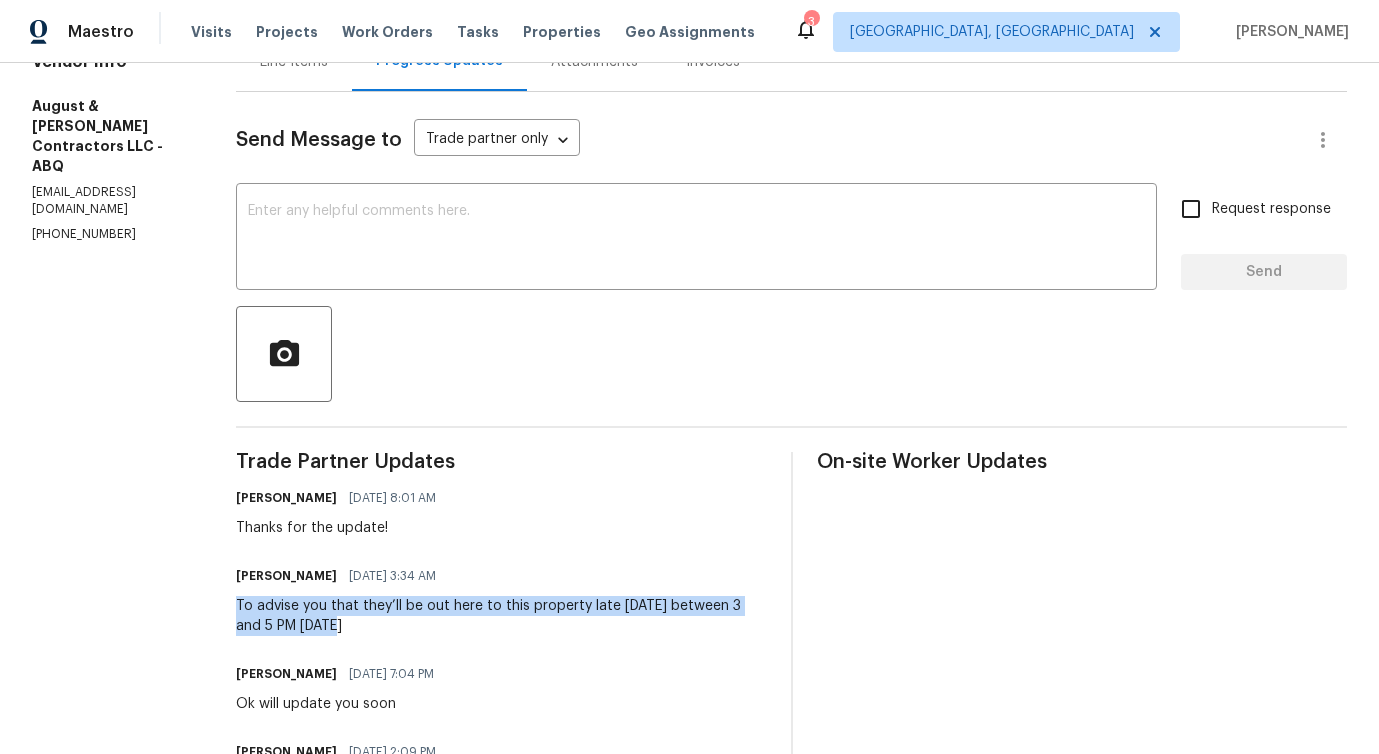 drag, startPoint x: 244, startPoint y: 603, endPoint x: 303, endPoint y: 616, distance: 60.41523 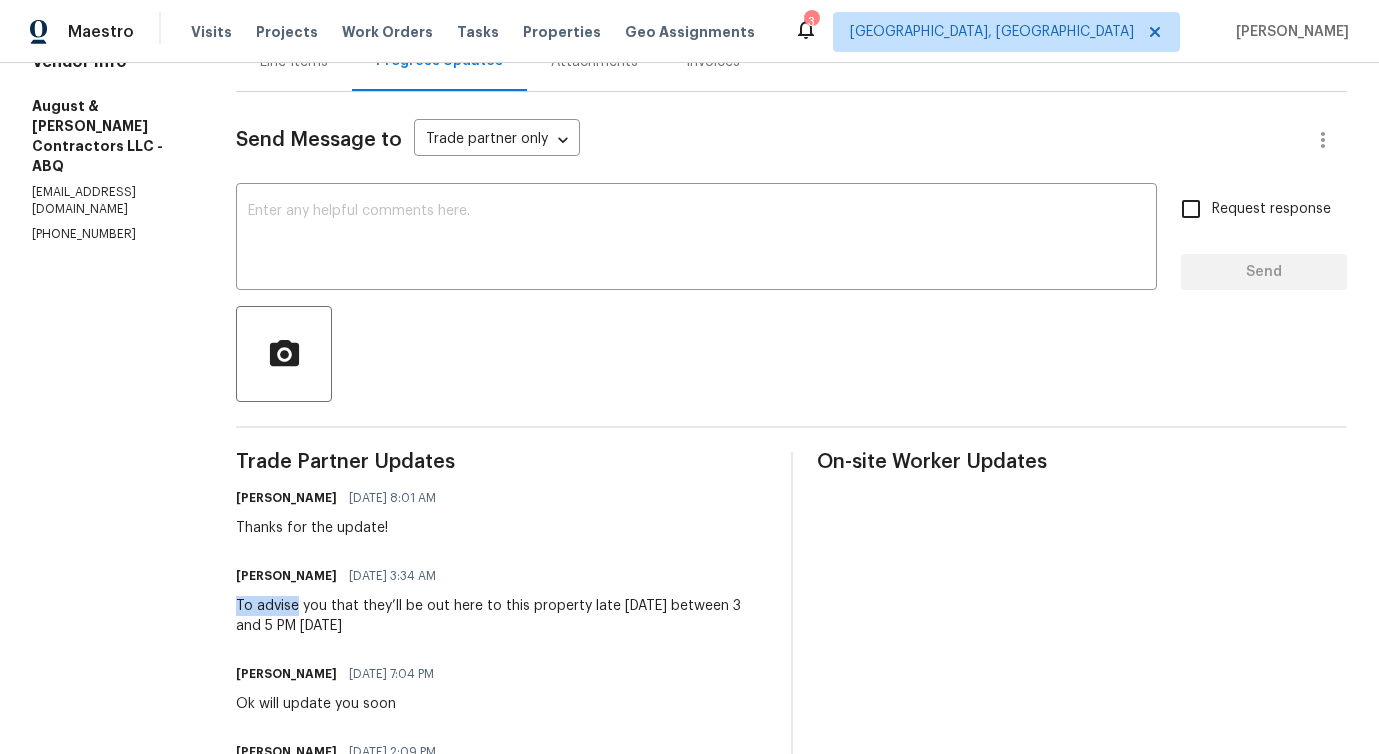 copy on "To advise" 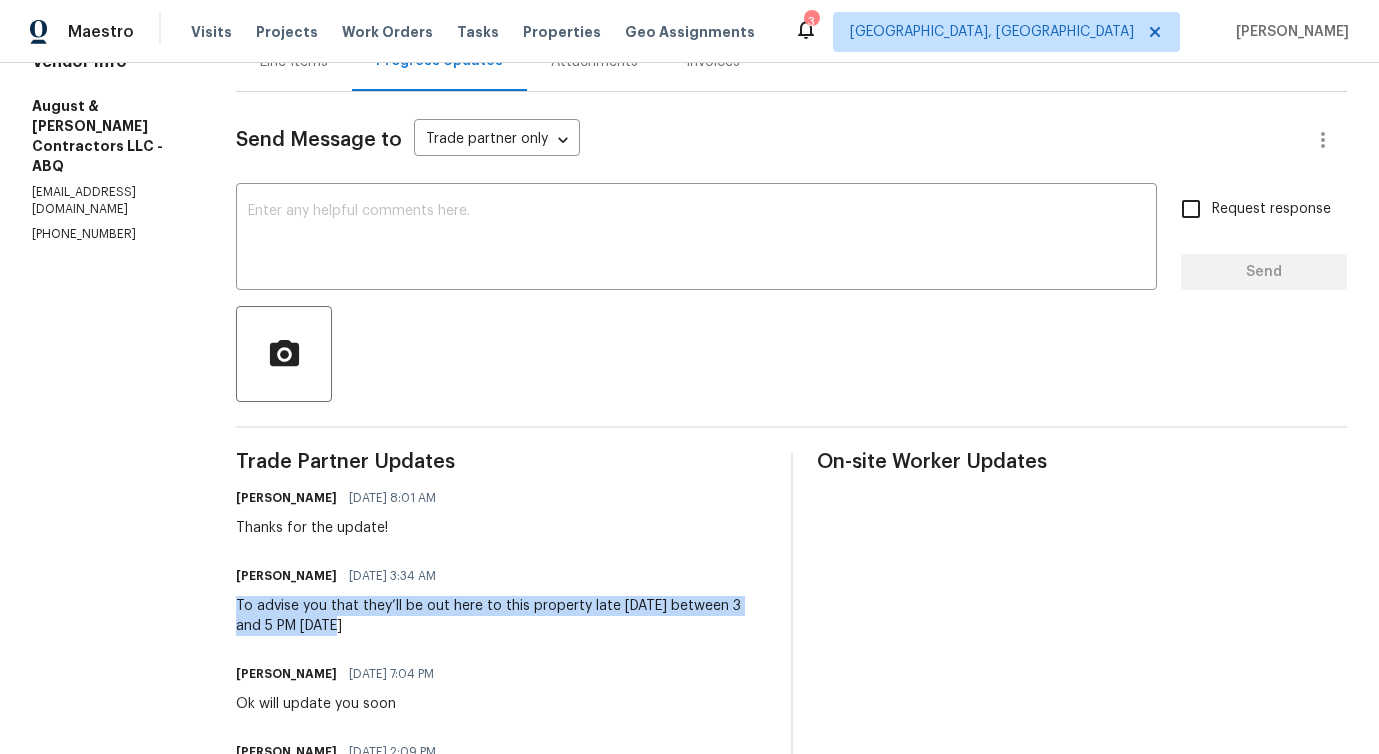drag, startPoint x: 244, startPoint y: 604, endPoint x: 353, endPoint y: 635, distance: 113.32255 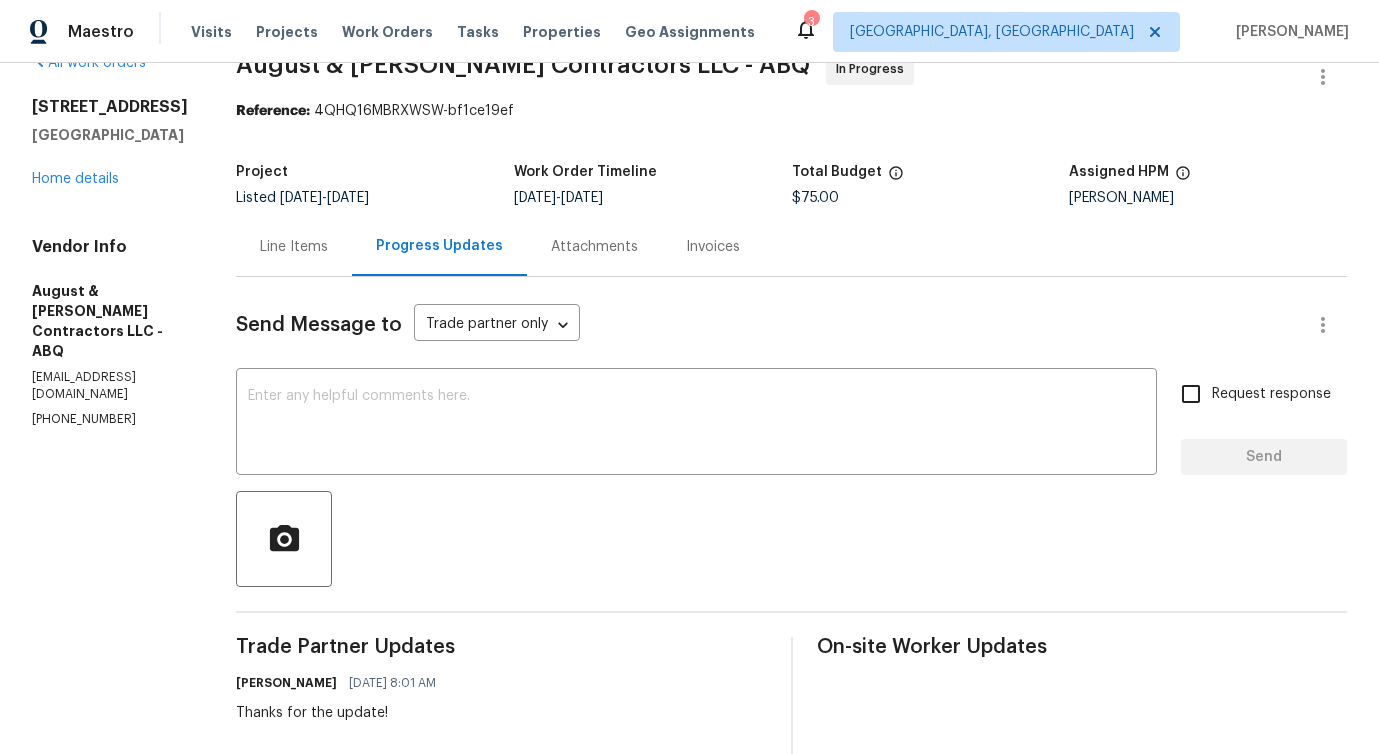 scroll, scrollTop: 0, scrollLeft: 0, axis: both 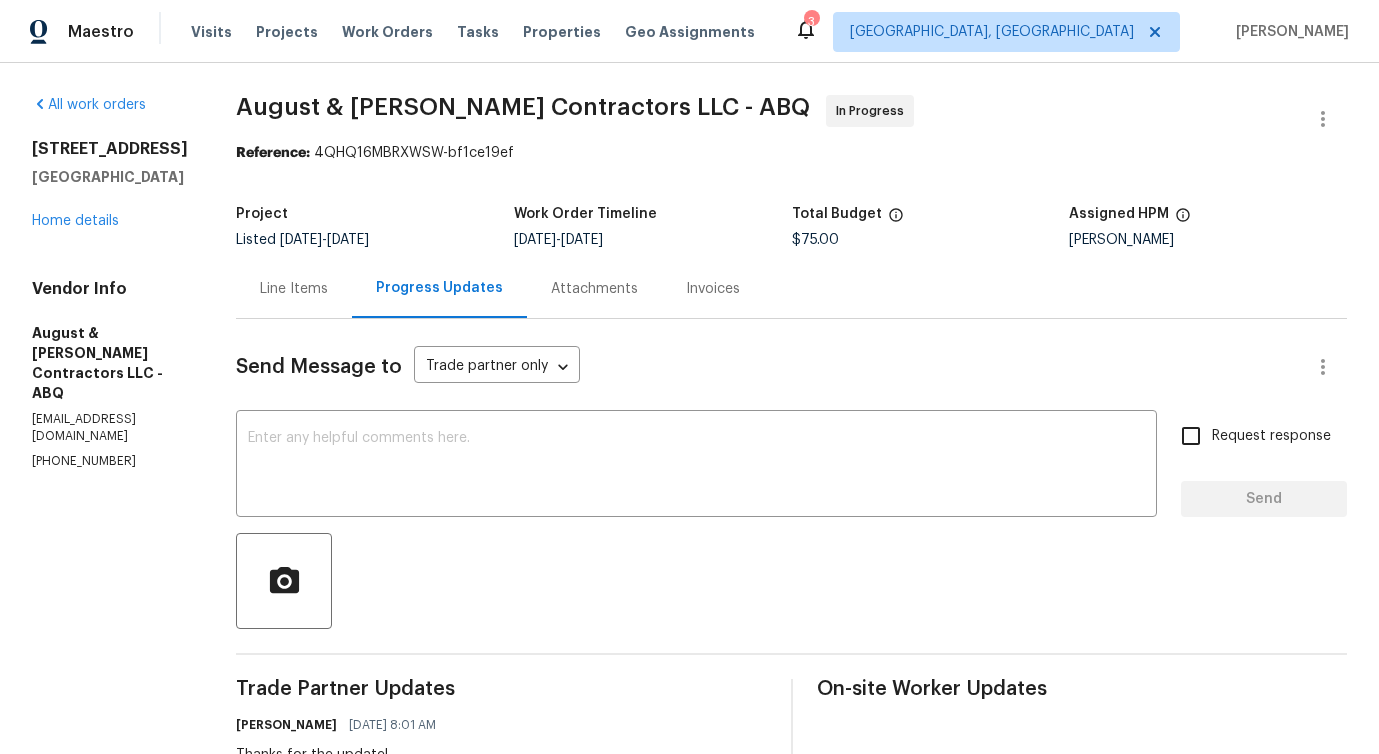 click on "[STREET_ADDRESS] Home details" at bounding box center (110, 185) 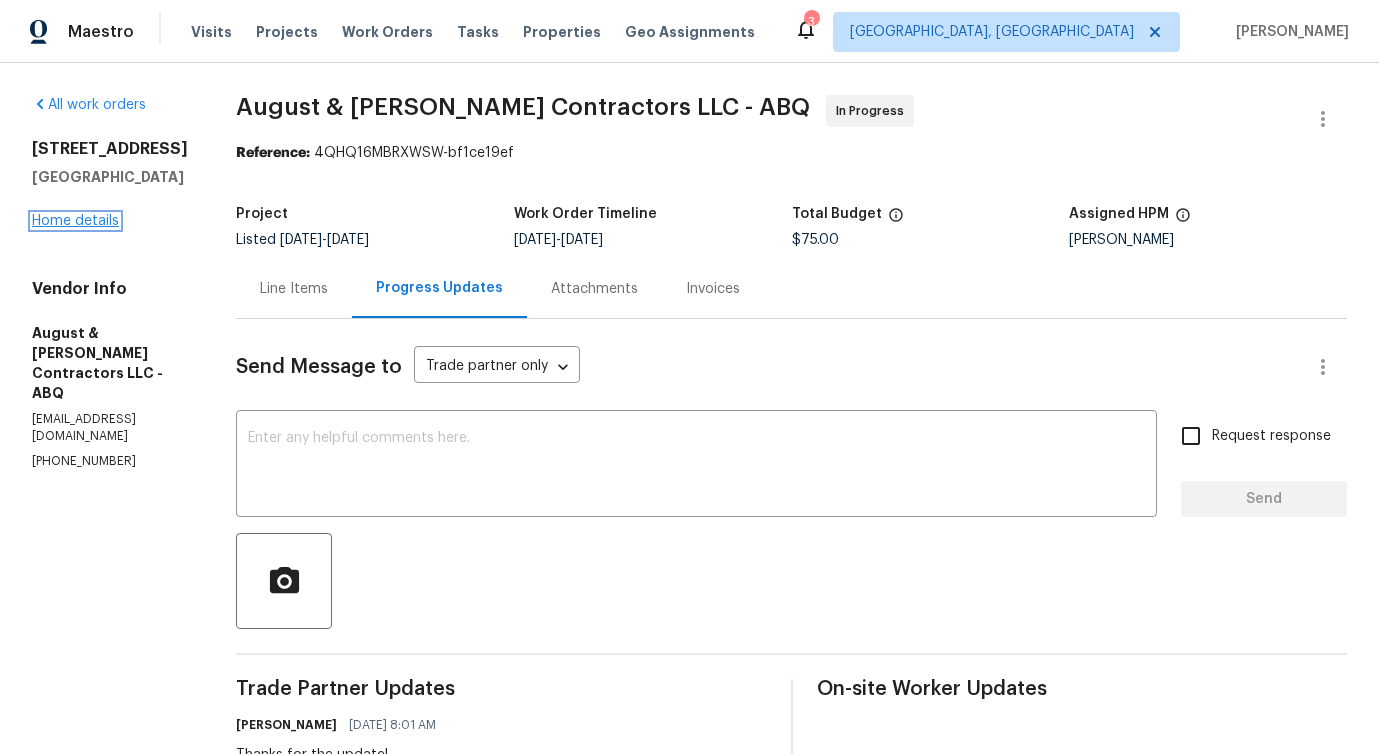 click on "Home details" at bounding box center (75, 221) 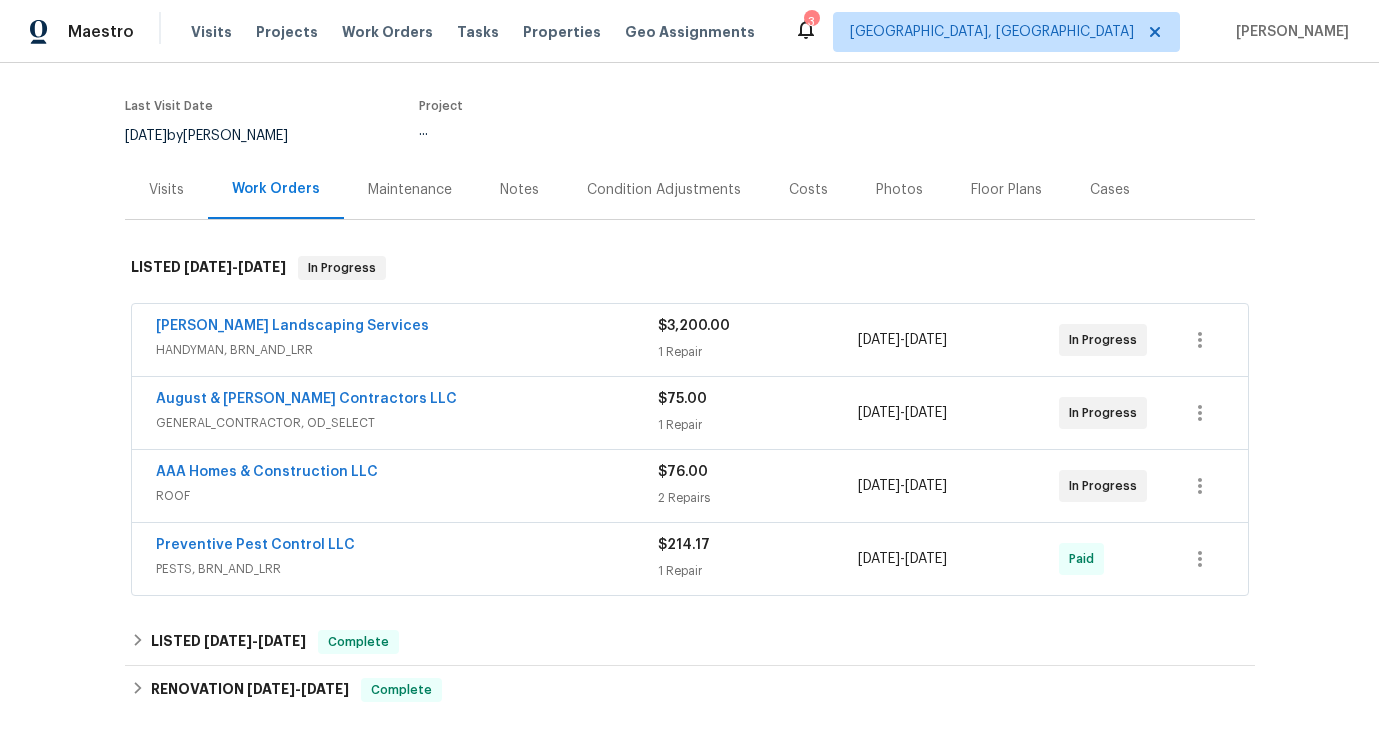 scroll, scrollTop: 177, scrollLeft: 0, axis: vertical 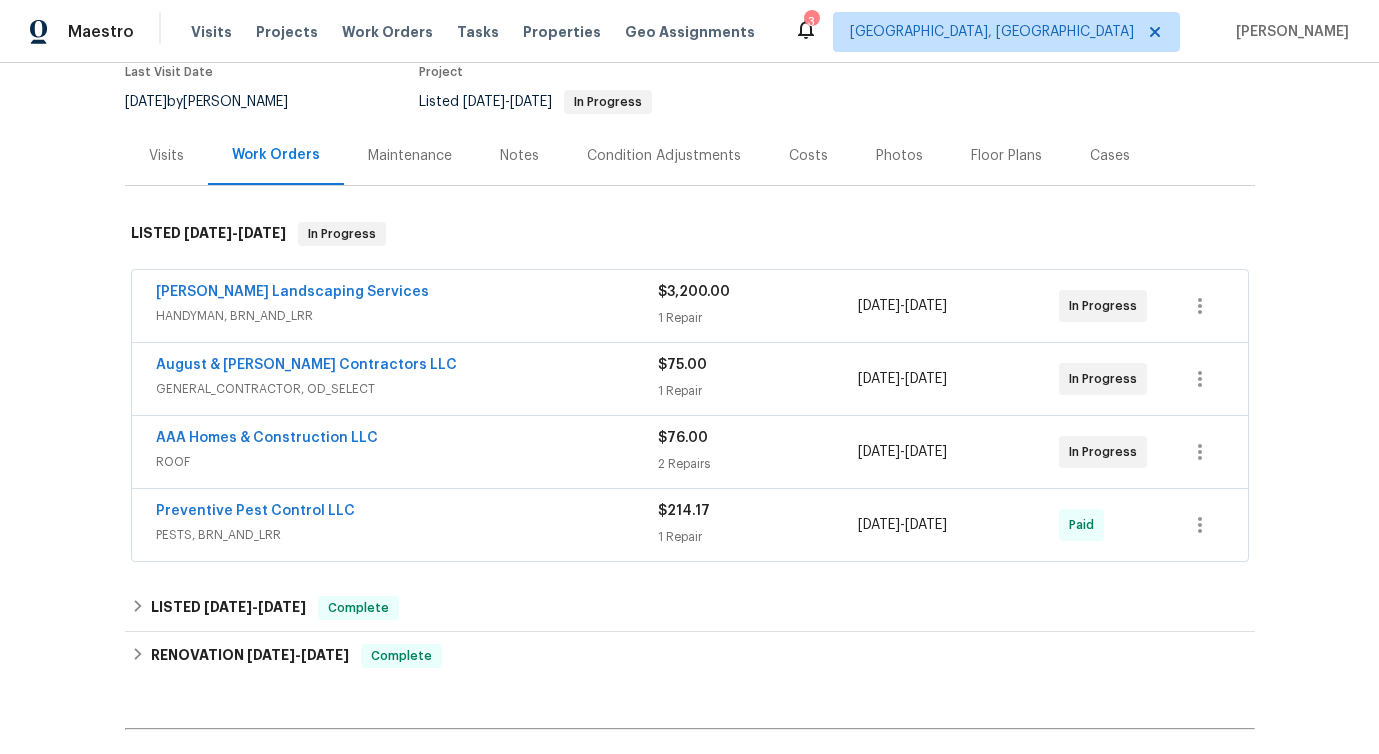 click on "ROOF" at bounding box center [407, 462] 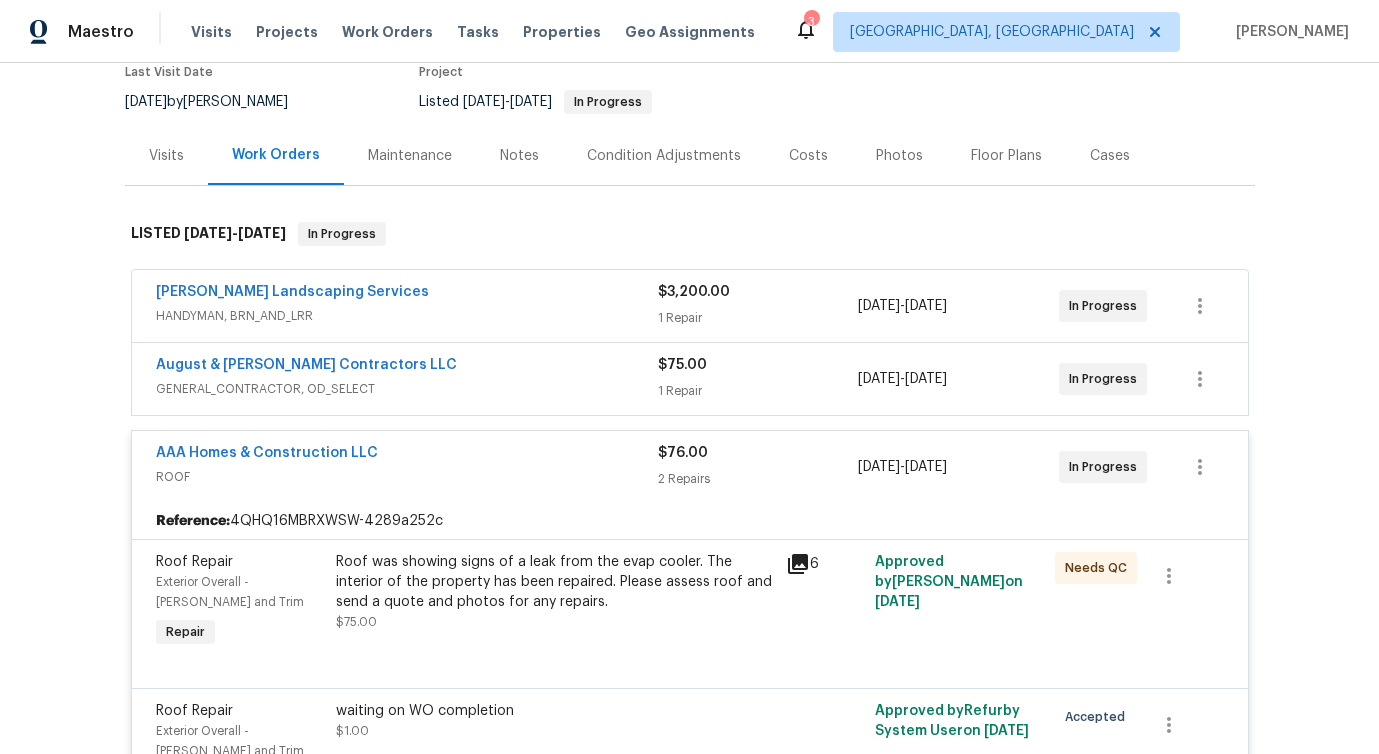 click on "August & [PERSON_NAME] Contractors LLC" at bounding box center [407, 367] 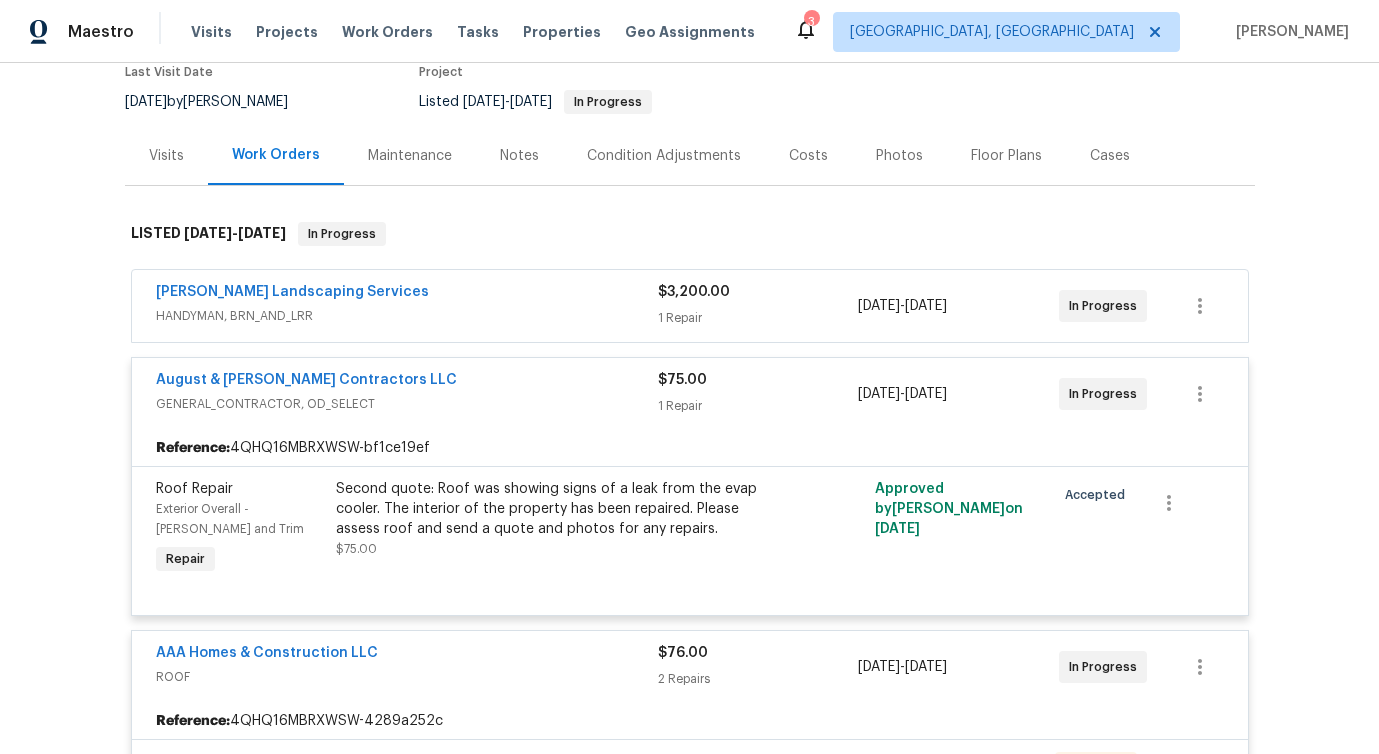 click on "[PERSON_NAME] Landscaping Services" at bounding box center [407, 294] 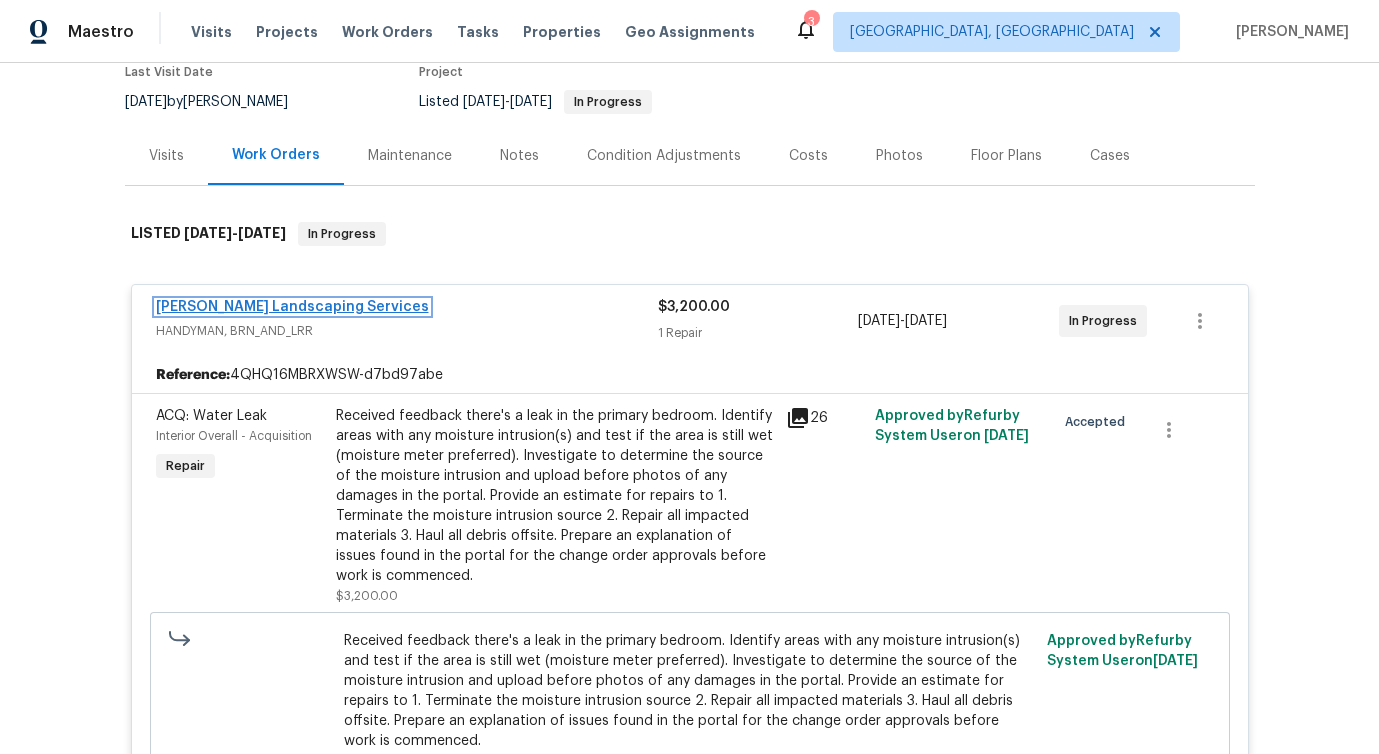 click on "[PERSON_NAME] Landscaping Services" at bounding box center [292, 307] 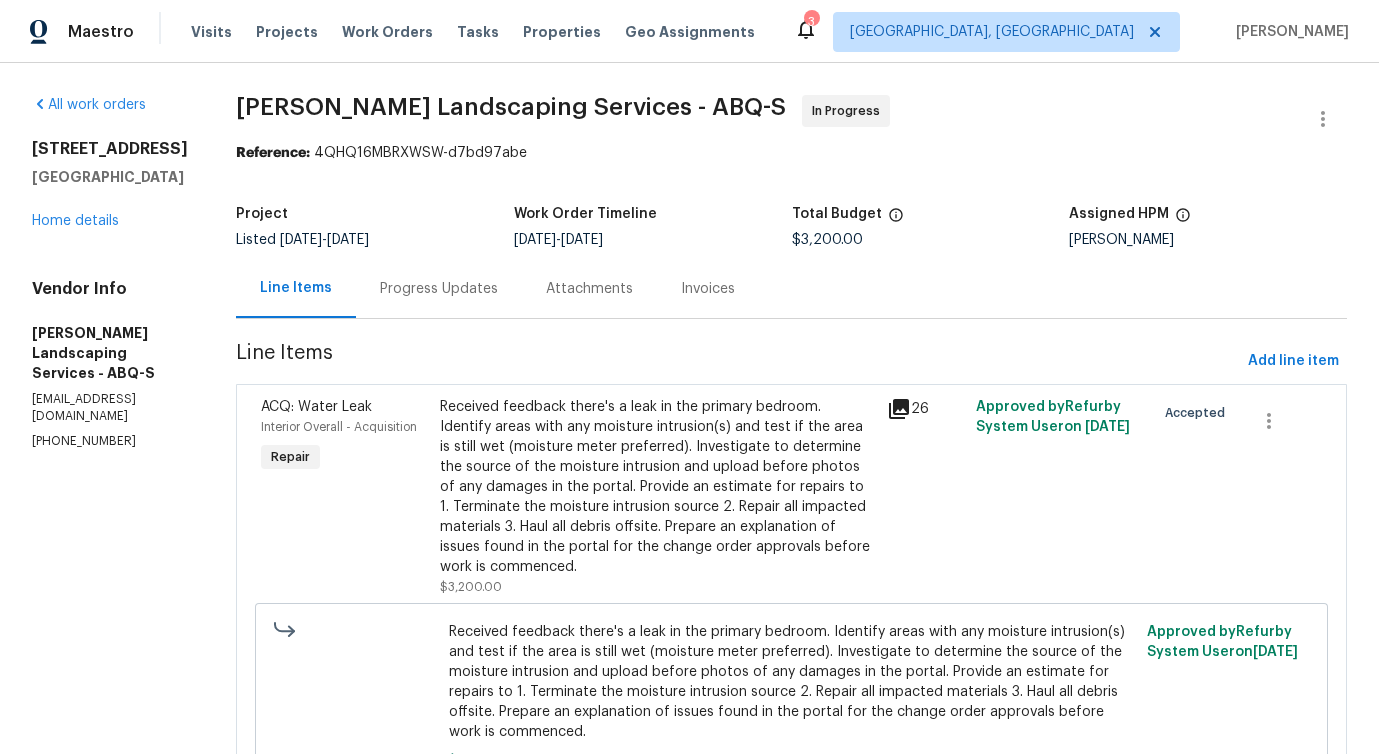 click on "Progress Updates" at bounding box center (439, 289) 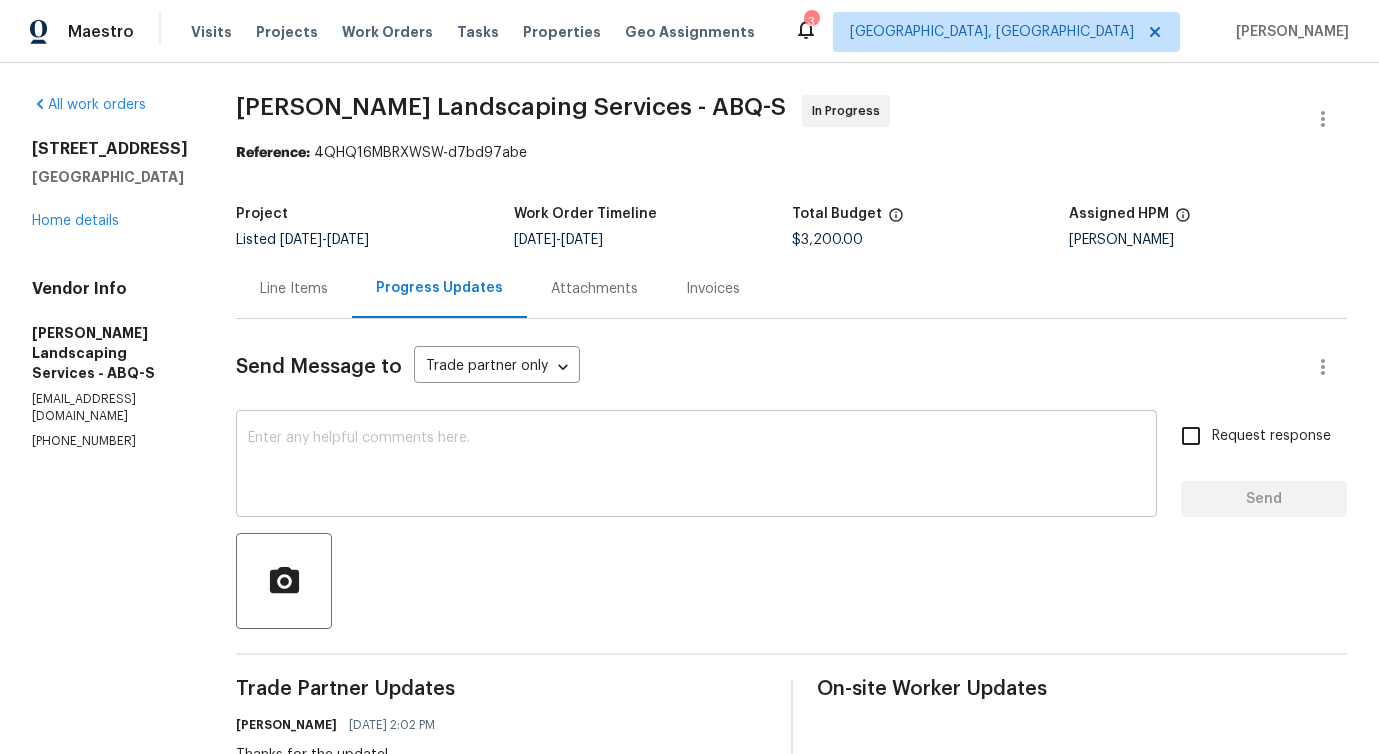 click at bounding box center [696, 466] 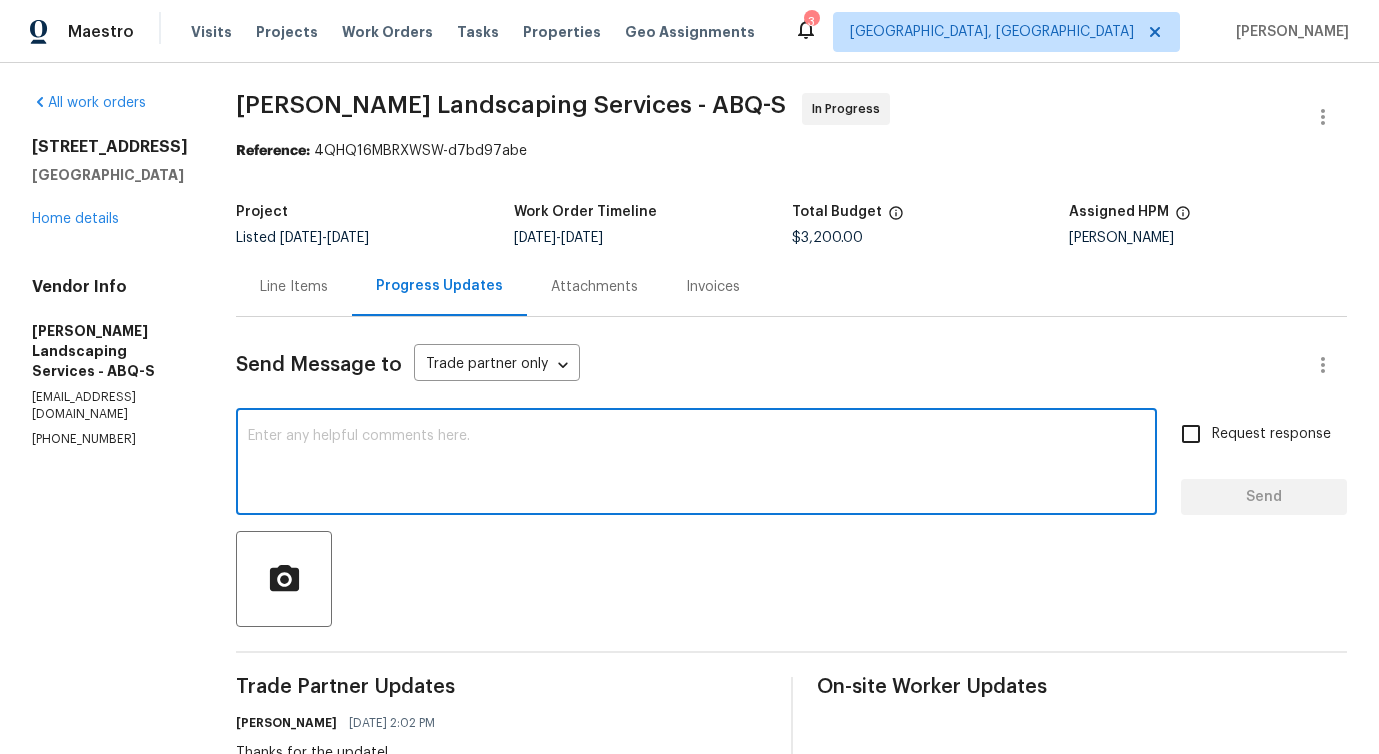 scroll, scrollTop: 0, scrollLeft: 0, axis: both 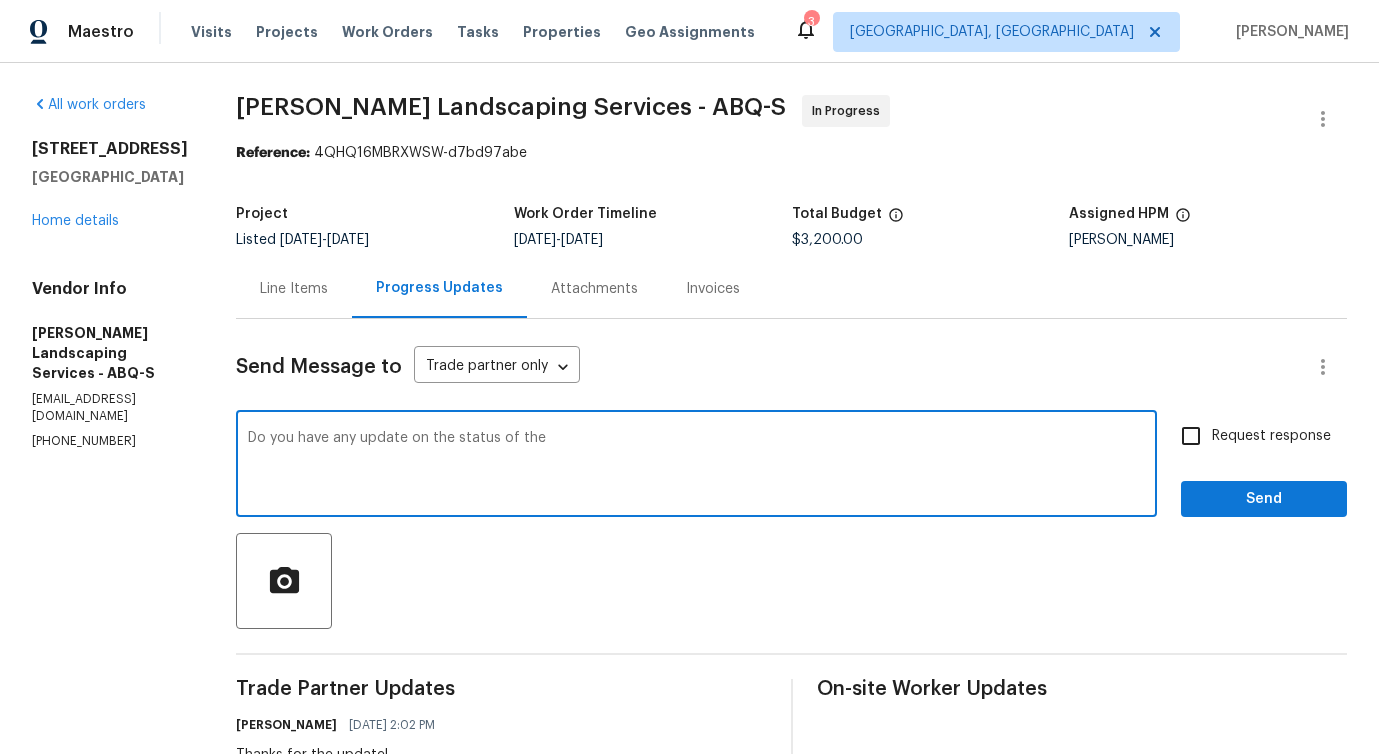 click on "Do you have any update on the status of the" at bounding box center [696, 466] 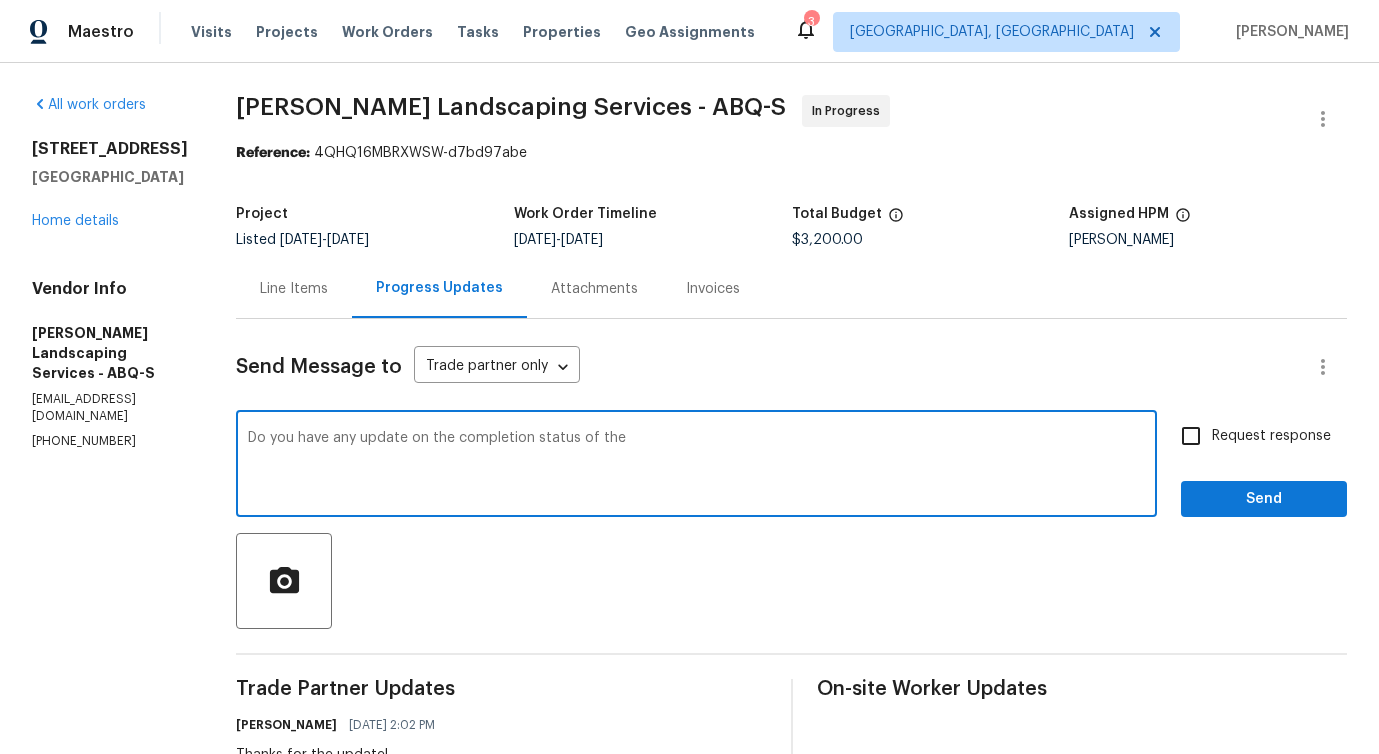 click on "Do you have any update on the completion status of the" at bounding box center [696, 466] 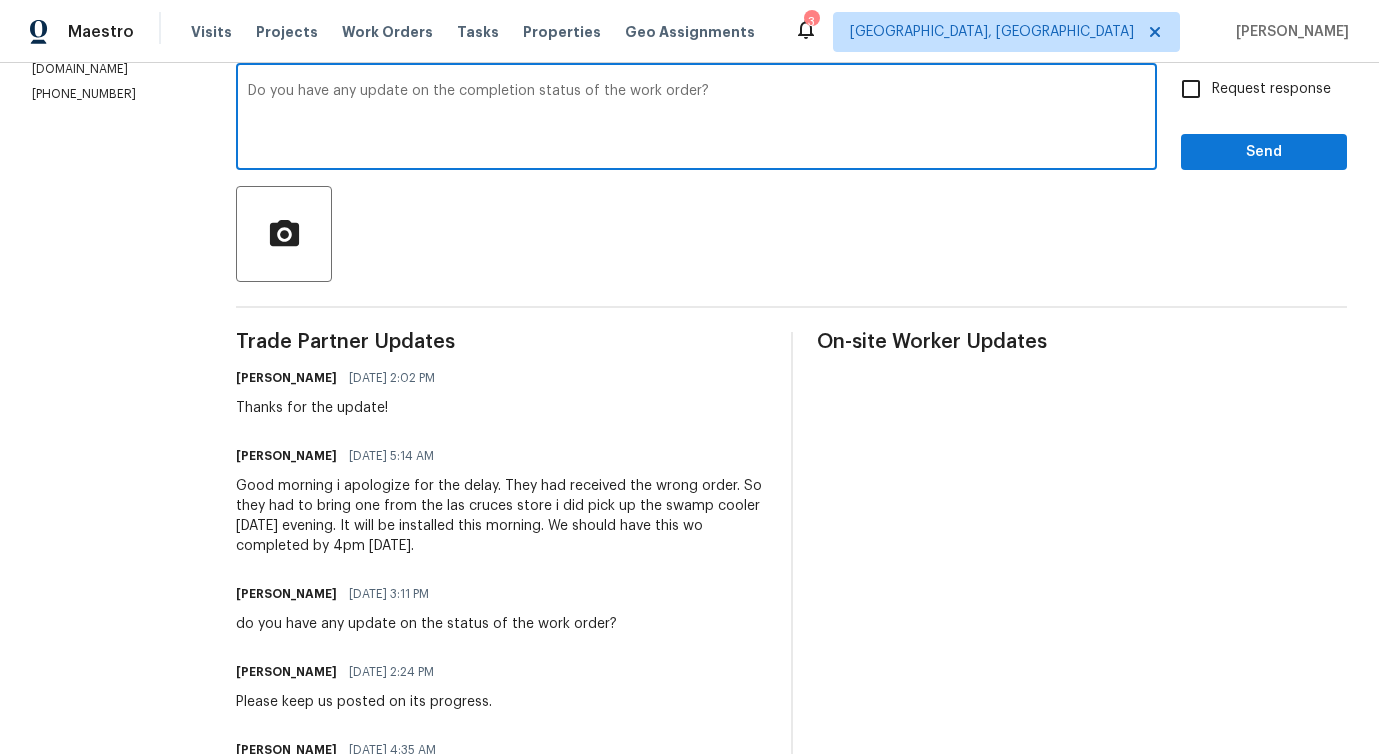 scroll, scrollTop: 0, scrollLeft: 0, axis: both 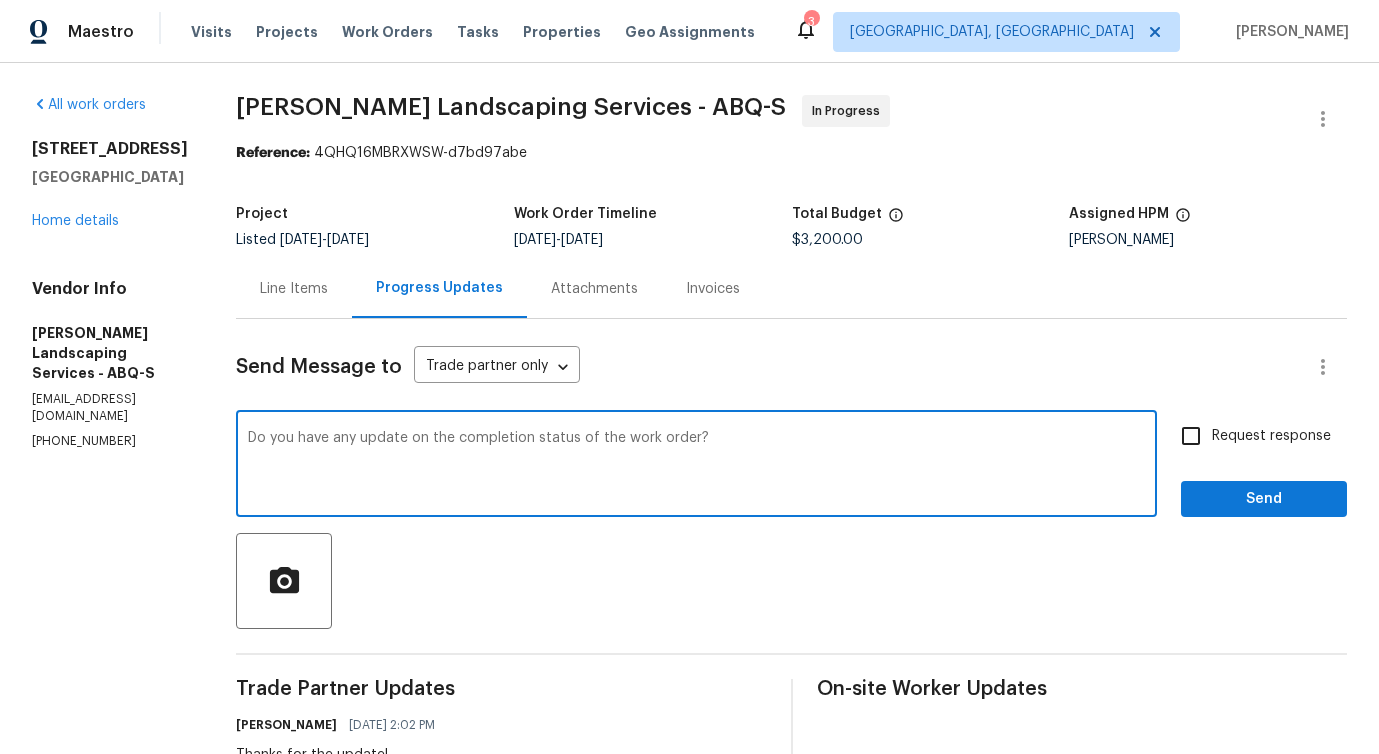 type on "Do you have any update on the completion status of the work order?" 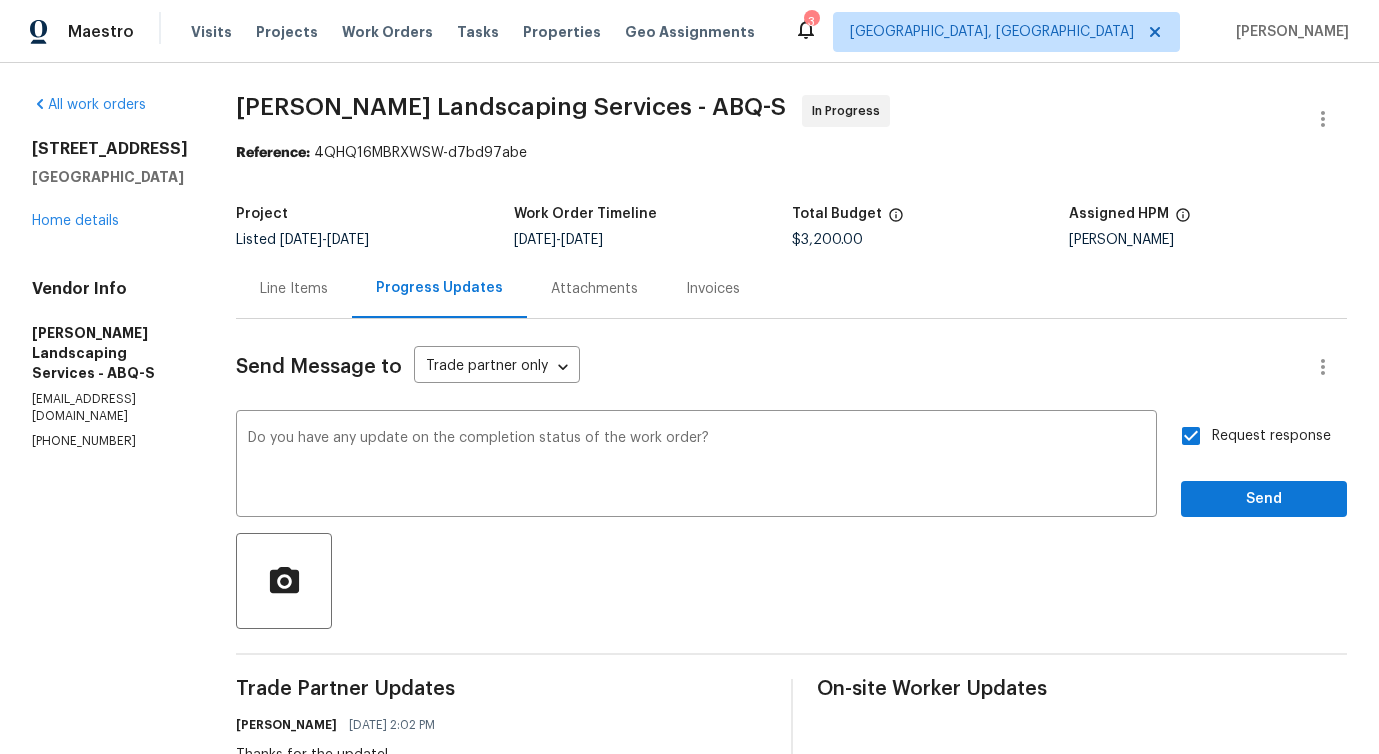 click on "Send Message to Trade partner only Trade partner only ​ Do you have any update on the completion status of the work order? x ​ Request response Send Trade Partner Updates [PERSON_NAME] [DATE] 2:02 PM Thanks for the update! [PERSON_NAME] [DATE] 5:14 AM Good morning i apologize for the delay. They had received the wrong order.
So they had to bring one from the las cruces store i did pick up the swamp
cooler [DATE] evening. It will be installed this morning. We should have
this wo completed by 4pm [DATE]. [PERSON_NAME] [DATE] 3:11 PM do you have any update on the status of the work order? [PERSON_NAME] [DATE] 2:24 PM Please keep us posted on its progress. [PERSON_NAME] [DATE] 4:35 AM We are currently working on this project [PERSON_NAME] [DATE] 3:31 PM do you have any update on the status of the work order? [PERSON_NAME] [DATE] 2:20 PM Hello we had to order swamp cooler we will be on property [DATE] morning
we should be able to knock out wo order then." at bounding box center (791, 1604) 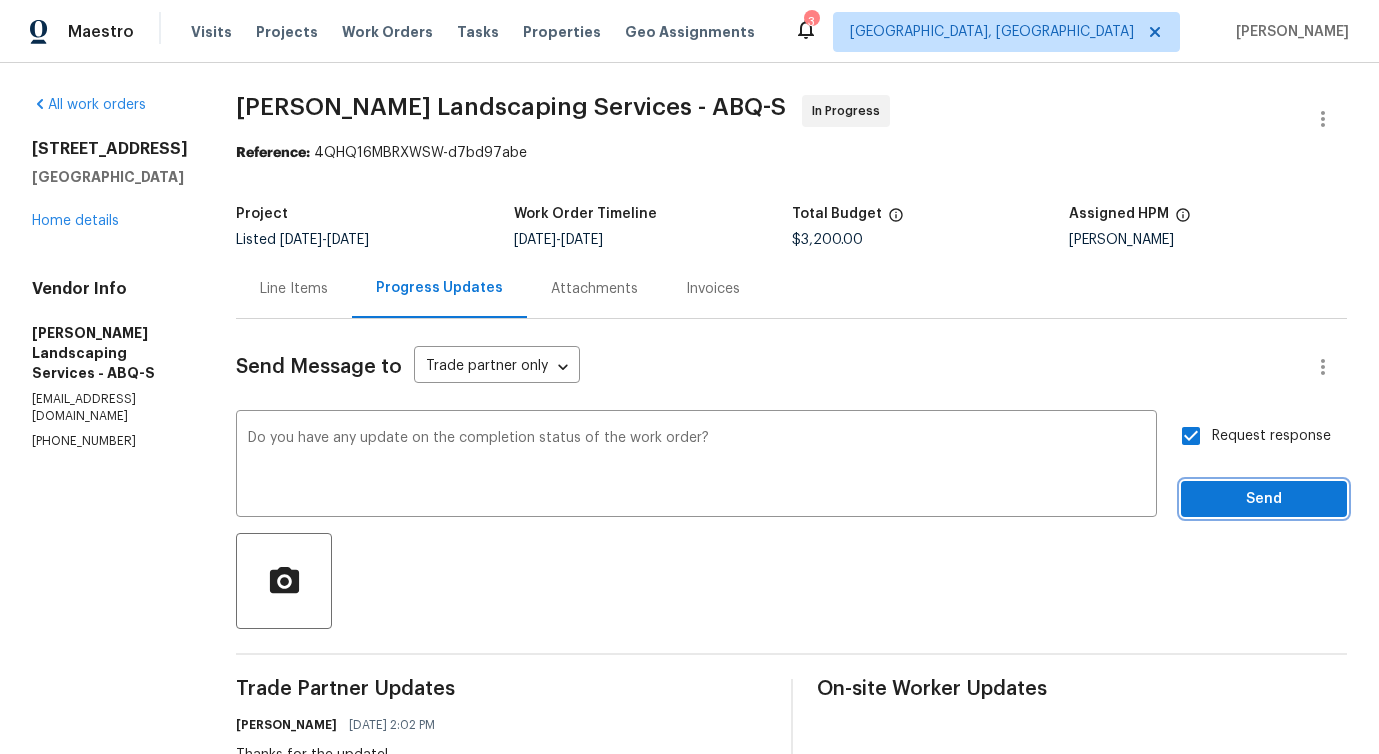 click on "Send" at bounding box center (1264, 499) 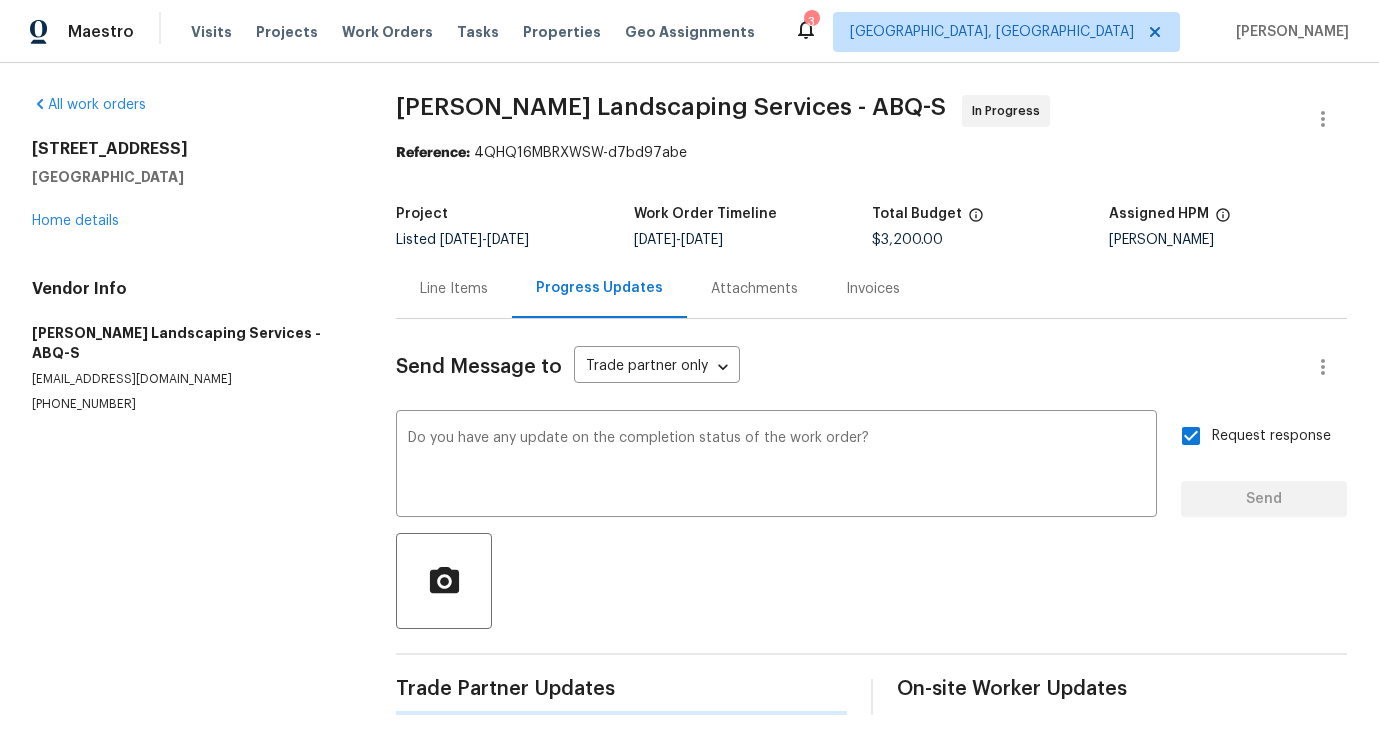 type 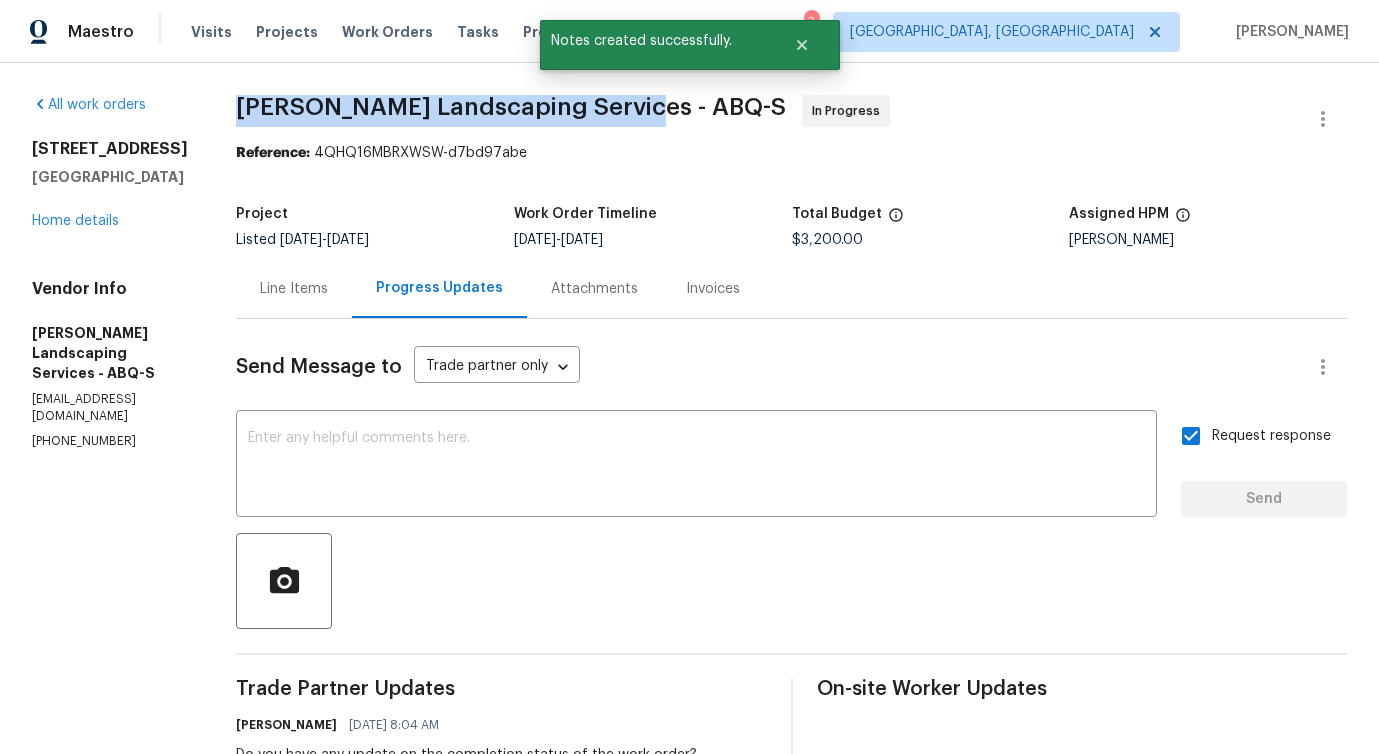 drag, startPoint x: 285, startPoint y: 108, endPoint x: 671, endPoint y: 105, distance: 386.01166 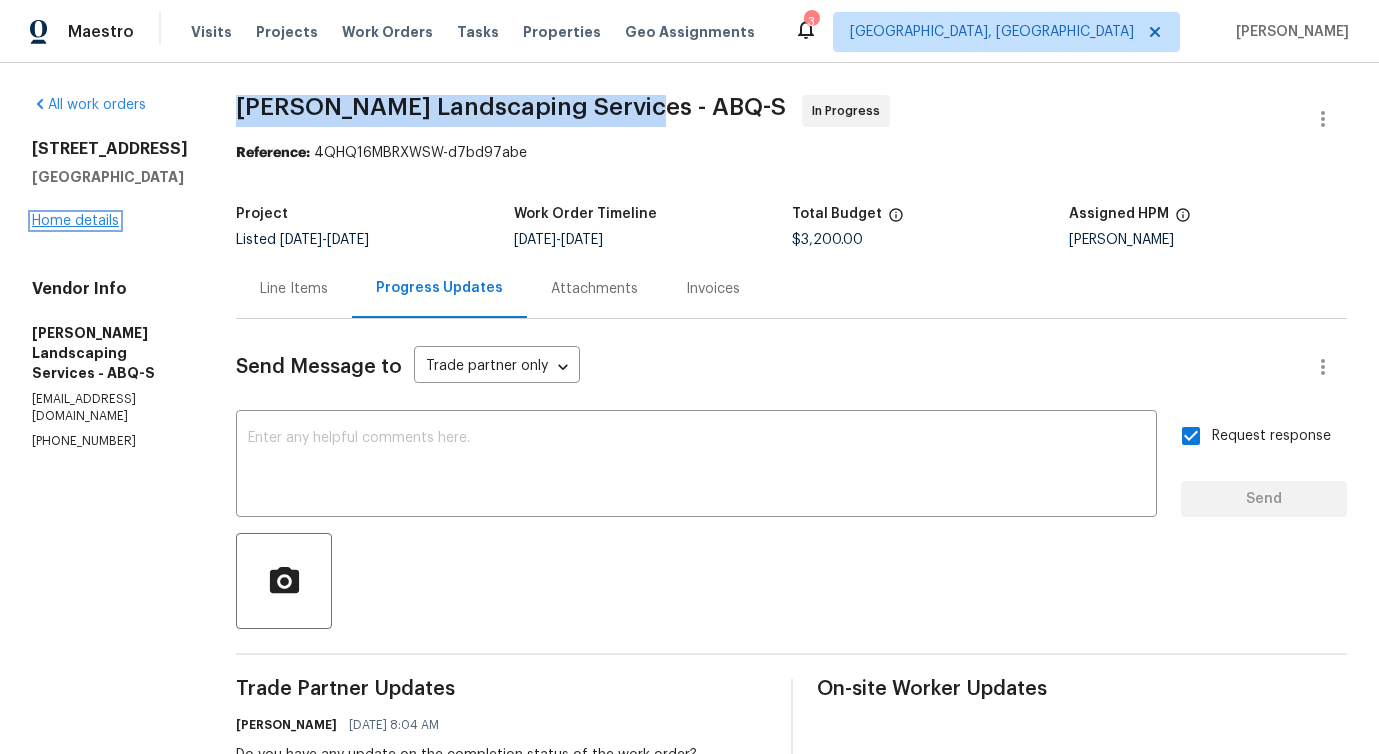 click on "Home details" at bounding box center (75, 221) 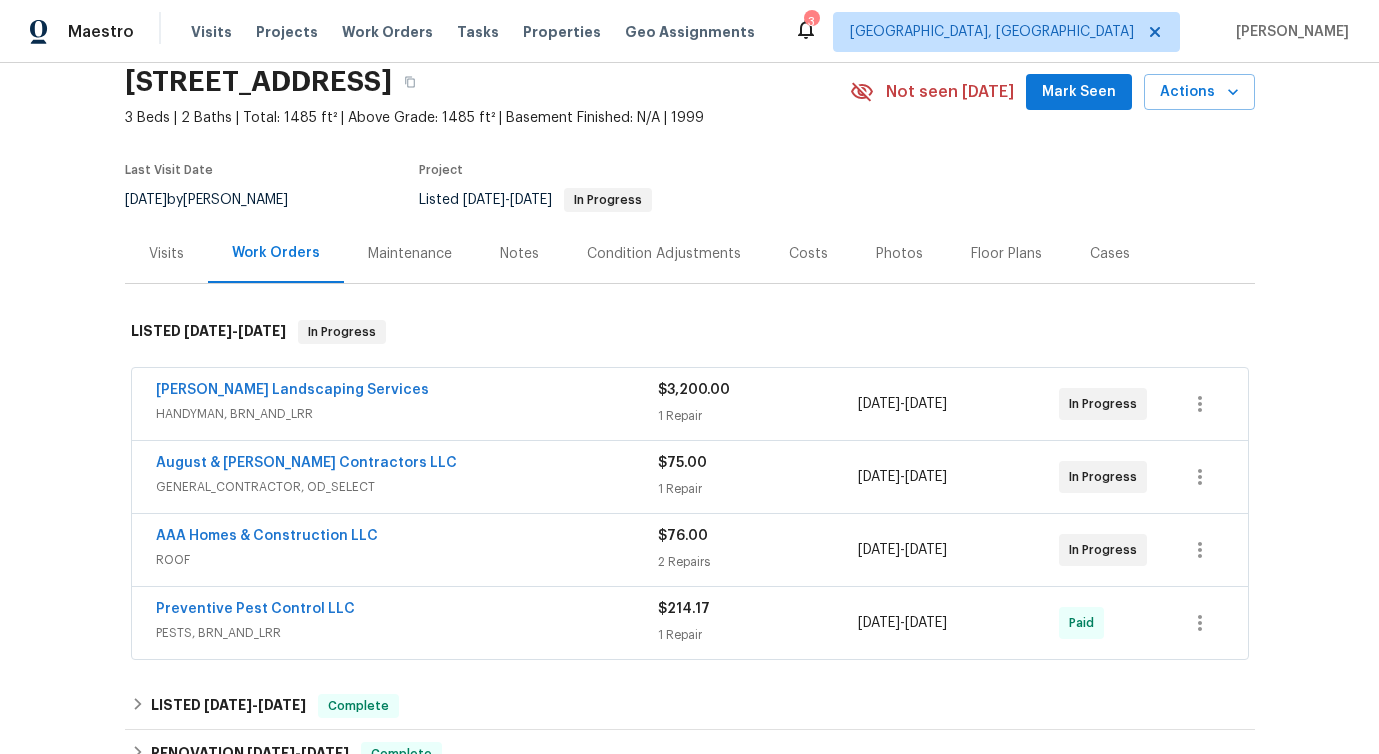 scroll, scrollTop: 0, scrollLeft: 0, axis: both 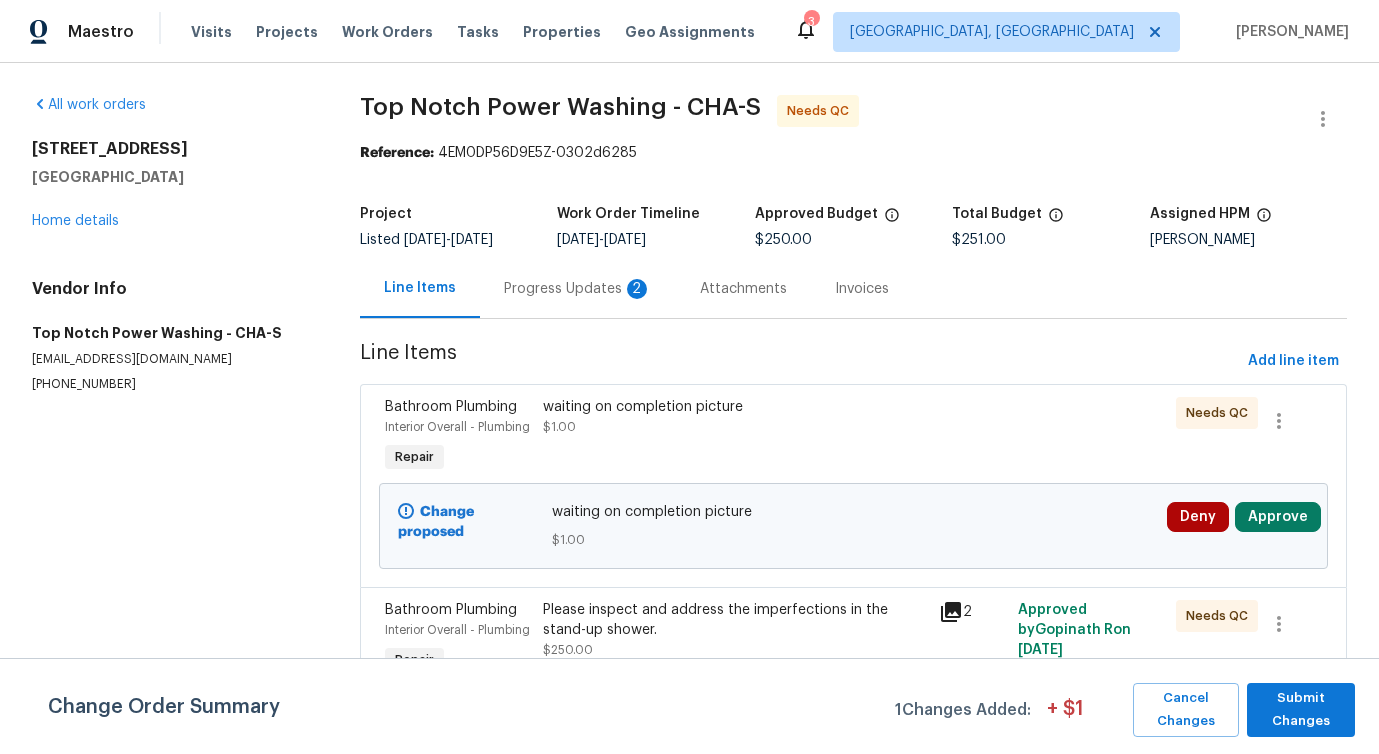 click on "Progress Updates 2" at bounding box center (578, 289) 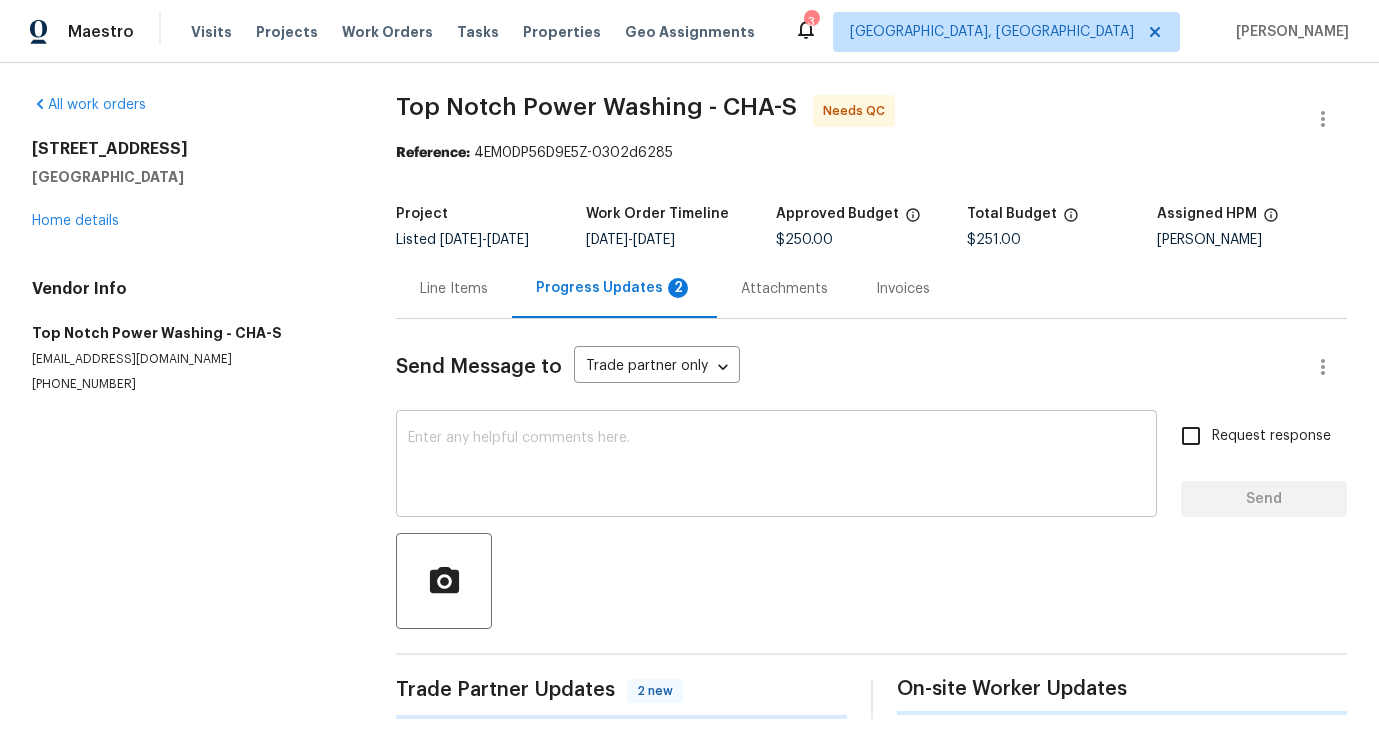 click at bounding box center (776, 466) 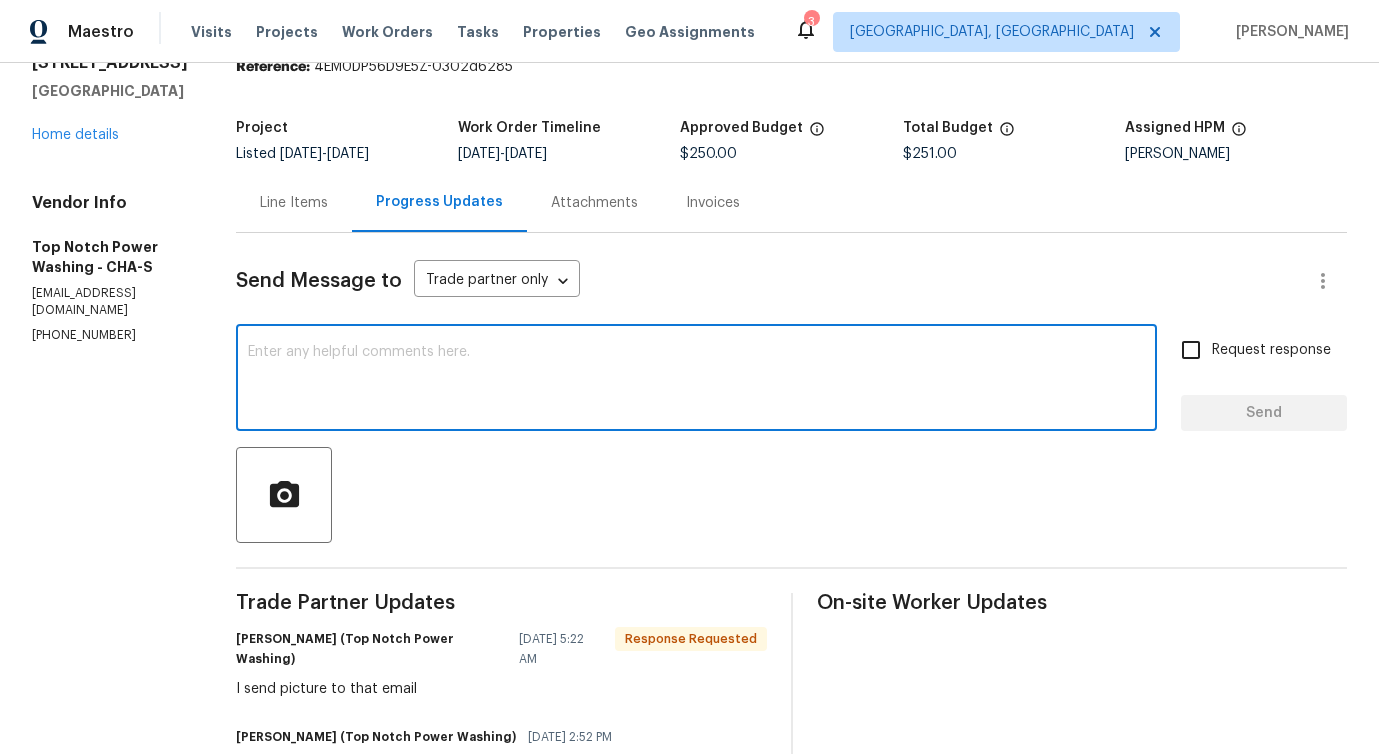 scroll, scrollTop: 0, scrollLeft: 0, axis: both 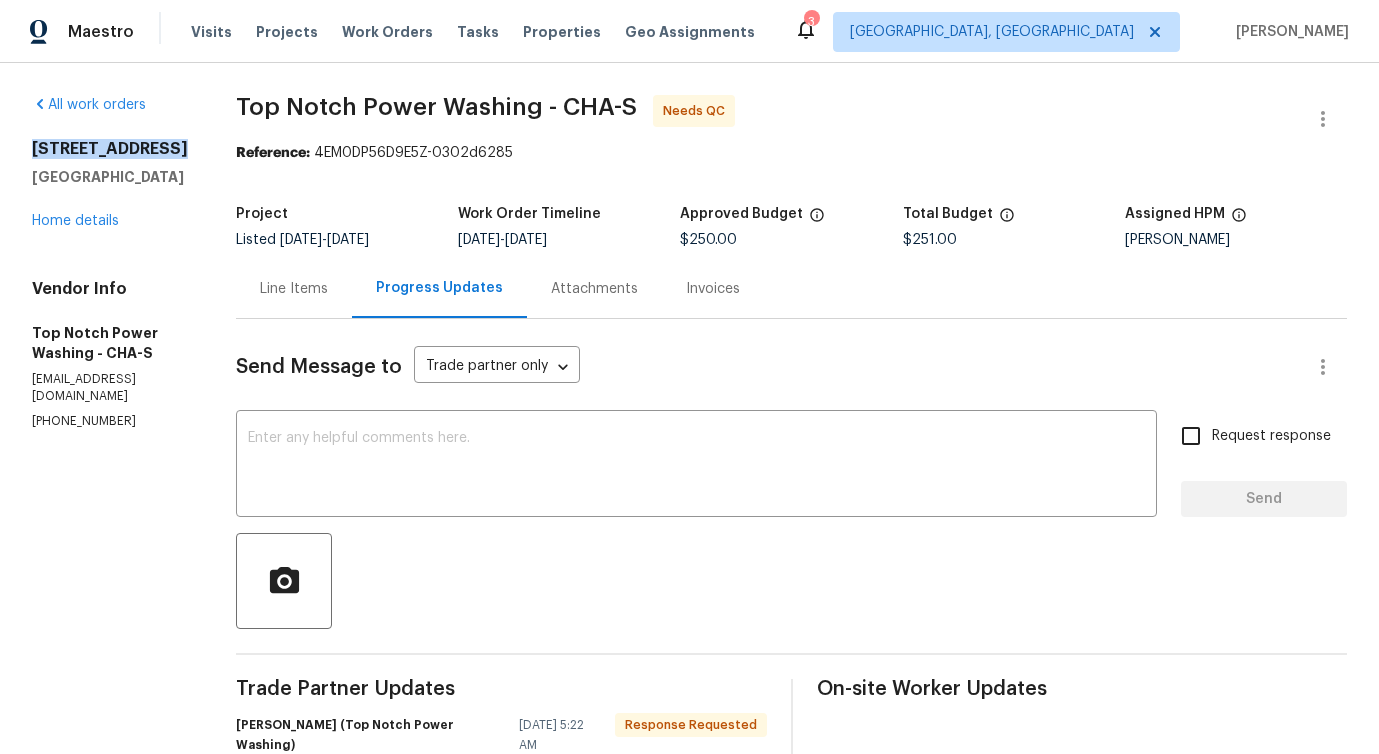 drag, startPoint x: 29, startPoint y: 145, endPoint x: 173, endPoint y: 148, distance: 144.03125 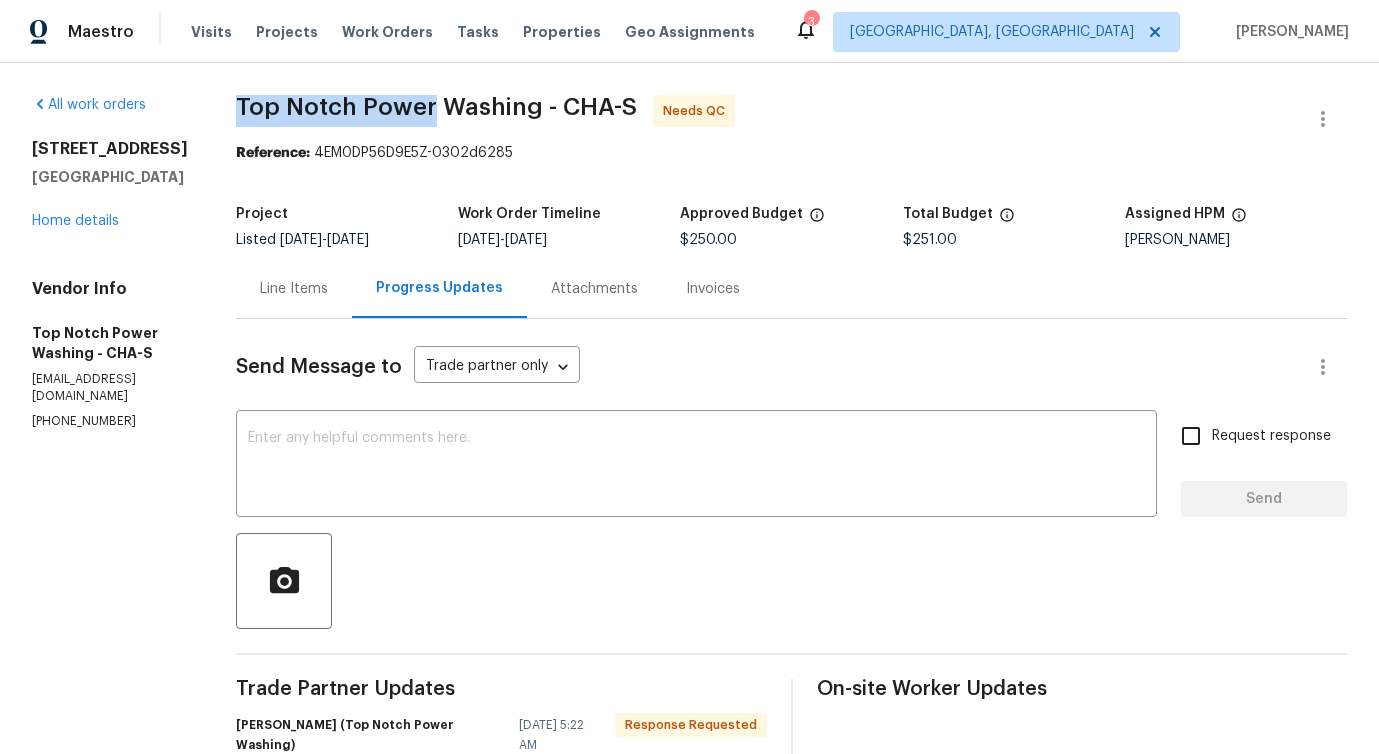 drag, startPoint x: 226, startPoint y: 100, endPoint x: 430, endPoint y: 111, distance: 204.29636 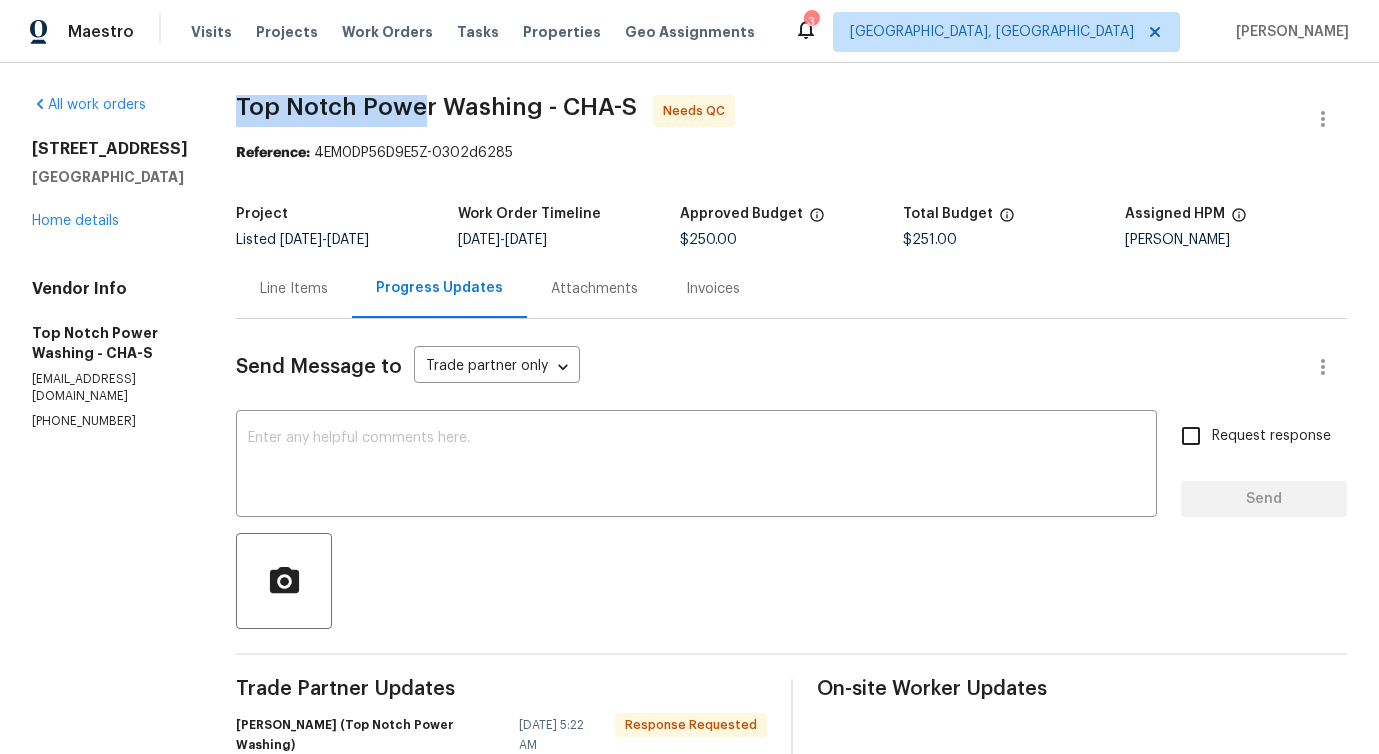 drag, startPoint x: 232, startPoint y: 98, endPoint x: 422, endPoint y: 114, distance: 190.6725 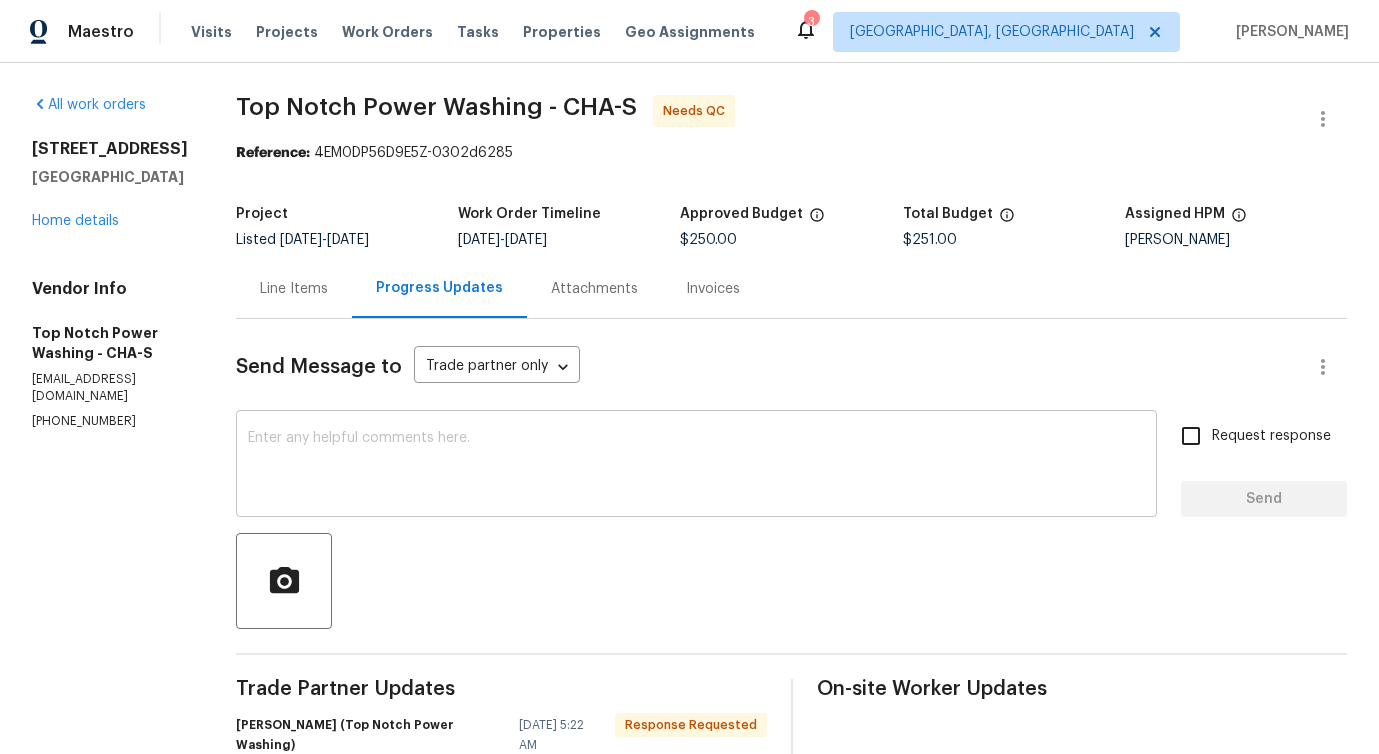 click at bounding box center (696, 466) 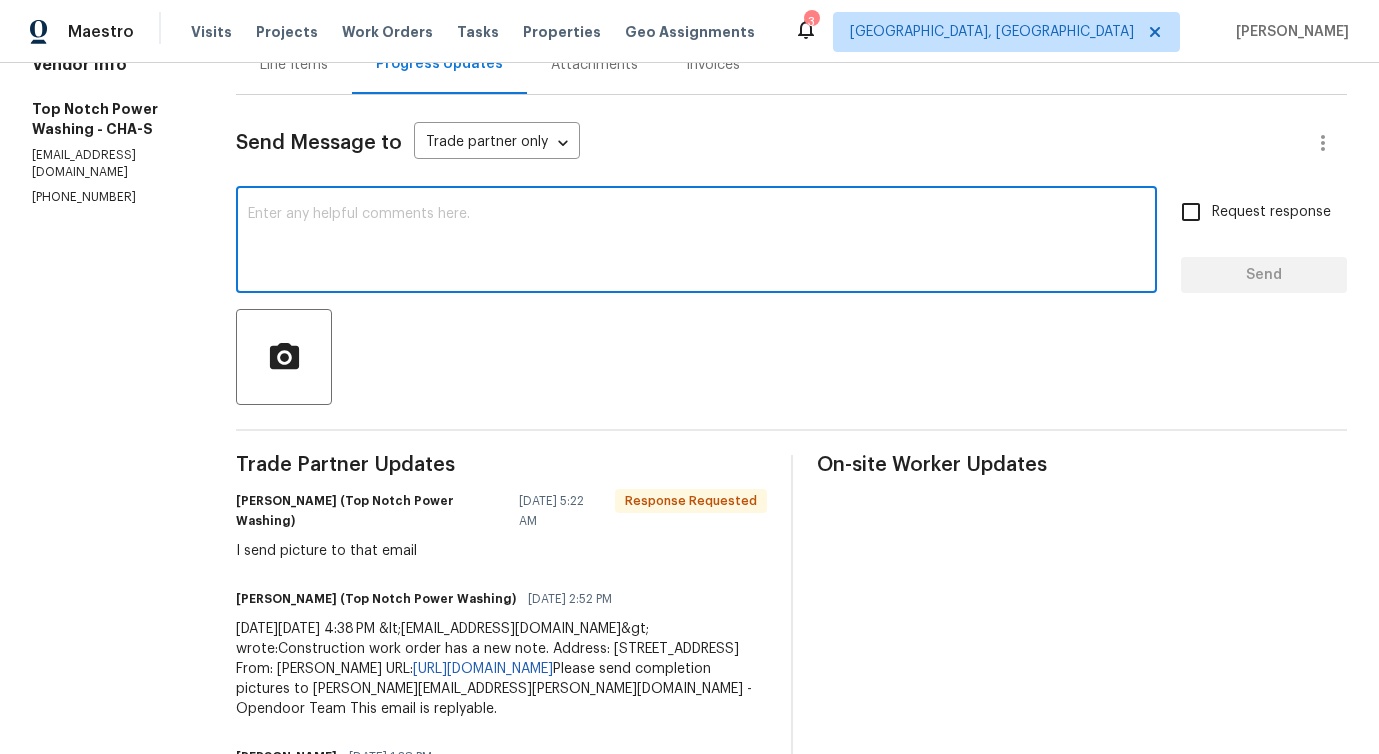 scroll, scrollTop: 0, scrollLeft: 0, axis: both 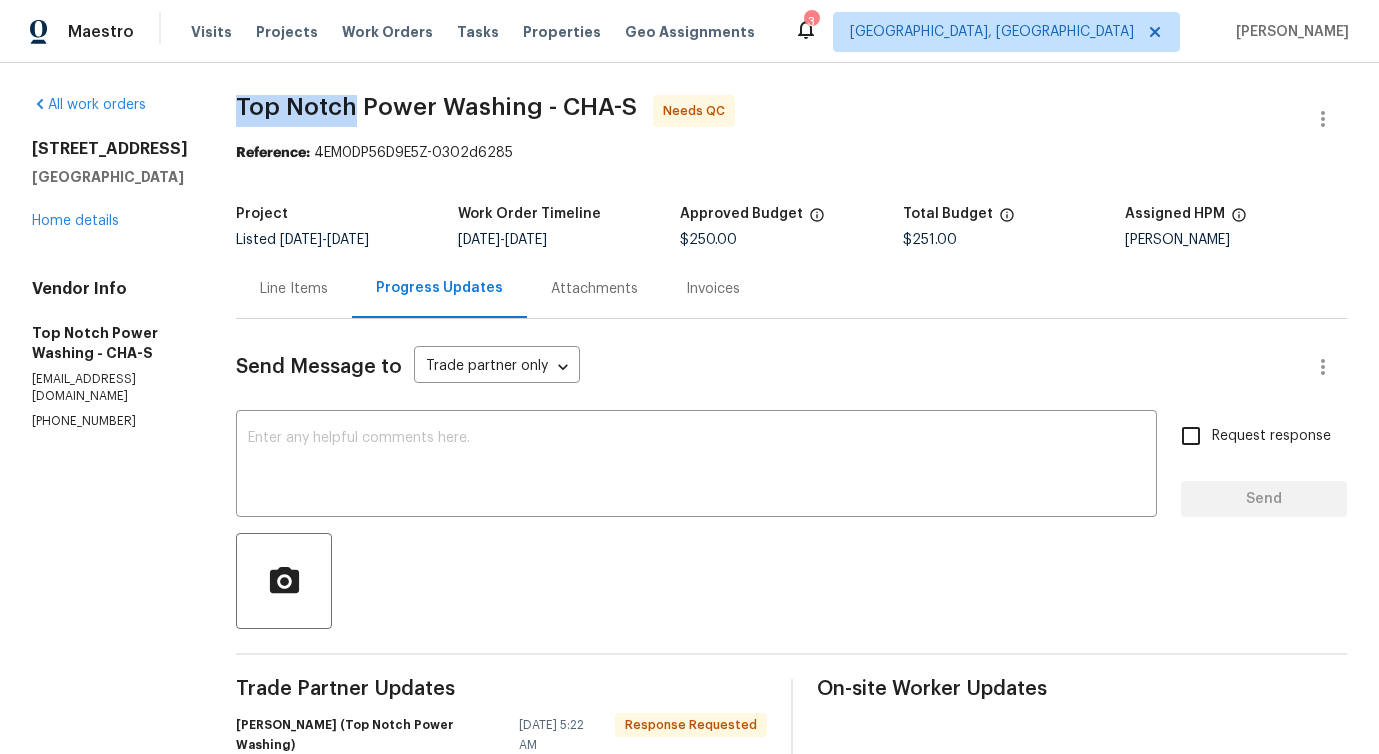 drag, startPoint x: 233, startPoint y: 105, endPoint x: 351, endPoint y: 110, distance: 118.10589 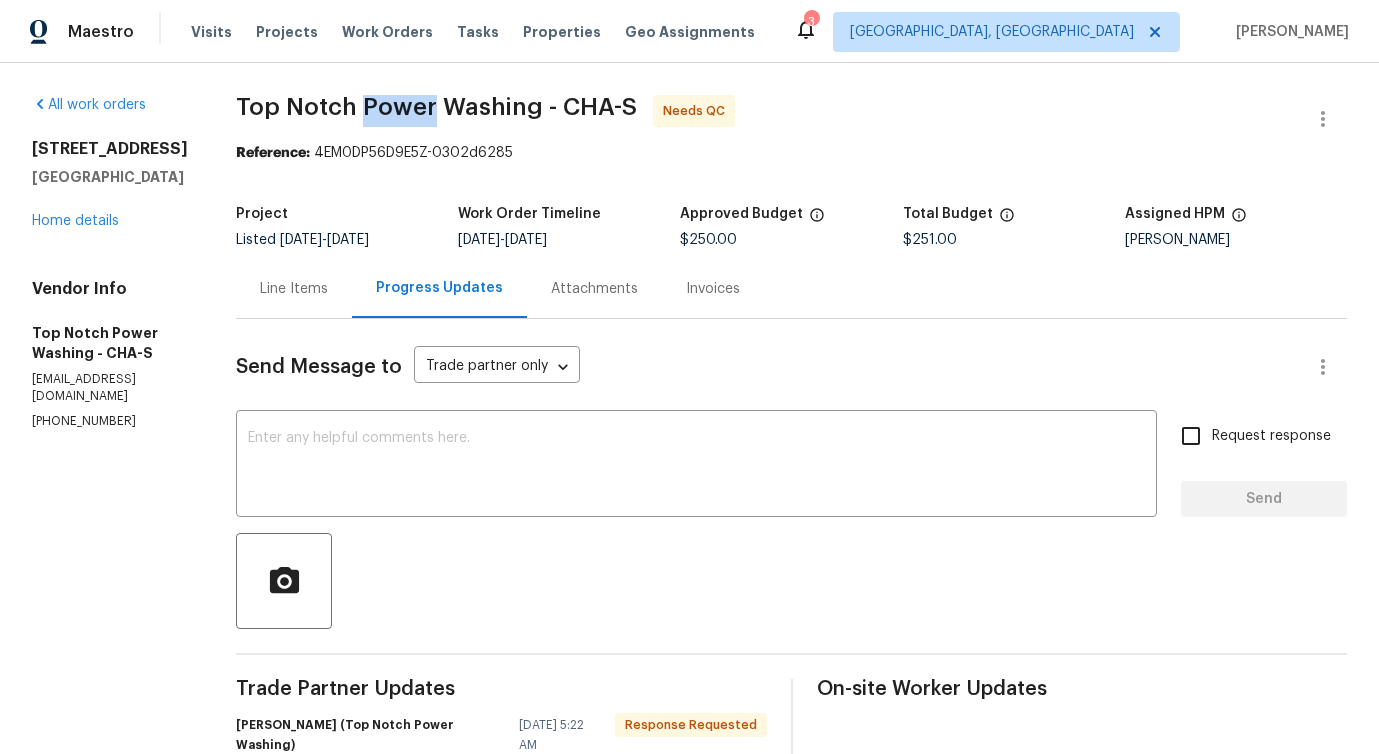 drag, startPoint x: 356, startPoint y: 102, endPoint x: 426, endPoint y: 102, distance: 70 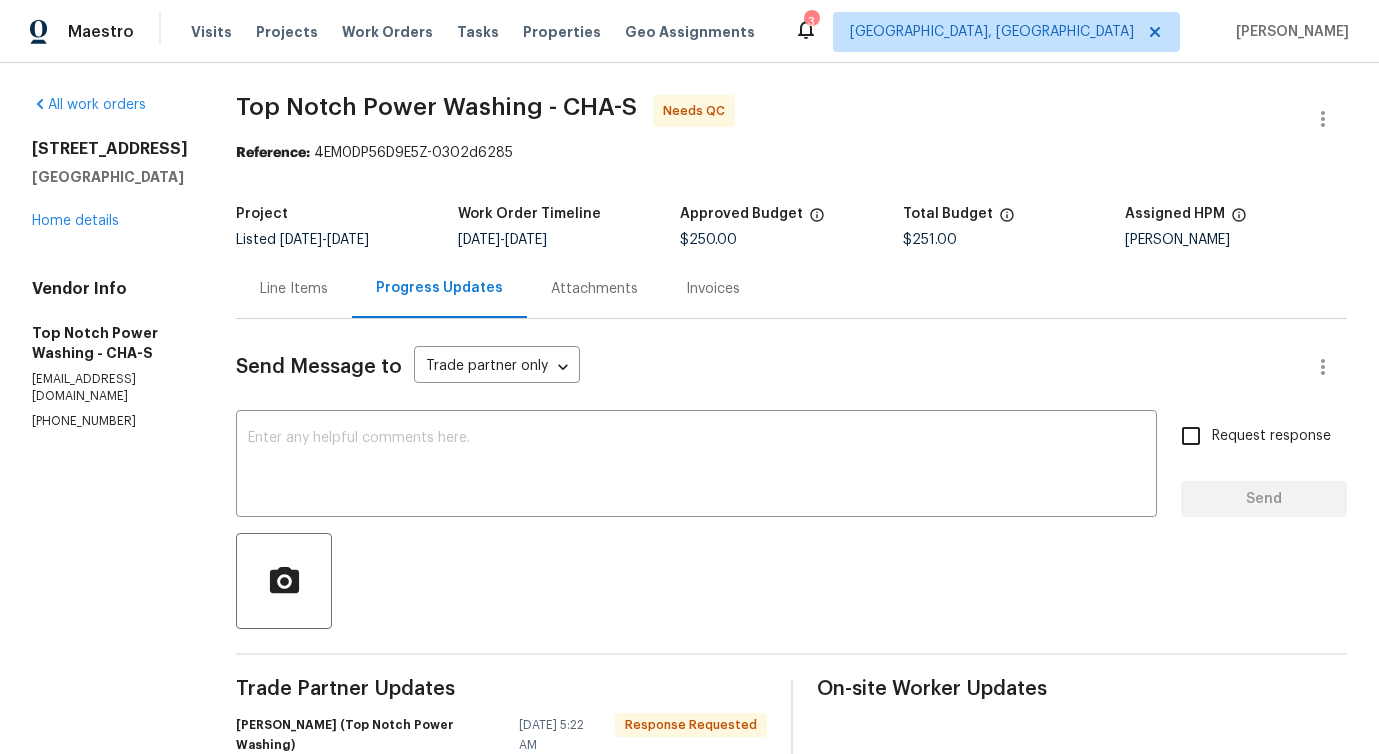 click on "Top Notch Power Washing - CHA-S" at bounding box center [436, 107] 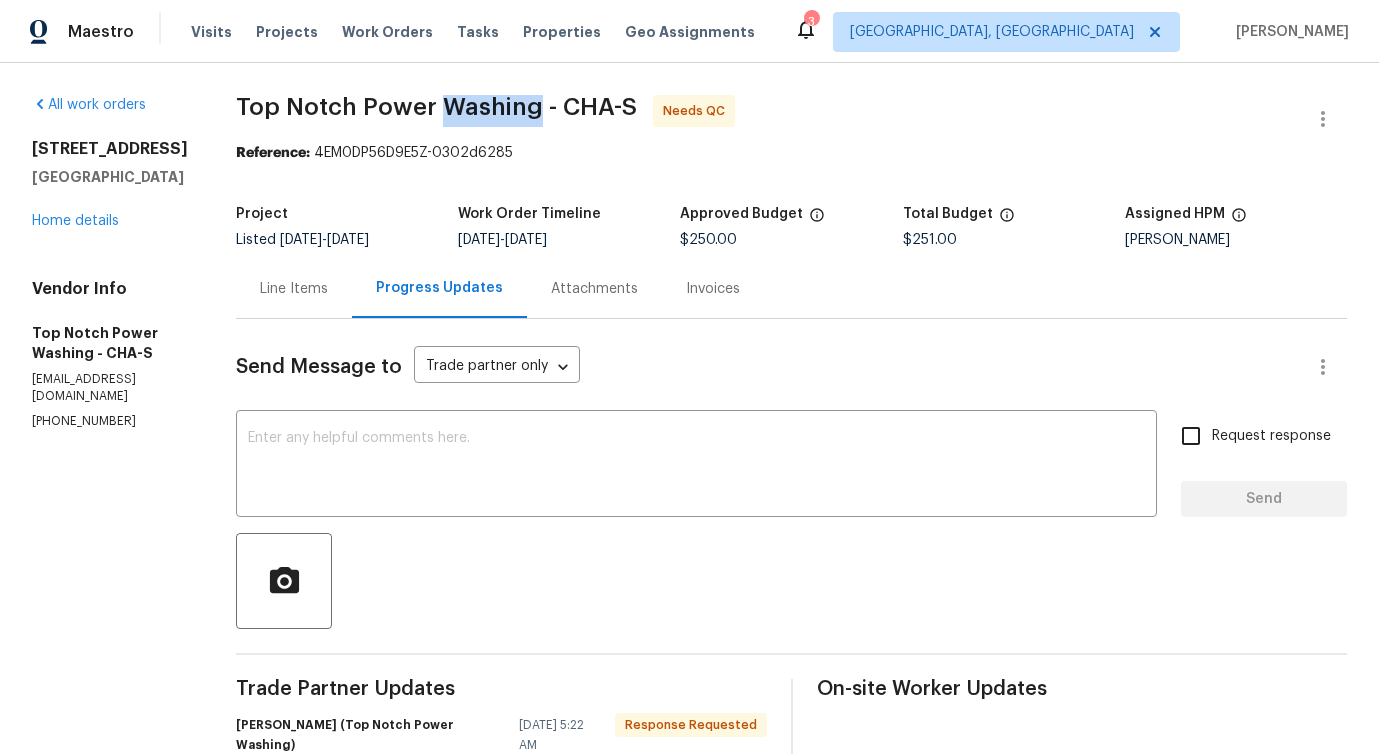 click on "Top Notch Power Washing - CHA-S" at bounding box center (436, 107) 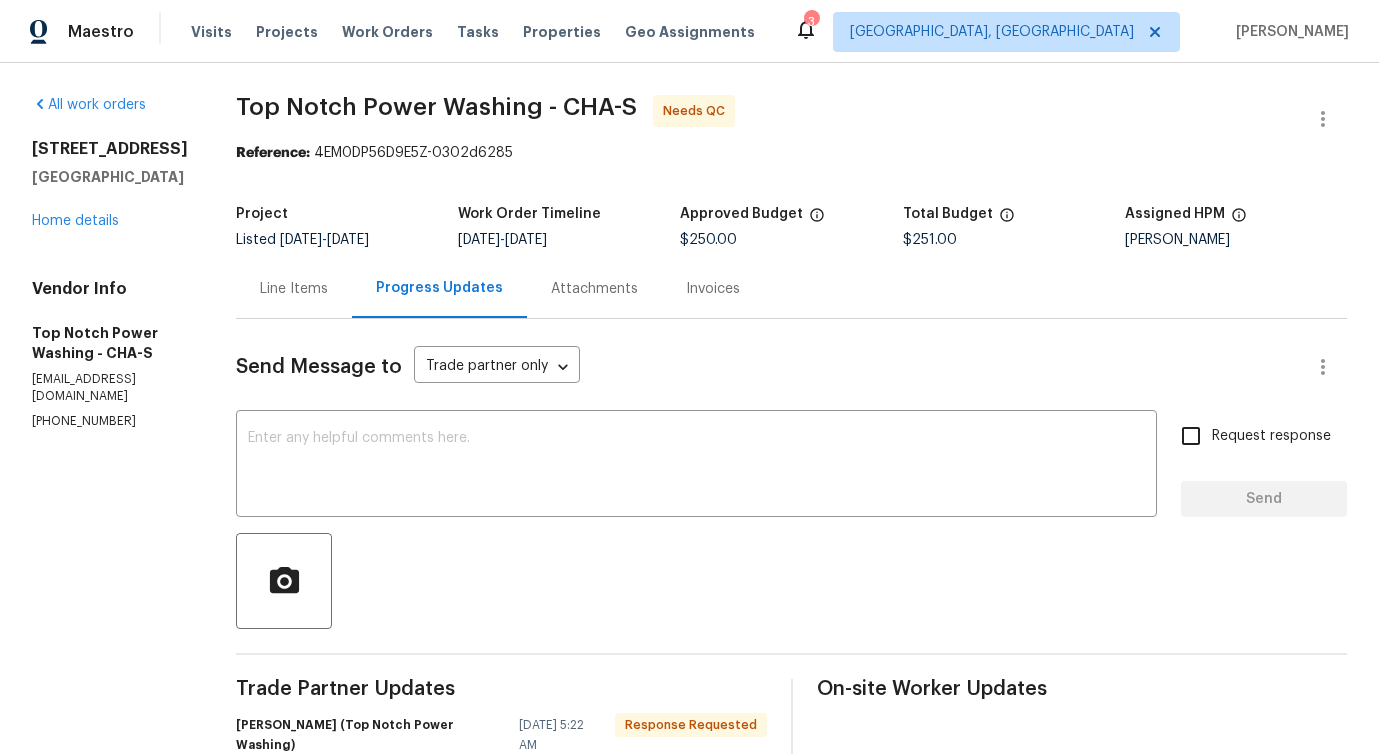 click on "Top Notch Power Washing - CHA-S" at bounding box center (436, 107) 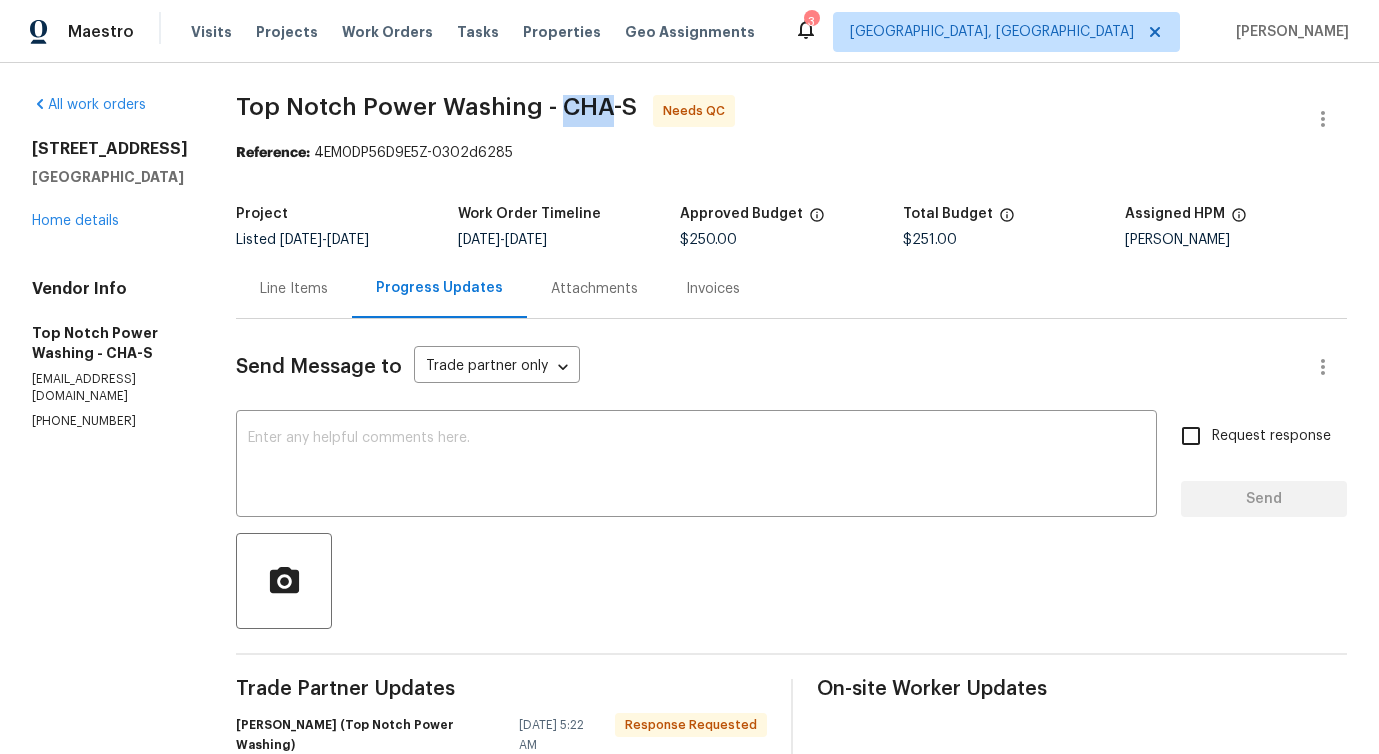 click on "Send Message to Trade partner only Trade partner only ​ x ​ Request response Send Trade Partner Updates Jonathan Lecroy (Top Notch Power Washing) 07/18/2025 5:22 AM Response Requested I send picture to that email Jonathan Lecroy (Top Notch Power Washing) 07/17/2025 2:52 PM On Thu, Jul 17, 2025, 4:38 PM  &lt;renovations@opendoor.com&gt; wrote:Construction work order has a new note.
Address: 1102 Chestnut St, La Fayette, GA 30728
From: Pavithra Sekar
URL:  https://www.opendoor.com/vendor/work-orders/0302d628-5942-45b7-89bd-41e1b0d5efbb
Please send completion pictures to pavithra.sekar@opendoor.com
-Opendoor Team
This email is replyable. Pavithra Sekar 07/17/2025 1:38 PM Please send completion pictures to pavithra.sekar@opendoor.com Jonathan Lecroy (Top Notch Power Washing) 07/17/2025 12:55 PM Done, but can't upload photos Jonathan Lecroy (Top Notch Power Washing) 07/16/2025 11:55 AM Tomorrow Pavithra Sekar 07/16/2025 11:44 AM Do you have any update on the status of the work order? Pavithra Sekar" at bounding box center [791, 1103] 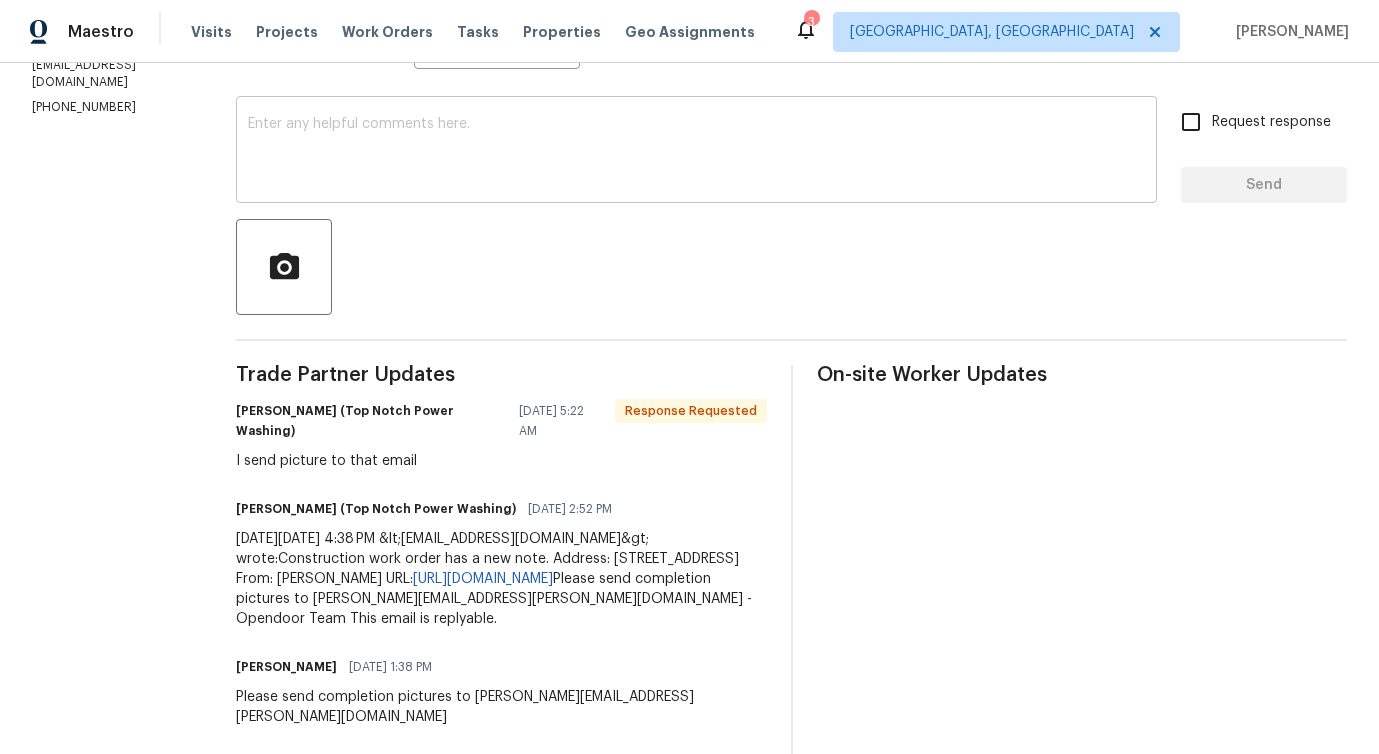 scroll, scrollTop: 0, scrollLeft: 0, axis: both 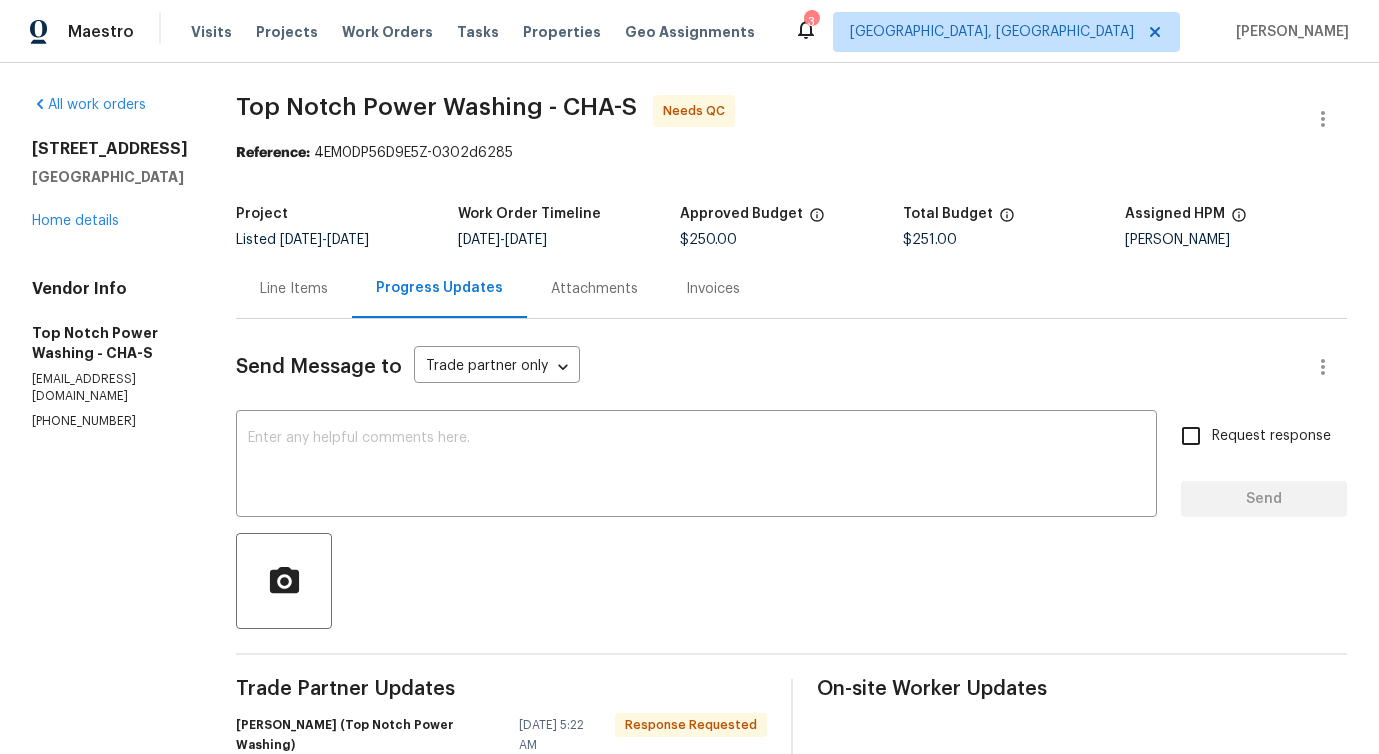 click on "Line Items" at bounding box center (294, 289) 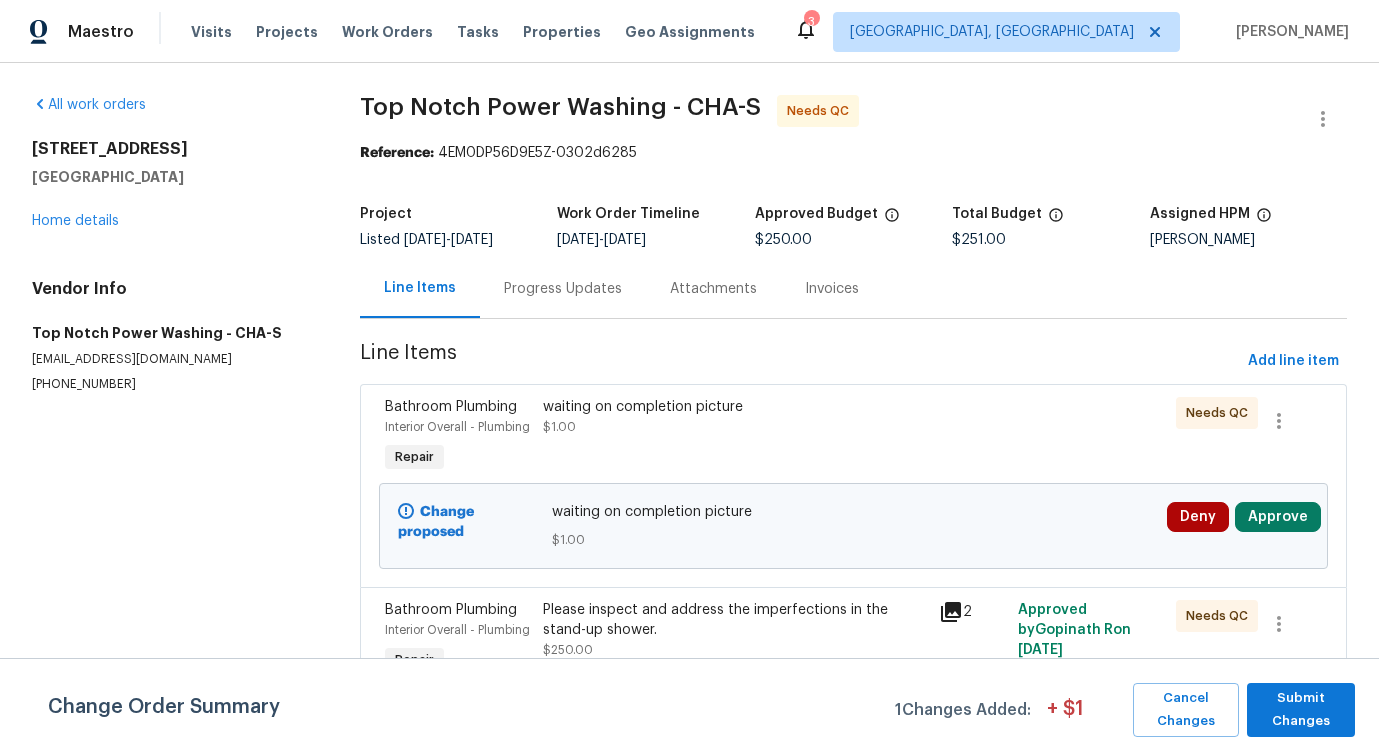 scroll, scrollTop: 163, scrollLeft: 0, axis: vertical 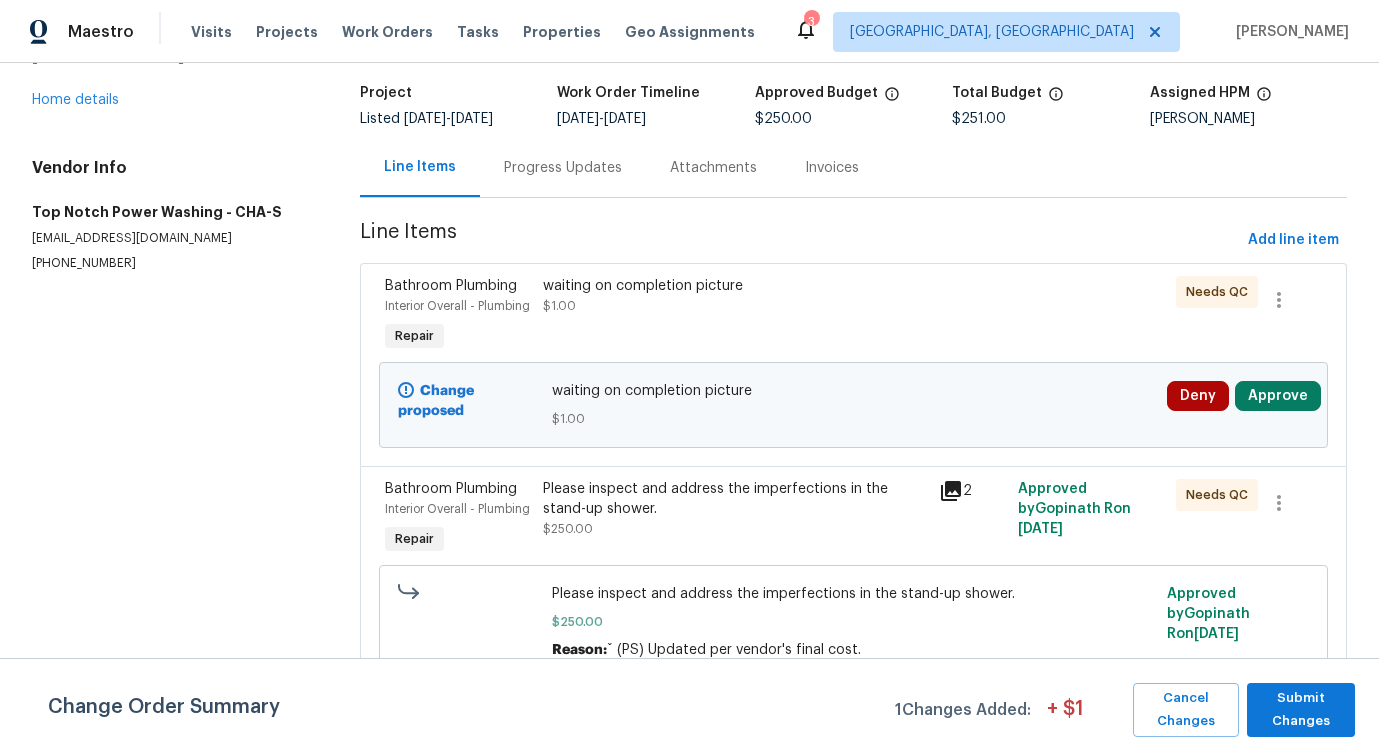 click on "Please inspect and address the imperfections in the stand-up shower." at bounding box center (734, 499) 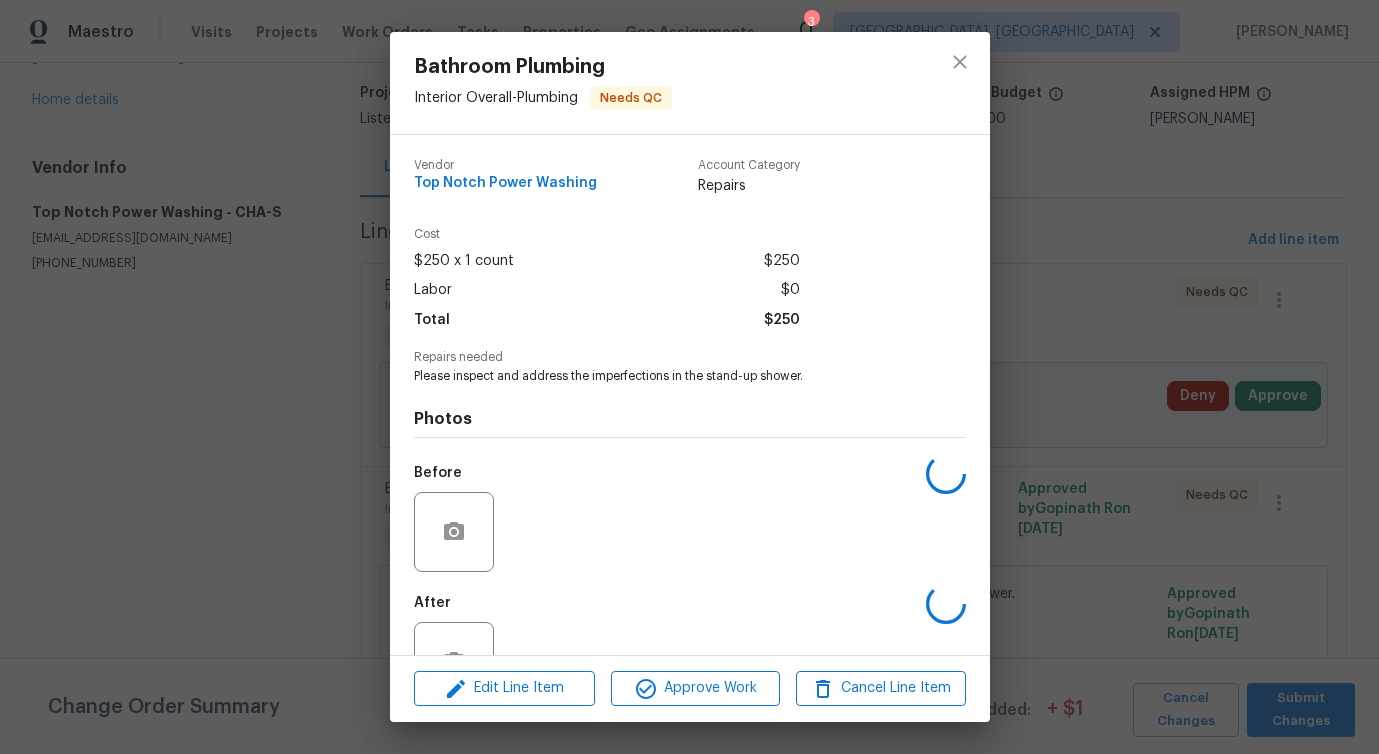 scroll, scrollTop: 67, scrollLeft: 0, axis: vertical 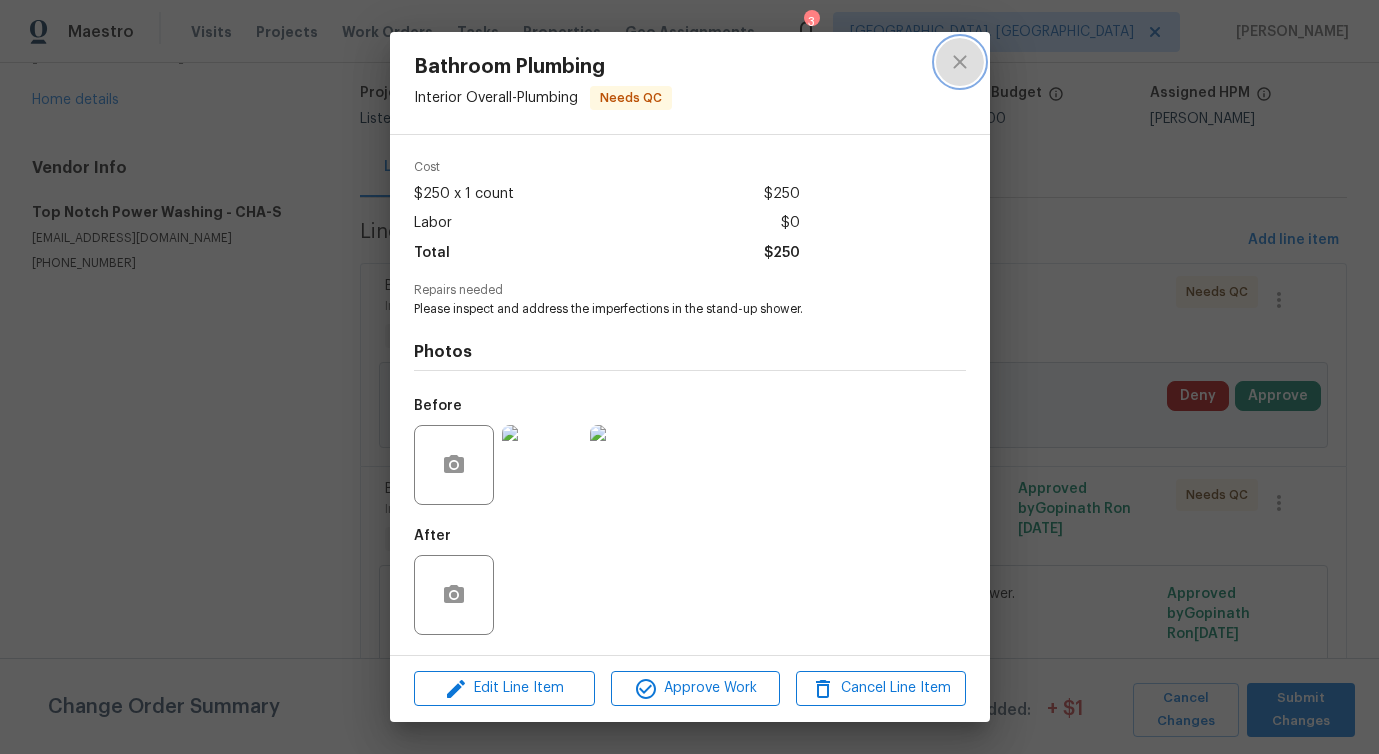 click 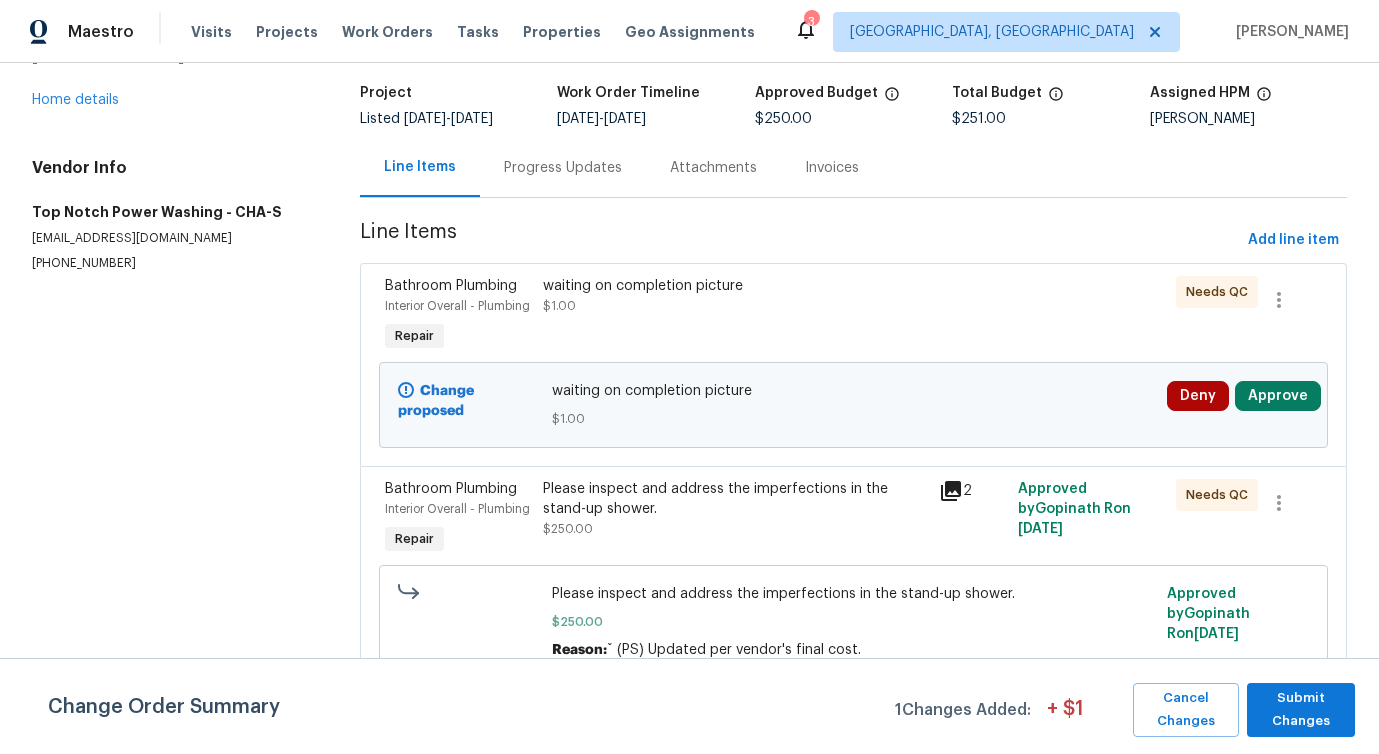 click on "Progress Updates" at bounding box center (563, 167) 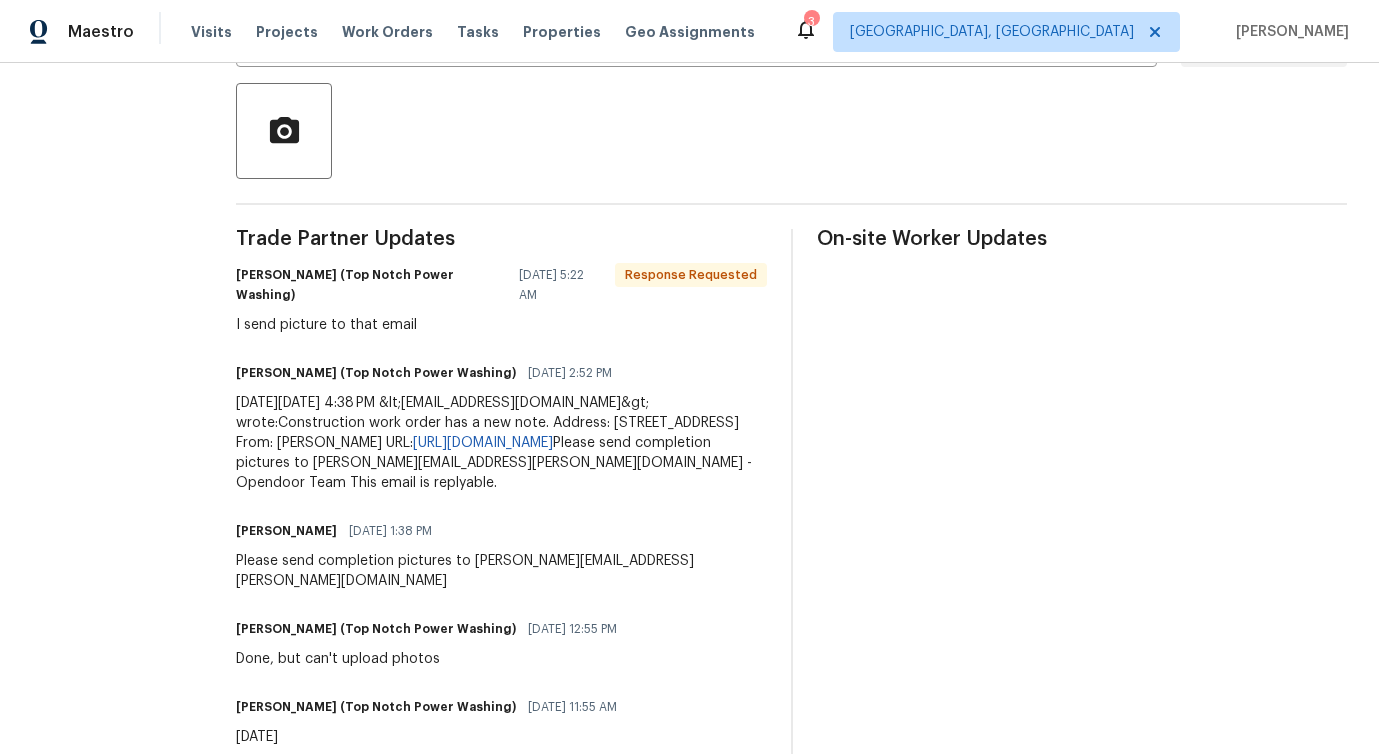 scroll, scrollTop: 459, scrollLeft: 0, axis: vertical 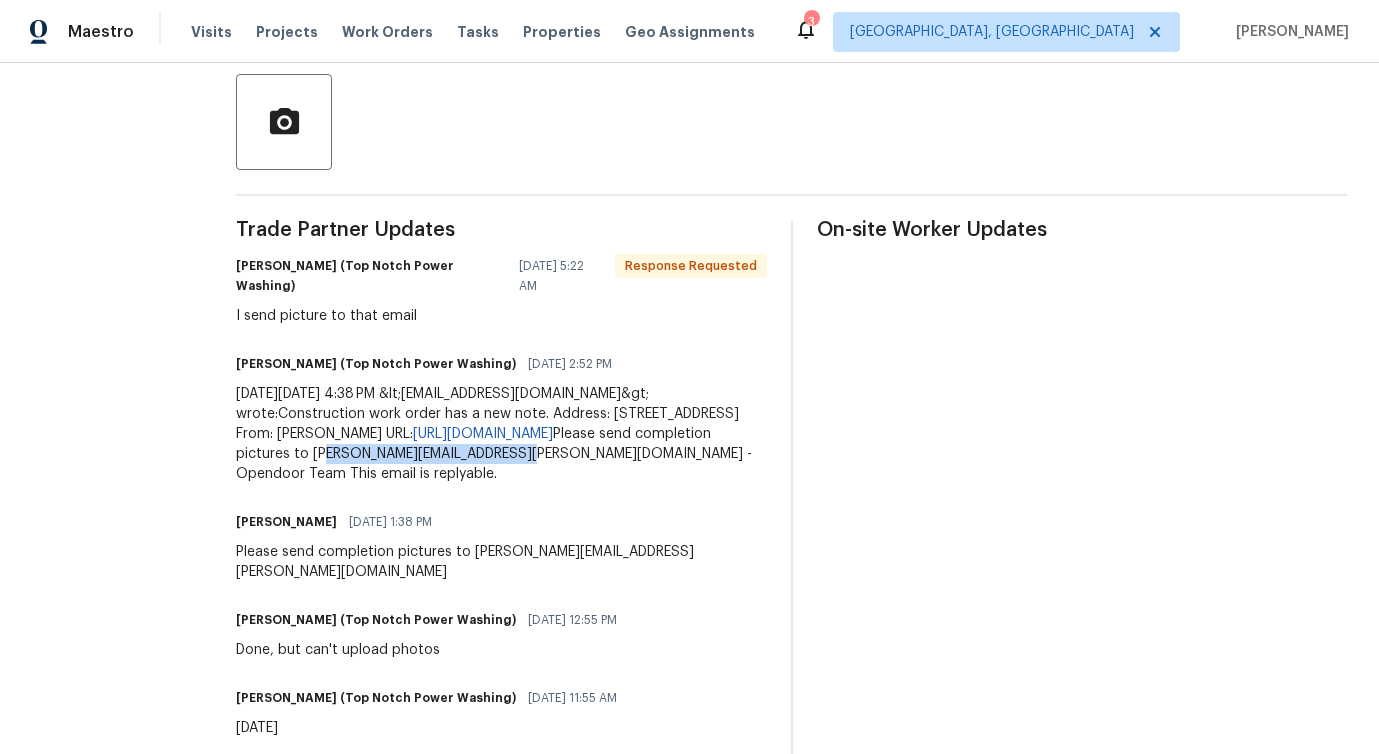 drag, startPoint x: 564, startPoint y: 455, endPoint x: 759, endPoint y: 460, distance: 195.06409 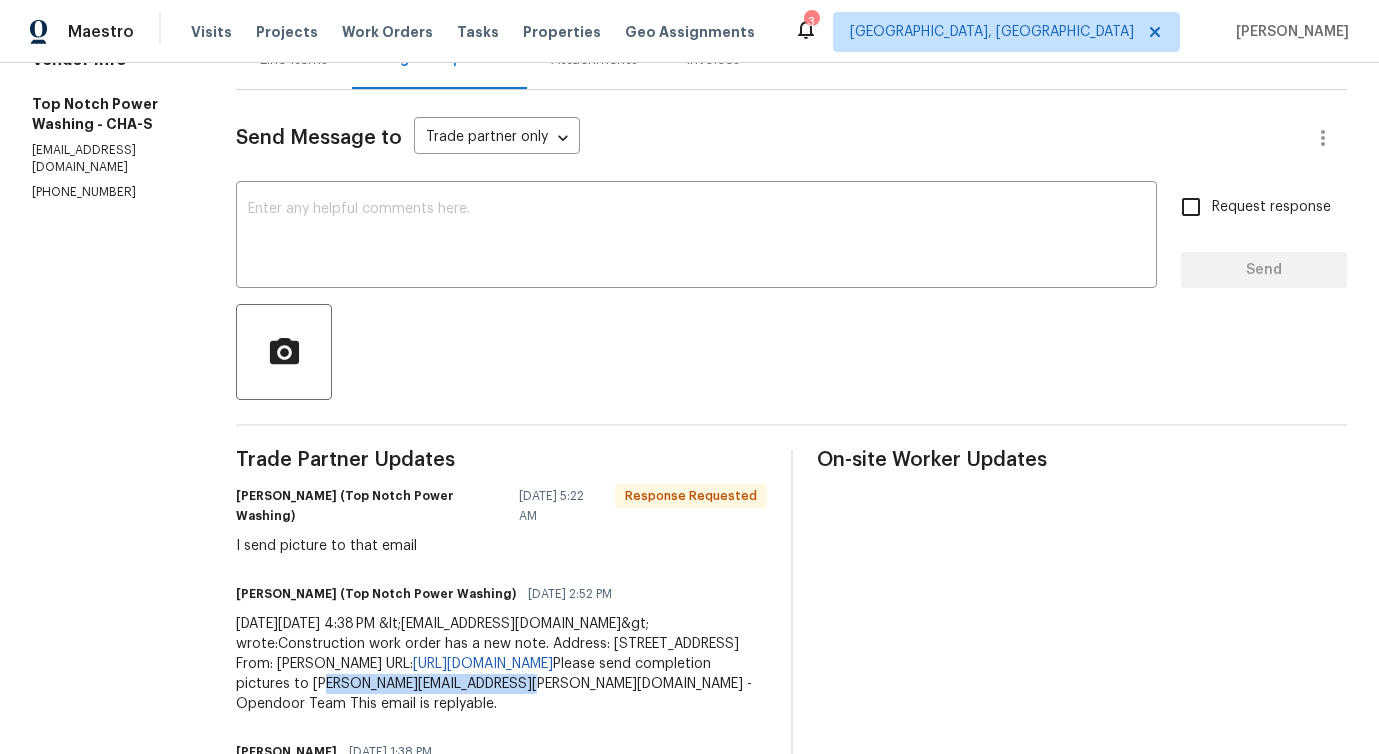 scroll, scrollTop: 227, scrollLeft: 0, axis: vertical 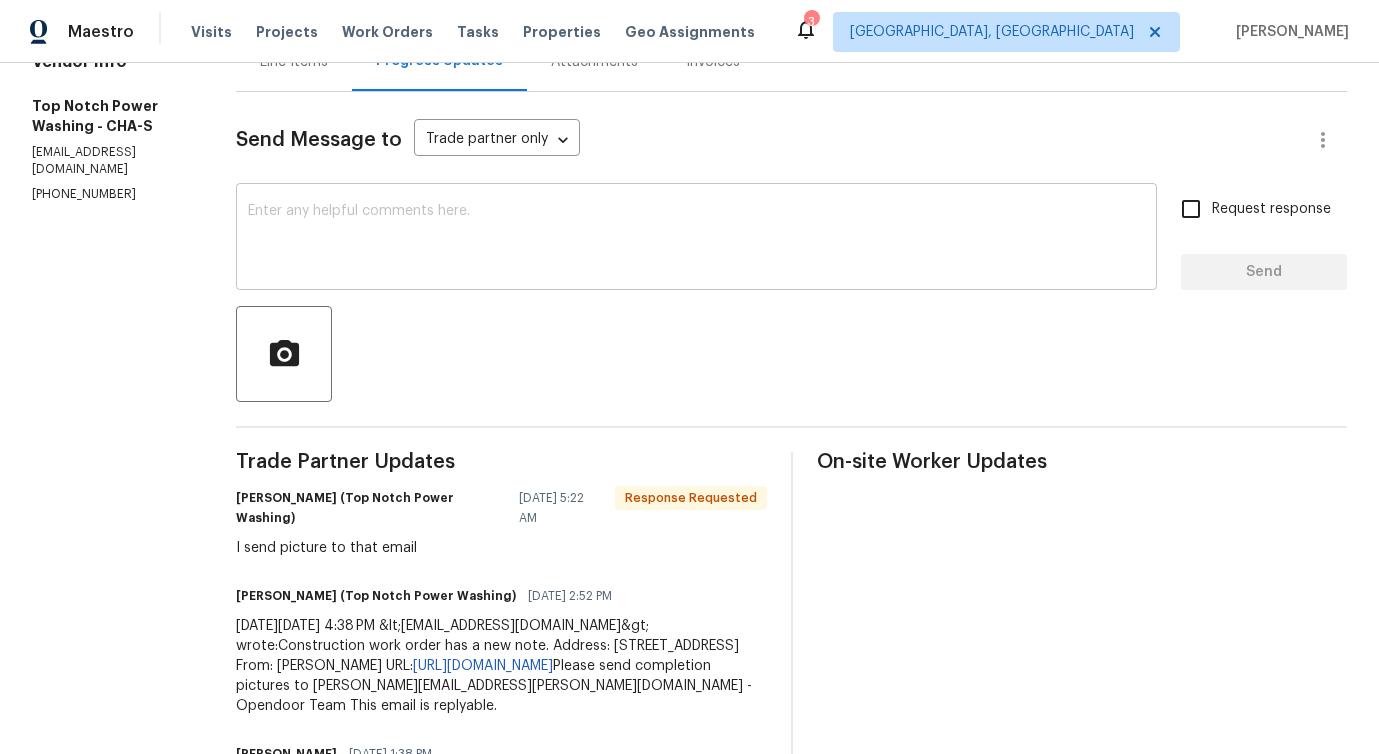 click at bounding box center (696, 239) 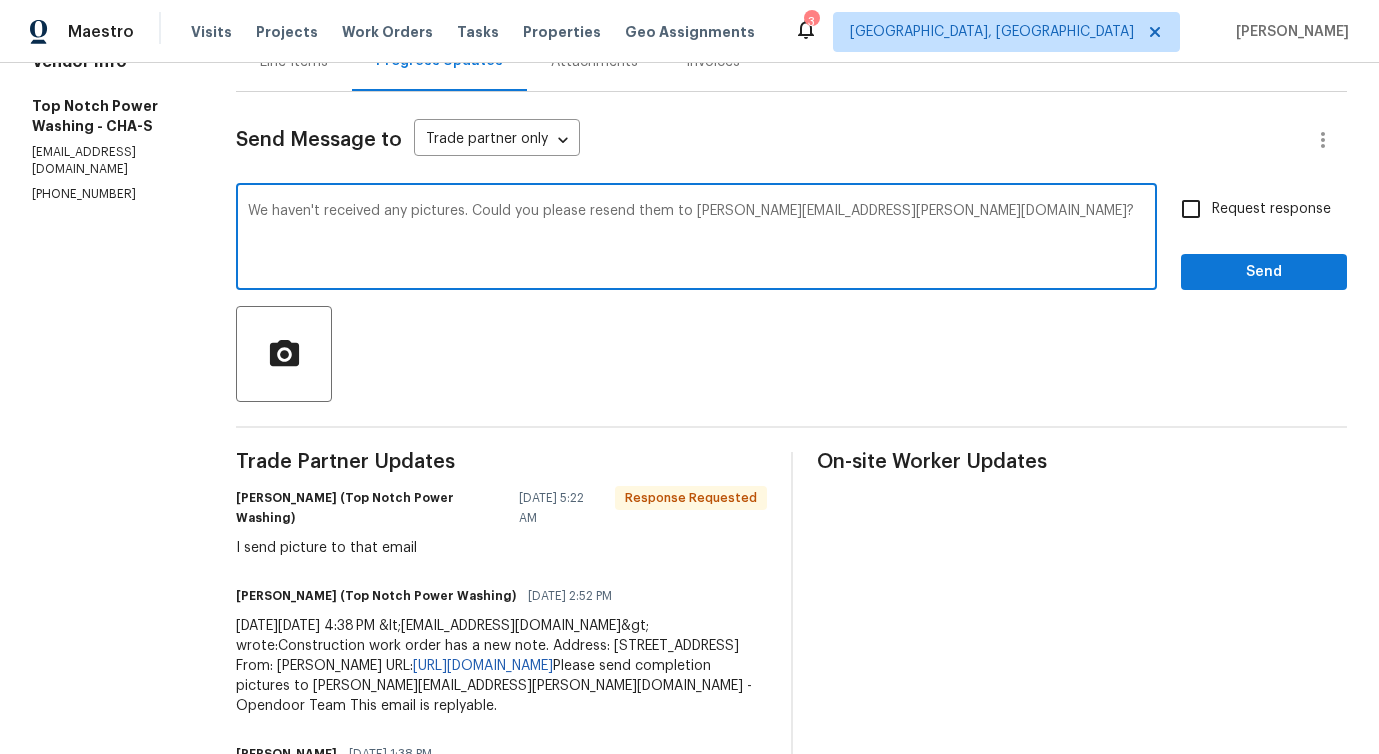 type on "We haven't received any pictures. Could you please resend them to pavithra.sekar@opendoor.com?" 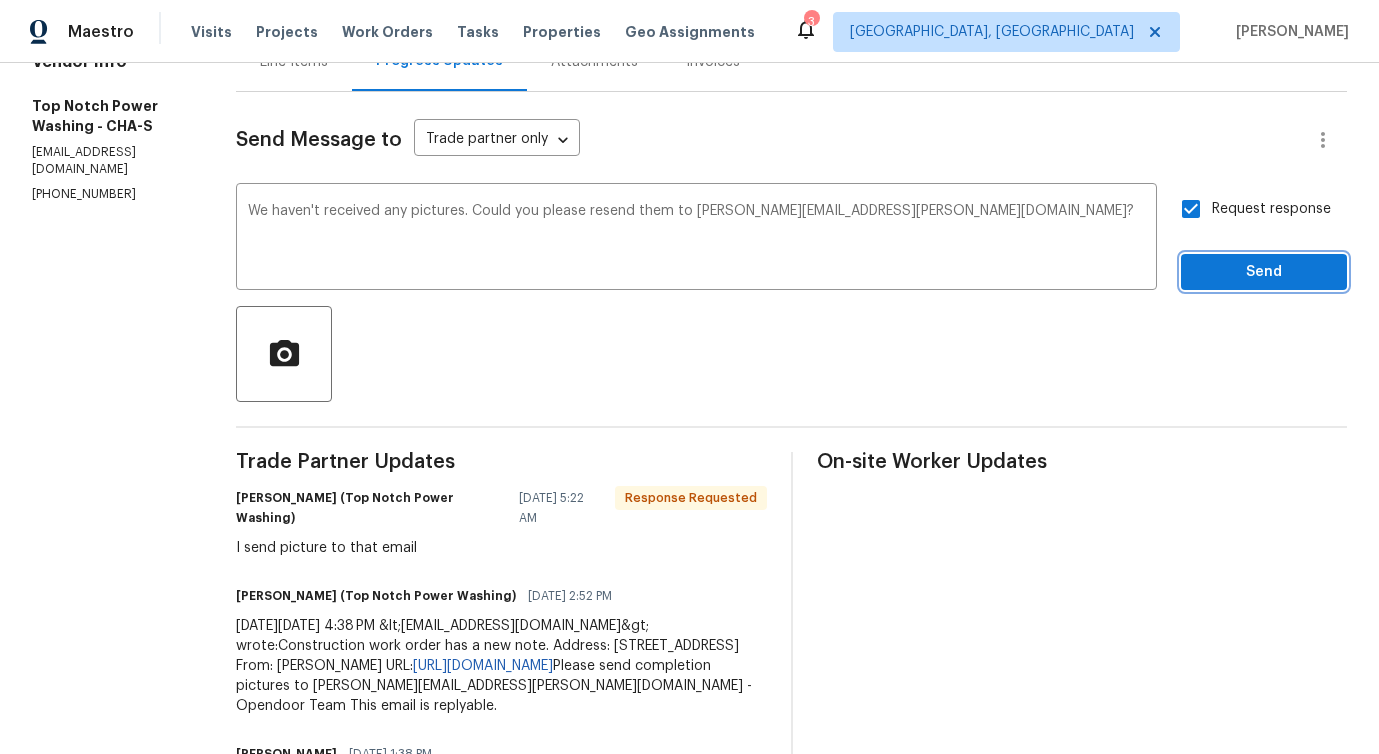 click on "Send" at bounding box center [1264, 272] 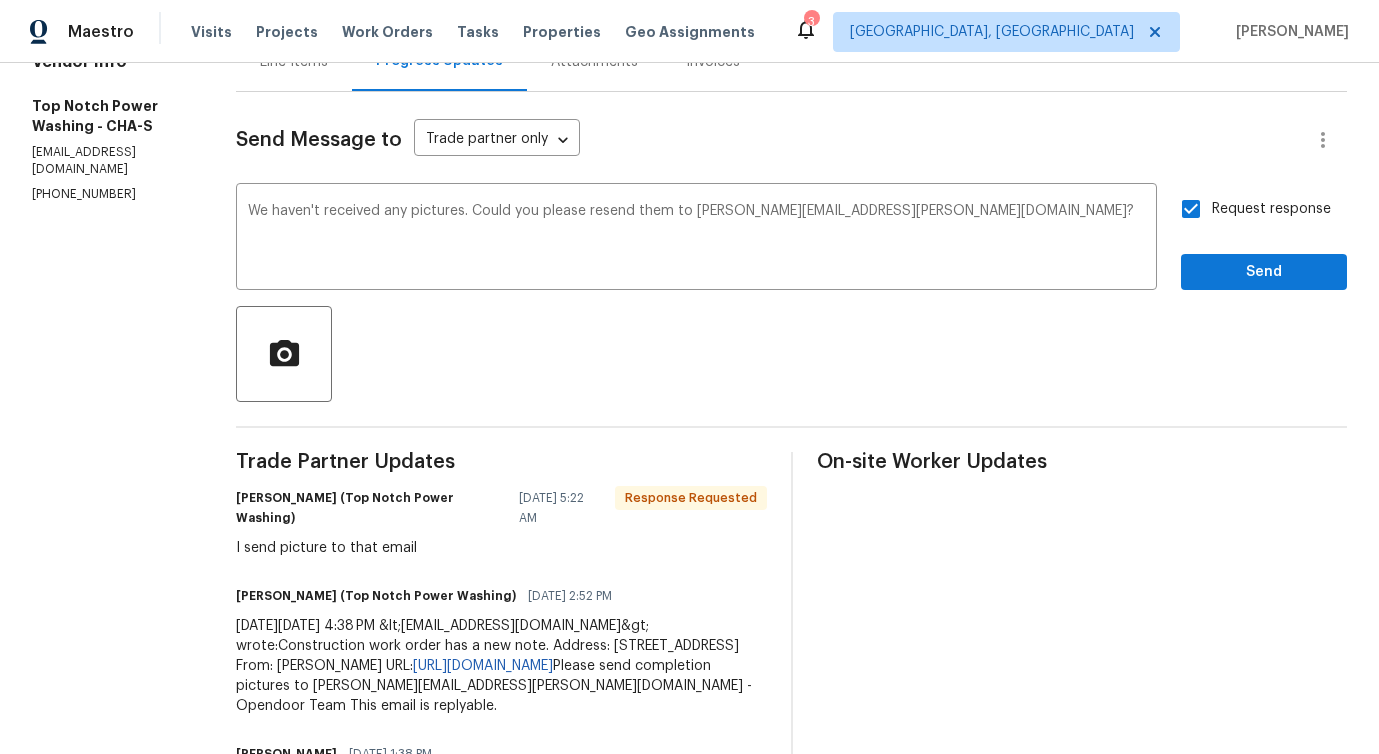scroll, scrollTop: 0, scrollLeft: 0, axis: both 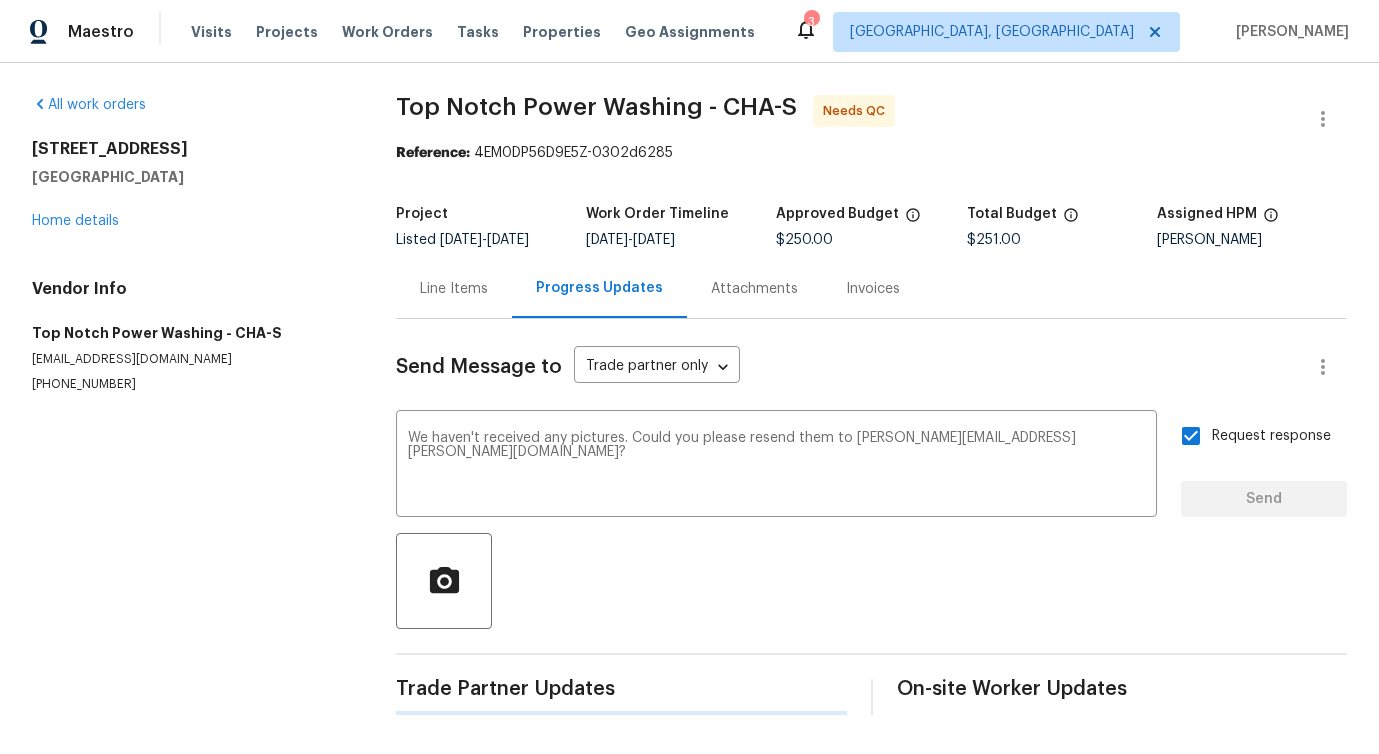 type 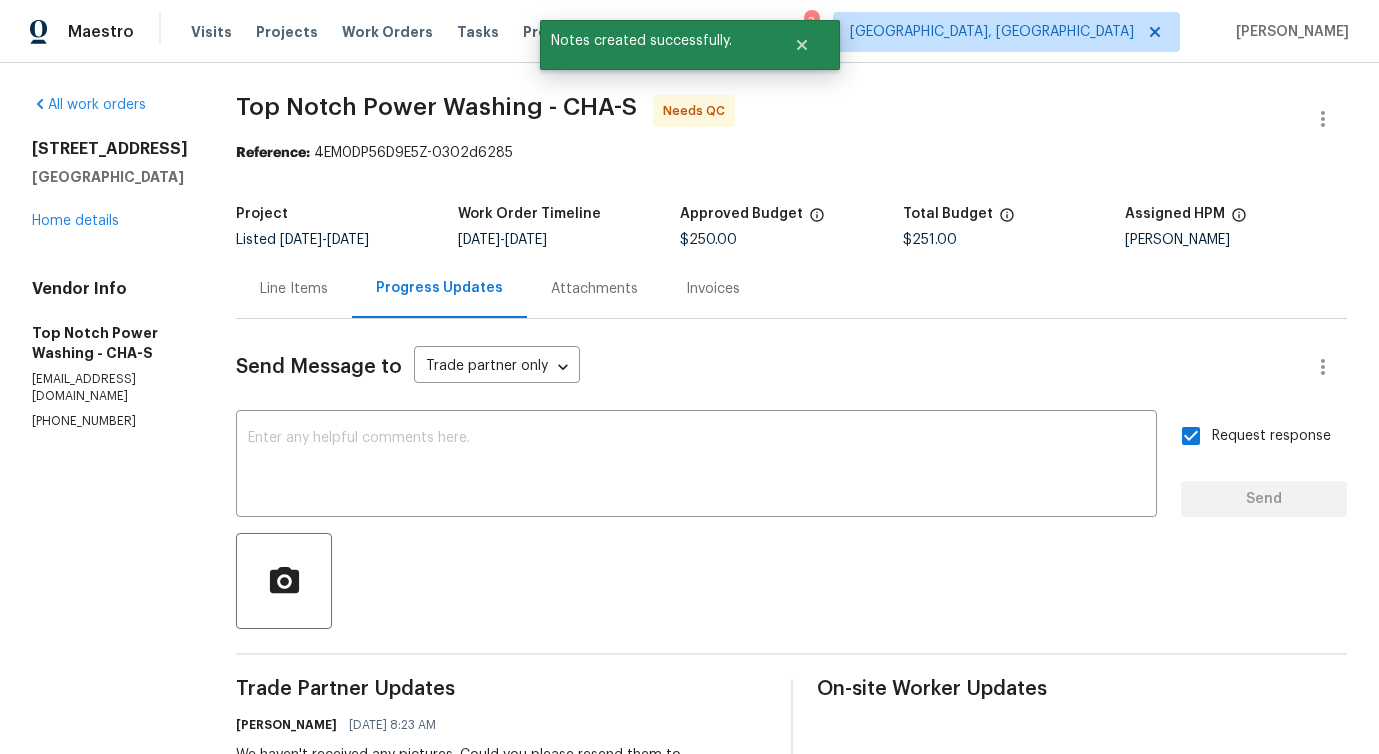 click on "Line Items" at bounding box center [294, 289] 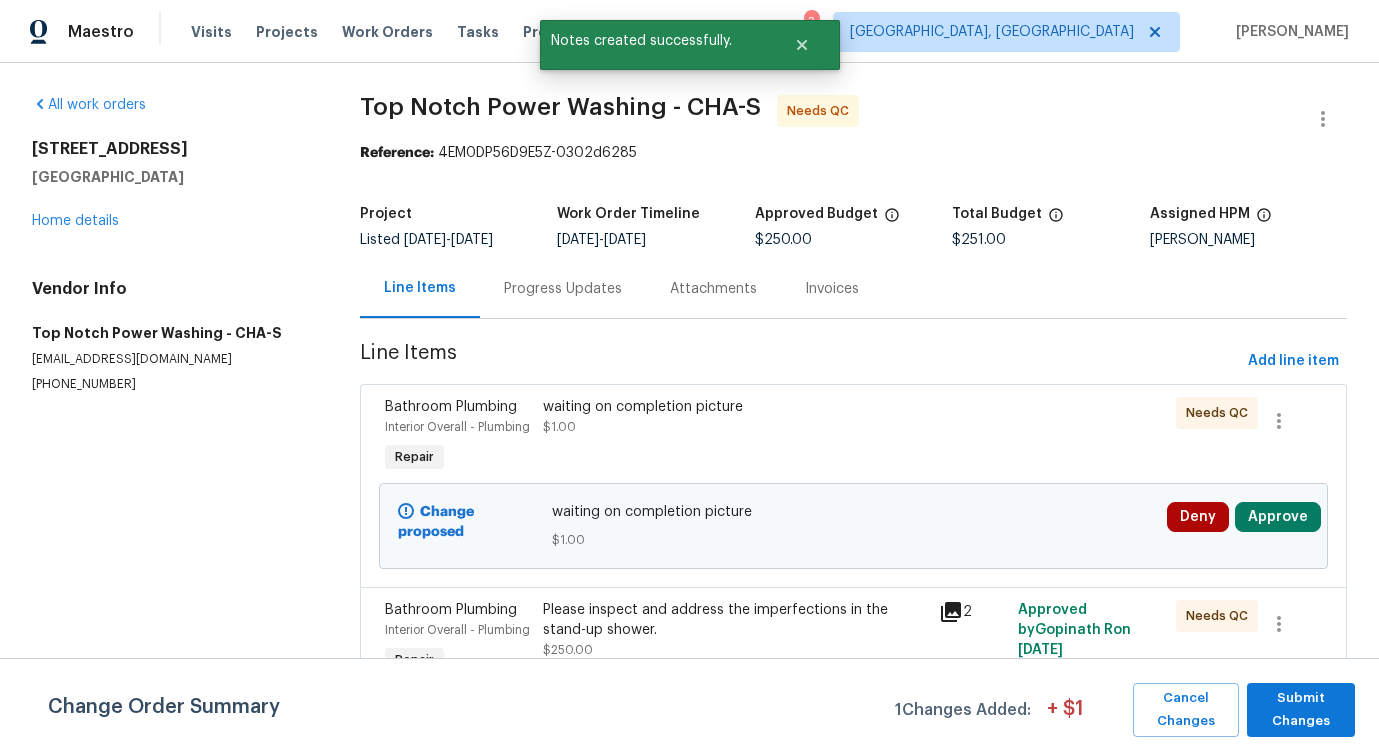 scroll, scrollTop: 163, scrollLeft: 0, axis: vertical 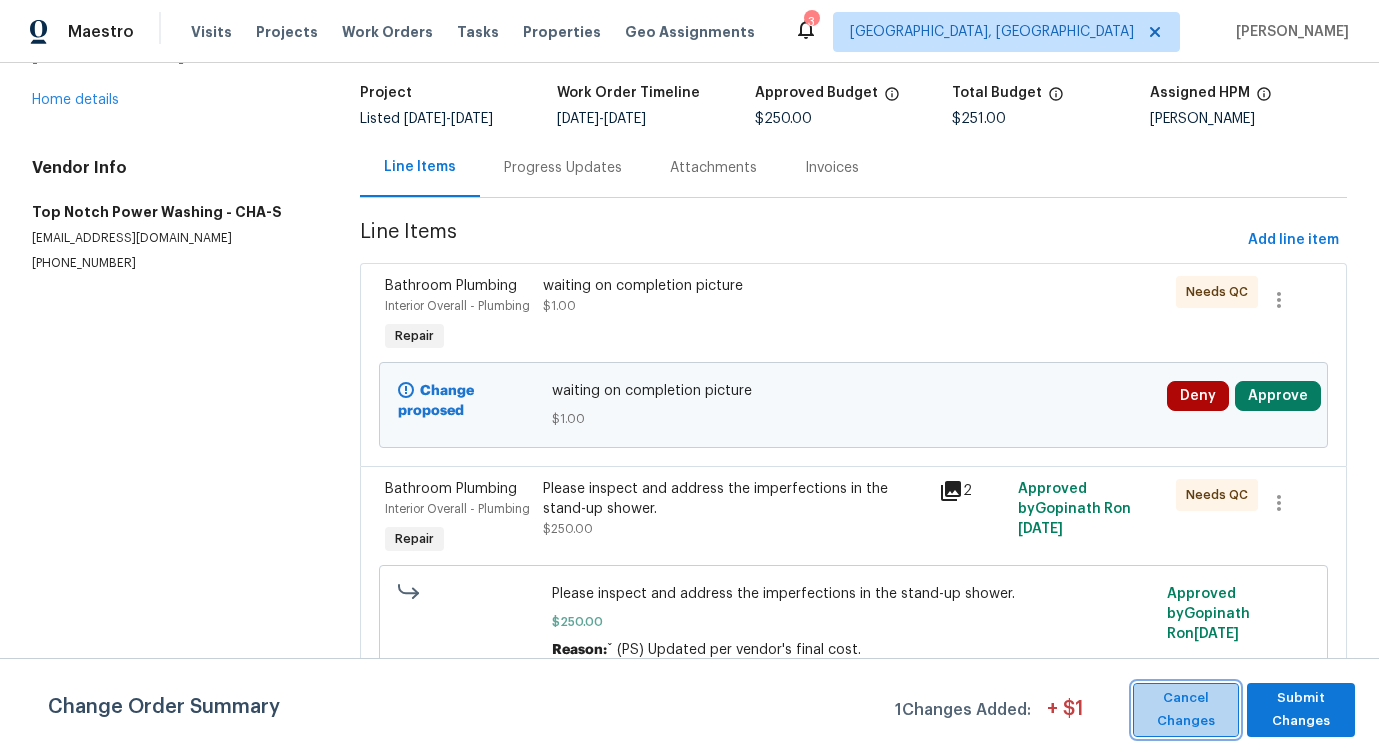 click on "Cancel Changes" at bounding box center (1186, 710) 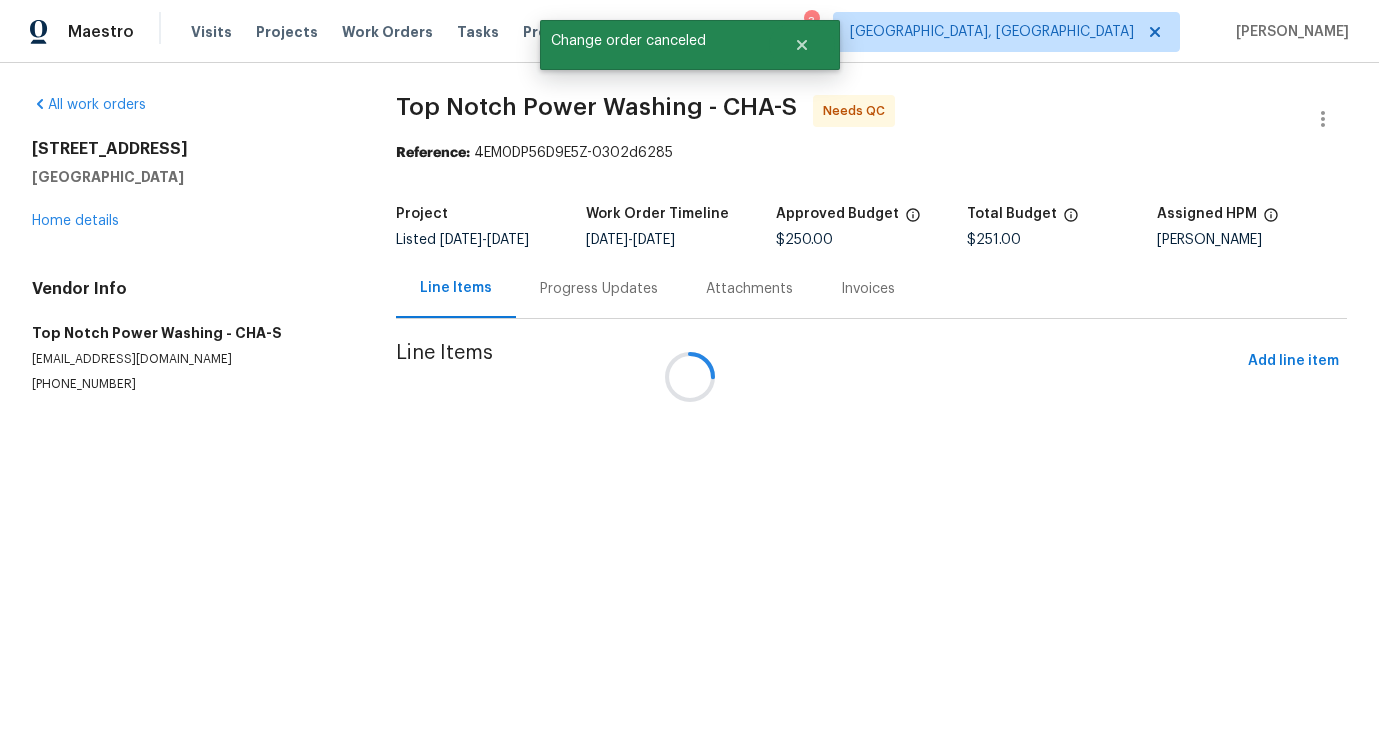 scroll, scrollTop: 0, scrollLeft: 0, axis: both 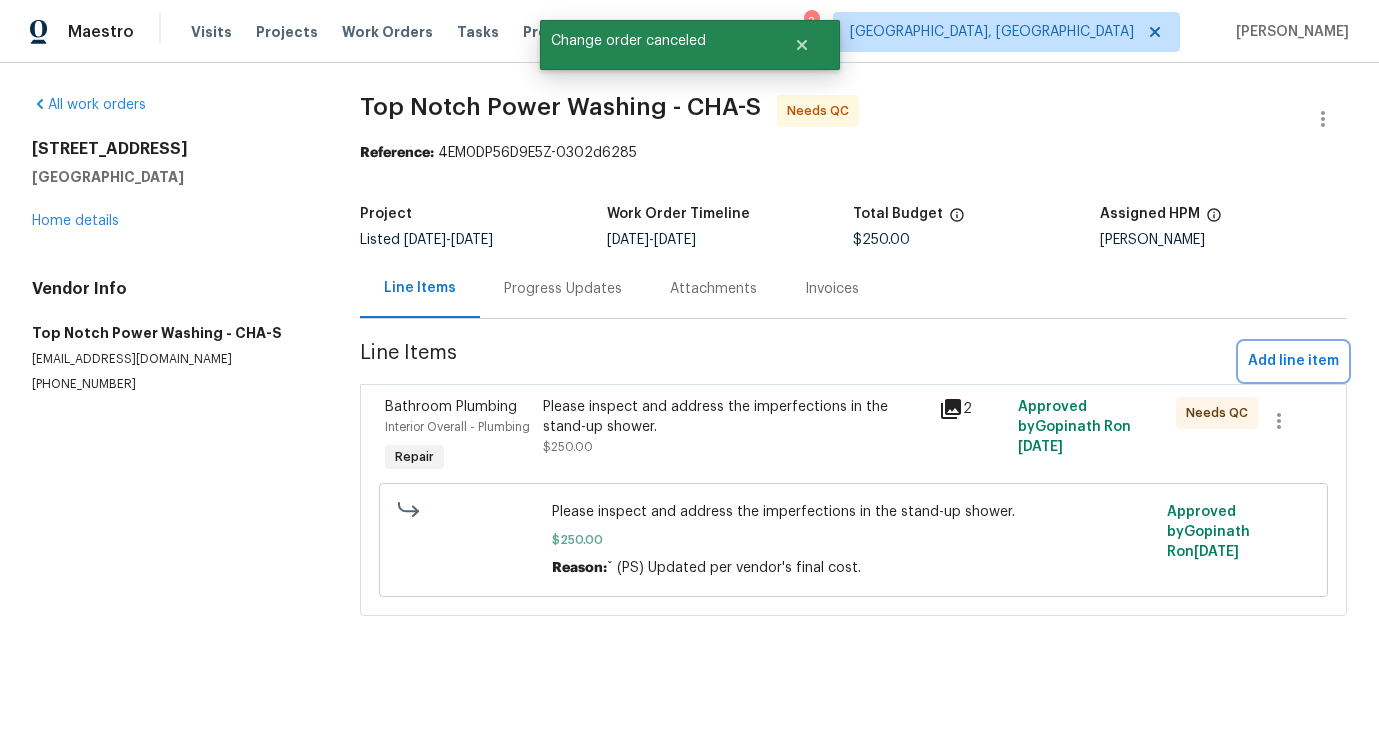 click on "Add line item" at bounding box center (1293, 361) 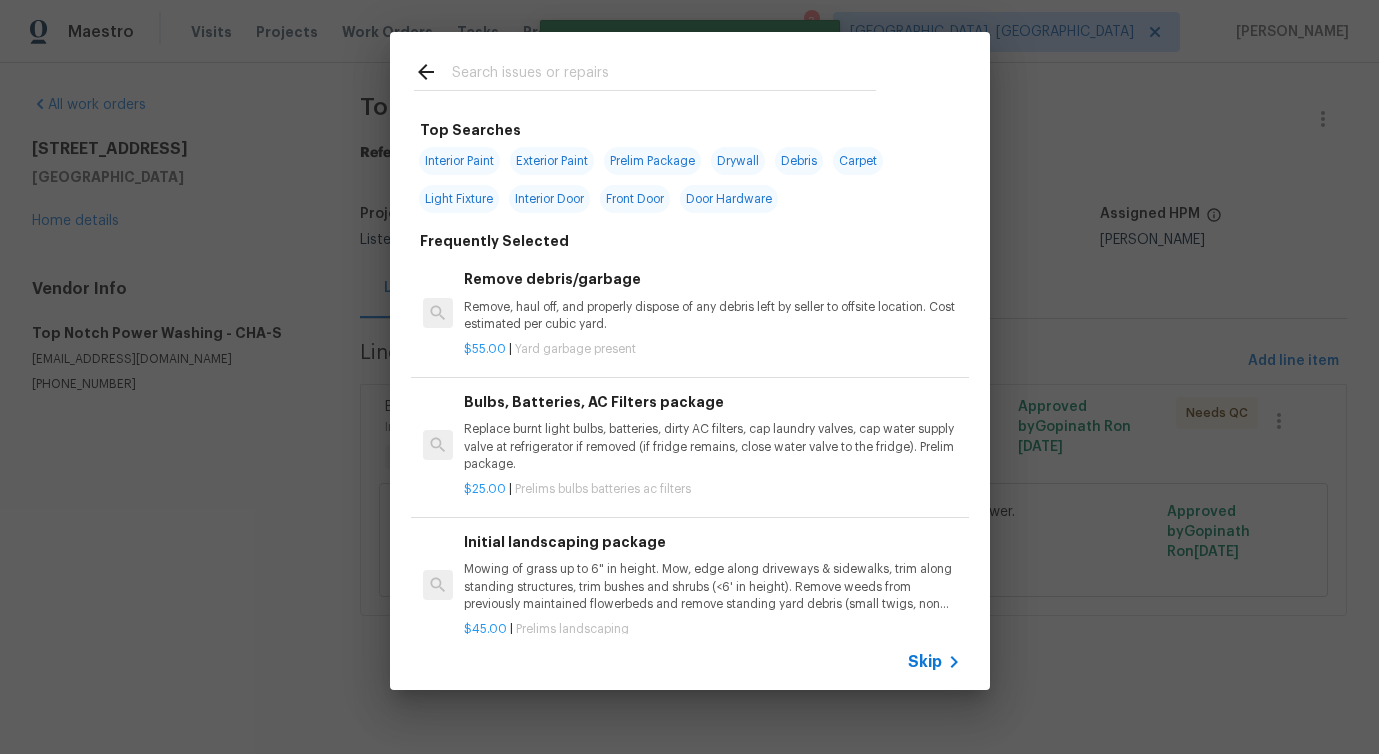 click at bounding box center (664, 75) 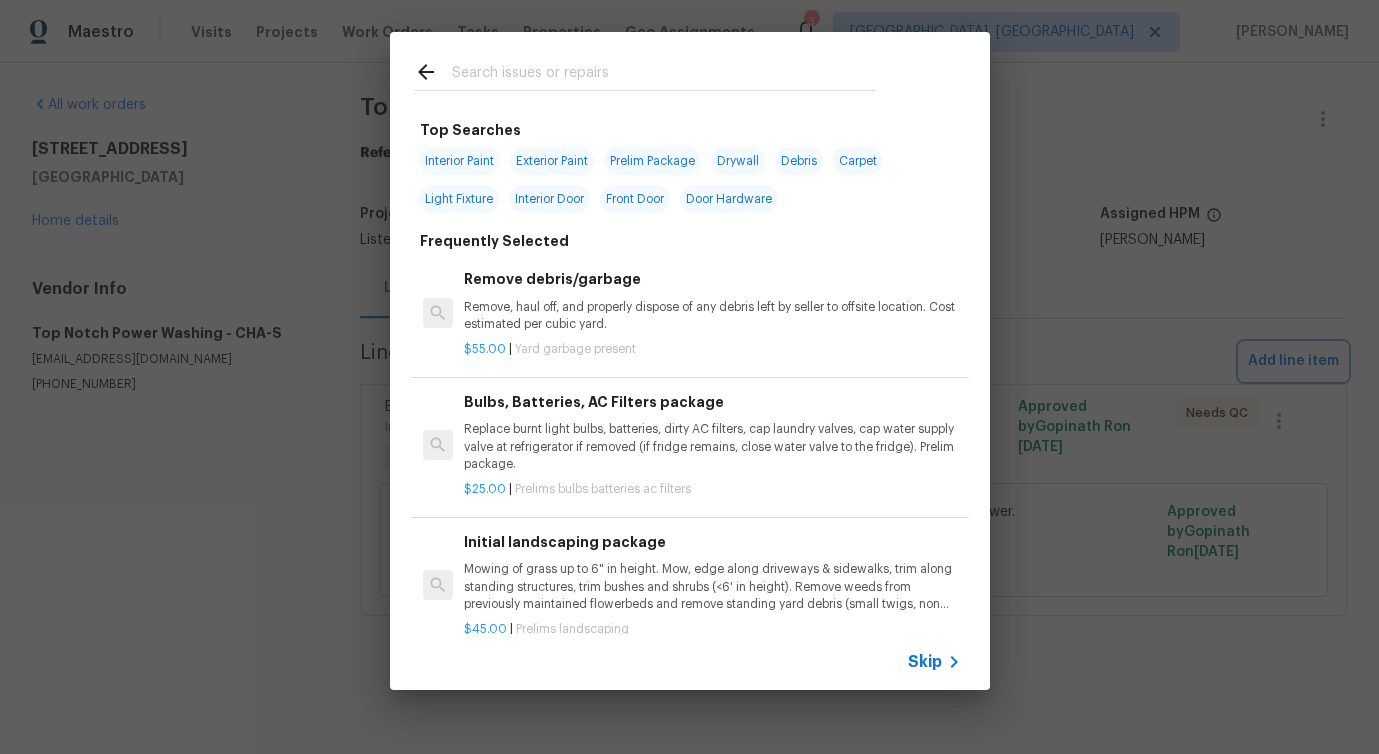 click on "Top Searches Interior Paint Exterior Paint Prelim Package Drywall Debris Carpet Light Fixture Interior Door Front Door Door Hardware Frequently Selected Remove debris/garbage Remove, haul off, and properly dispose of any debris left by seller to offsite location. Cost estimated per cubic yard. $55.00   |   Yard garbage present Bulbs, Batteries, AC Filters package Replace burnt light bulbs, batteries, dirty AC filters, cap laundry valves, cap water supply valve at refrigerator if removed (if fridge remains, close water valve to the fridge). Prelim package. $25.00   |   Prelims bulbs batteries ac filters Initial landscaping package Mowing of grass up to 6" in height. Mow, edge along driveways & sidewalks, trim along standing structures, trim bushes and shrubs (<6' in height). Remove weeds from previously maintained flowerbeds and remove standing yard debris (small twigs, non seasonal falling leaves).  Use leaf blower to remove clippings from hard surfaces." $45.00   |   Prelims landscaping $10.00   |   $75.00" at bounding box center (689, 361) 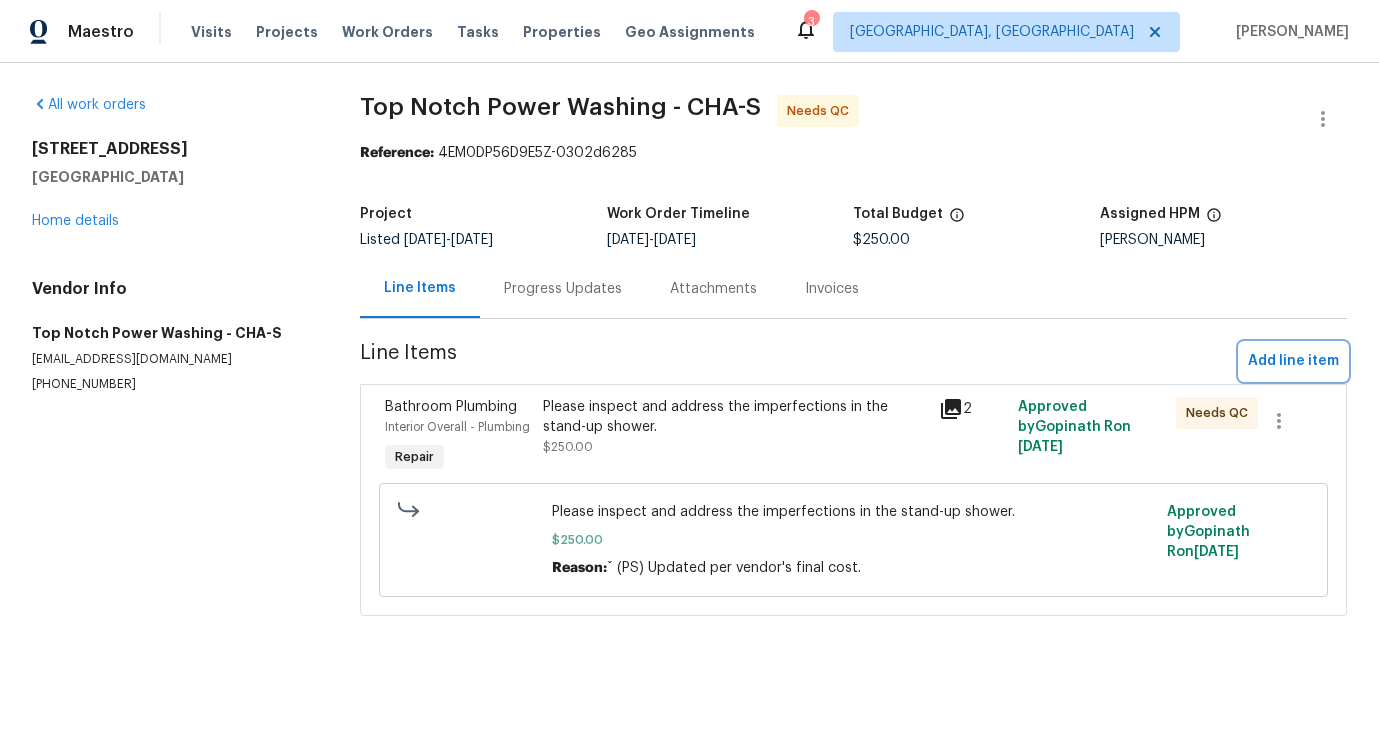 click on "Add line item" at bounding box center [1293, 361] 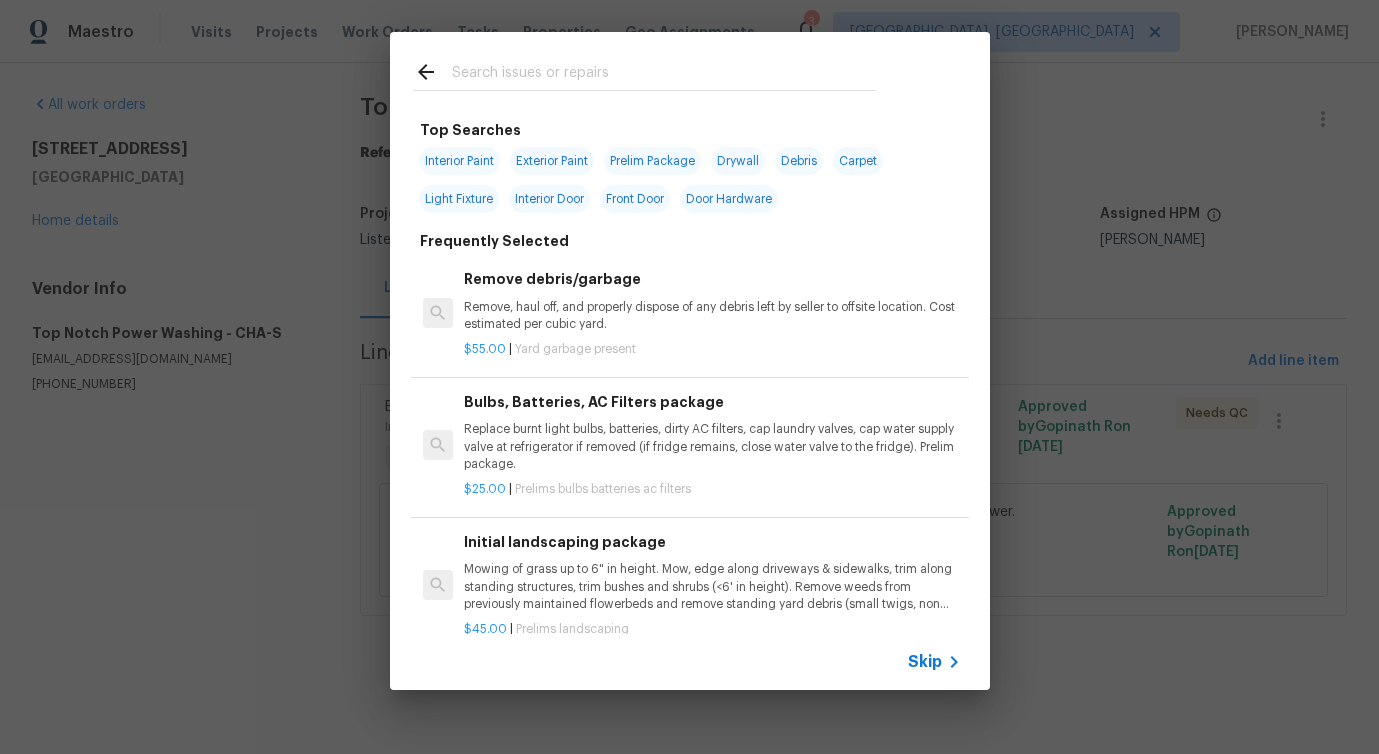click at bounding box center [664, 75] 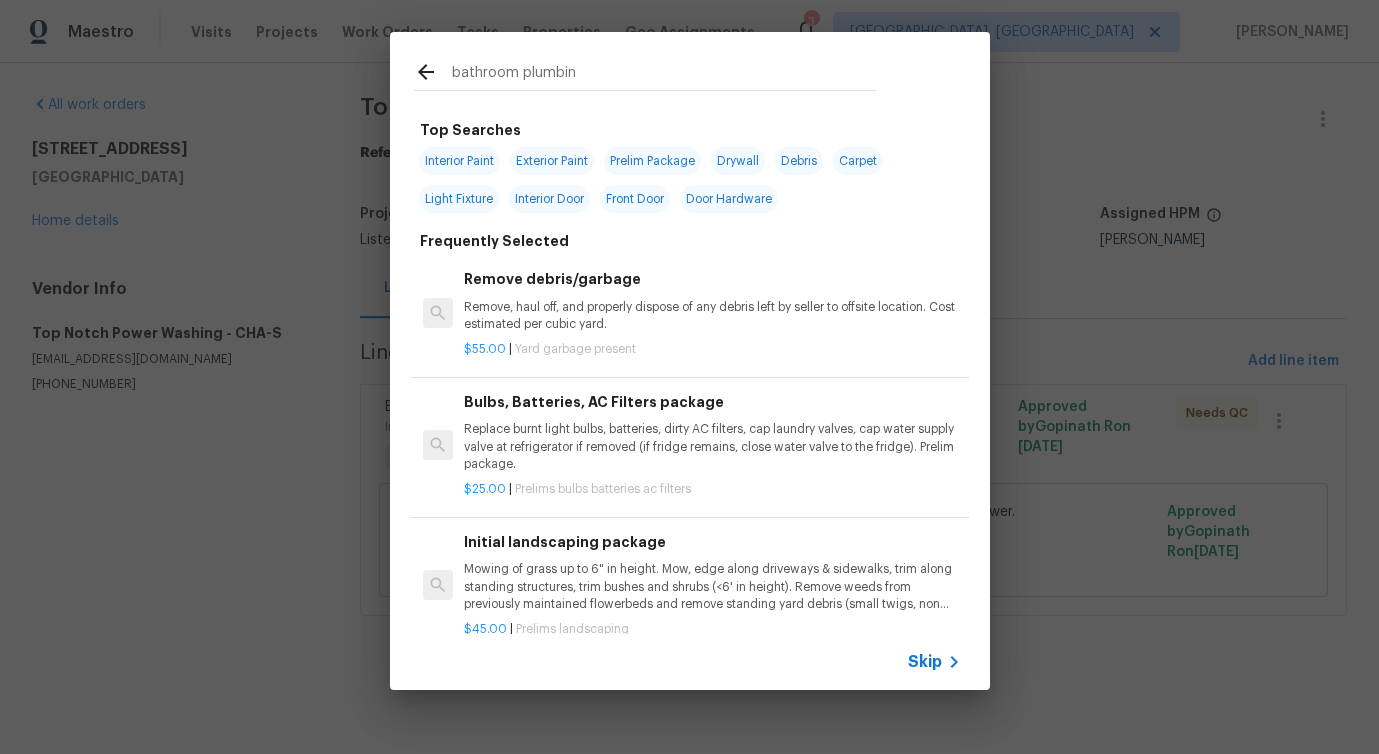type on "bathroom plumbing" 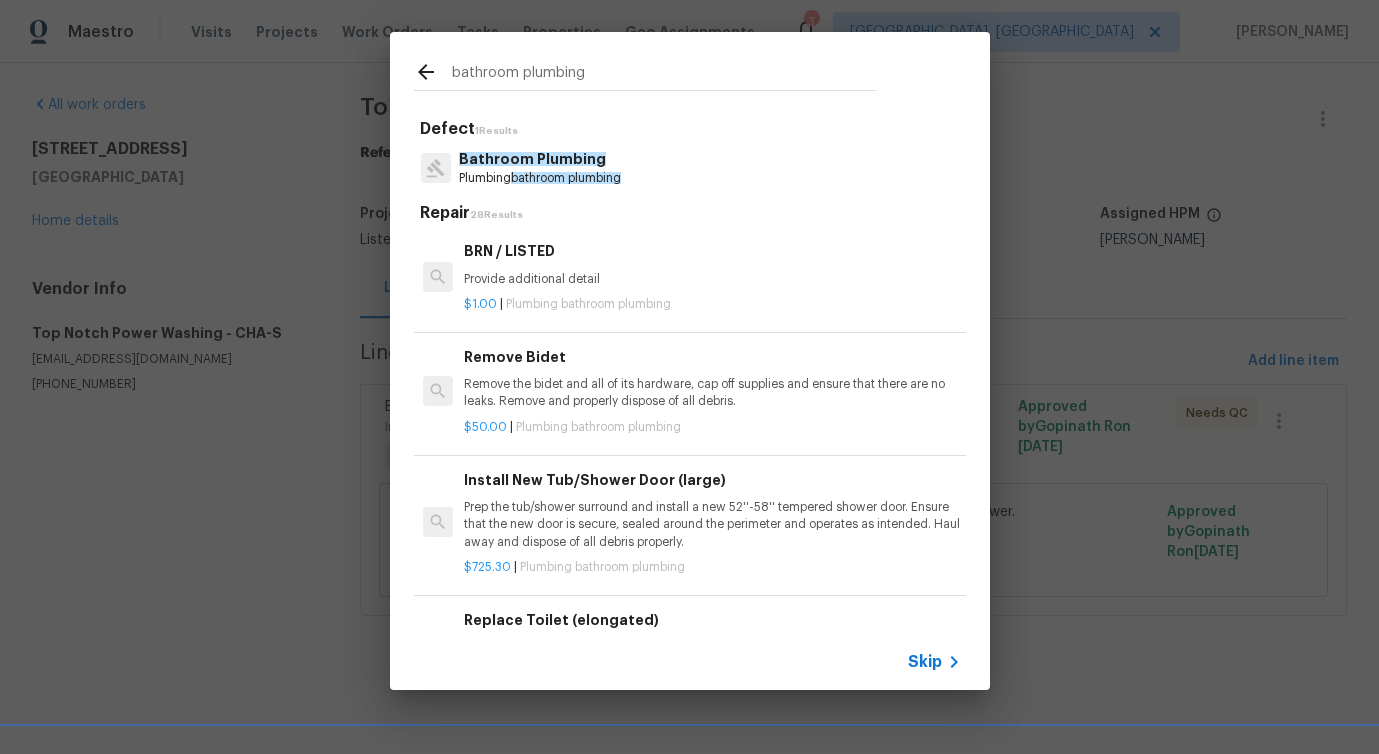 click on "bathroom plumbing" at bounding box center [566, 178] 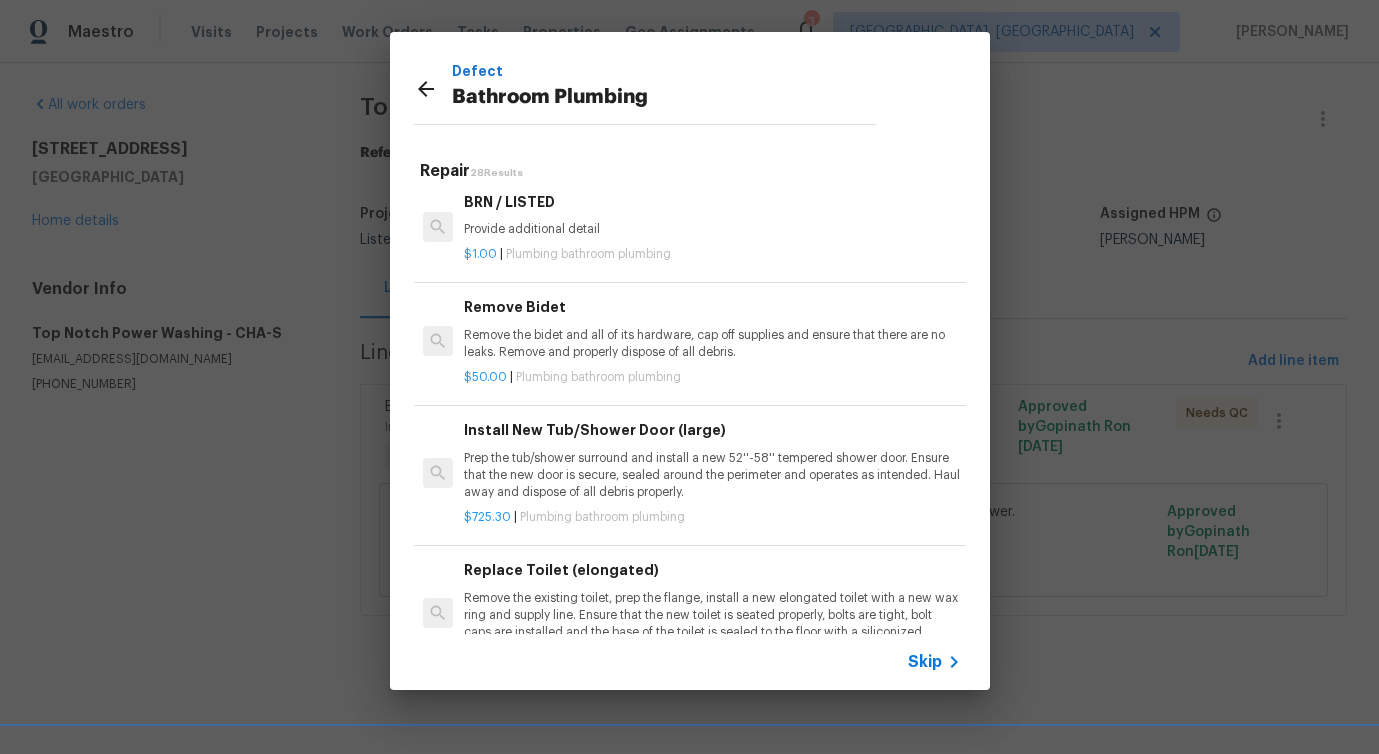 scroll, scrollTop: 11, scrollLeft: 0, axis: vertical 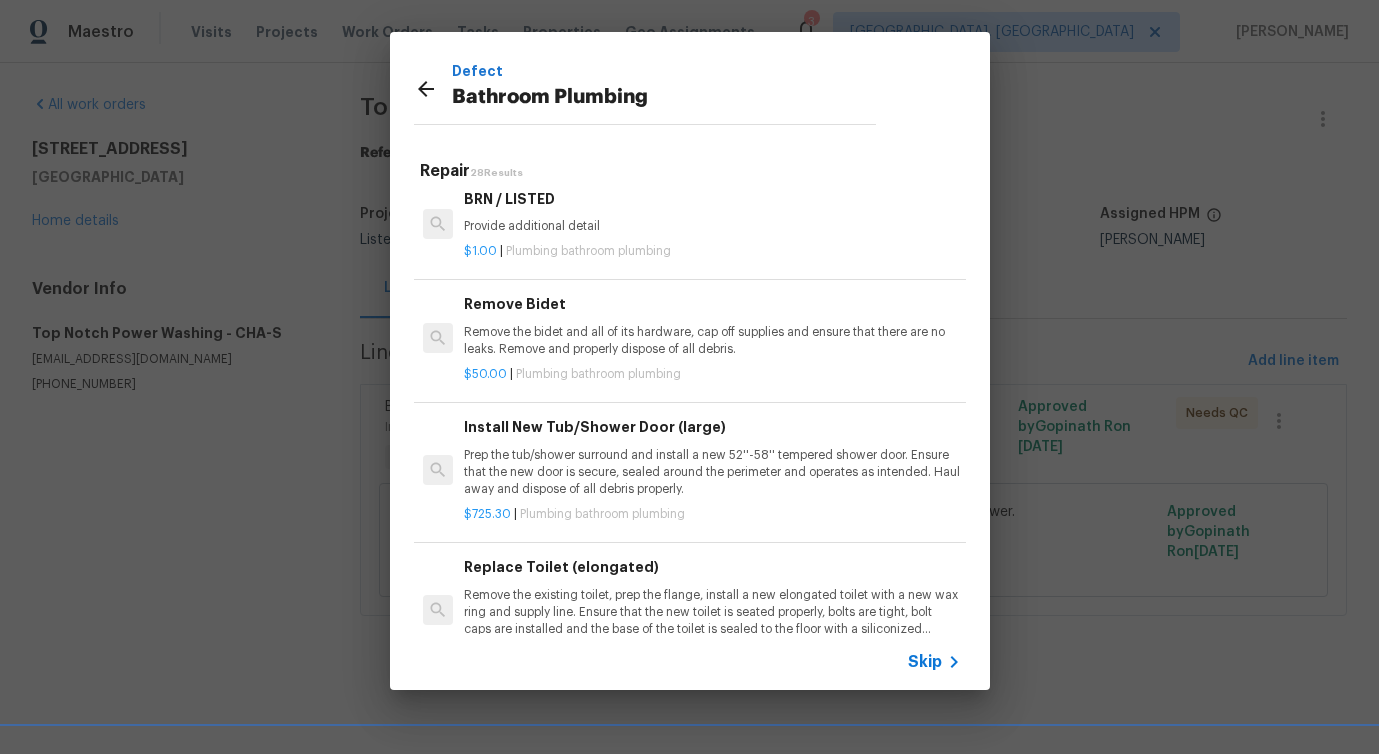 click on "Skip" at bounding box center (925, 662) 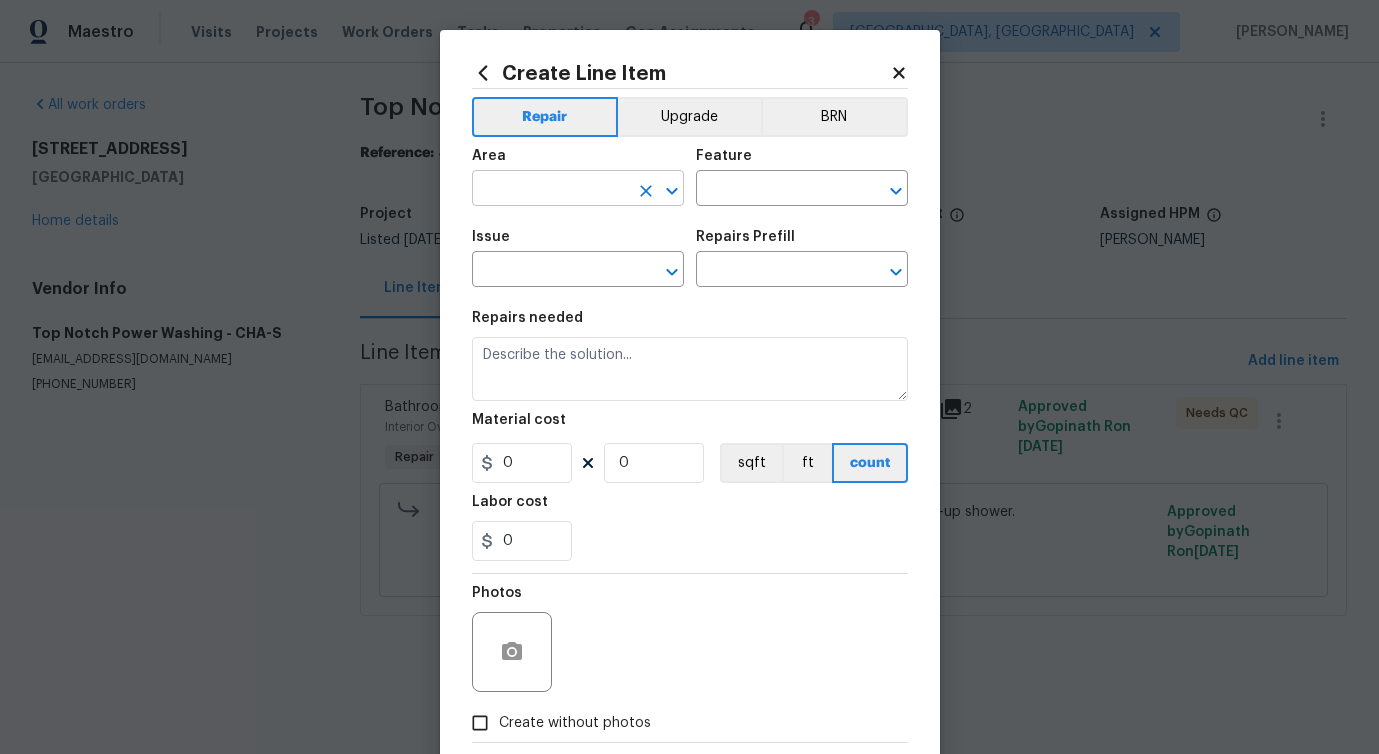 click at bounding box center (550, 190) 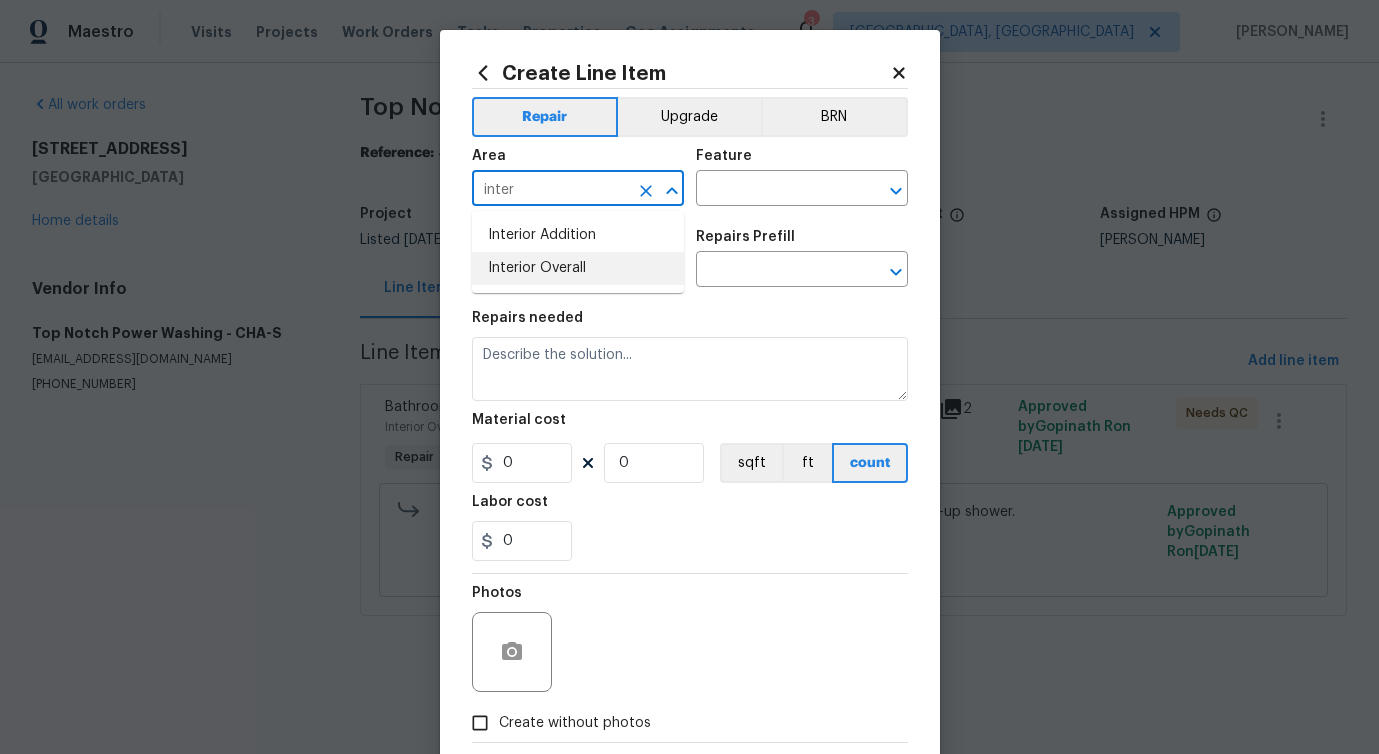 click on "Interior Overall" at bounding box center [578, 268] 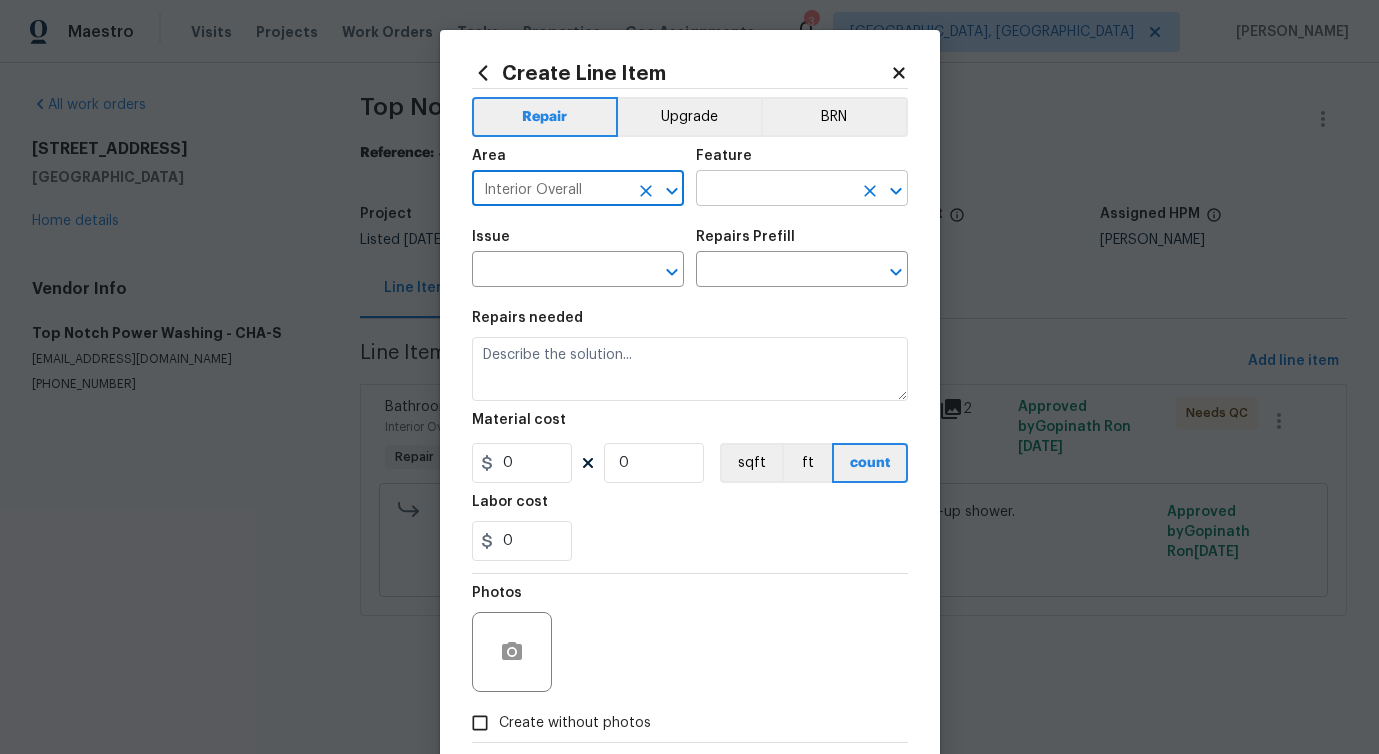 type on "Interior Overall" 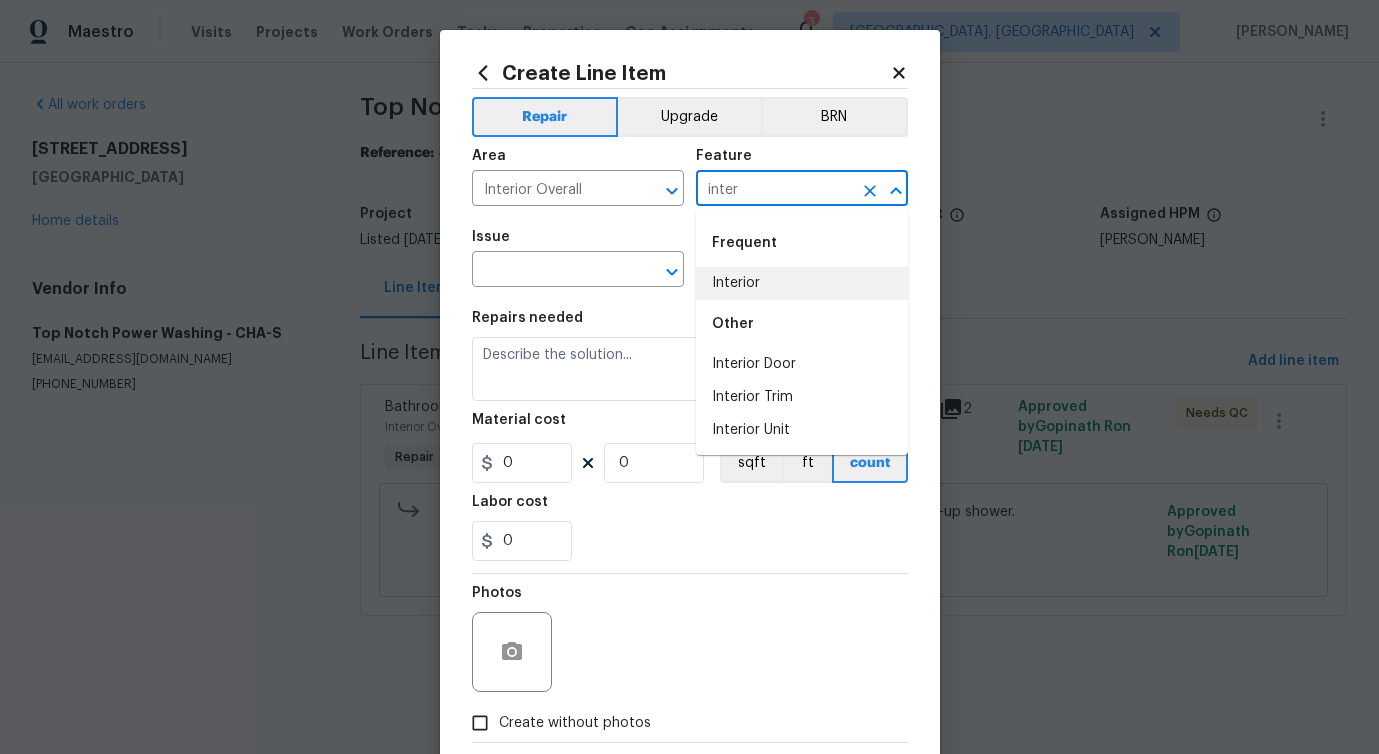 click on "Interior" at bounding box center (802, 283) 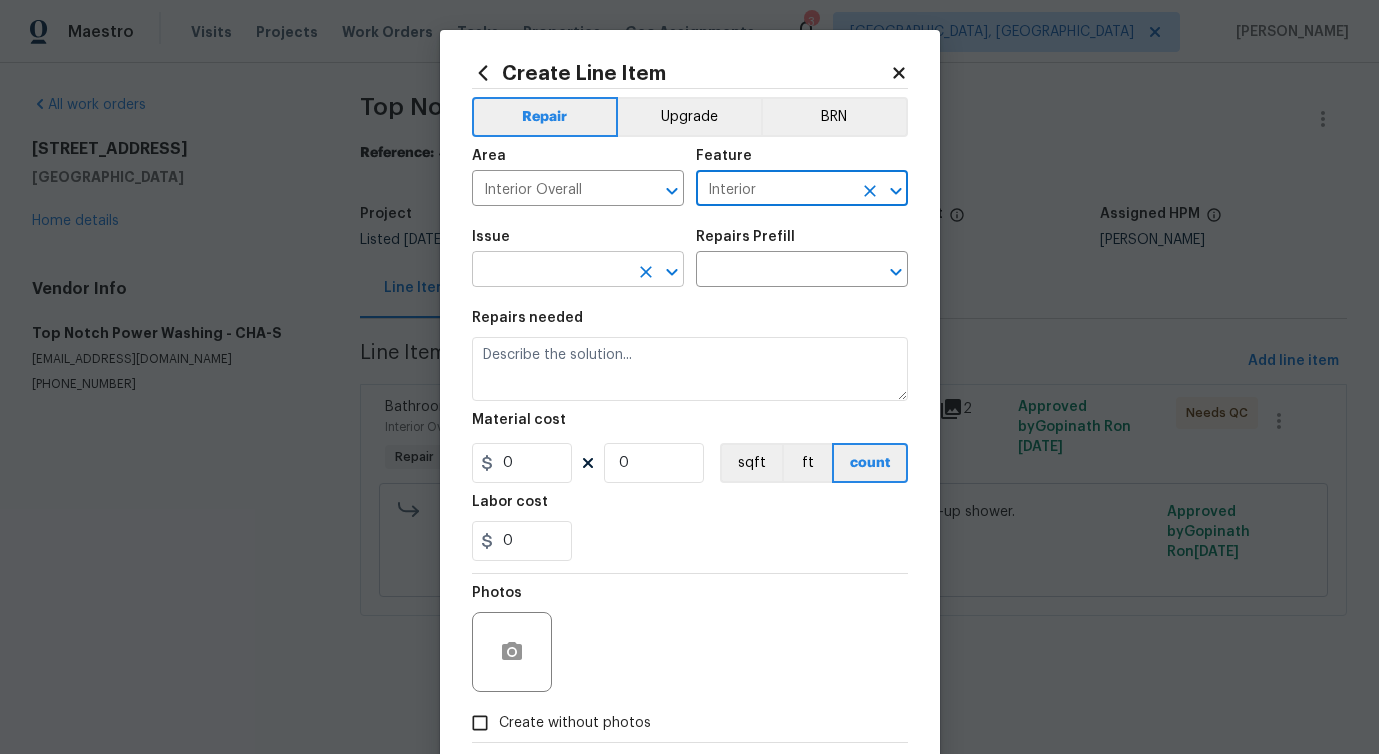 type on "Interior" 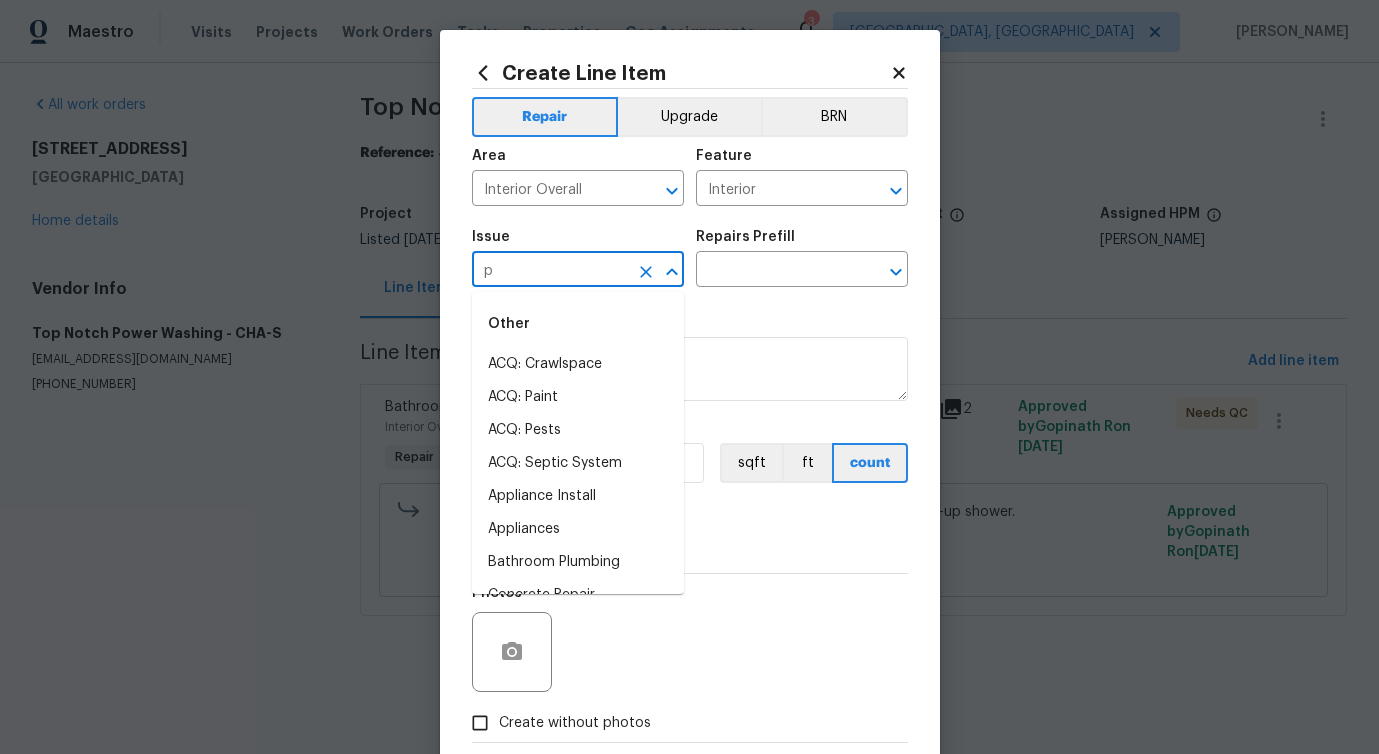 type on "pl" 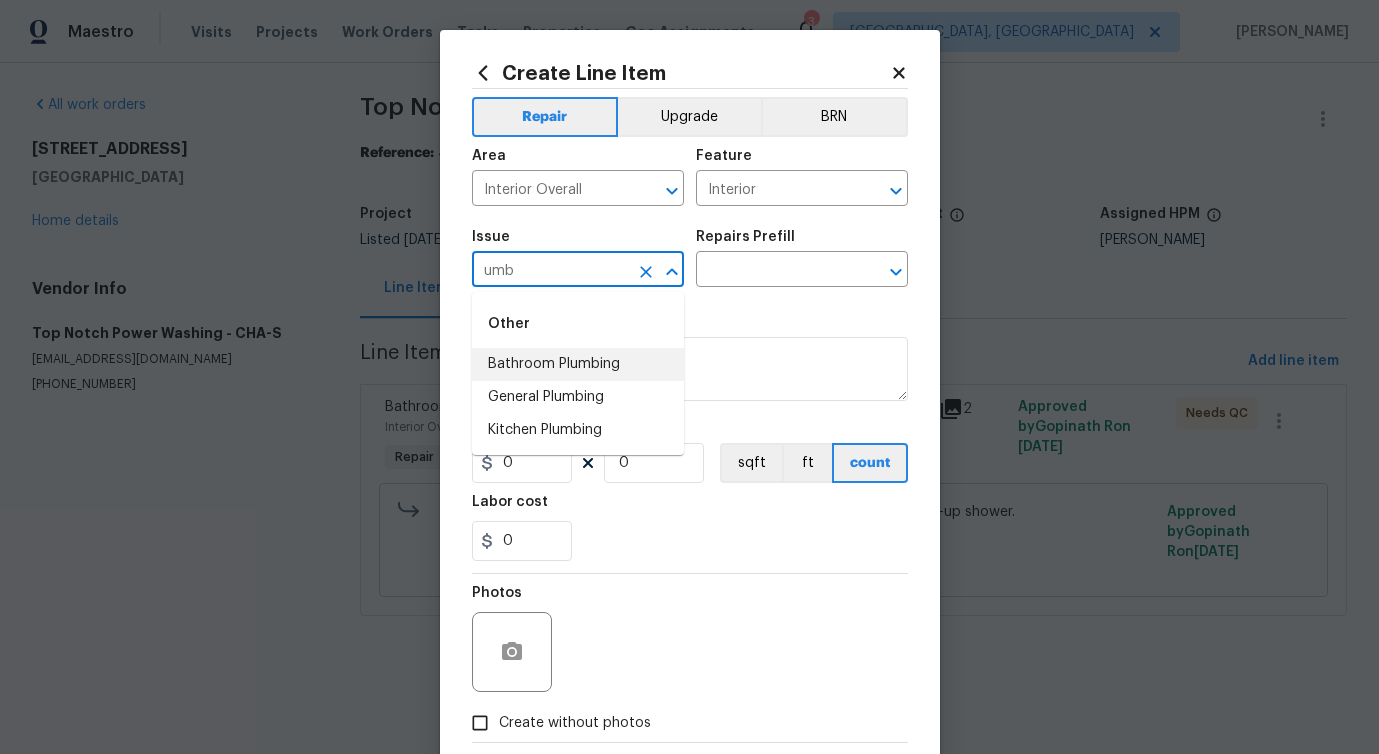 click on "Bathroom Plumbing" at bounding box center (578, 364) 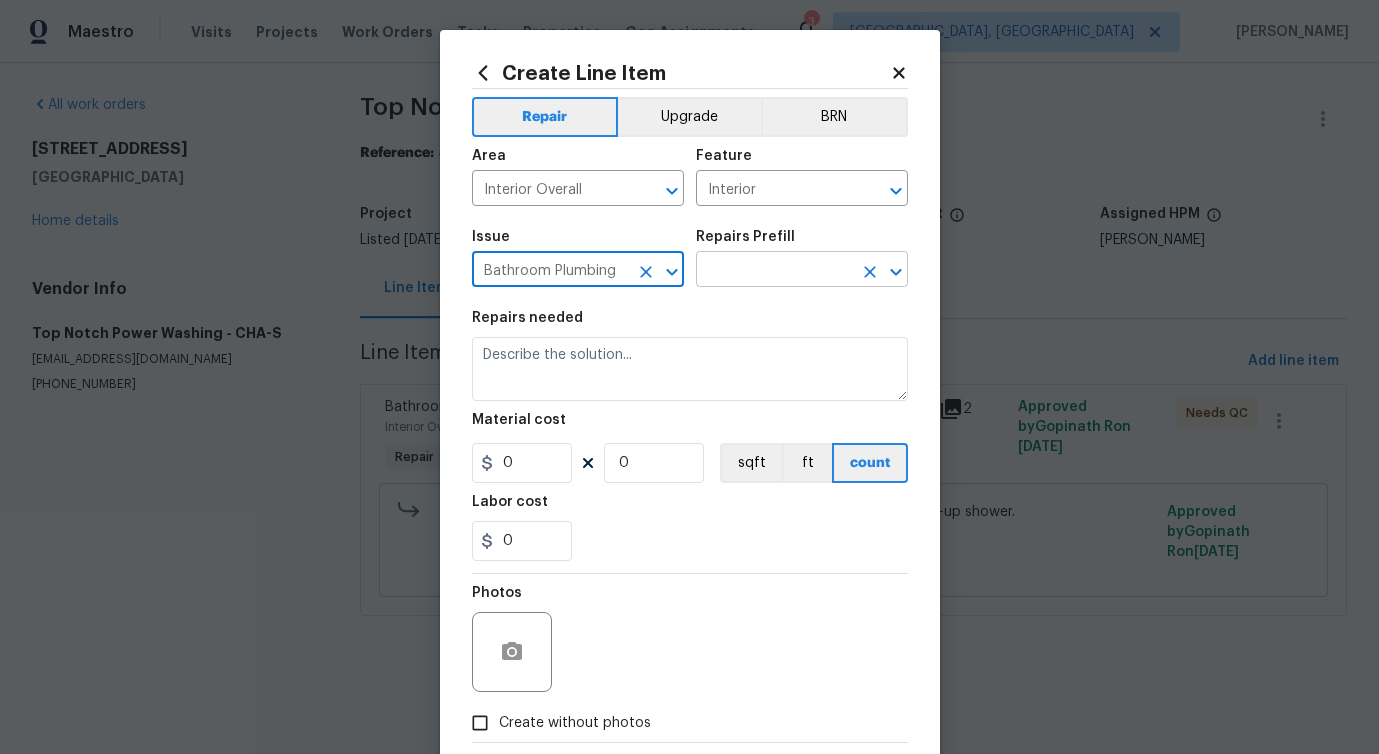 type on "Bathroom Plumbing" 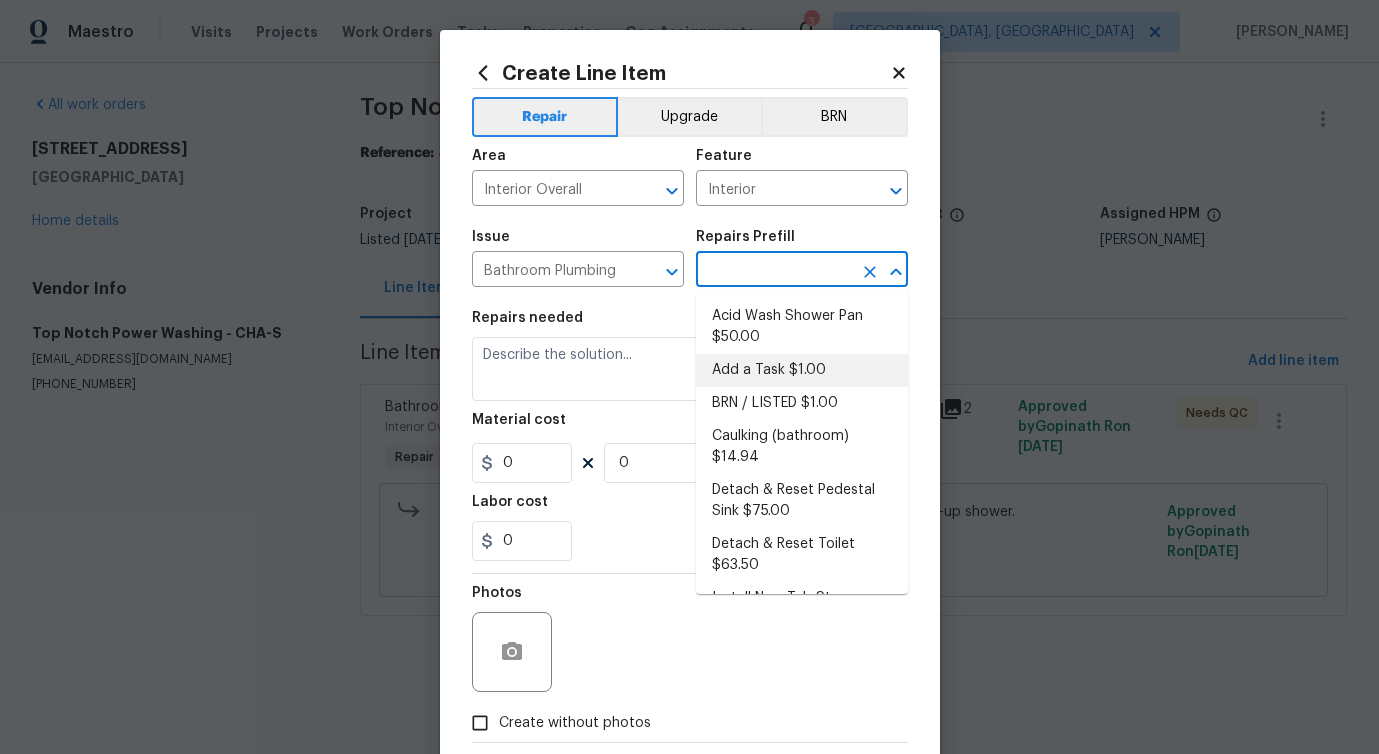 click on "Add a Task $1.00" at bounding box center (802, 370) 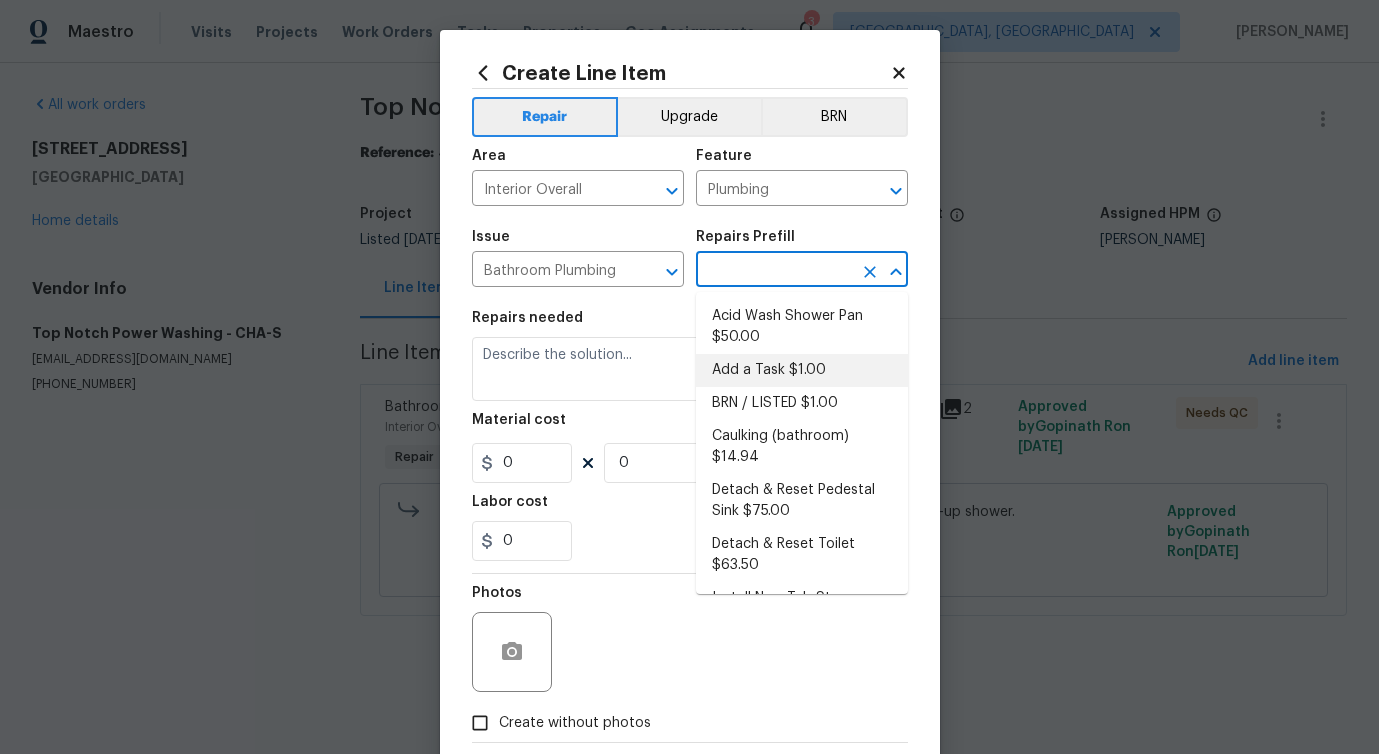 type on "Add a Task $1.00" 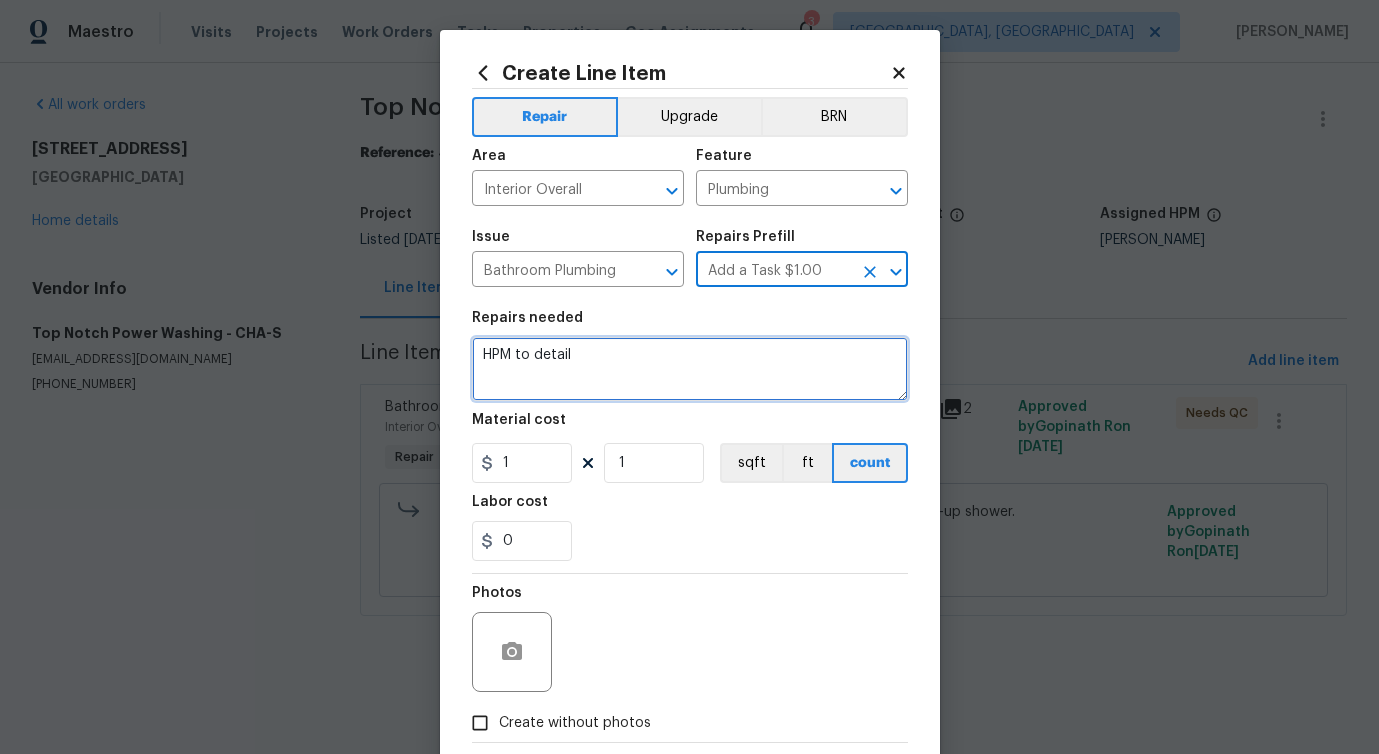 click on "HPM to detail" at bounding box center (690, 369) 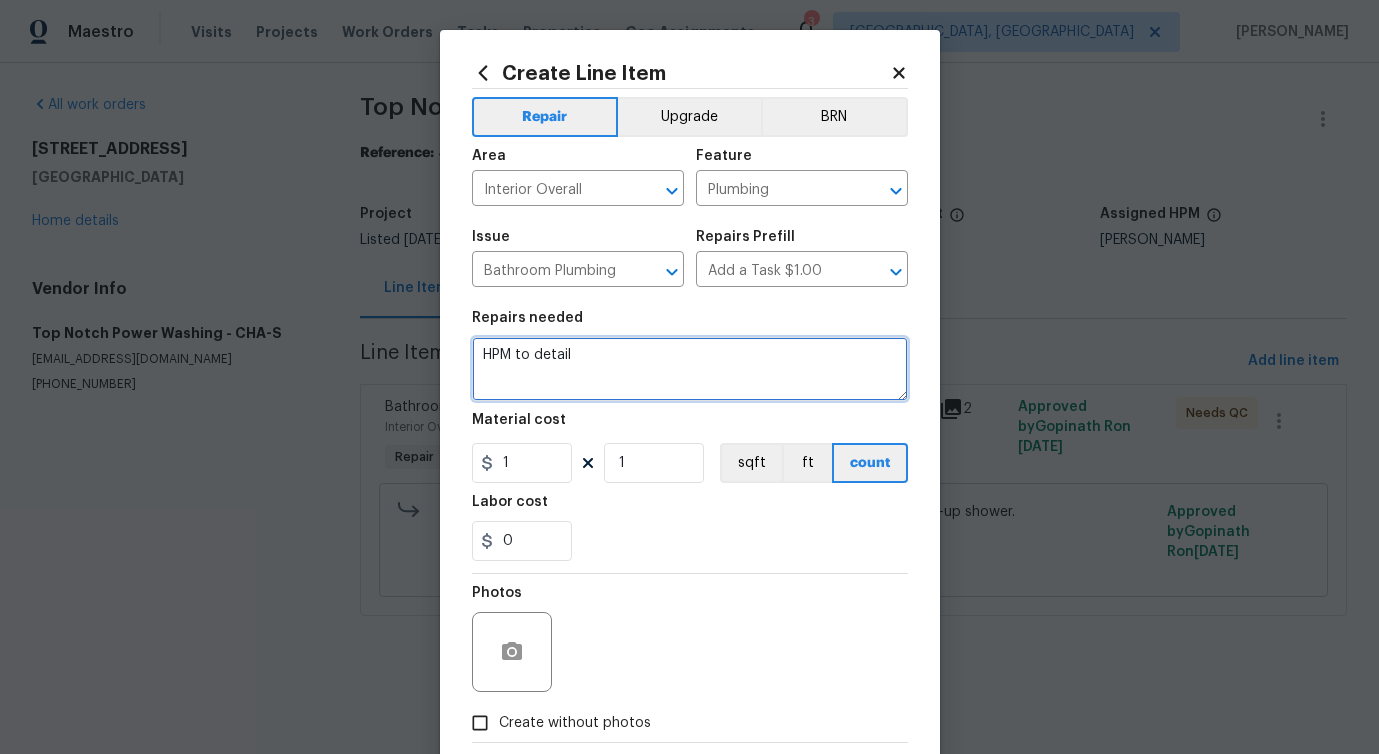 click on "HPM to detail" at bounding box center [690, 369] 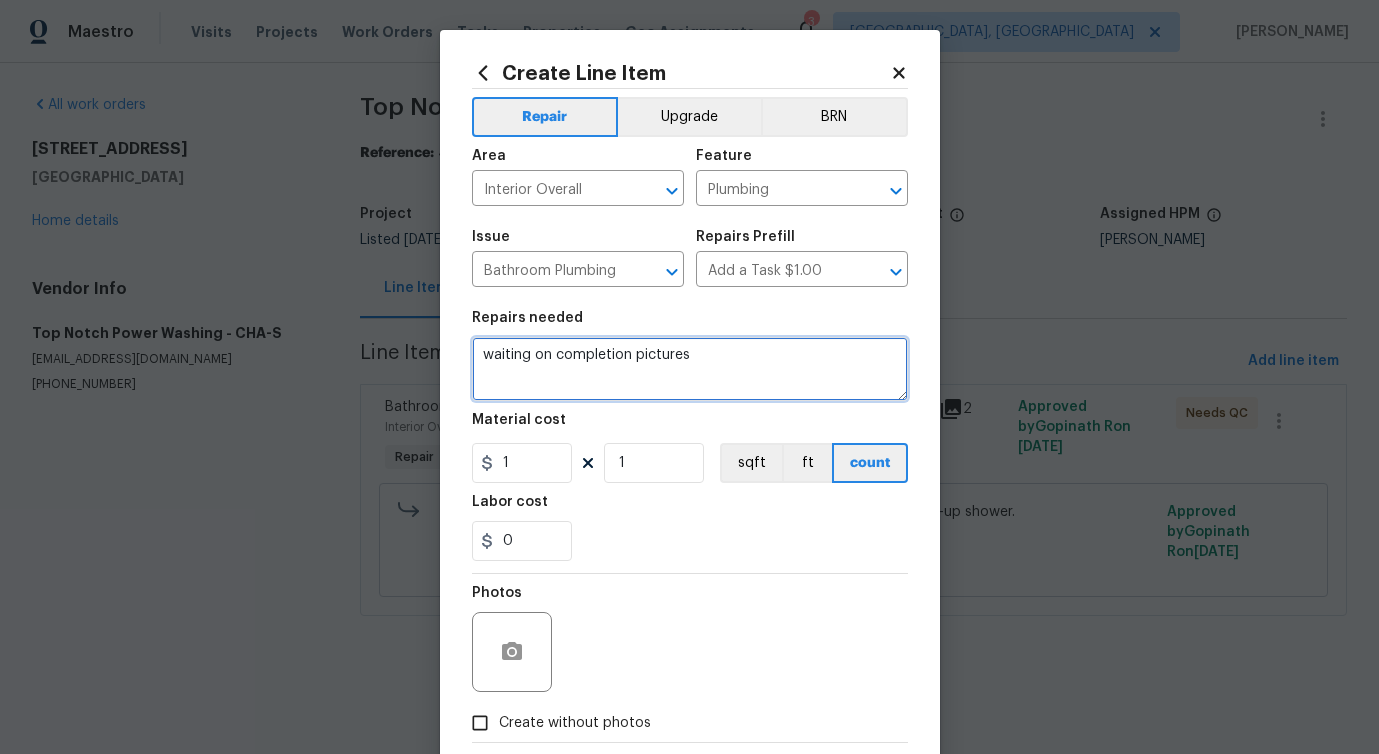 scroll, scrollTop: 108, scrollLeft: 0, axis: vertical 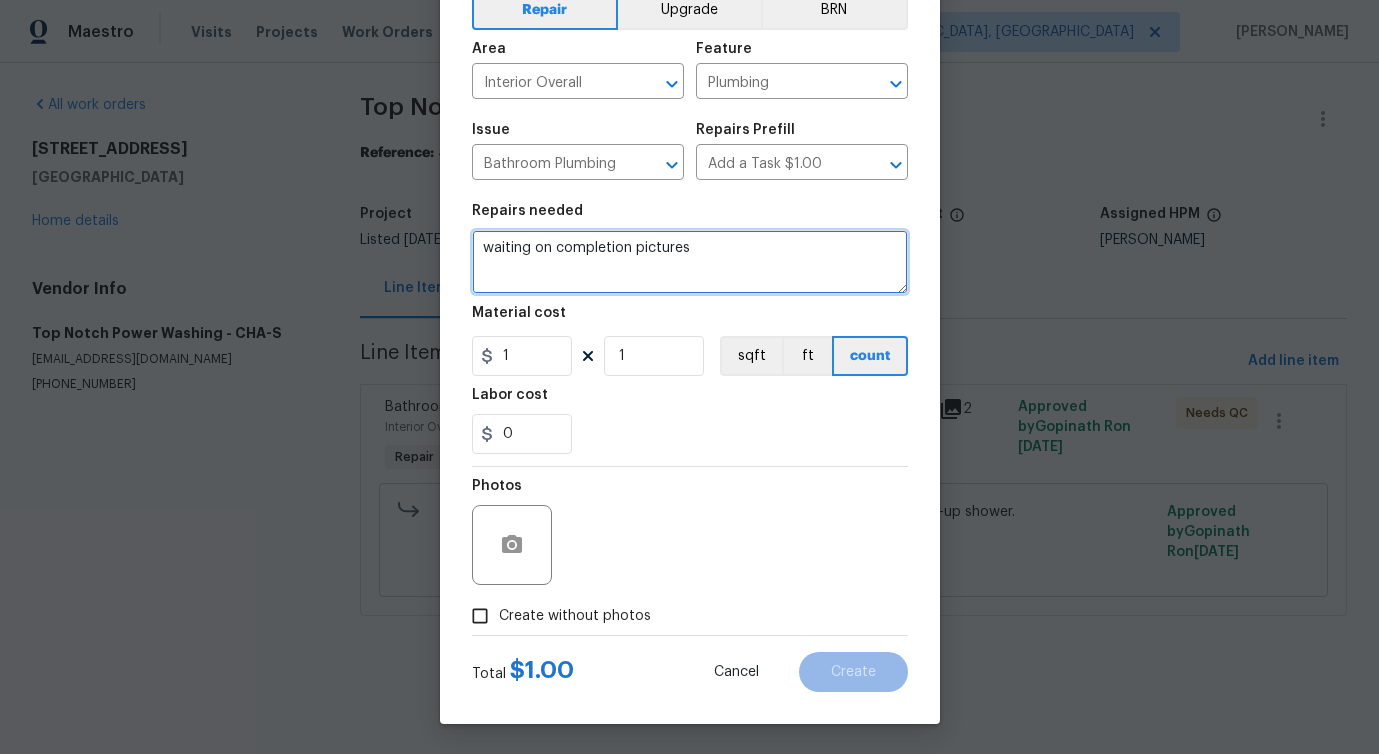 type on "waiting on completion pictures" 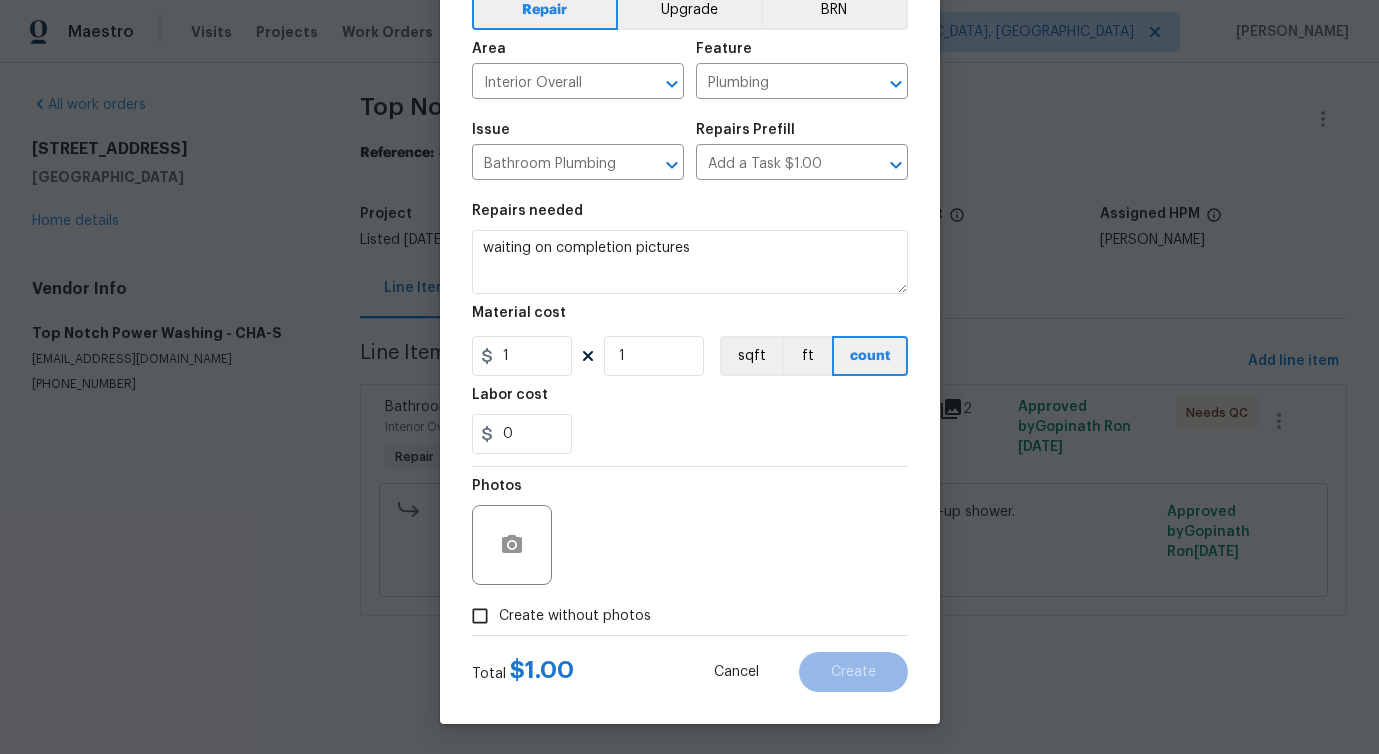 click on "Create without photos" at bounding box center (575, 616) 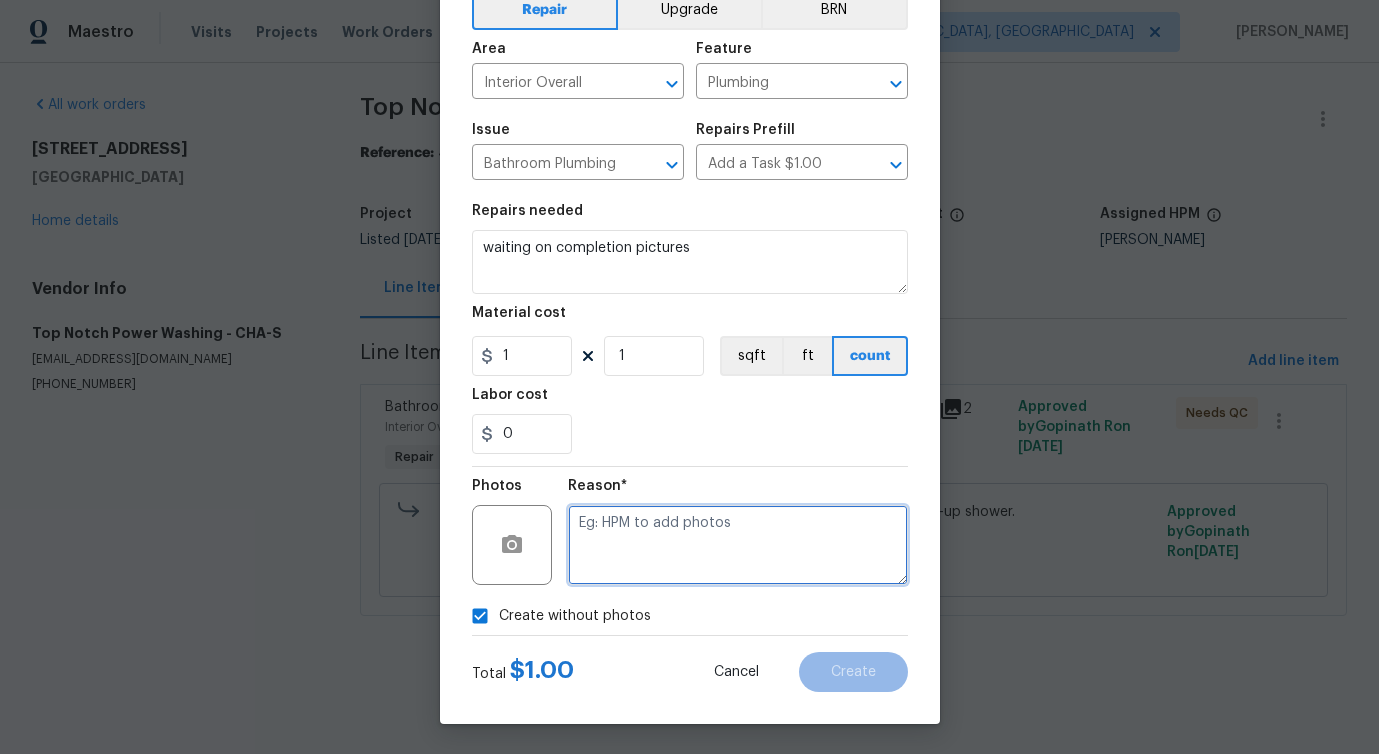click at bounding box center [738, 545] 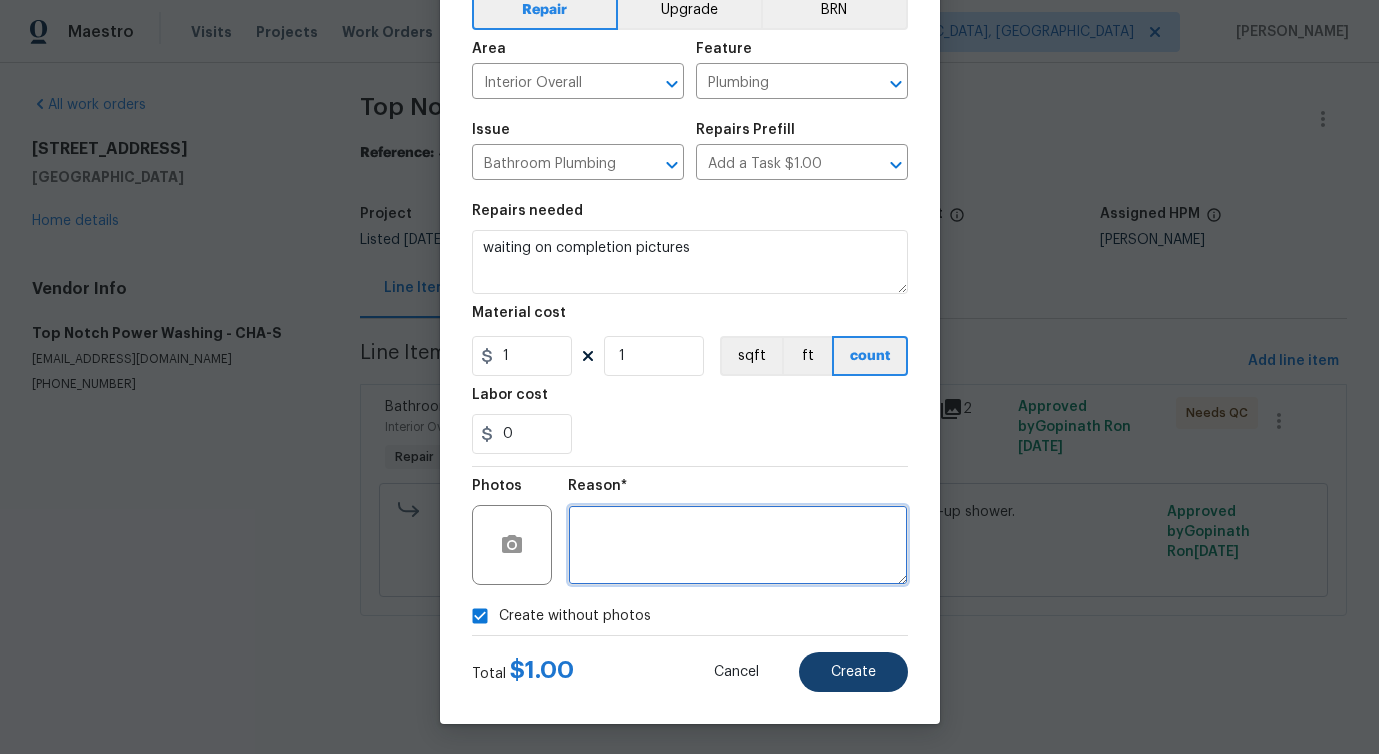 type 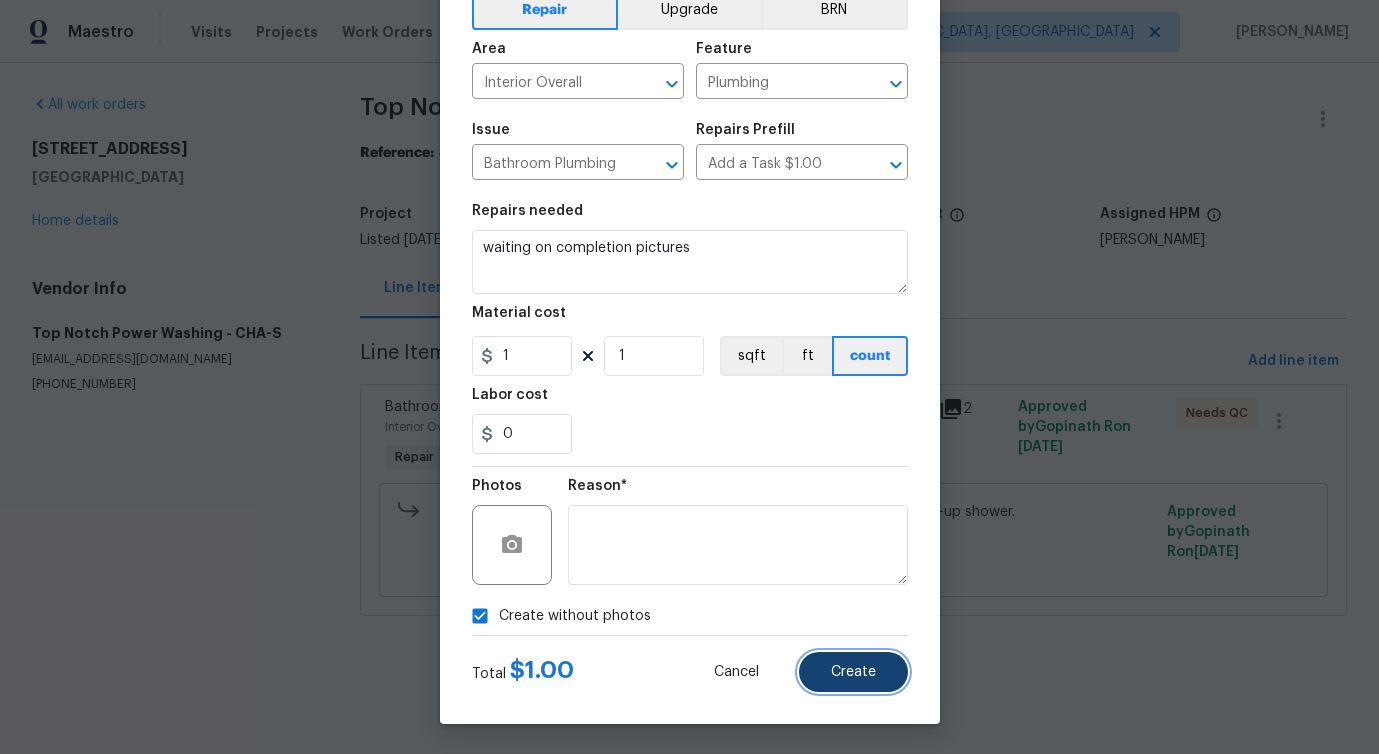 click on "Create" at bounding box center (853, 672) 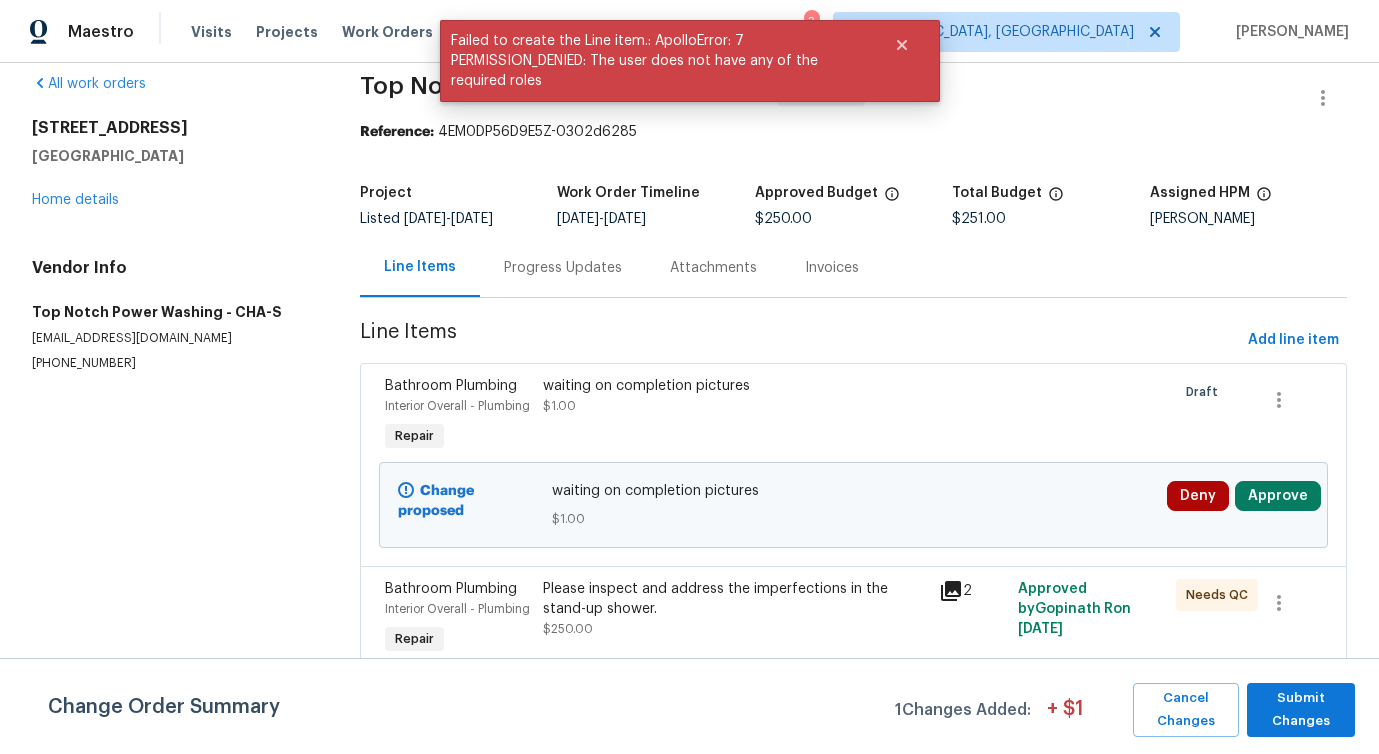scroll, scrollTop: 31, scrollLeft: 0, axis: vertical 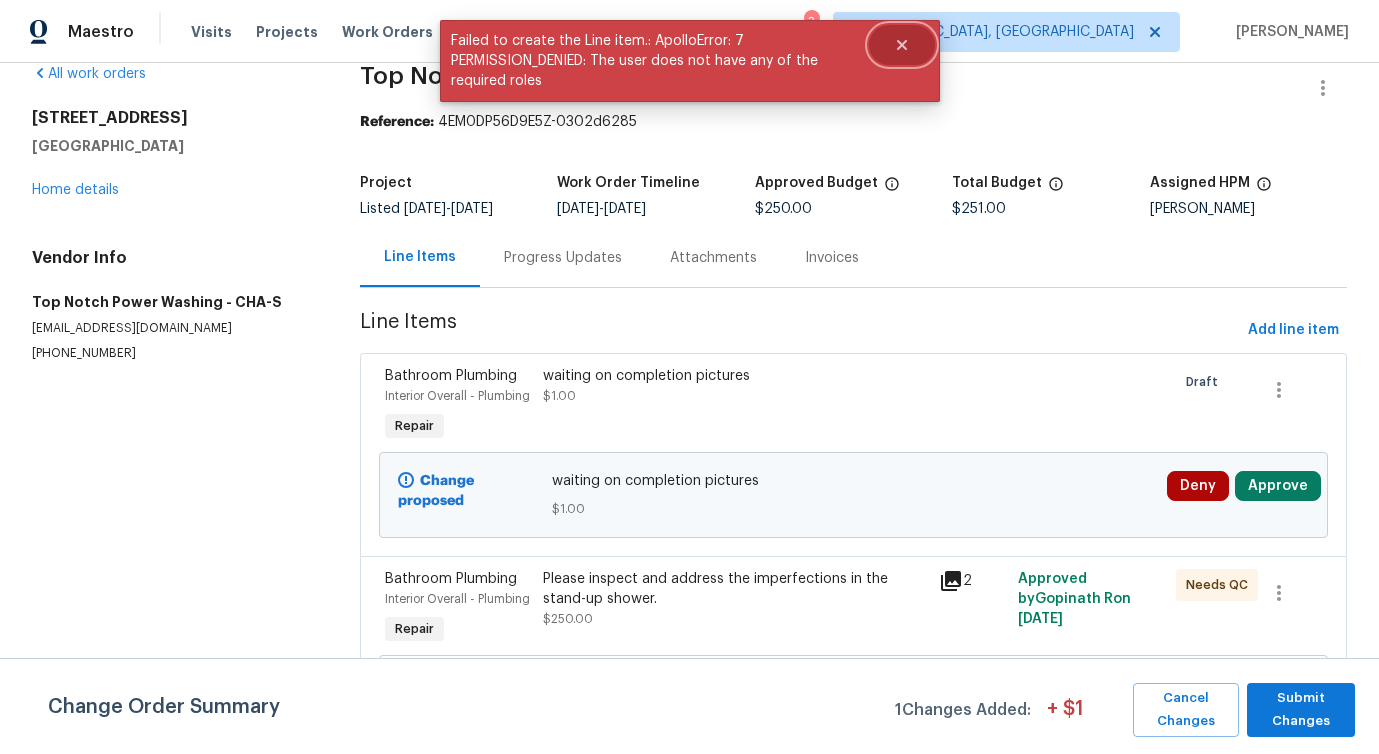 click at bounding box center (902, 45) 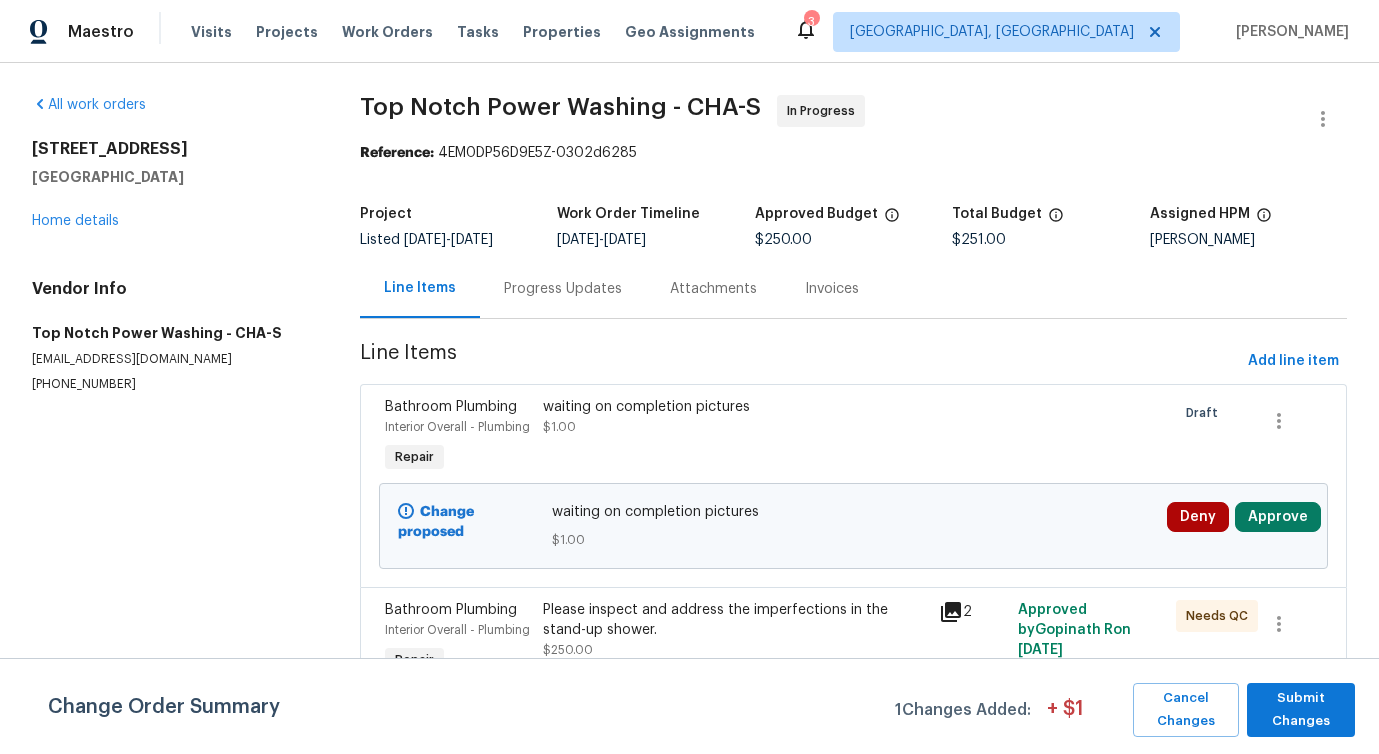 scroll, scrollTop: 73, scrollLeft: 0, axis: vertical 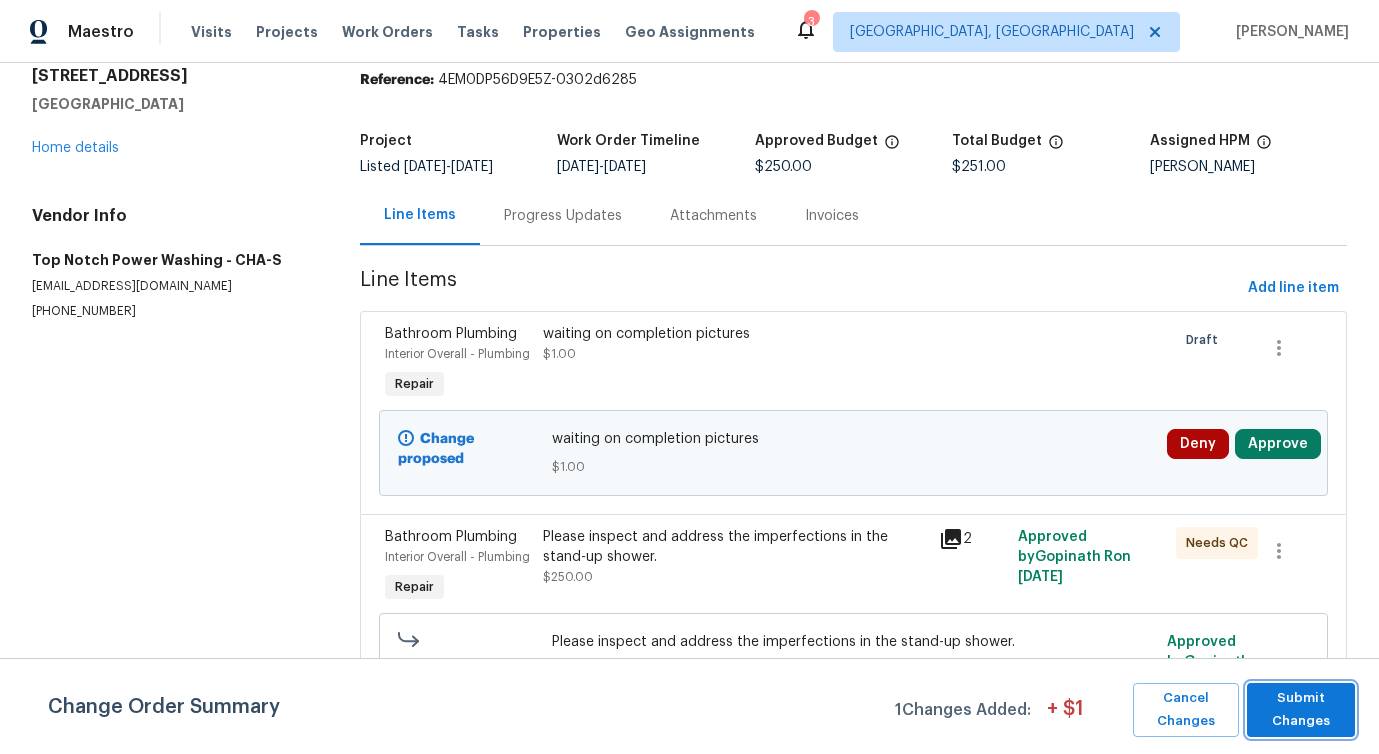 click on "Submit Changes" at bounding box center (1301, 710) 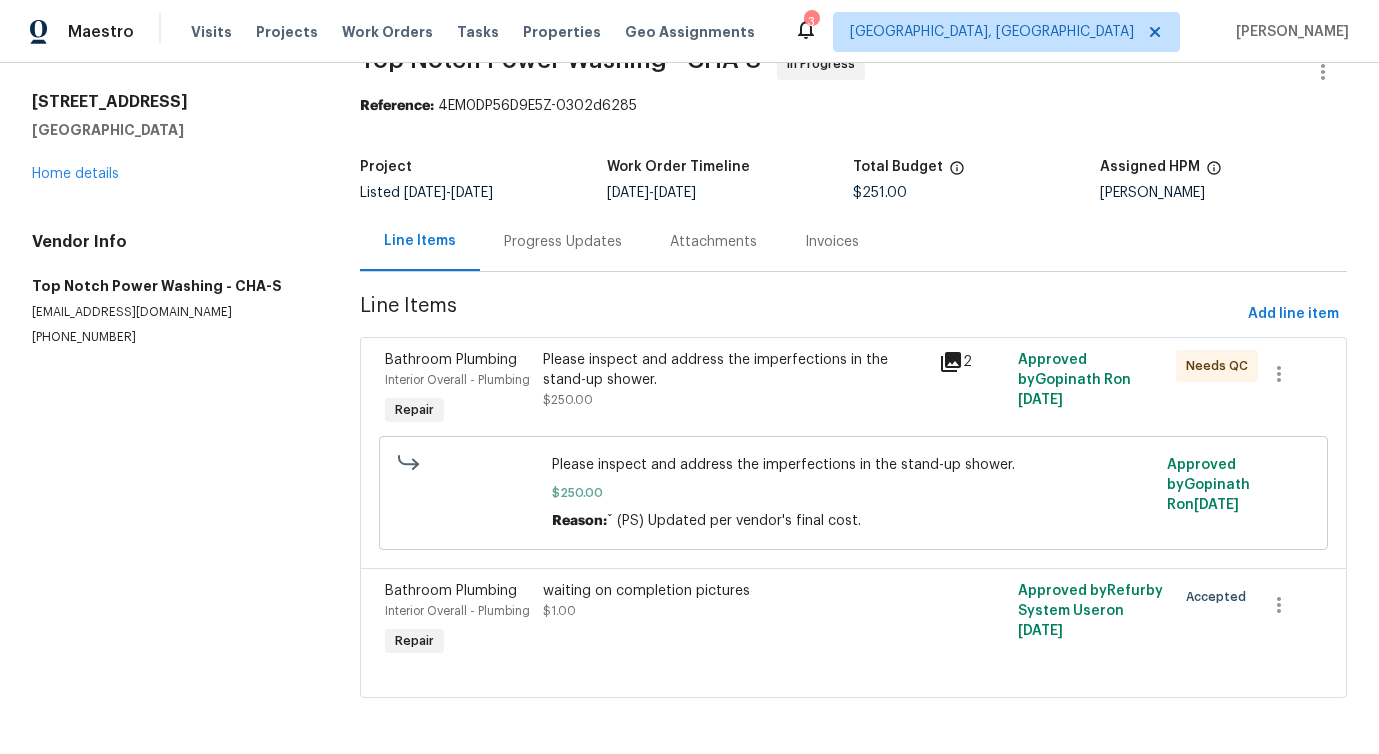 scroll, scrollTop: 0, scrollLeft: 0, axis: both 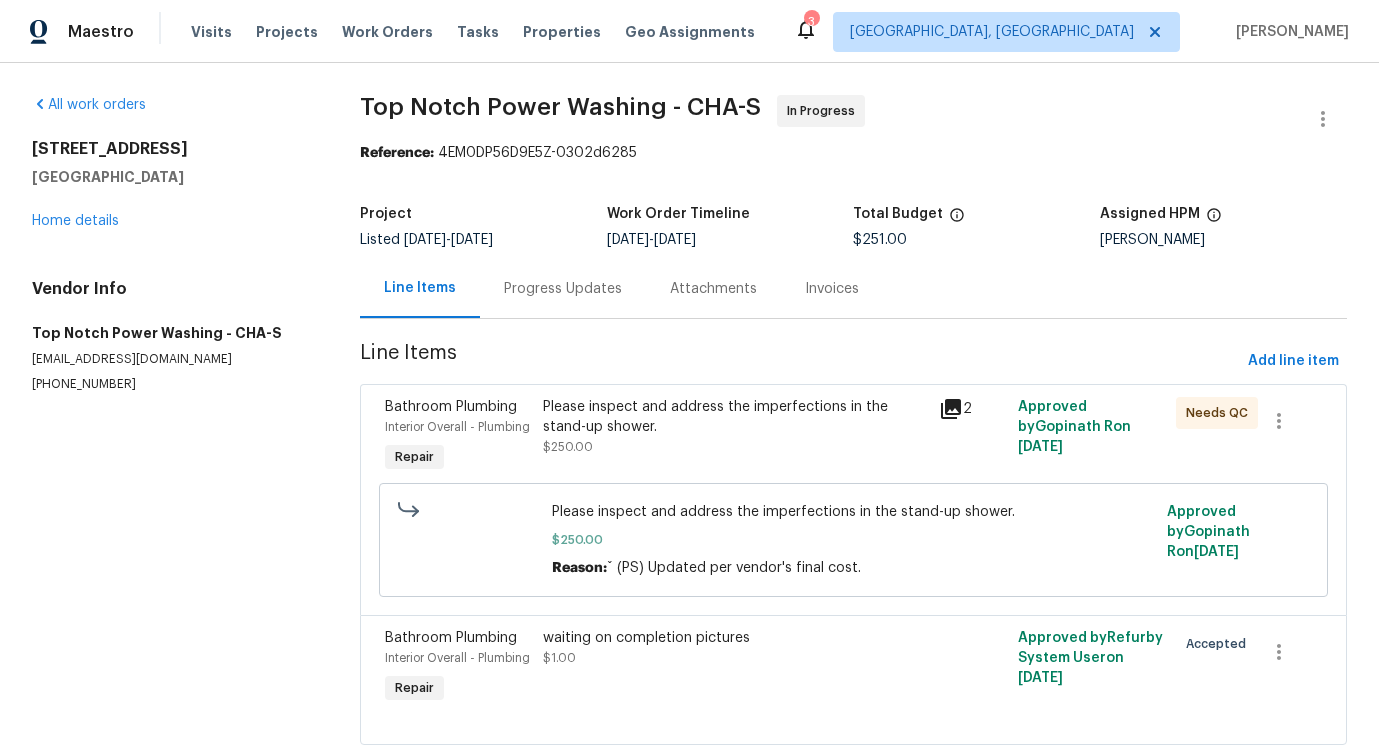click on "Progress Updates" at bounding box center (563, 288) 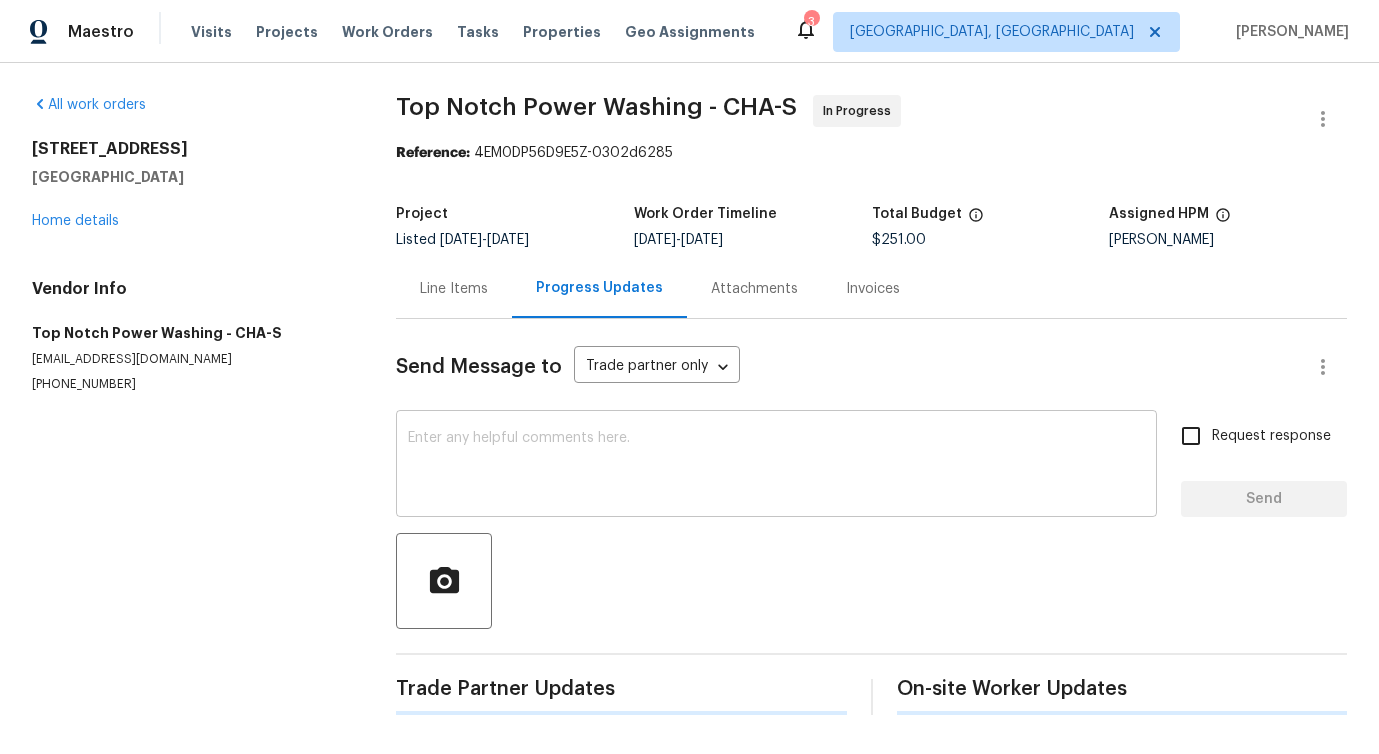 click at bounding box center (776, 466) 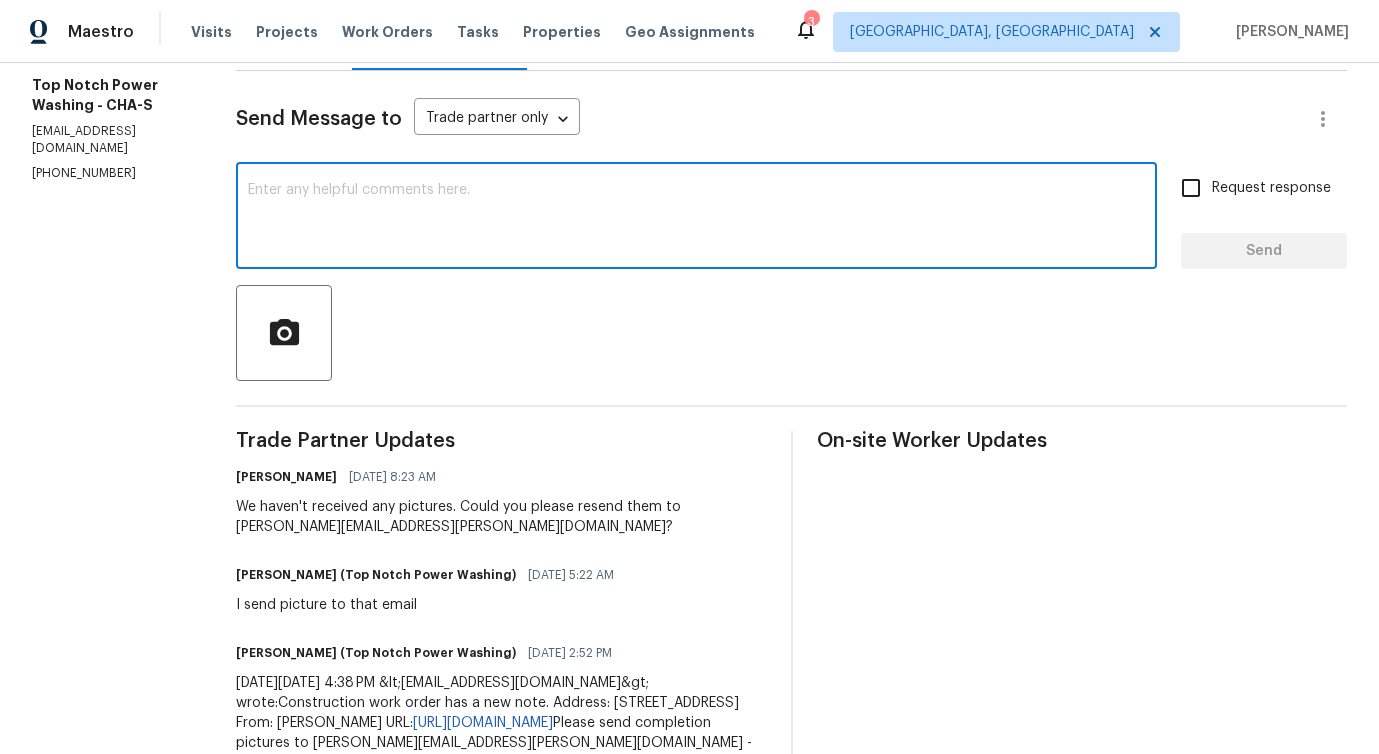 scroll, scrollTop: 0, scrollLeft: 0, axis: both 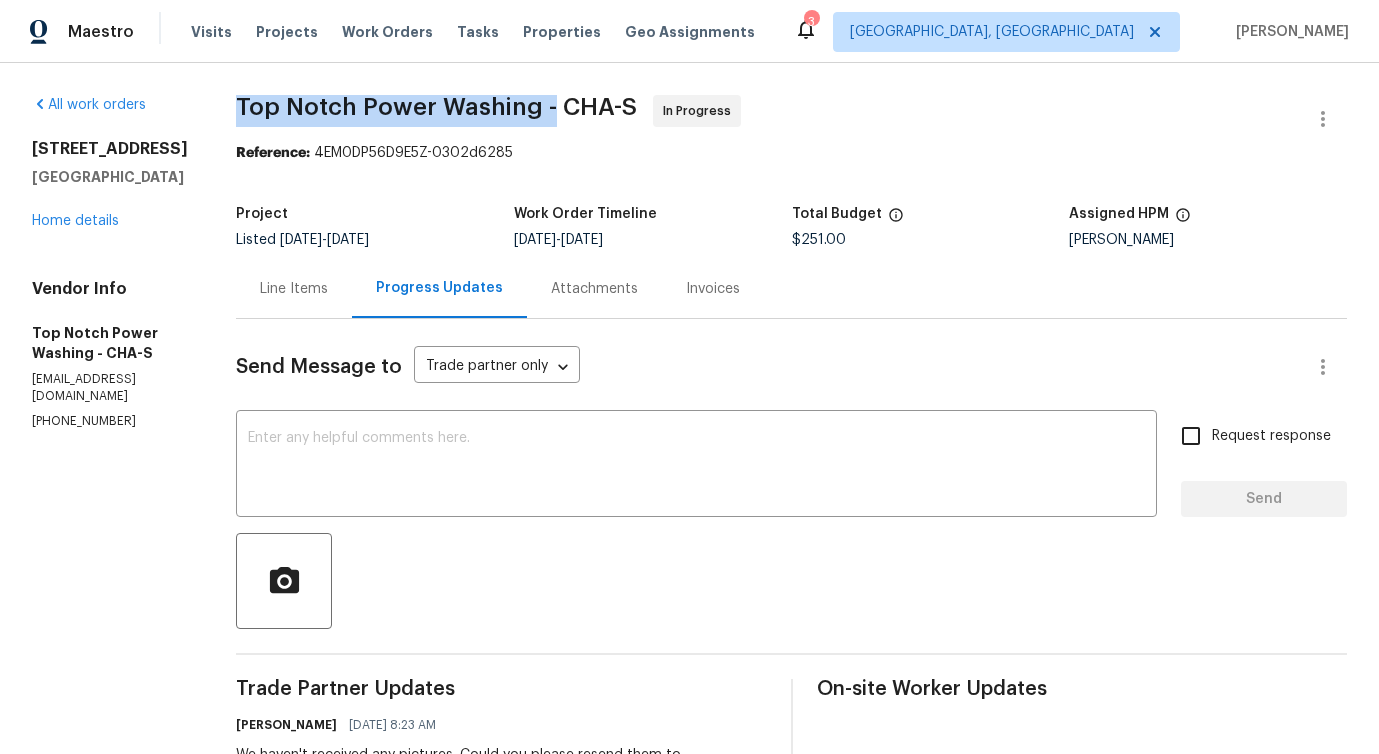drag, startPoint x: 231, startPoint y: 98, endPoint x: 544, endPoint y: 111, distance: 313.26987 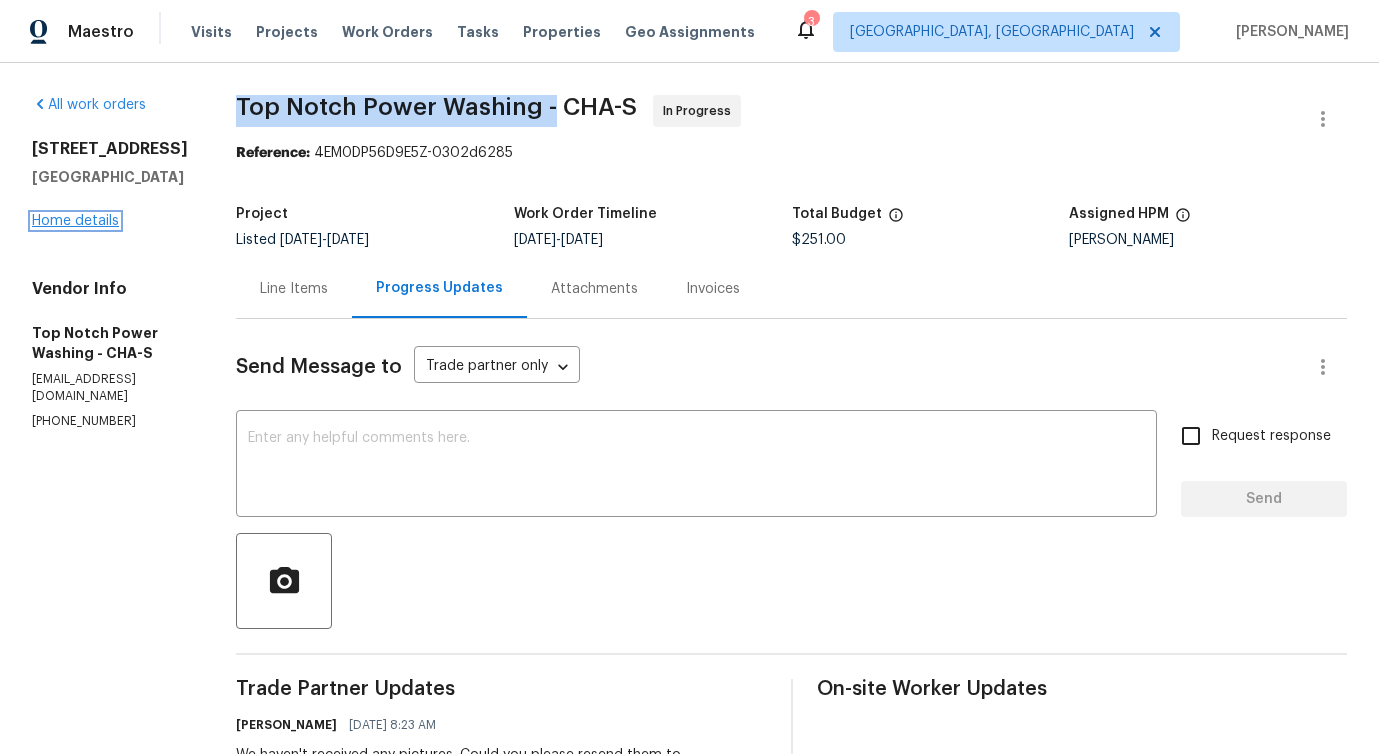 click on "Home details" at bounding box center (75, 221) 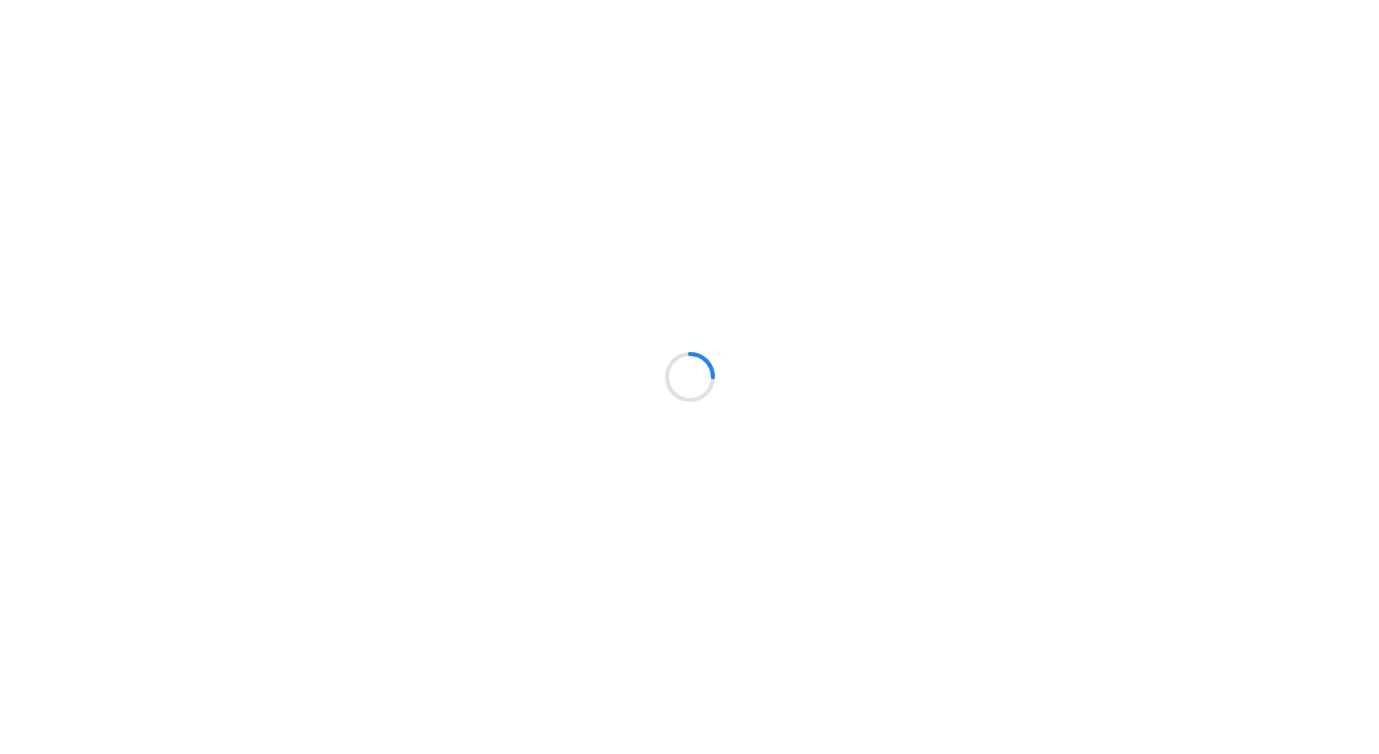 scroll, scrollTop: 0, scrollLeft: 0, axis: both 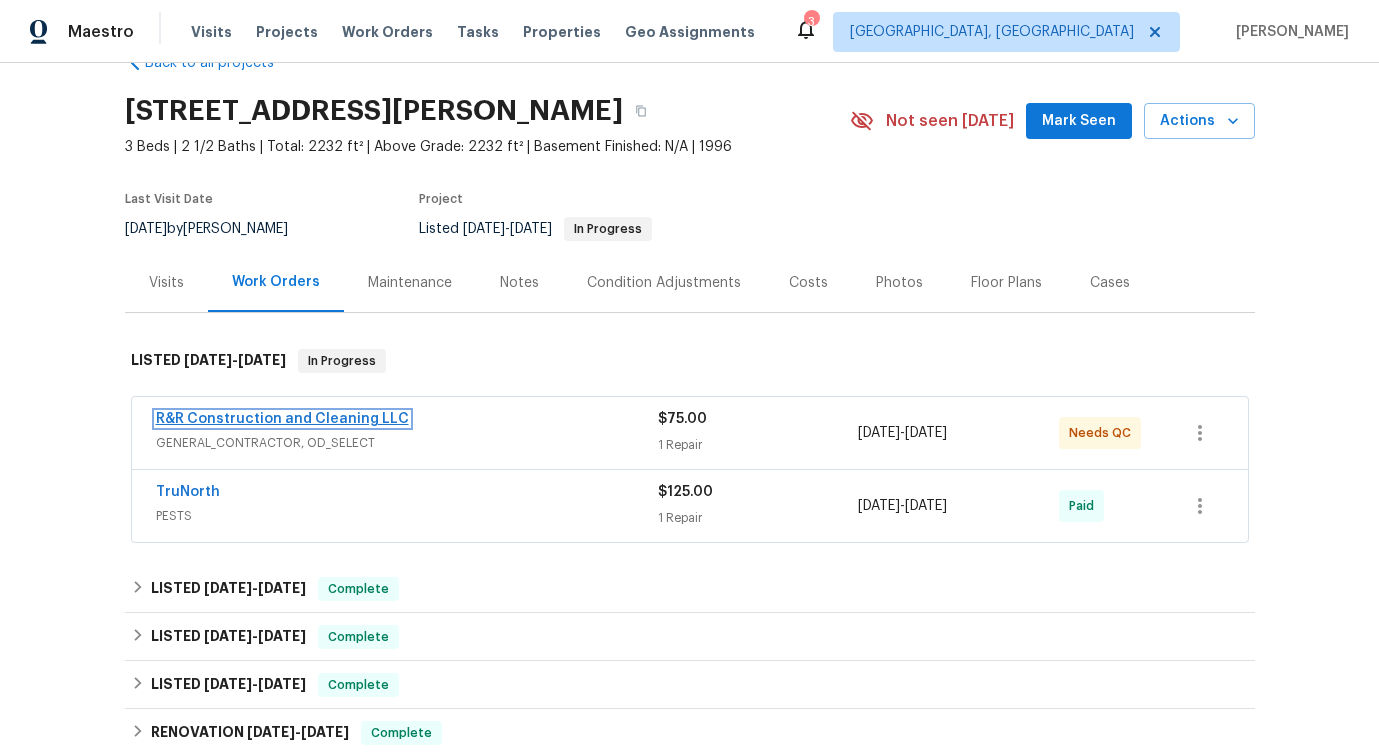 click on "R&R Construction and Cleaning LLC" at bounding box center [282, 419] 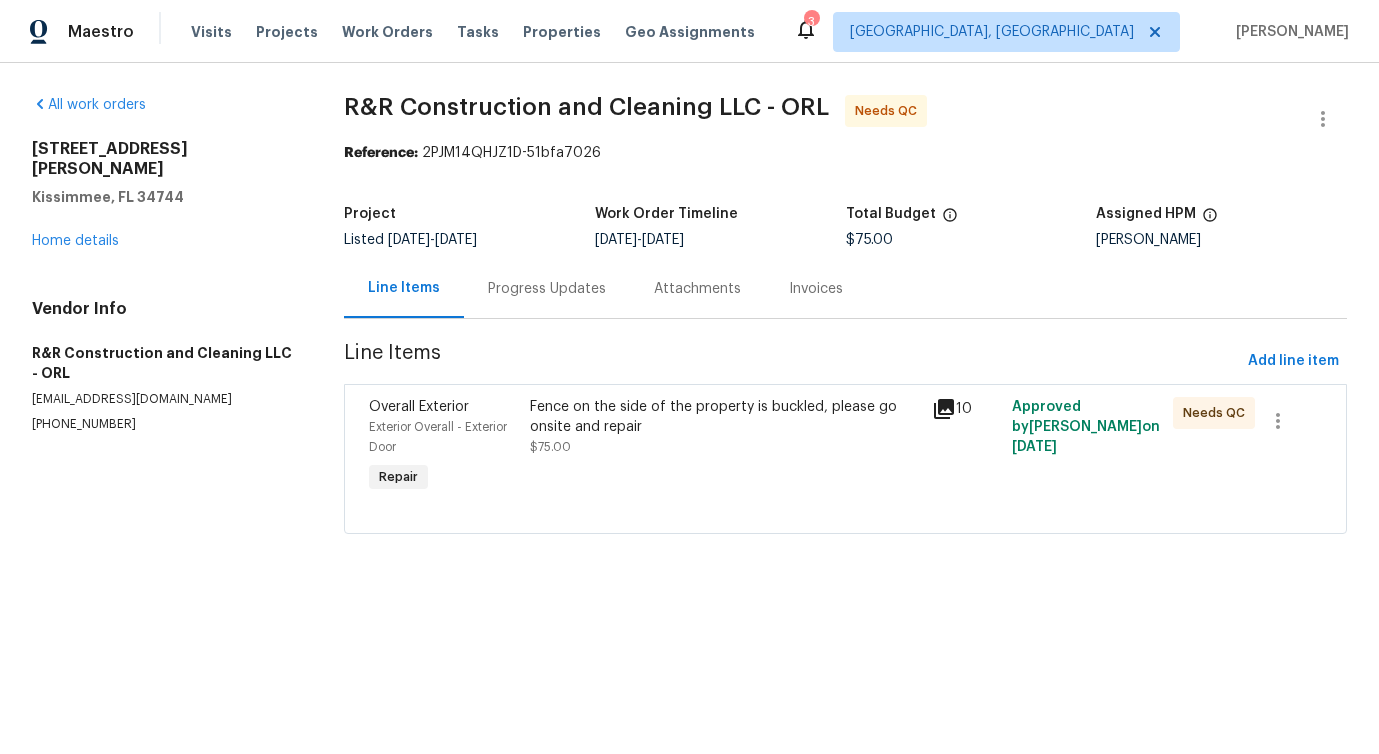 click on "Progress Updates" at bounding box center [547, 289] 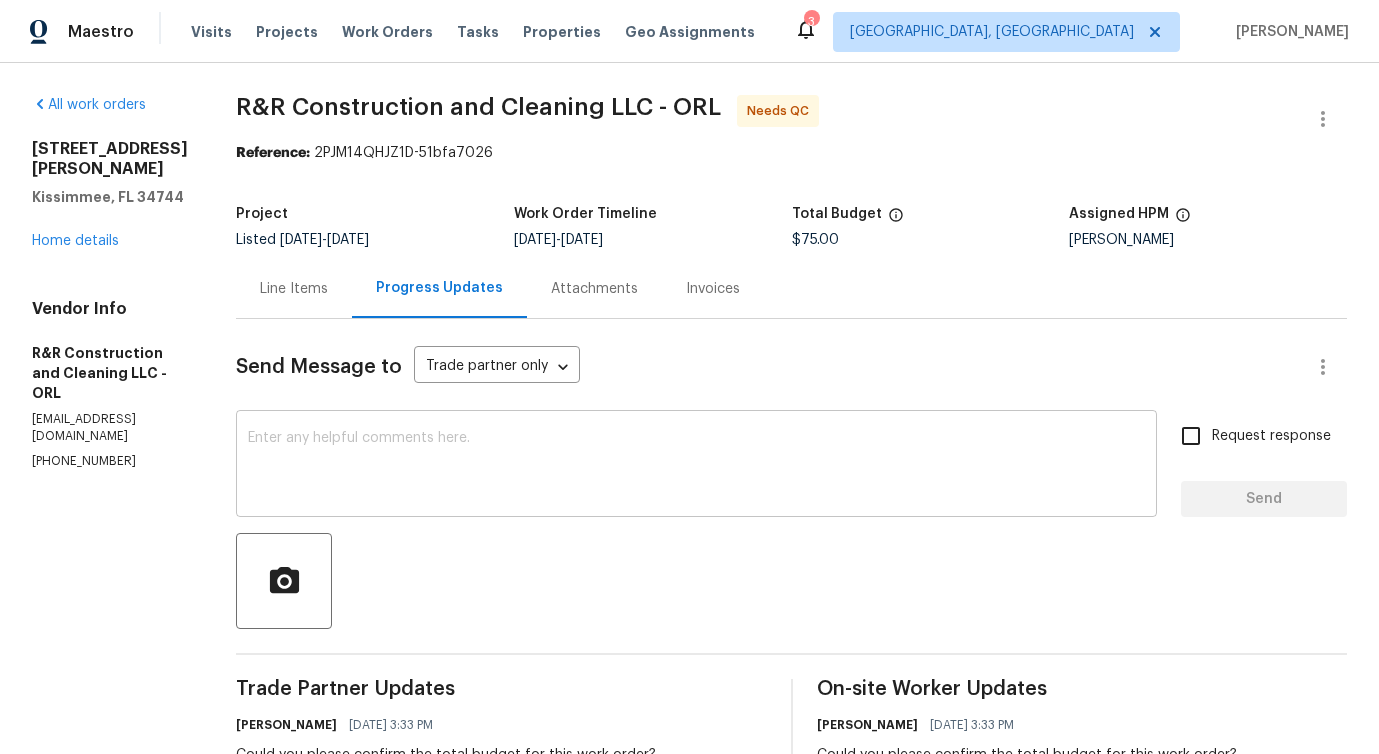 click at bounding box center (696, 466) 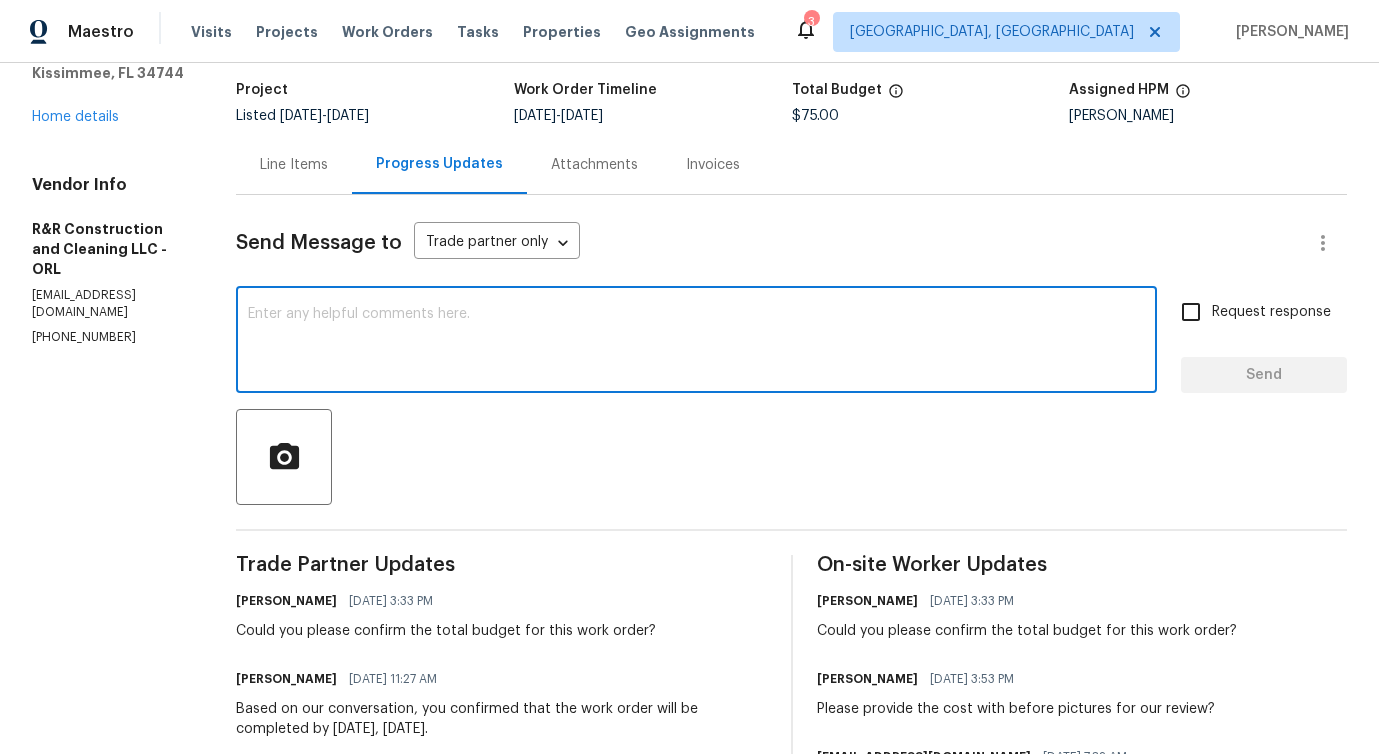 scroll, scrollTop: 0, scrollLeft: 0, axis: both 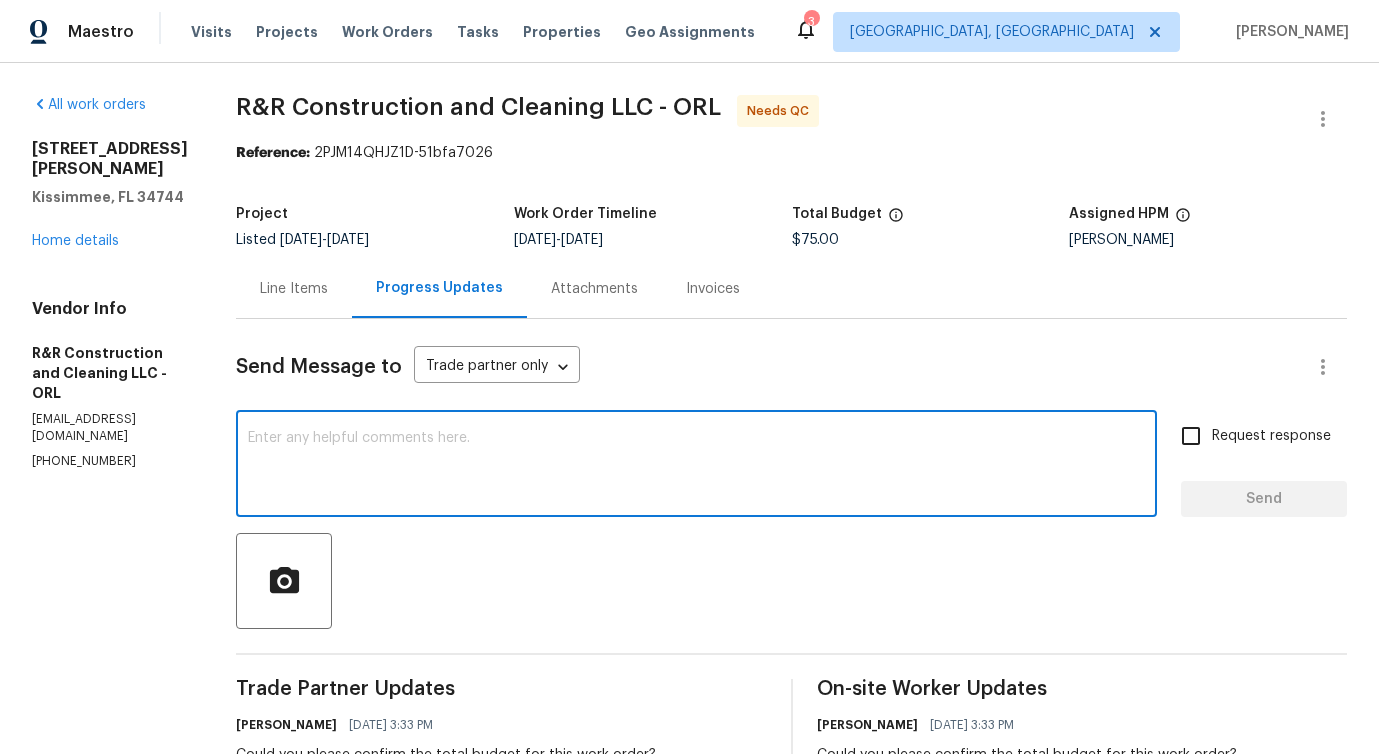 click on "(305) 850-1367" at bounding box center (110, 461) 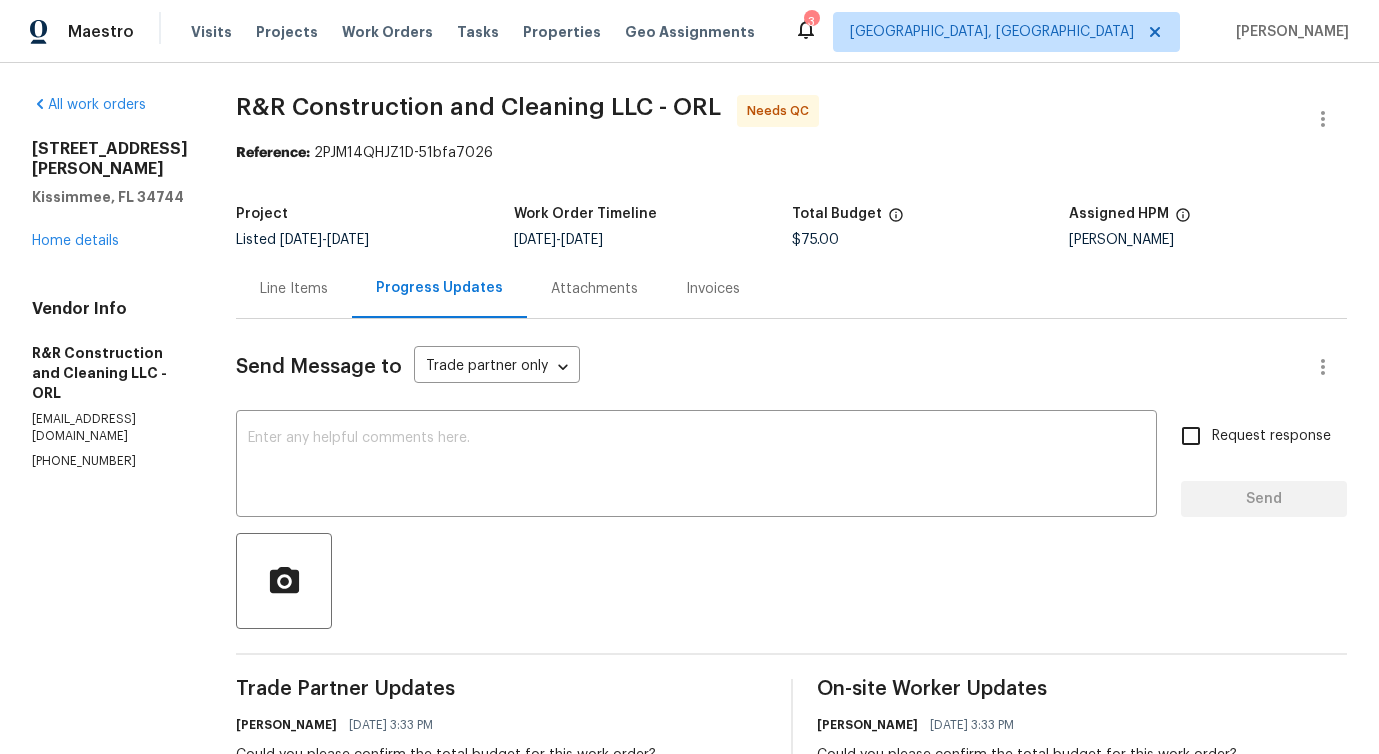 click on "(305) 850-1367" at bounding box center (110, 461) 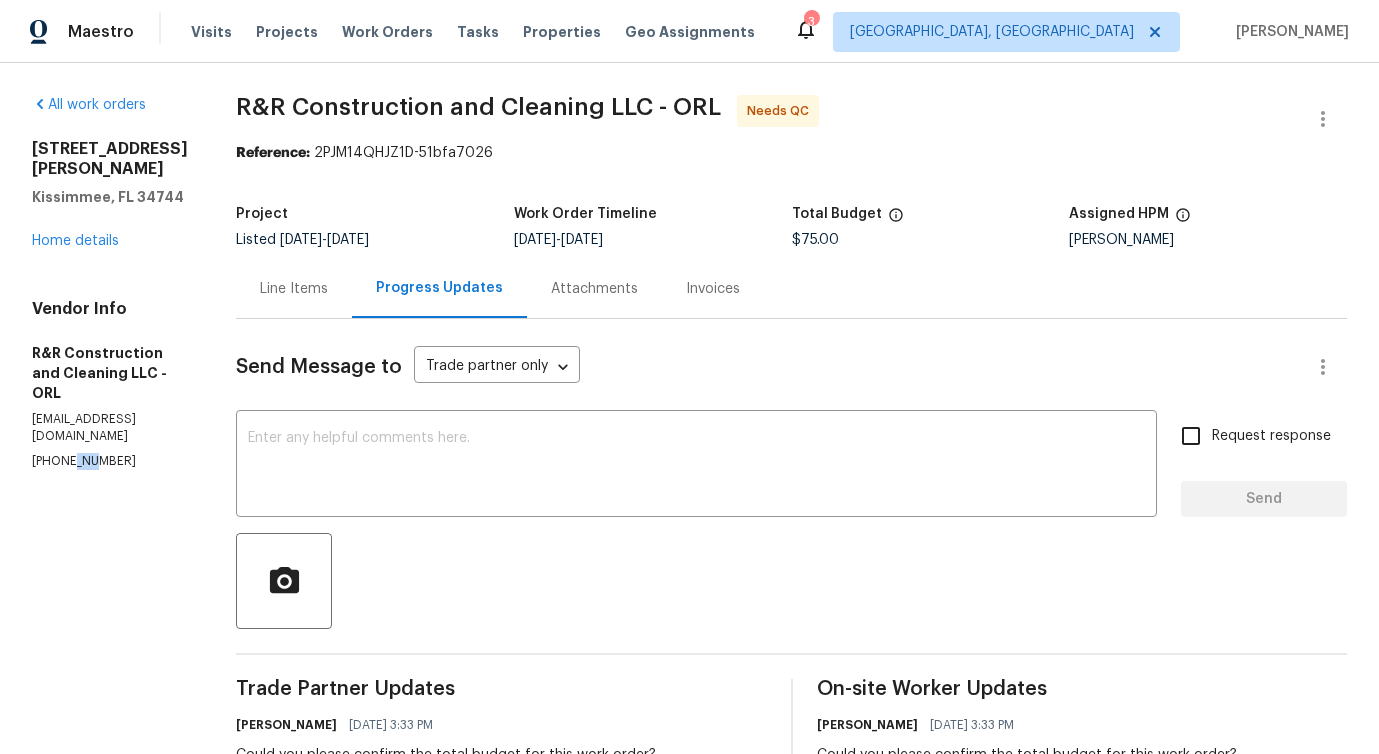 click on "(305) 850-1367" at bounding box center (110, 461) 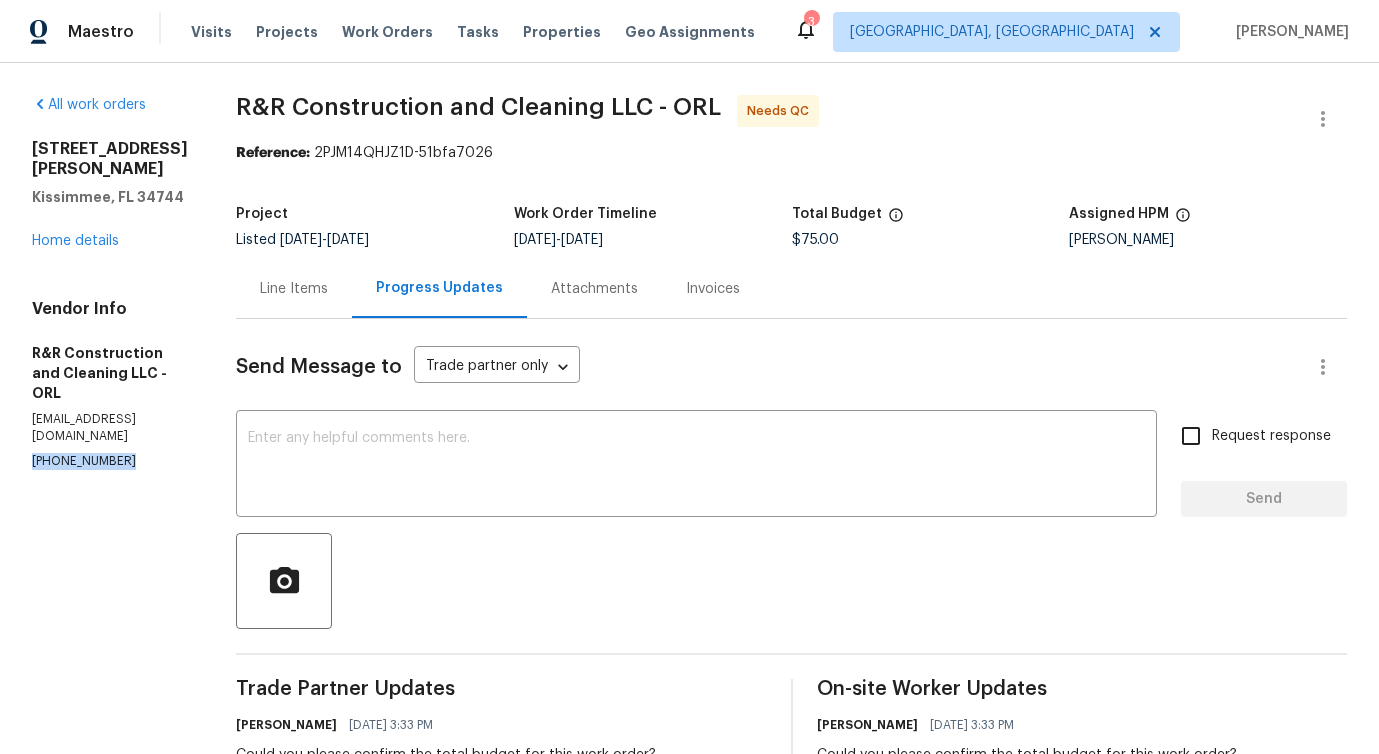 copy on "(305) 850-1367" 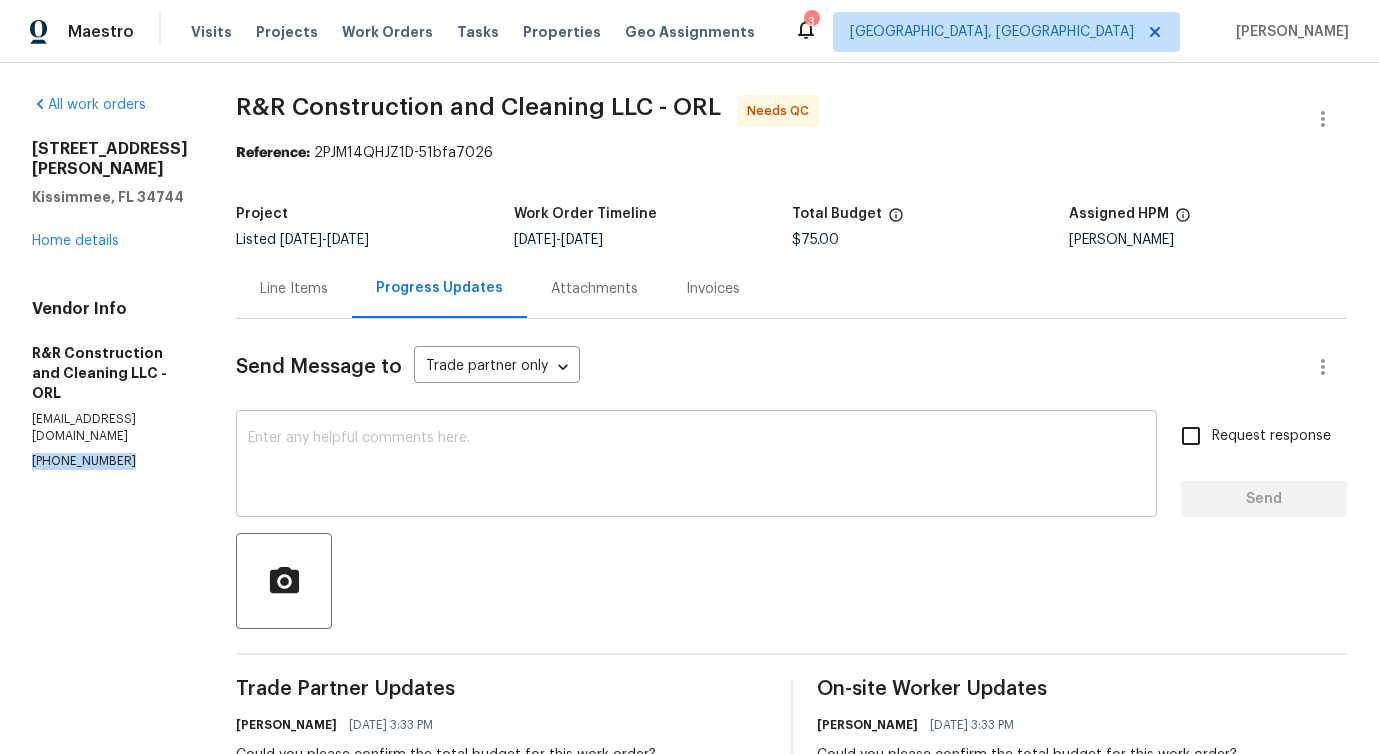 click at bounding box center (696, 466) 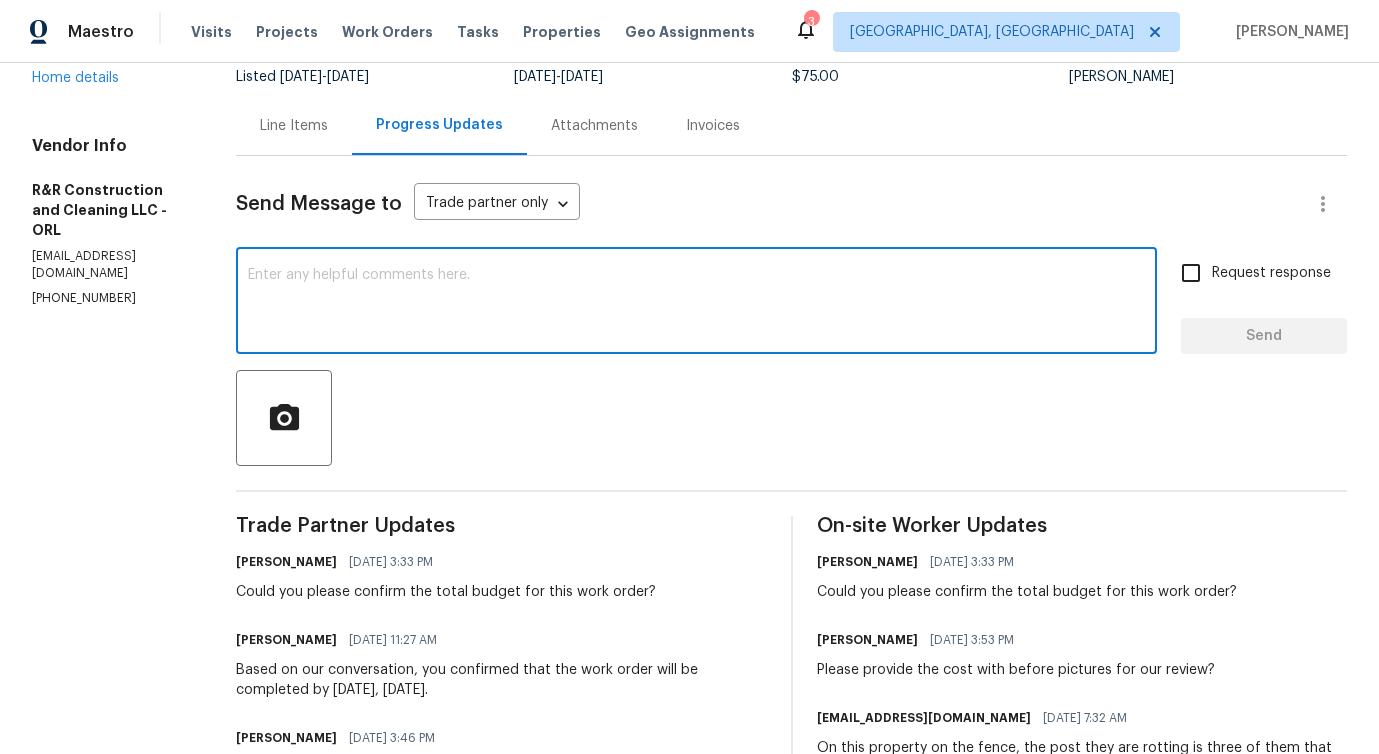 scroll, scrollTop: 0, scrollLeft: 0, axis: both 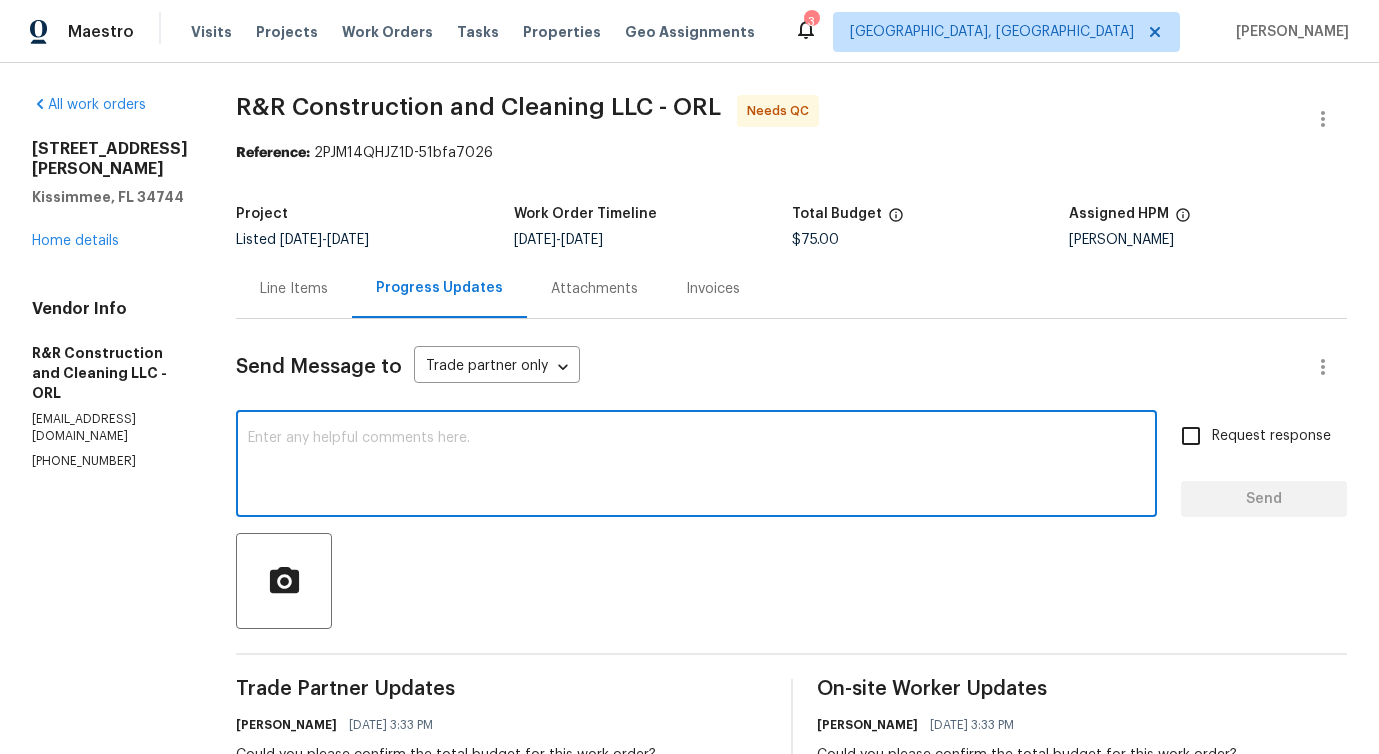 click on "x ​" at bounding box center [696, 466] 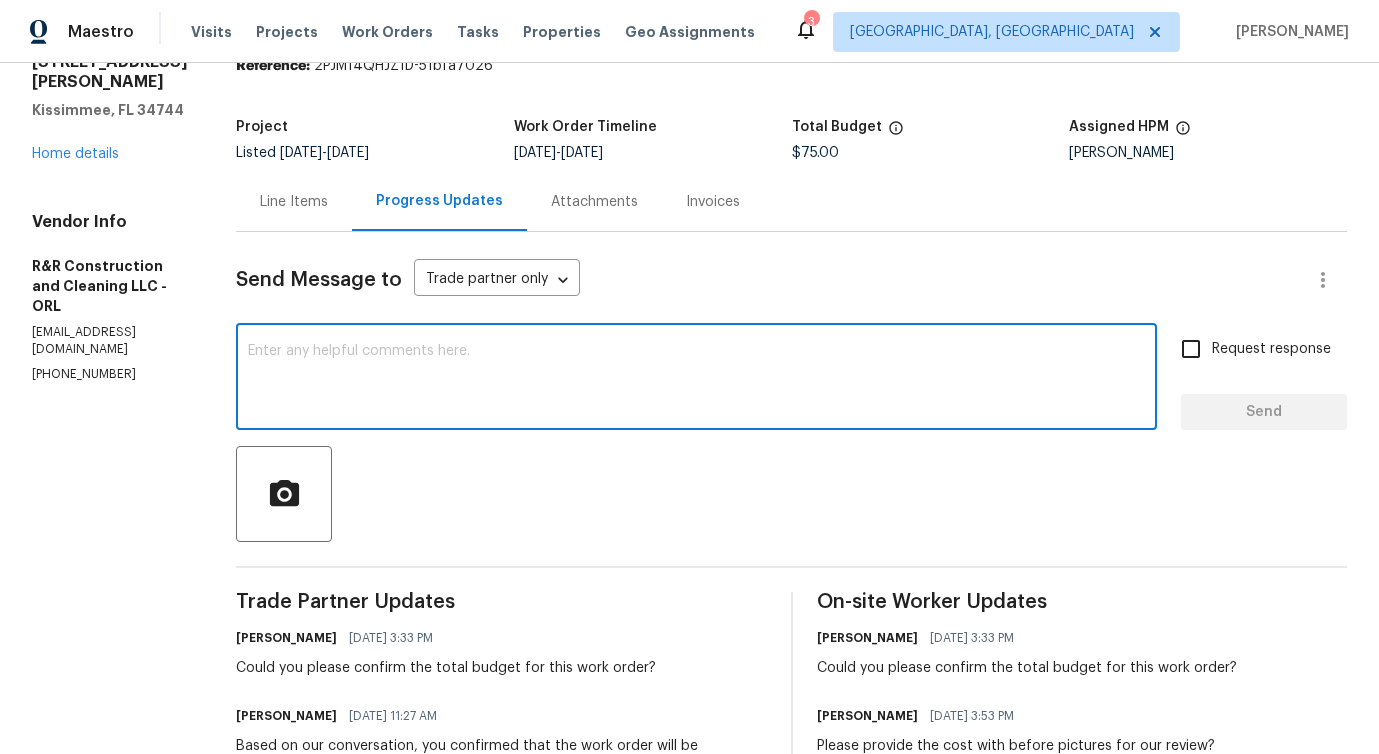 scroll, scrollTop: 0, scrollLeft: 0, axis: both 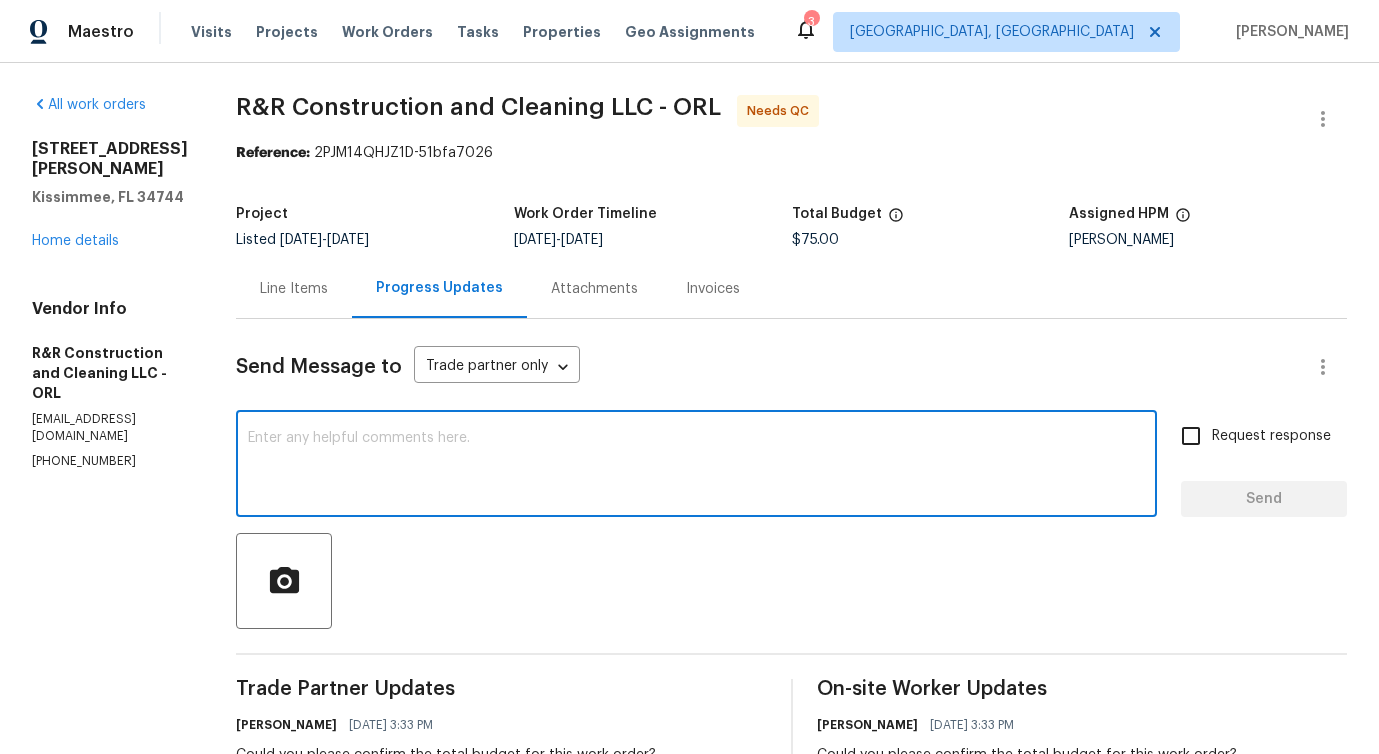 click on "Line Items" at bounding box center (294, 289) 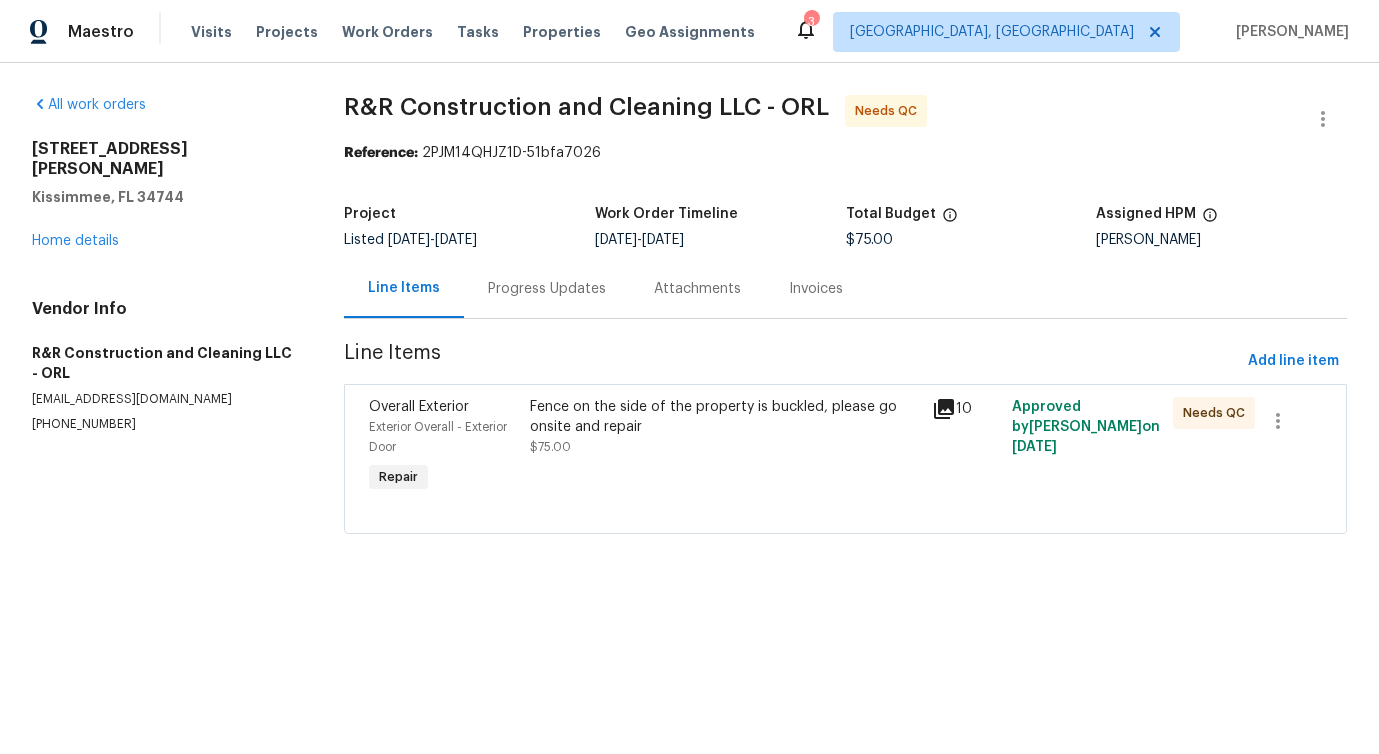 click on "Progress Updates" at bounding box center [547, 288] 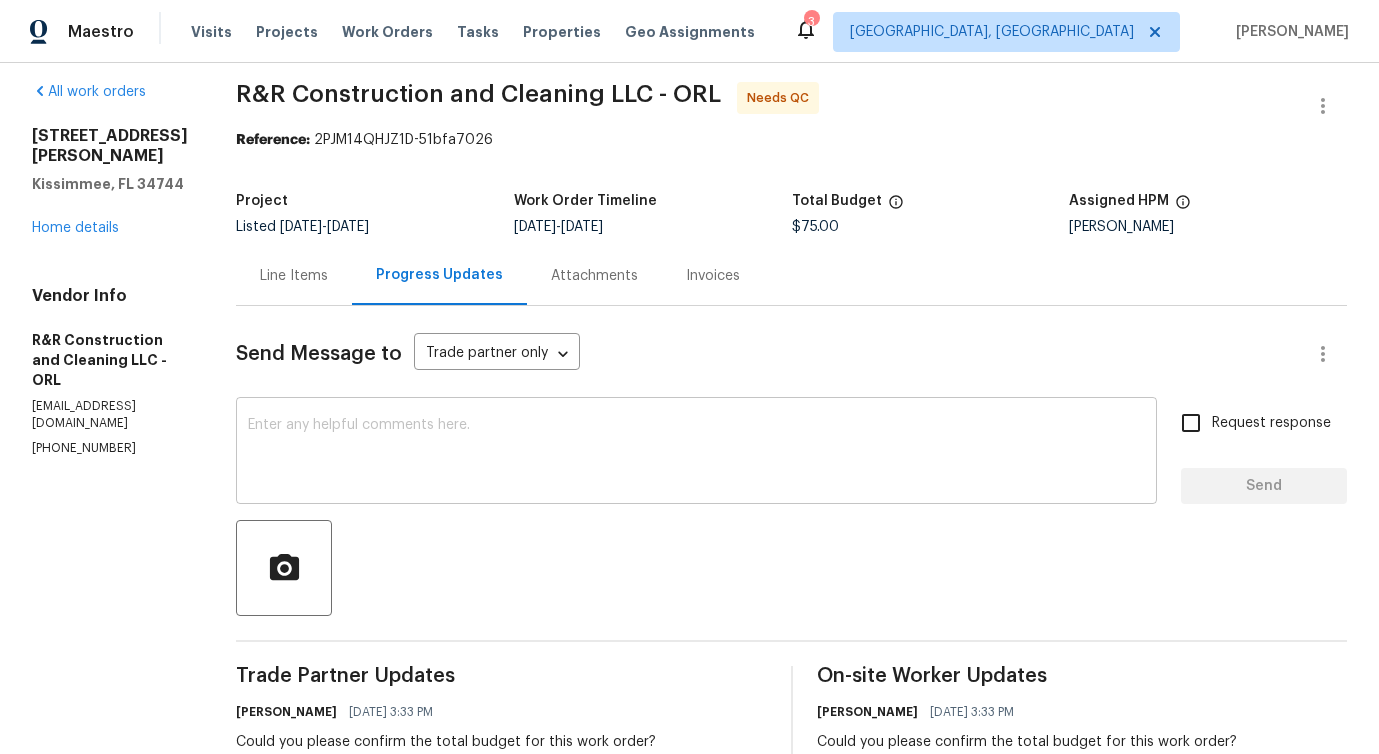 scroll, scrollTop: 0, scrollLeft: 0, axis: both 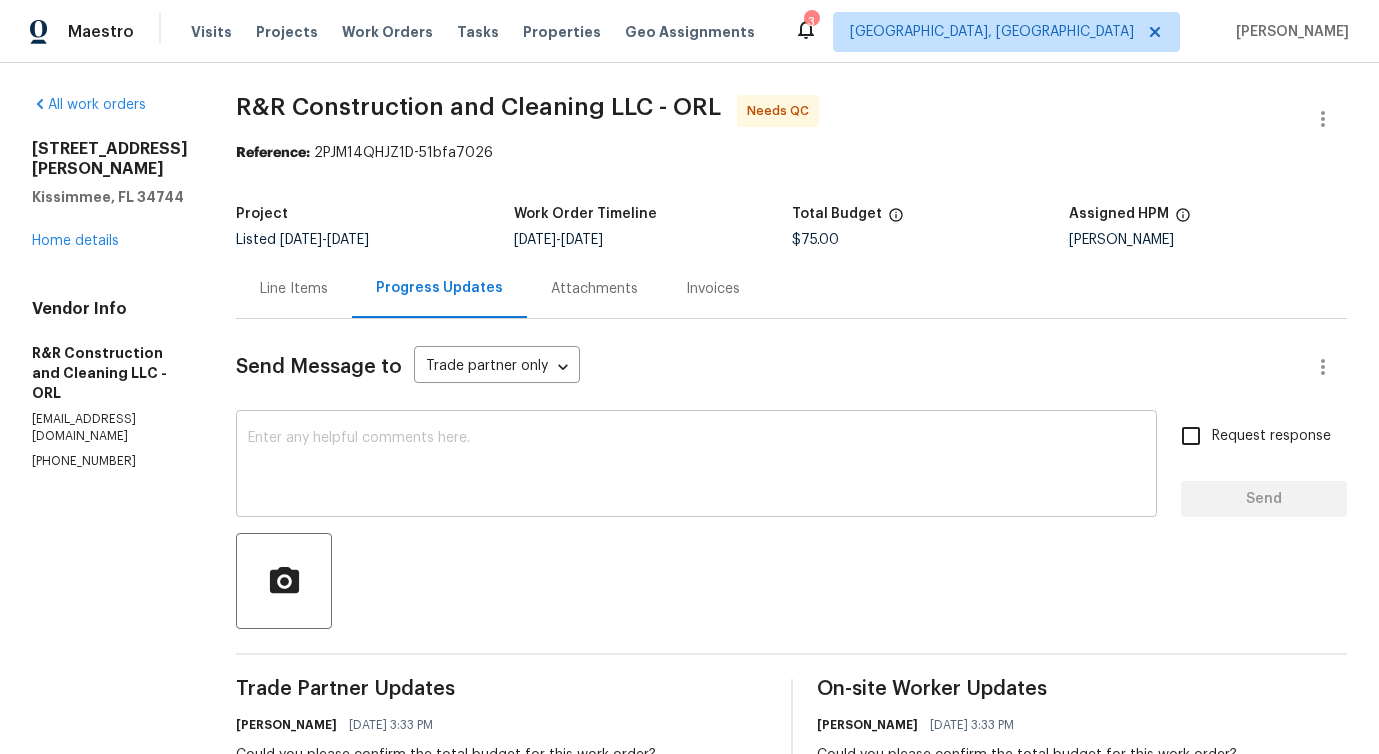 click at bounding box center (696, 466) 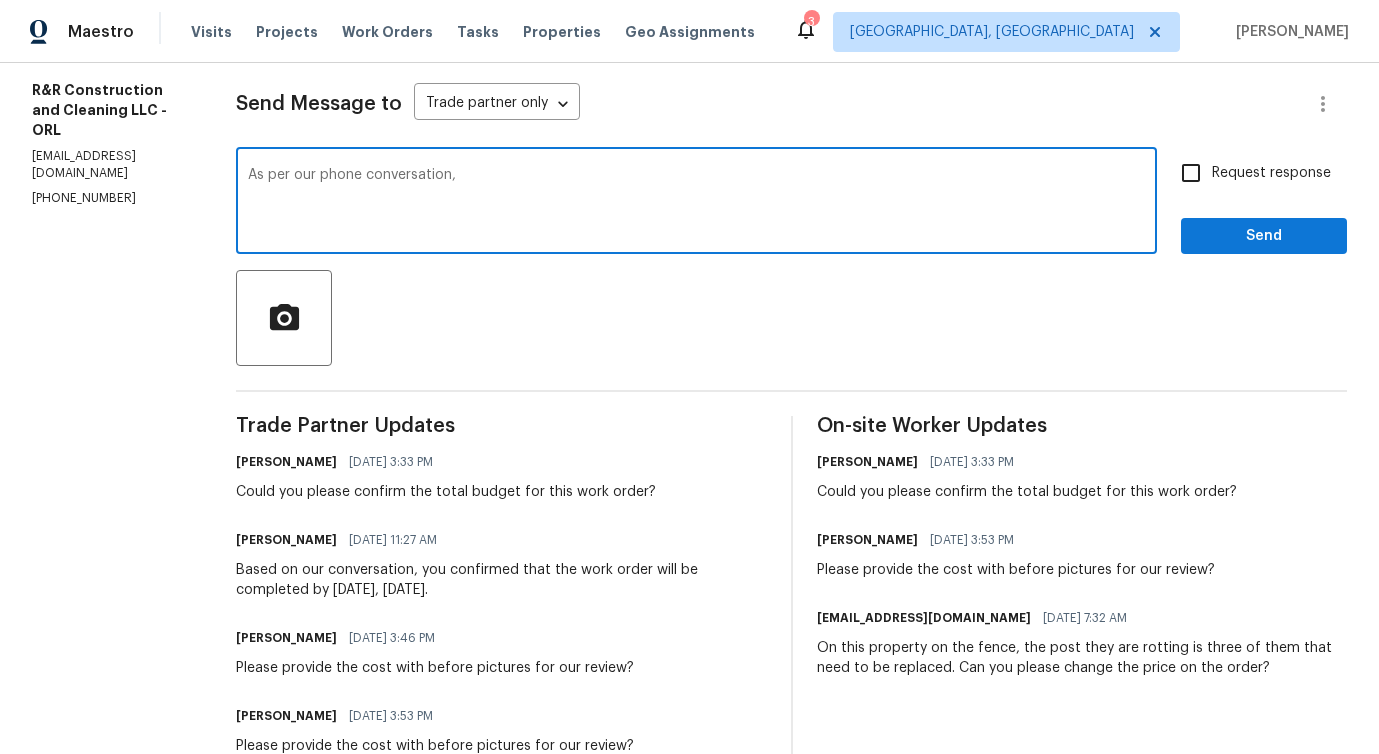 scroll, scrollTop: 277, scrollLeft: 0, axis: vertical 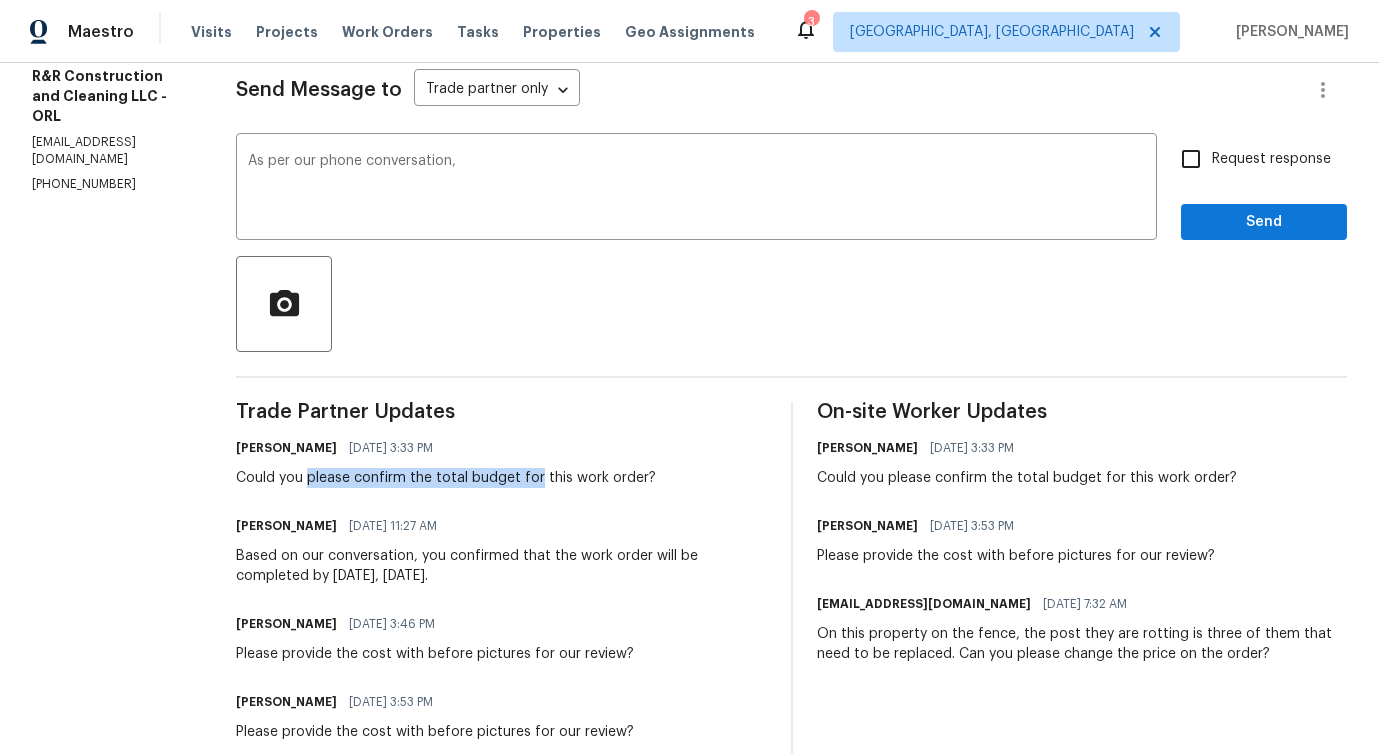 drag, startPoint x: 342, startPoint y: 483, endPoint x: 567, endPoint y: 485, distance: 225.0089 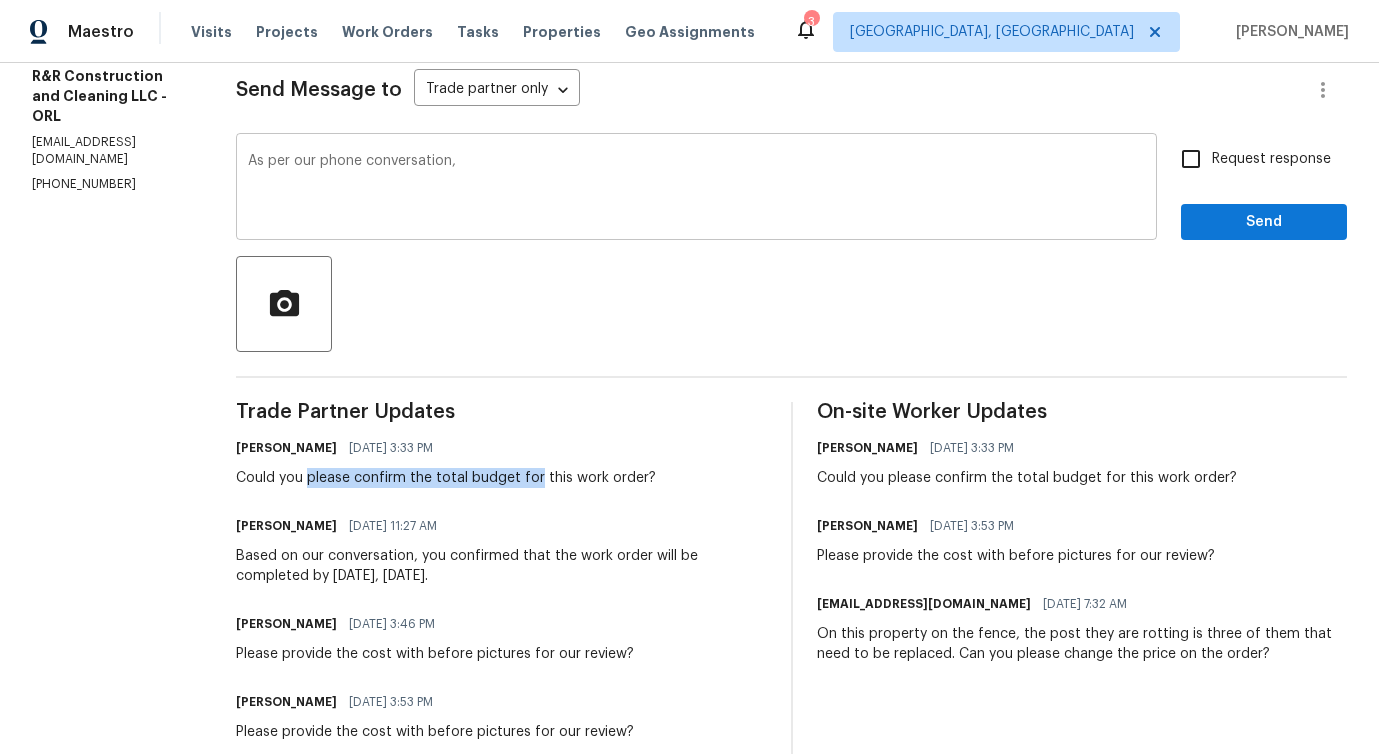 click on "As per our phone conversation," at bounding box center [696, 189] 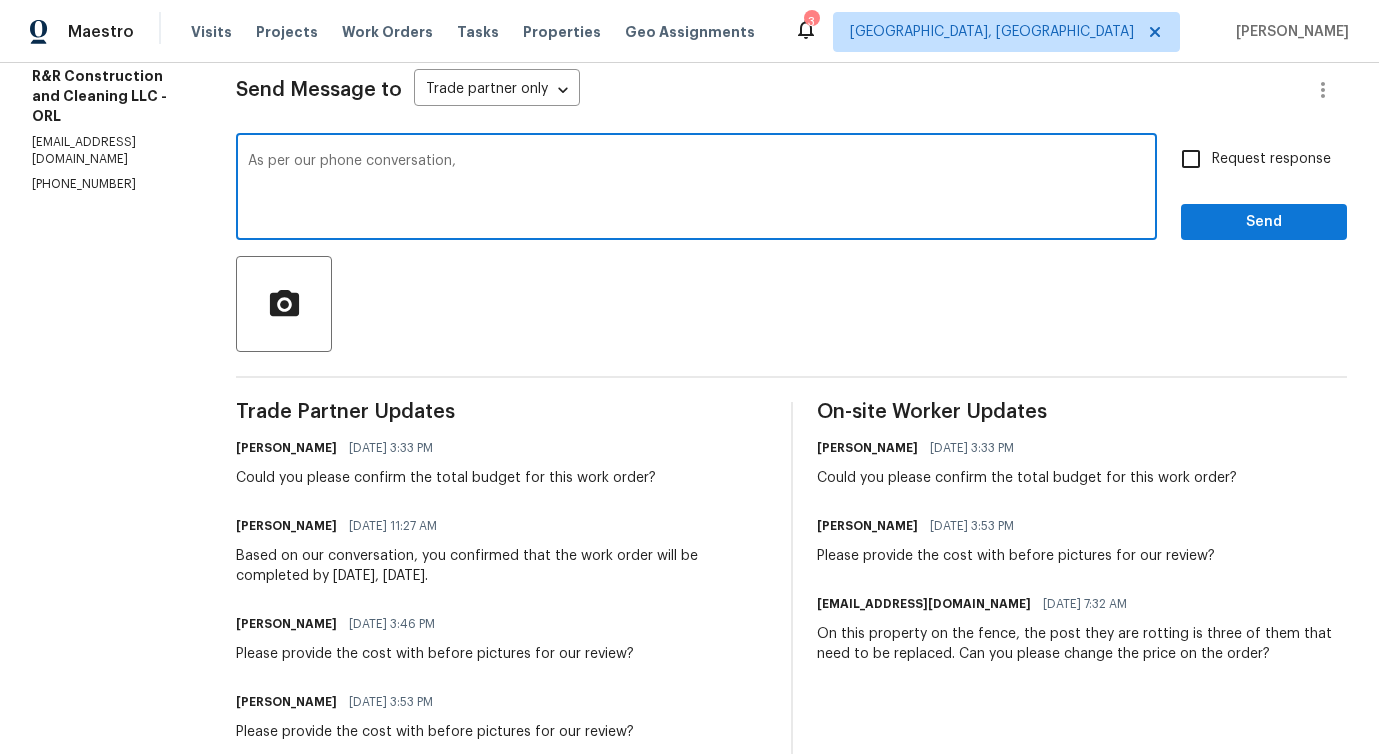 paste on "please confirm the total budget for" 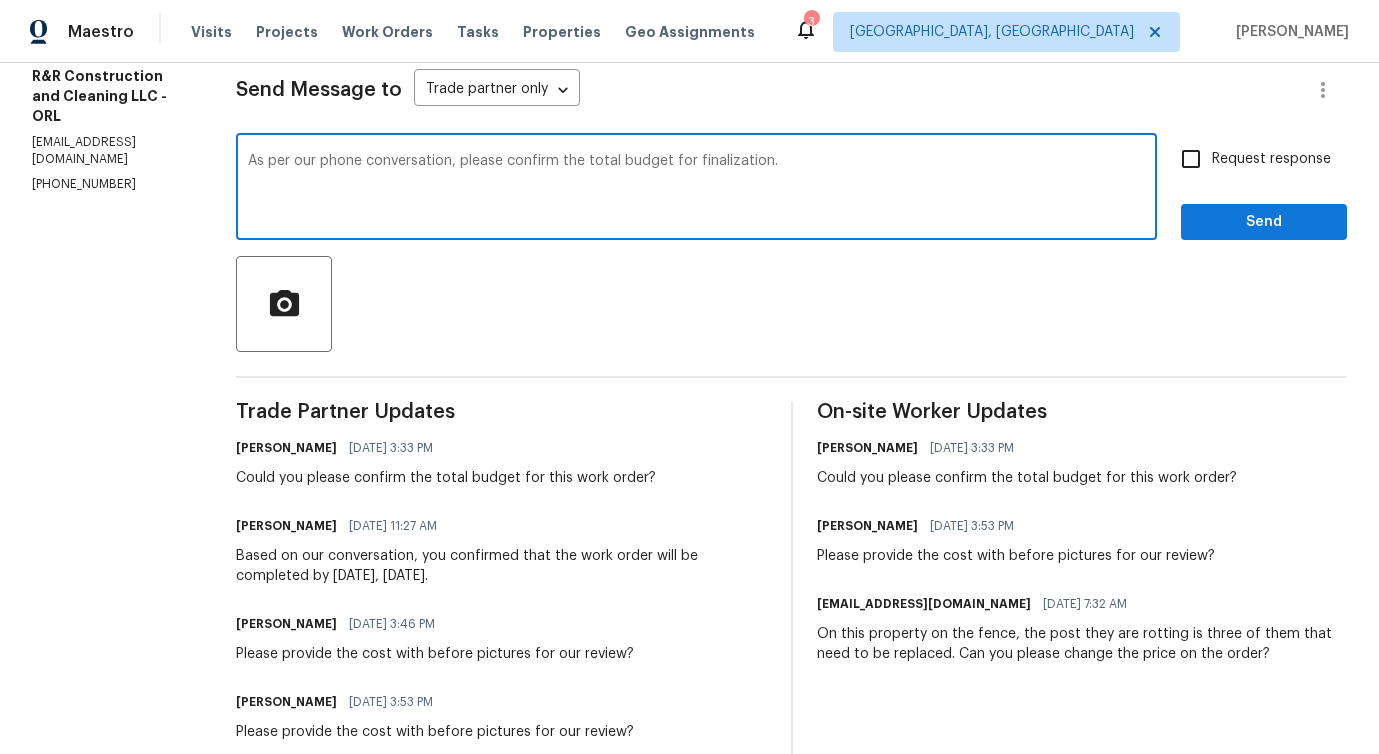 type on "As per our phone conversation, please confirm the total budget for finalization." 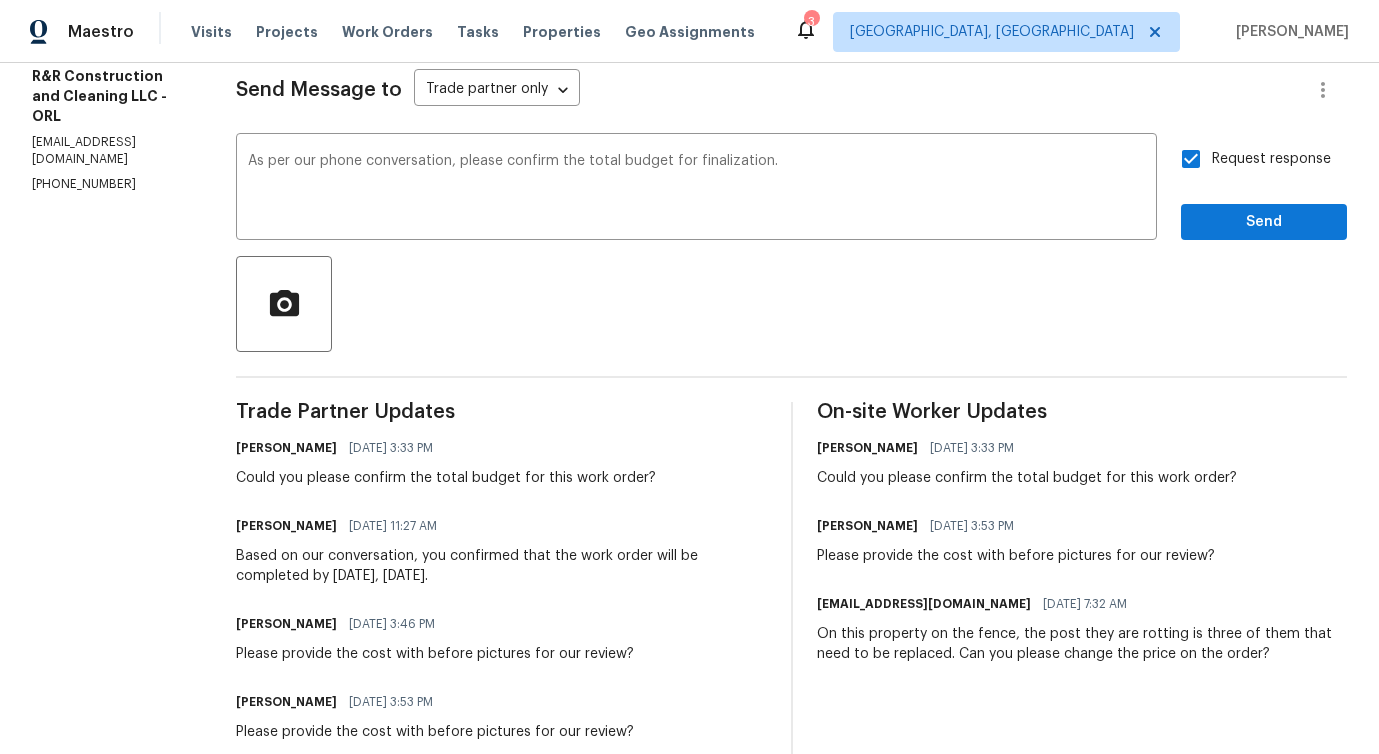 click on "Send Message to Trade partner only Trade partner only ​ As per our phone conversation, please confirm the total budget for finalization. x ​ Request response Send Trade Partner Updates Pavithra Sekar 07/17/2025 3:33 PM Could you please confirm the total budget for this work order? Pavithra Sekar 07/16/2025 11:27 AM Based on our conversation, you confirmed that the work order will be completed by tomorrow, July 17th. Pavithra Sekar 07/15/2025 3:46 PM Please provide the cost with before pictures for our review? Pavithra Sekar 07/14/2025 3:53 PM Please provide the cost with before pictures for our review? Pavithra Sekar 07/11/2025 4:43 PM Could you please accept the work order and provide us with schedule date? Pavithra Sekar 07/10/2025 3:12 PM Could you please accept the work order and provide us with schedule date? Pavithra Sekar 07/09/2025 4:19 PM On-site Worker Updates Pavithra Sekar 07/17/2025 3:33 PM Could you please confirm the total budget for this work order? Pavithra Sekar 07/14/2025 3:53 PM" at bounding box center [791, 561] 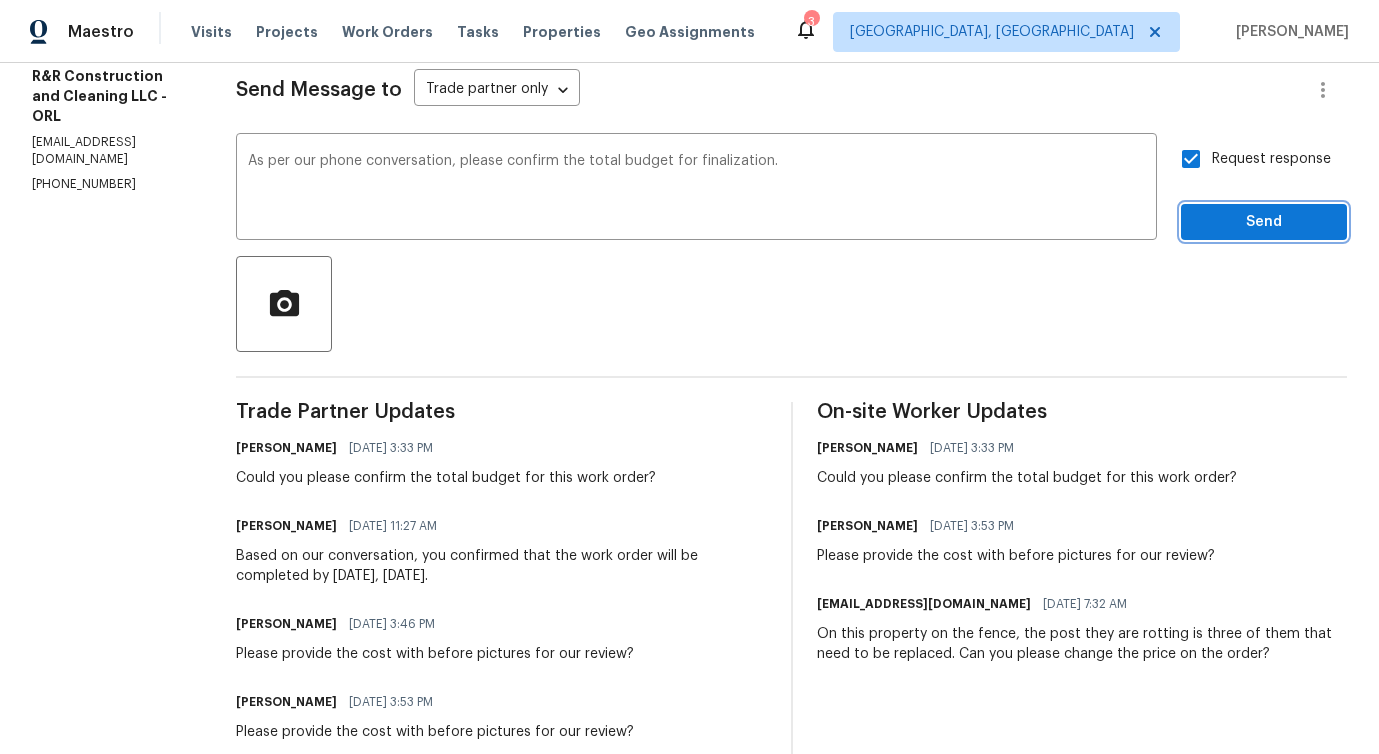 click on "Send" at bounding box center [1264, 222] 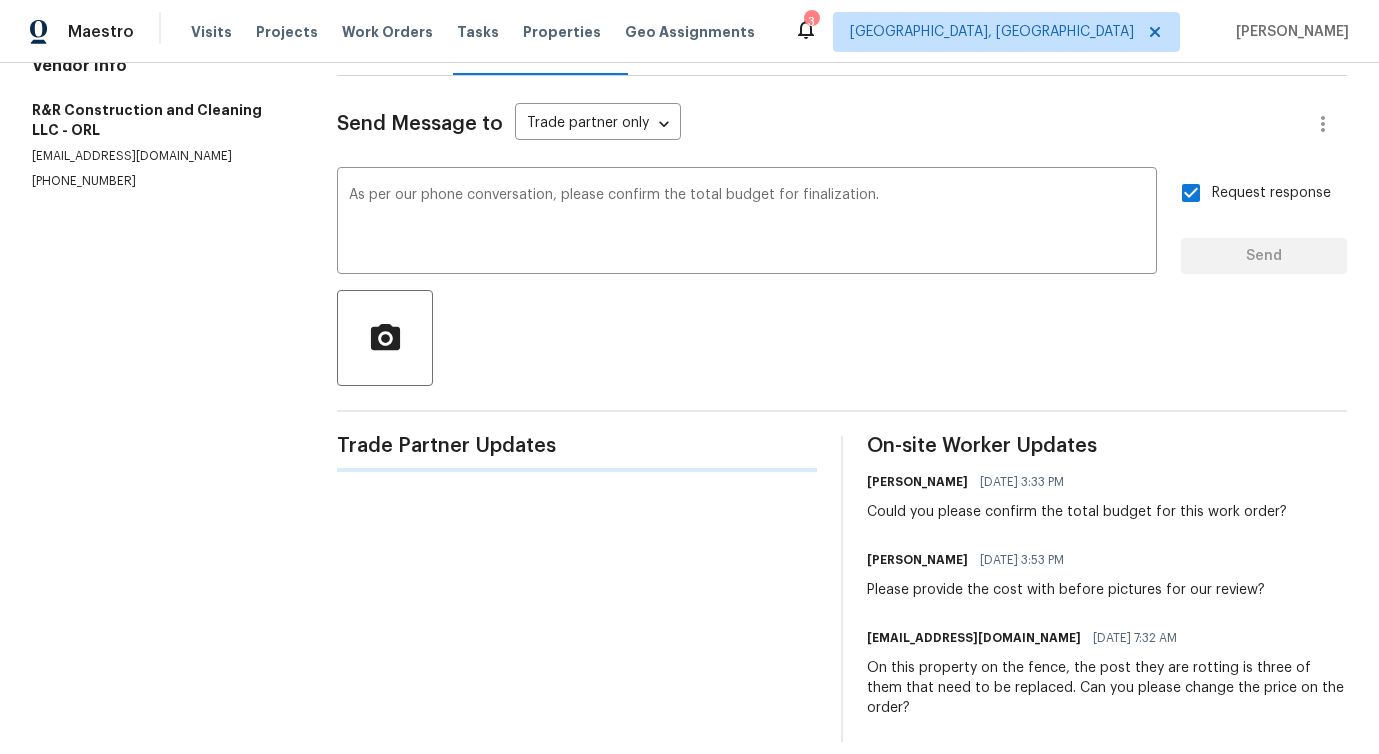 type 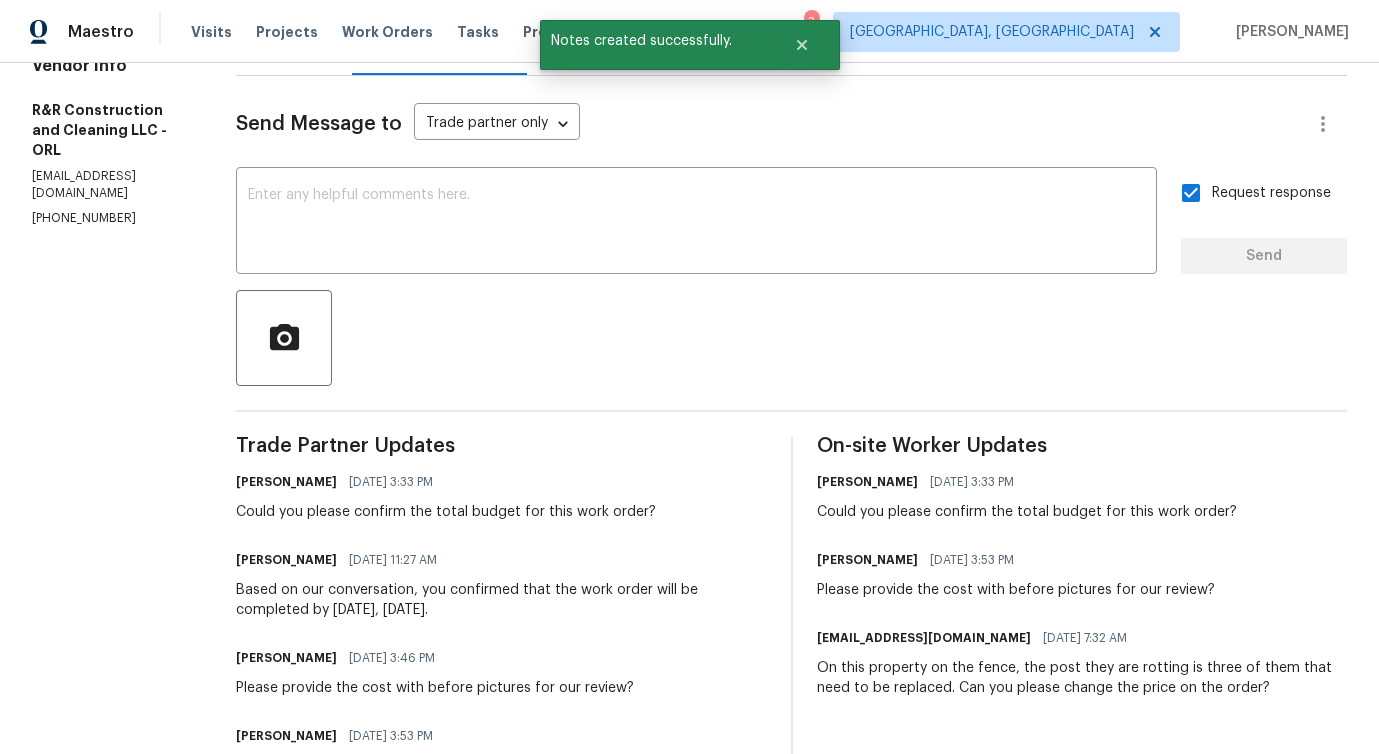 scroll, scrollTop: 277, scrollLeft: 0, axis: vertical 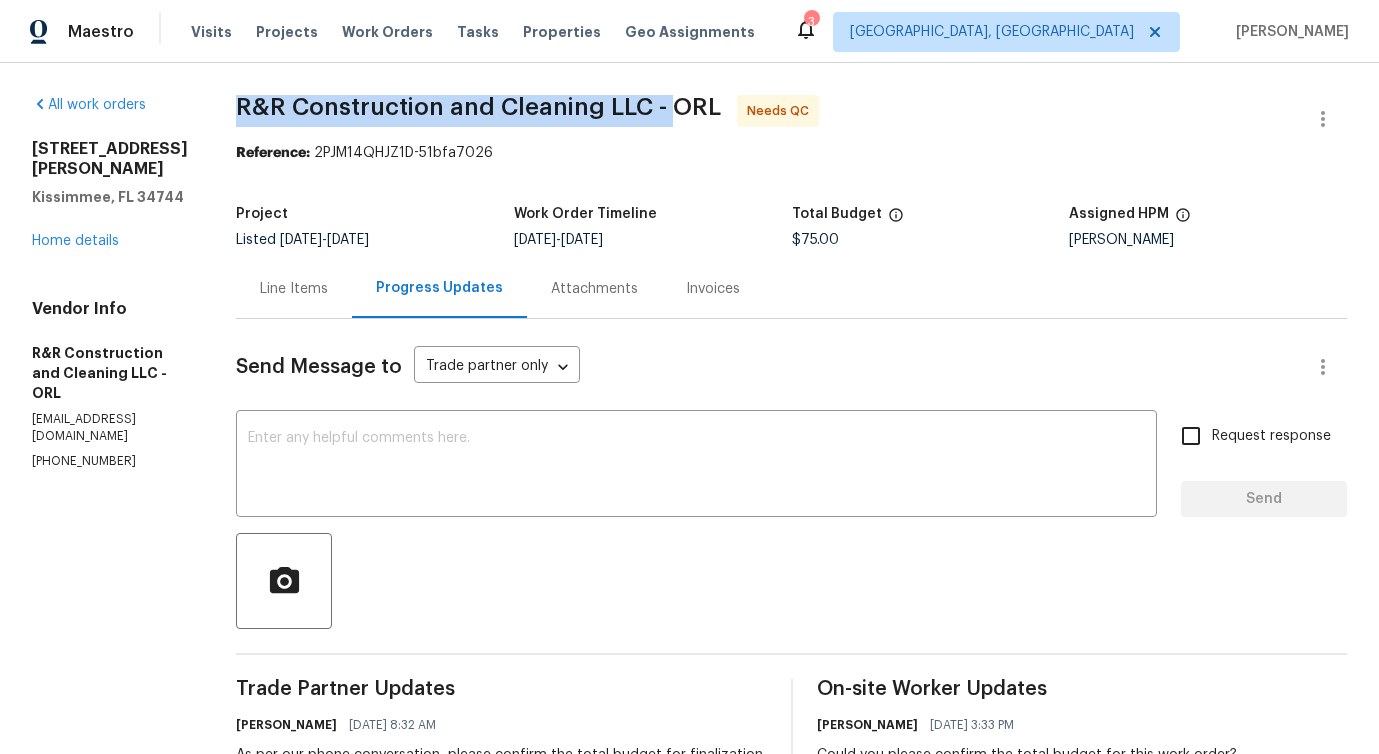 drag, startPoint x: 271, startPoint y: 106, endPoint x: 695, endPoint y: 108, distance: 424.00473 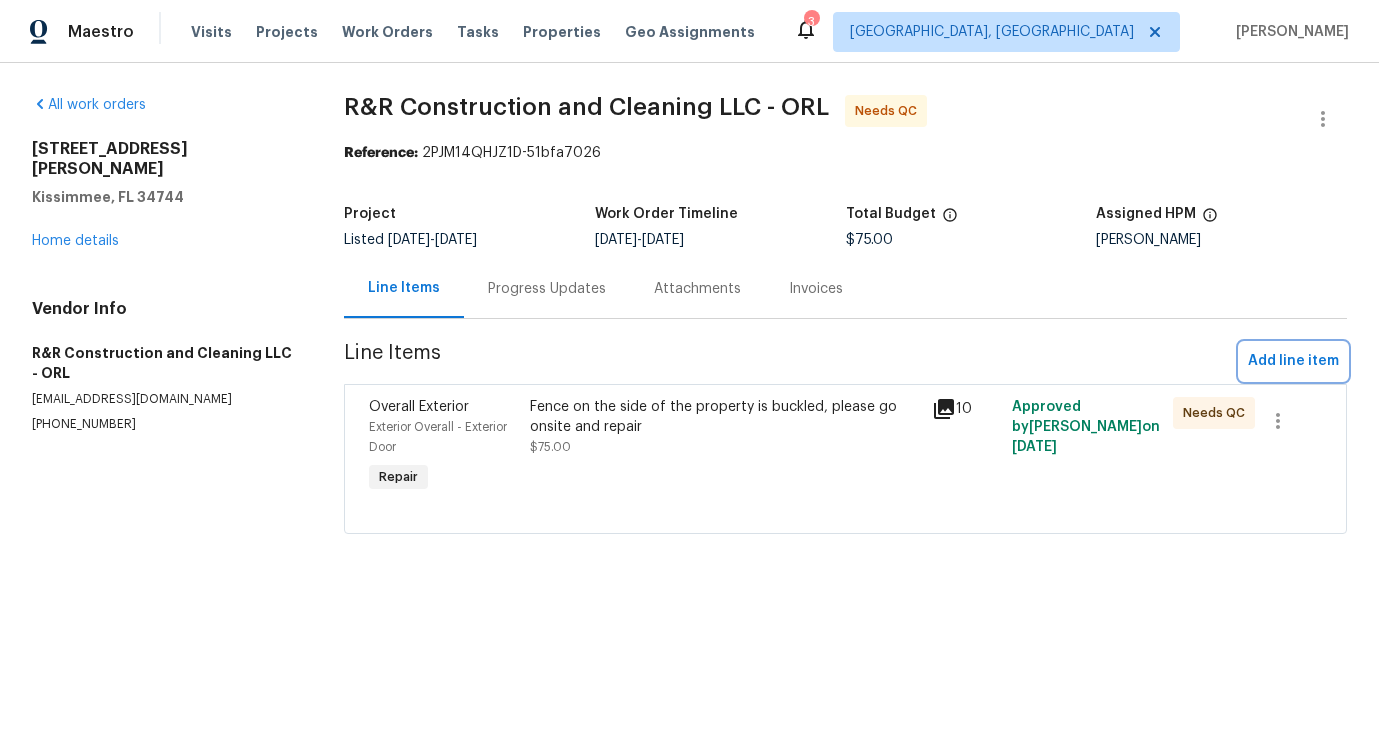 click on "Add line item" at bounding box center (1293, 361) 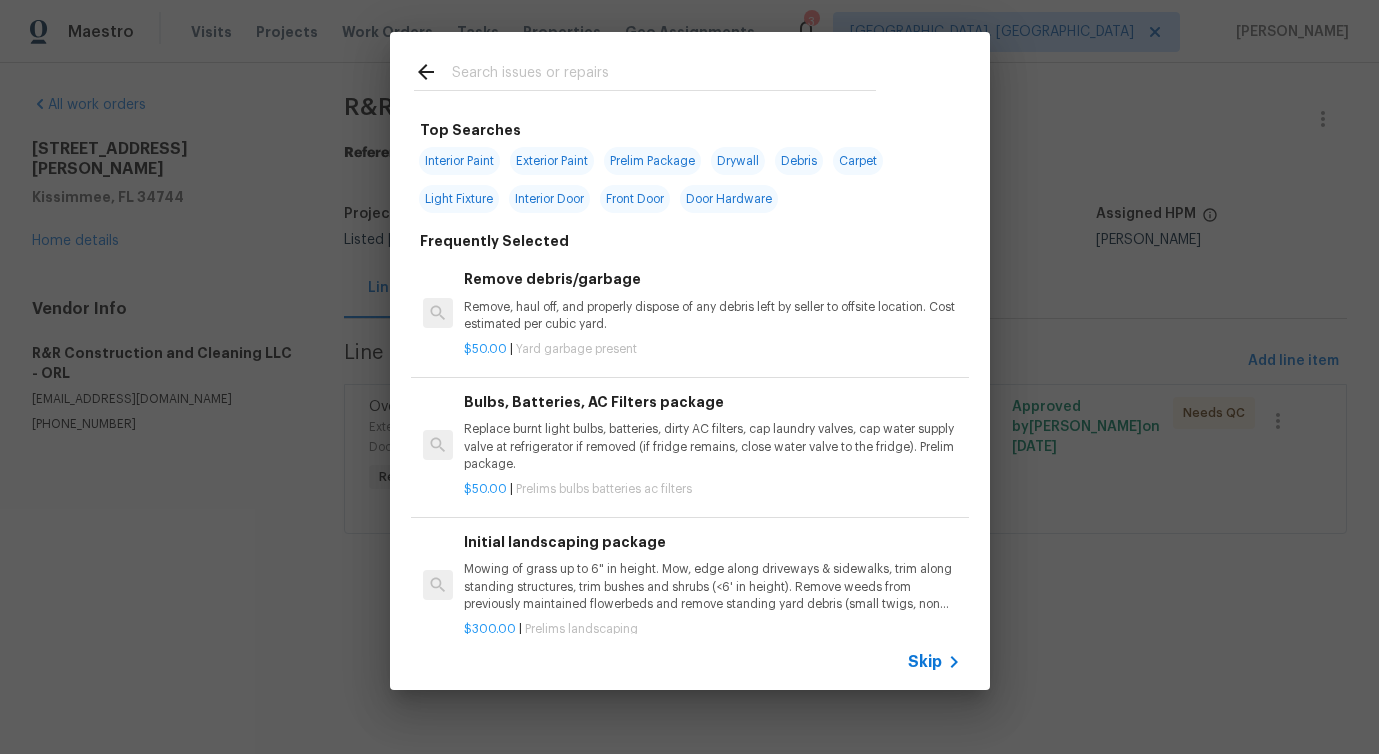 click 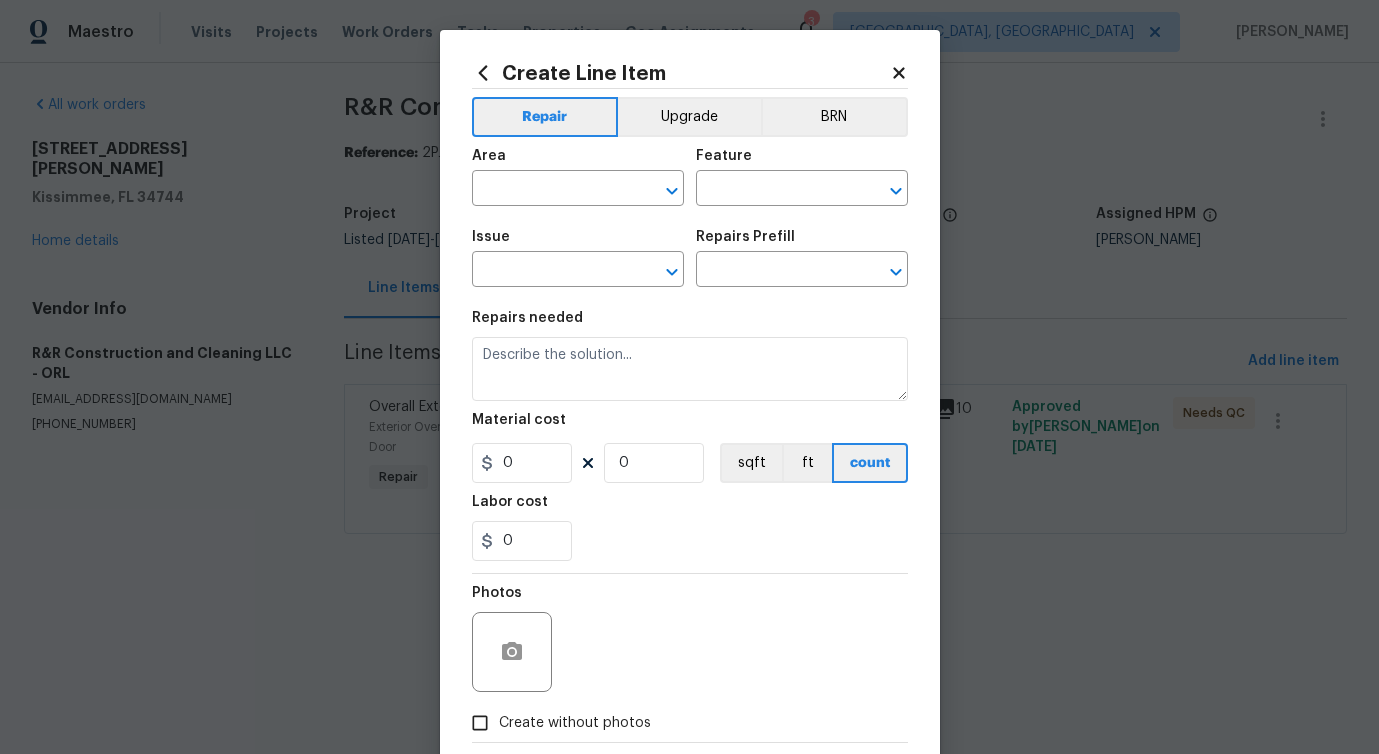 click 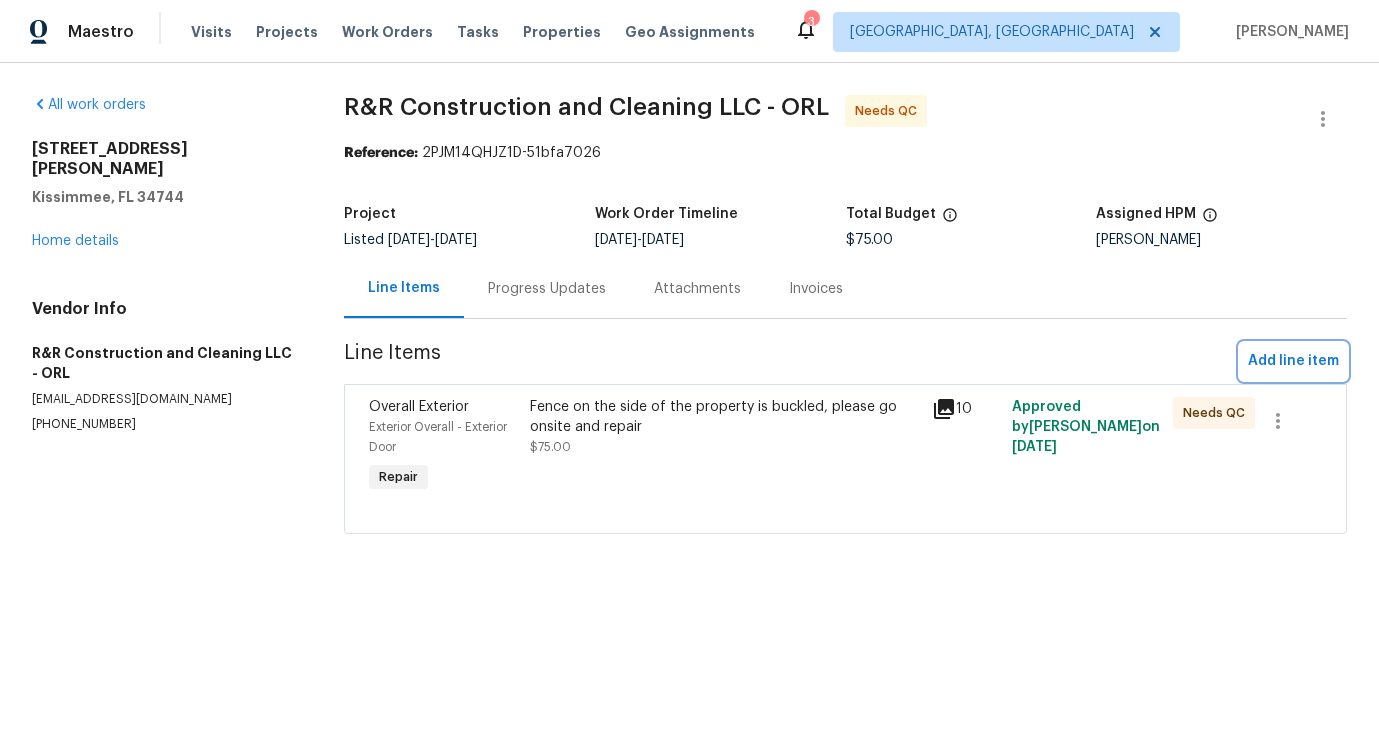 click on "Add line item" at bounding box center (1293, 361) 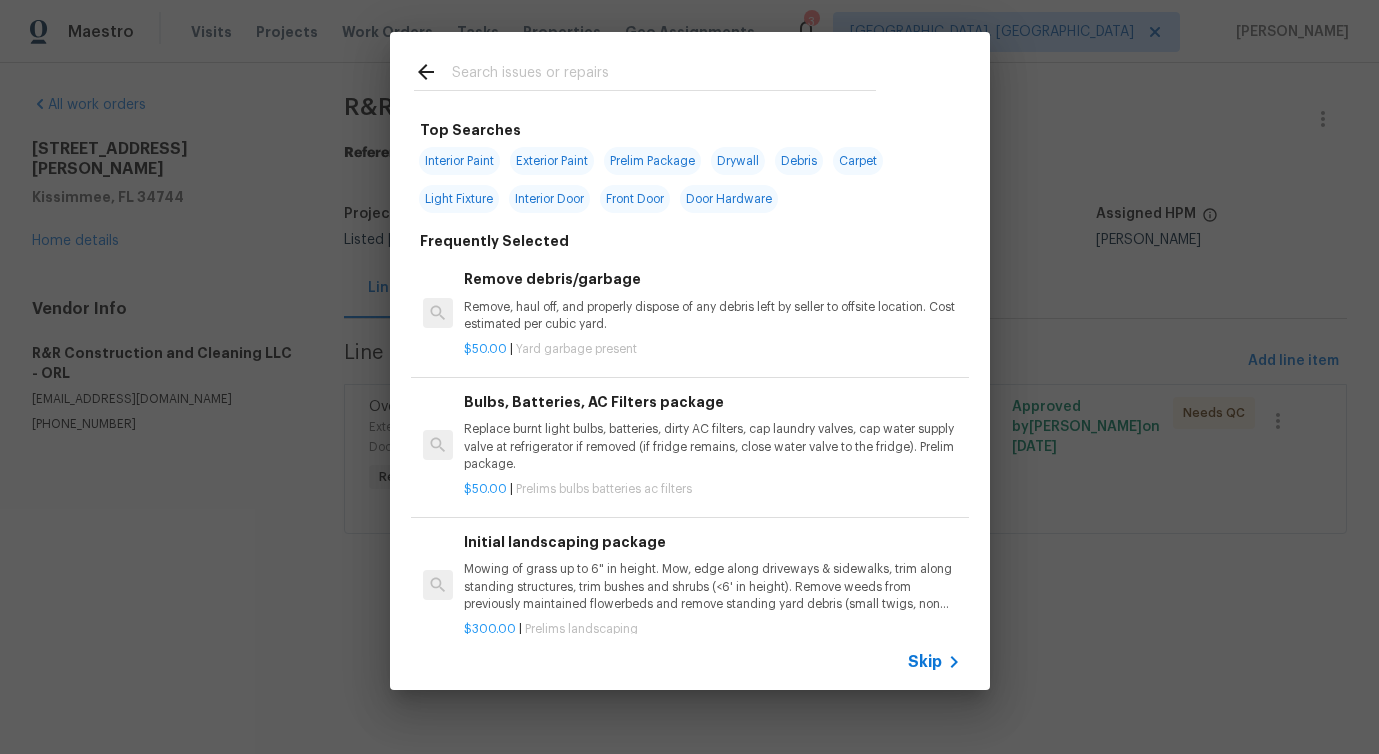 click at bounding box center [664, 75] 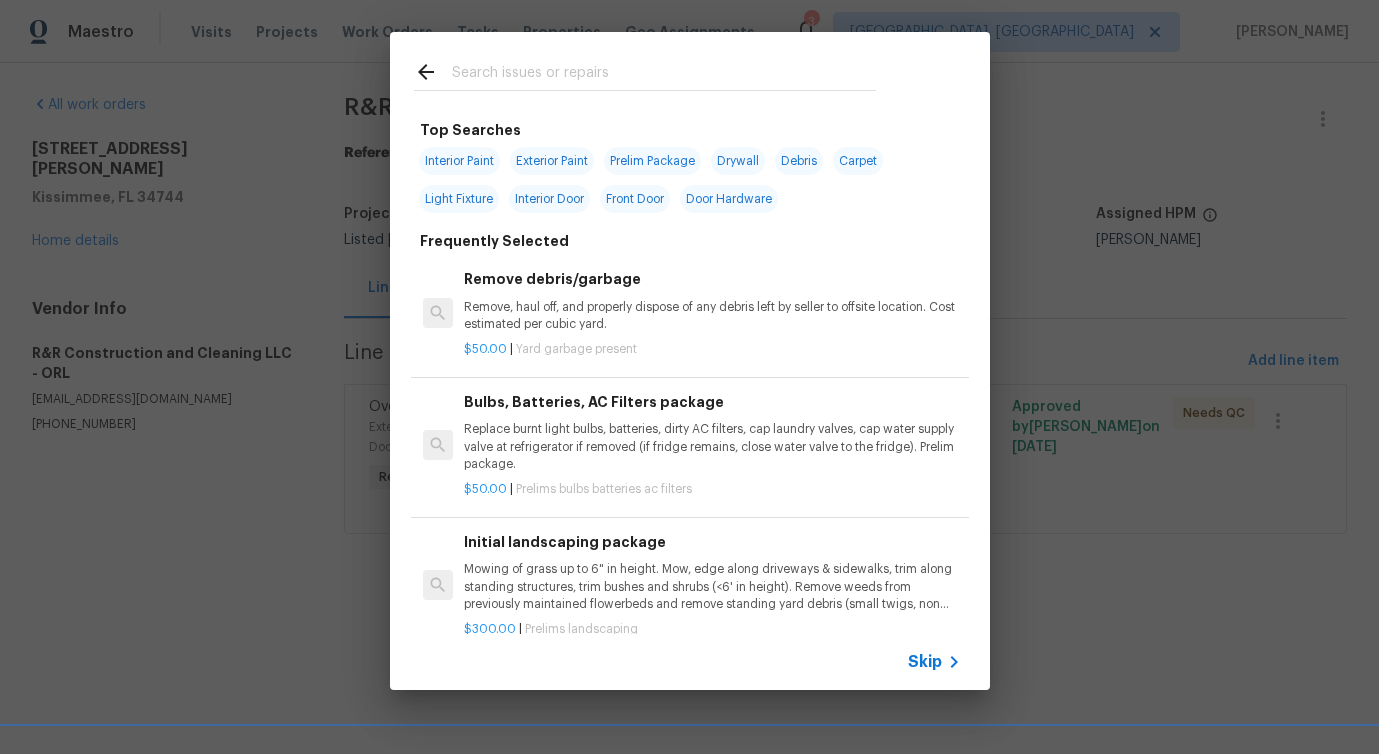 click on "Skip" at bounding box center (925, 662) 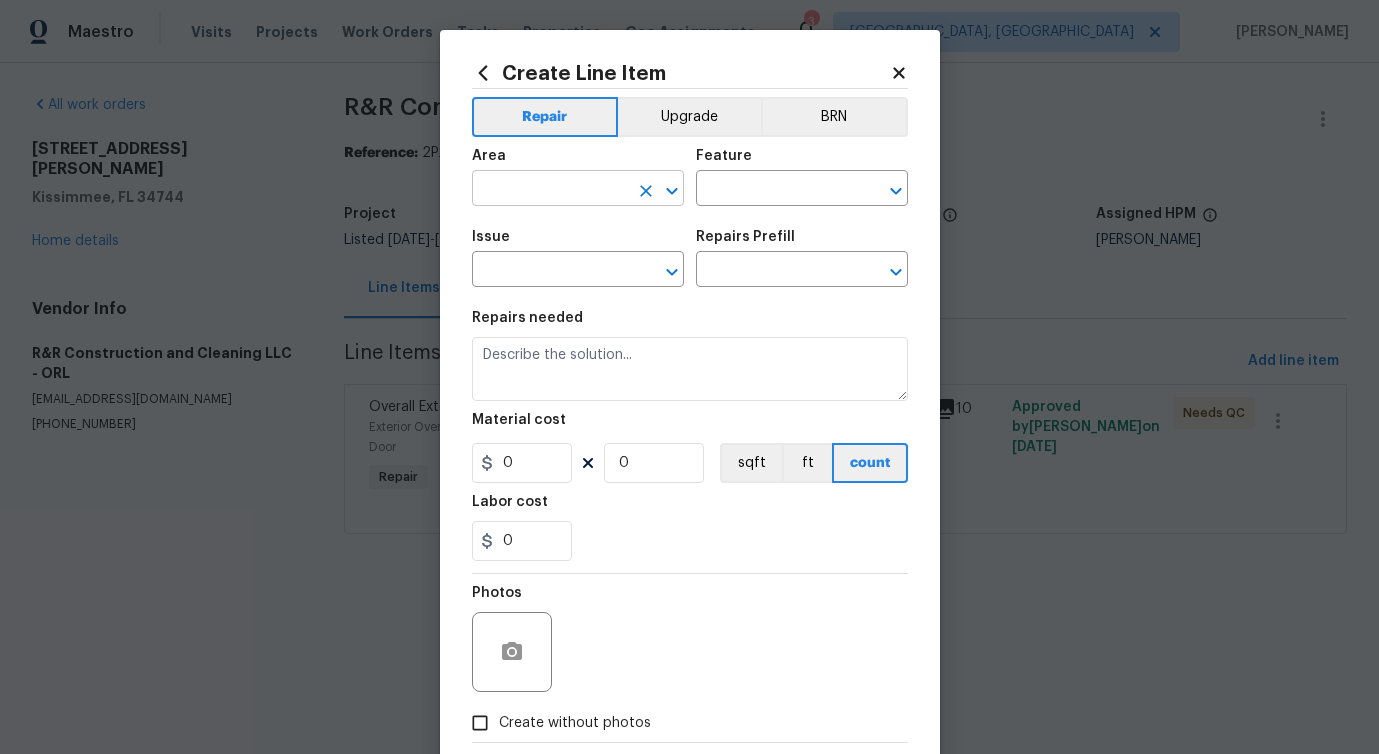 click at bounding box center [550, 190] 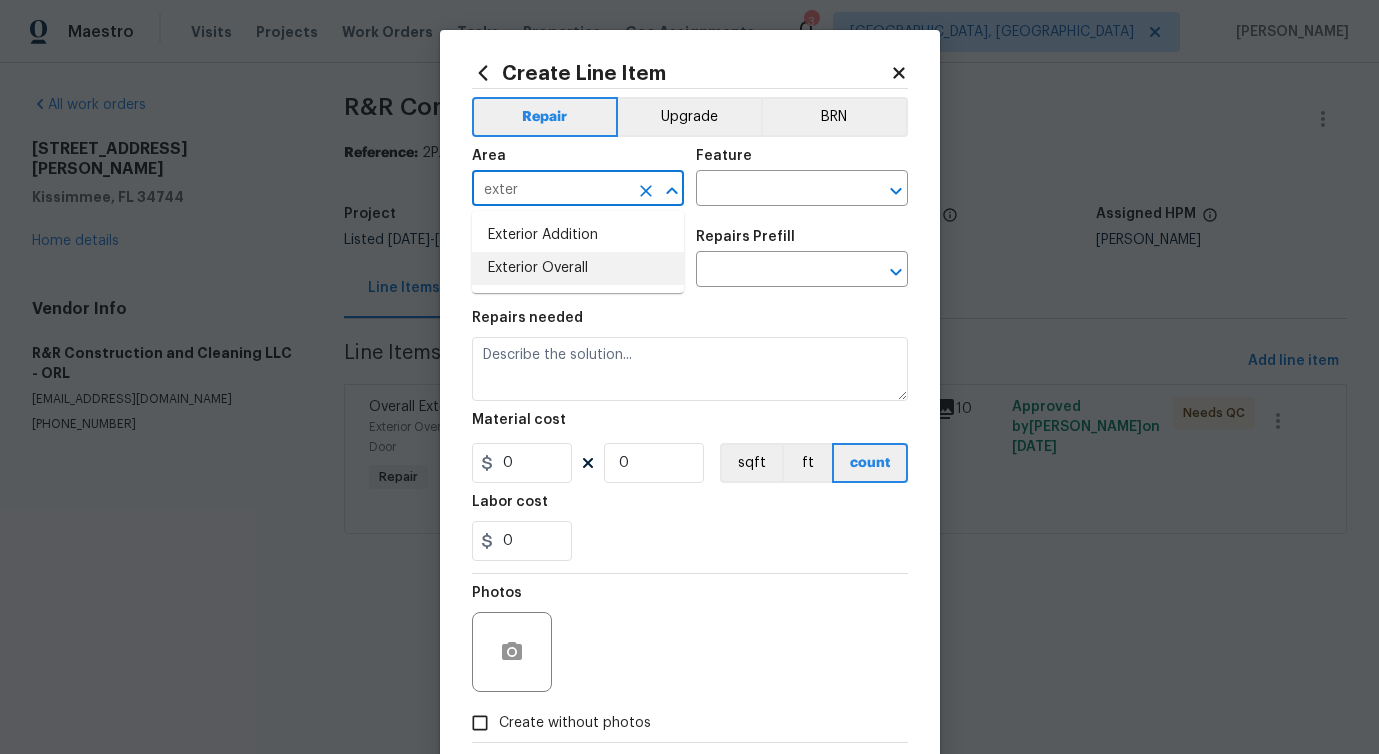 click on "Exterior Overall" at bounding box center [578, 268] 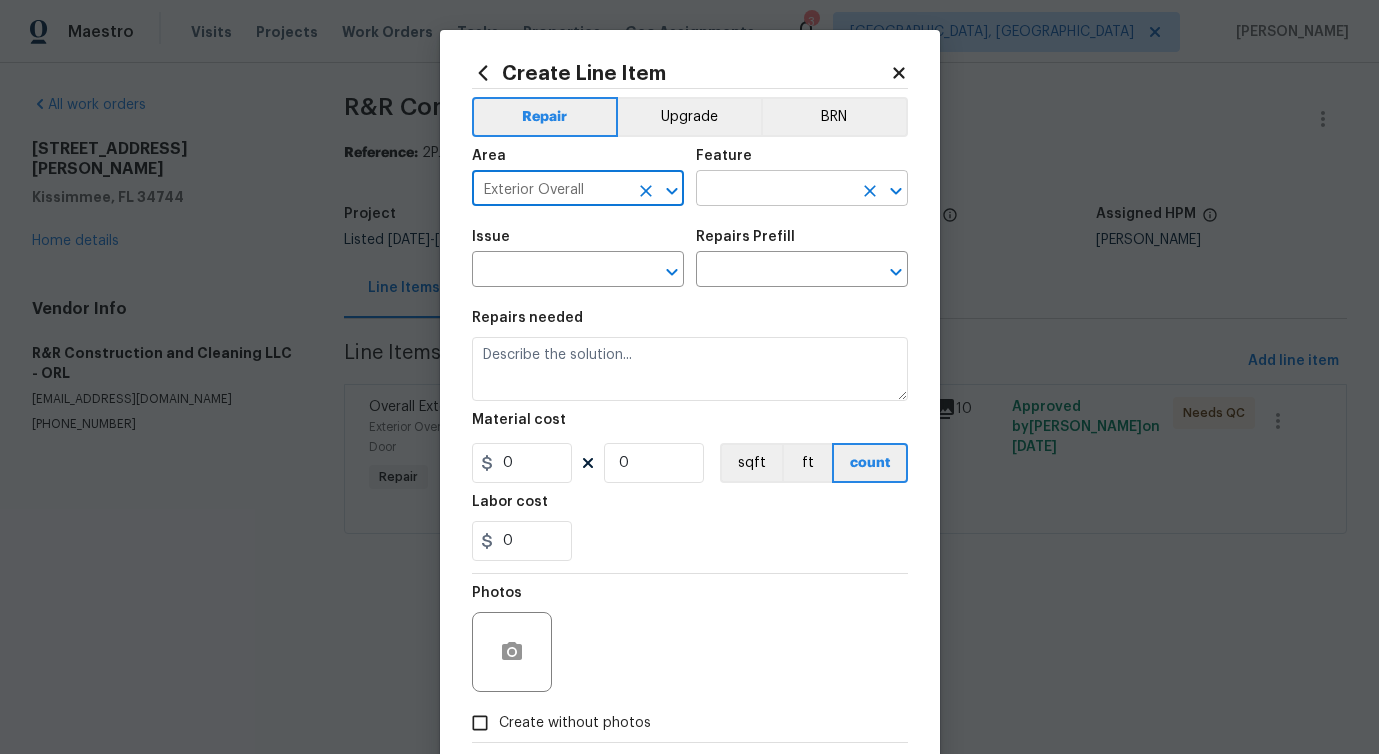 type on "Exterior Overall" 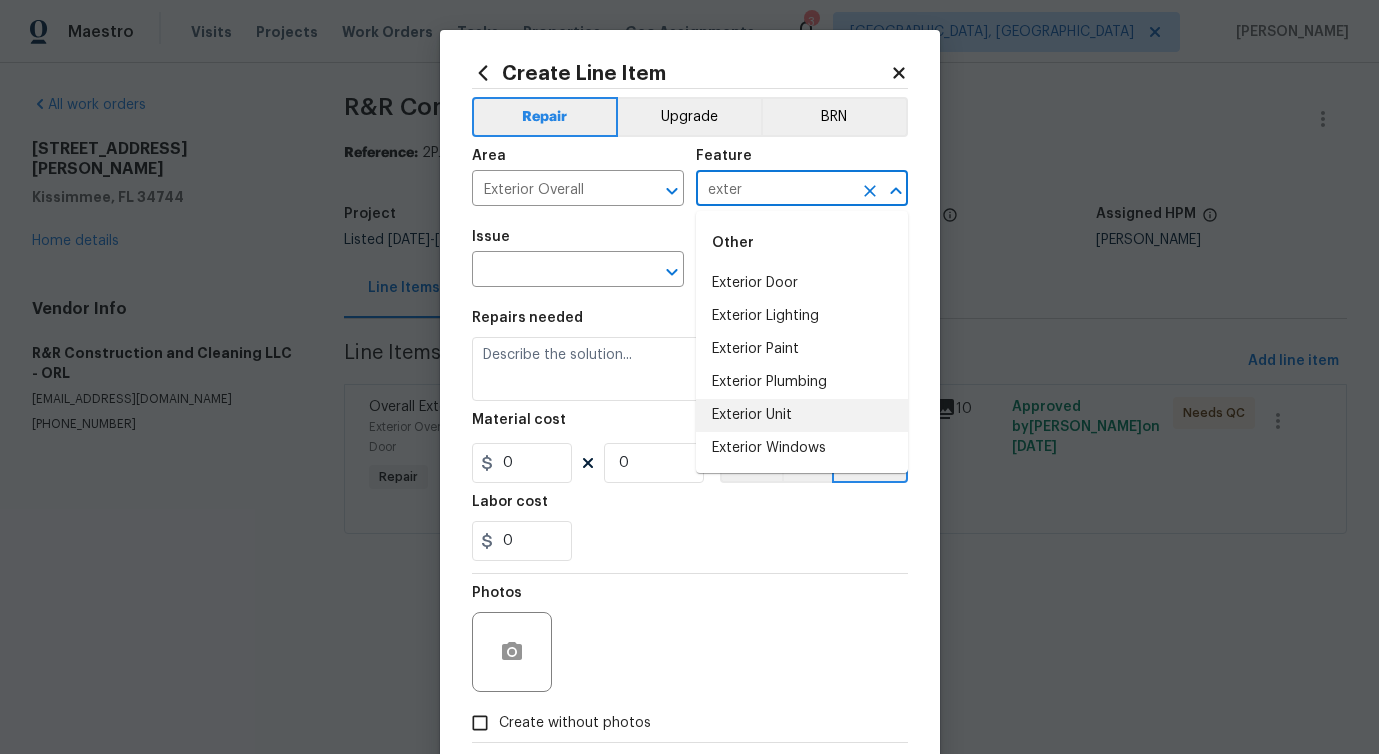 click on "Exterior Unit" at bounding box center (802, 415) 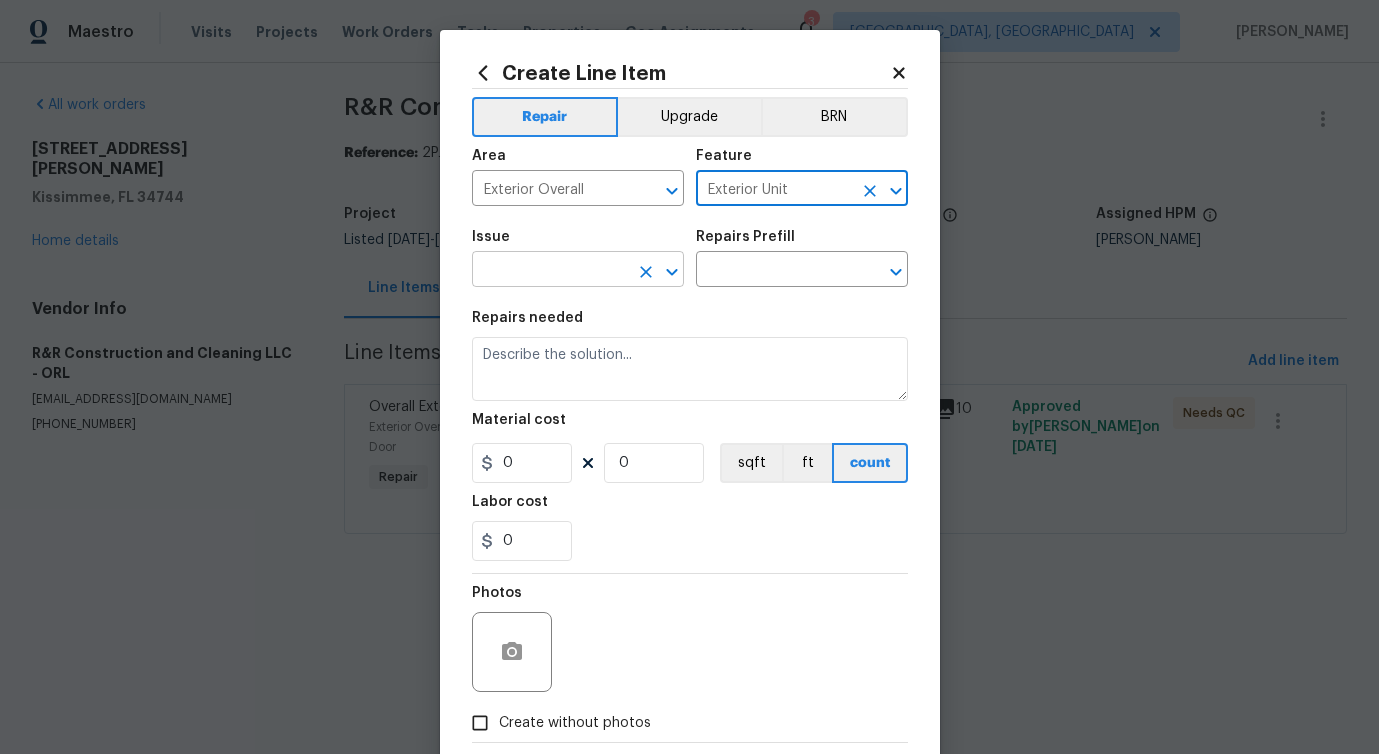 type on "Exterior Unit" 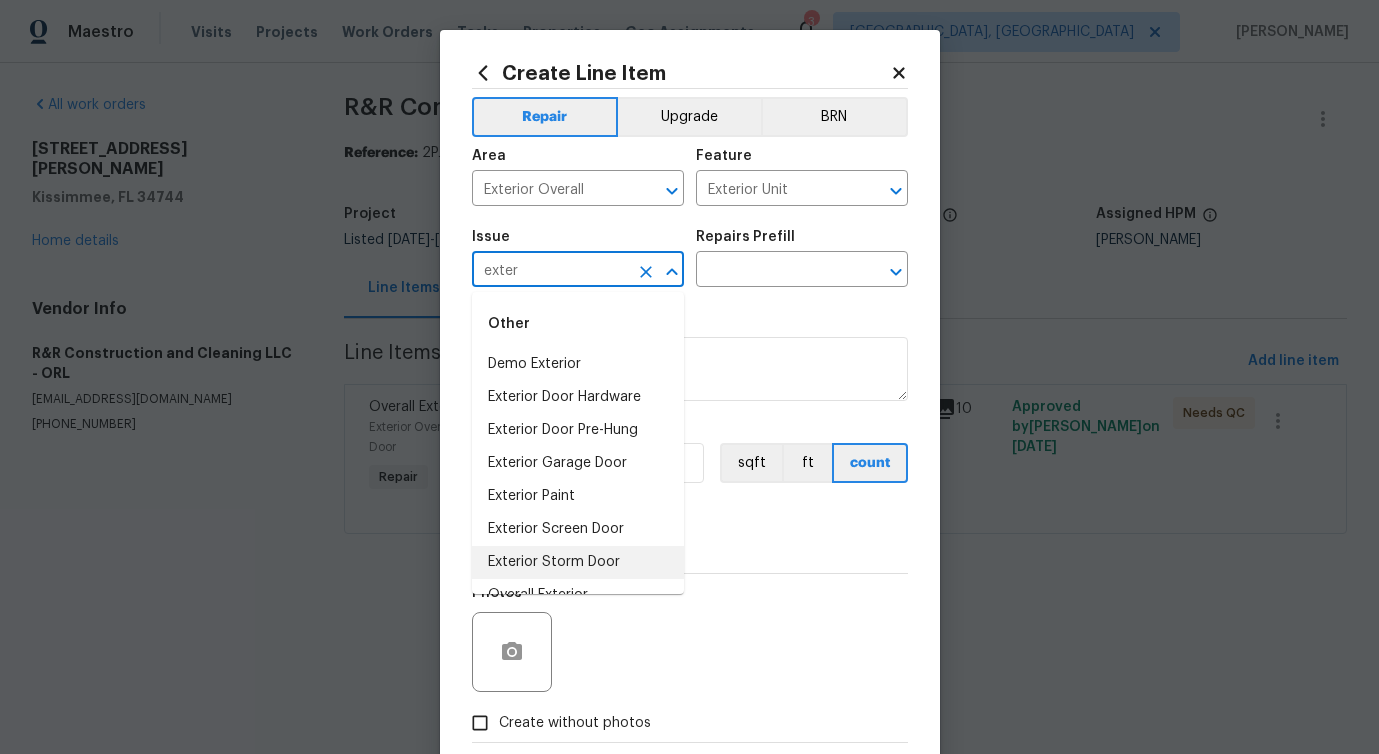 scroll, scrollTop: 26, scrollLeft: 0, axis: vertical 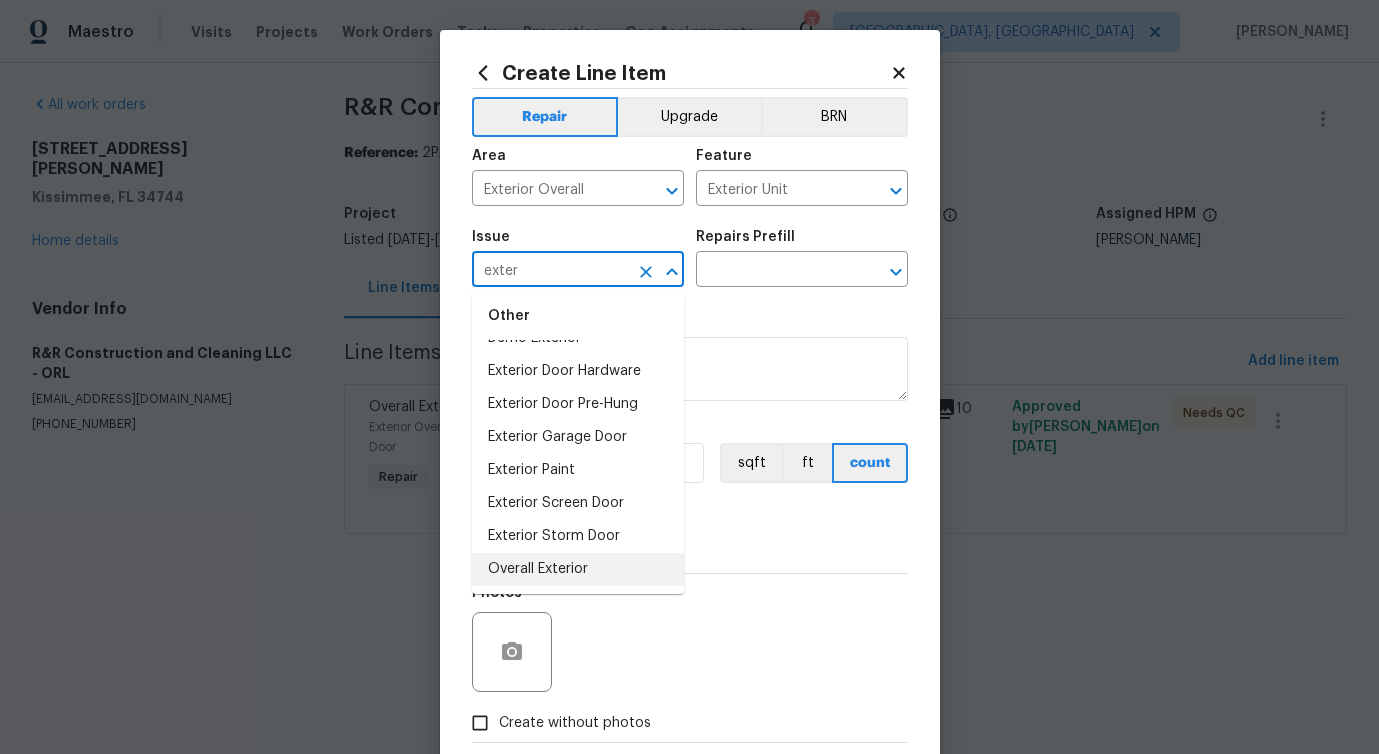 click on "Overall Exterior" at bounding box center (578, 569) 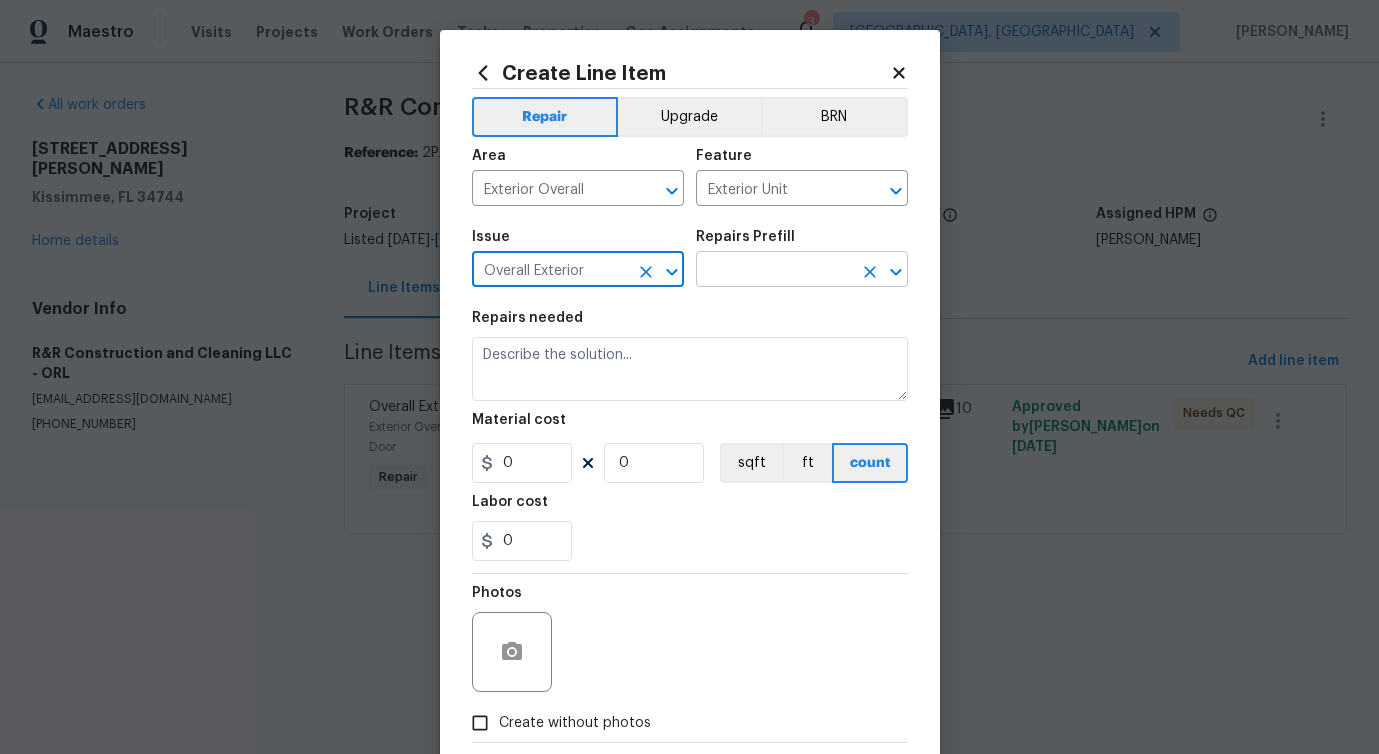 type on "Overall Exterior" 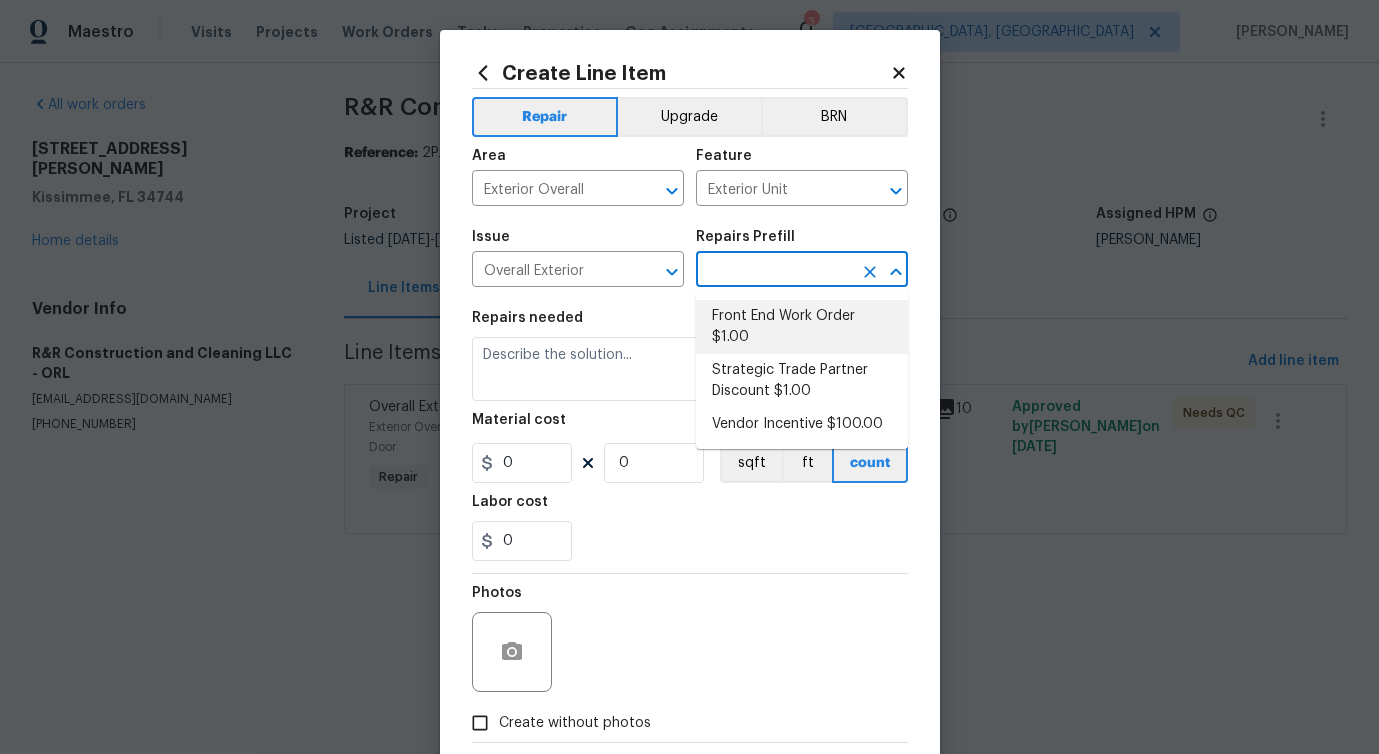 click on "Front End Work Order $1.00" at bounding box center (802, 327) 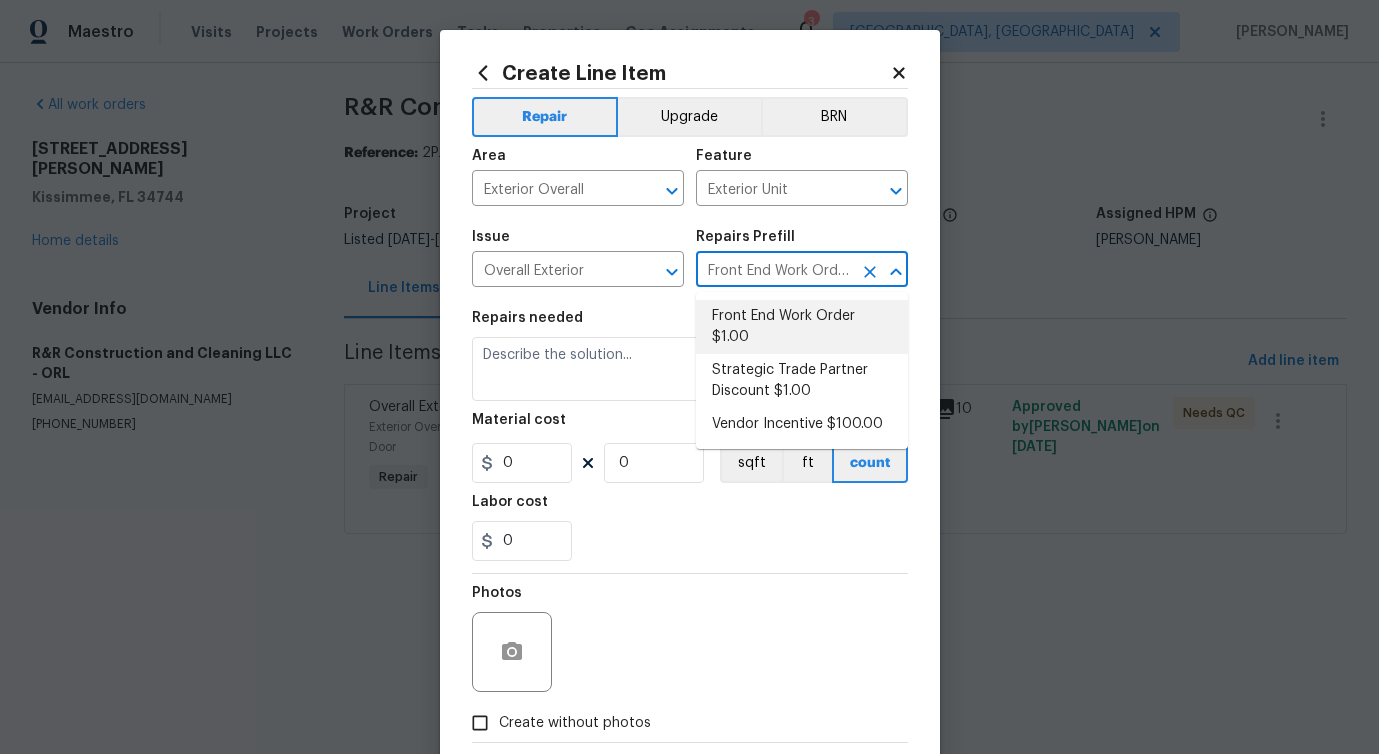 type on "Placeholder line item for the creation of front end work orders." 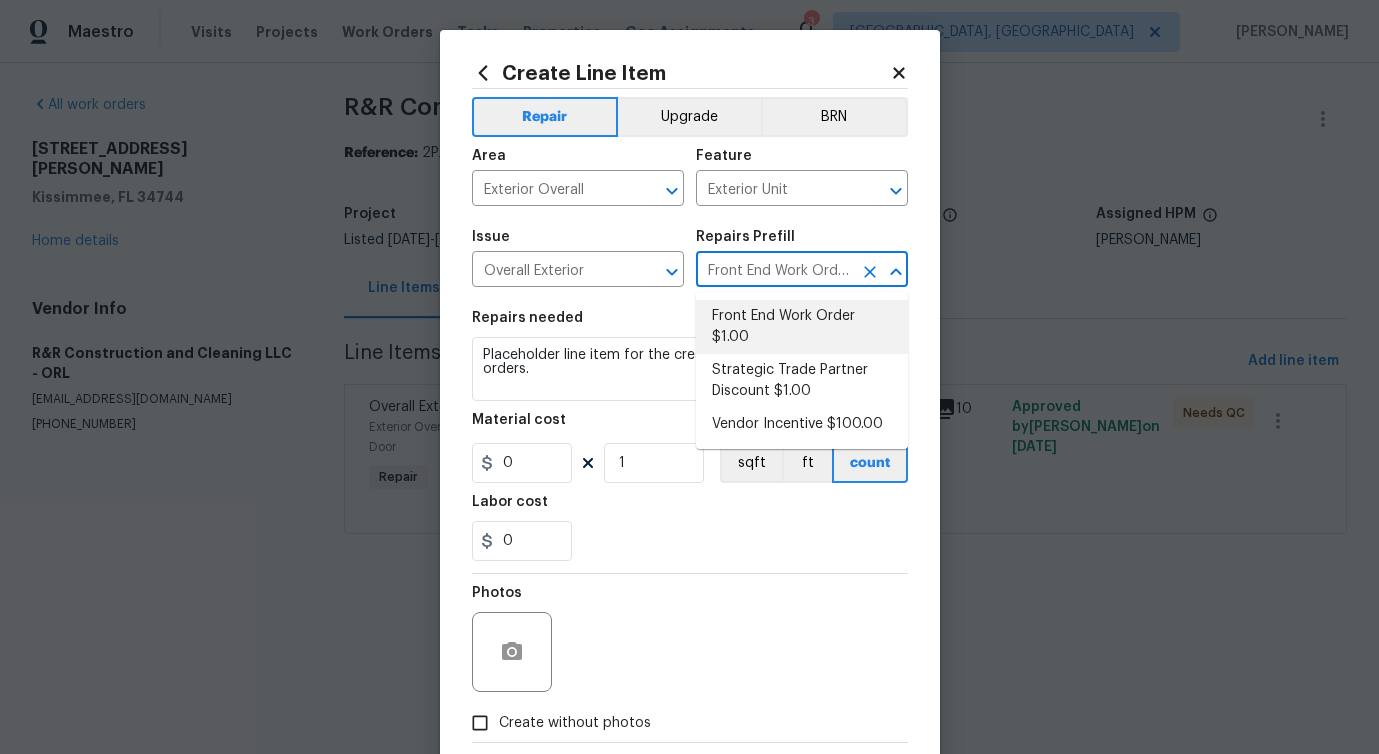 type on "1" 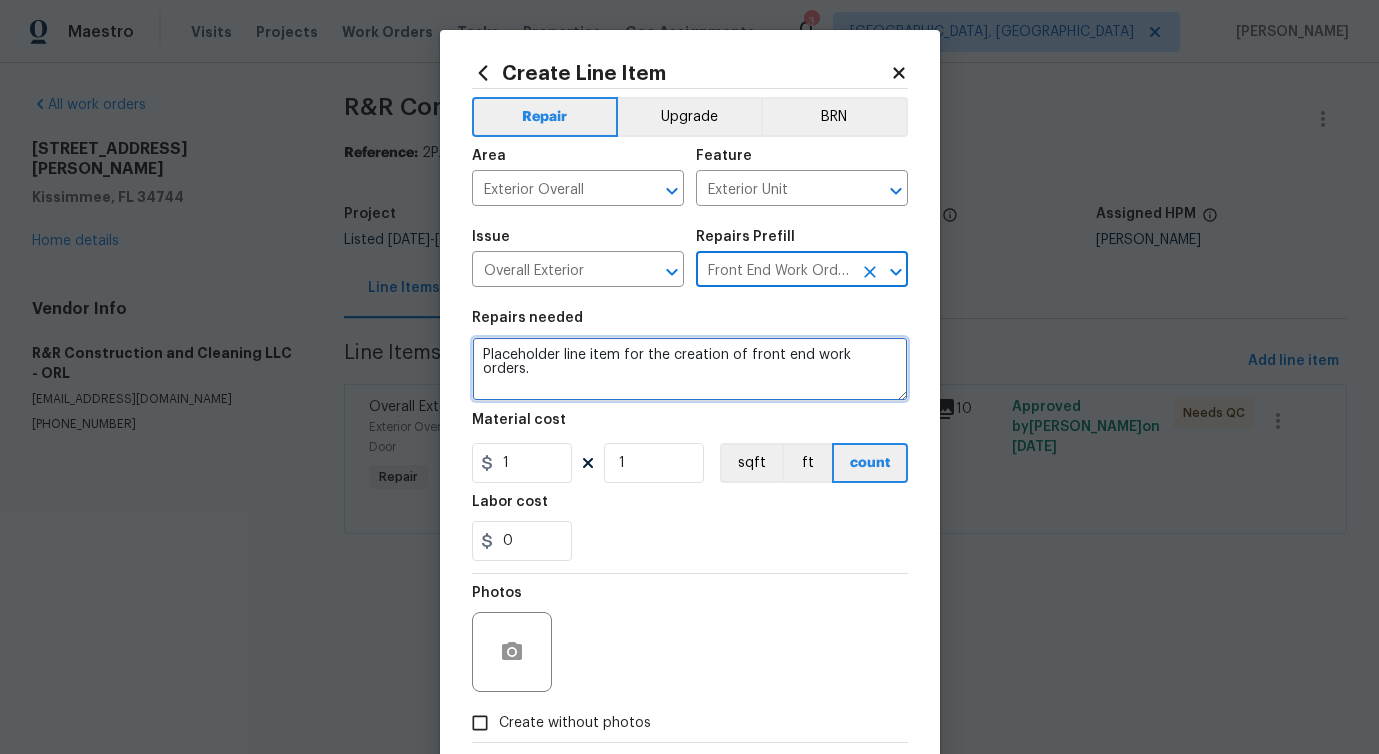 click on "Placeholder line item for the creation of front end work orders." at bounding box center (690, 369) 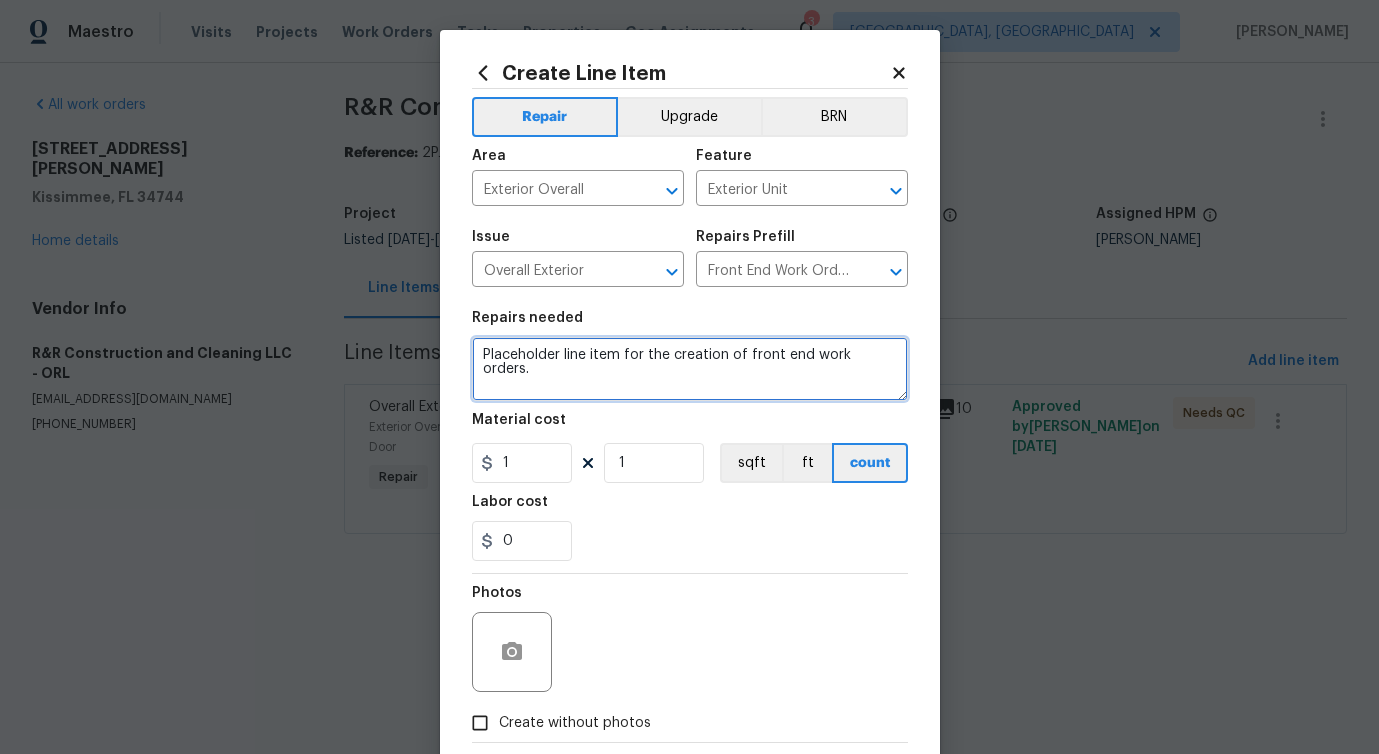 click on "Placeholder line item for the creation of front end work orders." at bounding box center [690, 369] 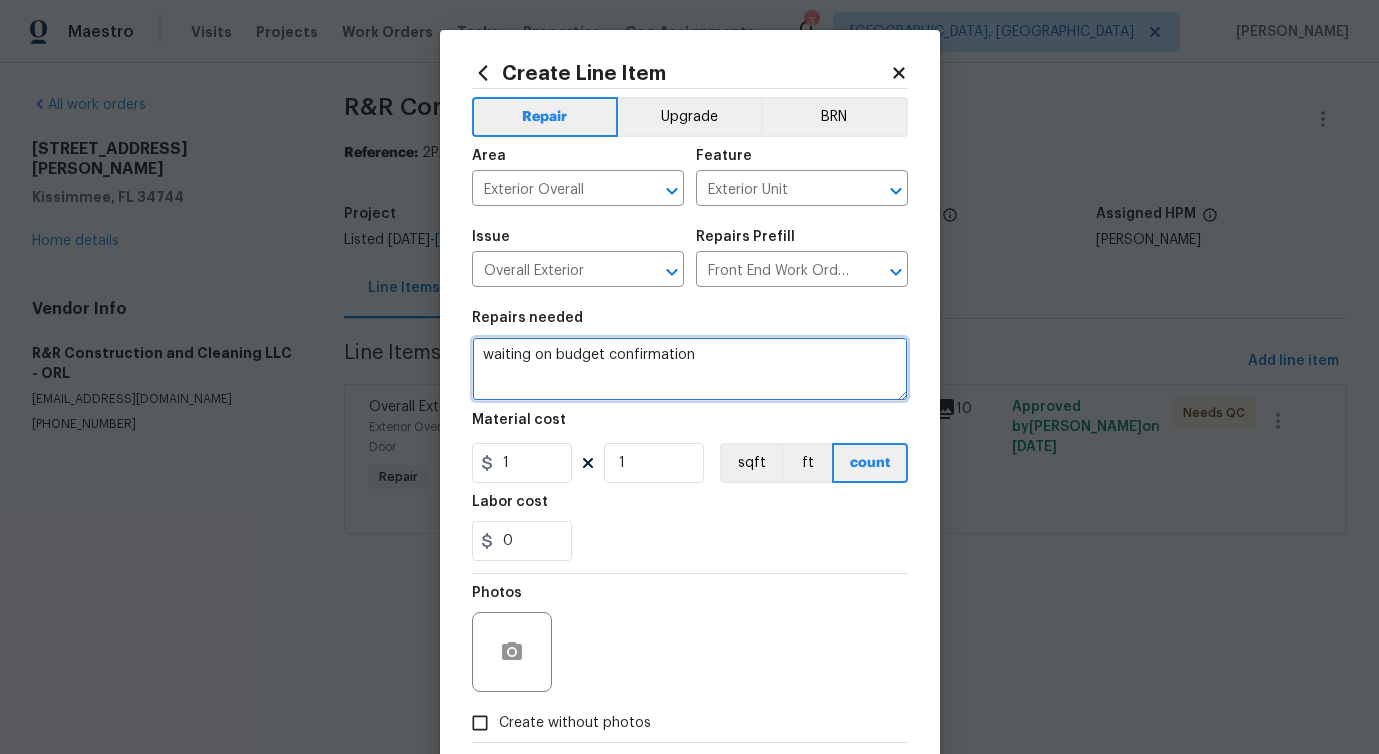 scroll, scrollTop: 108, scrollLeft: 0, axis: vertical 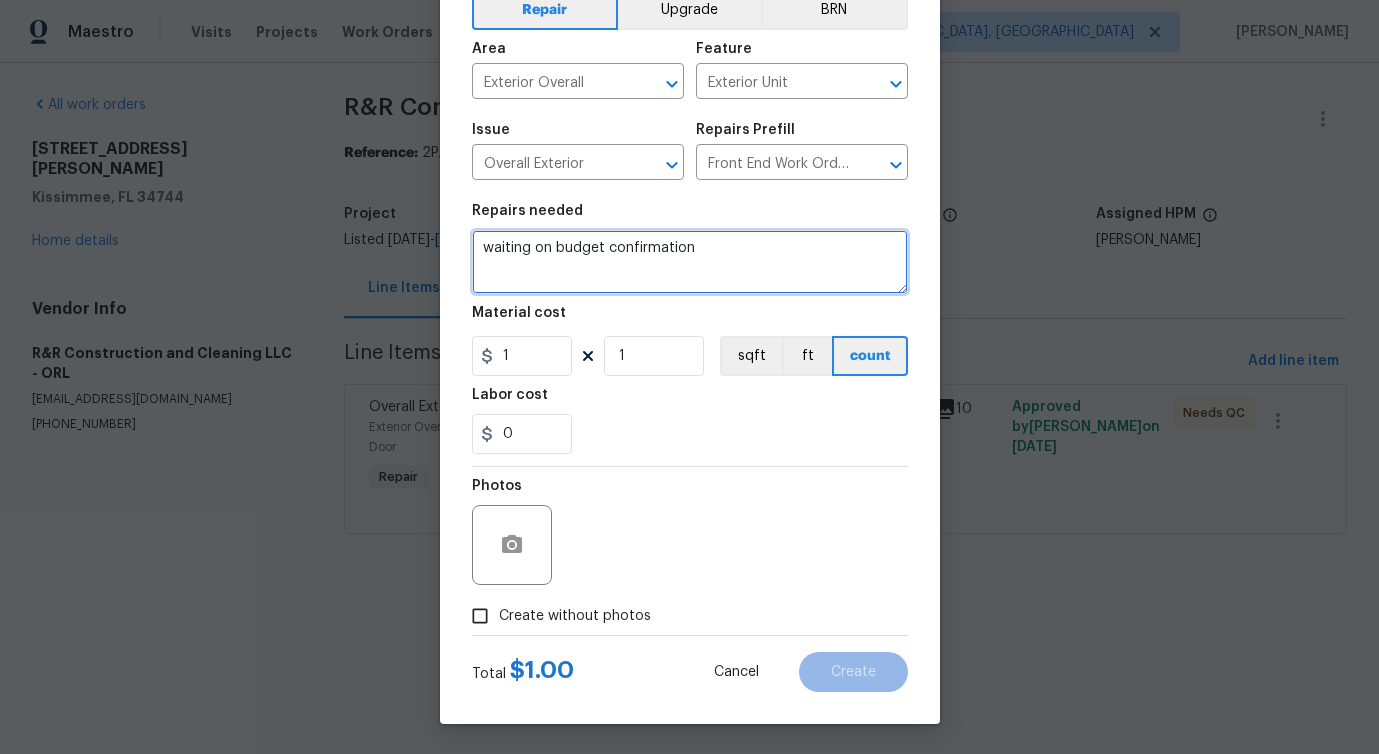 type on "waiting on budget confirmation" 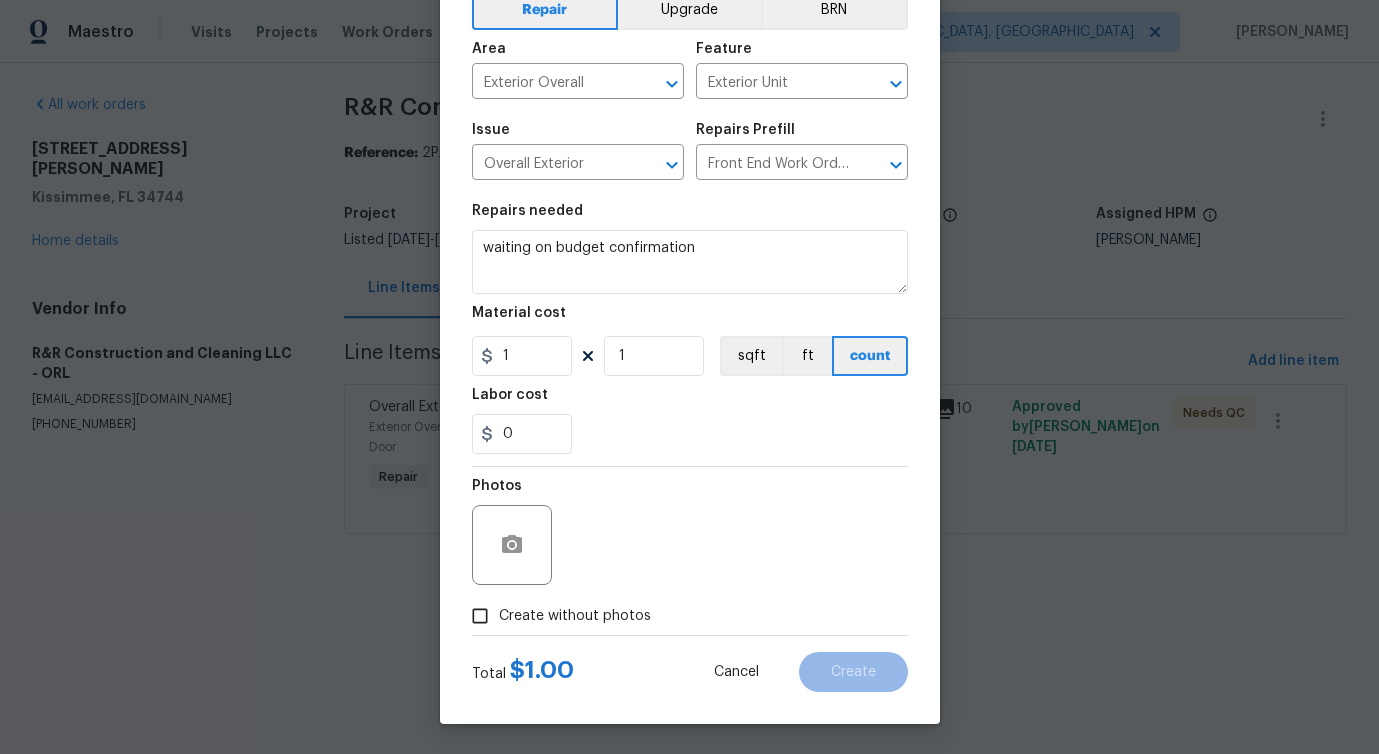 click on "Create without photos" at bounding box center [575, 616] 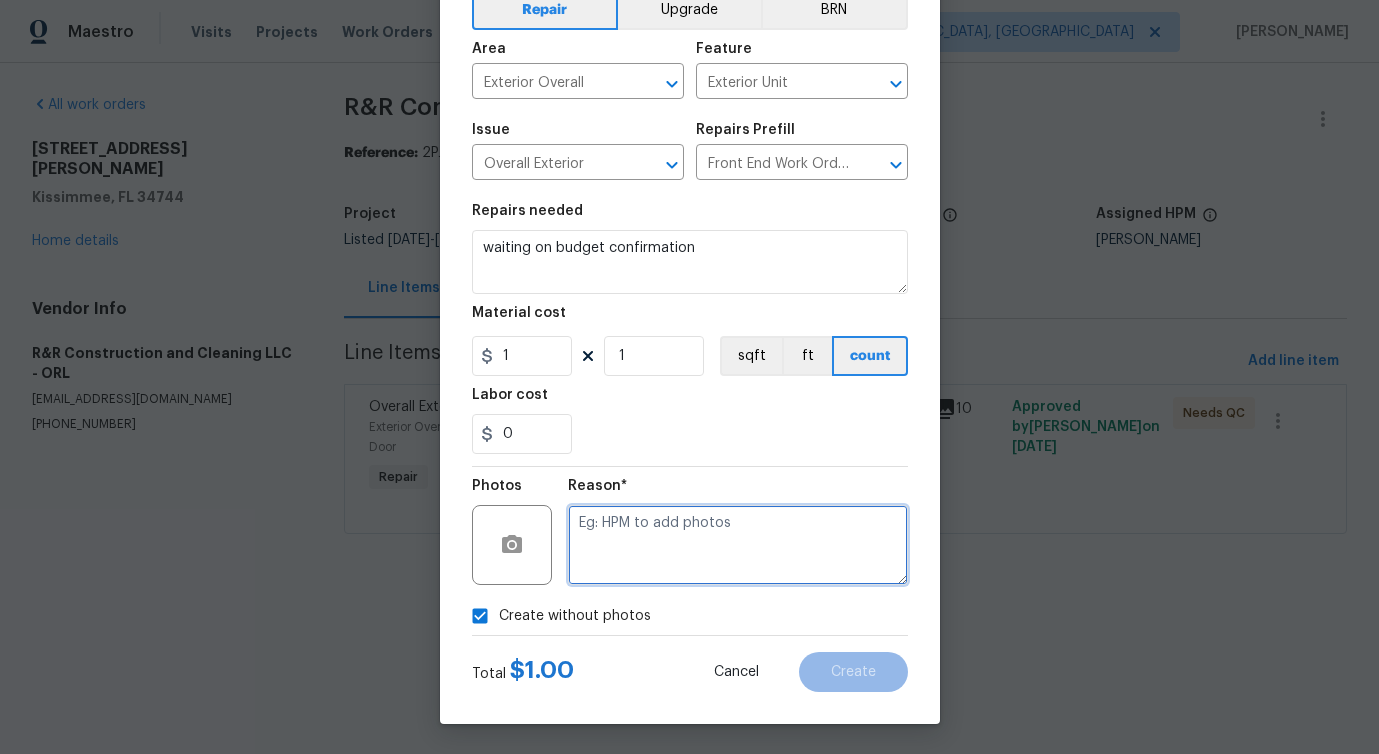 click at bounding box center (738, 545) 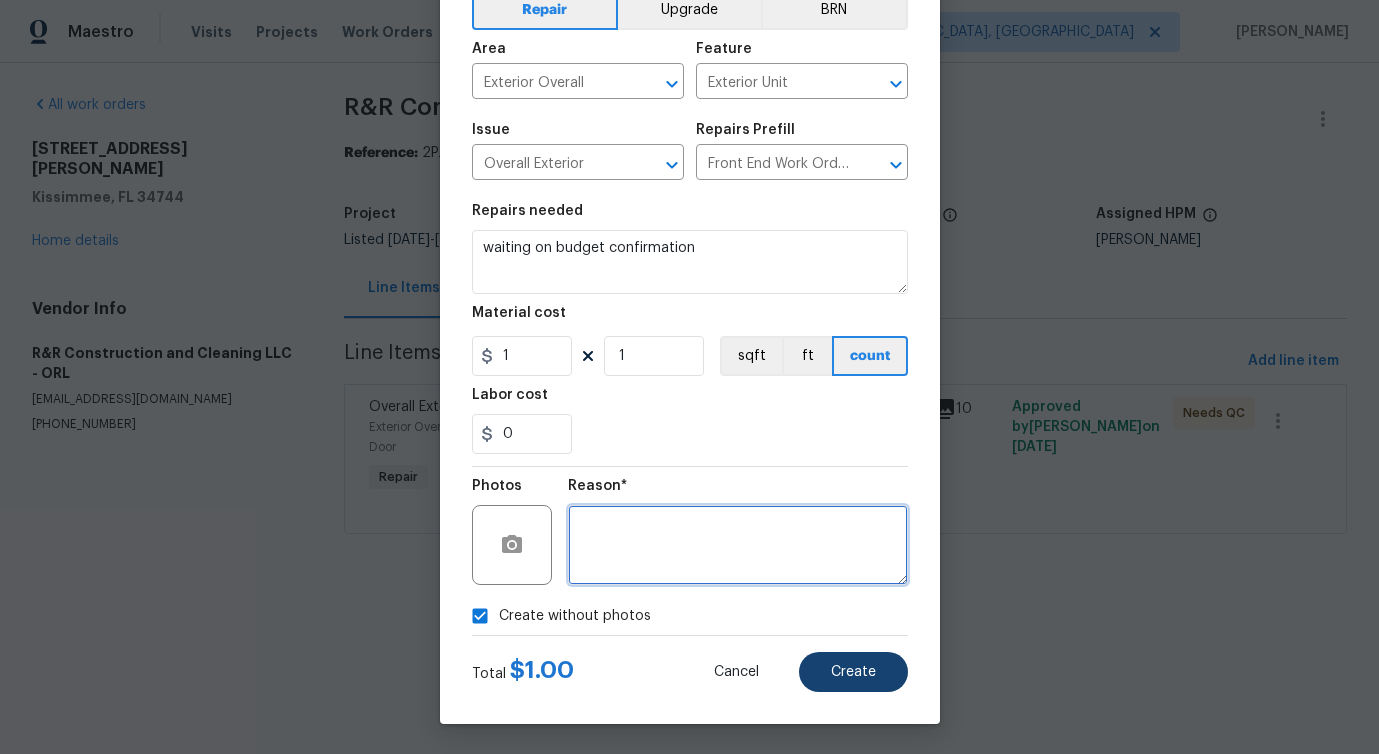 type 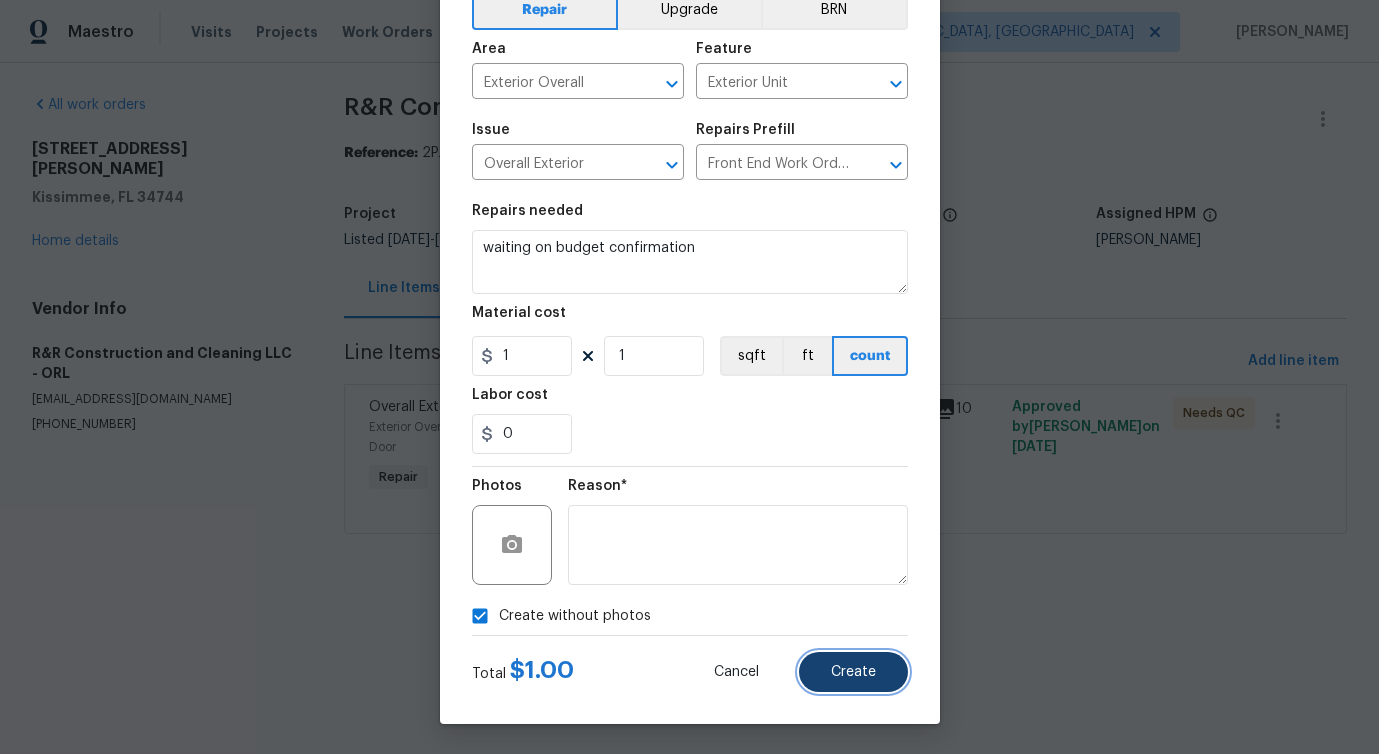 click on "Create" at bounding box center [853, 672] 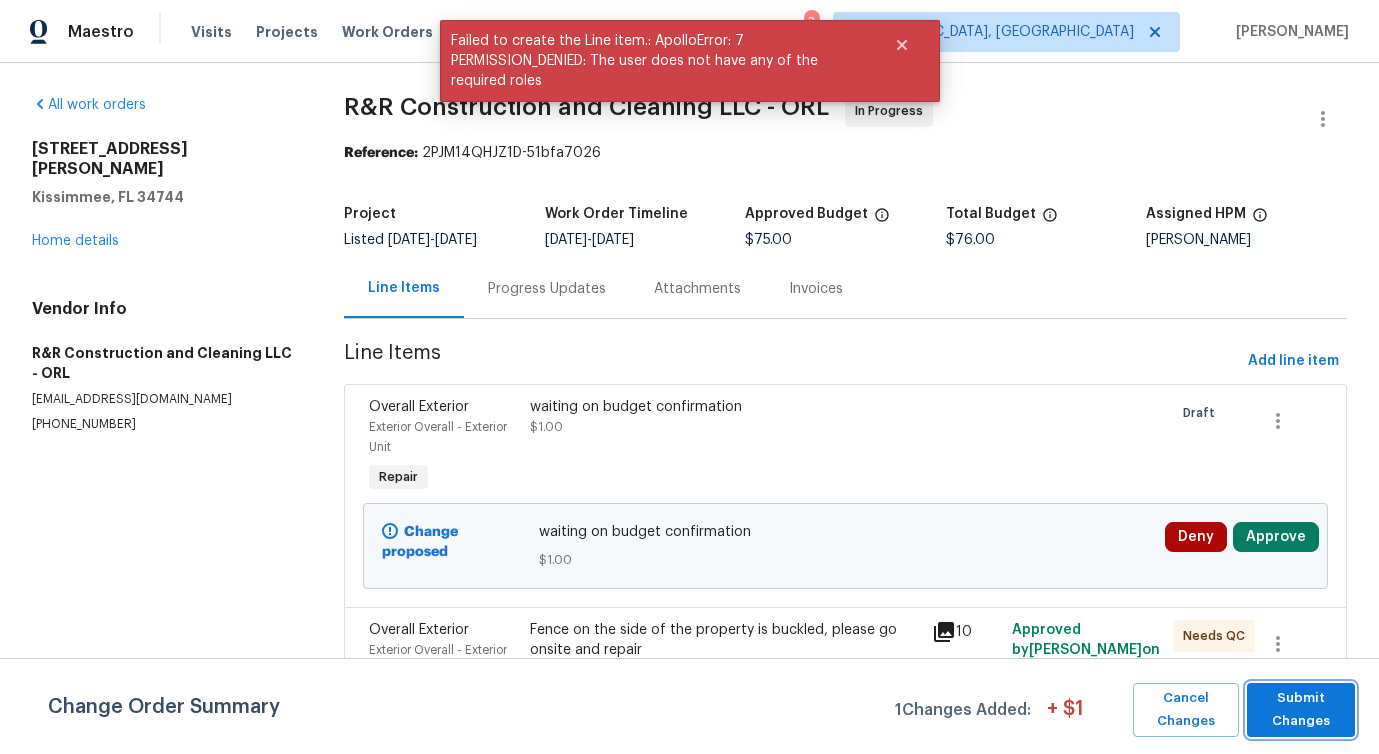 click on "Submit Changes" at bounding box center [1301, 710] 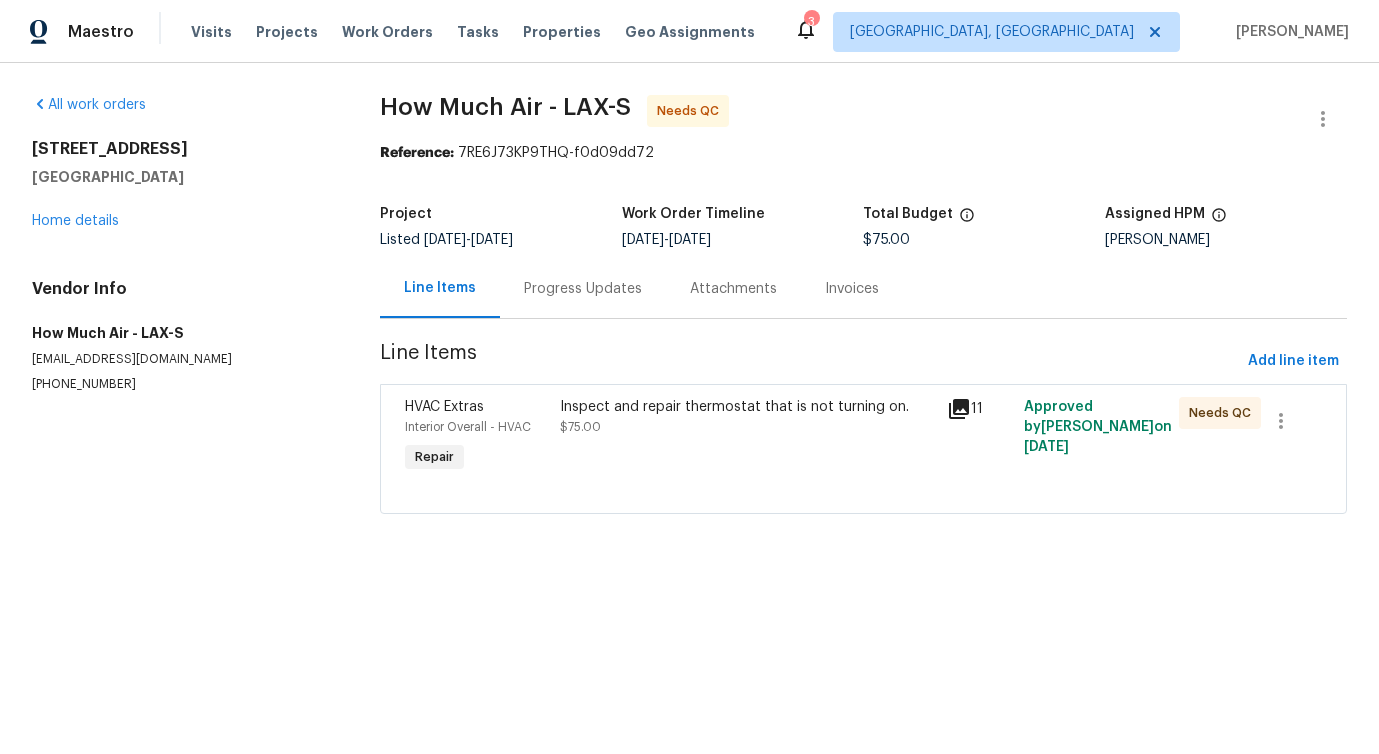scroll, scrollTop: 0, scrollLeft: 0, axis: both 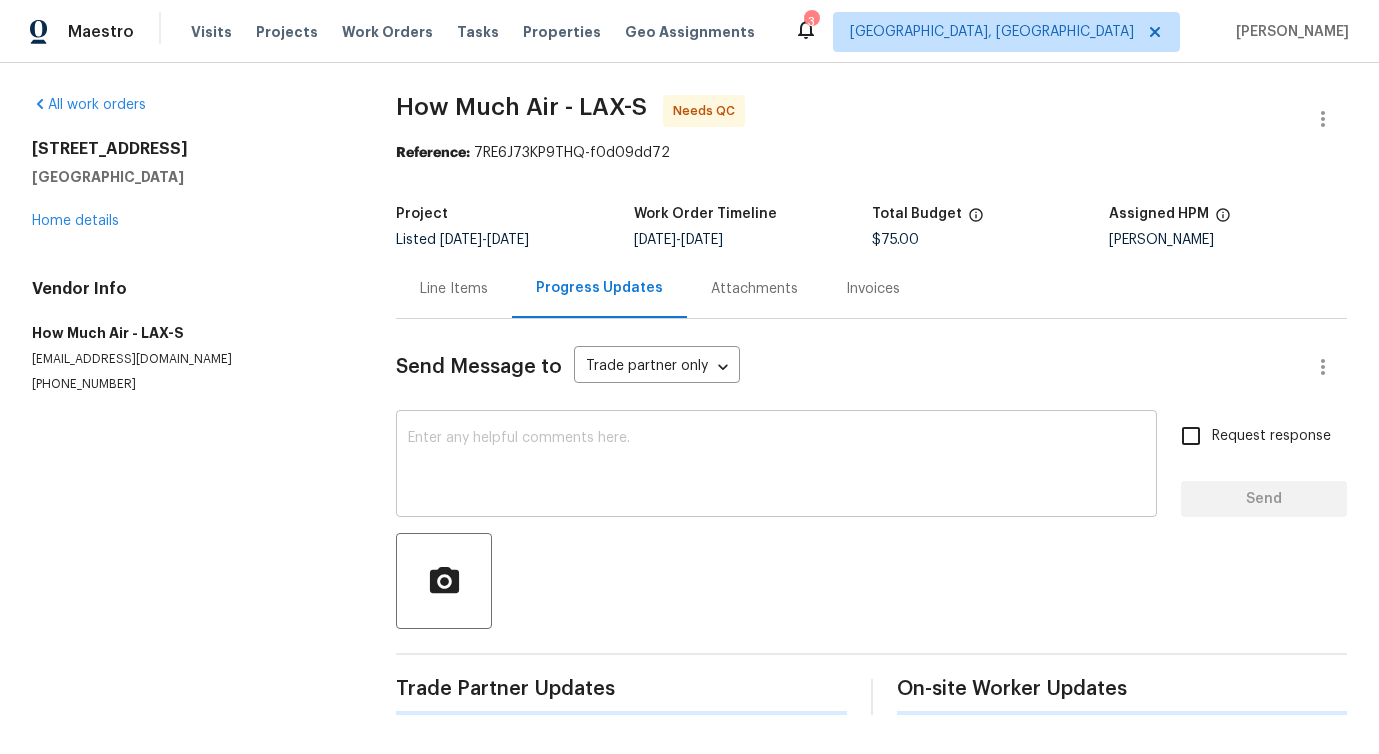 click at bounding box center (776, 466) 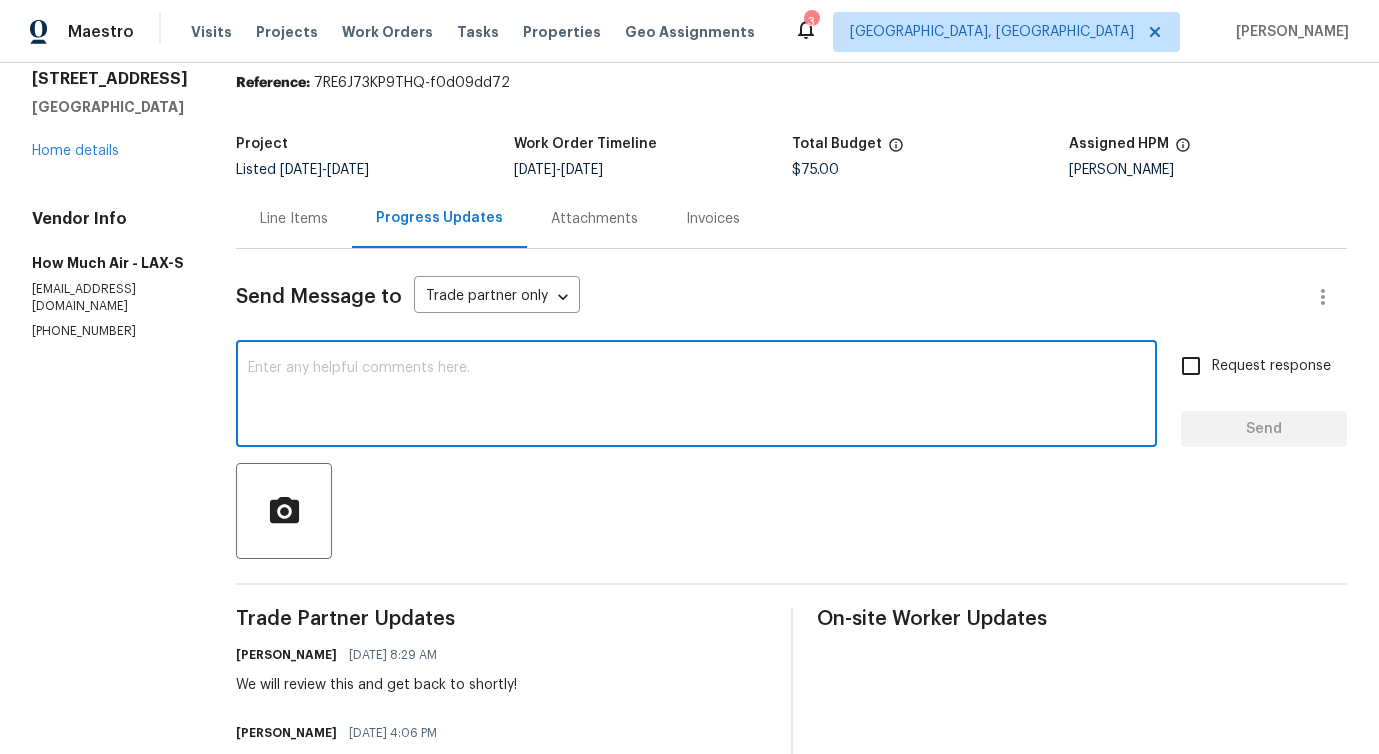 scroll, scrollTop: 0, scrollLeft: 0, axis: both 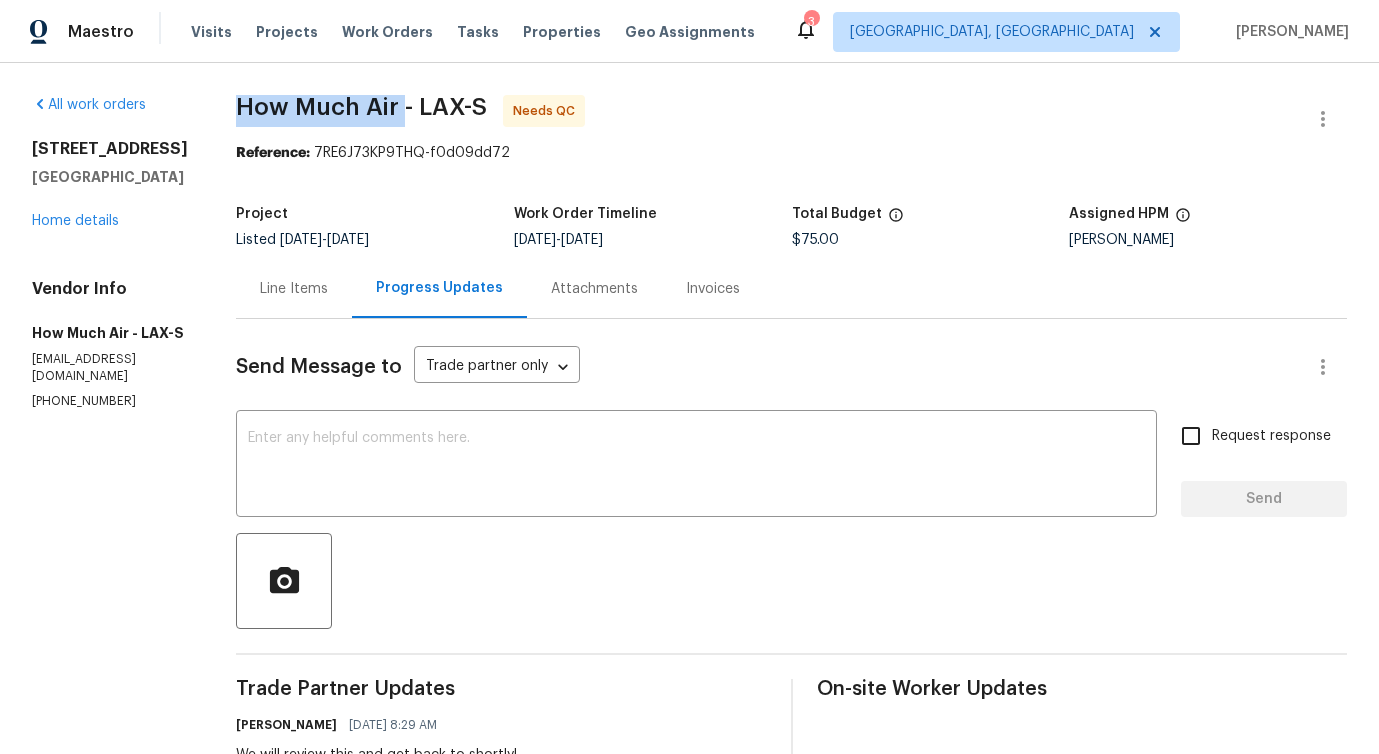 drag, startPoint x: 229, startPoint y: 107, endPoint x: 397, endPoint y: 105, distance: 168.0119 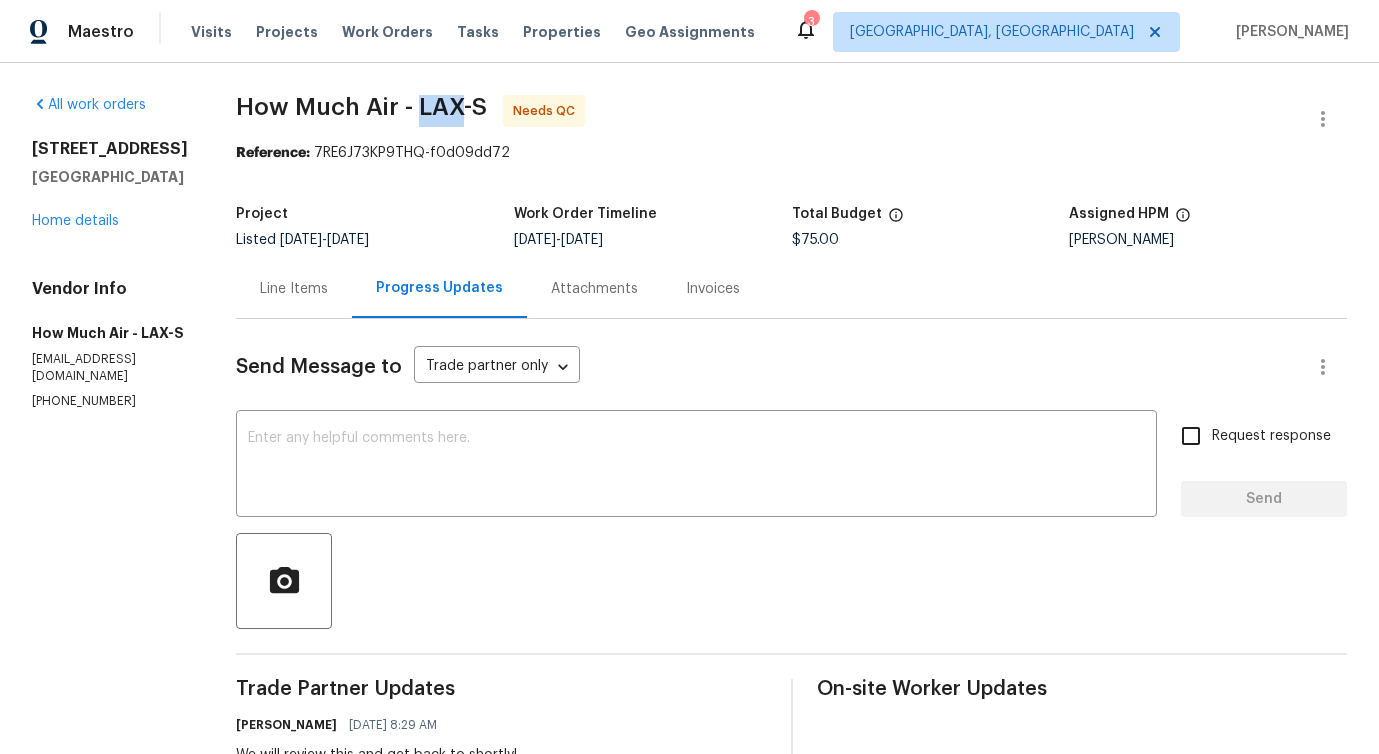 drag, startPoint x: 413, startPoint y: 104, endPoint x: 459, endPoint y: 108, distance: 46.173584 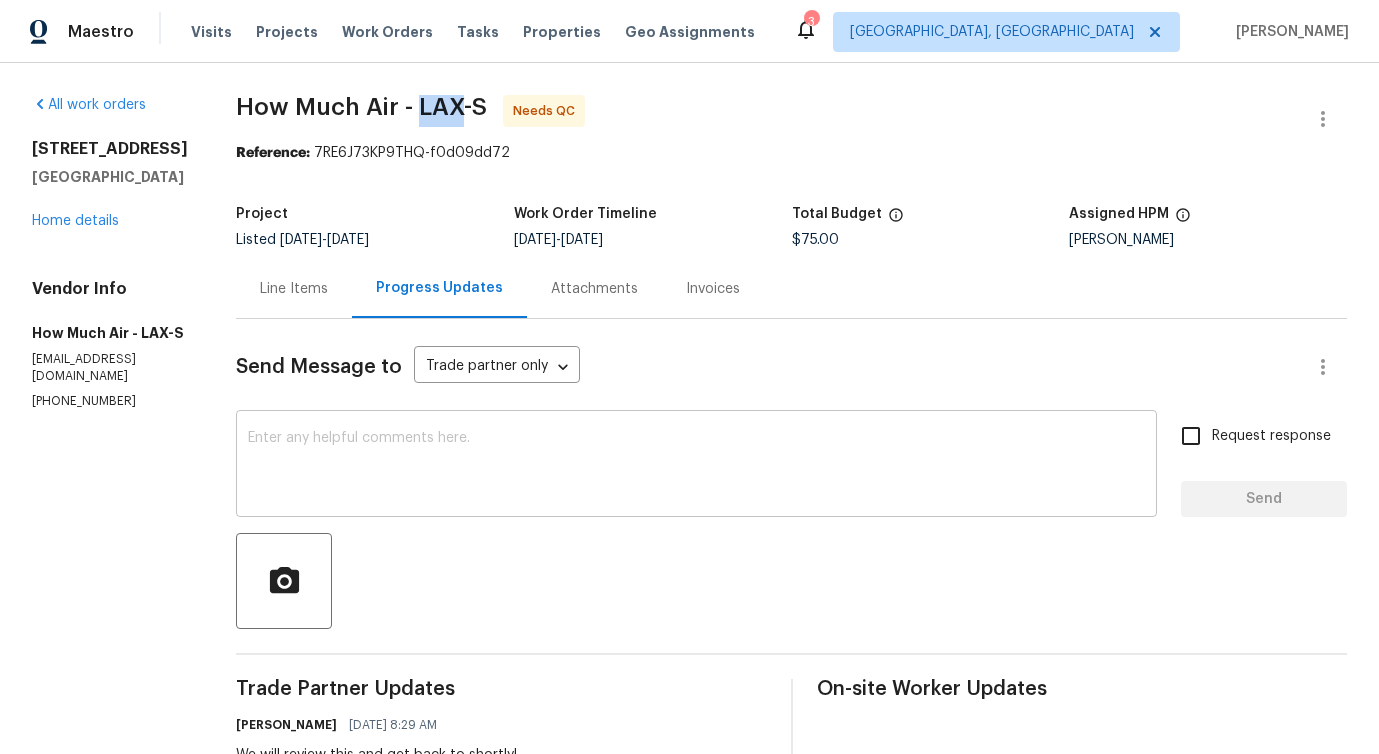click at bounding box center (696, 466) 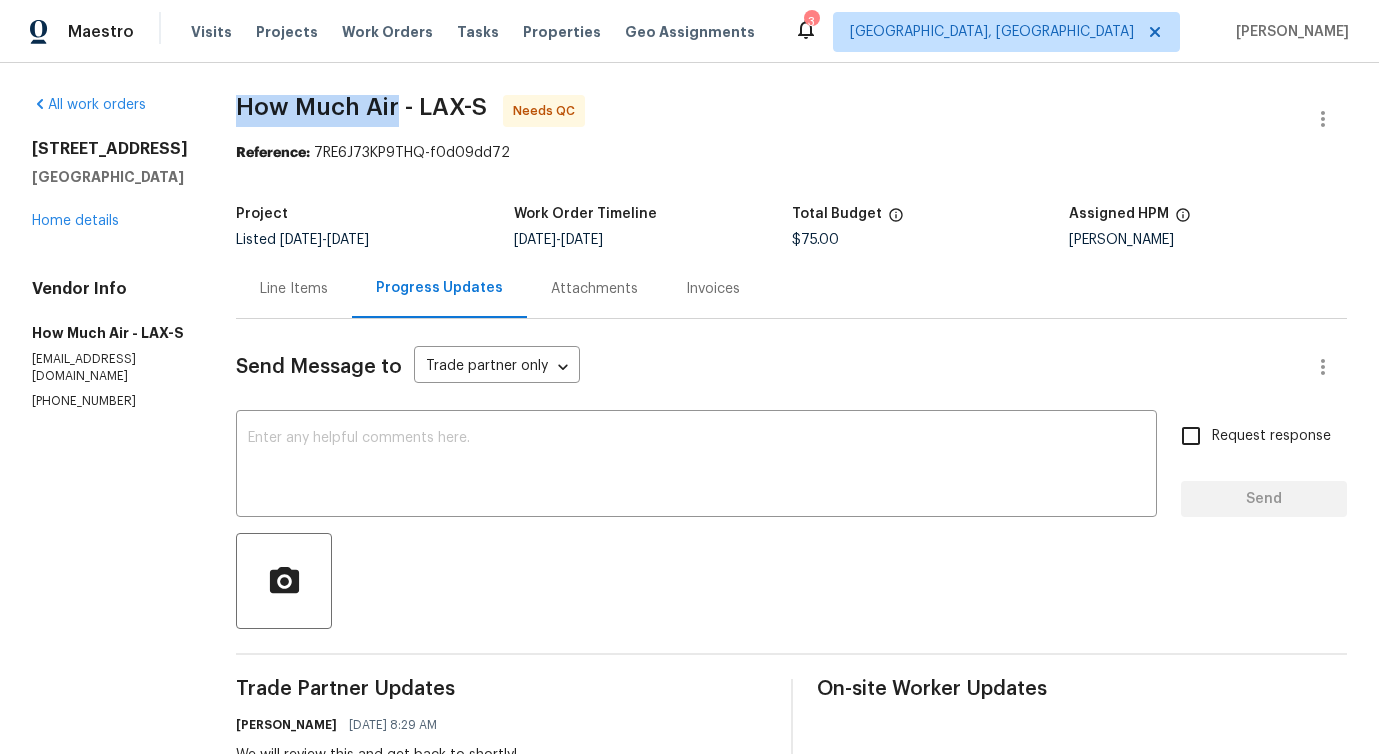 drag, startPoint x: 236, startPoint y: 101, endPoint x: 389, endPoint y: 102, distance: 153.00327 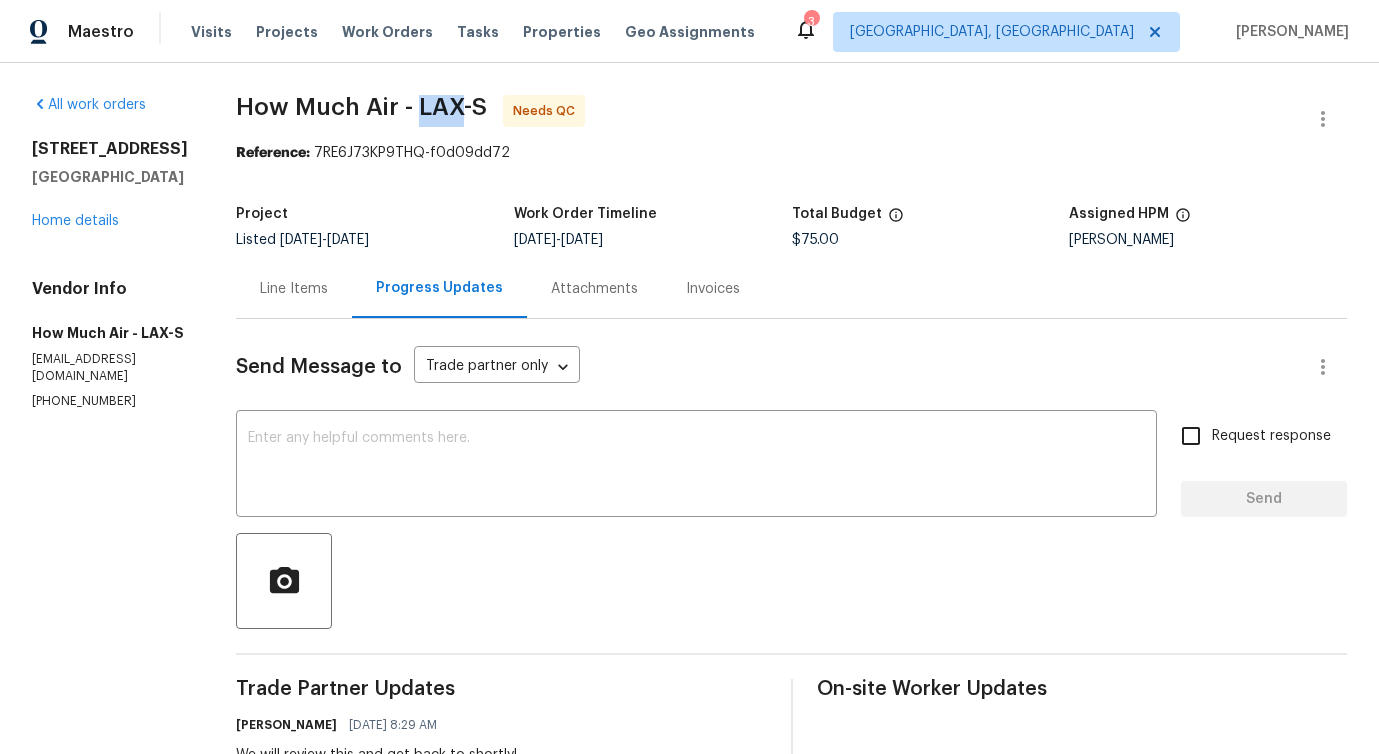 drag, startPoint x: 416, startPoint y: 96, endPoint x: 457, endPoint y: 105, distance: 41.976185 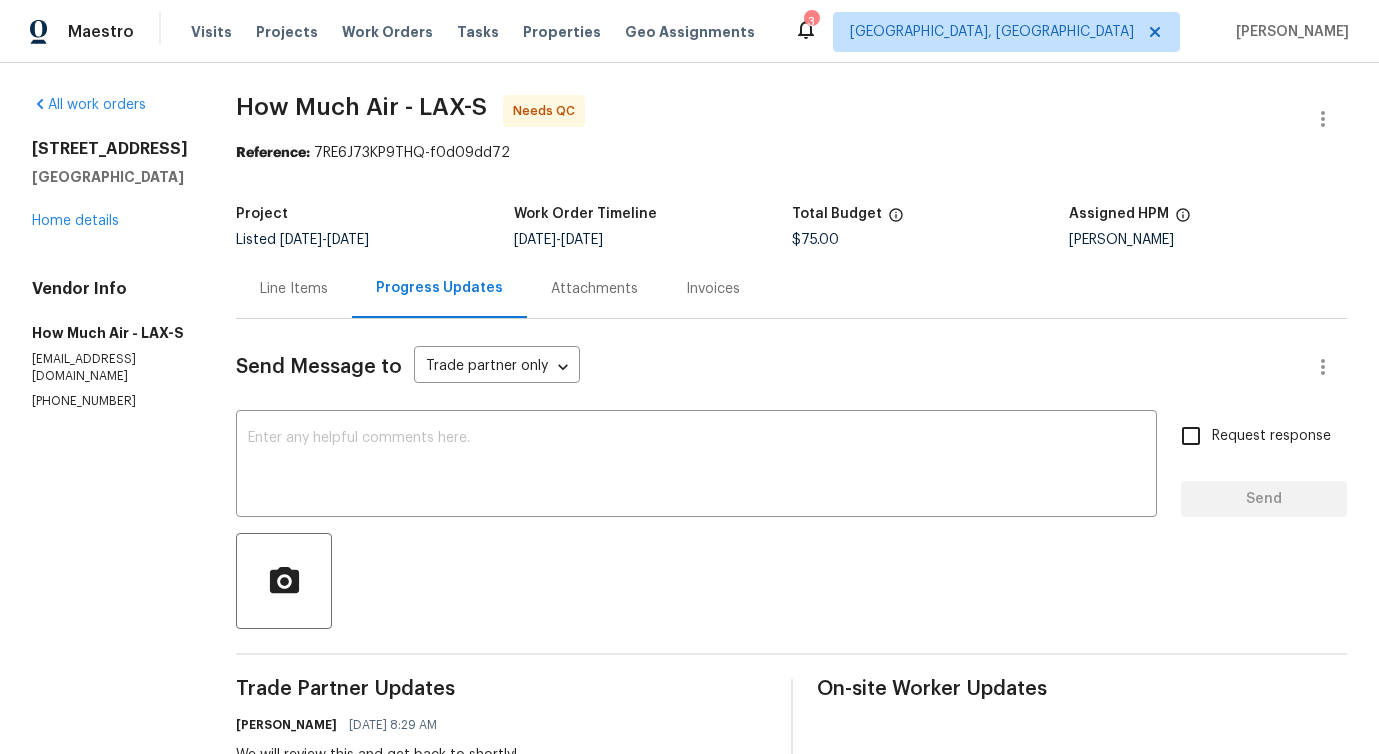 click on "How Much Air - LAX-S" at bounding box center (361, 107) 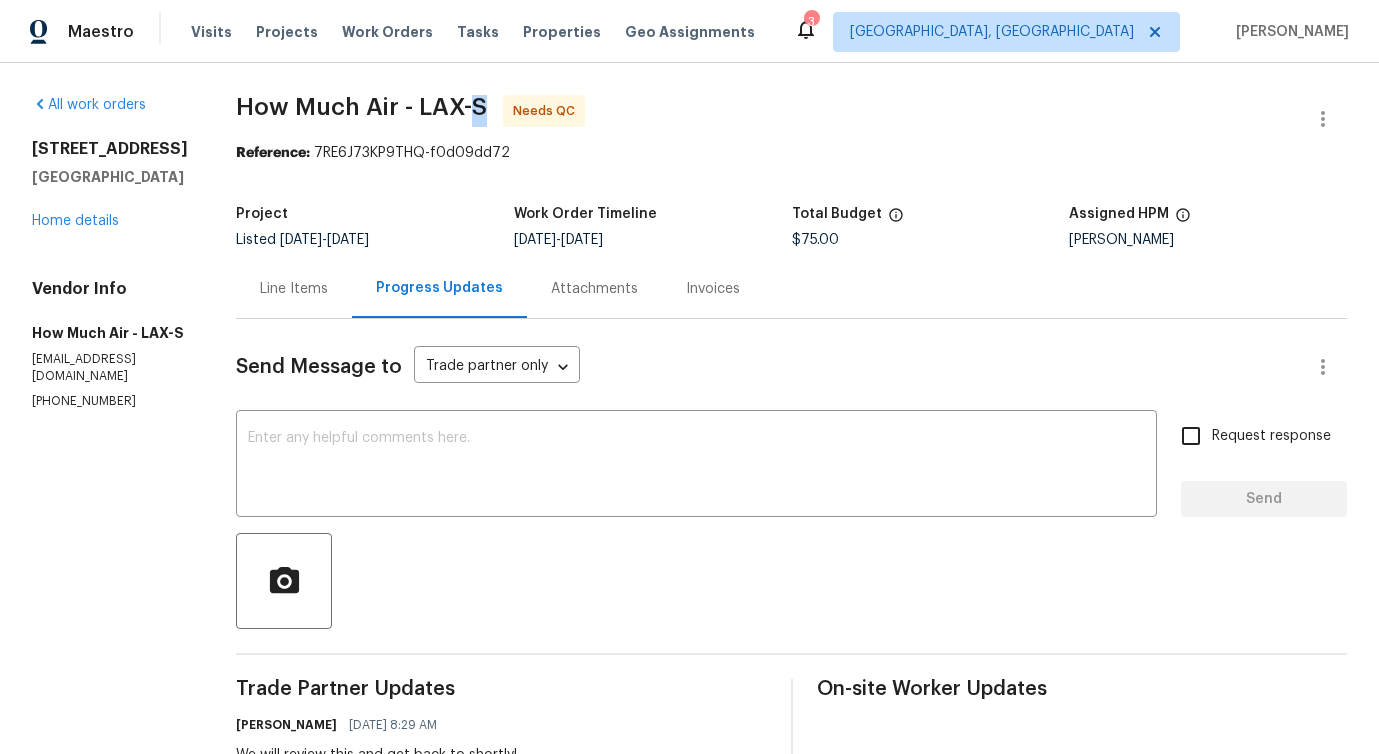 click on "How Much Air - LAX-S" at bounding box center (361, 107) 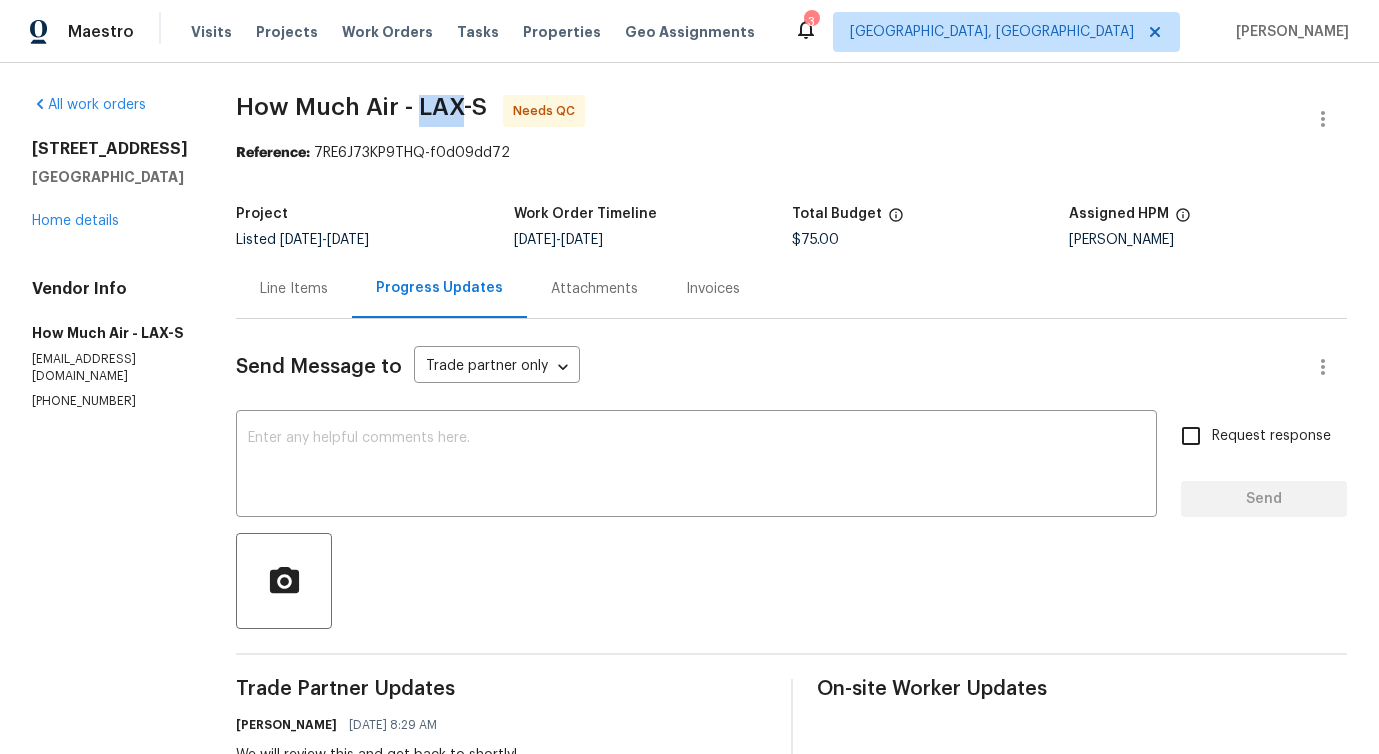click on "How Much Air - LAX-S" at bounding box center (361, 107) 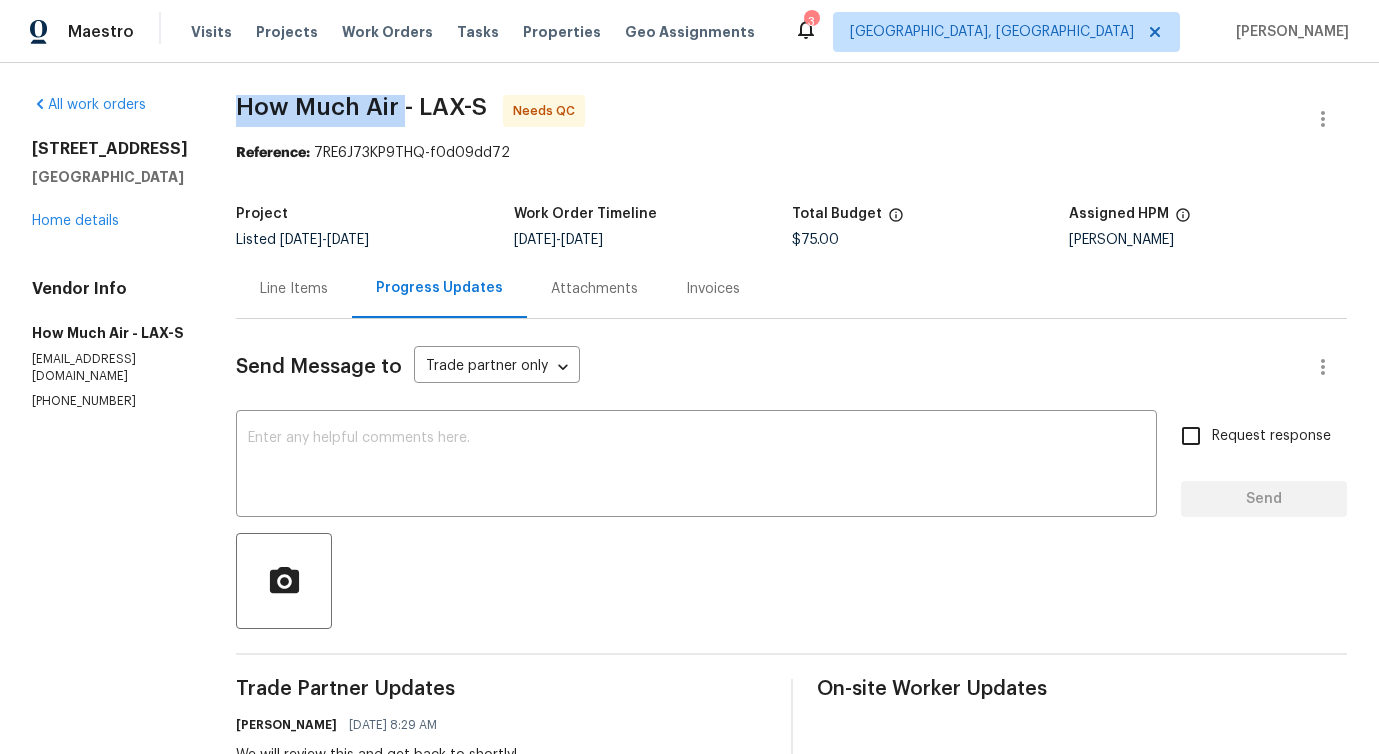 drag, startPoint x: 235, startPoint y: 96, endPoint x: 399, endPoint y: 105, distance: 164.24677 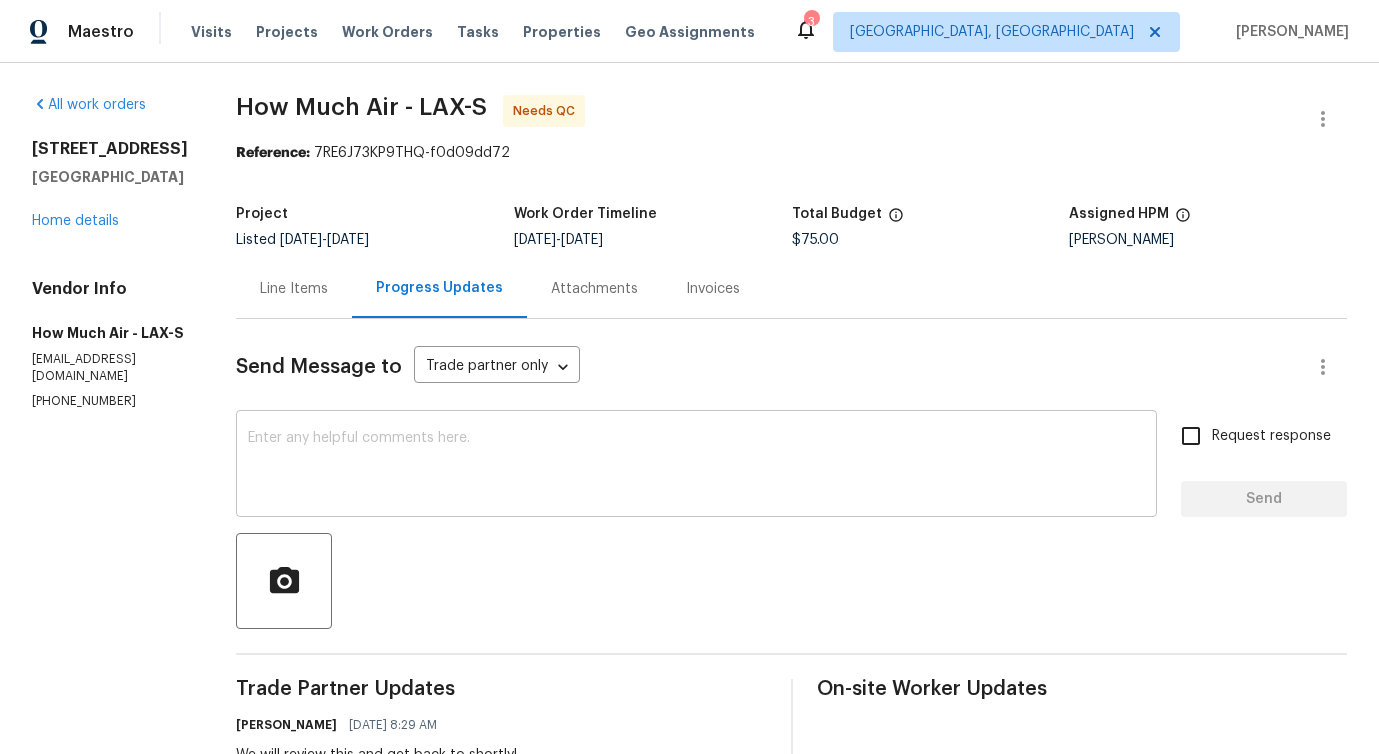 click at bounding box center (696, 466) 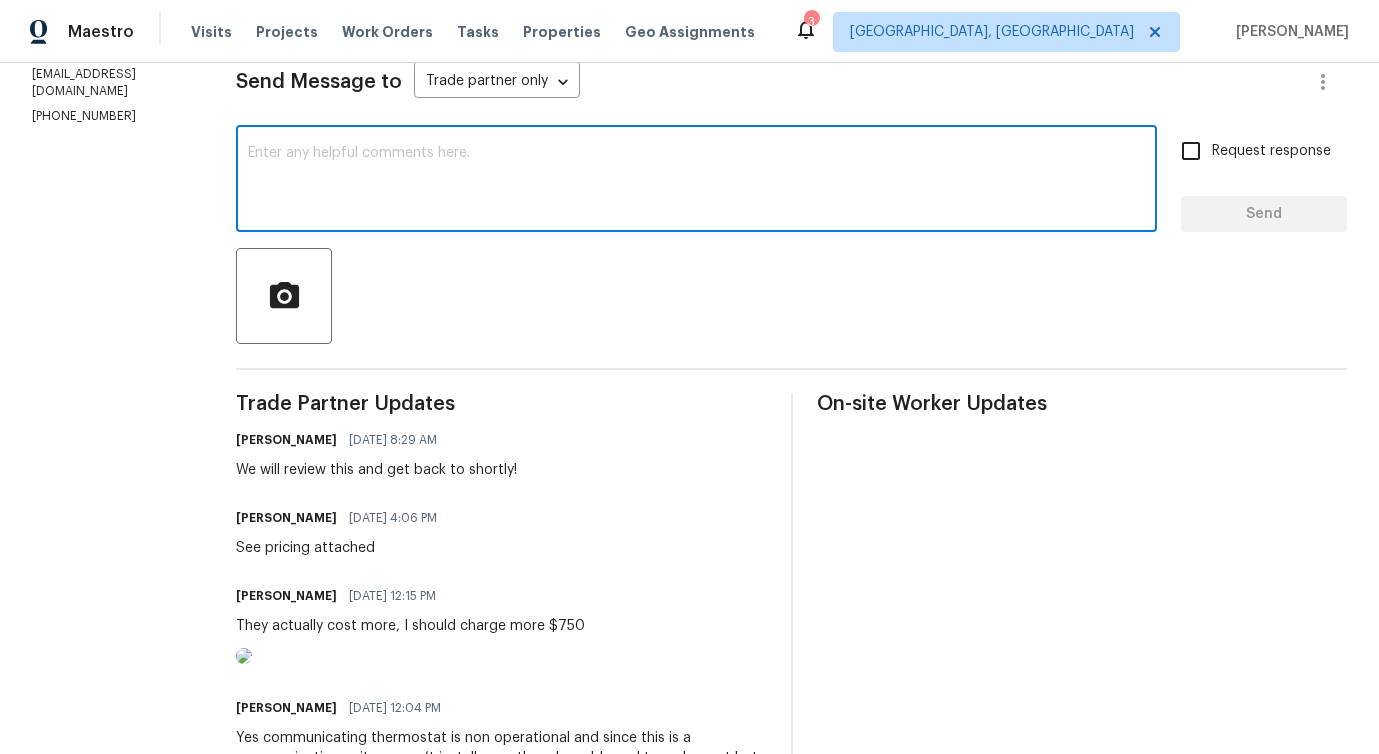 scroll, scrollTop: 0, scrollLeft: 0, axis: both 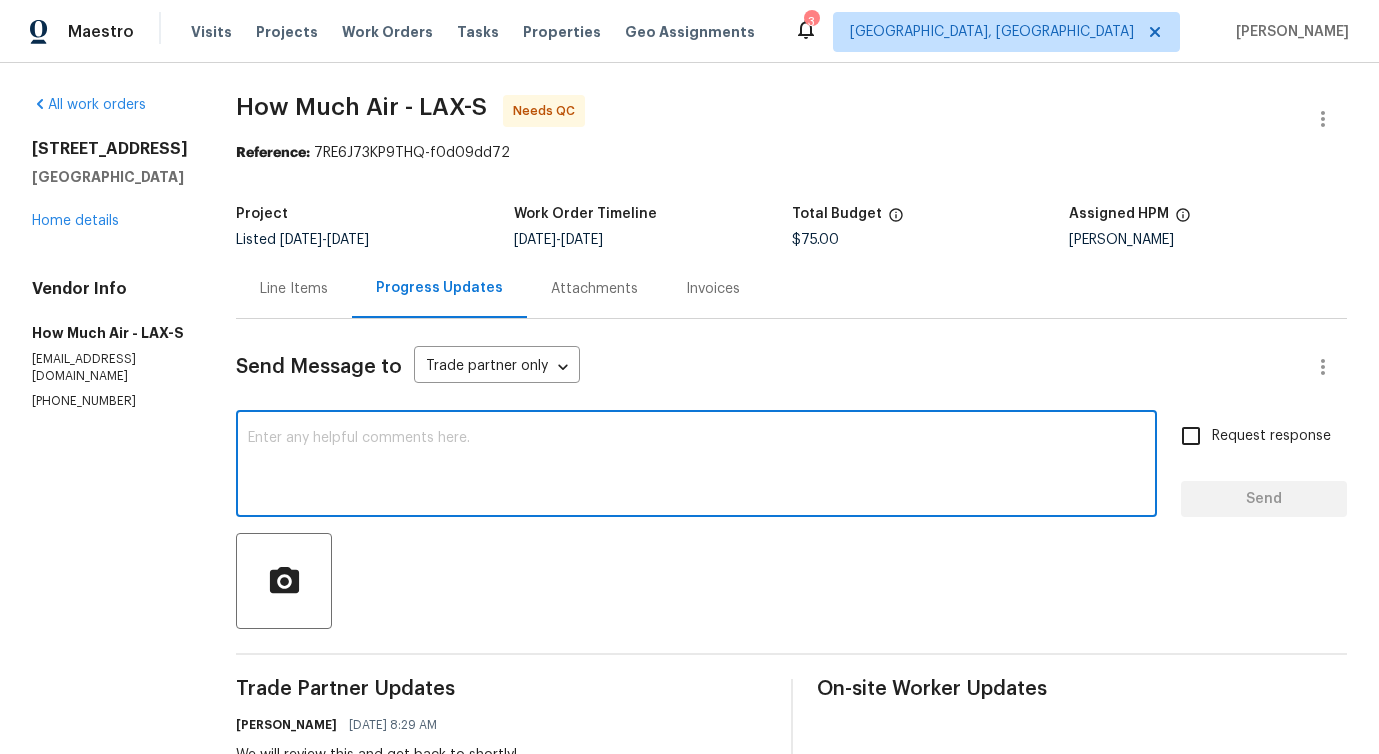 click on "Line Items" at bounding box center [294, 289] 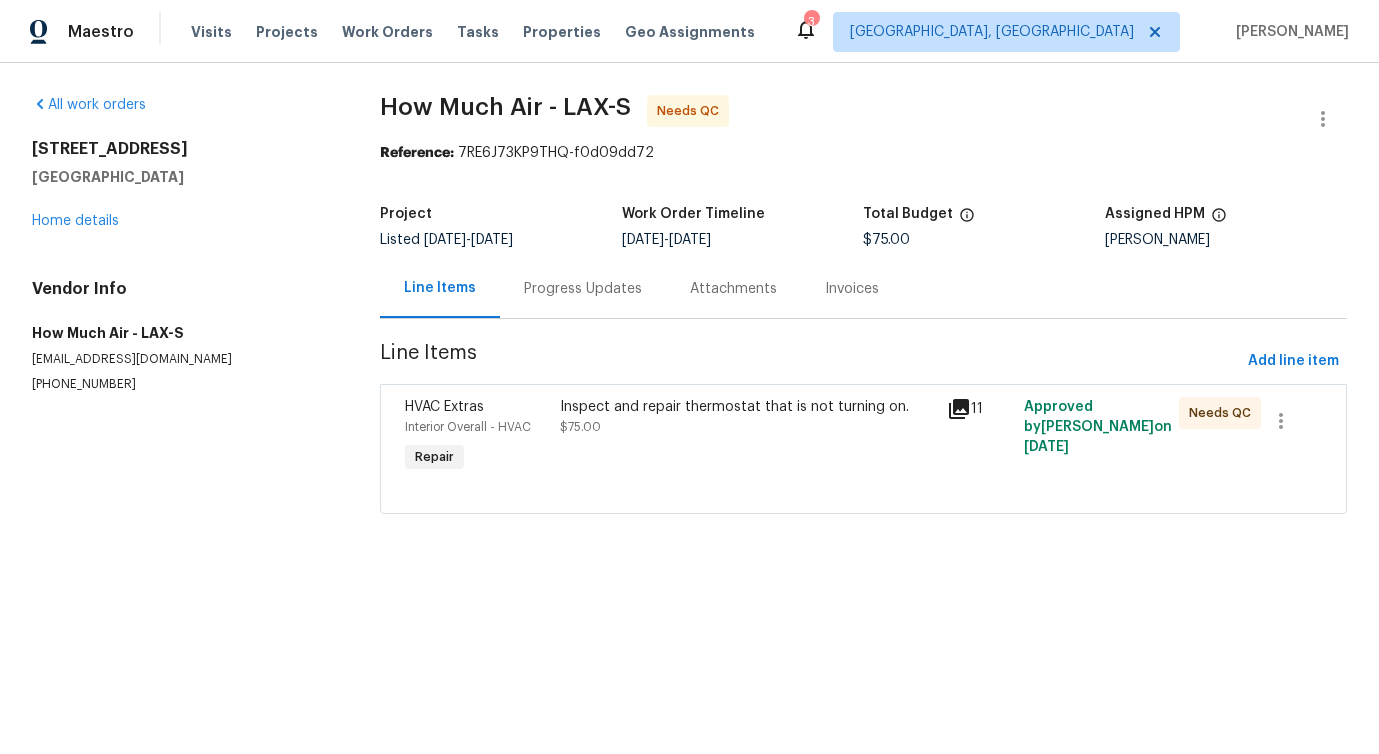 click on "Inspect and repair thermostat that is not turning on. $75.00" at bounding box center [747, 417] 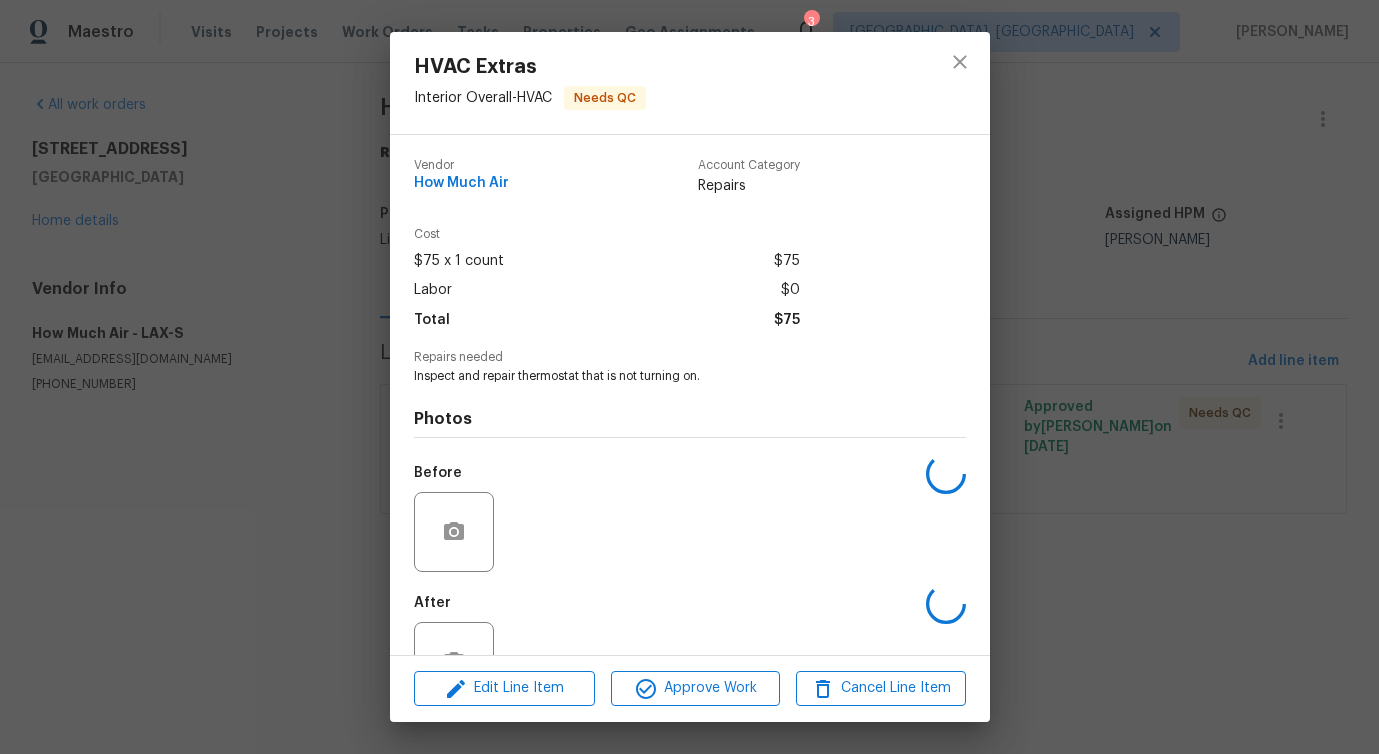 scroll, scrollTop: 67, scrollLeft: 0, axis: vertical 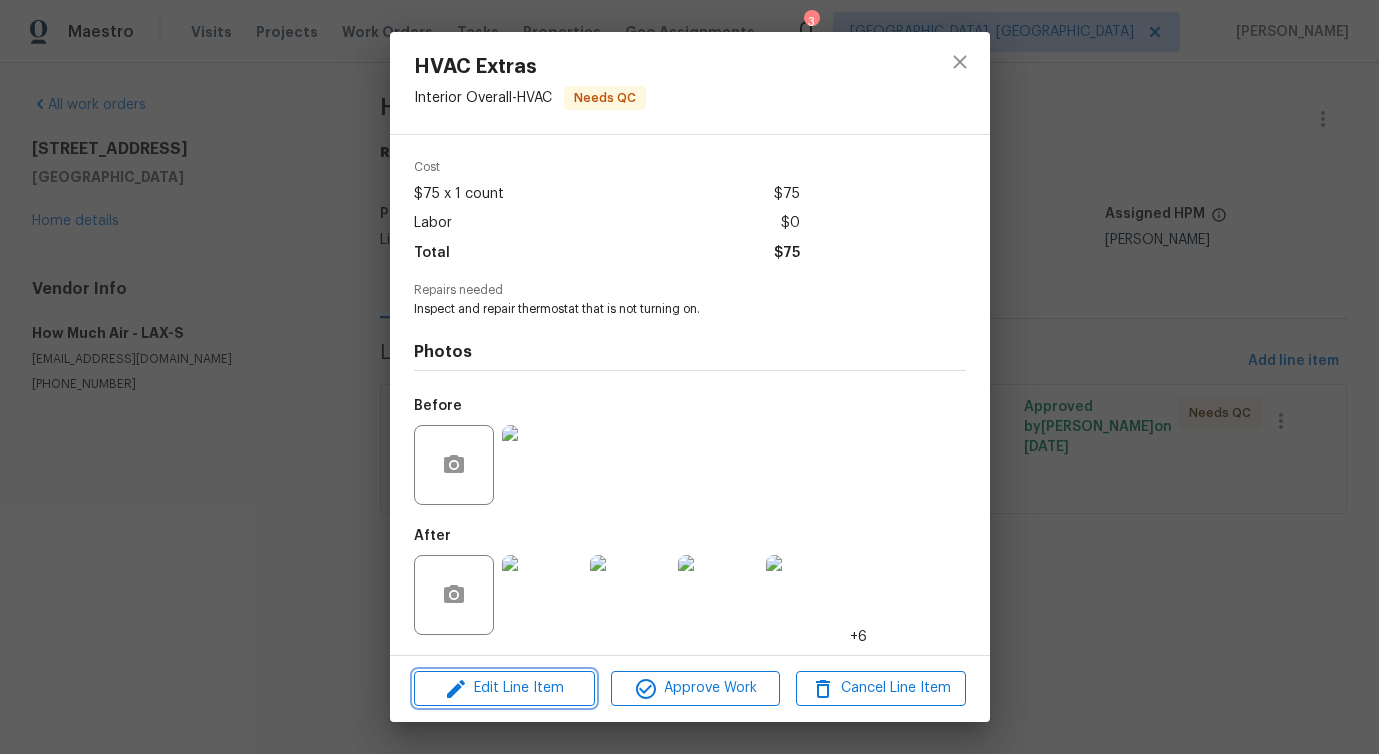 click on "Edit Line Item" at bounding box center (504, 688) 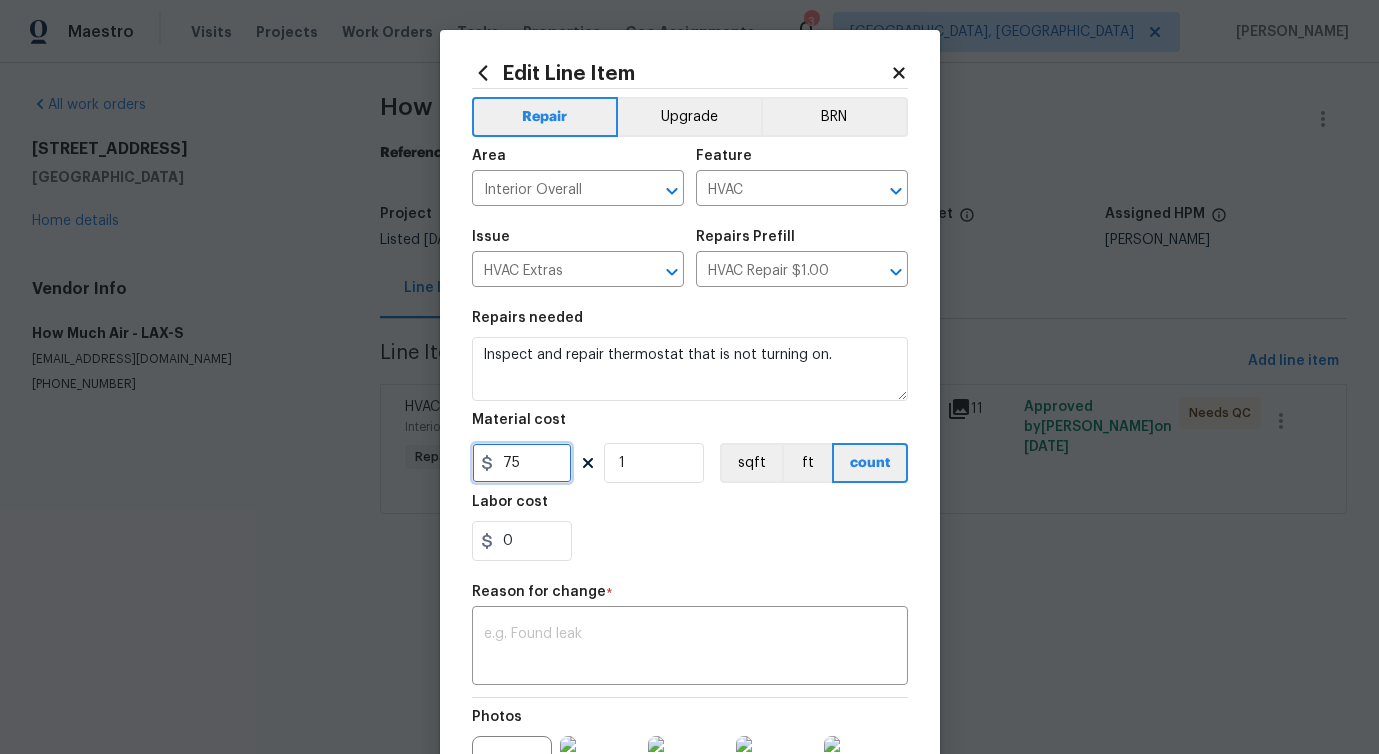 click on "75" at bounding box center (522, 463) 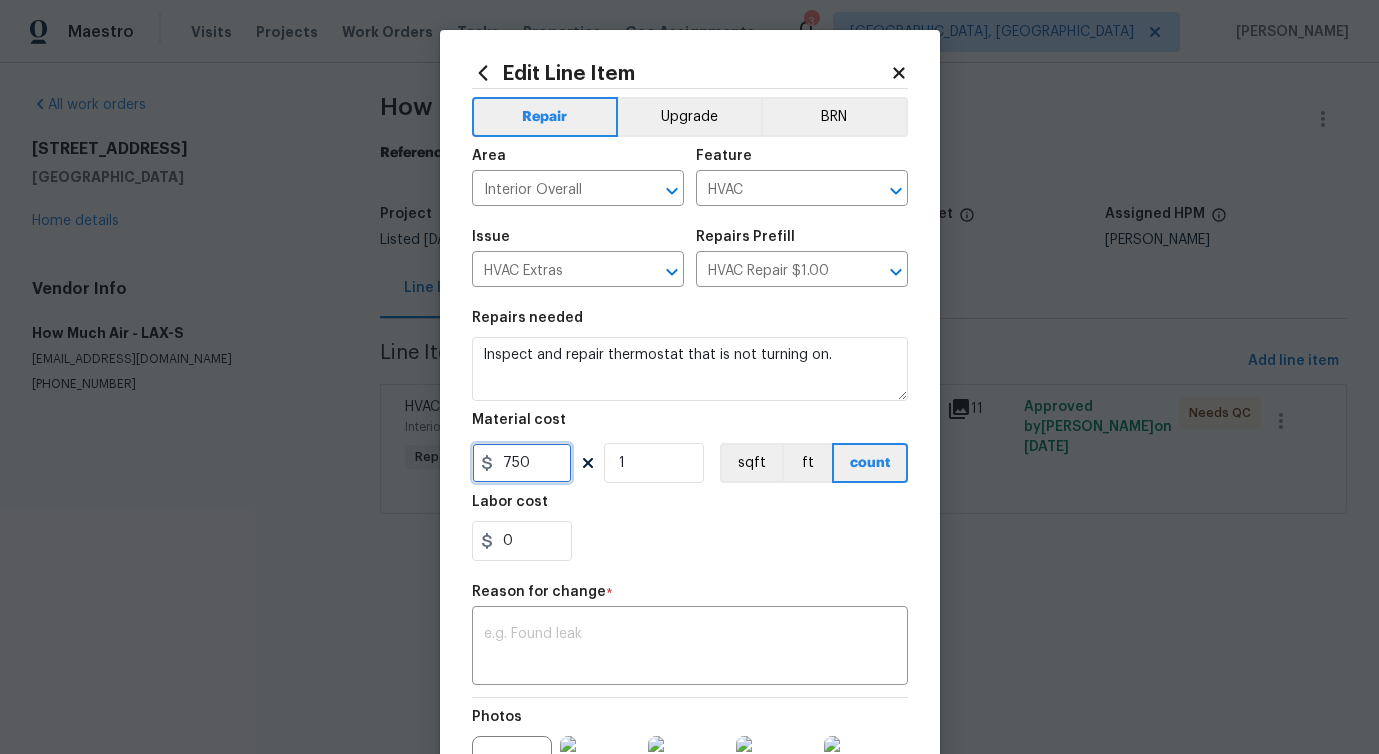 scroll, scrollTop: 252, scrollLeft: 0, axis: vertical 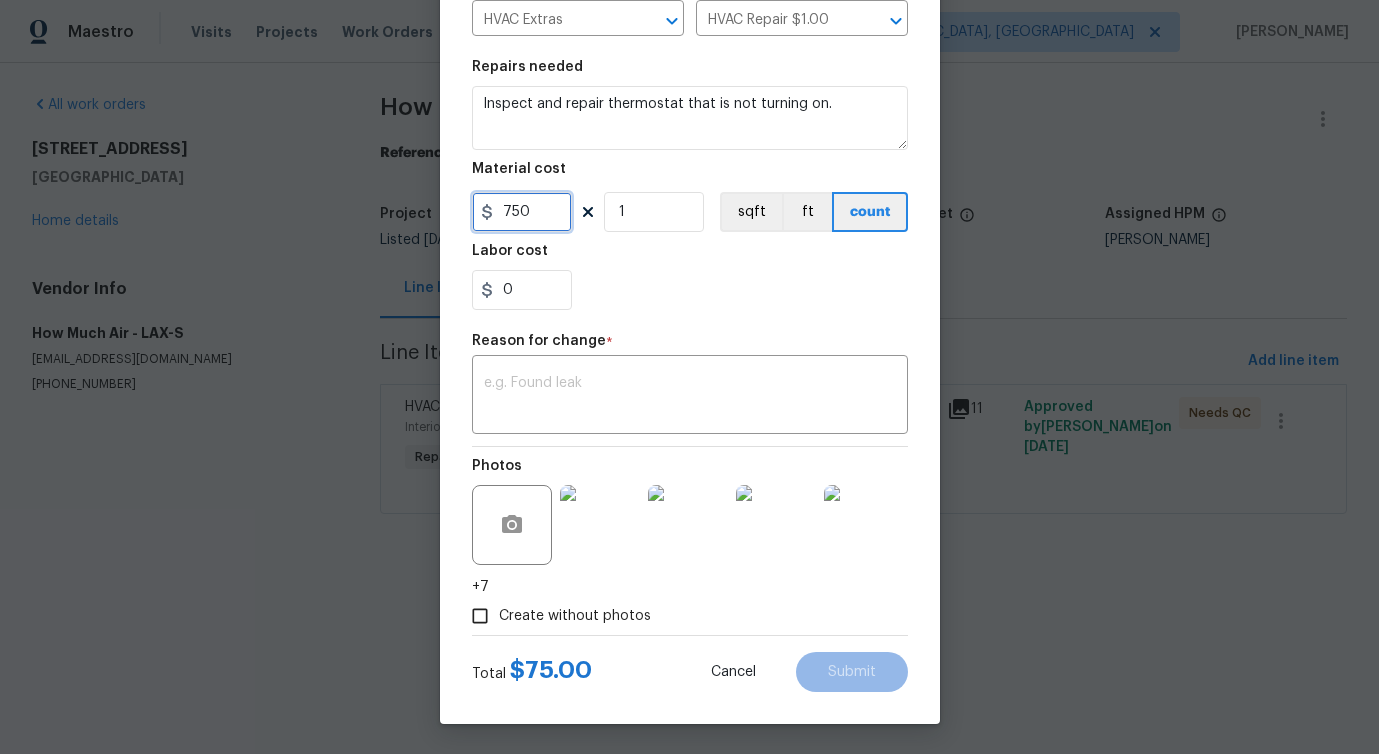 type on "750" 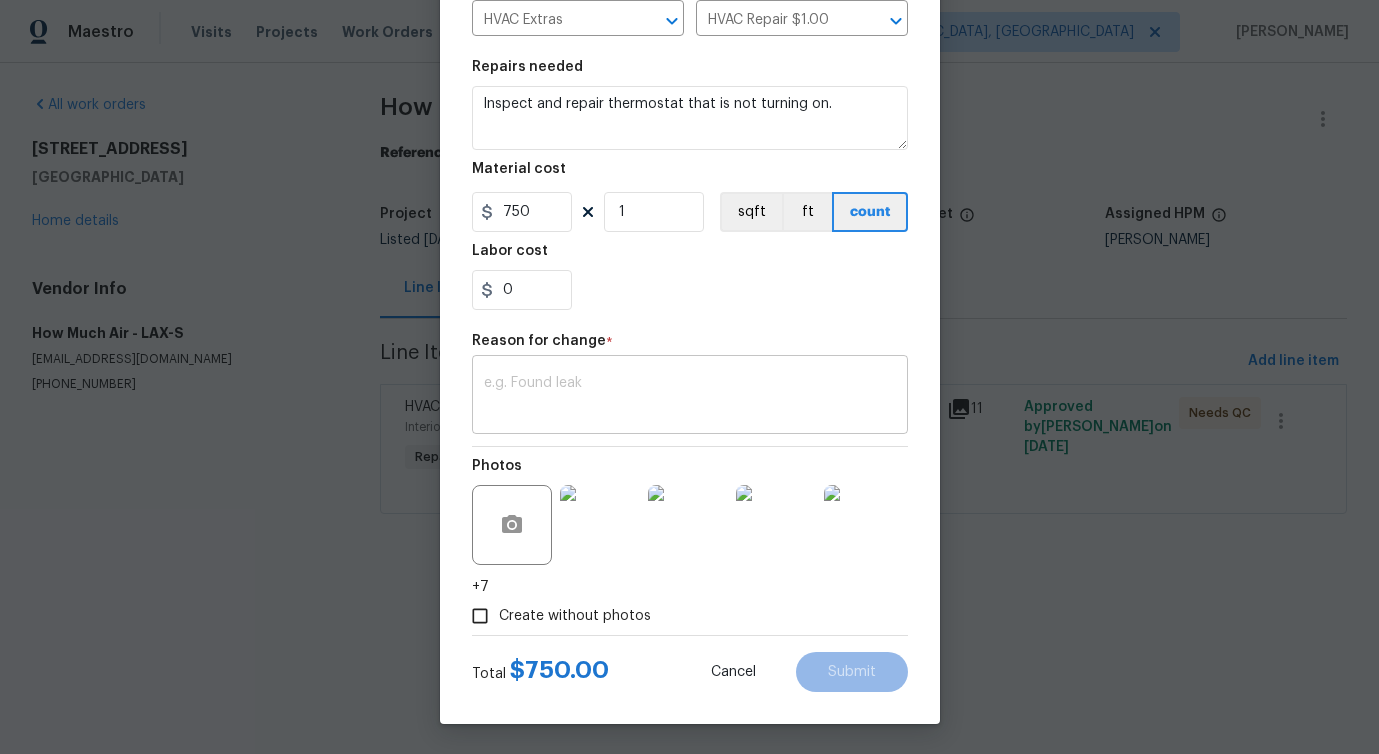 click at bounding box center [690, 397] 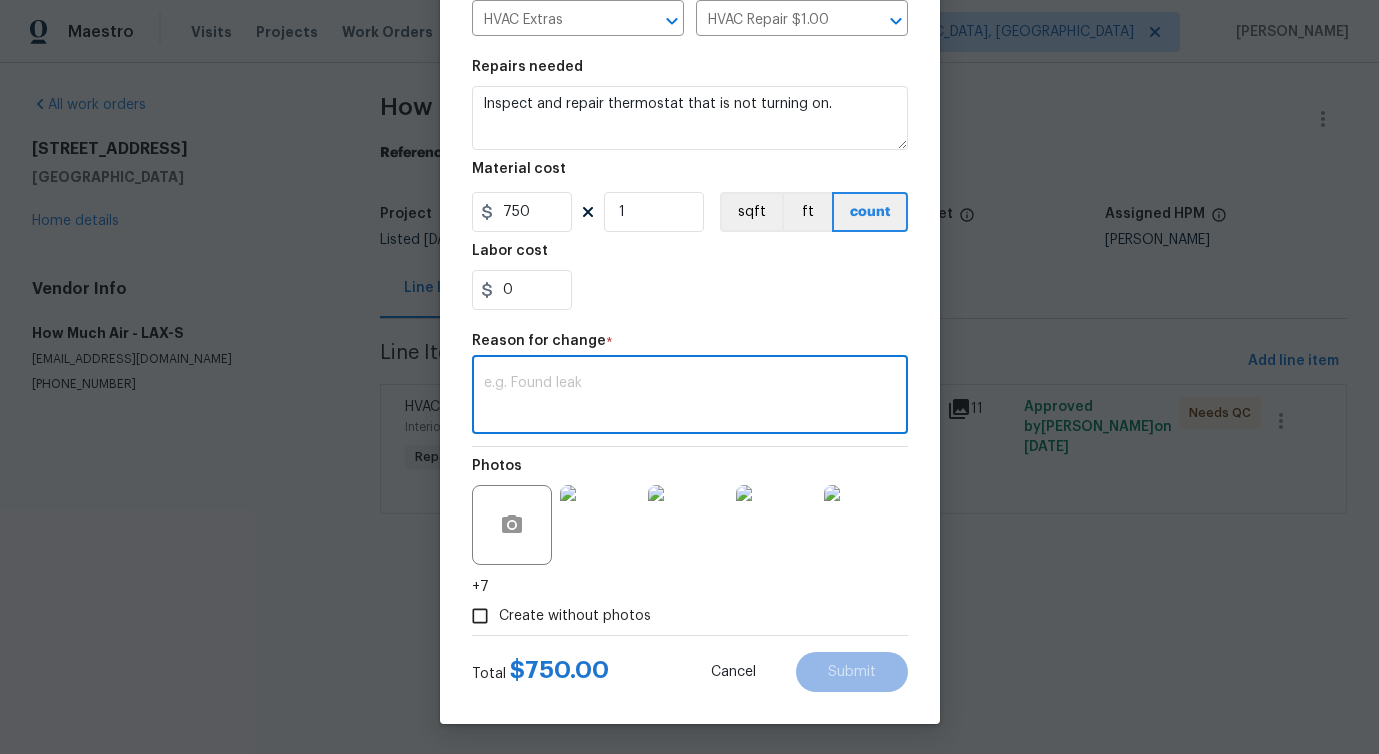 paste on "(PS) Updated cost per BR team approval." 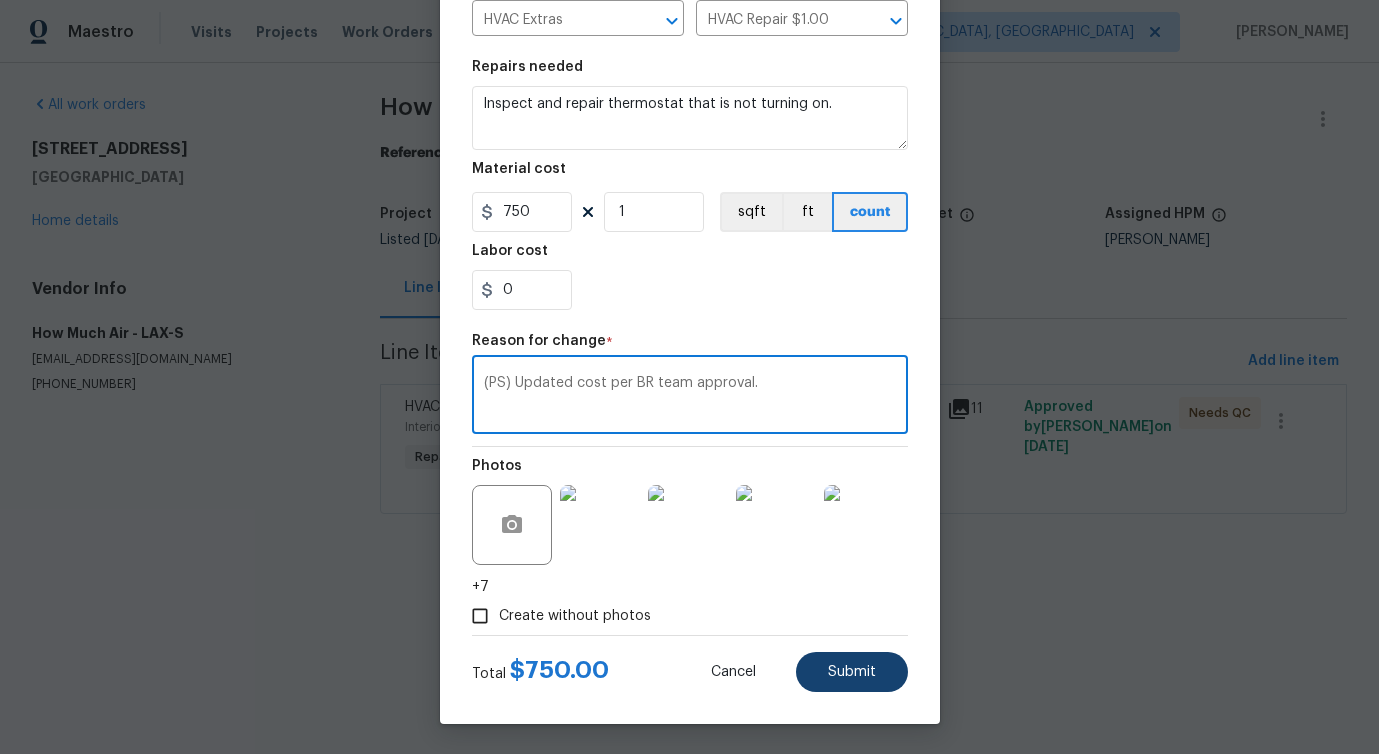 type on "(PS) Updated cost per BR team approval." 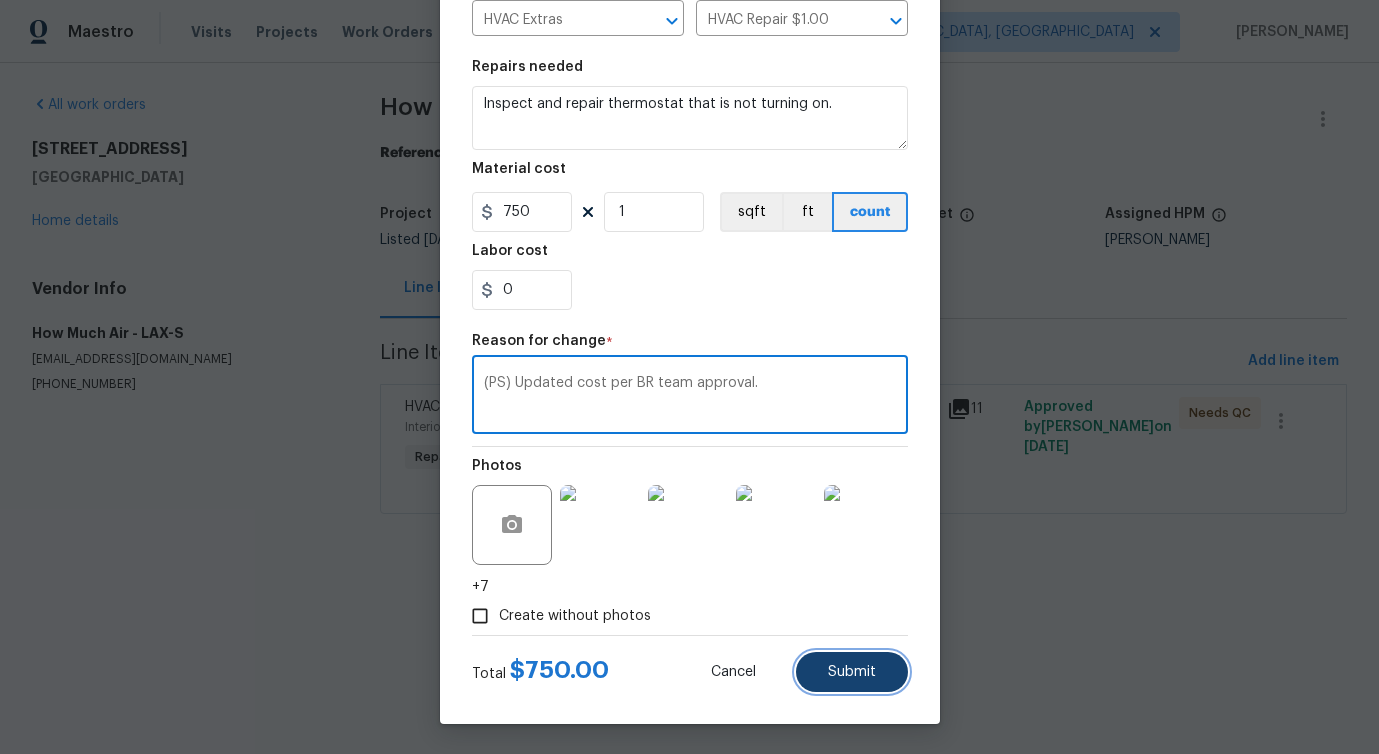 click on "Submit" at bounding box center (852, 672) 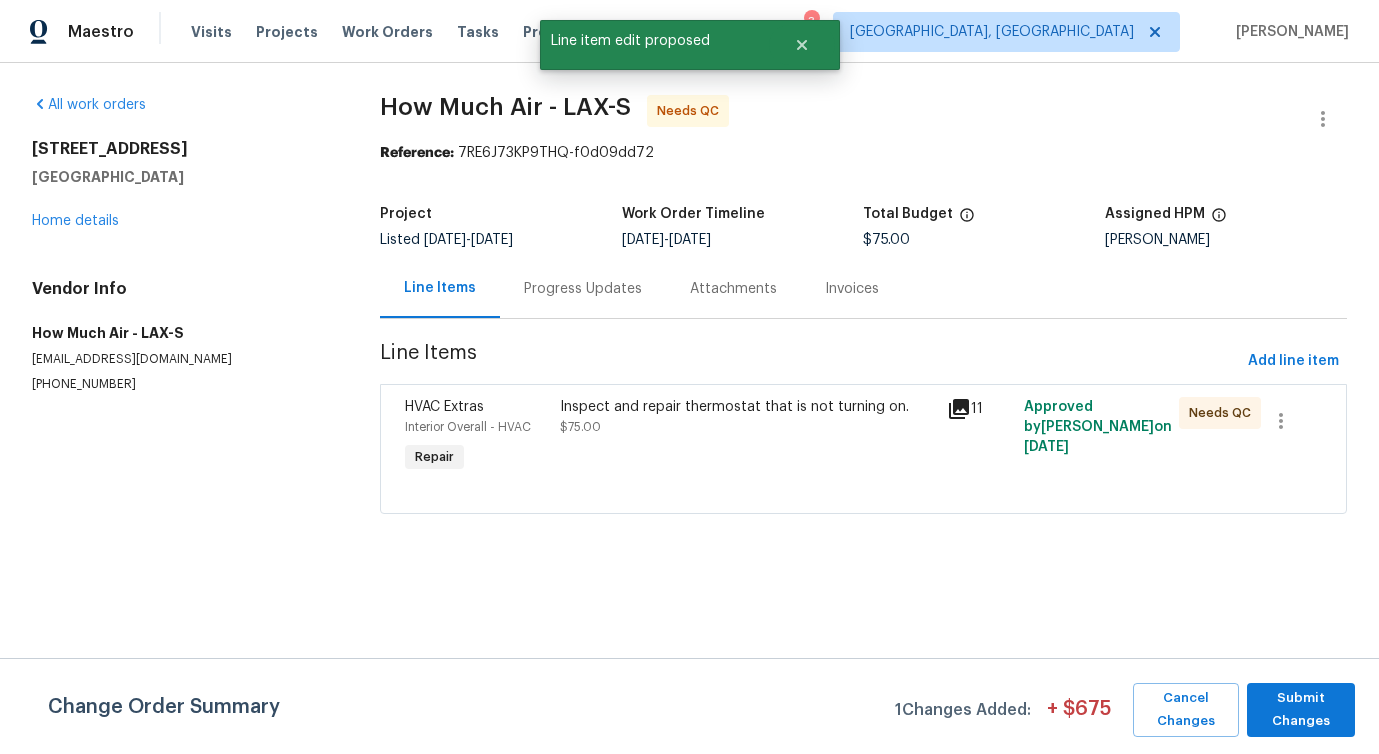 scroll, scrollTop: 0, scrollLeft: 0, axis: both 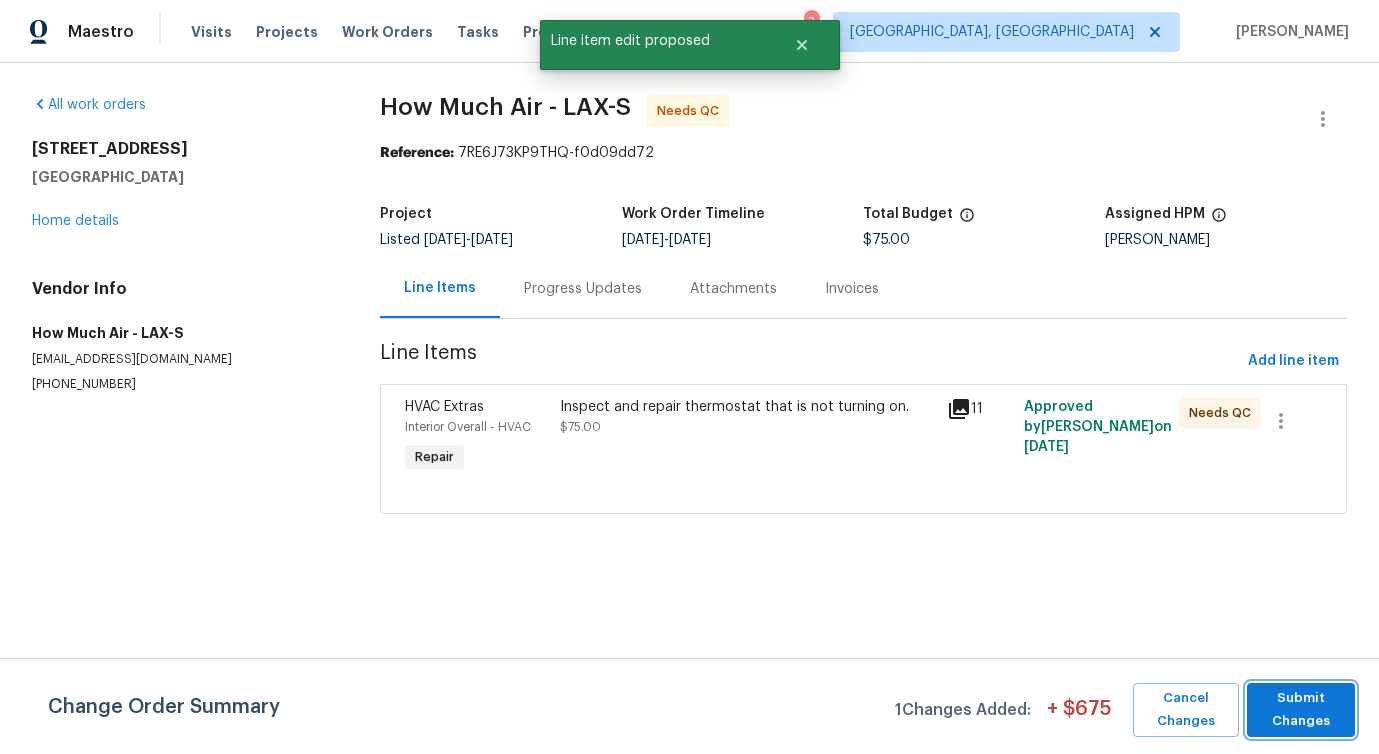 click on "Submit Changes" at bounding box center (1301, 710) 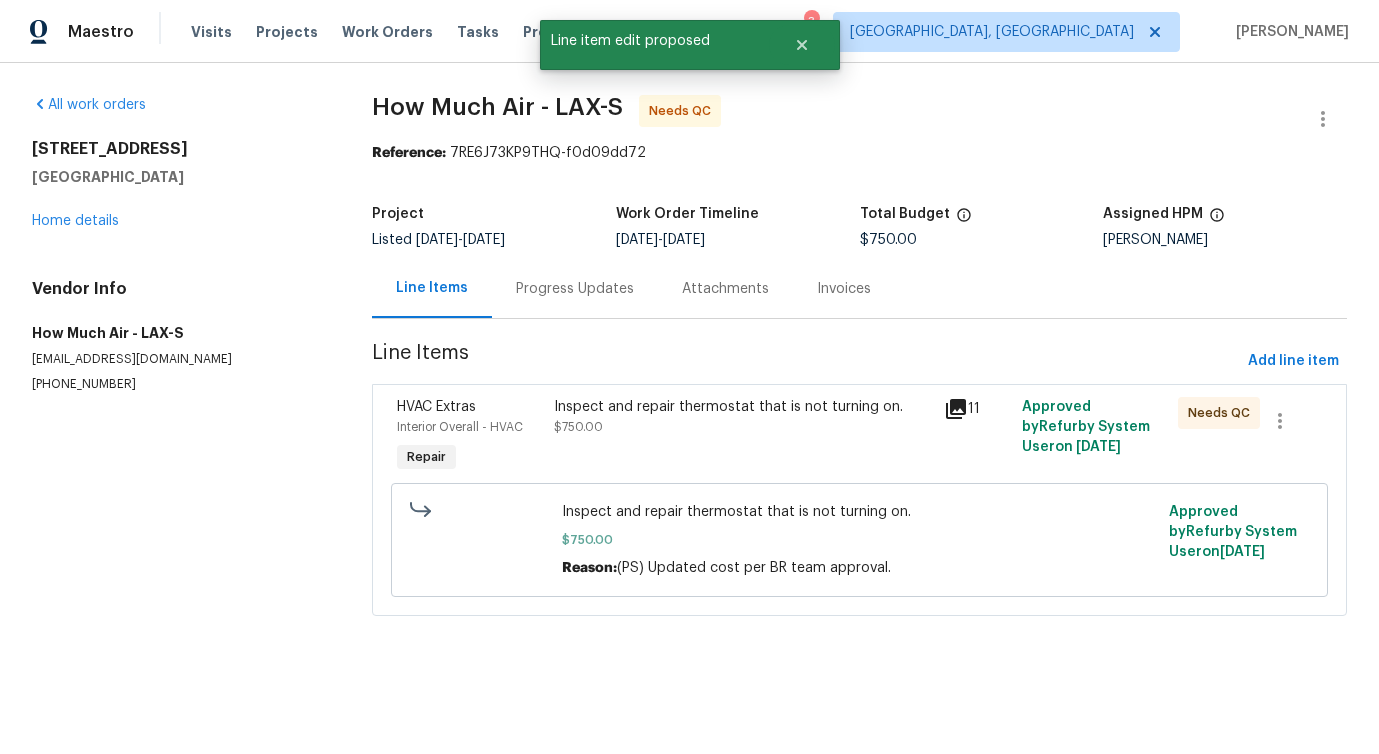 click on "Progress Updates" at bounding box center [575, 288] 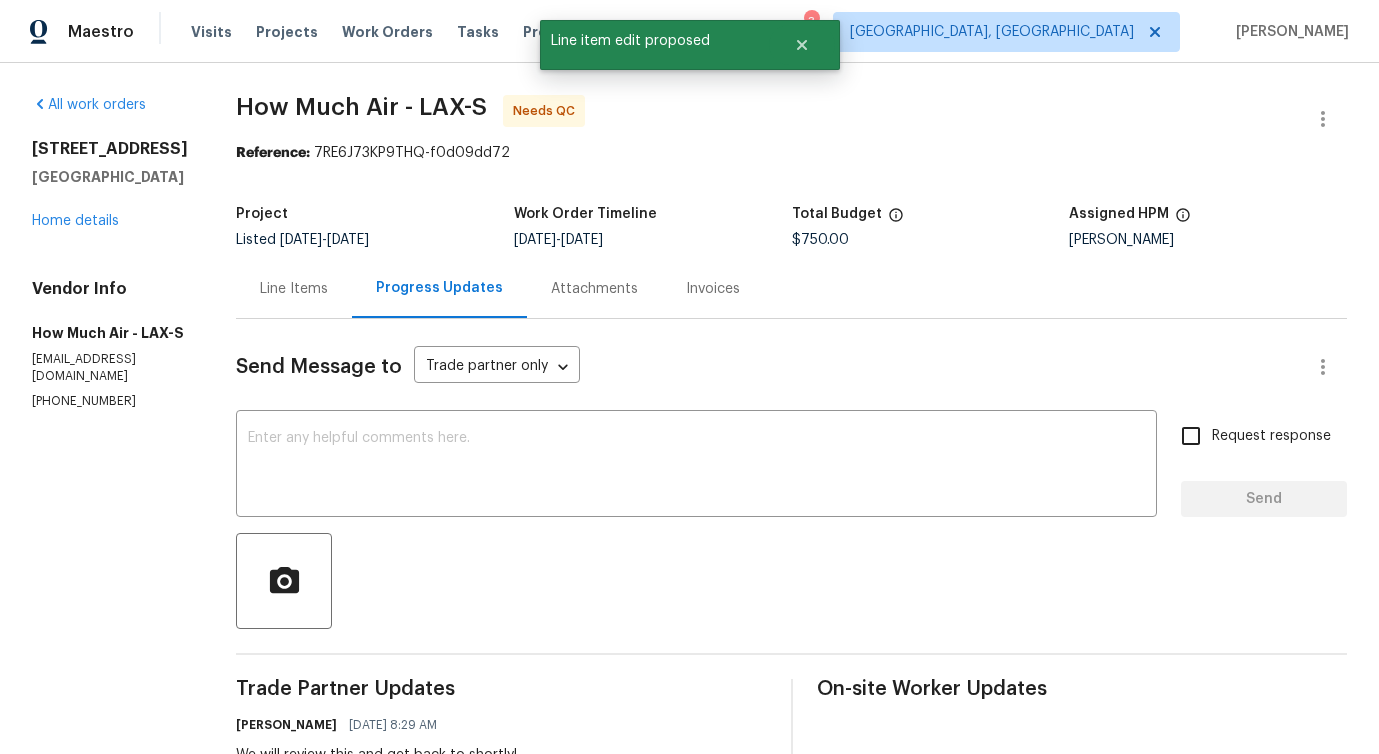 click at bounding box center [791, 581] 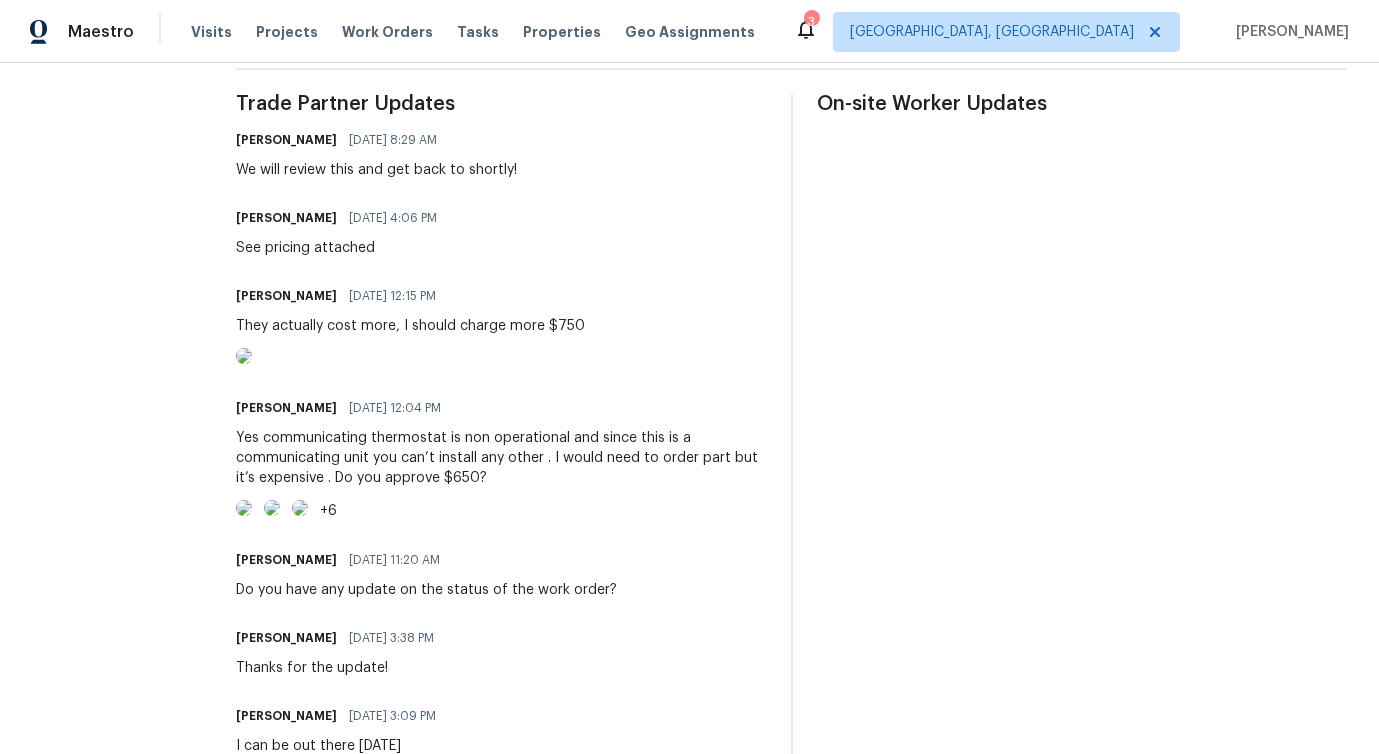 scroll, scrollTop: 0, scrollLeft: 0, axis: both 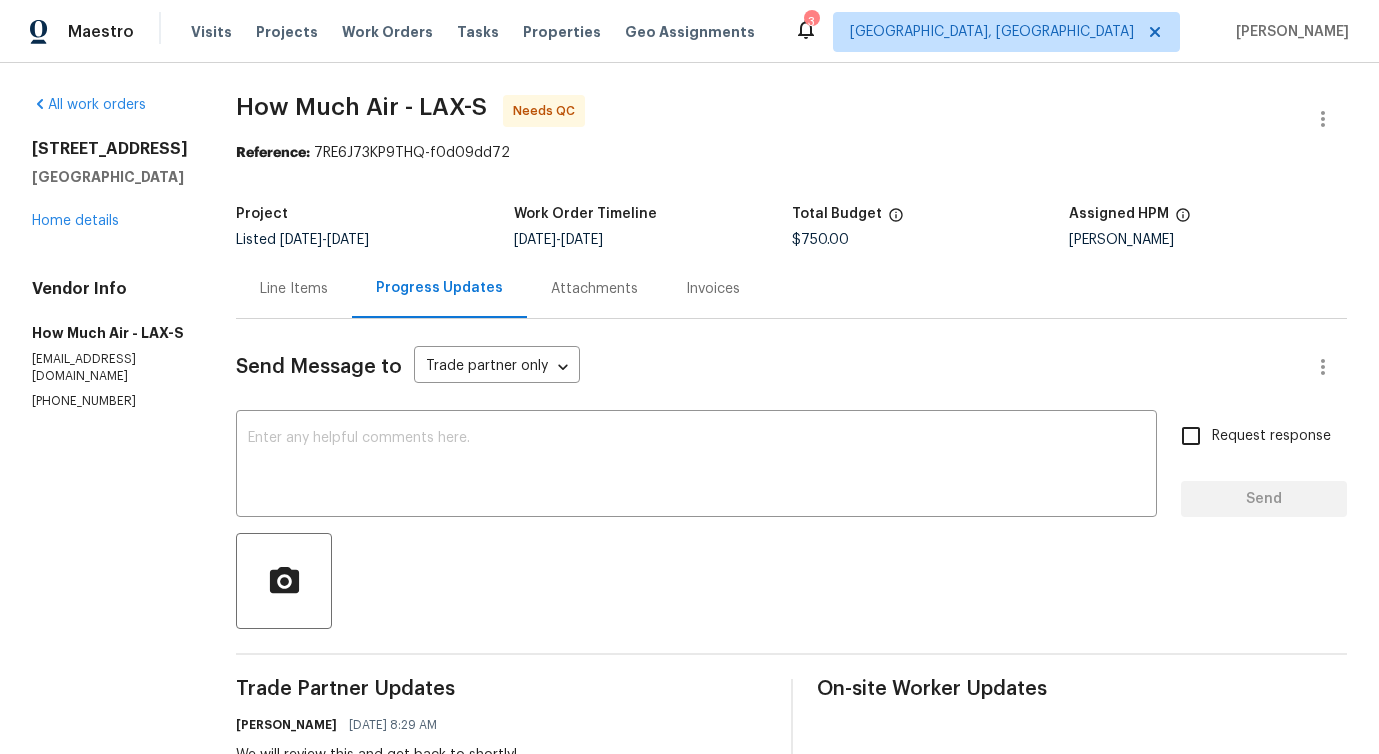 click on "Line Items" at bounding box center (294, 288) 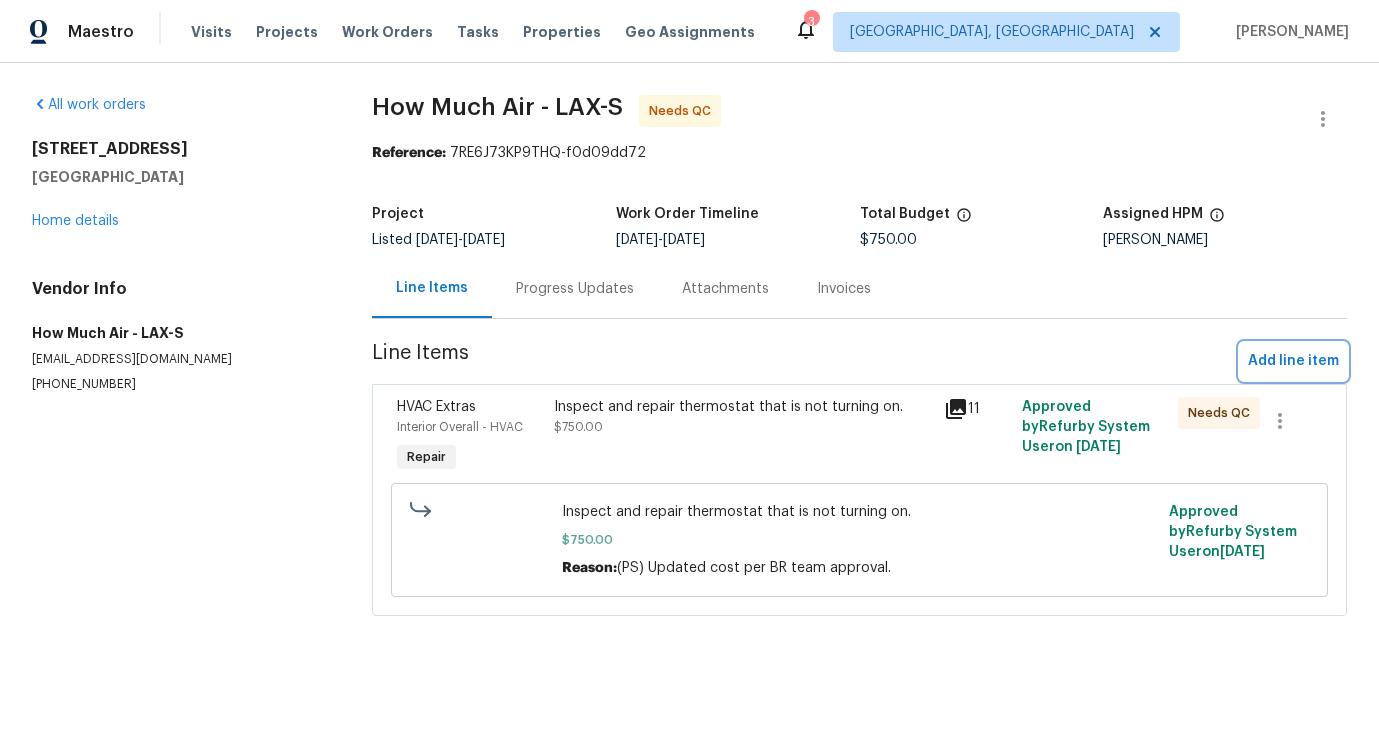 click on "Add line item" at bounding box center (1293, 361) 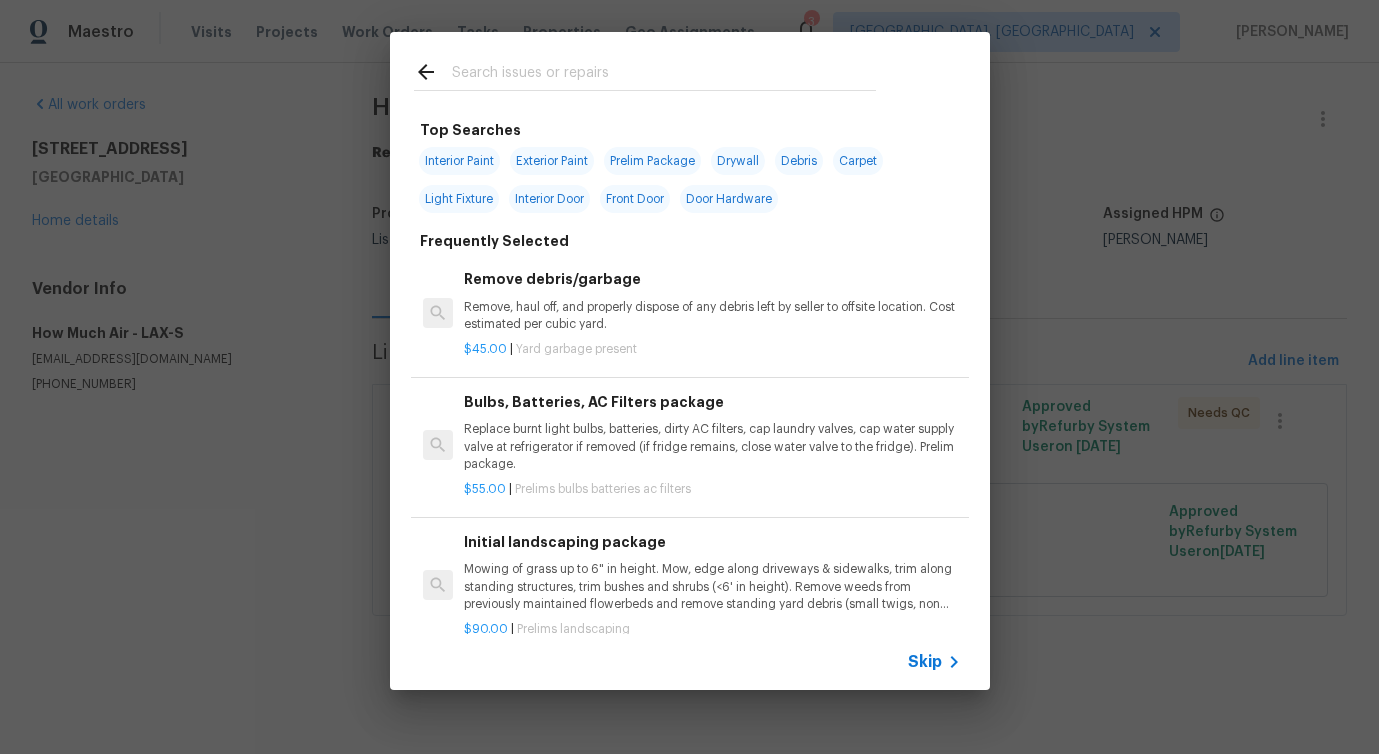 click on "Skip" at bounding box center [925, 662] 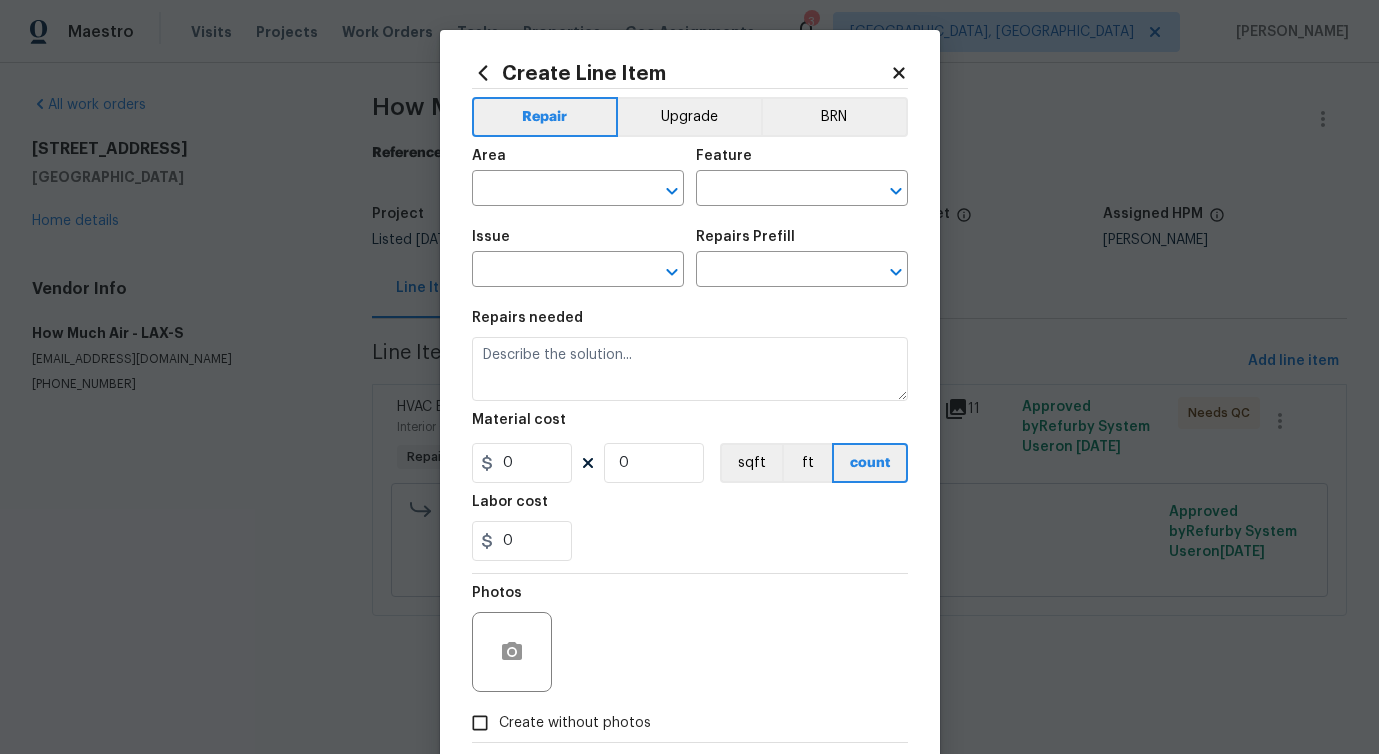 click 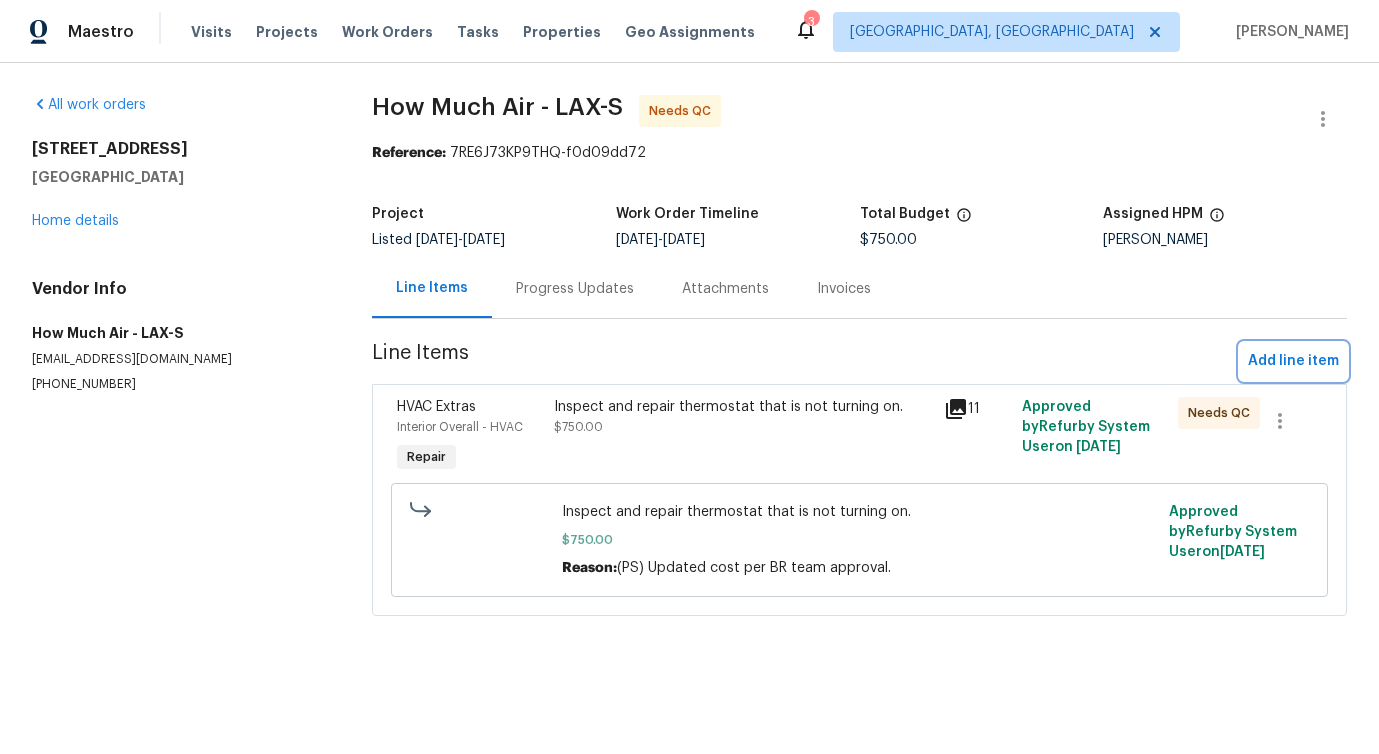 click on "Add line item" at bounding box center [1293, 361] 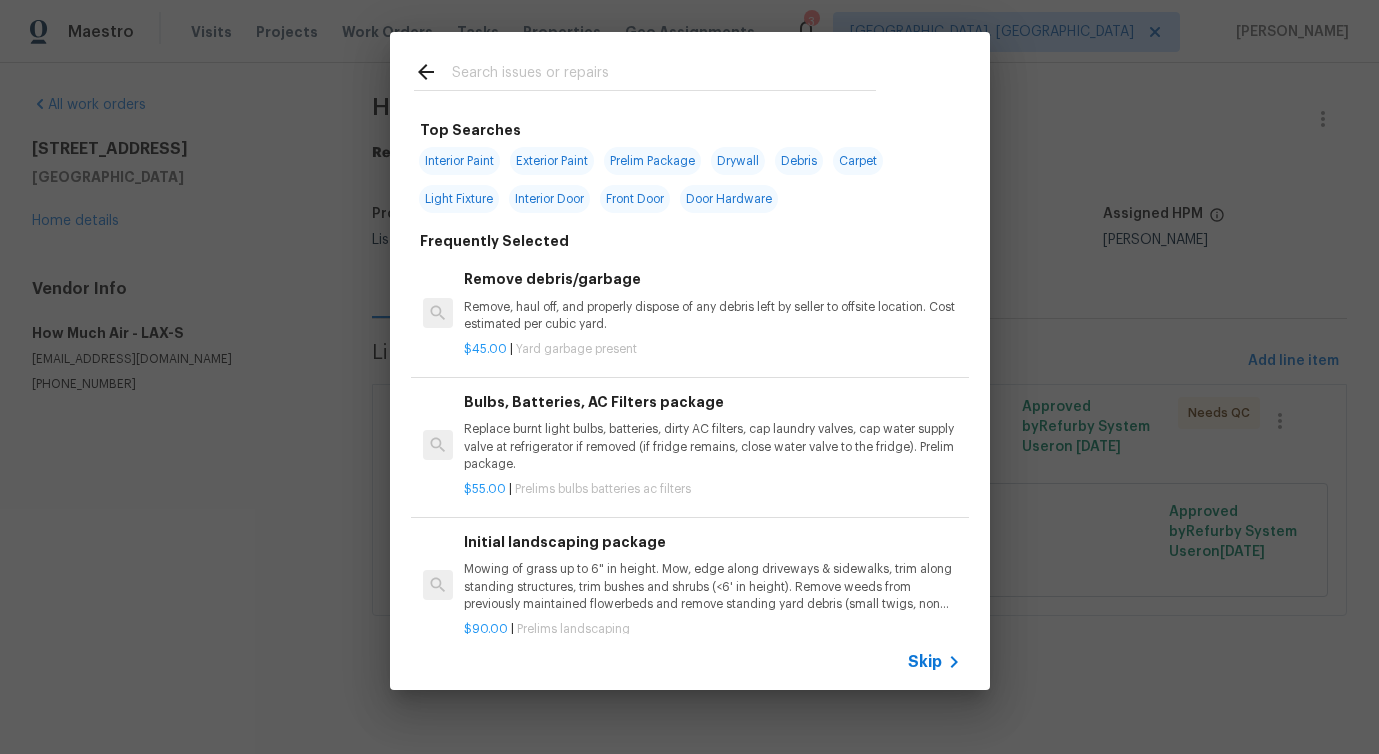 click at bounding box center [664, 75] 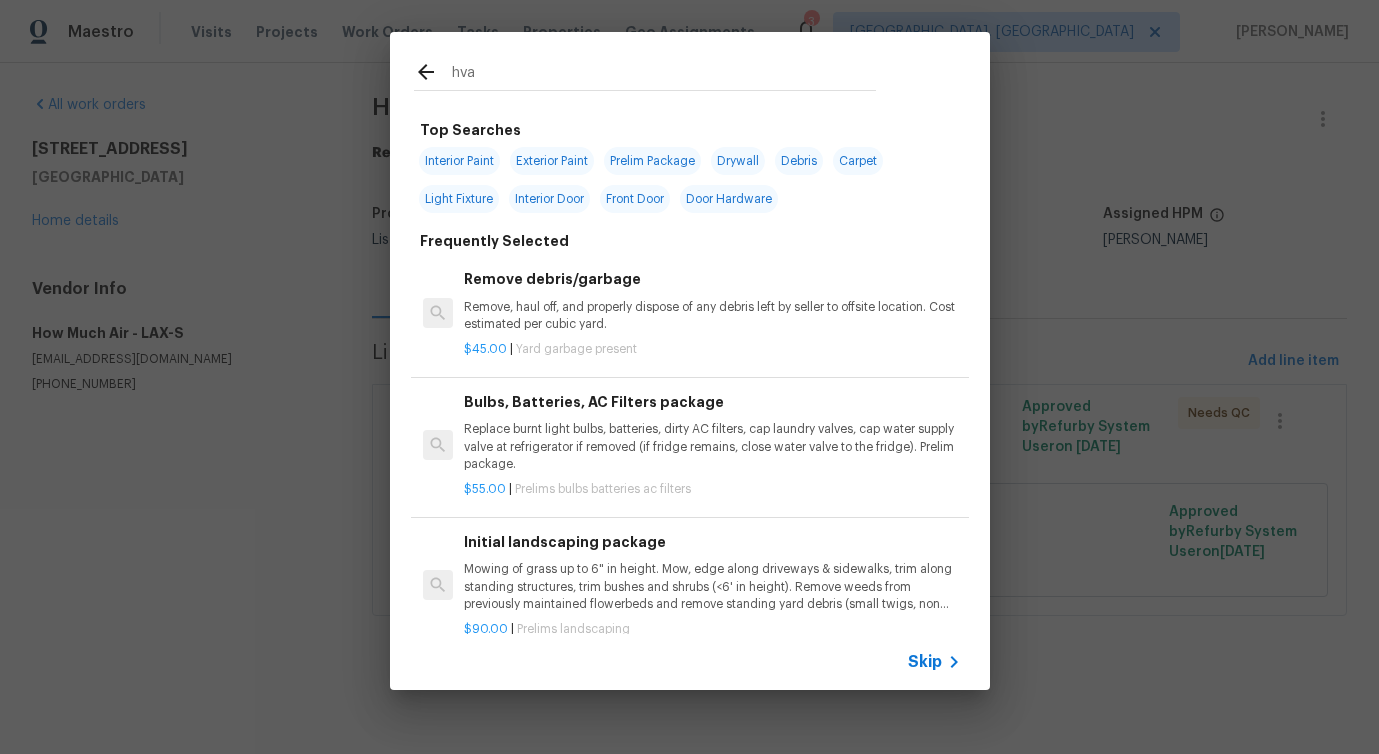 type on "hvac" 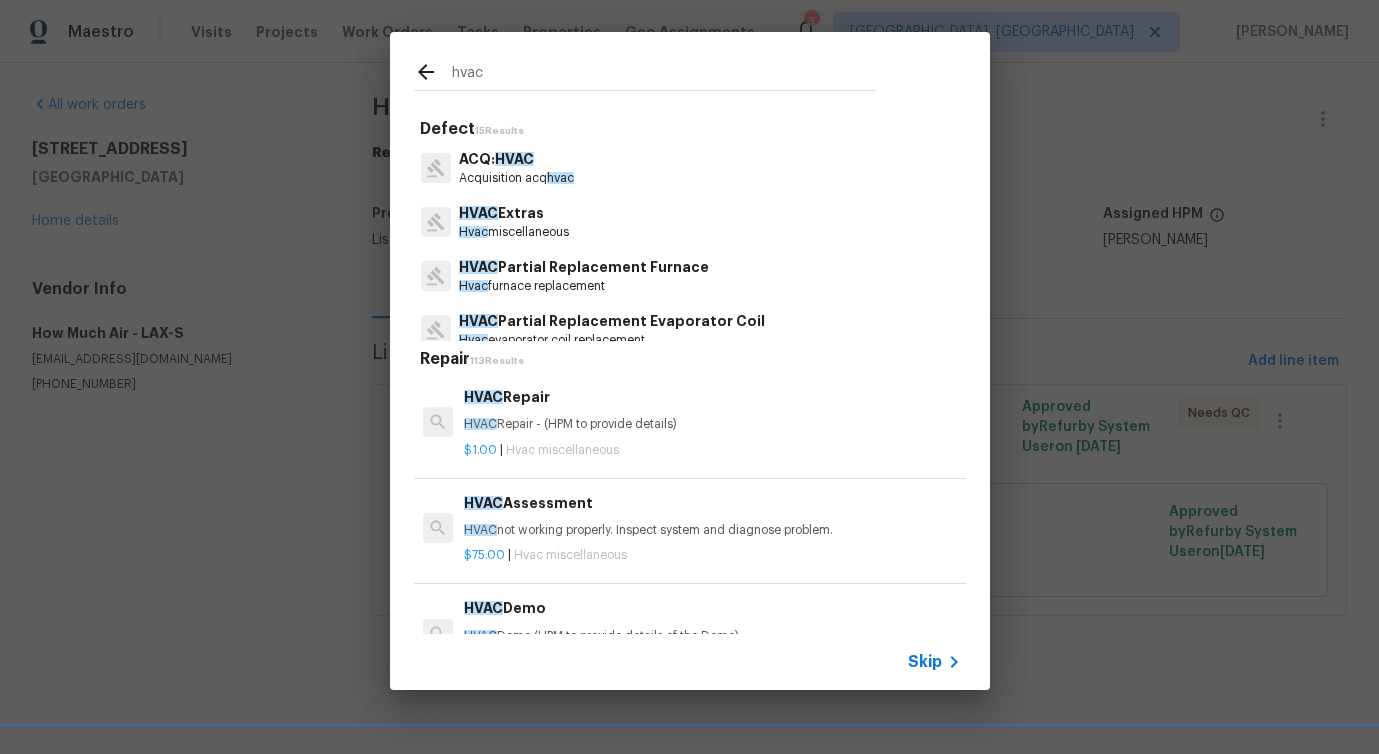 click on "Hvac  miscellaneous" at bounding box center [514, 232] 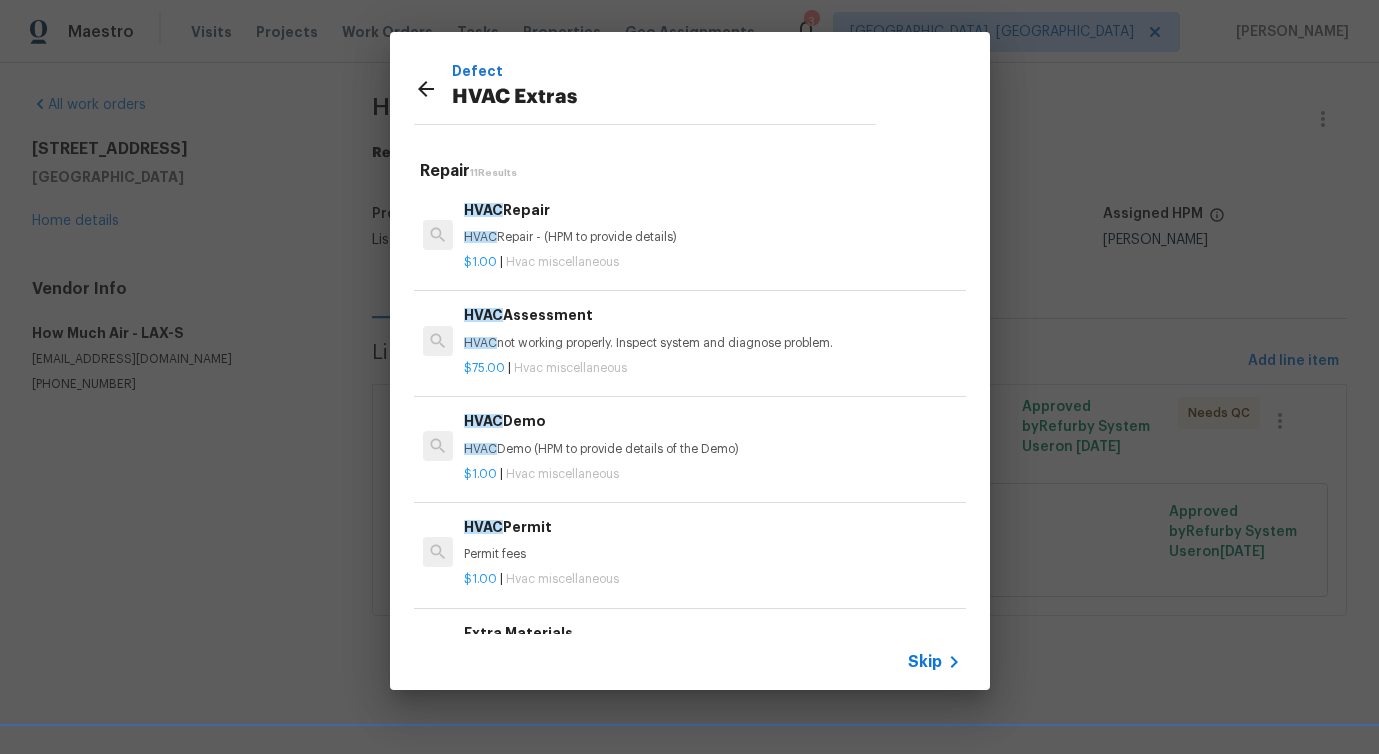 click on "HVAC  Repair HVAC  Repair - (HPM to provide details)" at bounding box center (712, 223) 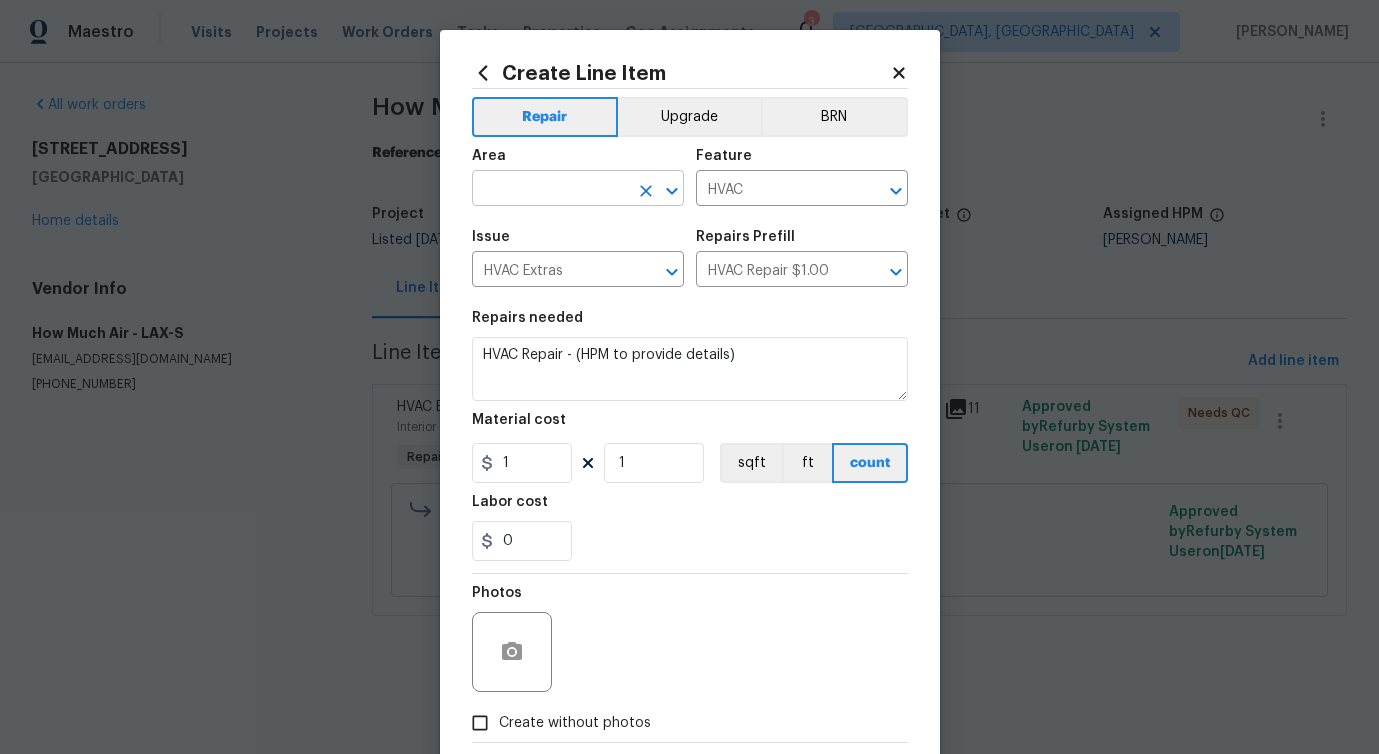 click at bounding box center (550, 190) 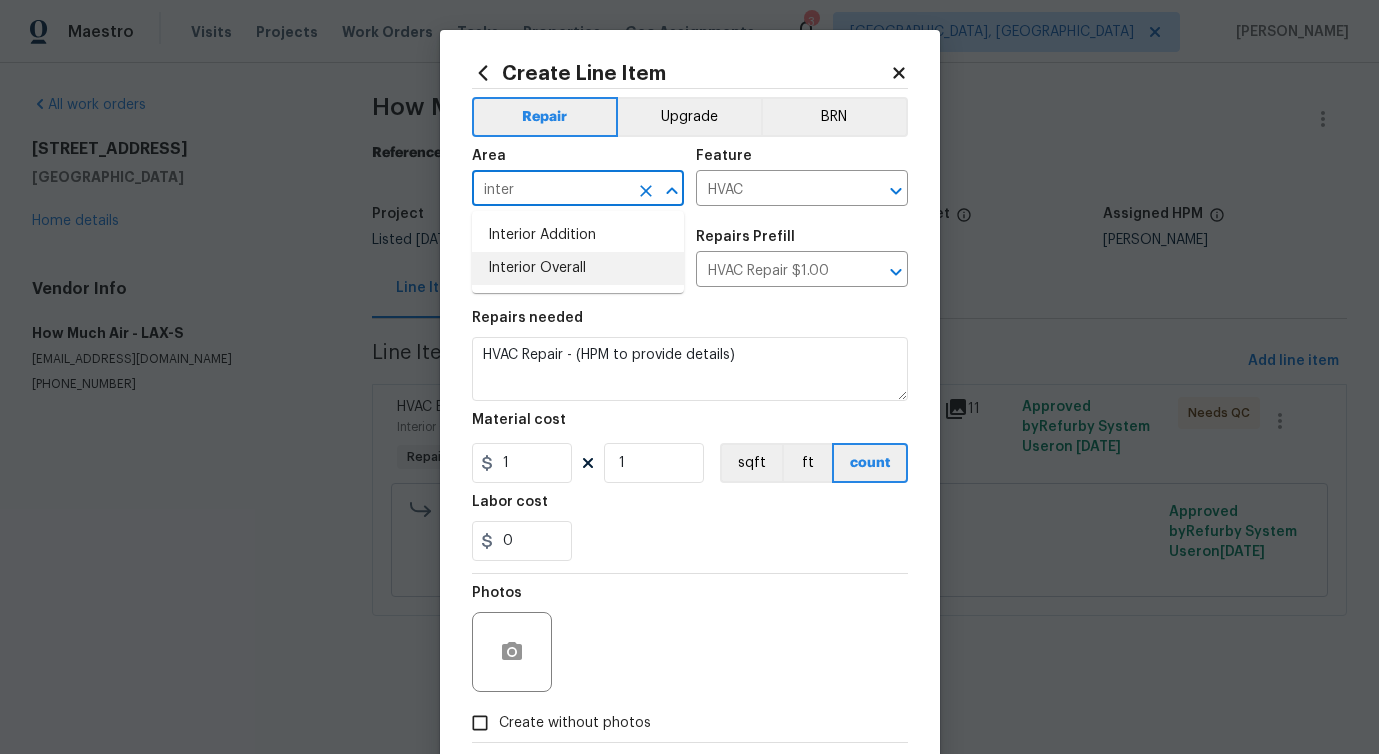 click on "Interior Overall" at bounding box center [578, 268] 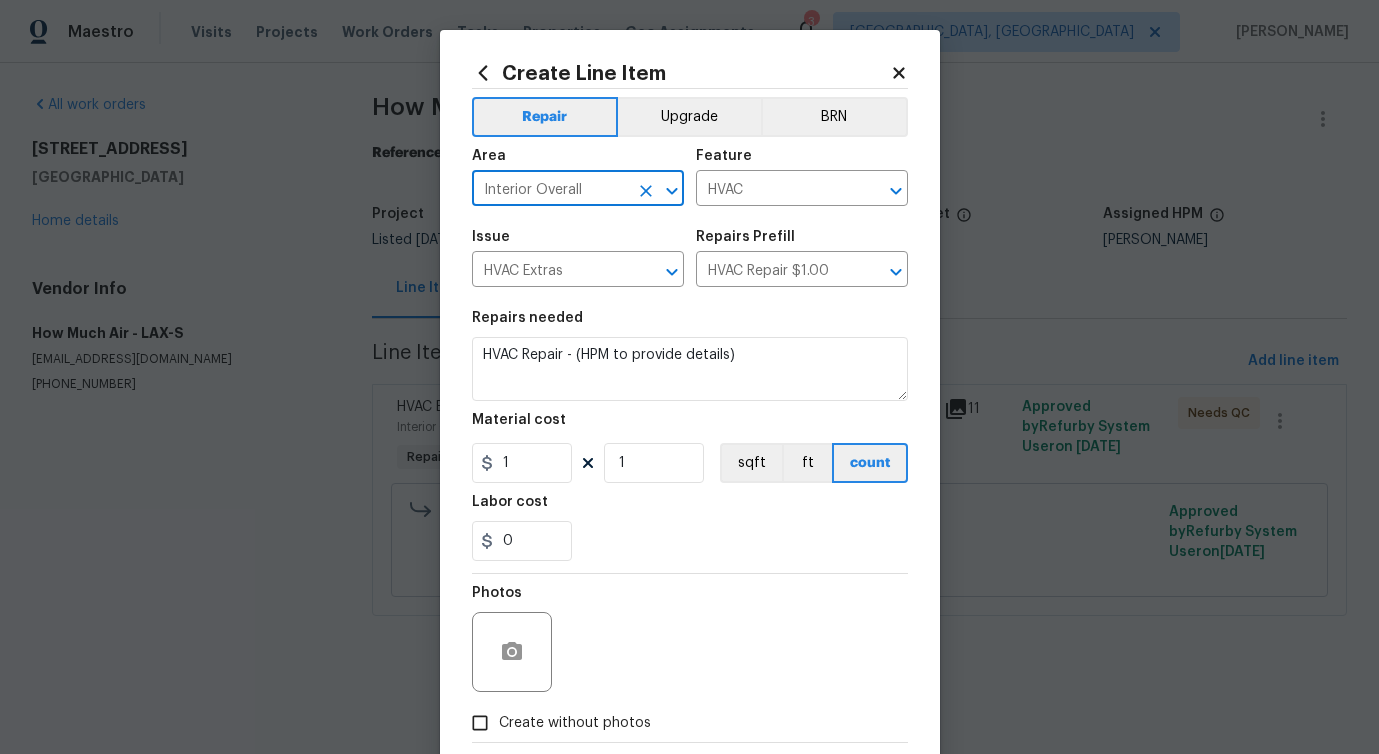 type on "Interior Overall" 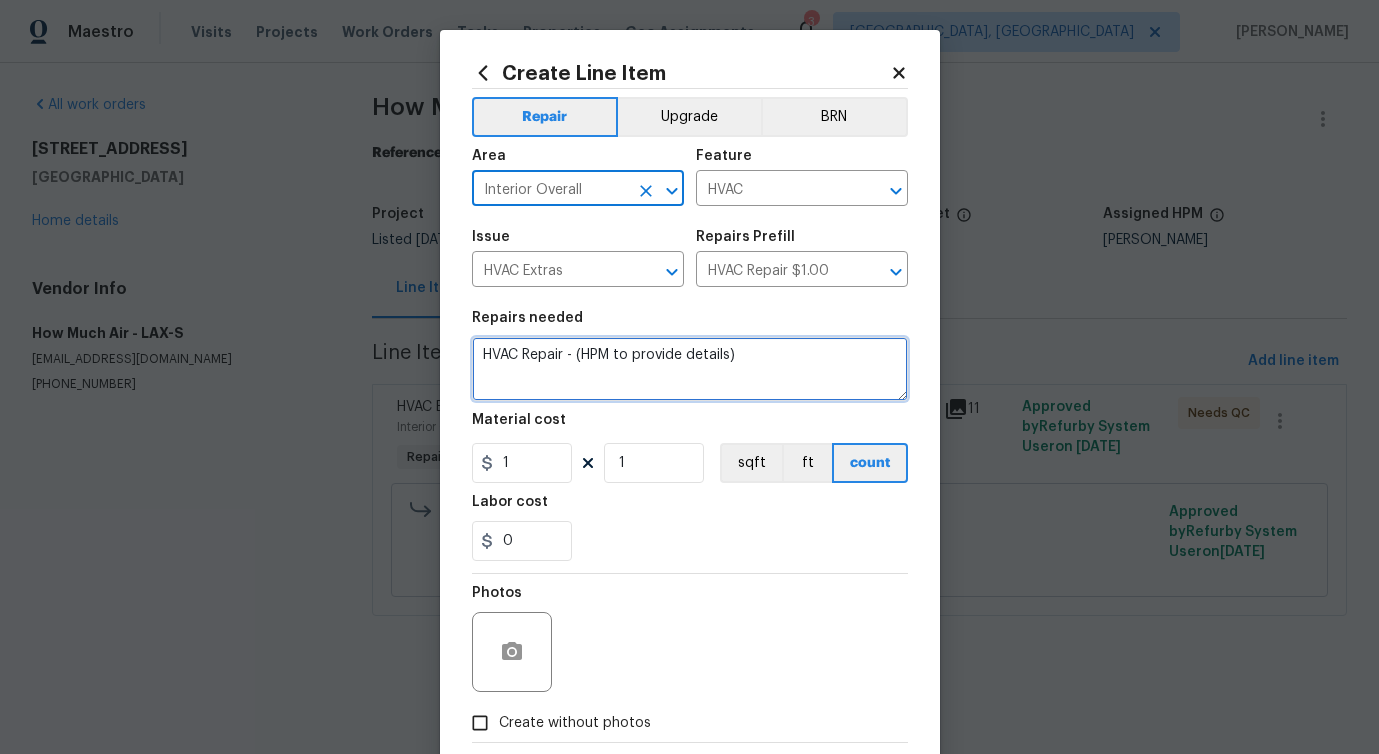 click on "HVAC Repair - (HPM to provide details)" at bounding box center [690, 369] 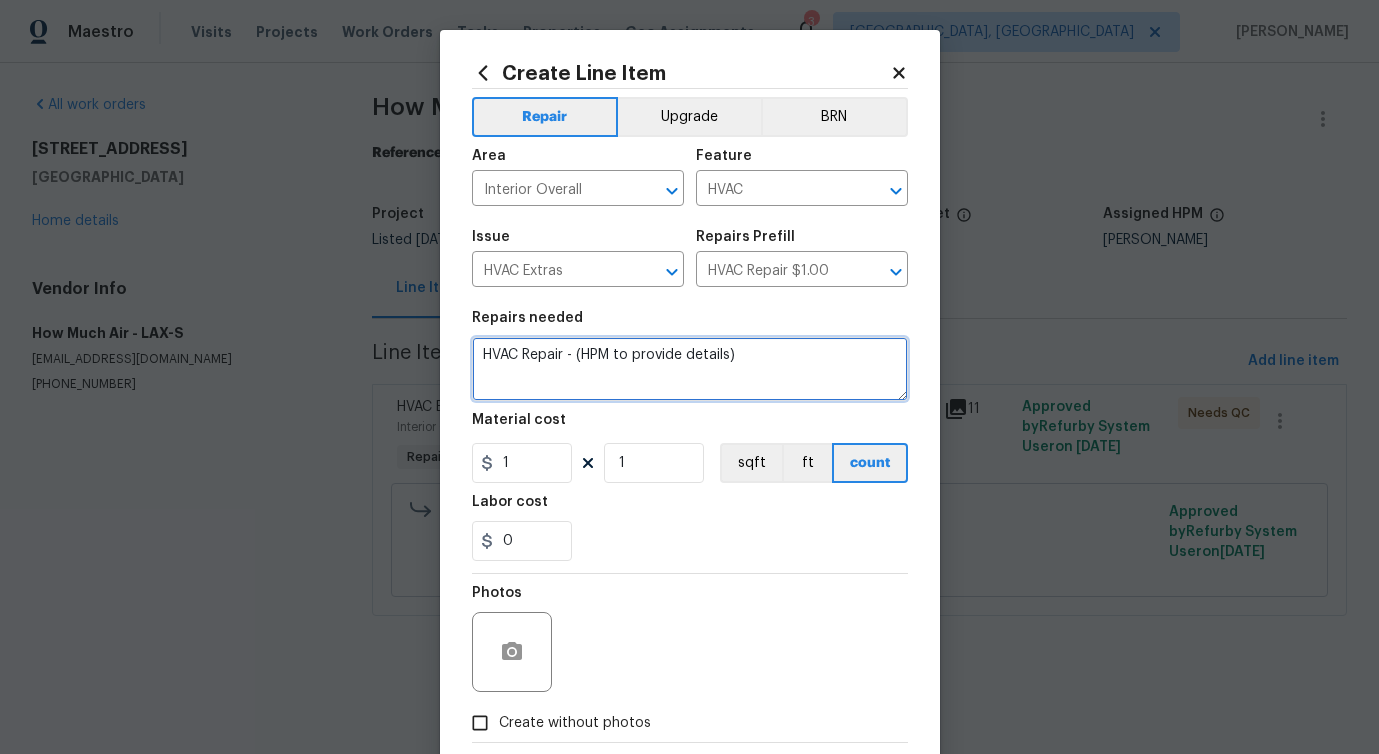 click on "HVAC Repair - (HPM to provide details)" at bounding box center (690, 369) 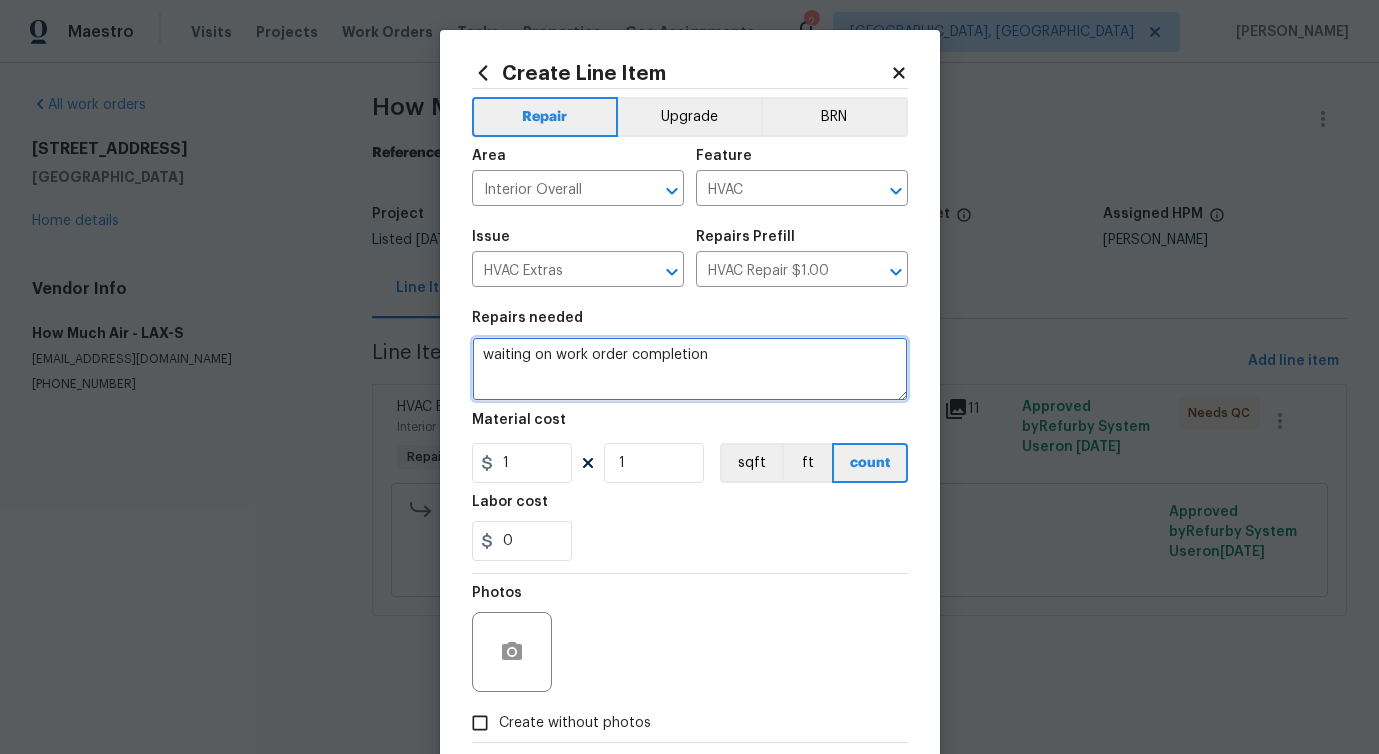 scroll, scrollTop: 108, scrollLeft: 0, axis: vertical 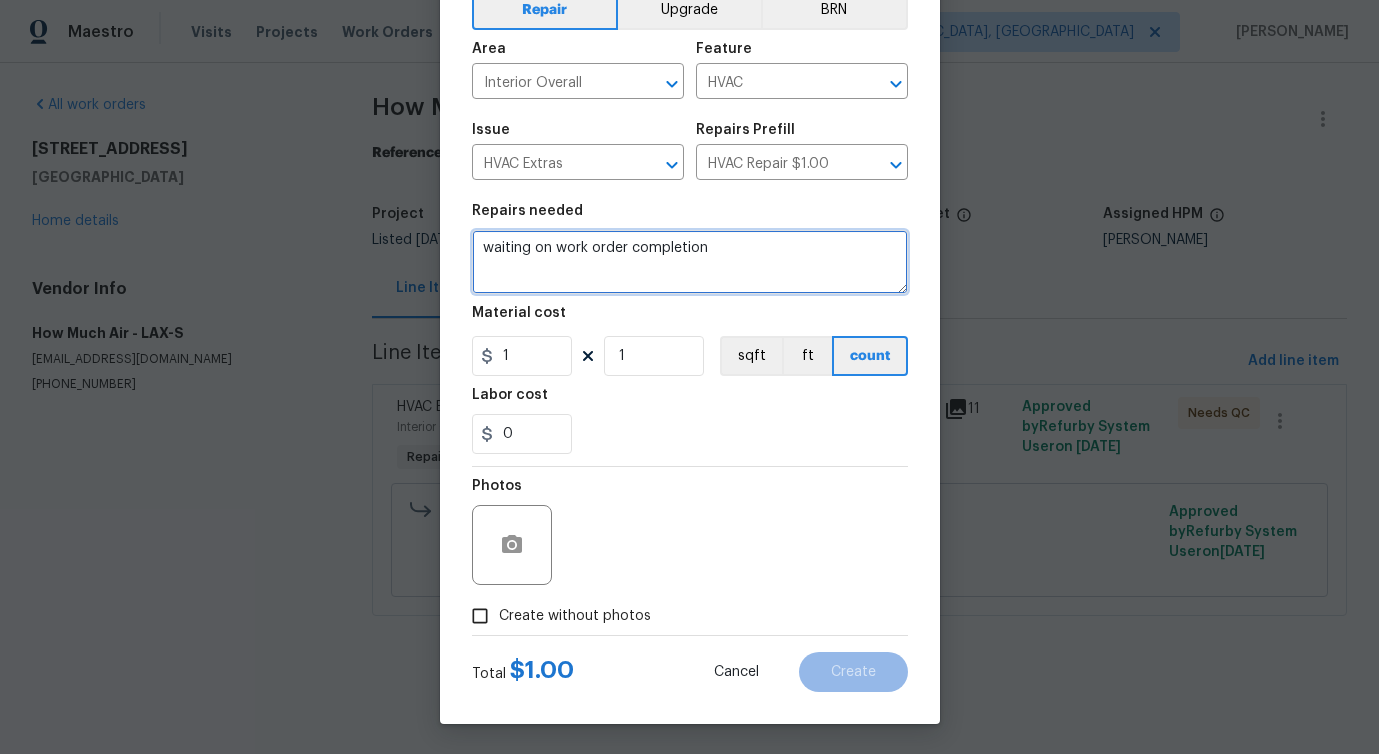 type on "waiting on work order completion" 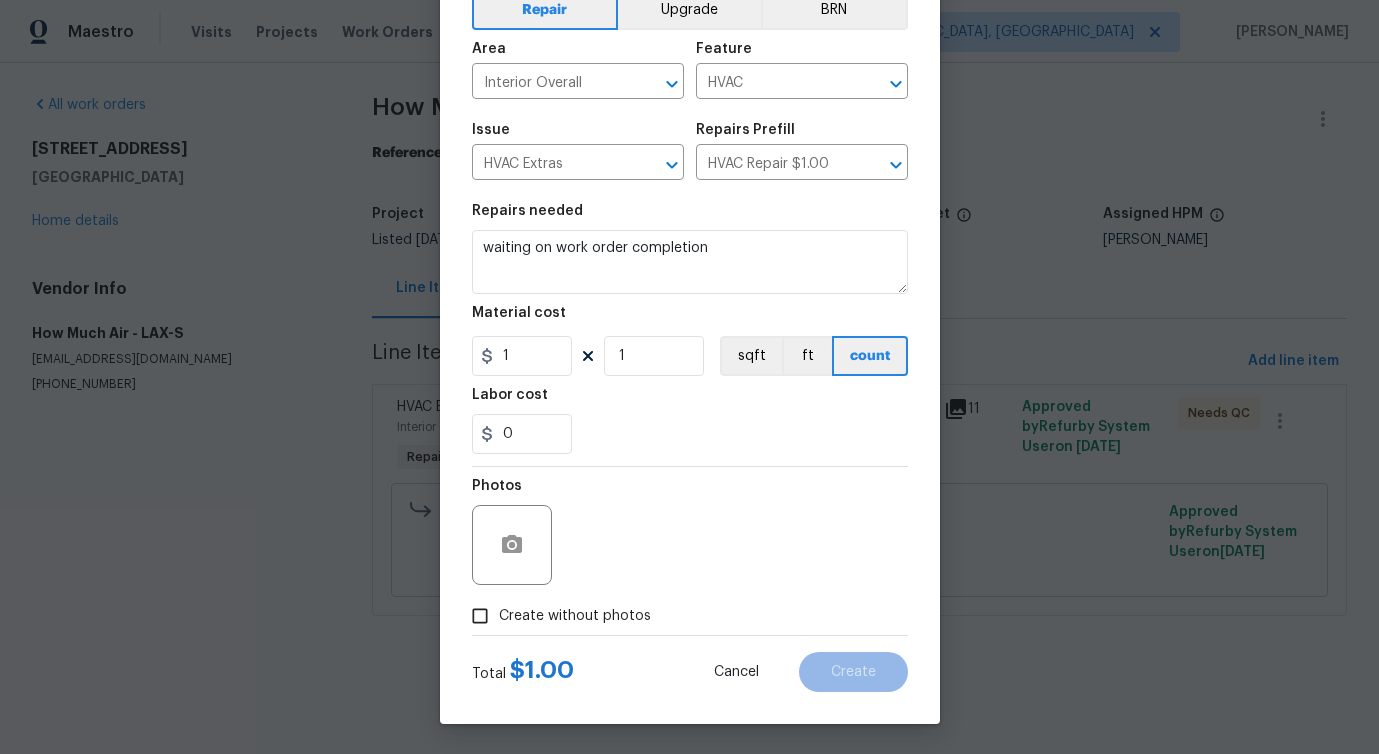 click on "Create without photos" at bounding box center (575, 616) 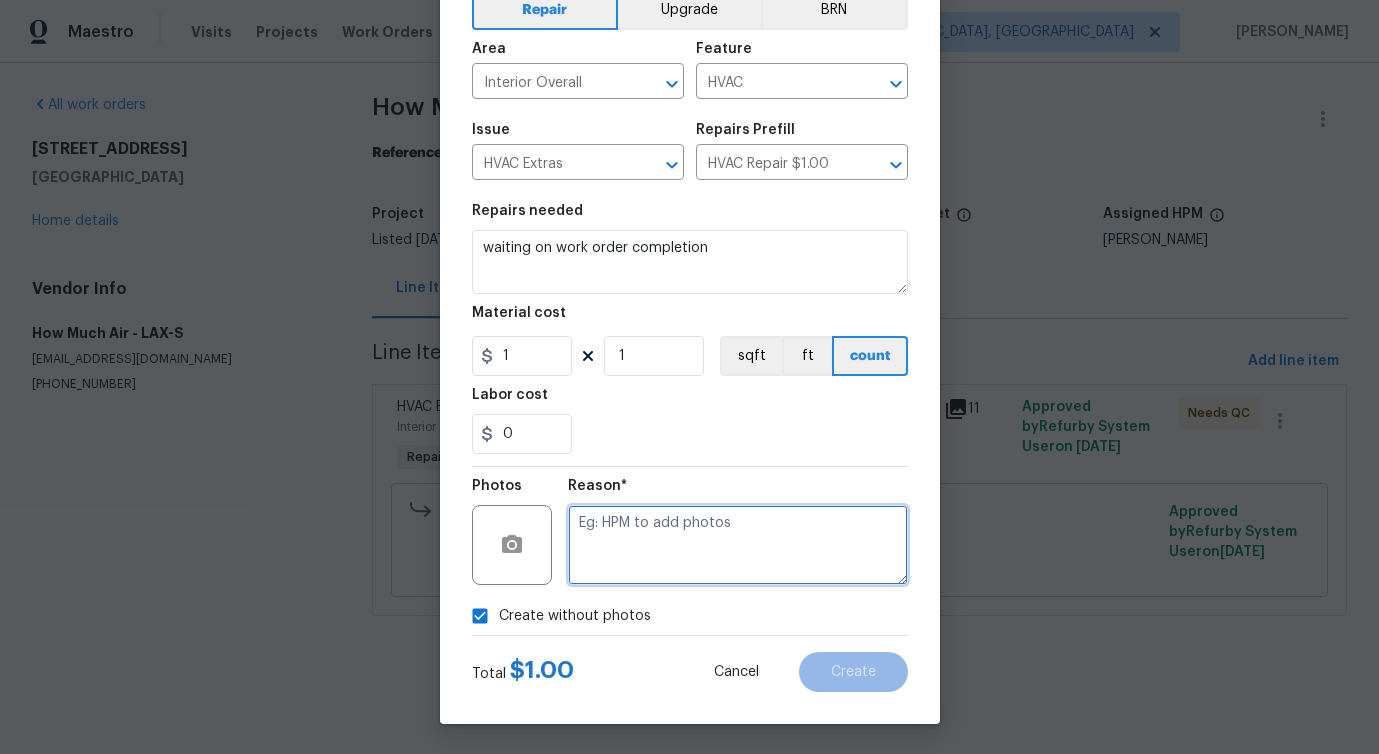 click at bounding box center [738, 545] 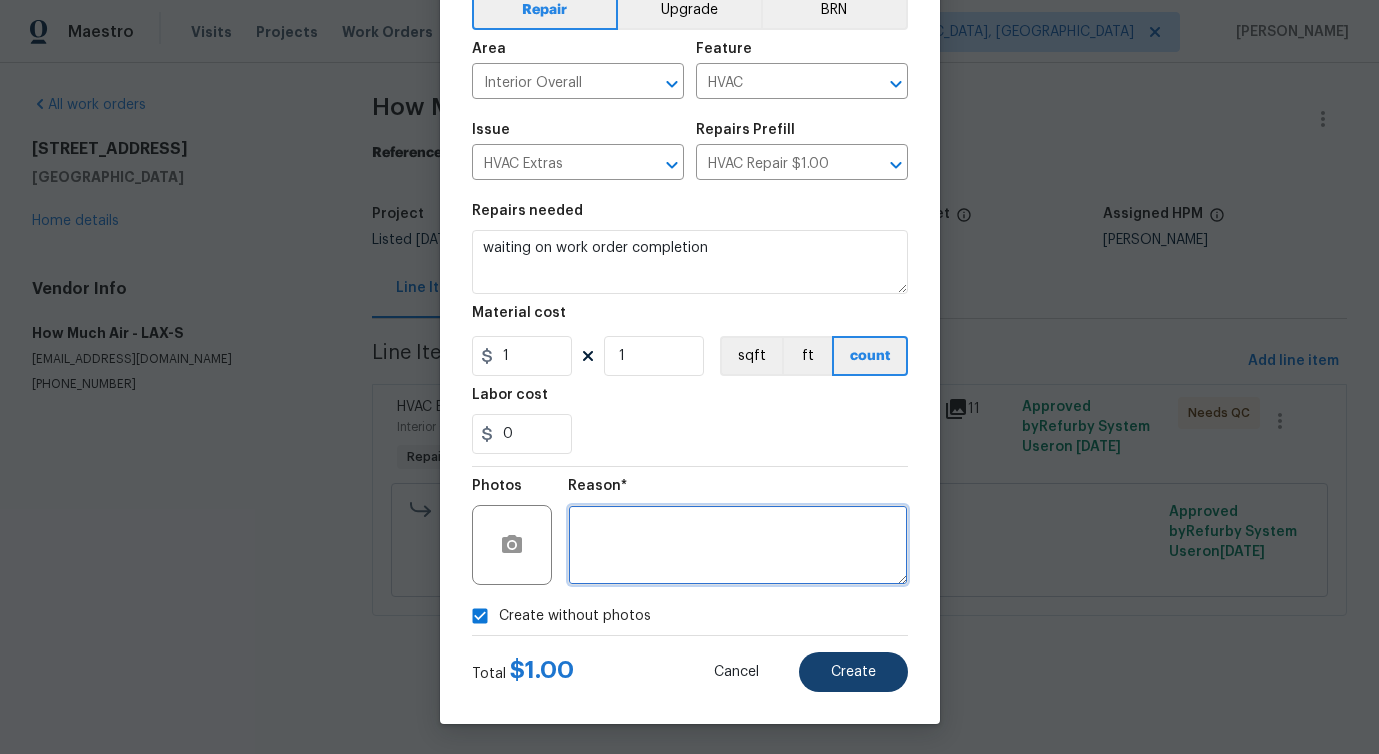 type 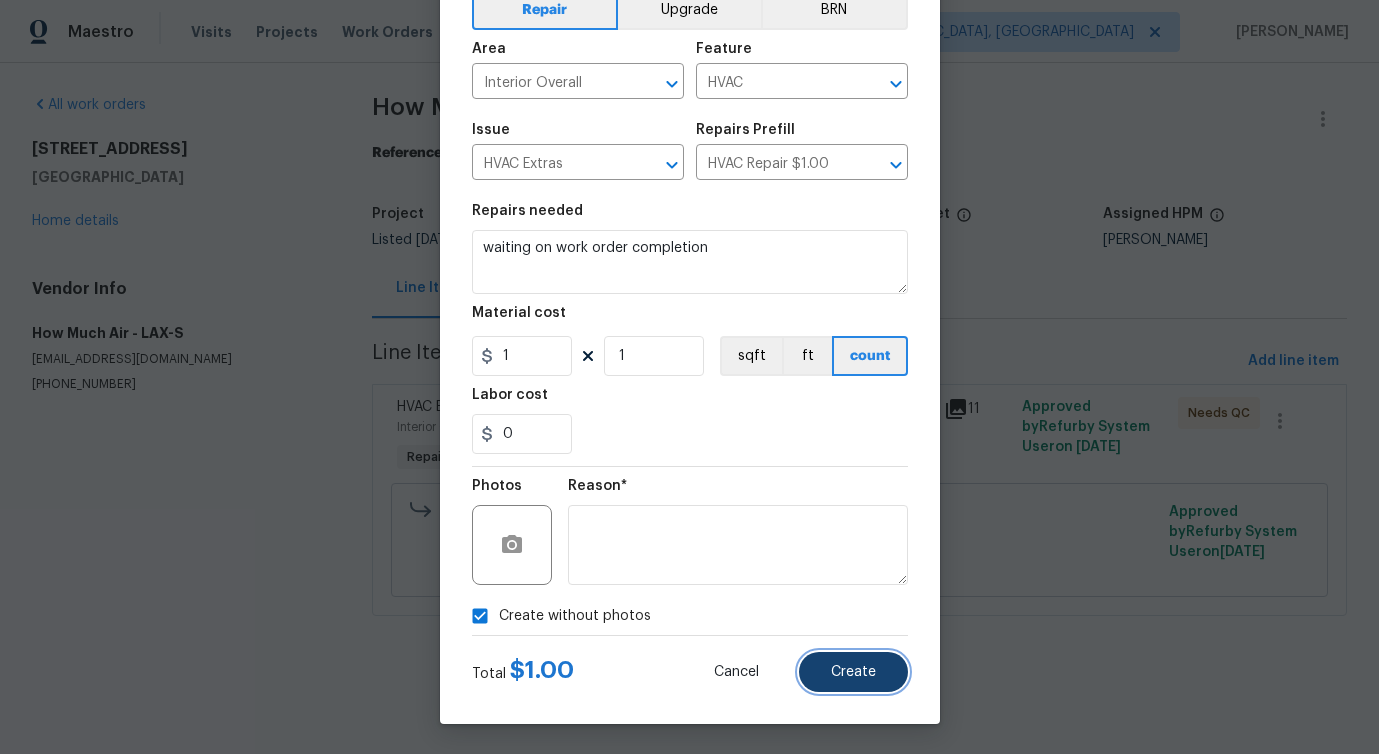 click on "Create" at bounding box center [853, 672] 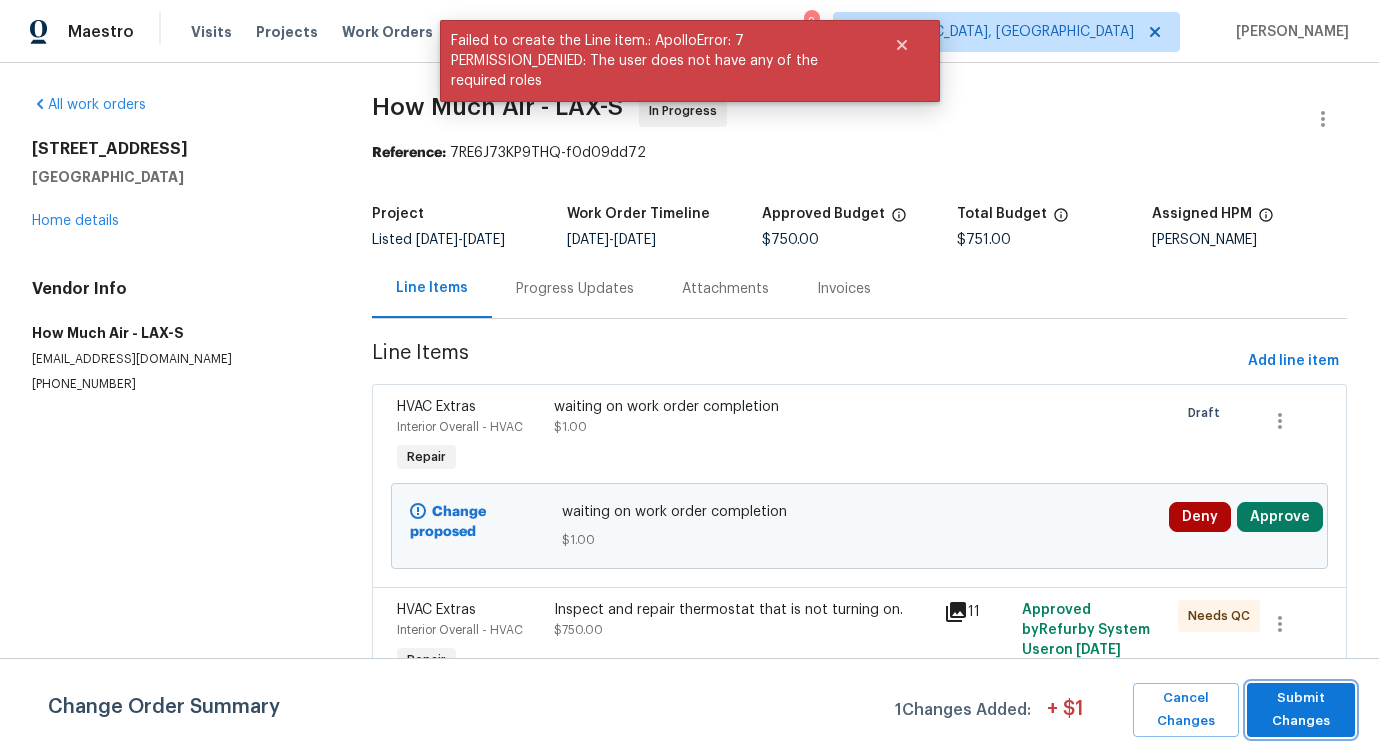 click on "Submit Changes" at bounding box center (1301, 710) 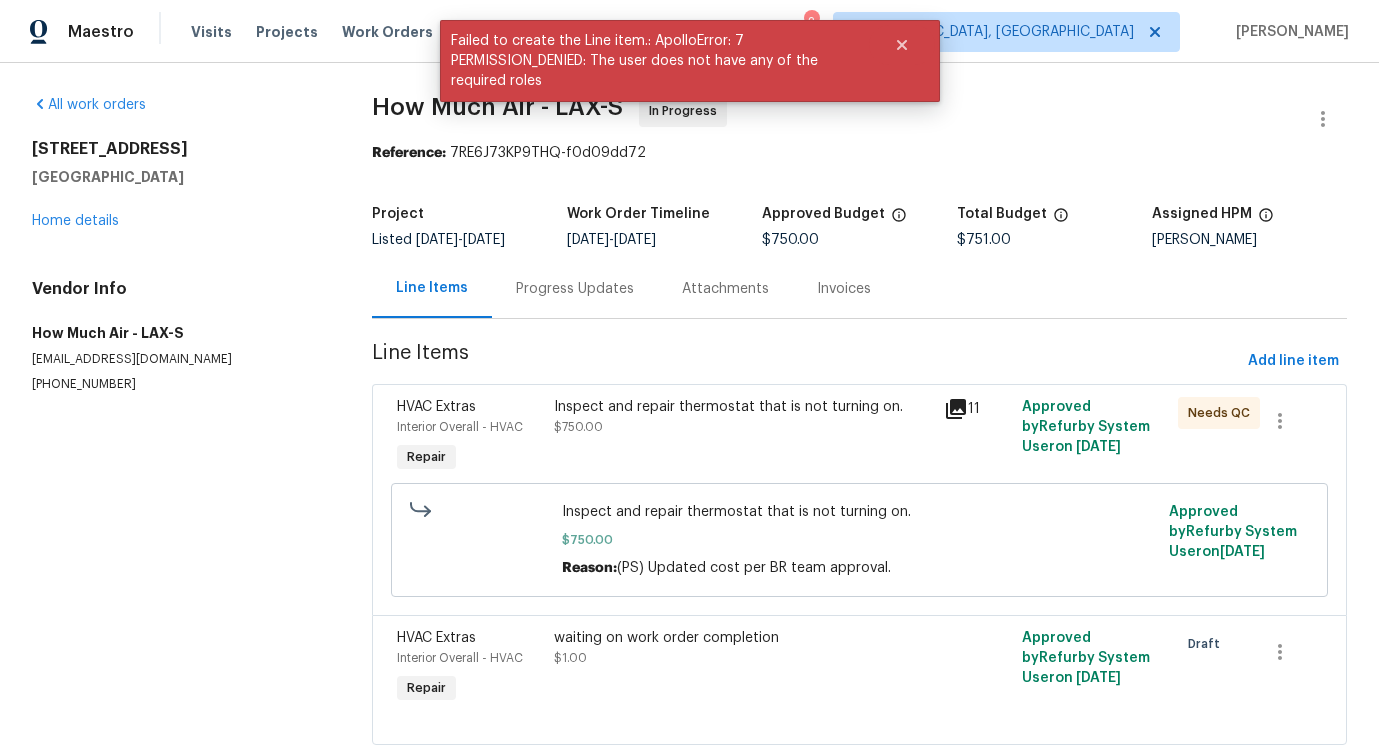 click on "Progress Updates" at bounding box center (575, 289) 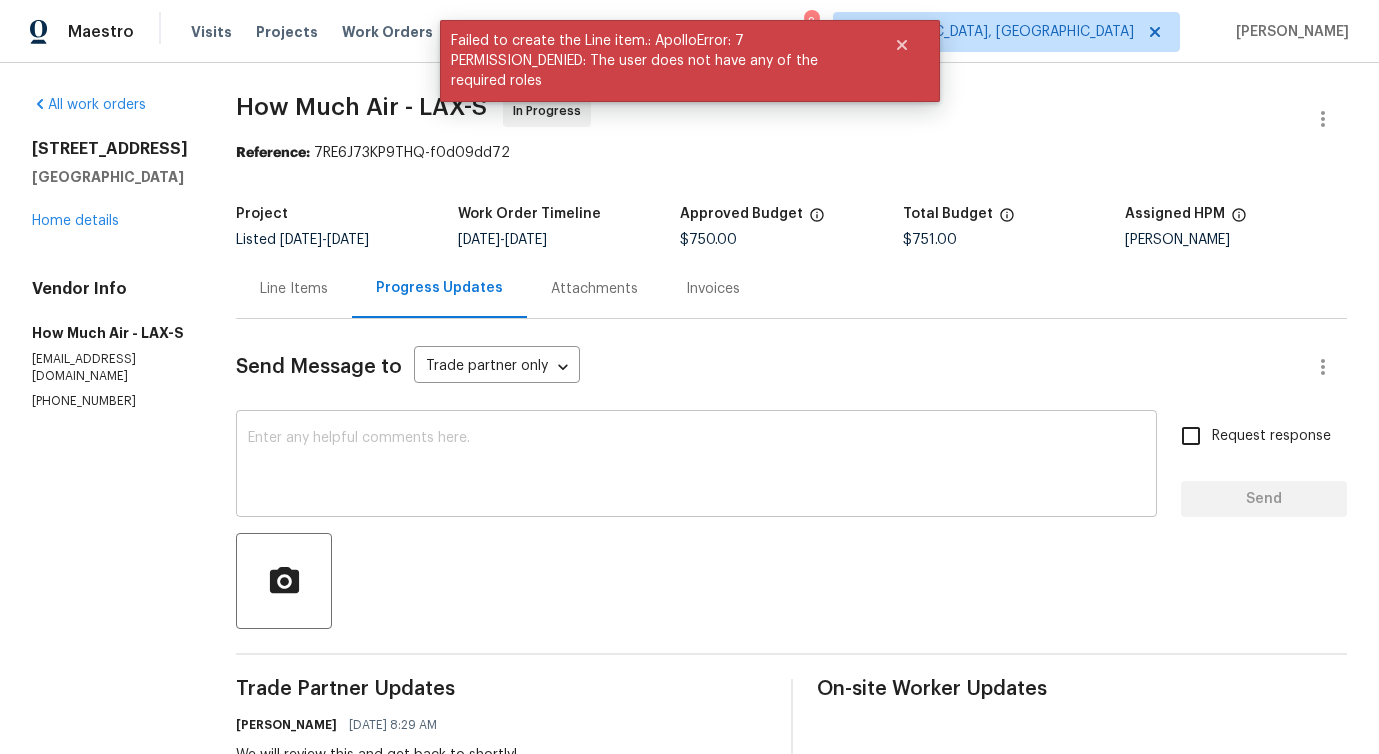 click at bounding box center [696, 466] 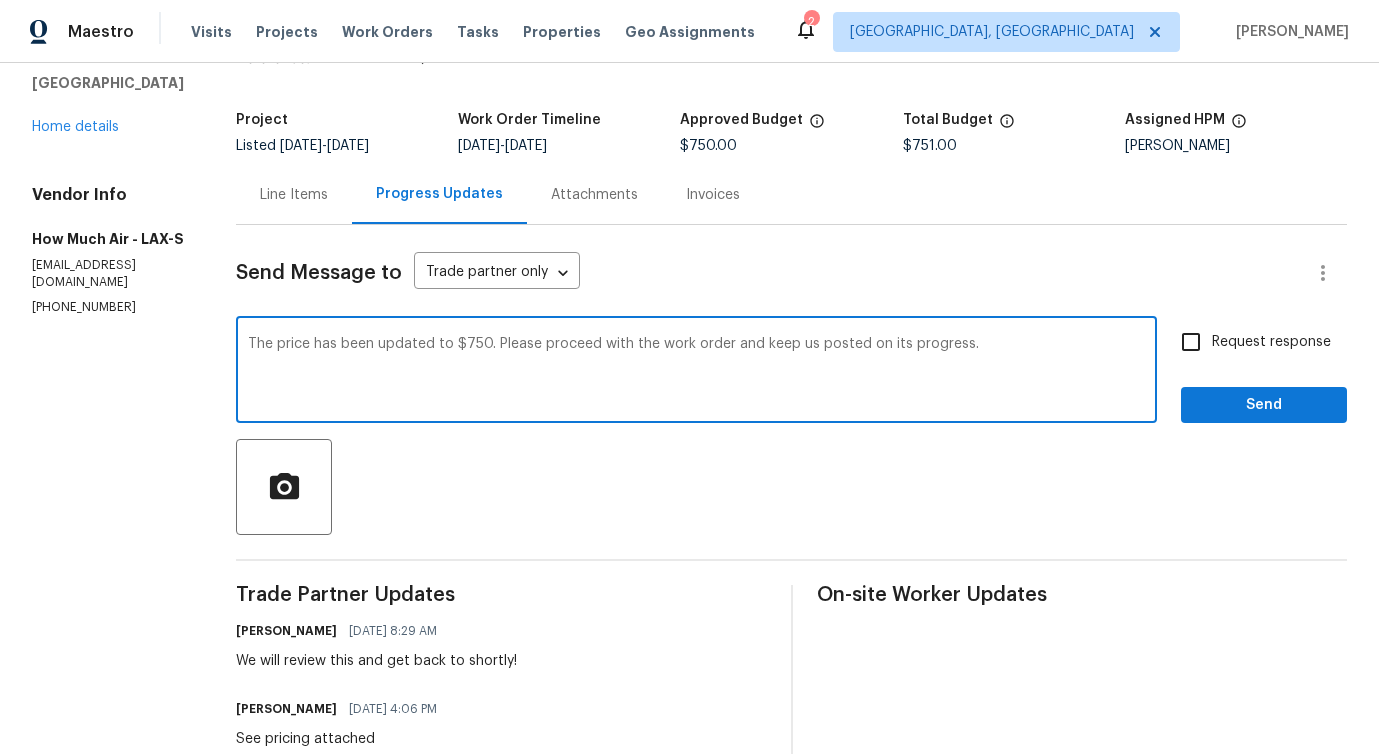 scroll, scrollTop: 0, scrollLeft: 0, axis: both 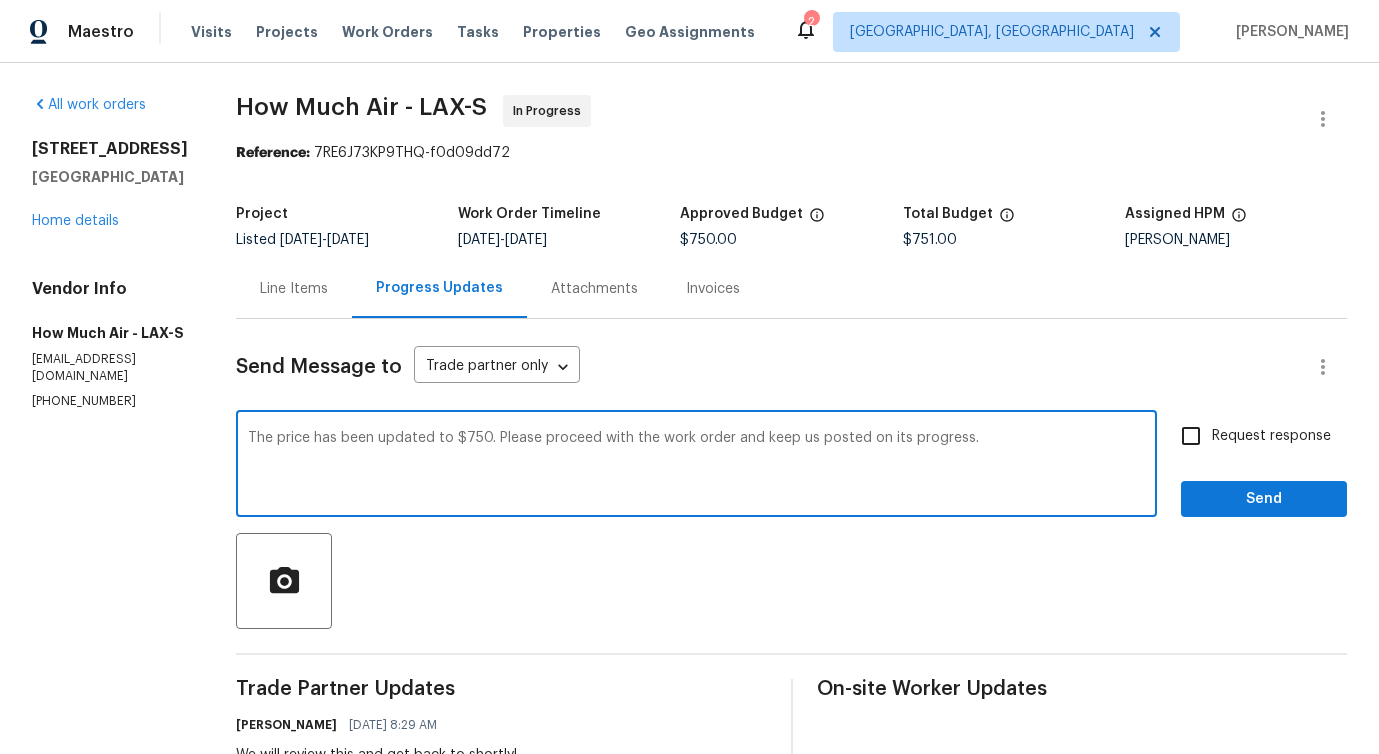 type on "The price has been updated to $750. Please proceed with the work order and keep us posted on its progress." 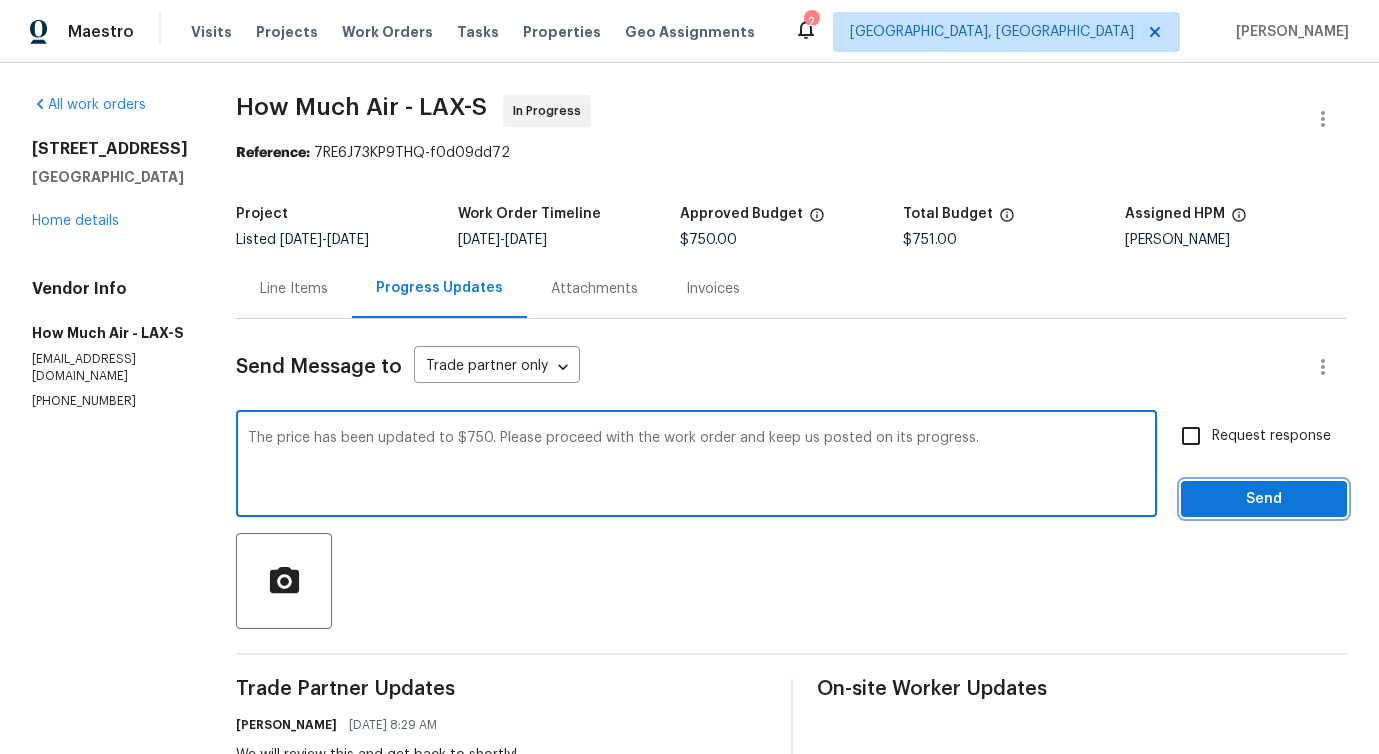 click on "Send" at bounding box center [1264, 499] 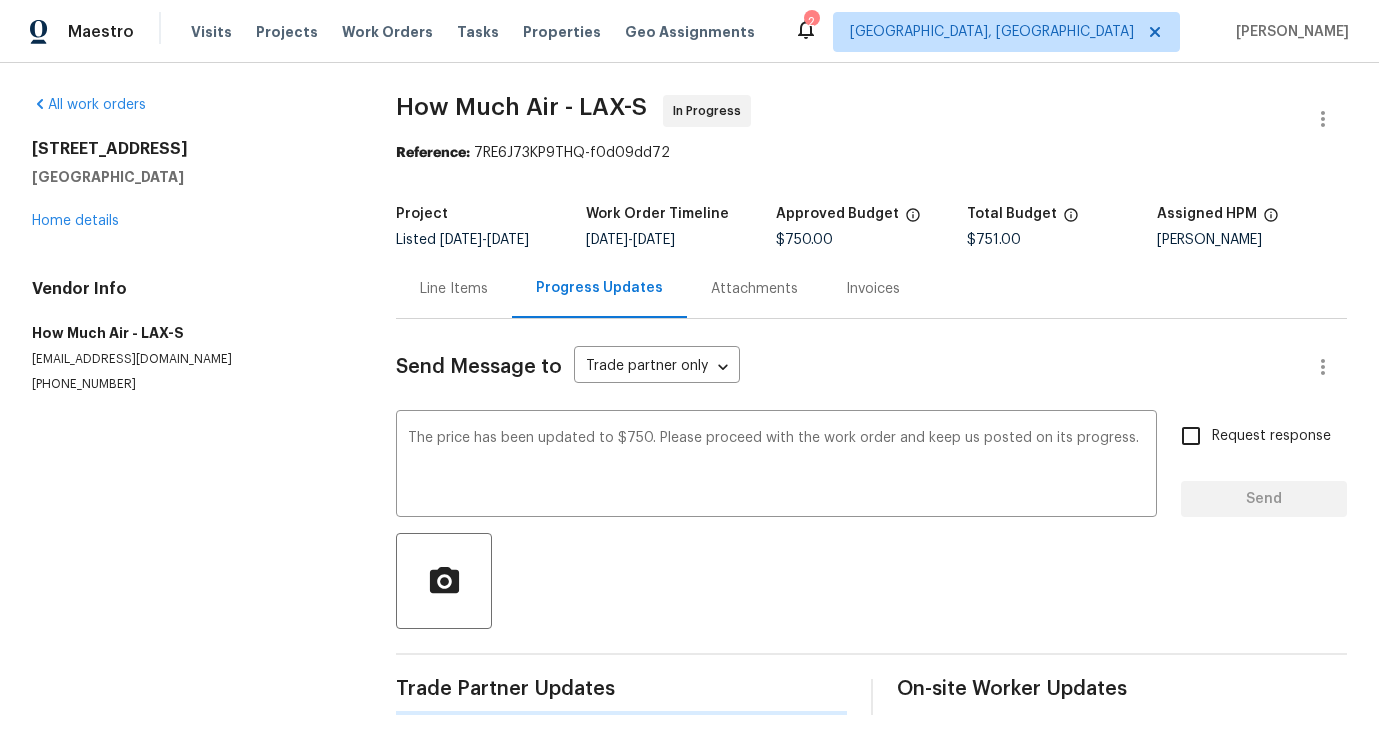type 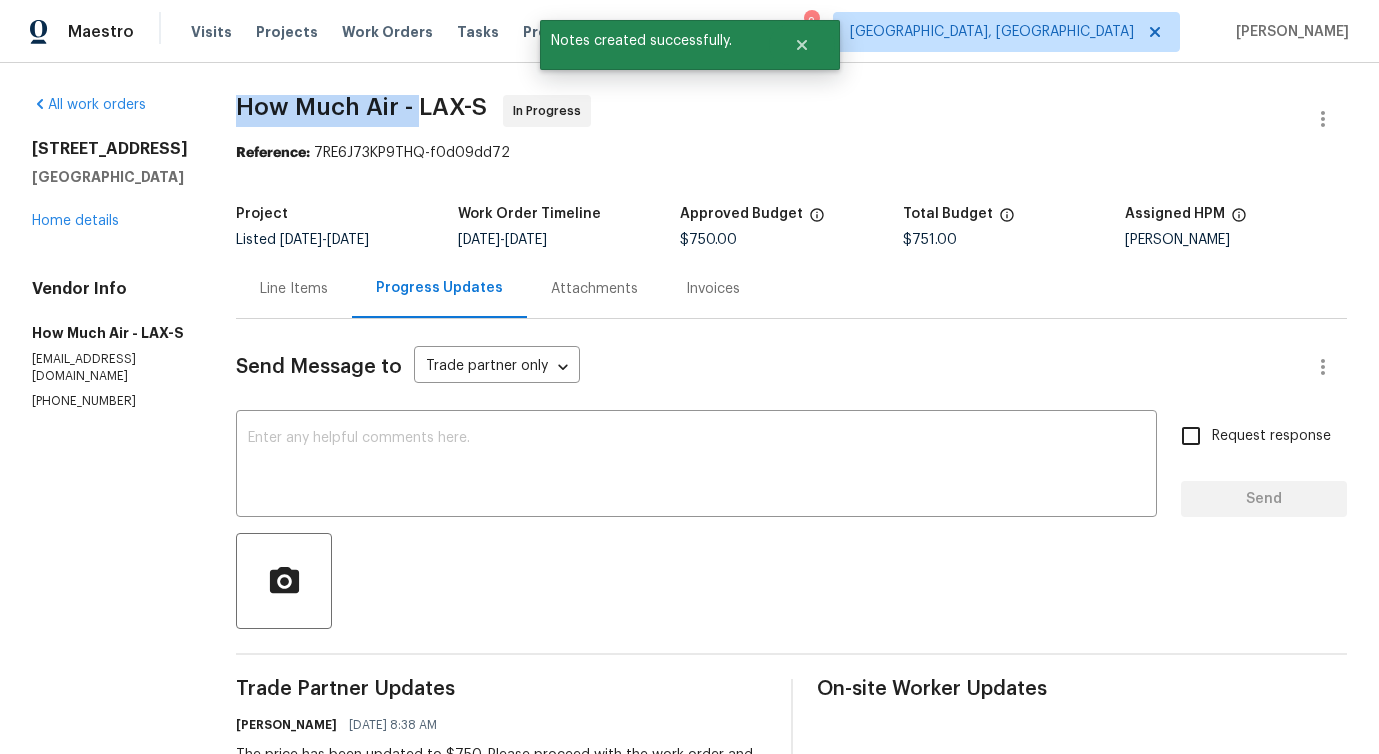 drag, startPoint x: 227, startPoint y: 111, endPoint x: 415, endPoint y: 105, distance: 188.09572 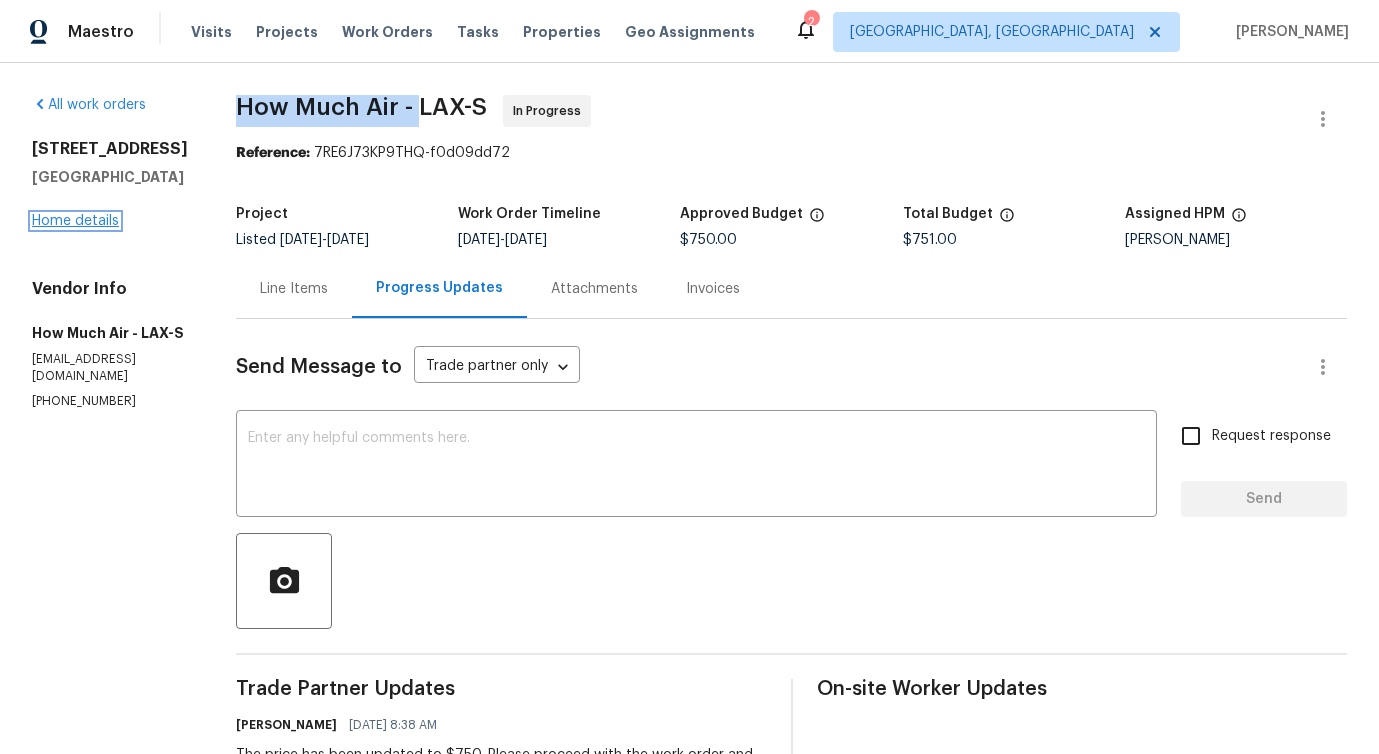 click on "Home details" at bounding box center (75, 221) 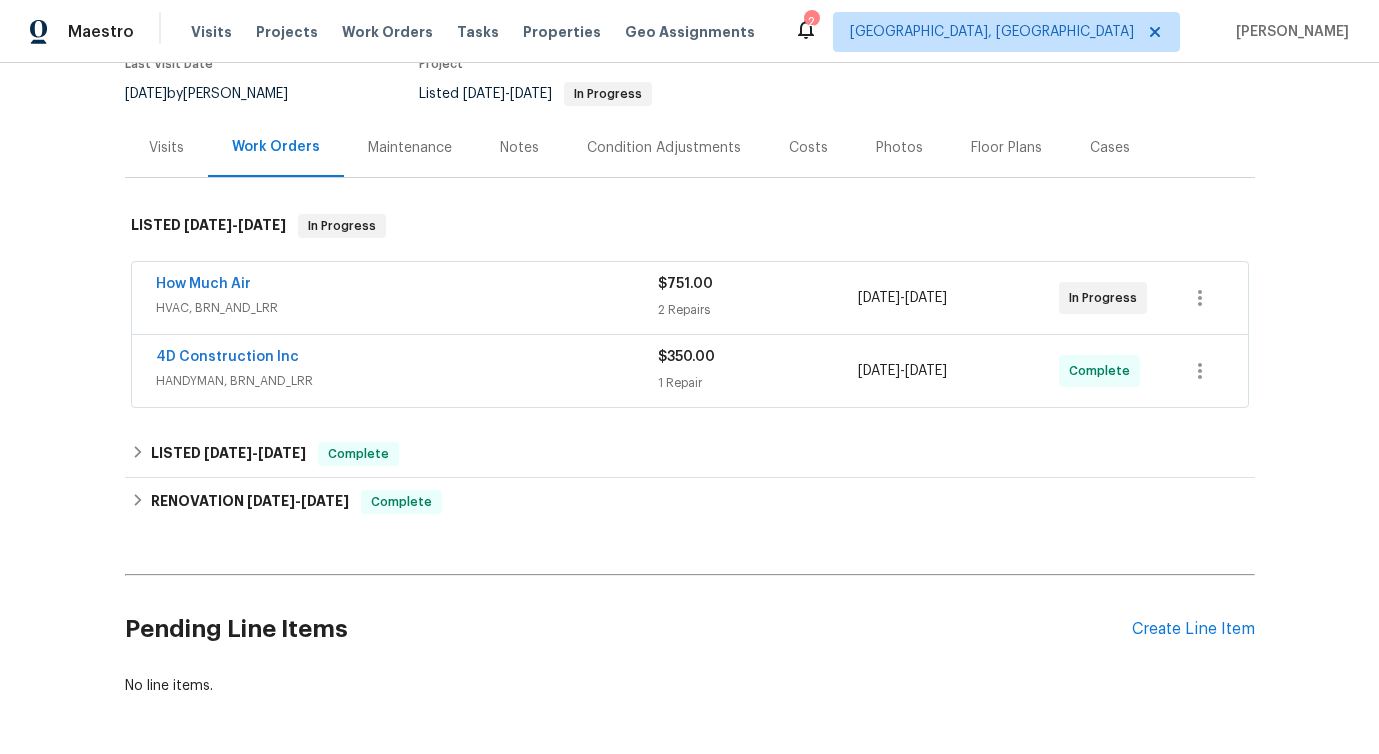 scroll, scrollTop: 242, scrollLeft: 0, axis: vertical 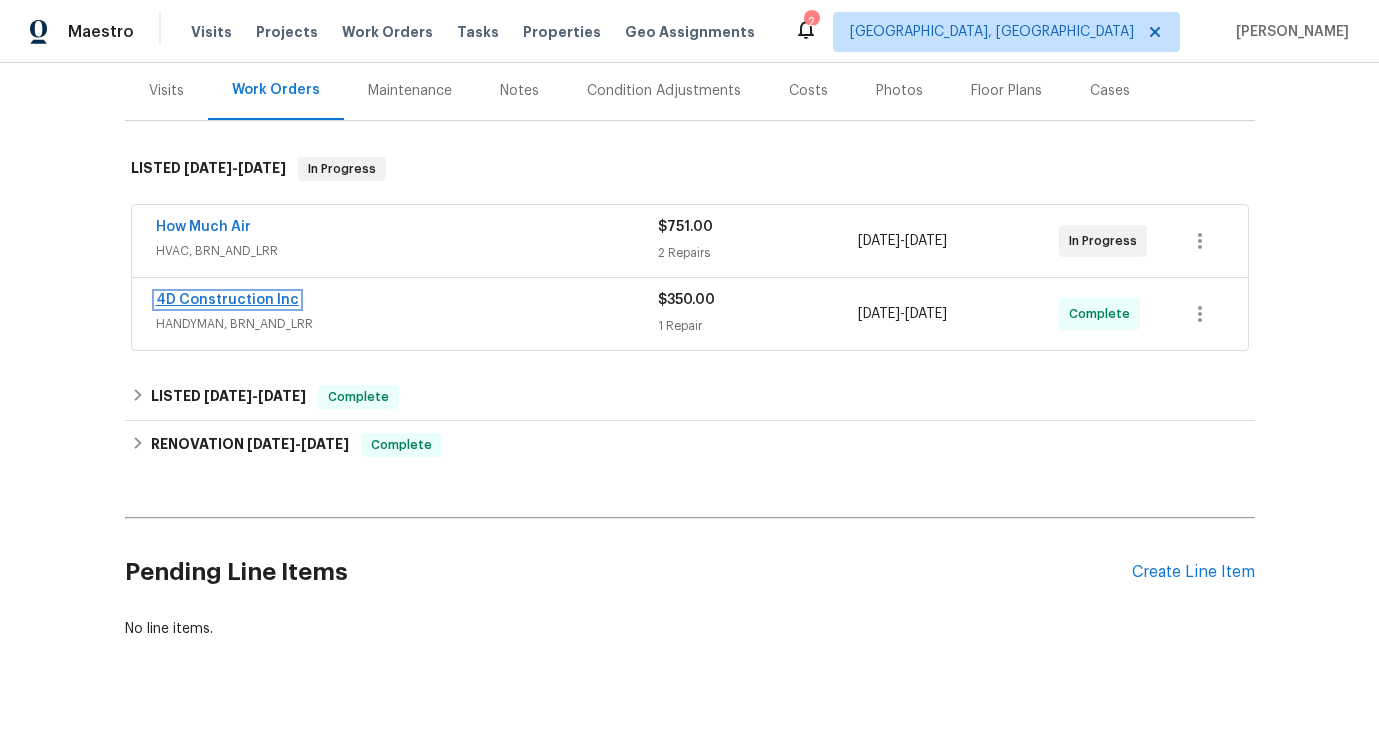 click on "4D Construction Inc" at bounding box center [227, 300] 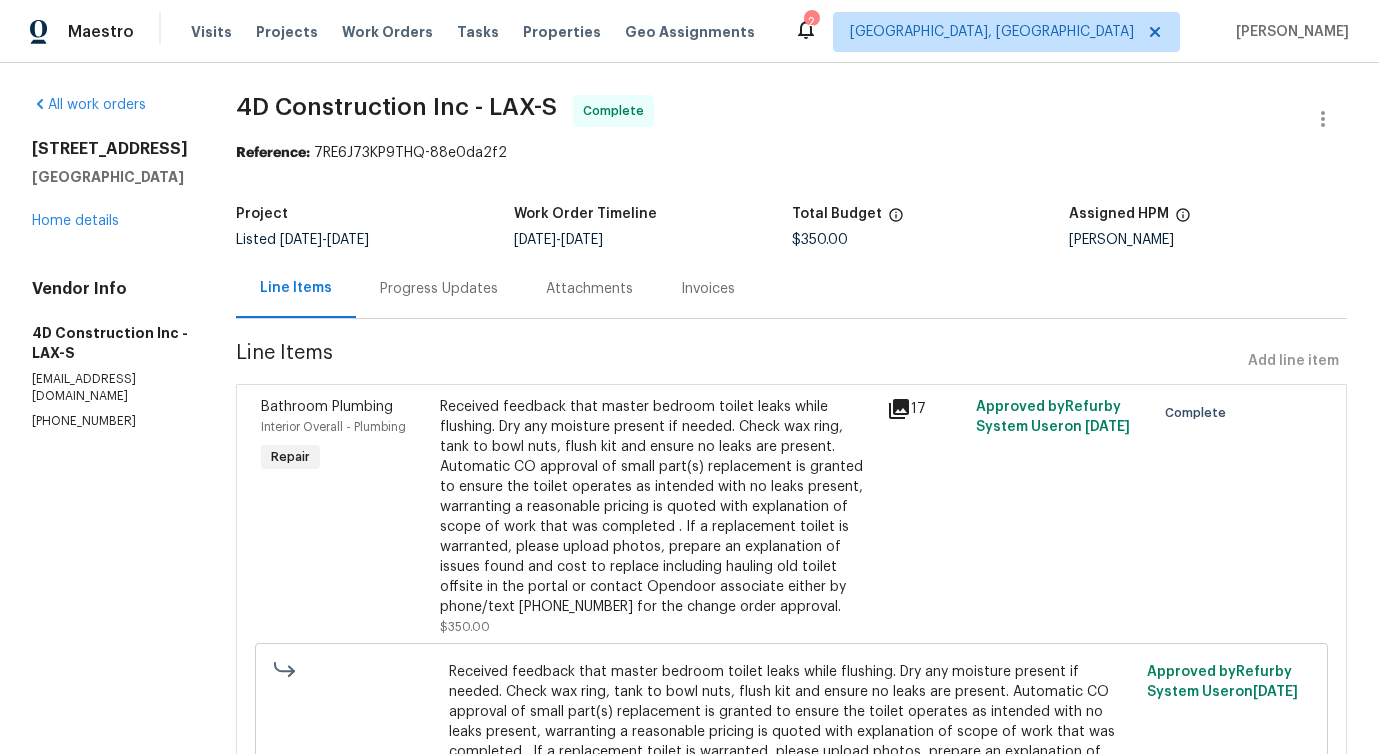 click on "Progress Updates" at bounding box center [439, 289] 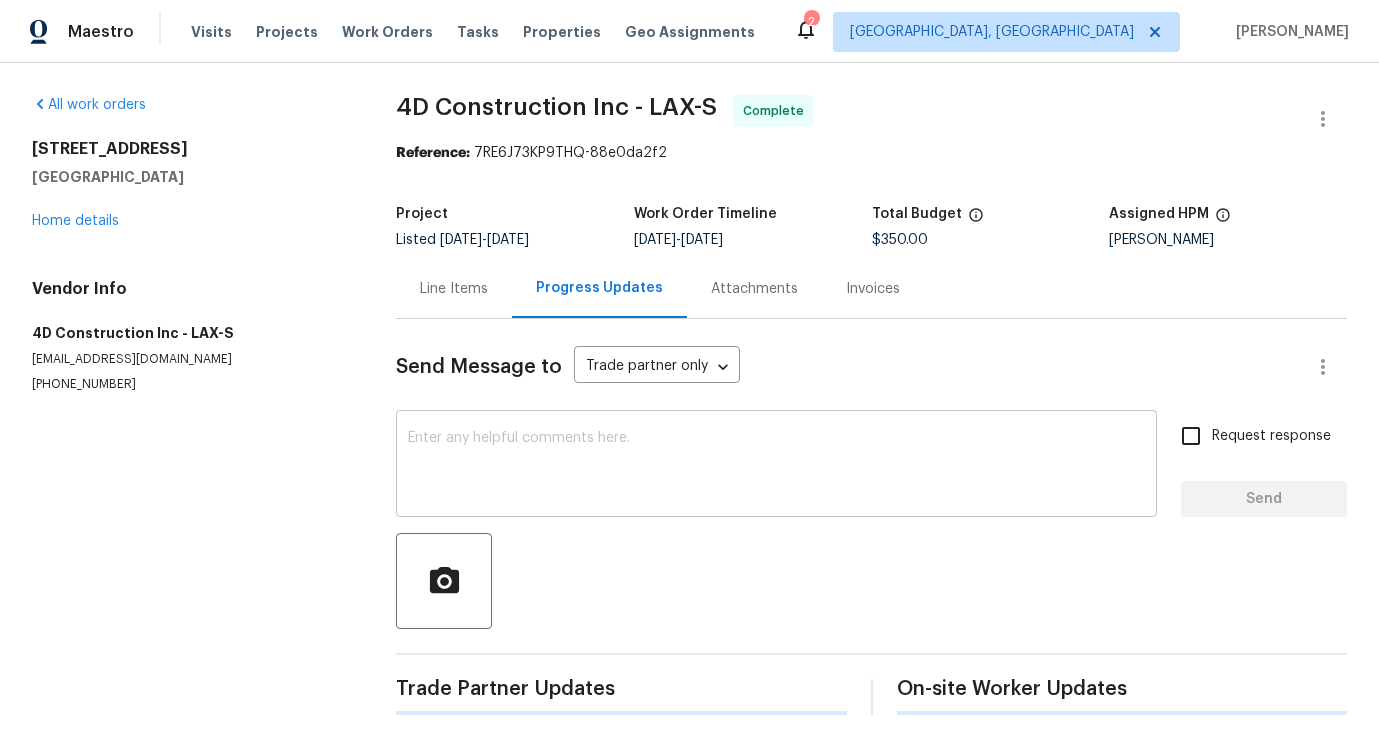 click at bounding box center (776, 466) 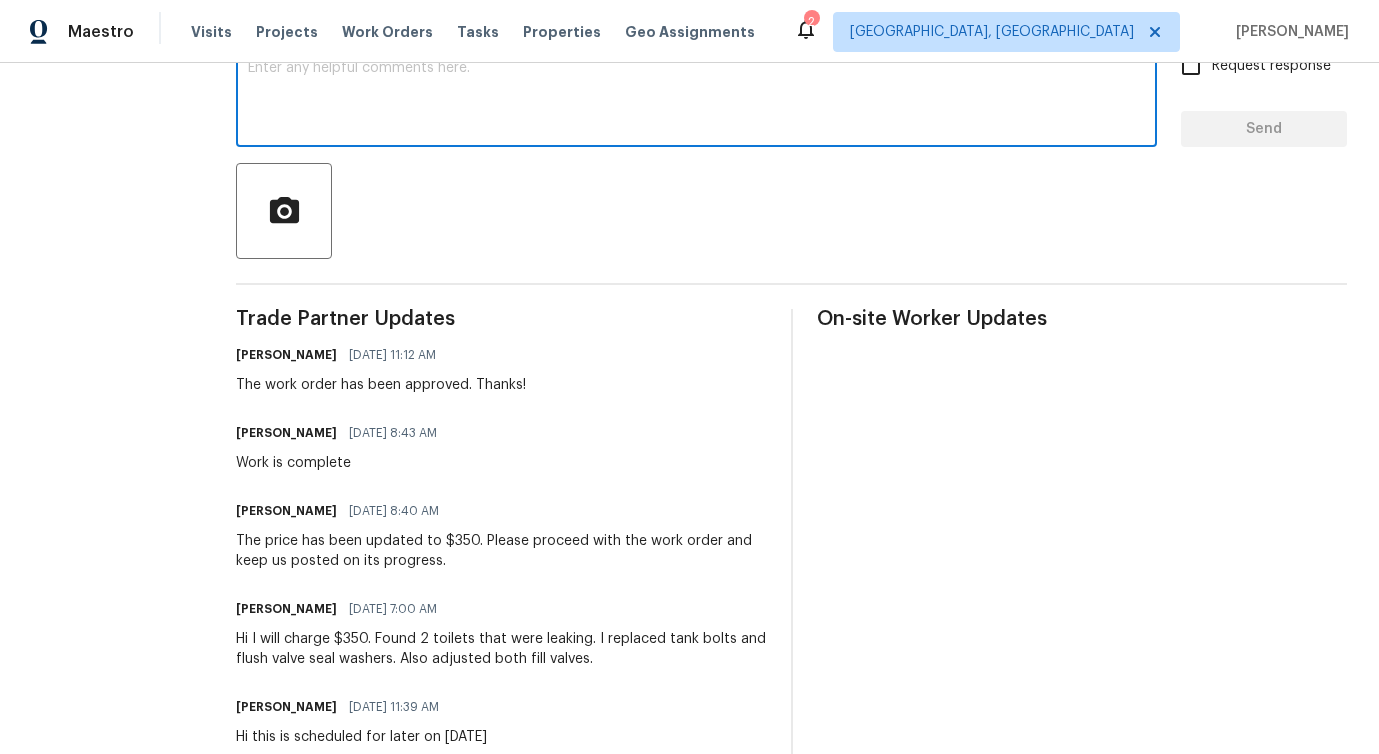scroll, scrollTop: 0, scrollLeft: 0, axis: both 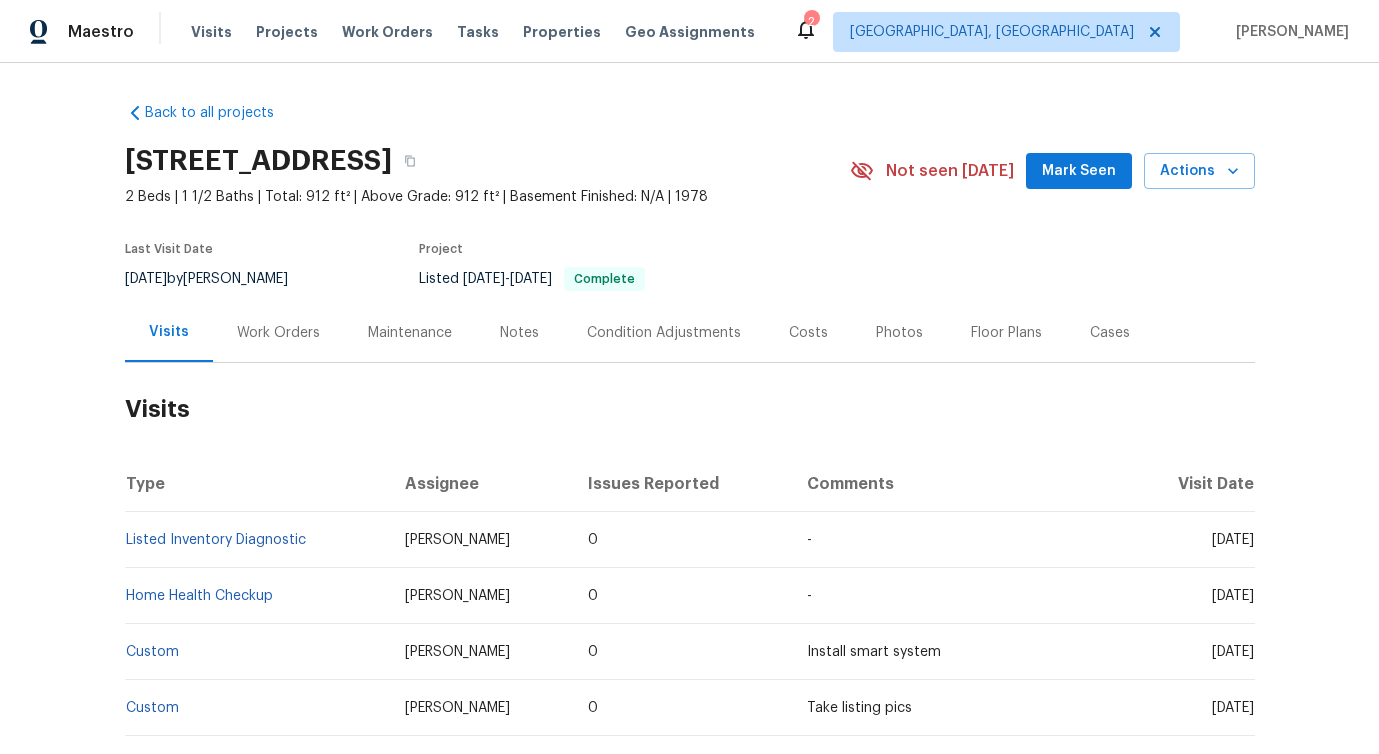 click on "Work Orders" at bounding box center [278, 332] 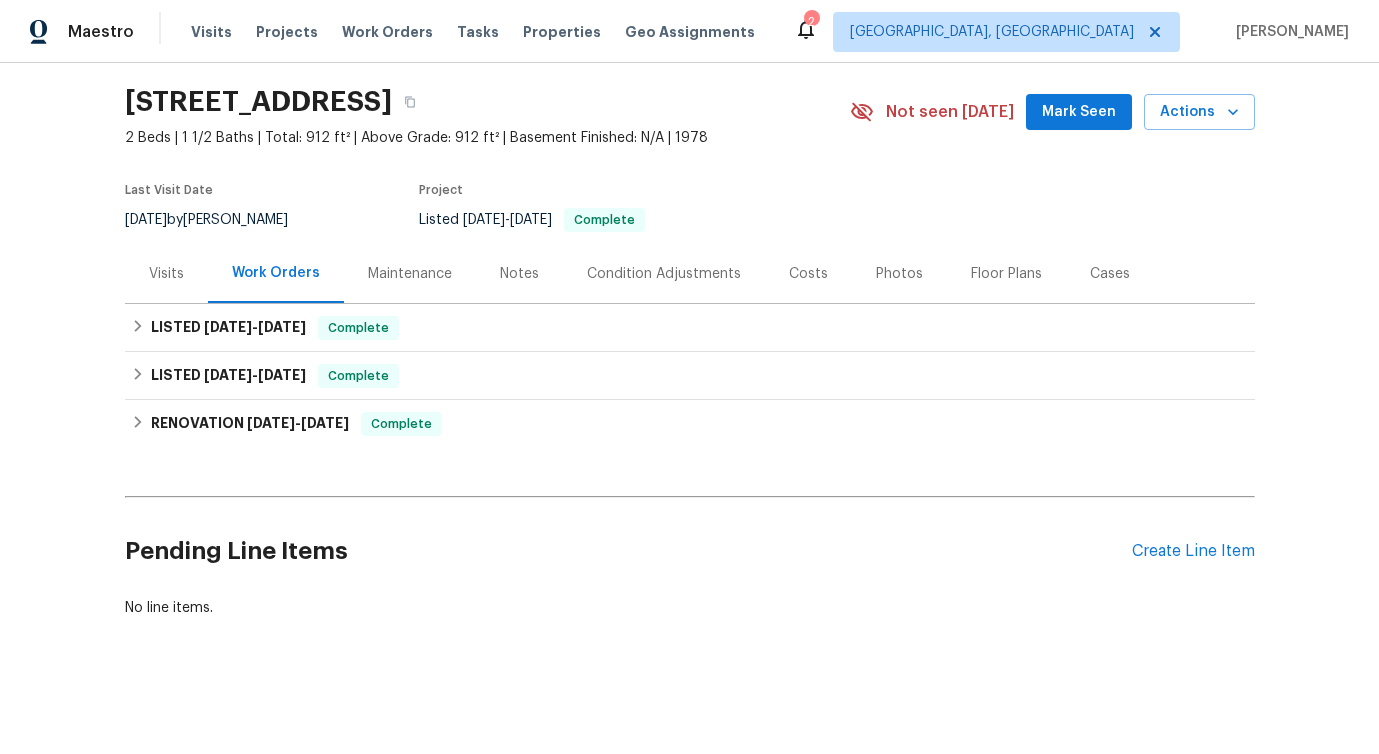 scroll, scrollTop: 0, scrollLeft: 0, axis: both 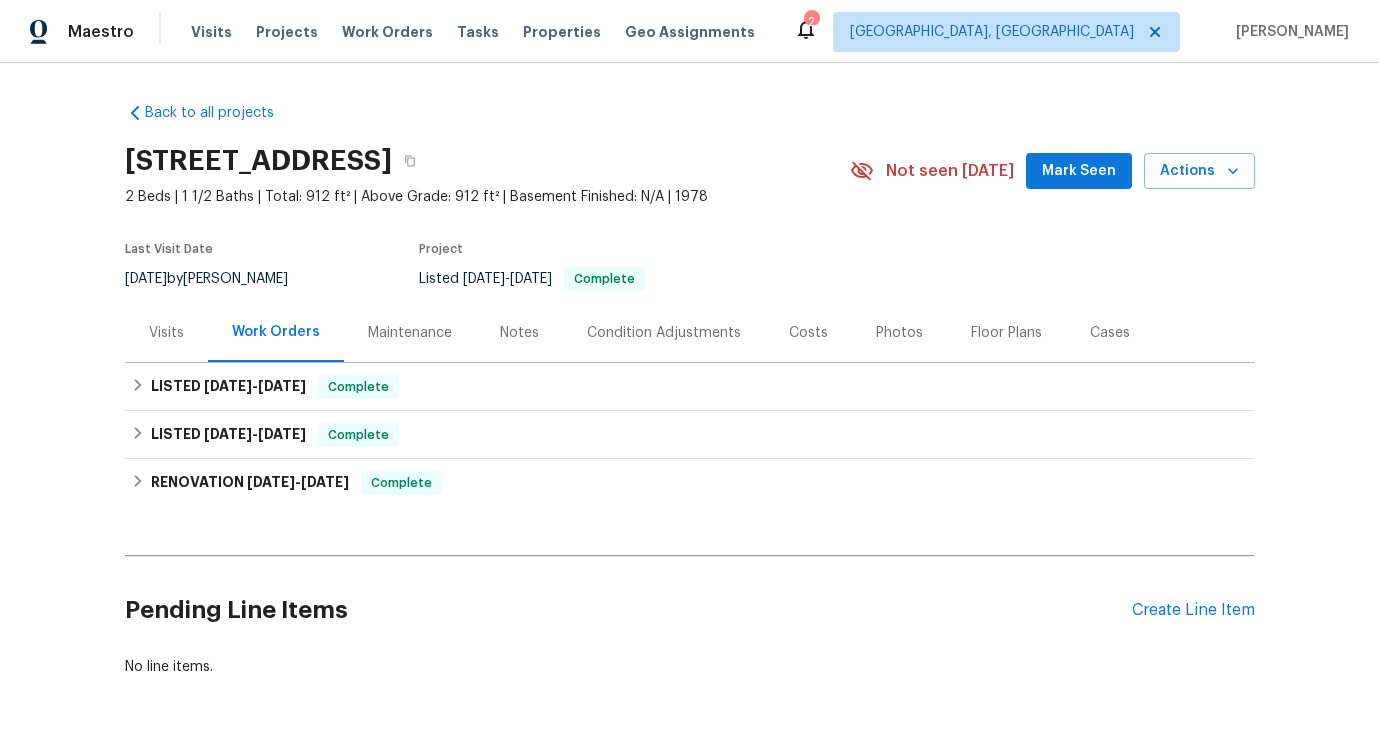 click on "Pending Line Items Create Line Item" at bounding box center (690, 610) 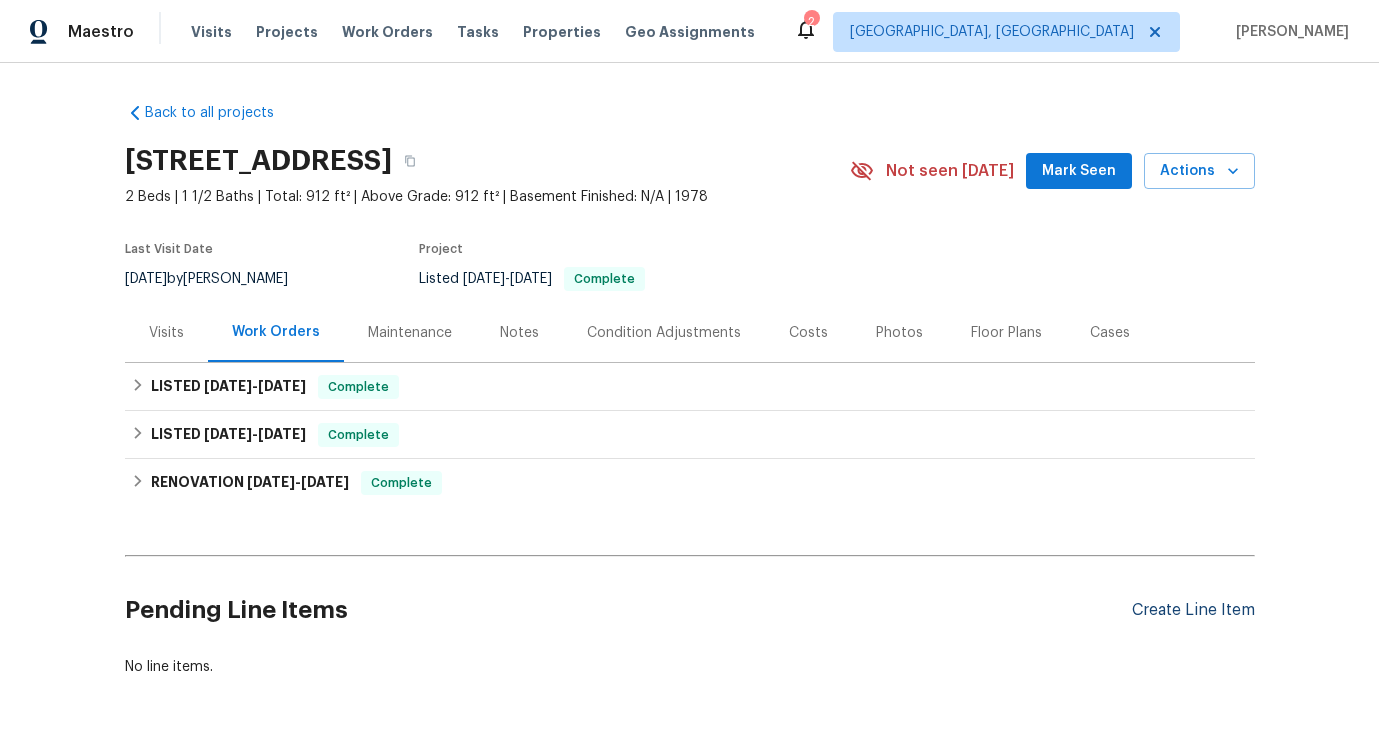 click on "Create Line Item" at bounding box center [1193, 610] 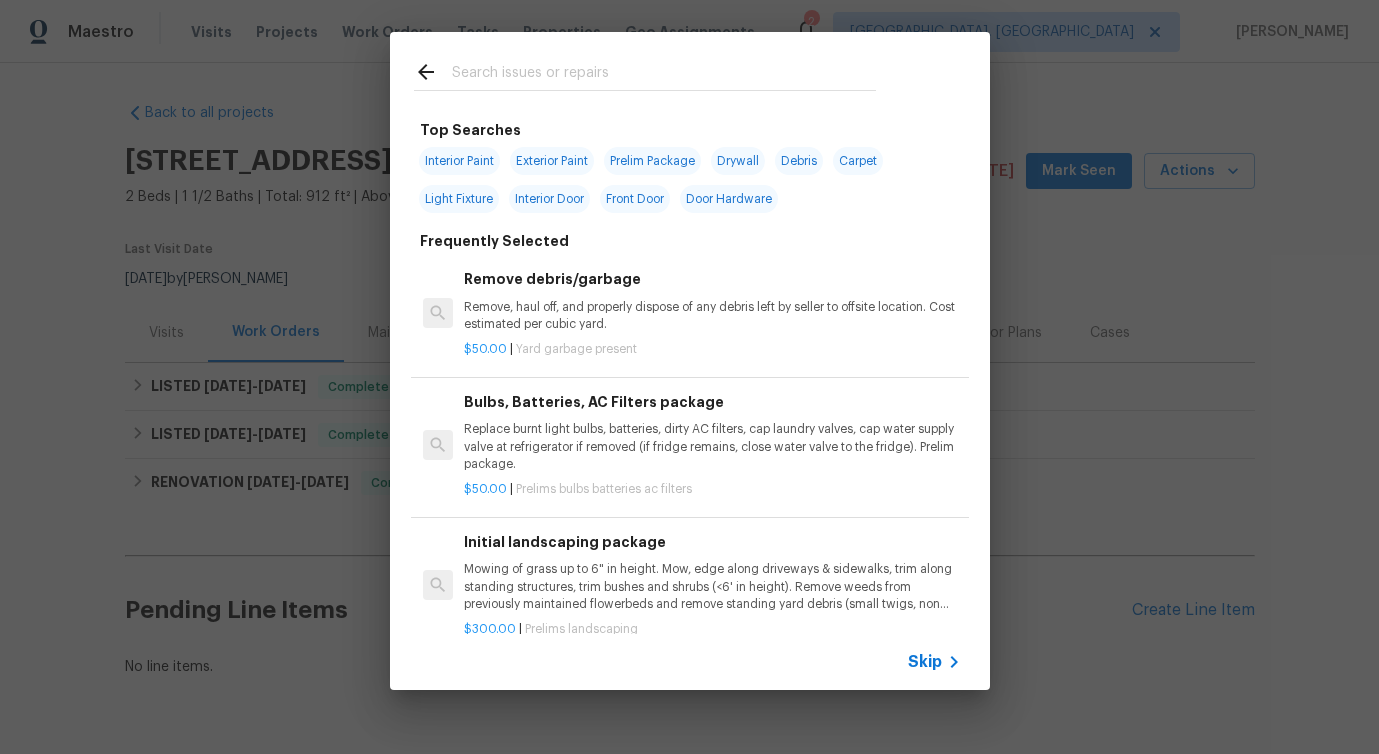 click at bounding box center (664, 75) 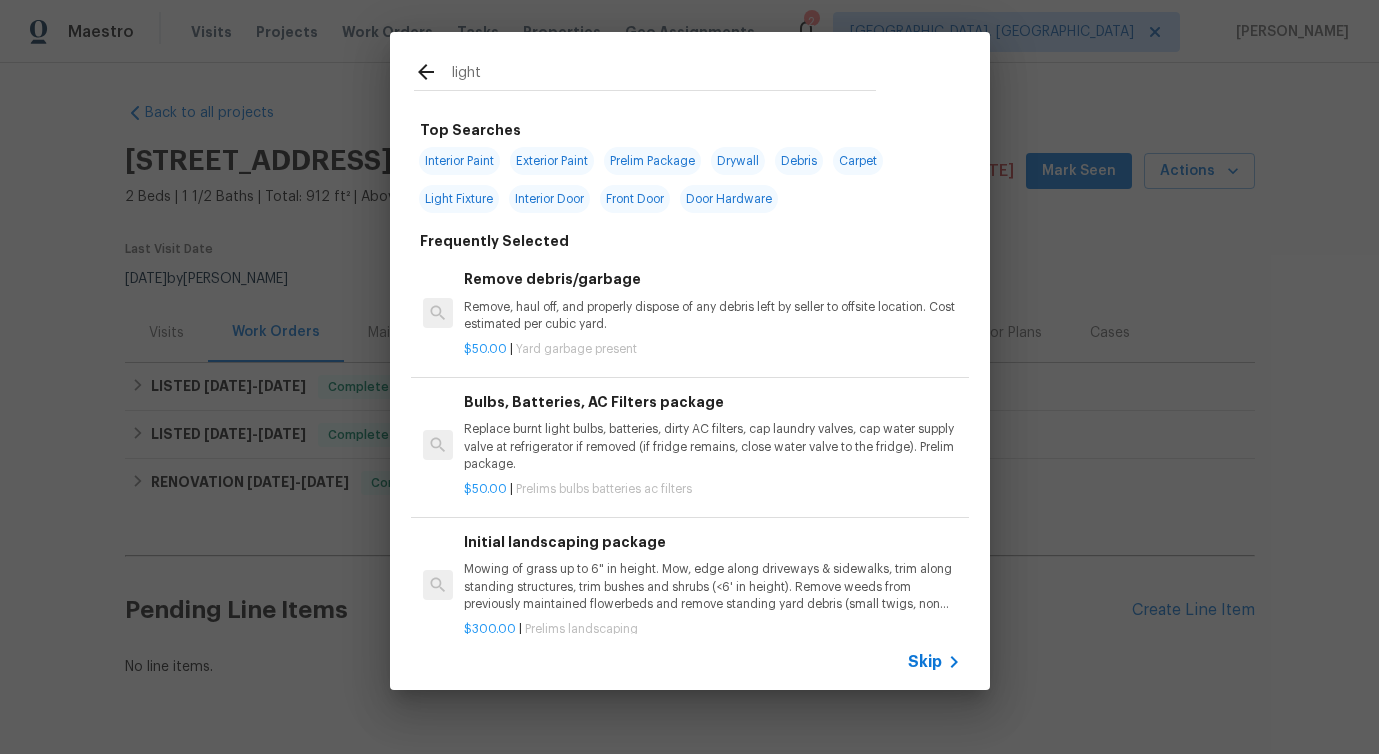 type on "lights" 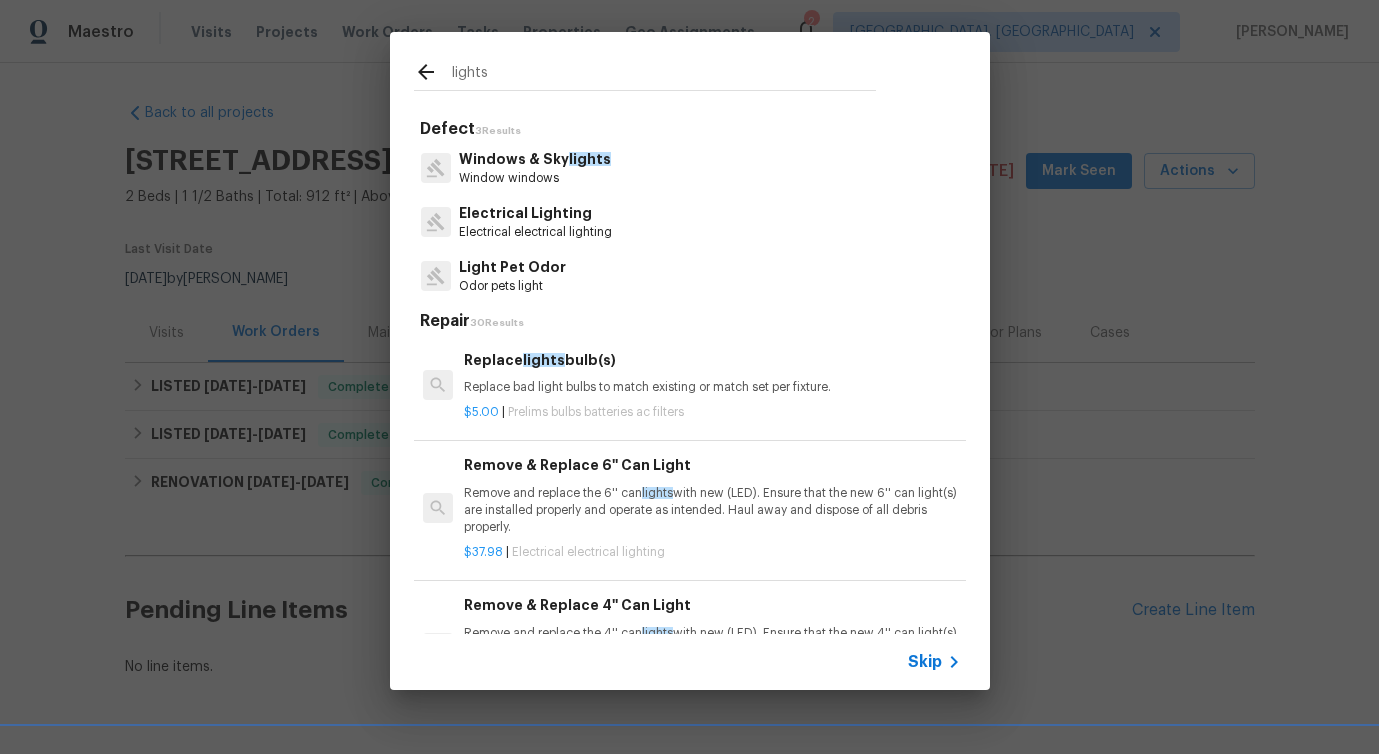 click on "Electrical electrical lighting" at bounding box center [535, 232] 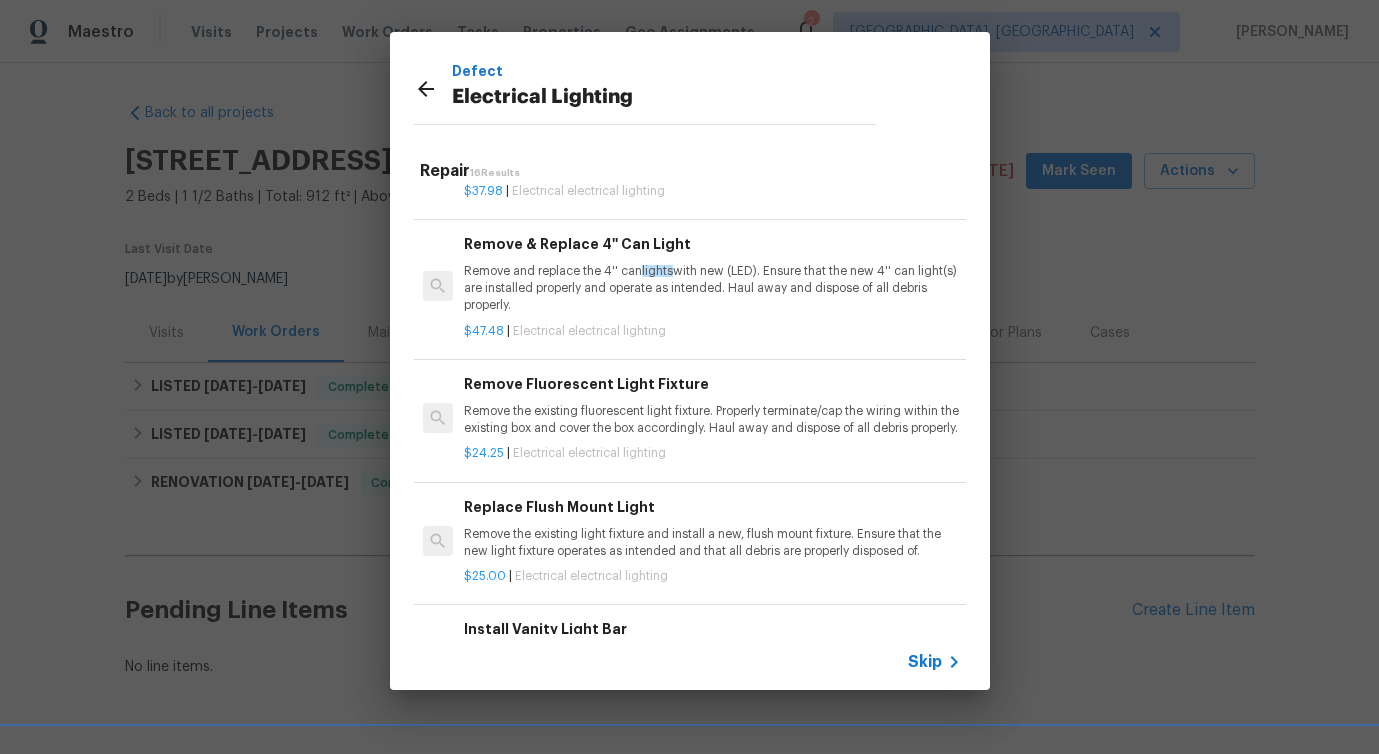 scroll, scrollTop: 123, scrollLeft: 0, axis: vertical 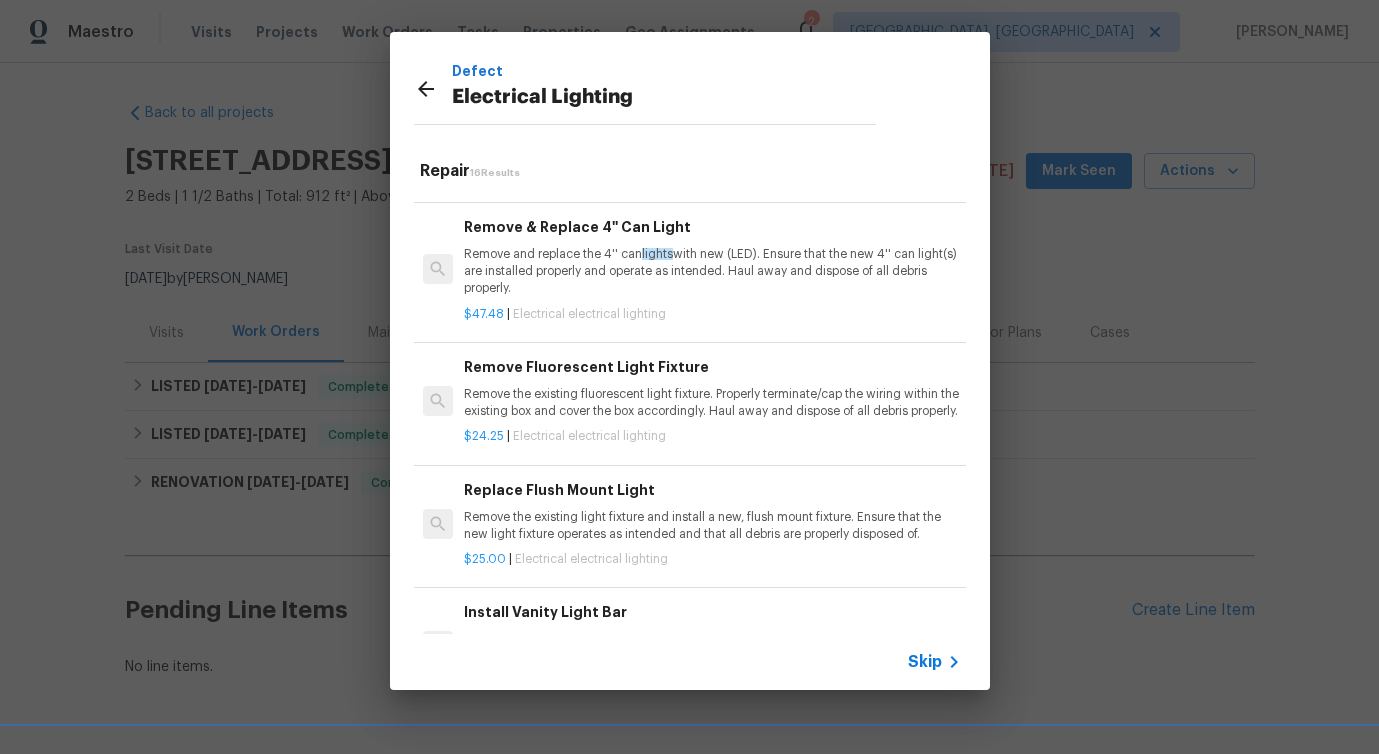 click on "Remove the existing fluorescent light fixture. Properly terminate/cap the wiring within the existing box and cover the box accordingly. Haul away and dispose of all debris properly." at bounding box center [712, 403] 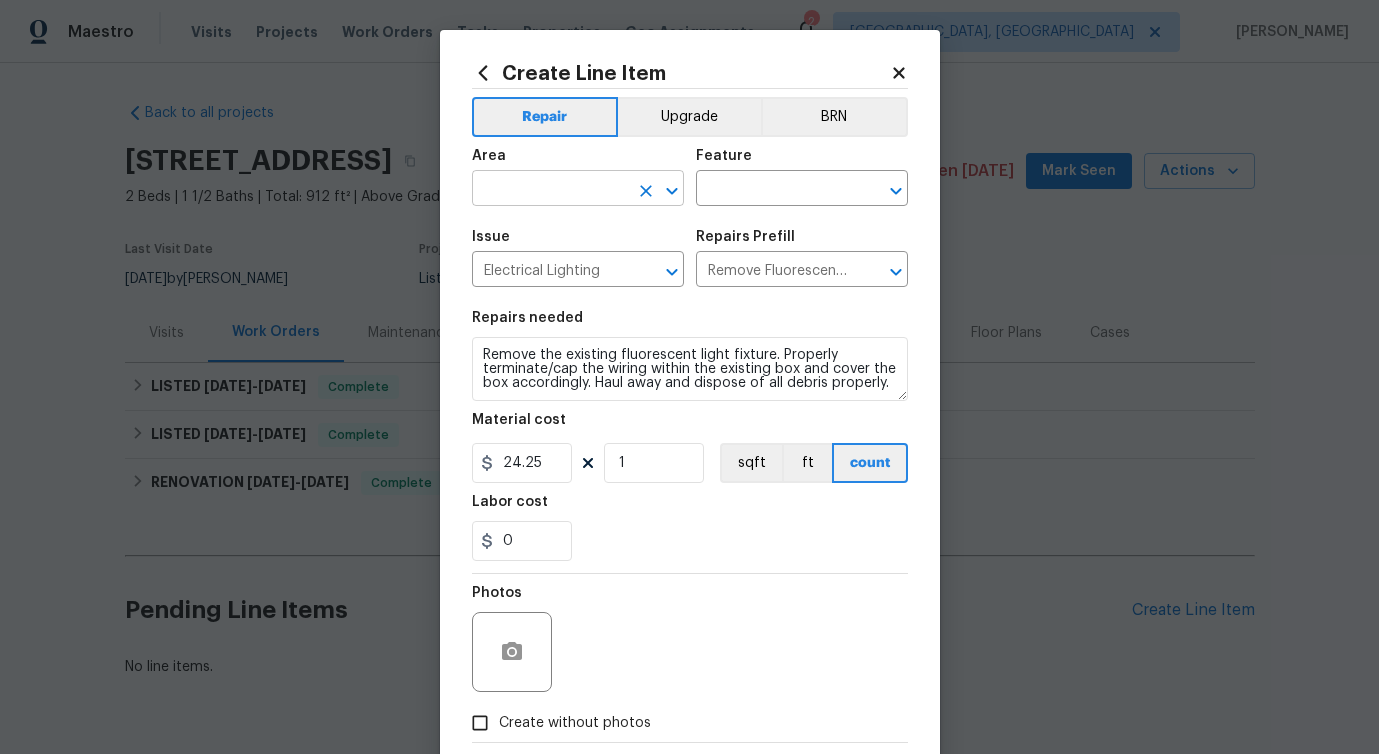 click at bounding box center (550, 190) 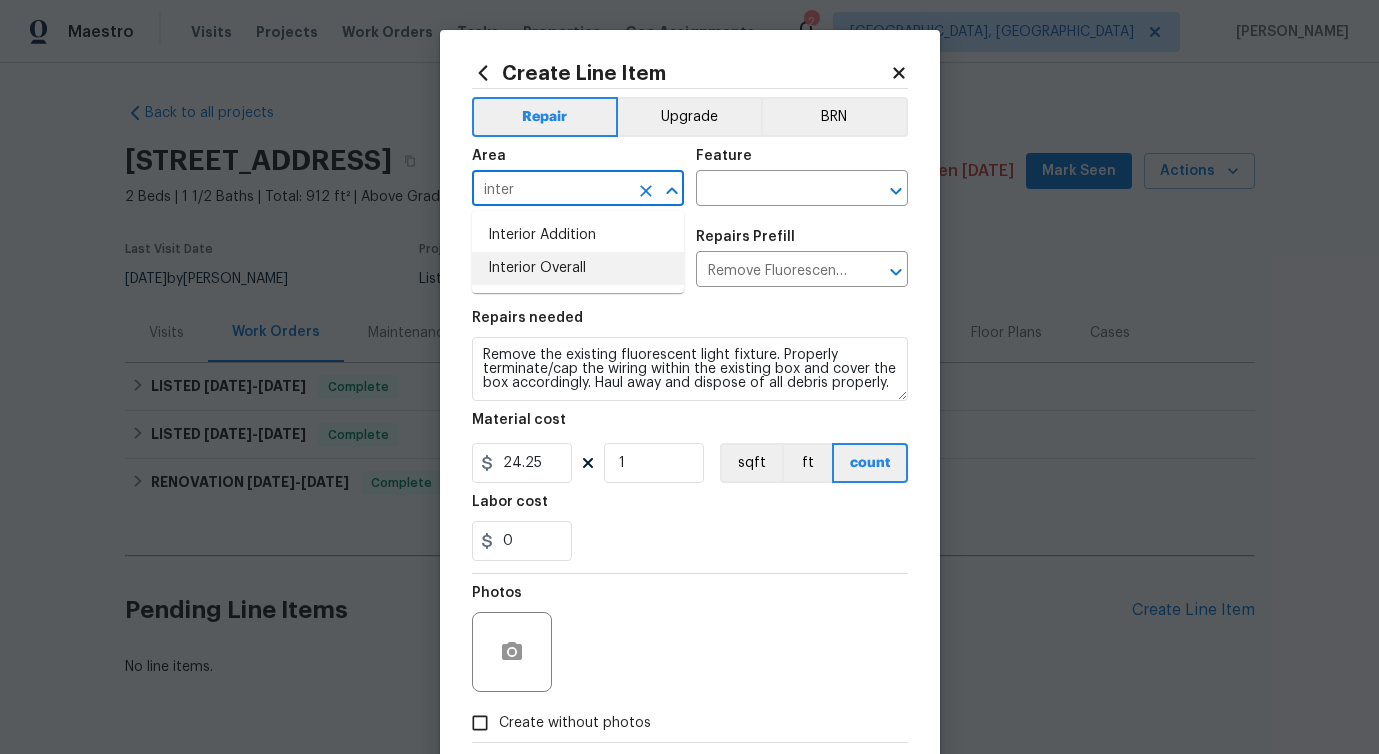 click on "Interior Overall" at bounding box center [578, 268] 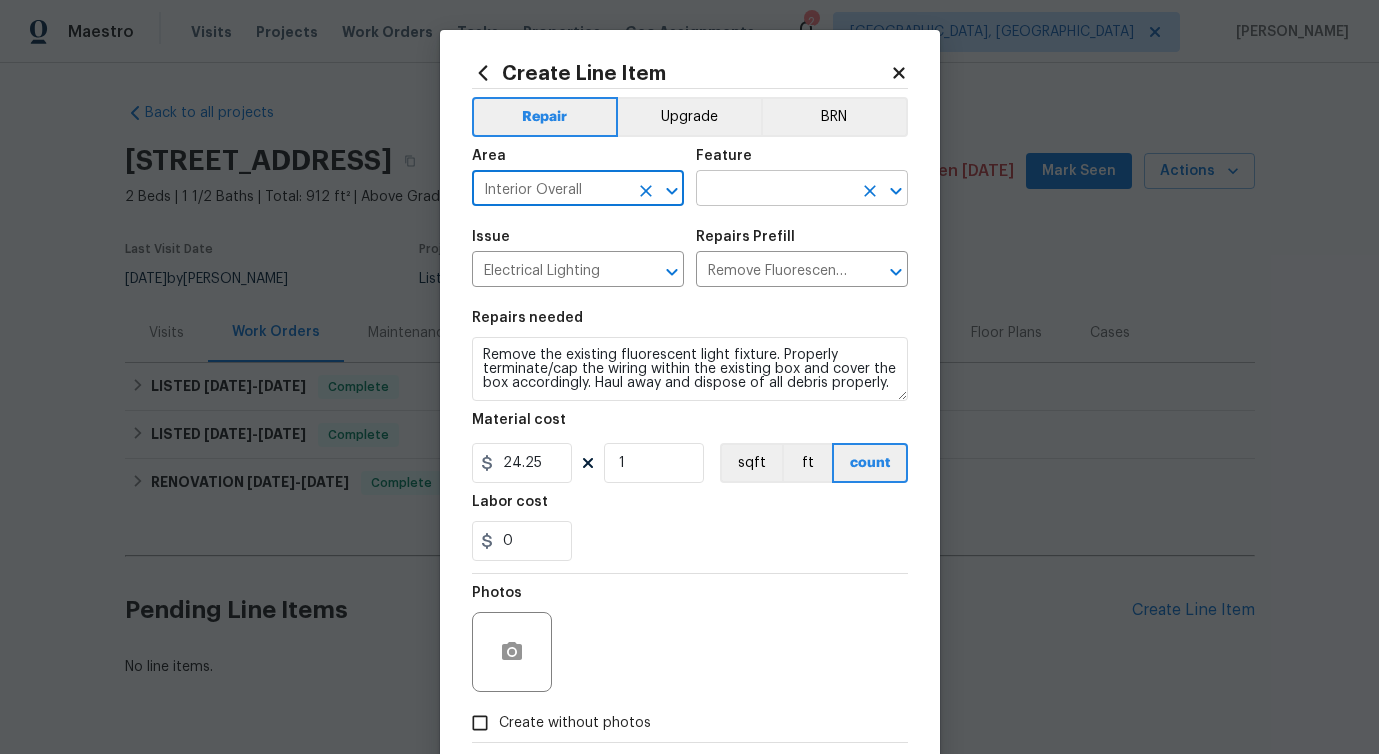 type on "Interior Overall" 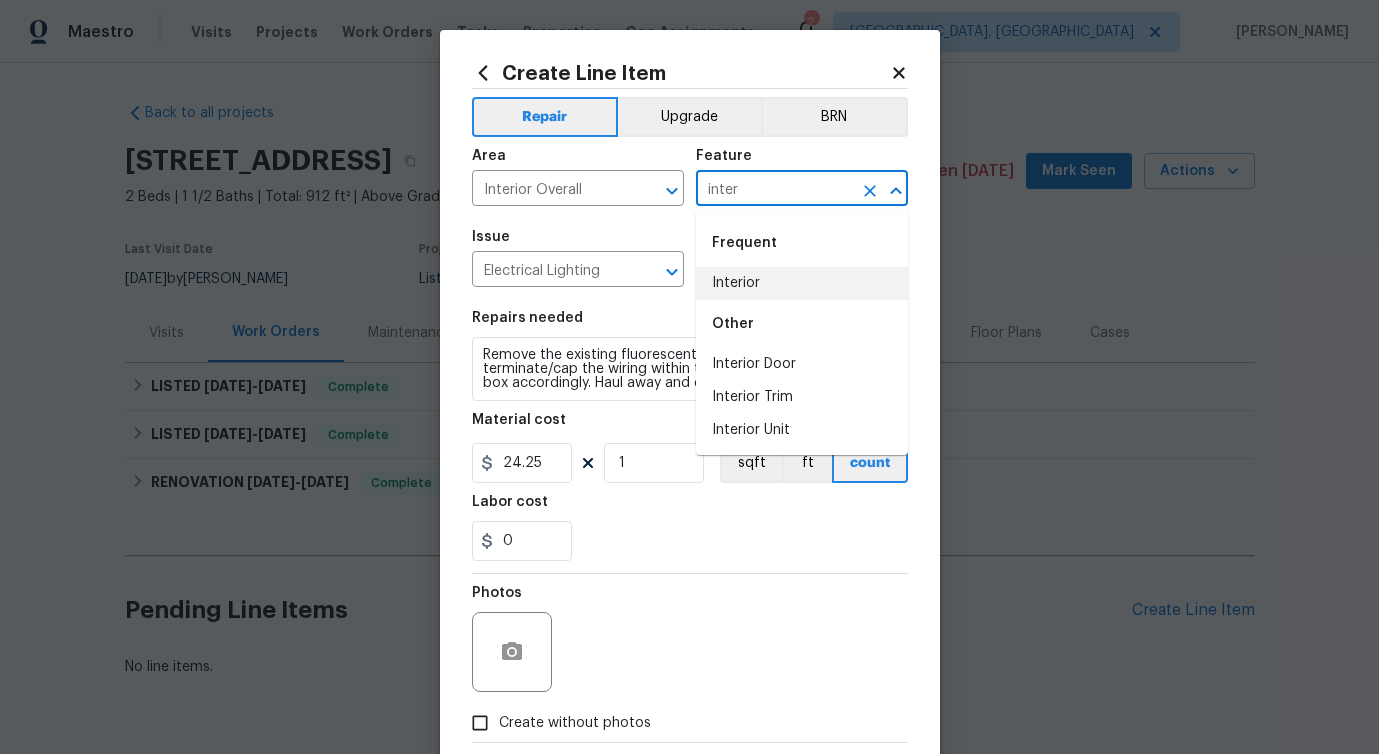 click on "Interior" at bounding box center [802, 283] 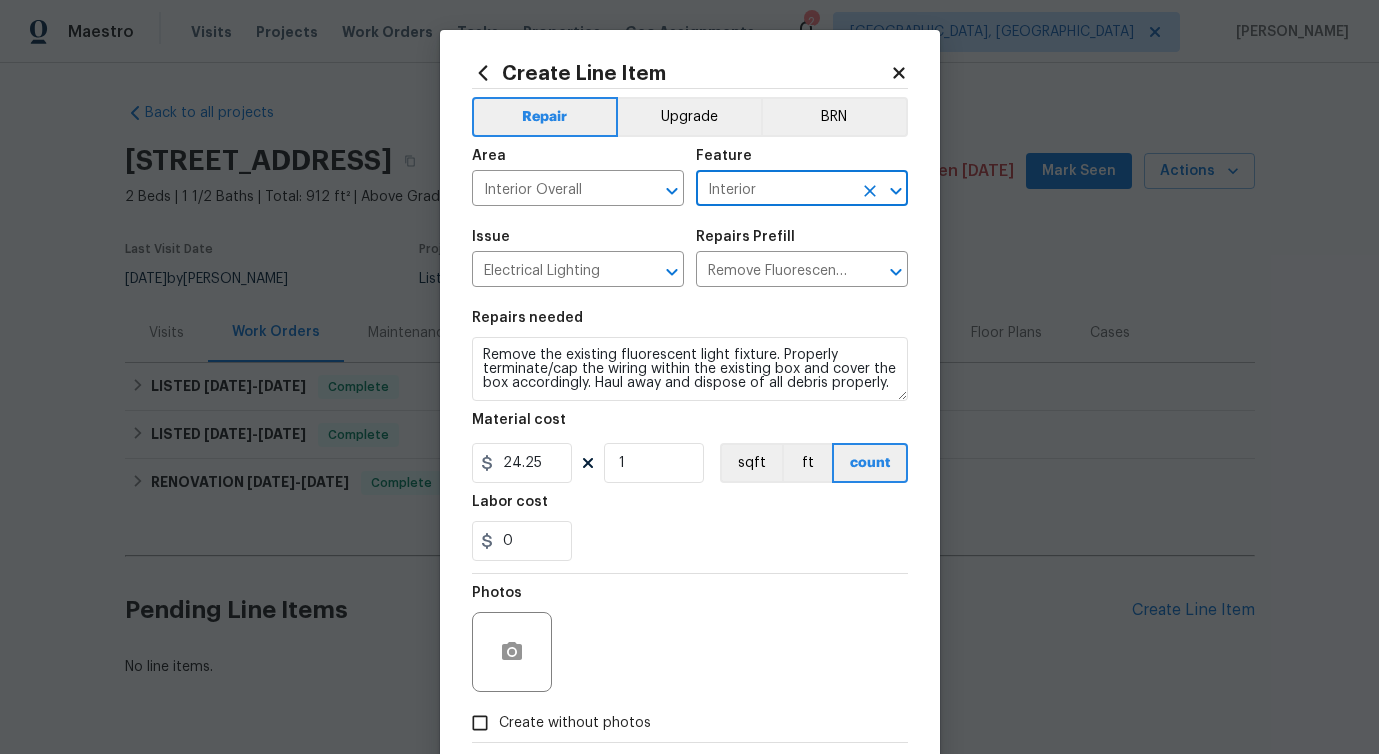 type on "Interior" 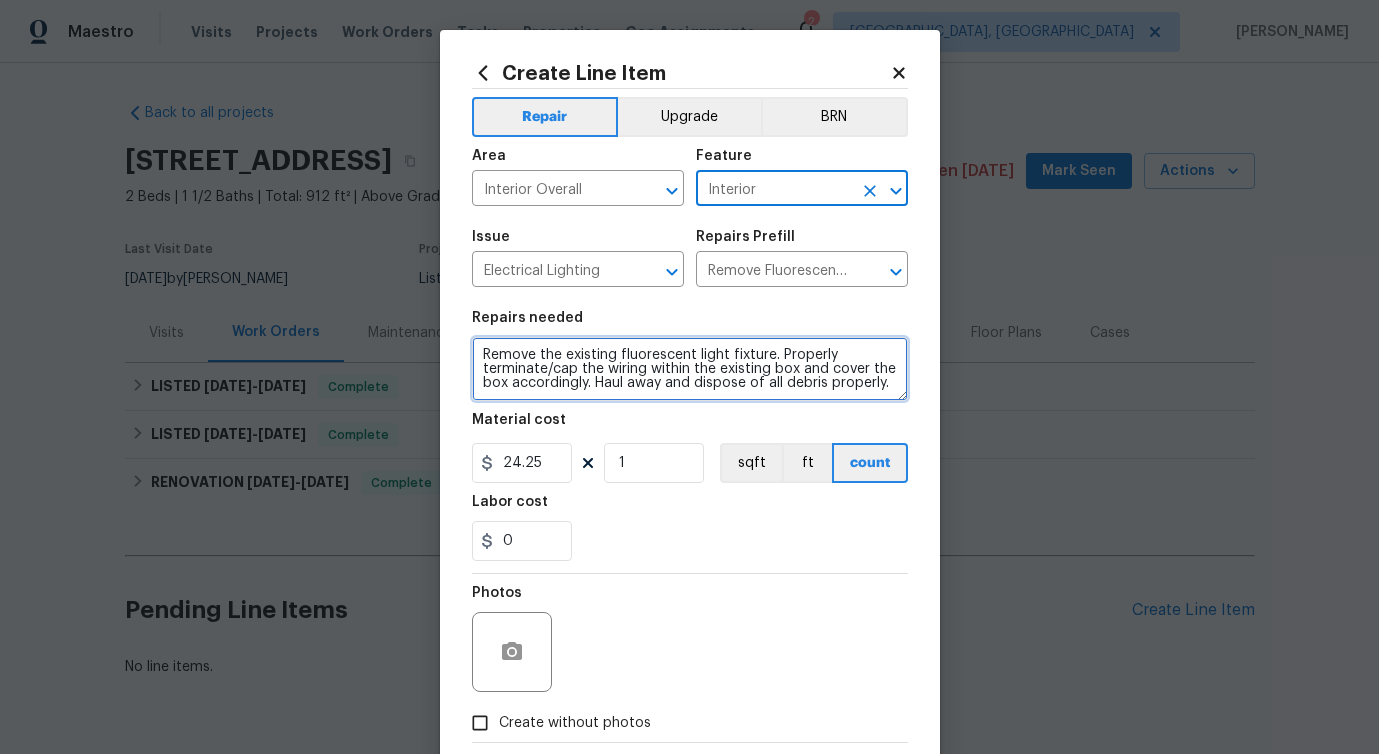 click on "Remove the existing fluorescent light fixture. Properly terminate/cap the wiring within the existing box and cover the box accordingly. Haul away and dispose of all debris properly." at bounding box center (690, 369) 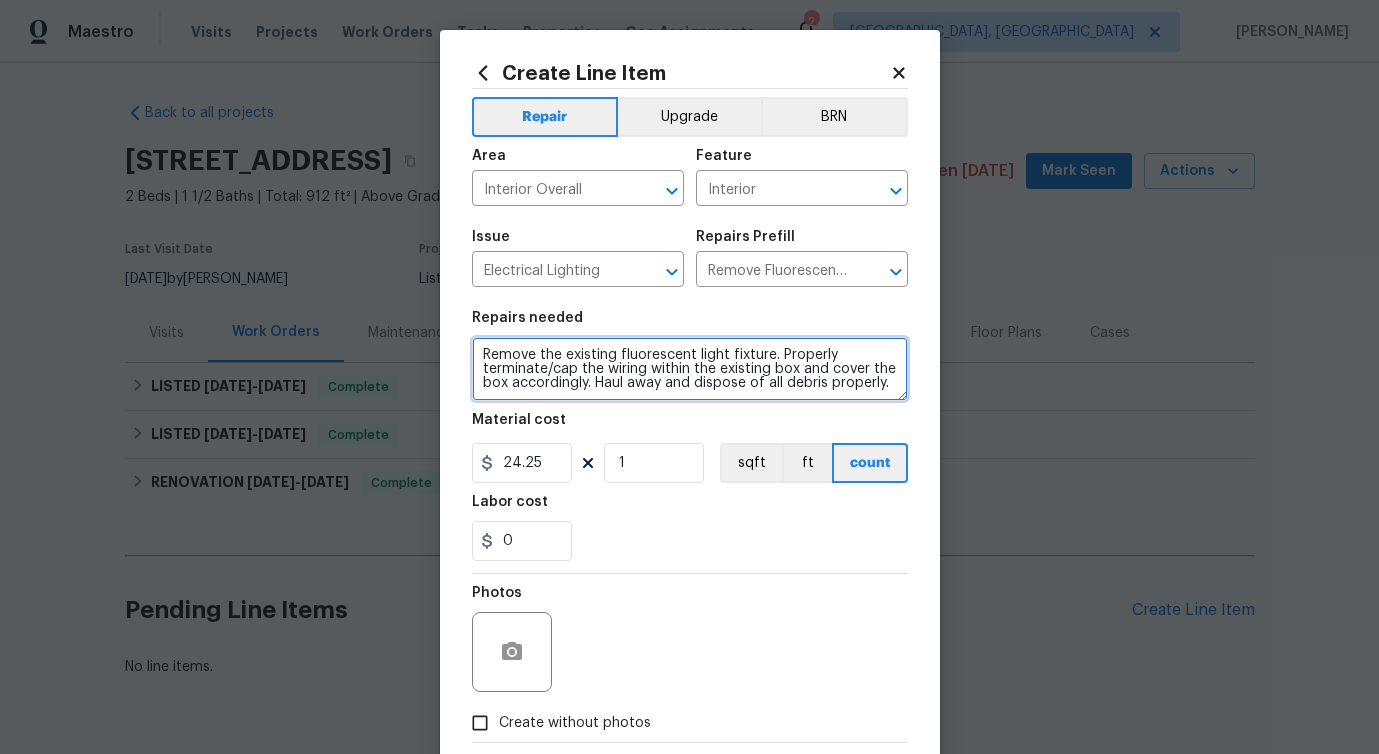 click on "Remove the existing fluorescent light fixture. Properly terminate/cap the wiring within the existing box and cover the box accordingly. Haul away and dispose of all debris properly." at bounding box center [690, 369] 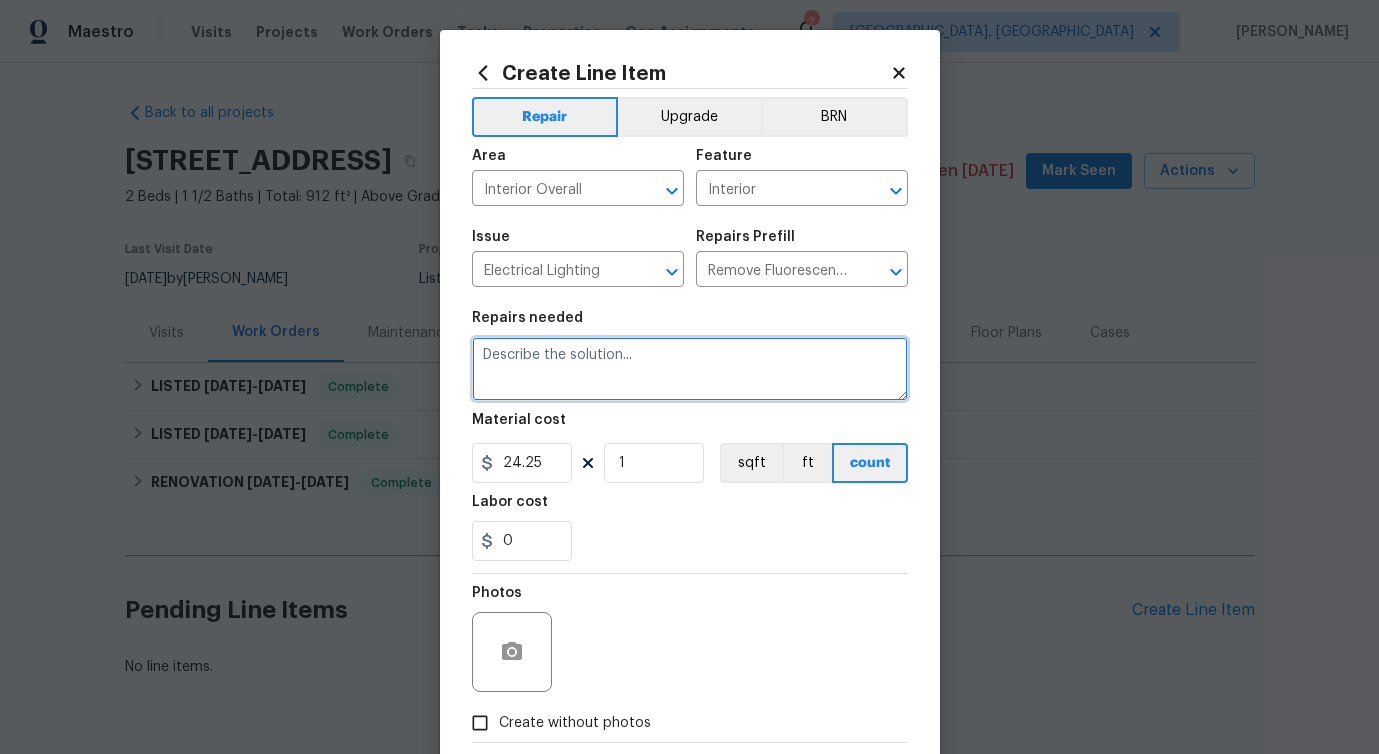 paste on "Received feedback that none of the remotes work for the lights and fans. Please go onsite and assess issue" 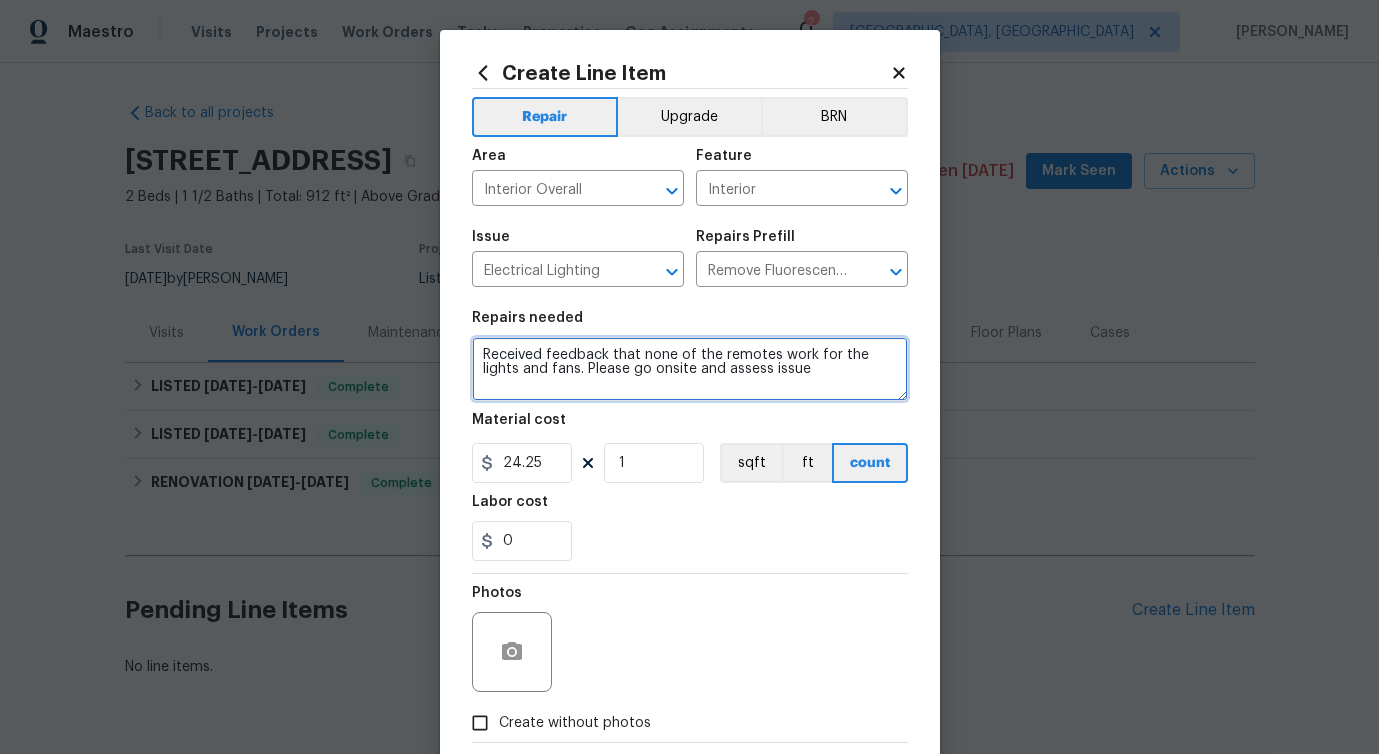 type on "Received feedback that none of the remotes work for the lights and fans. Please go onsite and assess issue" 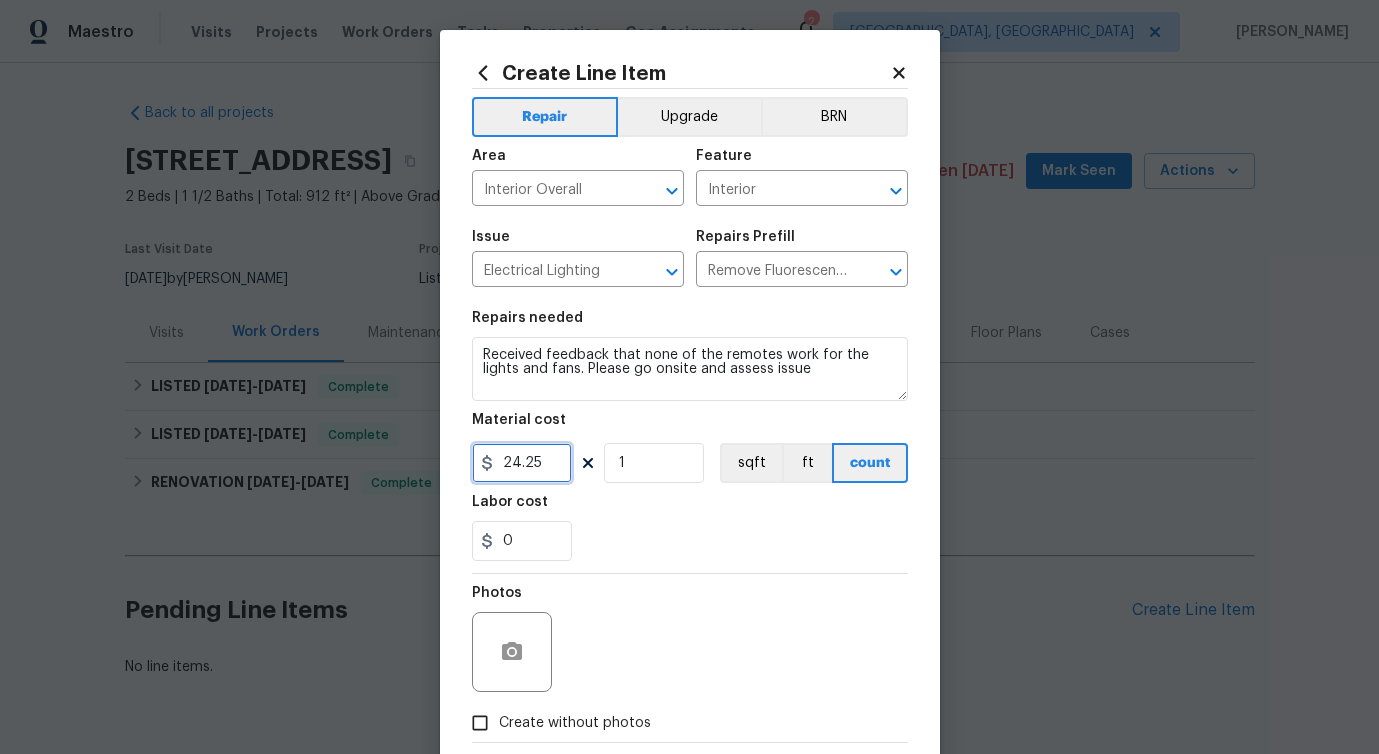 click on "24.25" at bounding box center [522, 463] 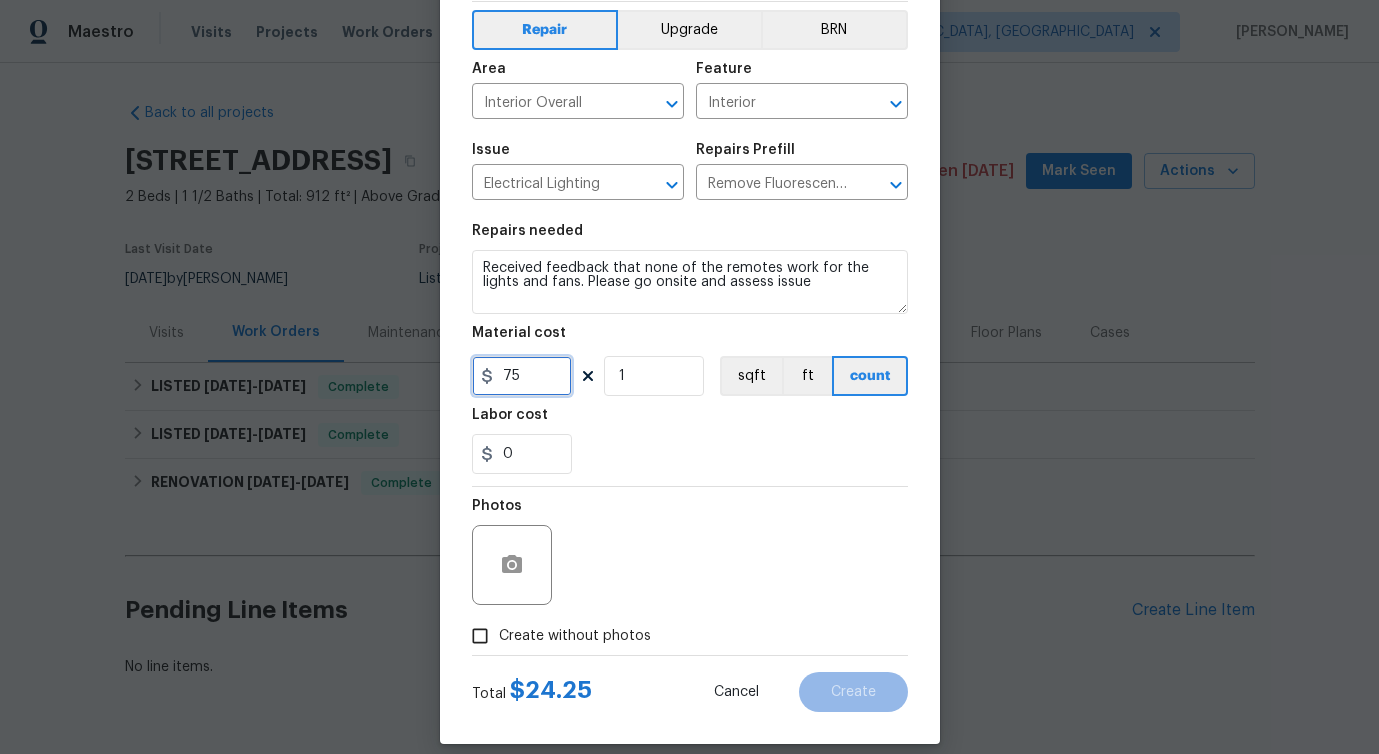 scroll, scrollTop: 108, scrollLeft: 0, axis: vertical 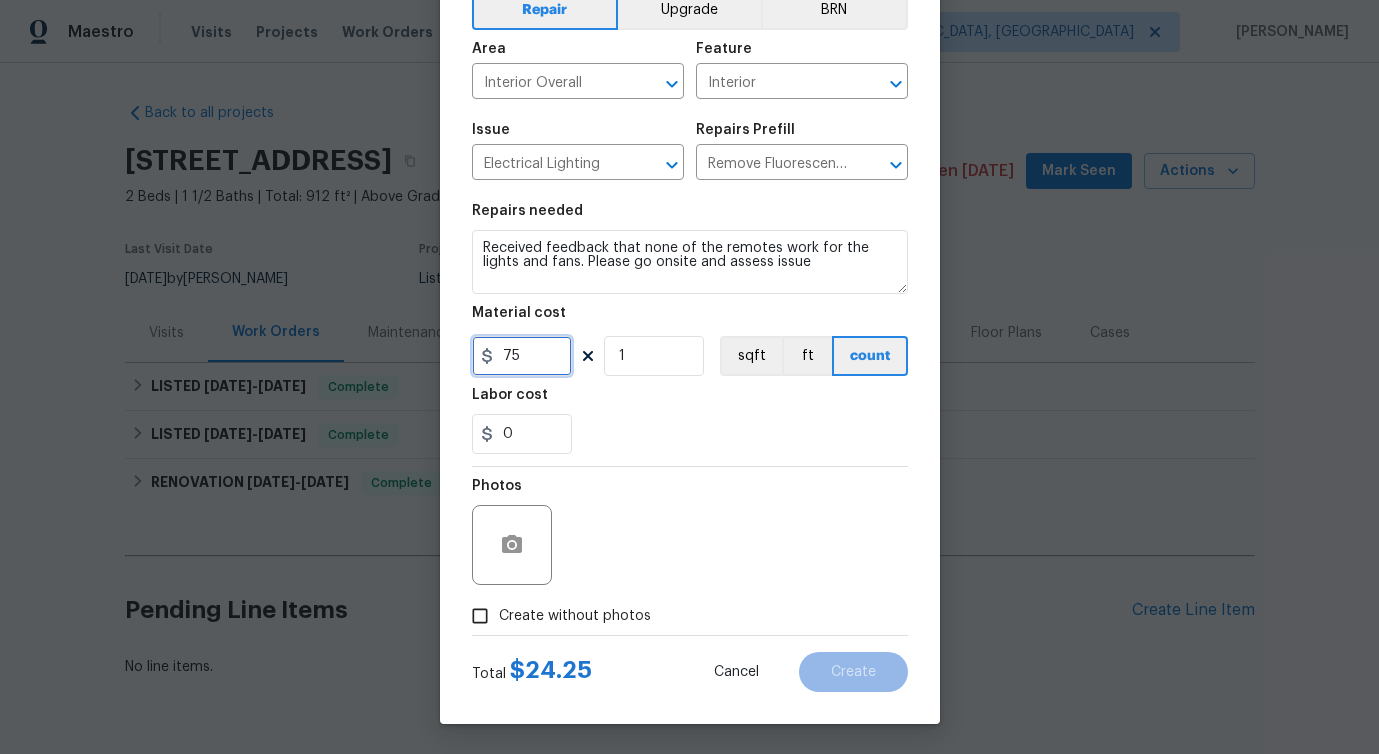 type on "75" 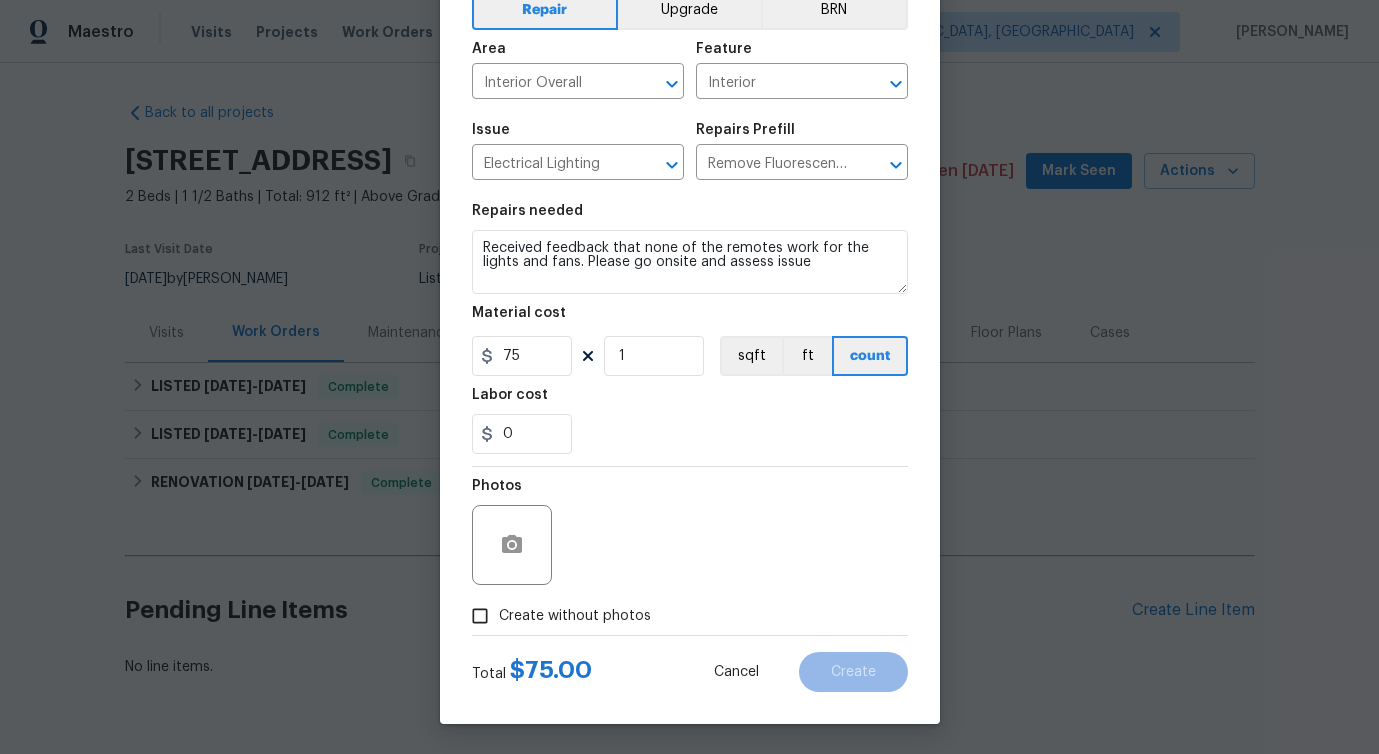 click on "Photos" at bounding box center [690, 532] 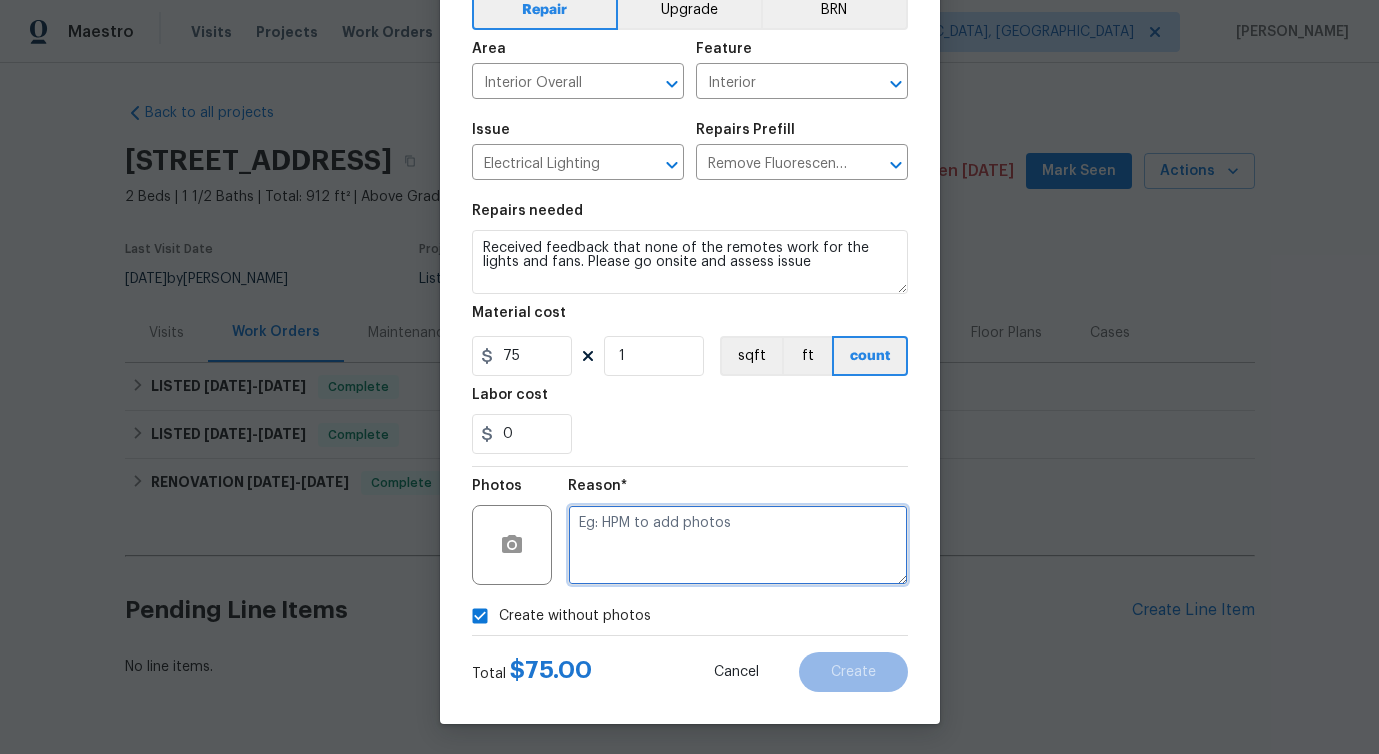 click at bounding box center [738, 545] 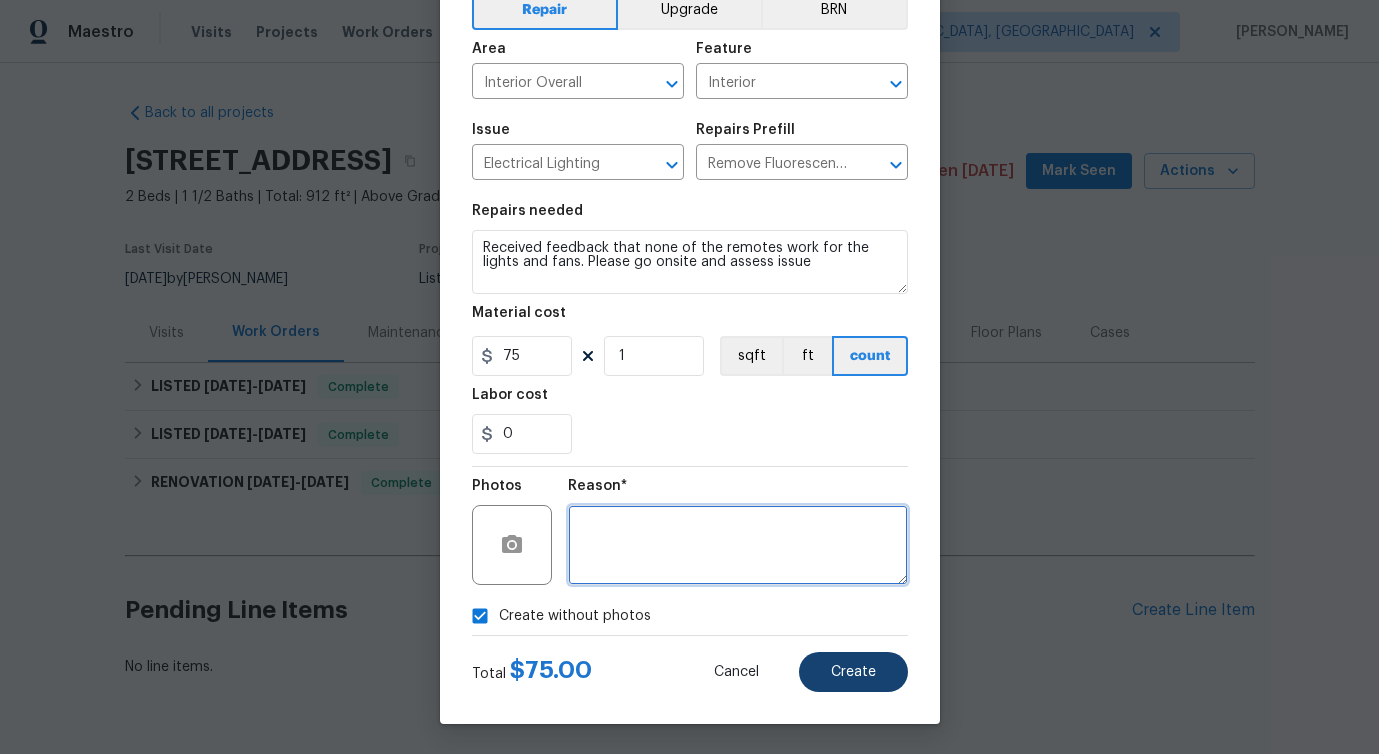 type 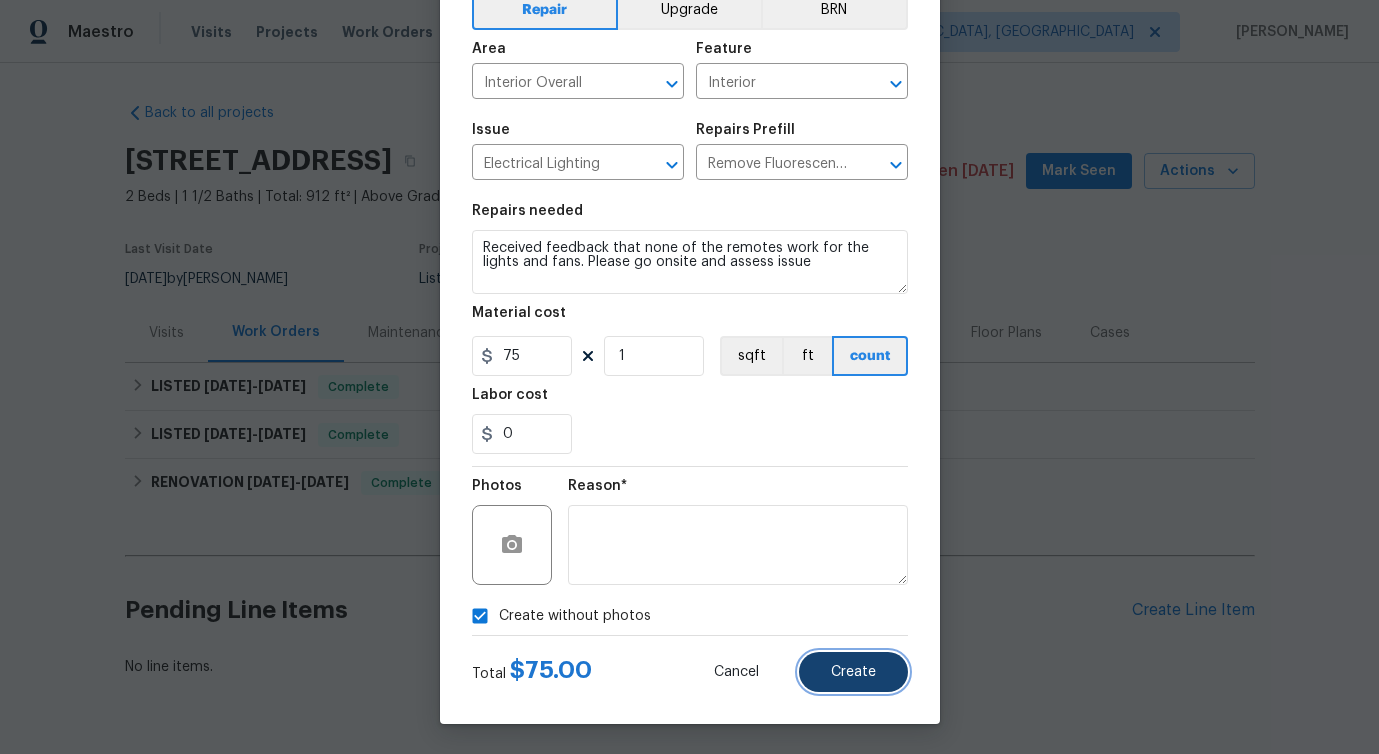 click on "Create" at bounding box center (853, 672) 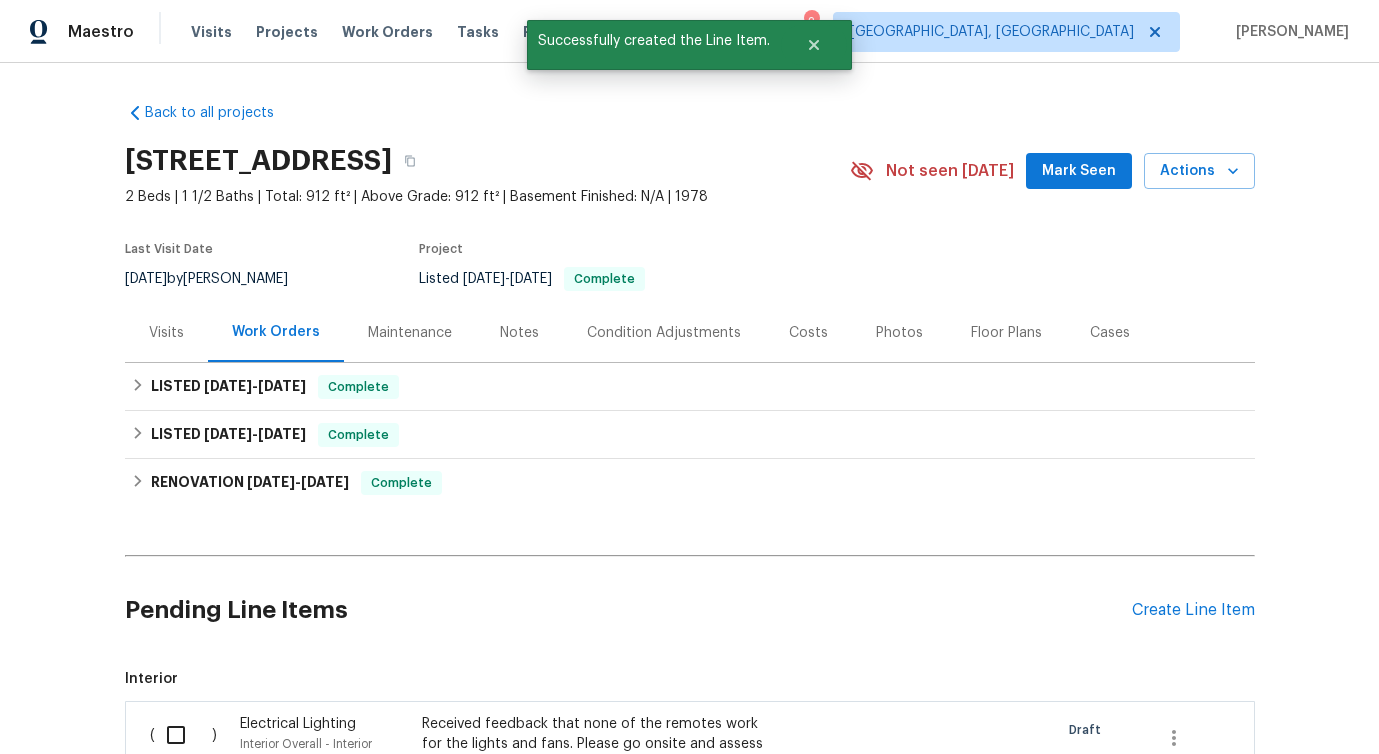 scroll, scrollTop: 287, scrollLeft: 0, axis: vertical 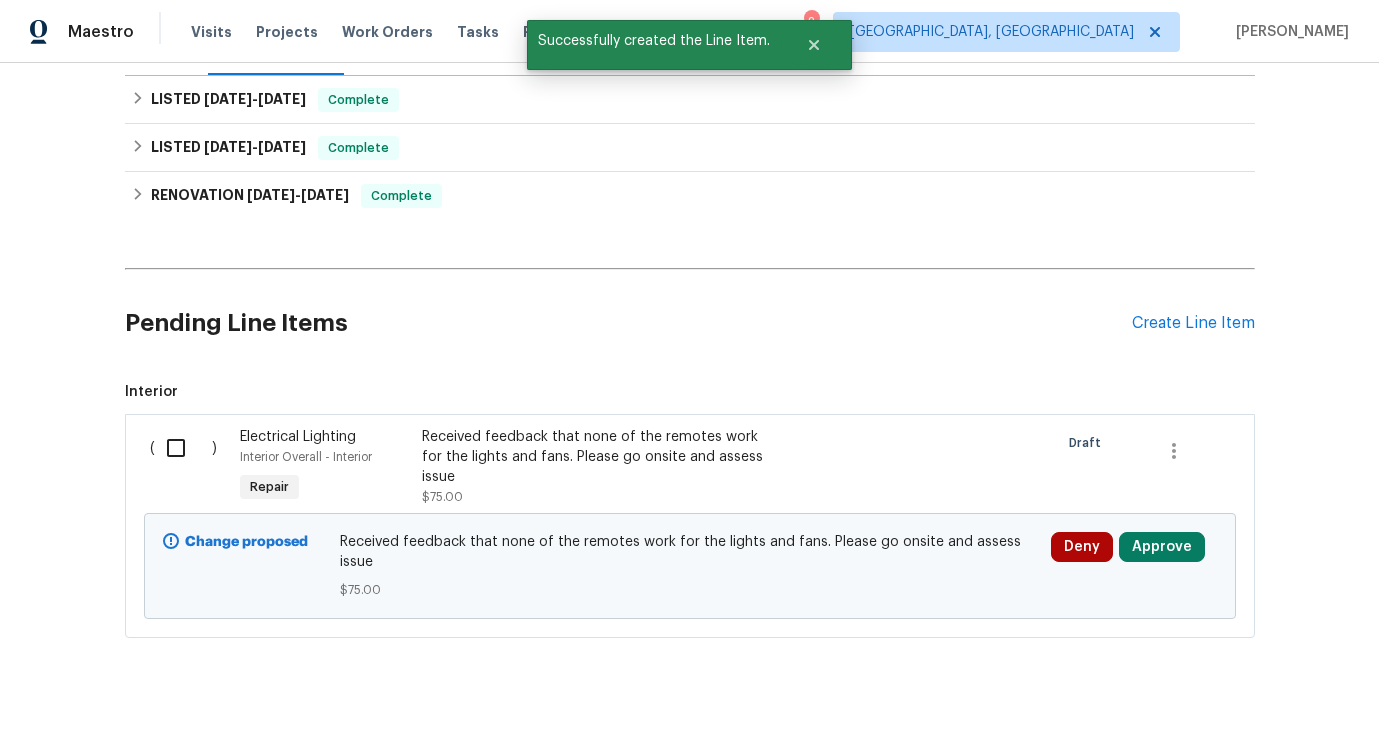 click at bounding box center [183, 448] 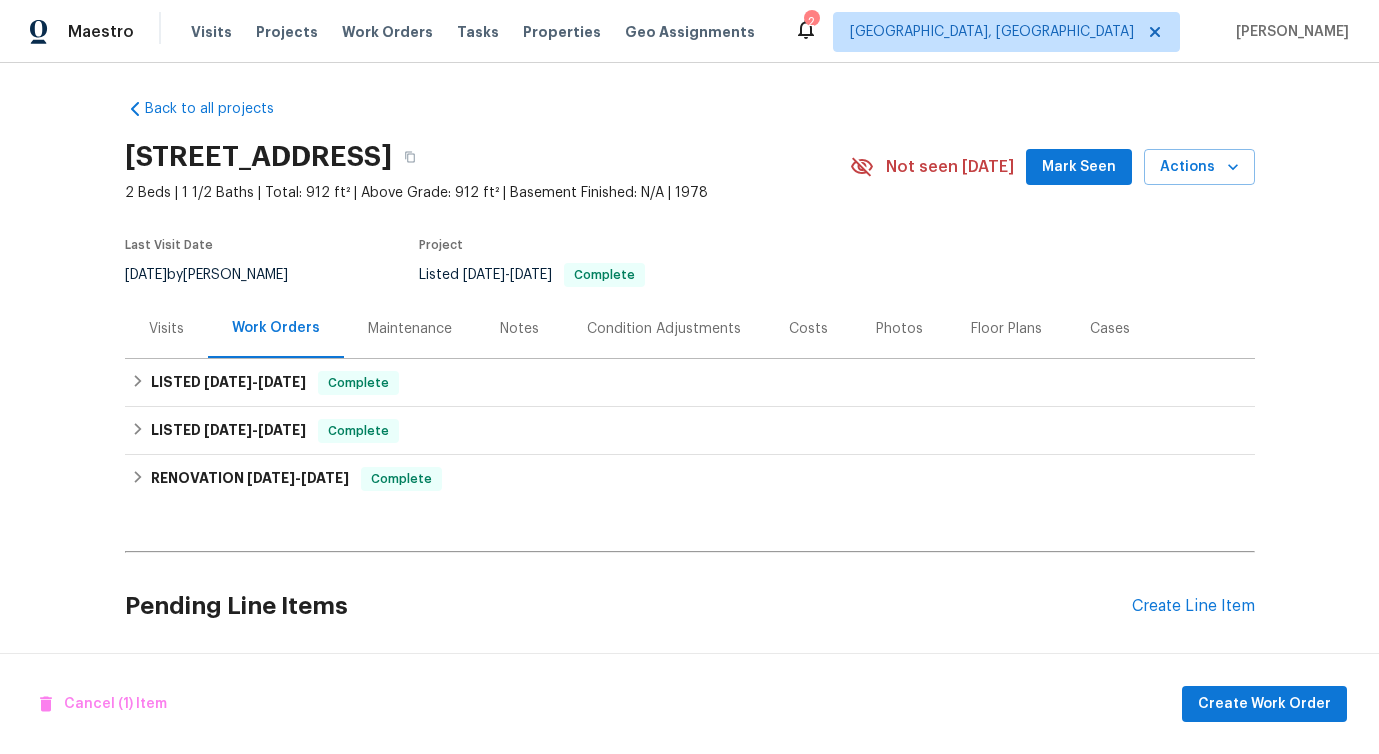 scroll, scrollTop: 287, scrollLeft: 0, axis: vertical 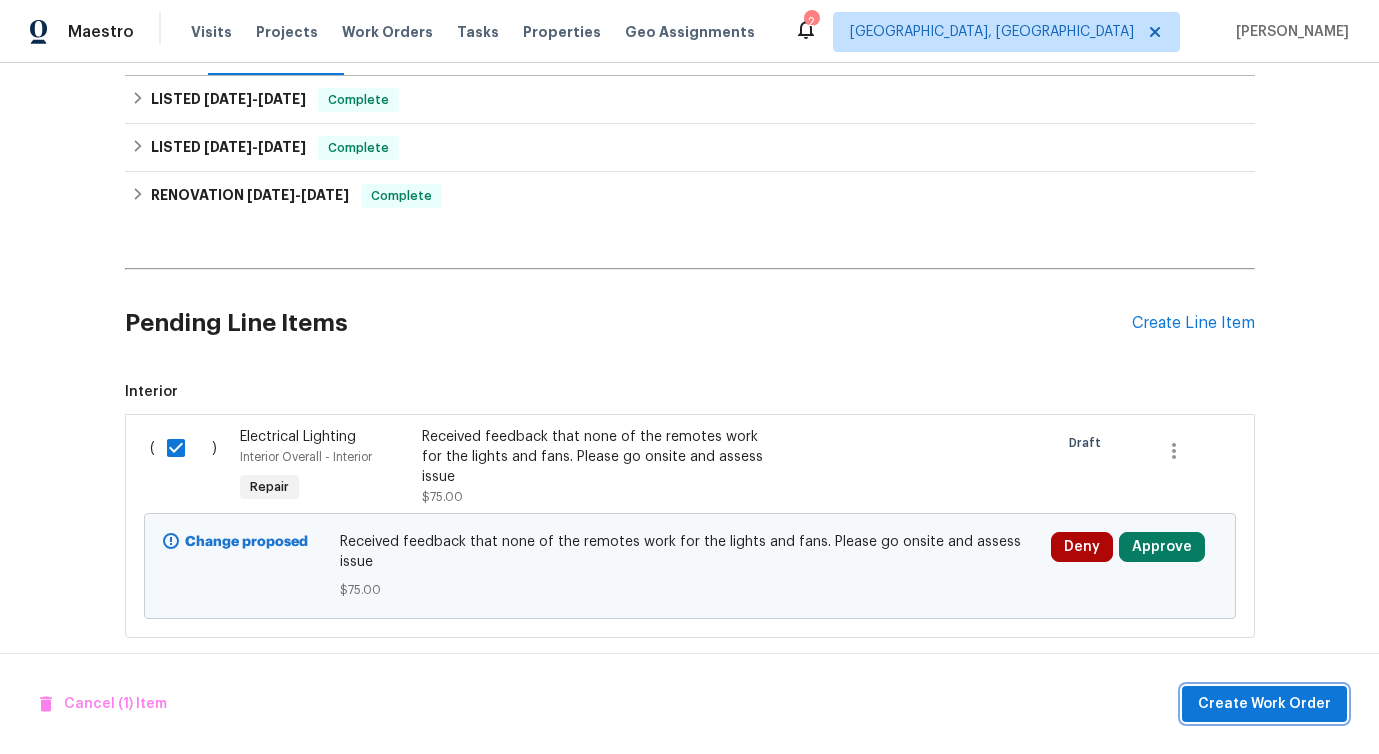 click on "Create Work Order" at bounding box center (1264, 704) 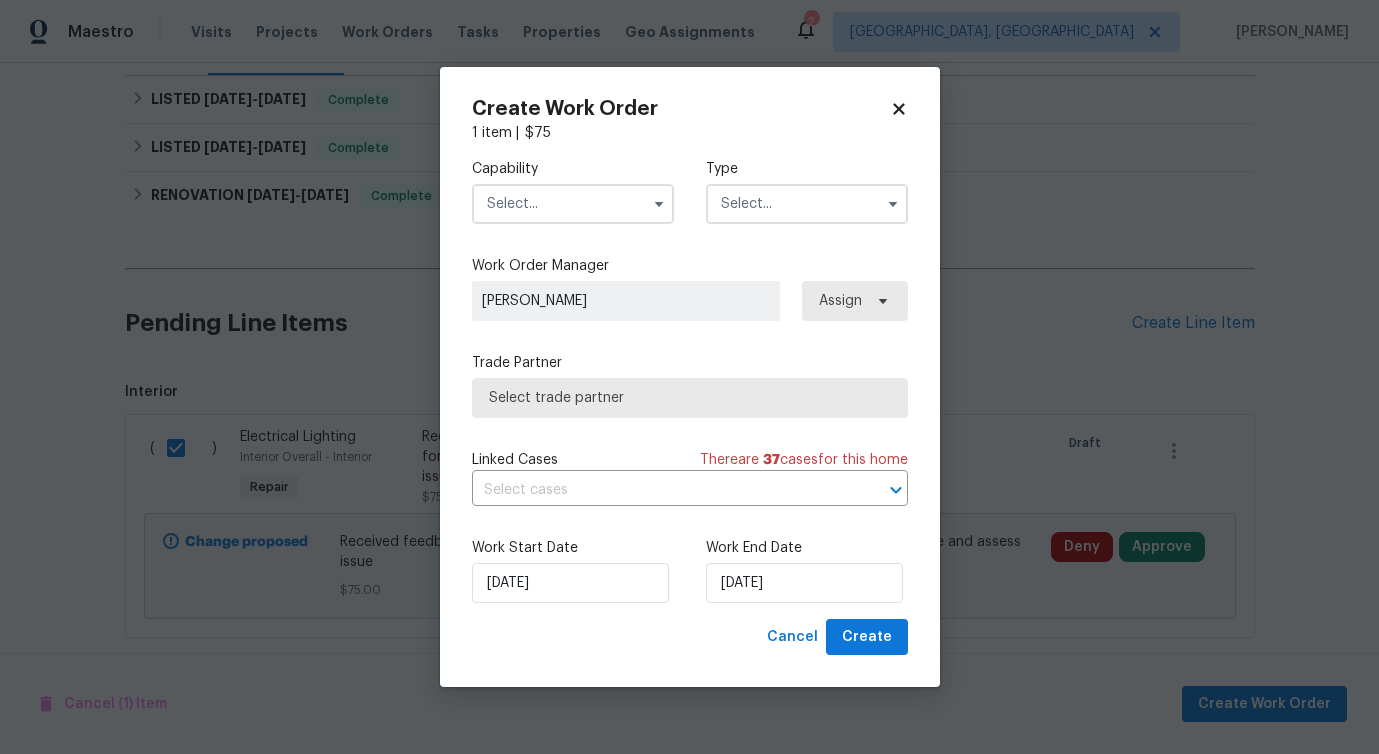 click at bounding box center [573, 204] 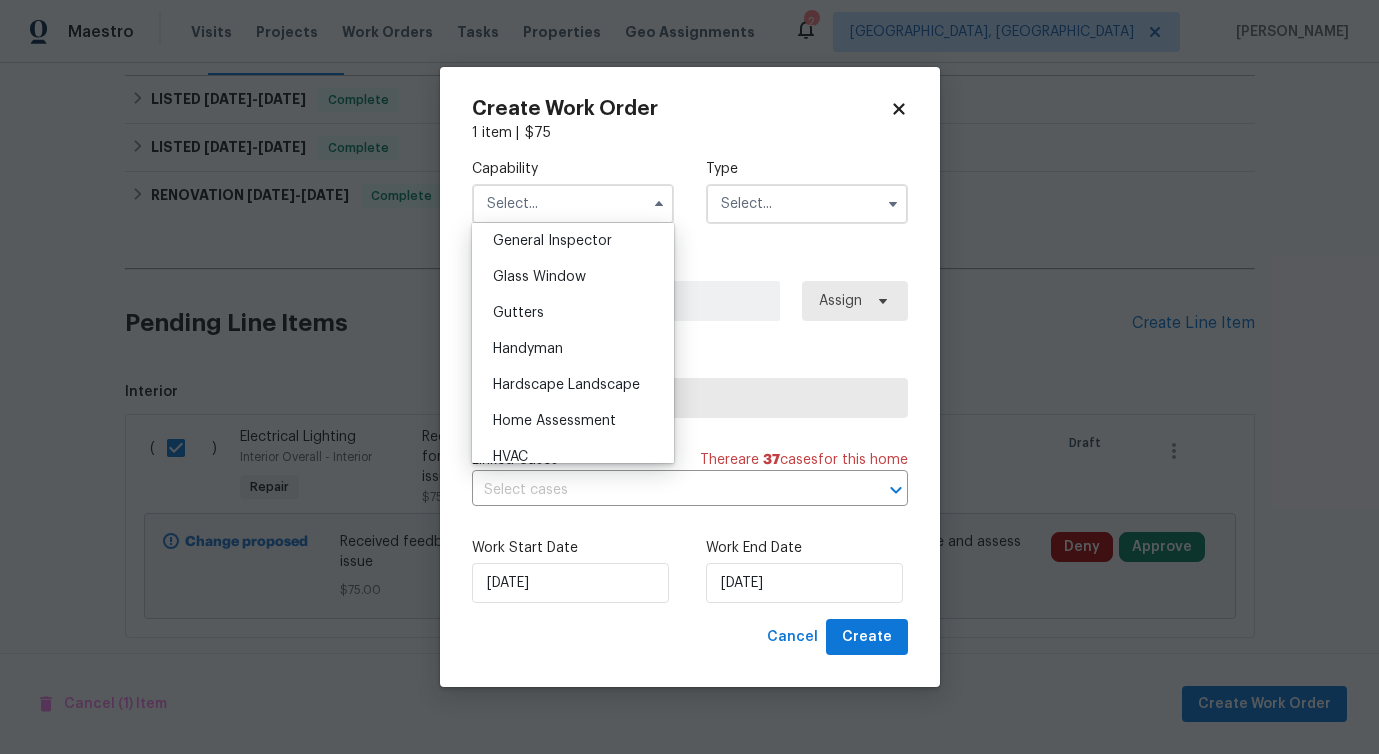 scroll, scrollTop: 1044, scrollLeft: 0, axis: vertical 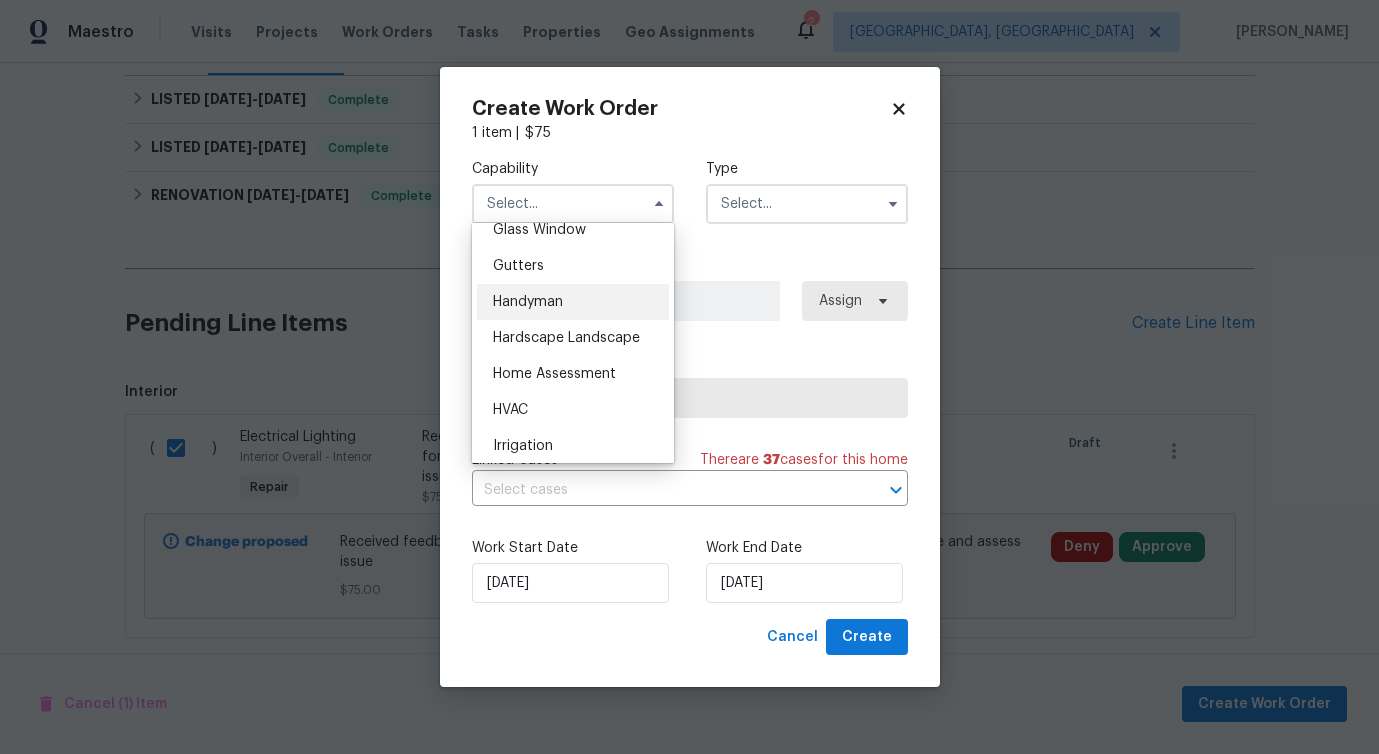 click on "Handyman" at bounding box center [528, 302] 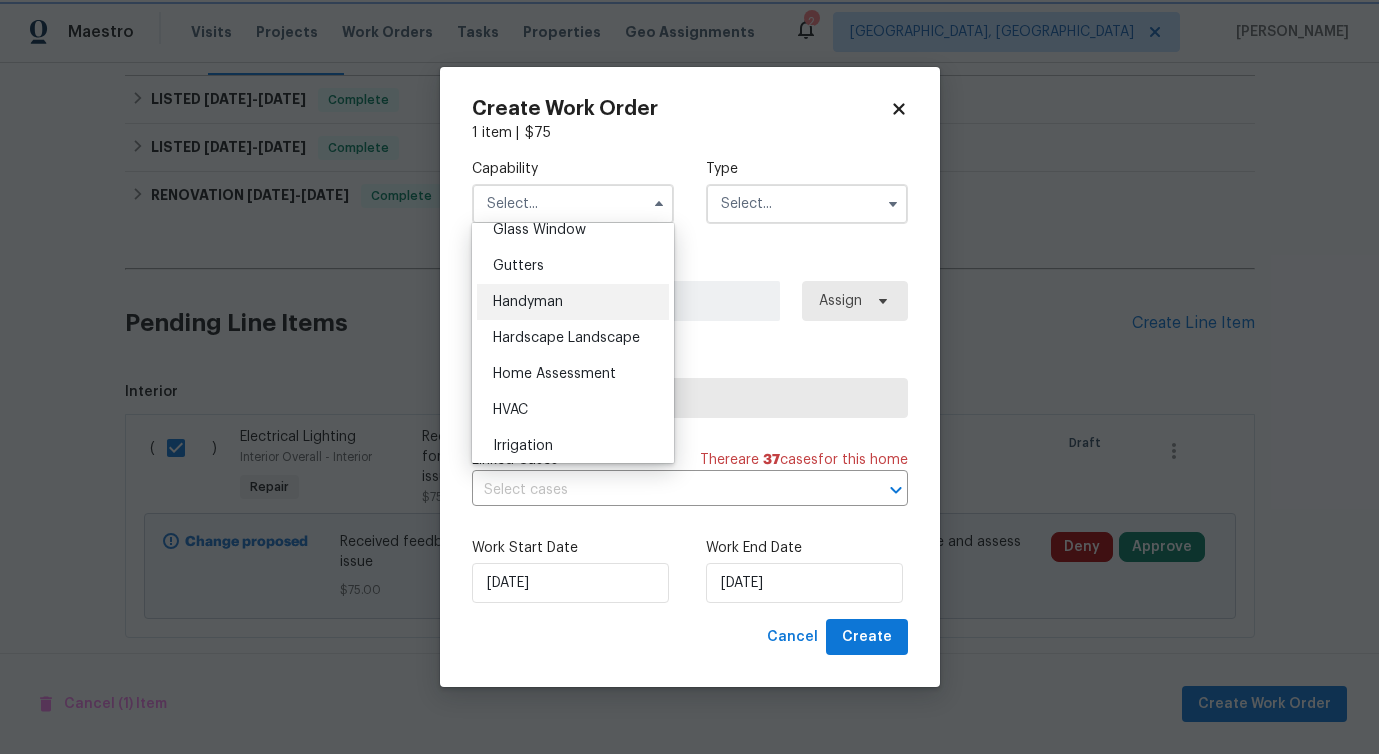 type on "Handyman" 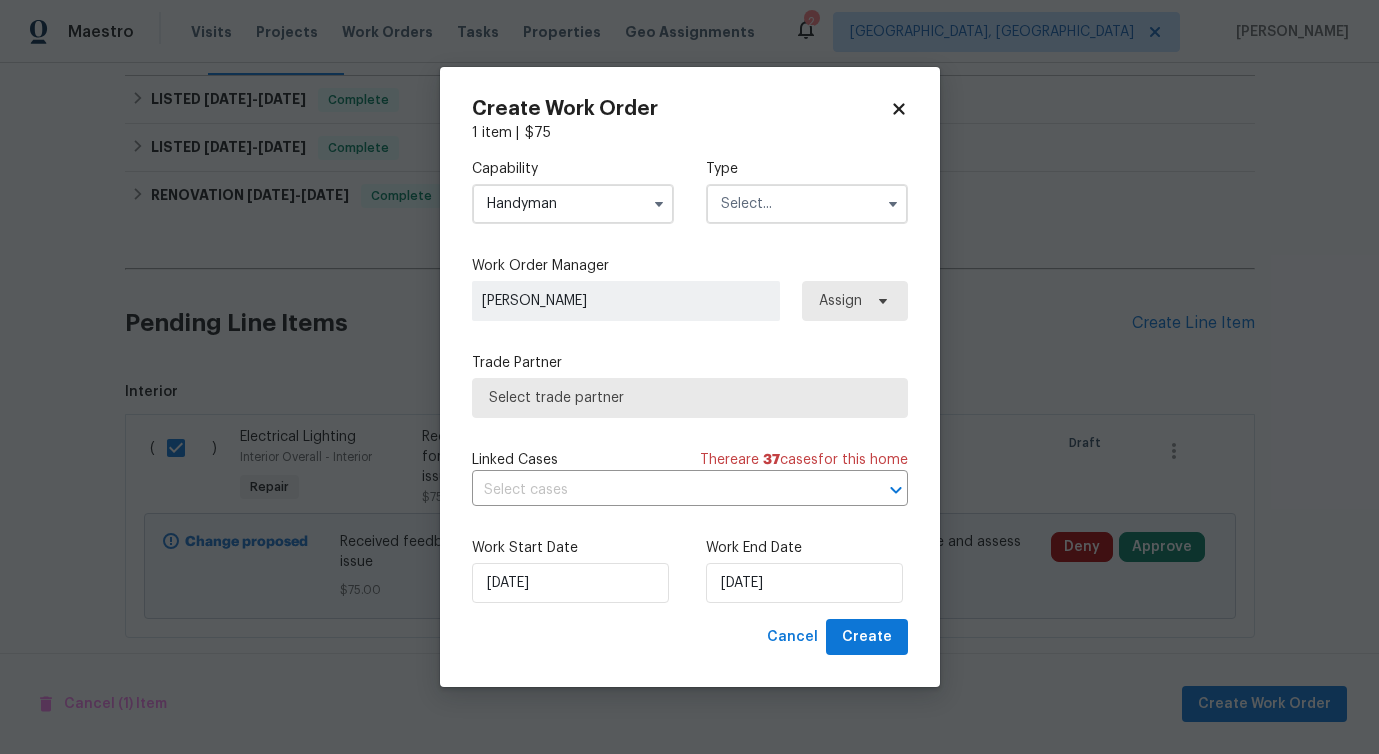 click at bounding box center (807, 204) 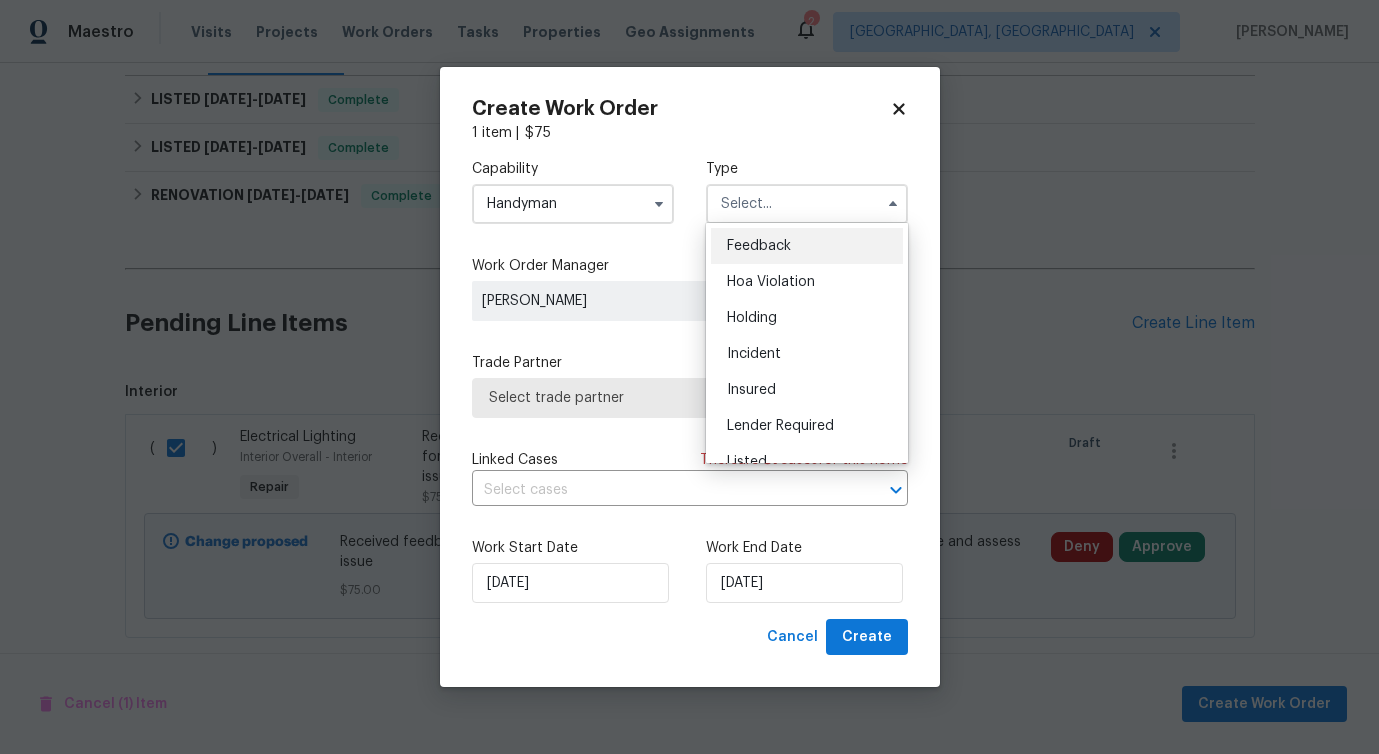 click on "Feedback" at bounding box center [759, 246] 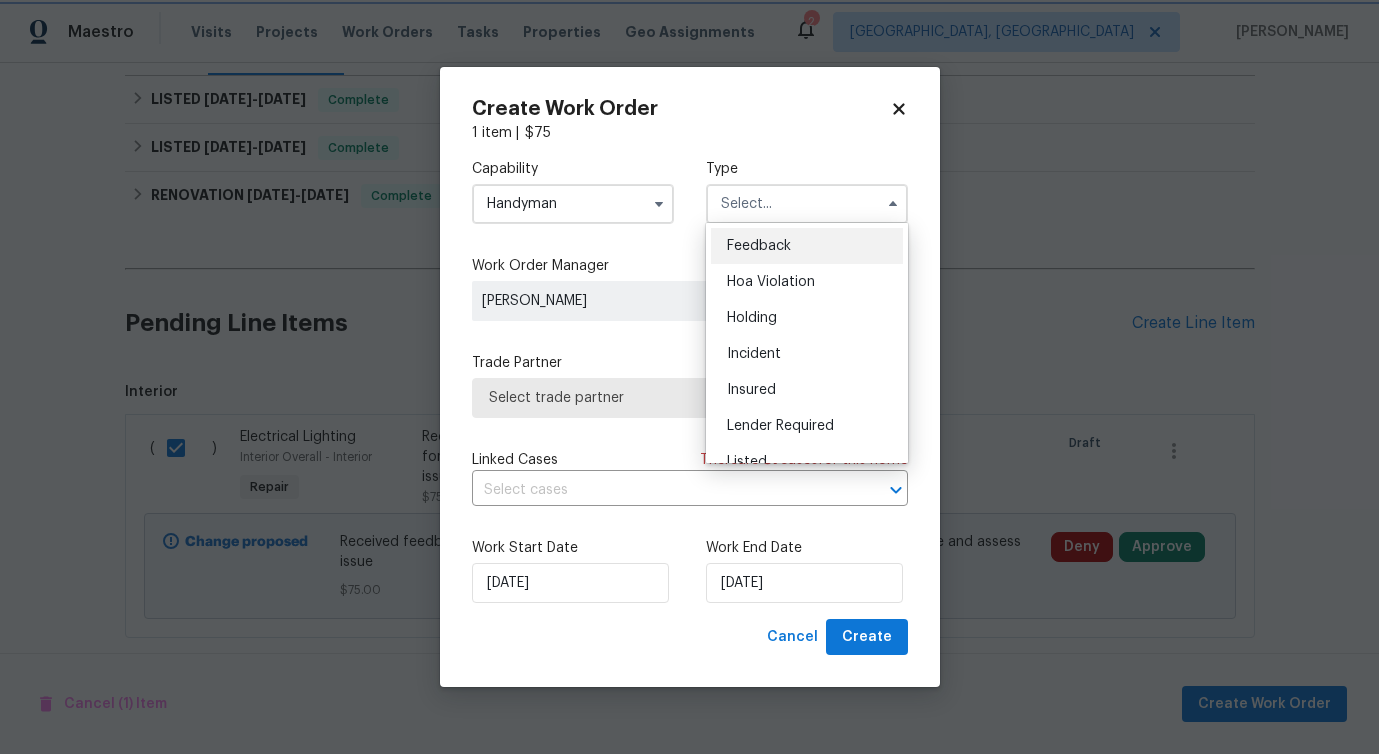 type on "Feedback" 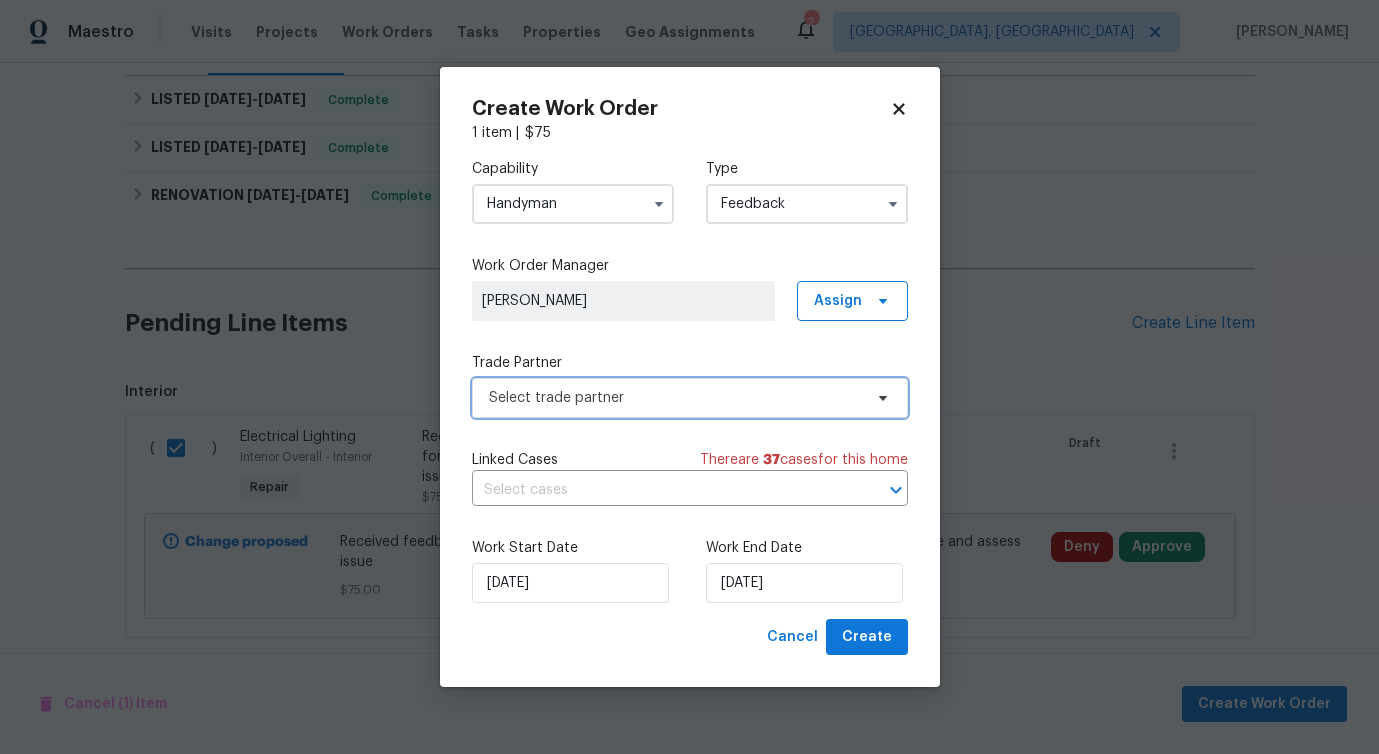click on "Select trade partner" at bounding box center [675, 398] 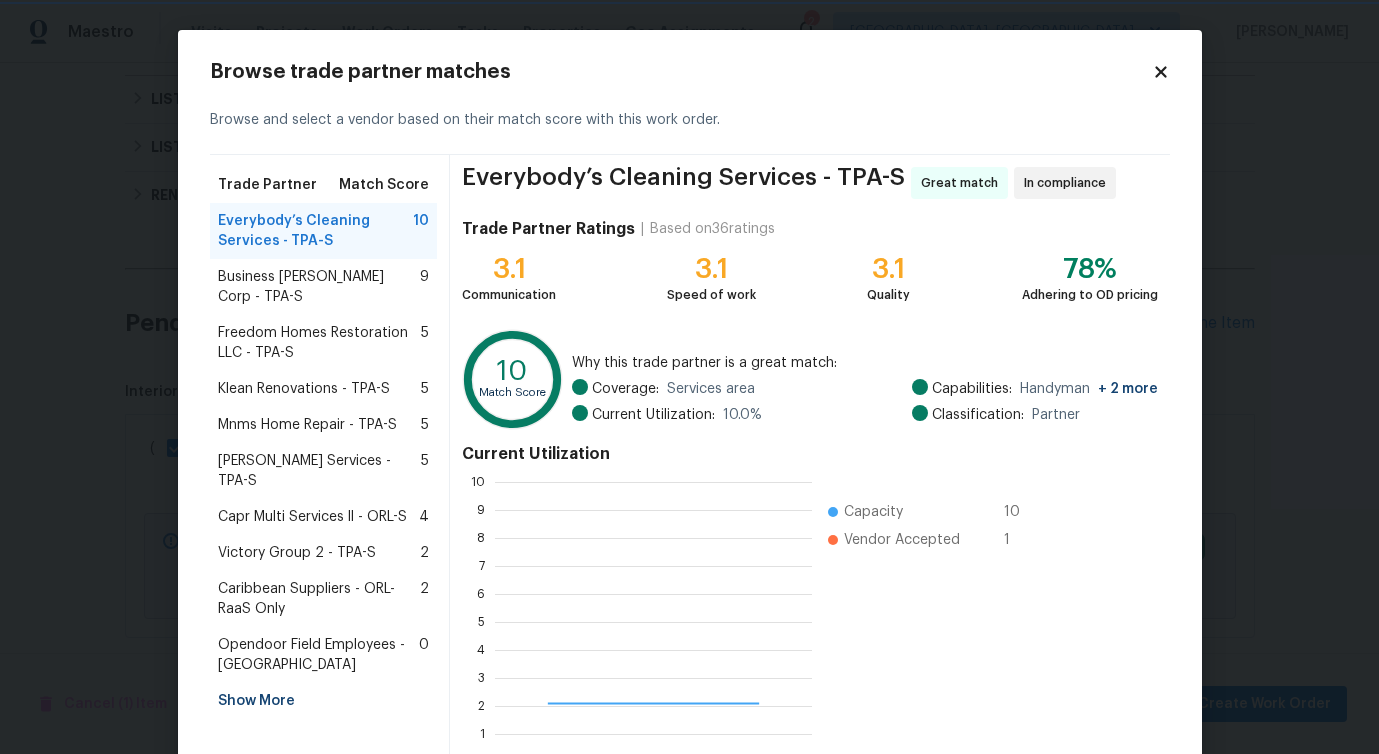 scroll, scrollTop: 2, scrollLeft: 2, axis: both 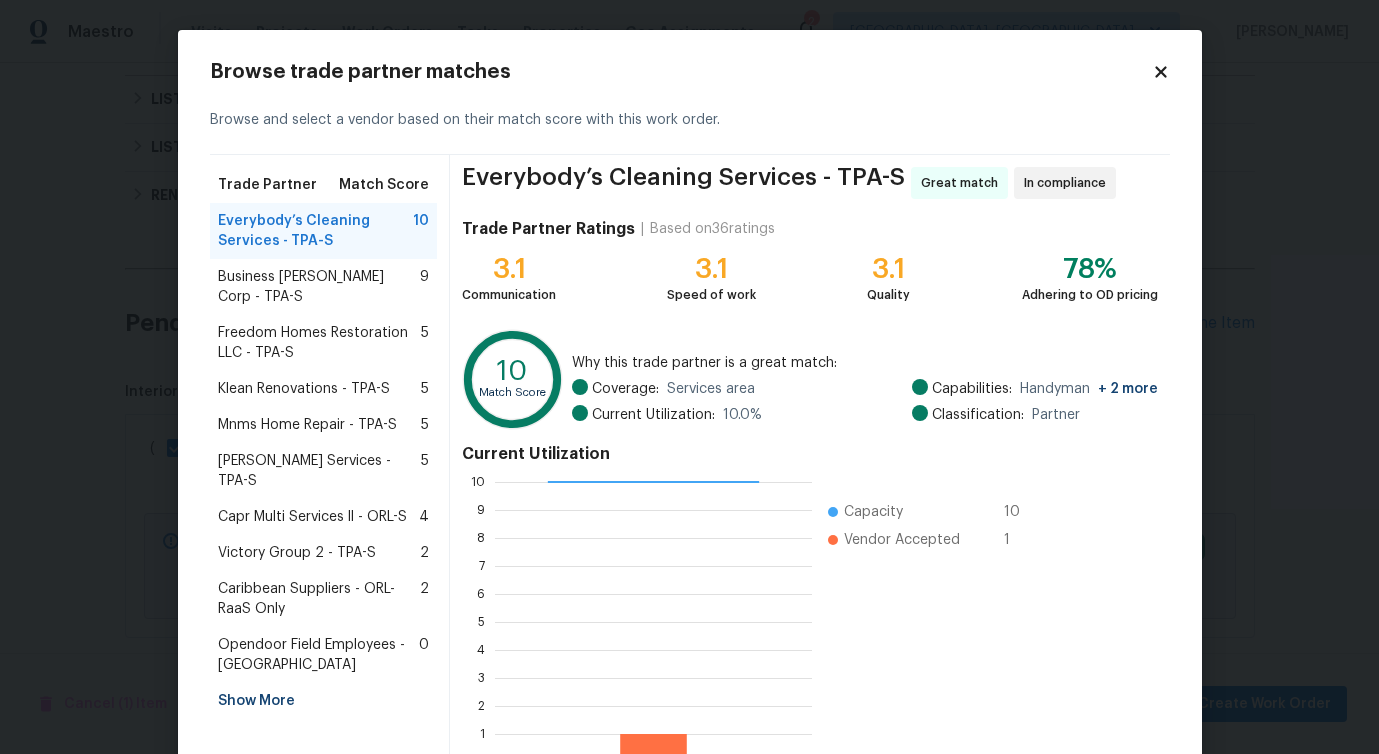 click on "Business Morel Corp - TPA-S" at bounding box center (319, 287) 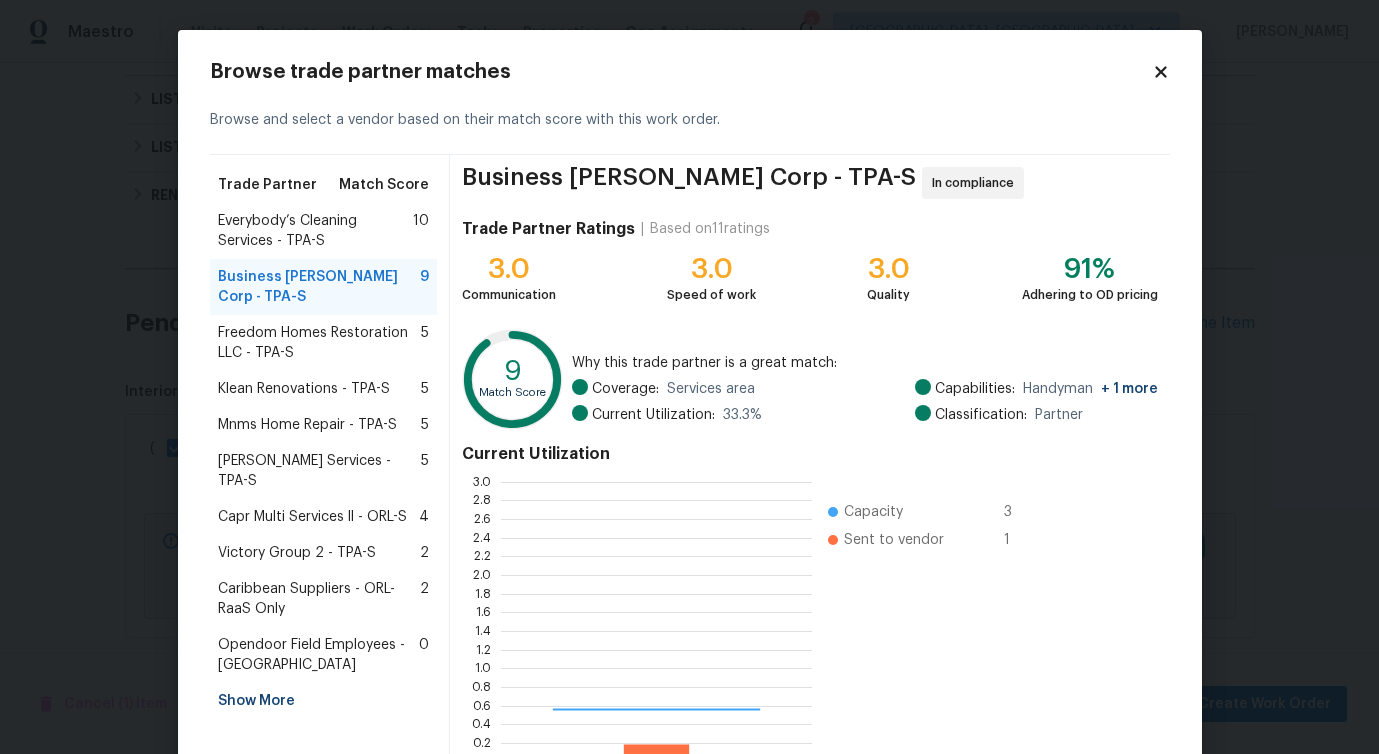 scroll, scrollTop: 2, scrollLeft: 1, axis: both 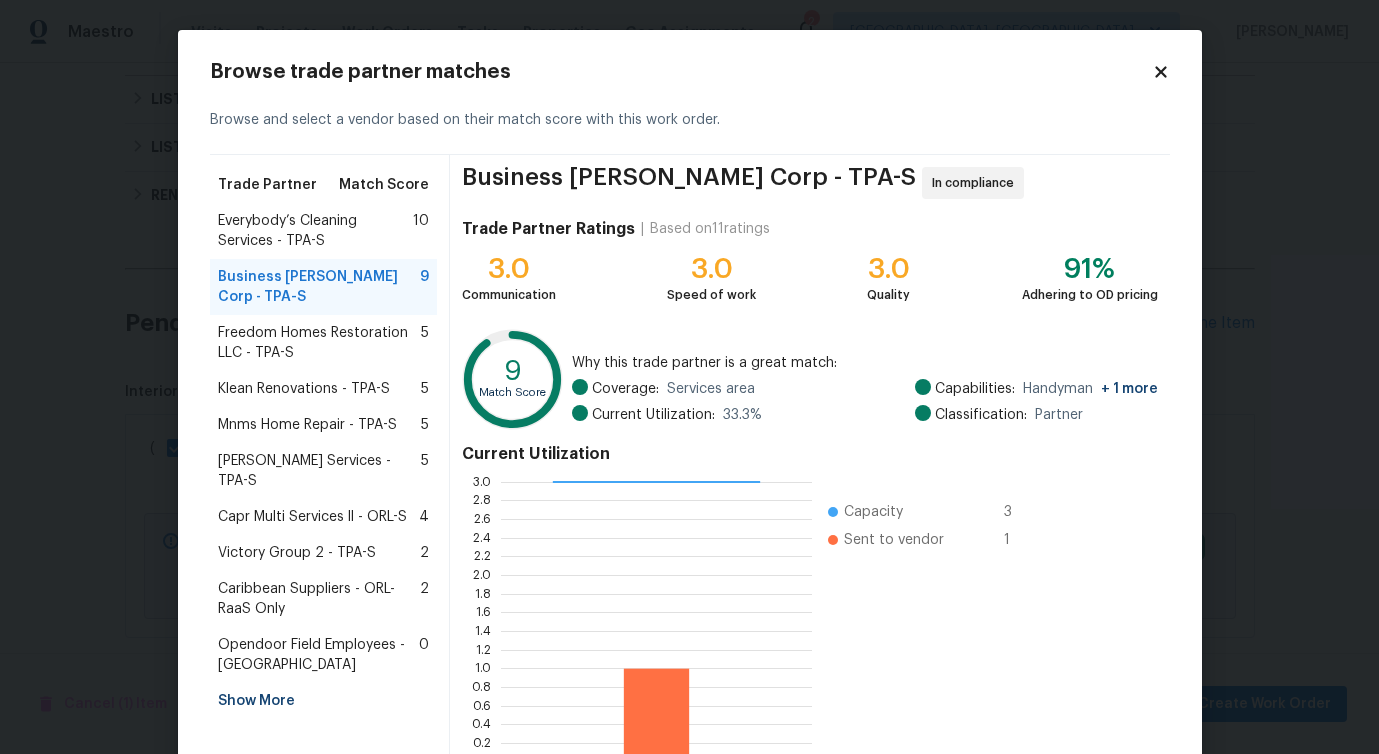 click on "Freedom Homes Restoration LLC - TPA-S" at bounding box center (320, 343) 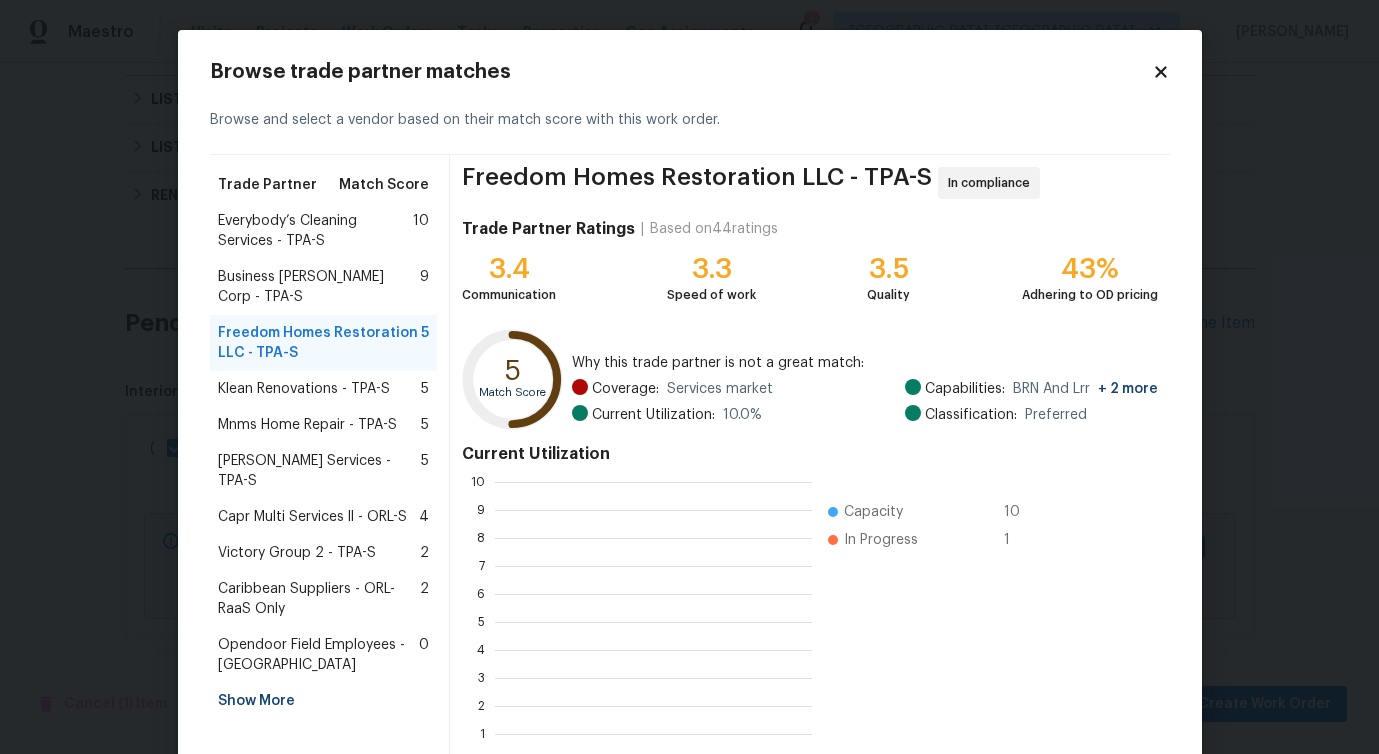 scroll, scrollTop: 2, scrollLeft: 2, axis: both 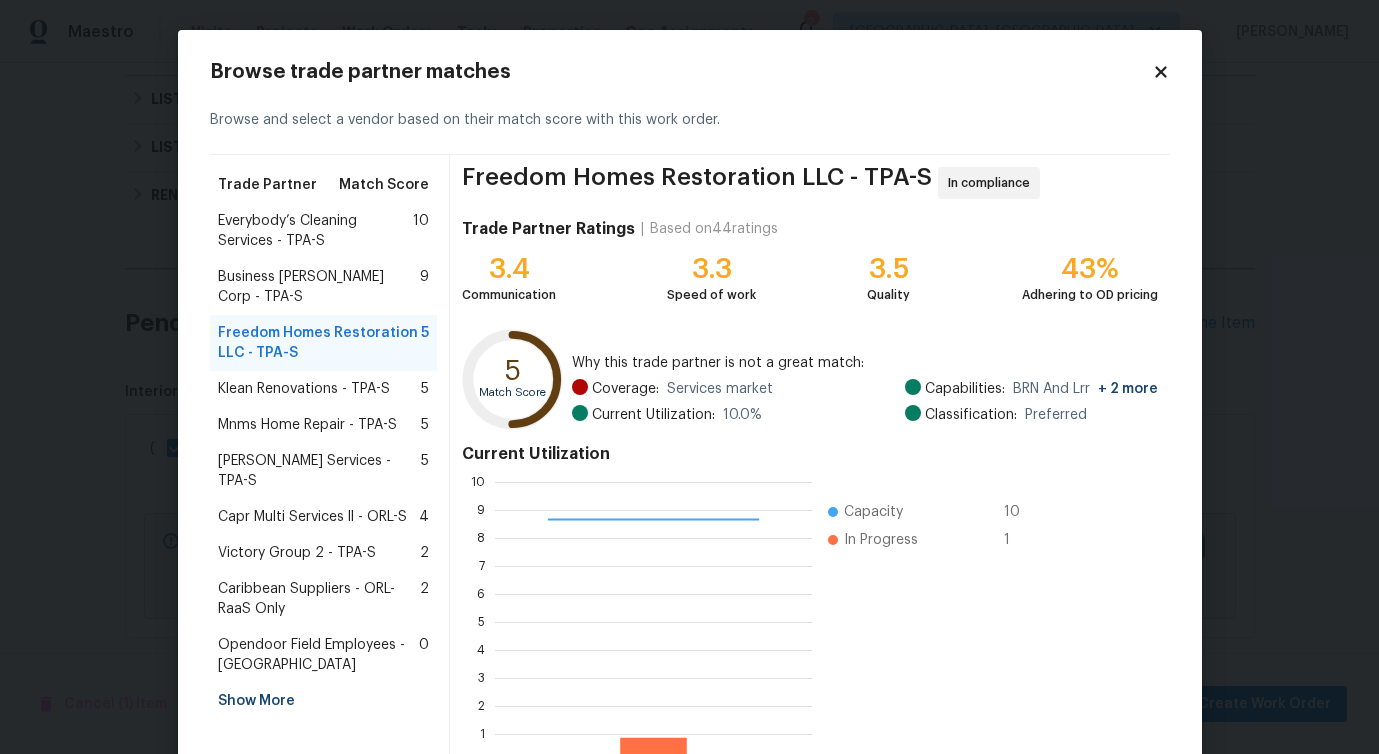 click on "Klean Renovations - TPA-S" at bounding box center (304, 389) 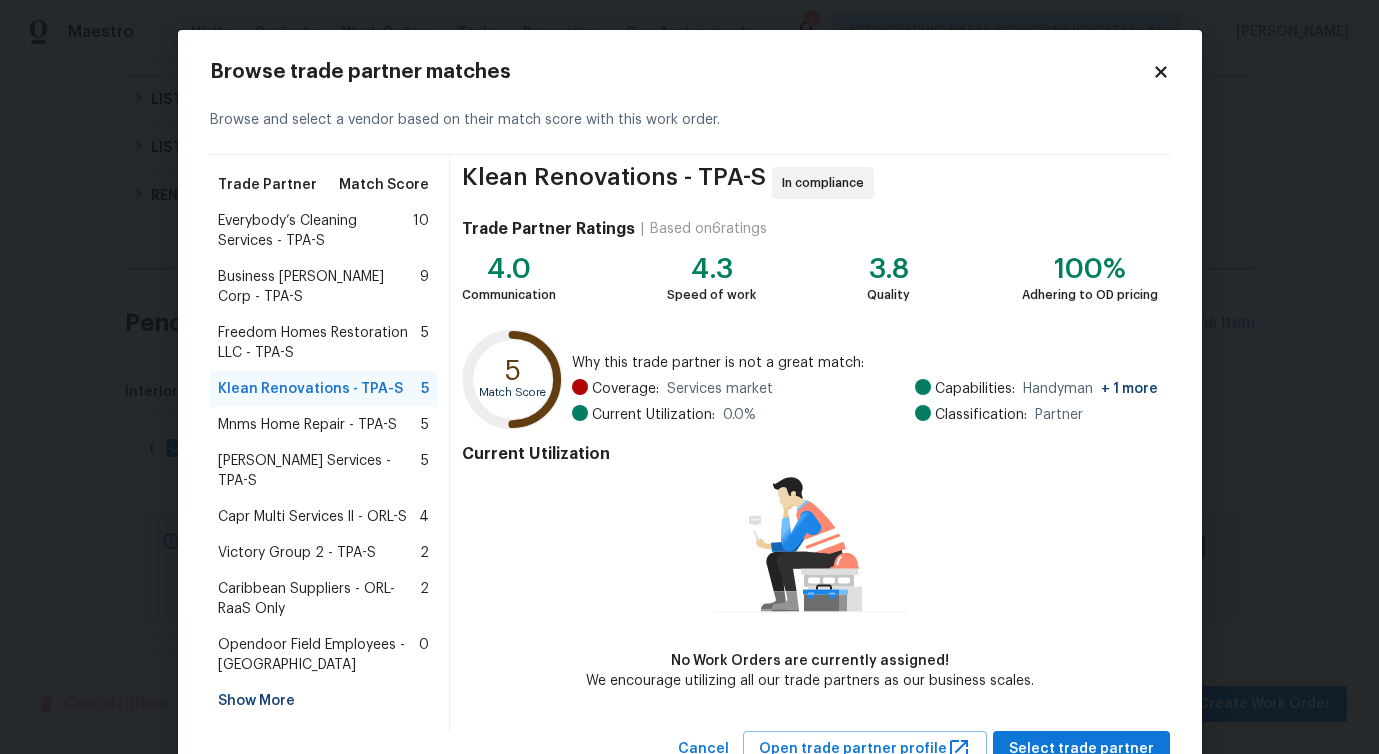 click on "Freedom Homes Restoration LLC - TPA-S" at bounding box center (320, 343) 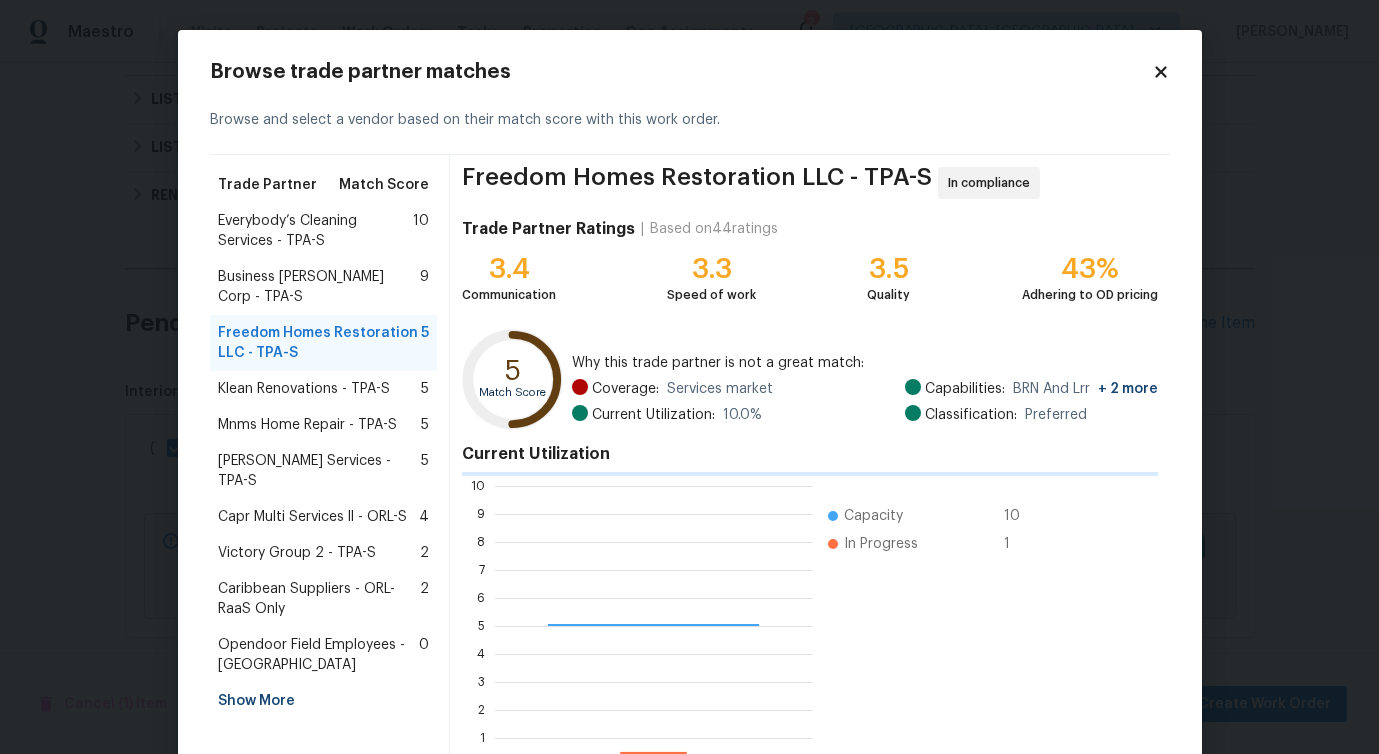 scroll, scrollTop: 2, scrollLeft: 2, axis: both 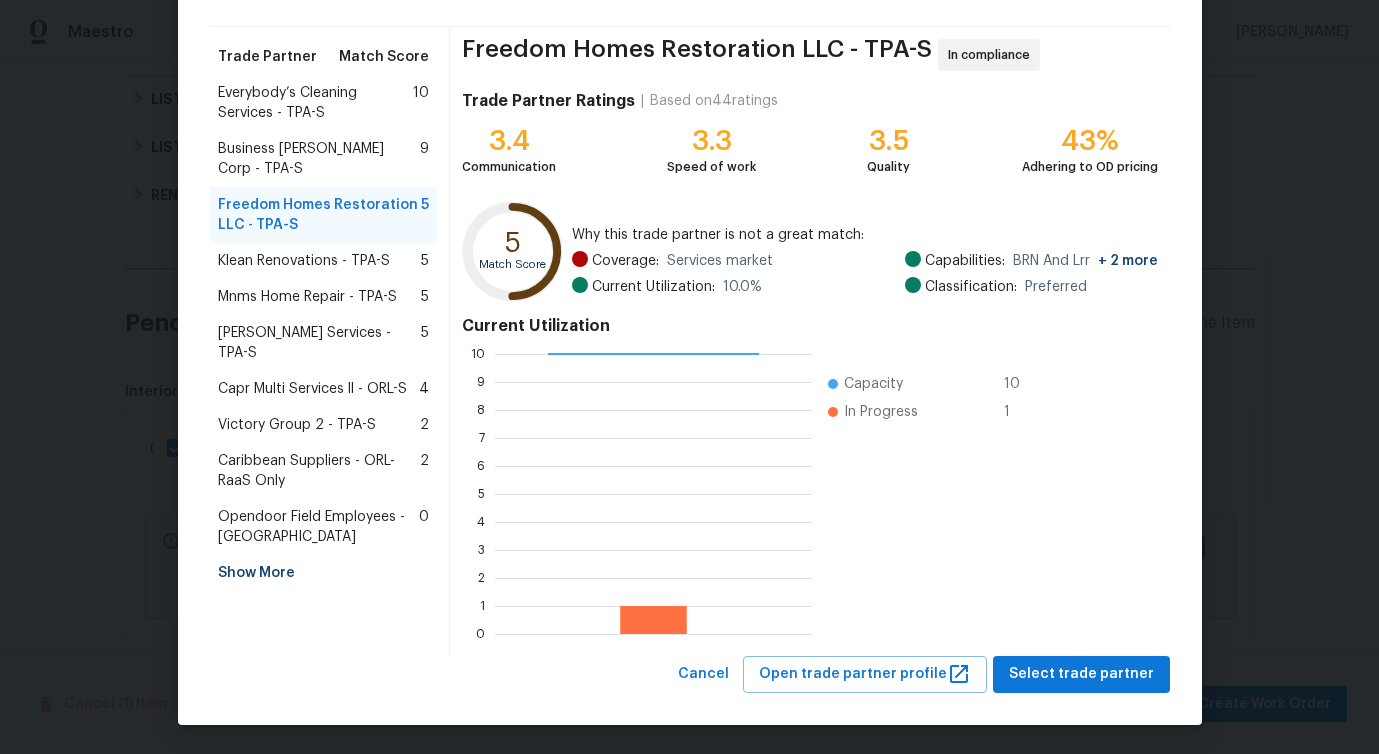 click on "Klean Renovations - TPA-S" at bounding box center [304, 261] 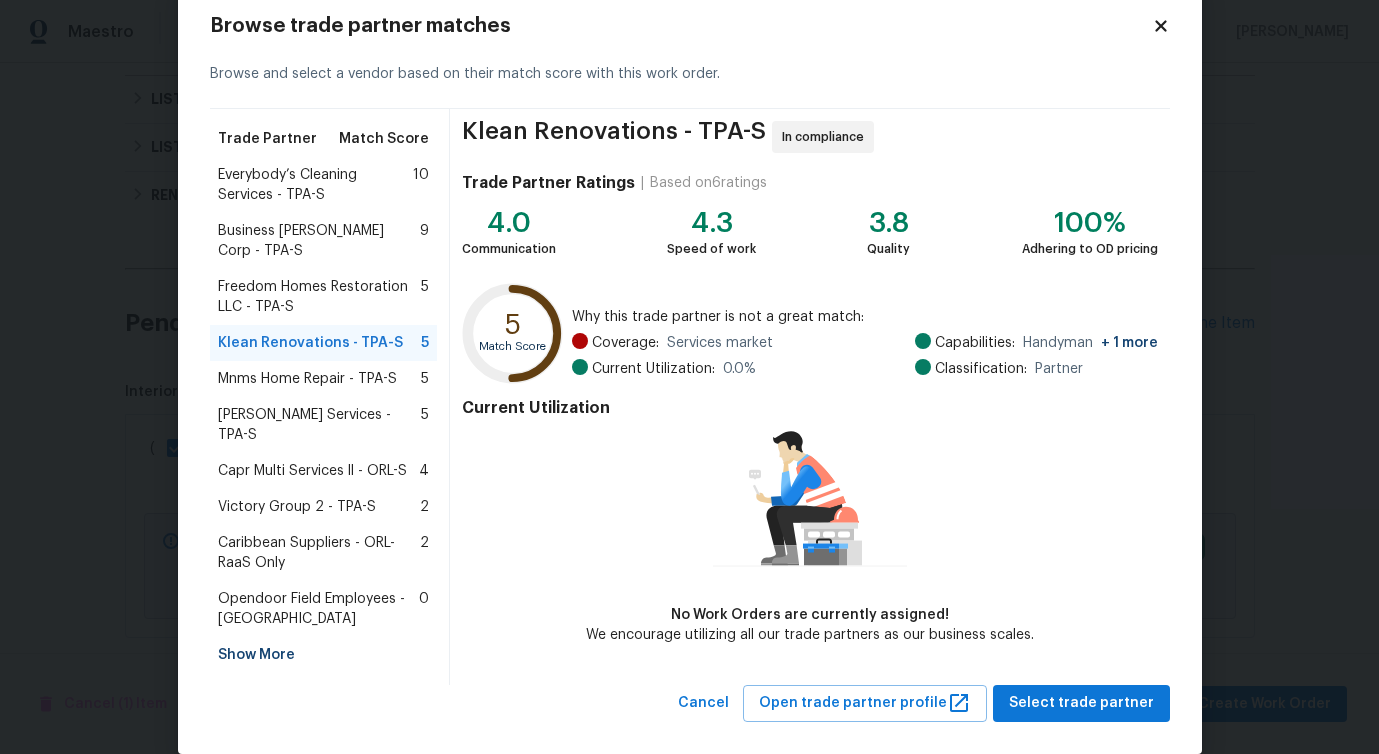 click on "Mnms Home Repair - TPA-S" at bounding box center [307, 379] 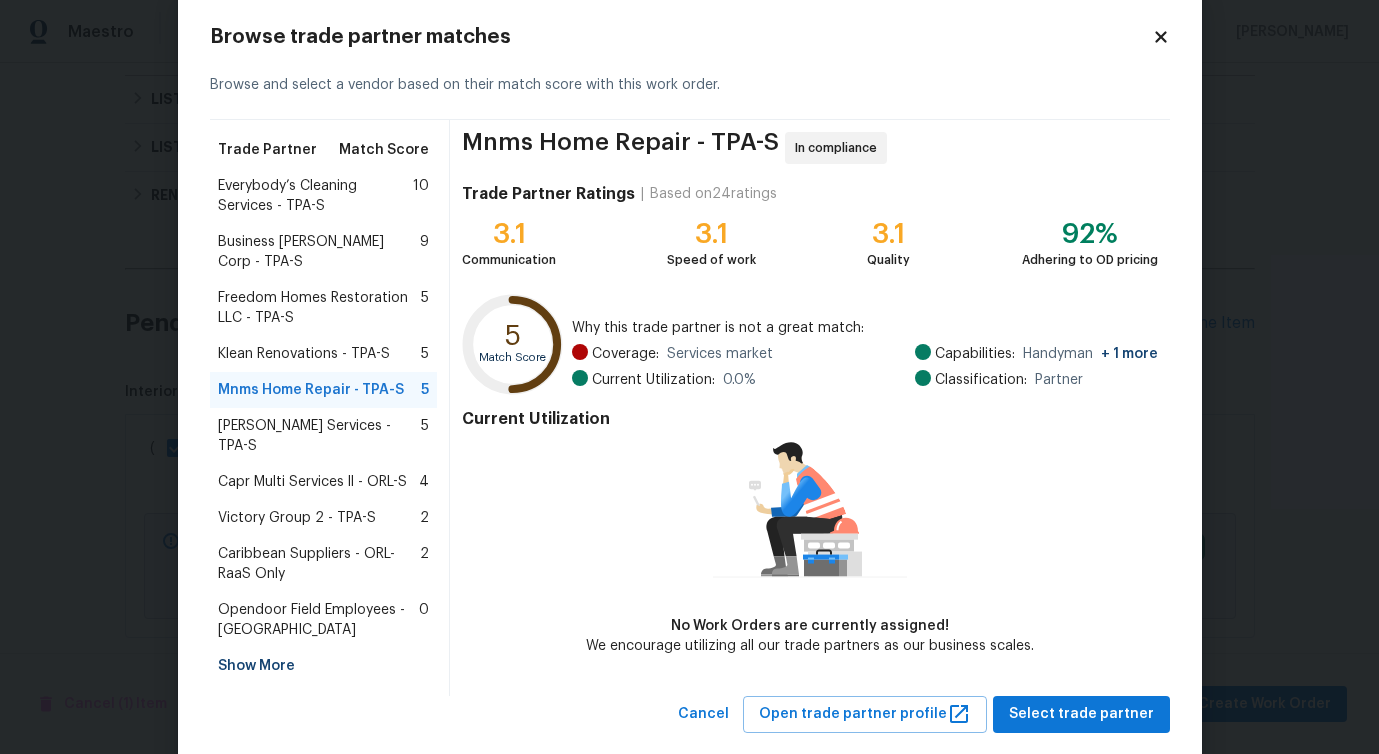 scroll, scrollTop: 46, scrollLeft: 0, axis: vertical 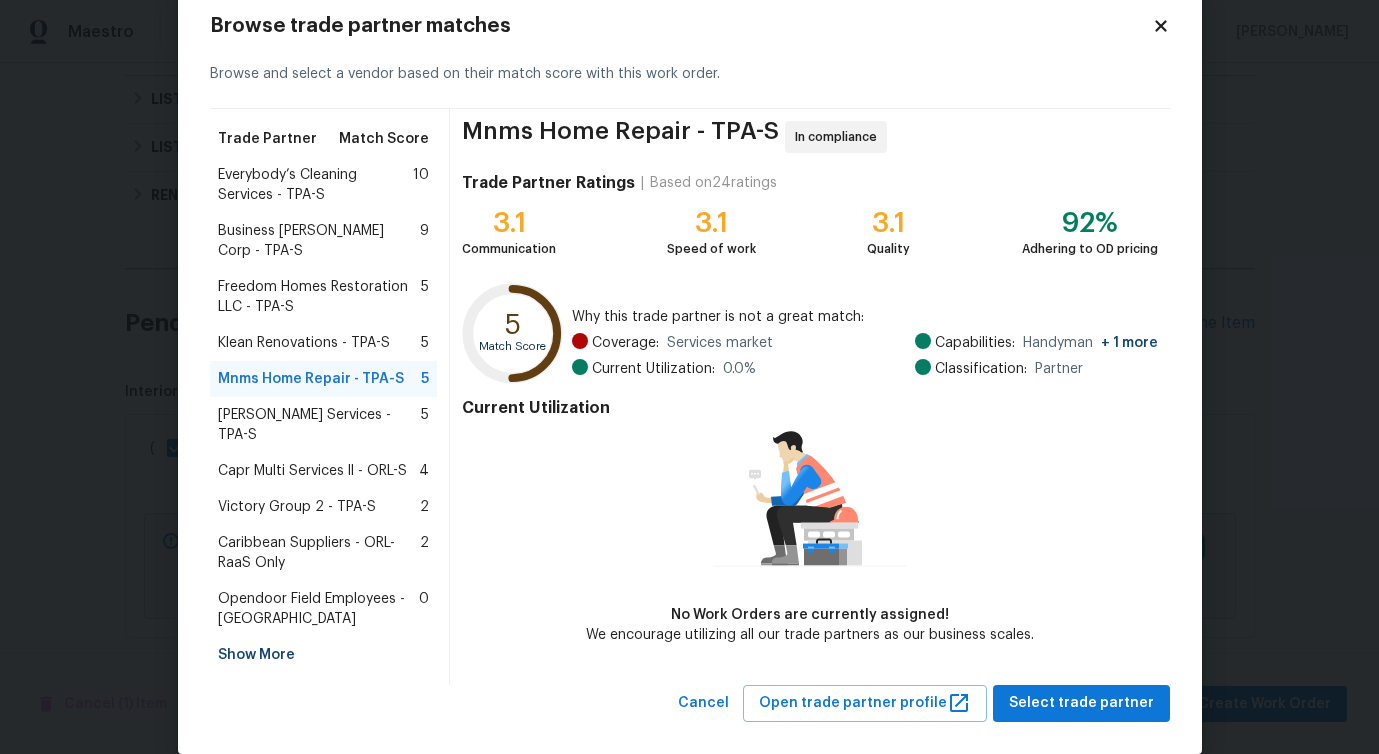 click on "Gabler Services - TPA-S" at bounding box center (320, 425) 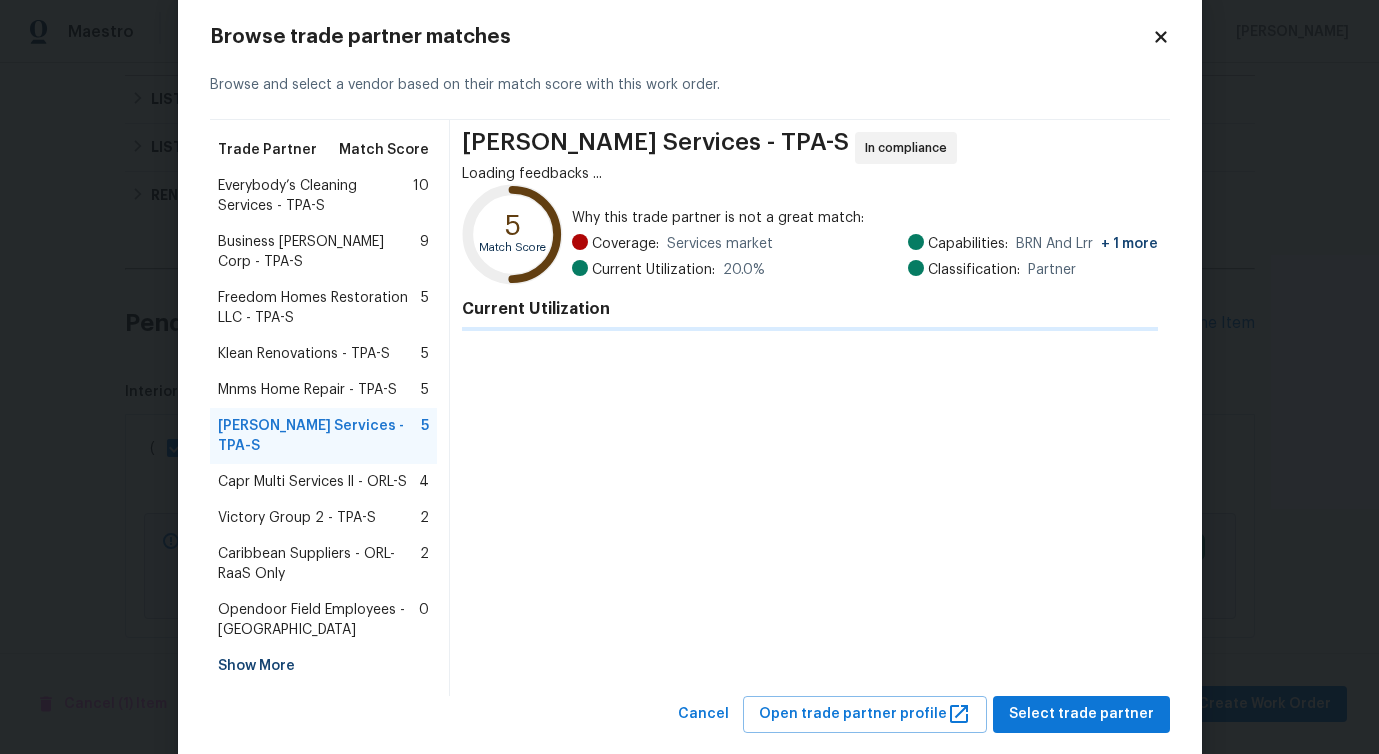 scroll, scrollTop: 128, scrollLeft: 0, axis: vertical 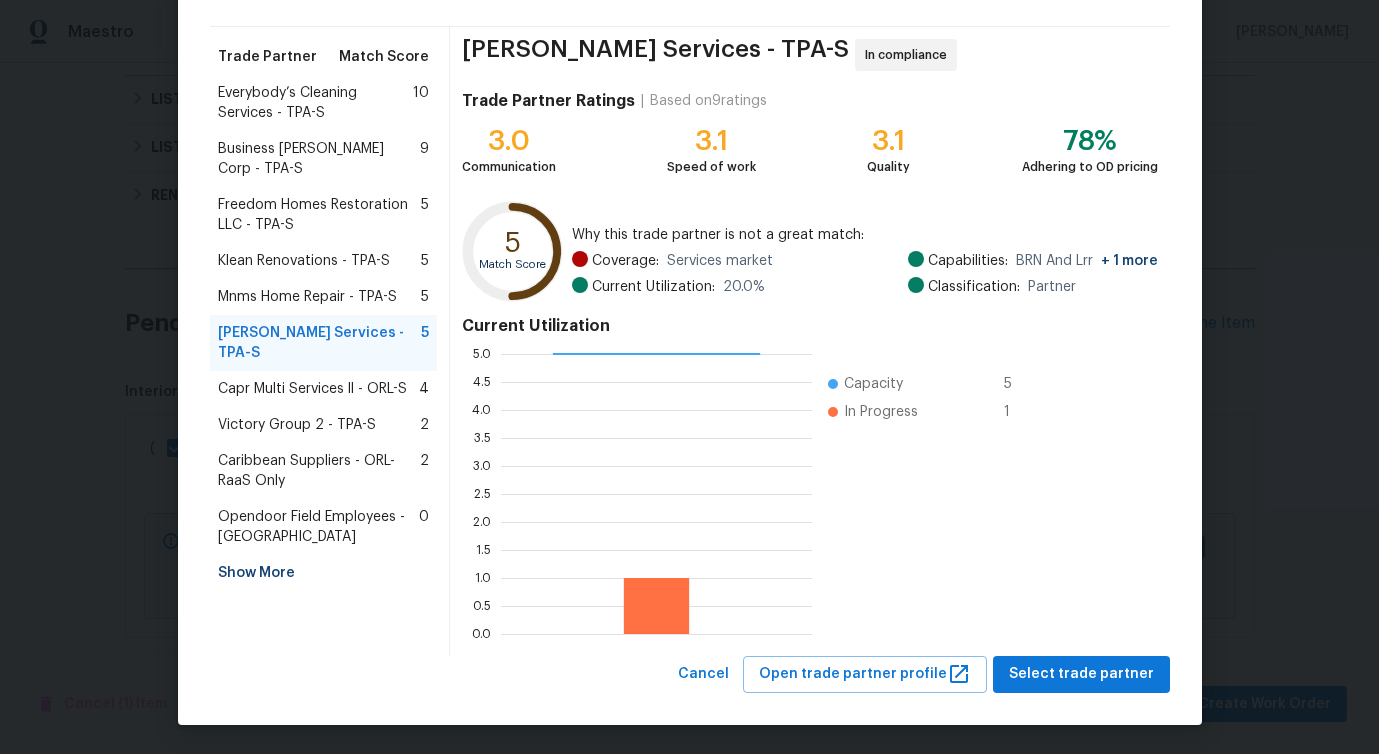 click on "Victory Group 2 - TPA-S 2" at bounding box center [324, 425] 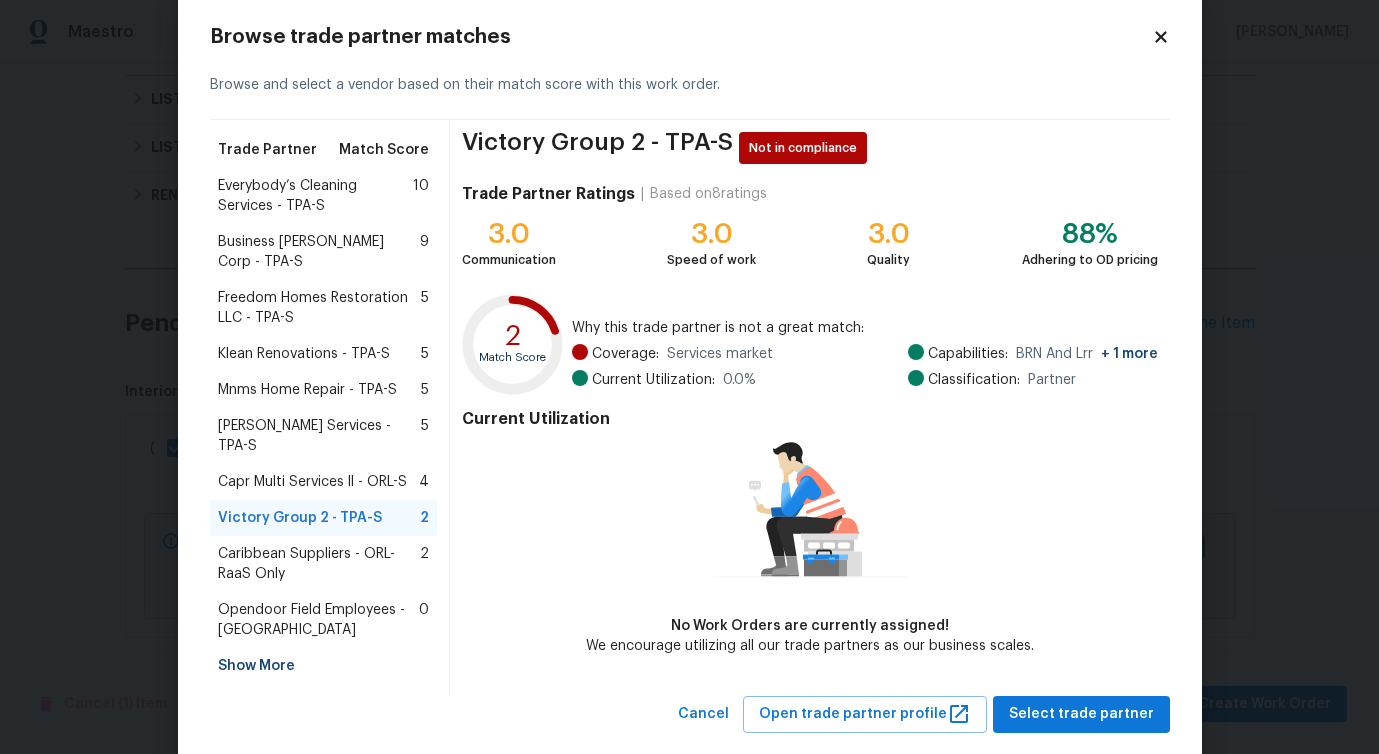 scroll, scrollTop: 46, scrollLeft: 0, axis: vertical 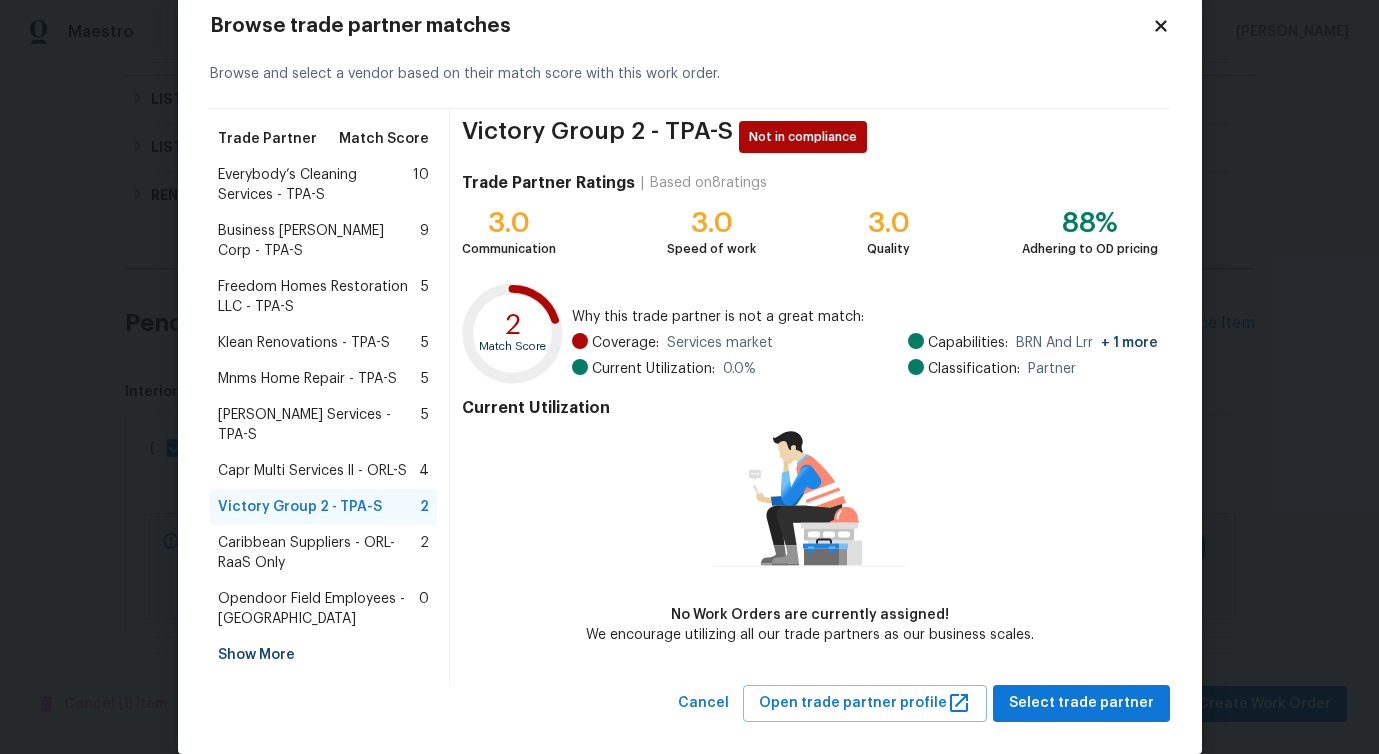 click on "Capr Multi Services ll - ORL-S" at bounding box center [312, 471] 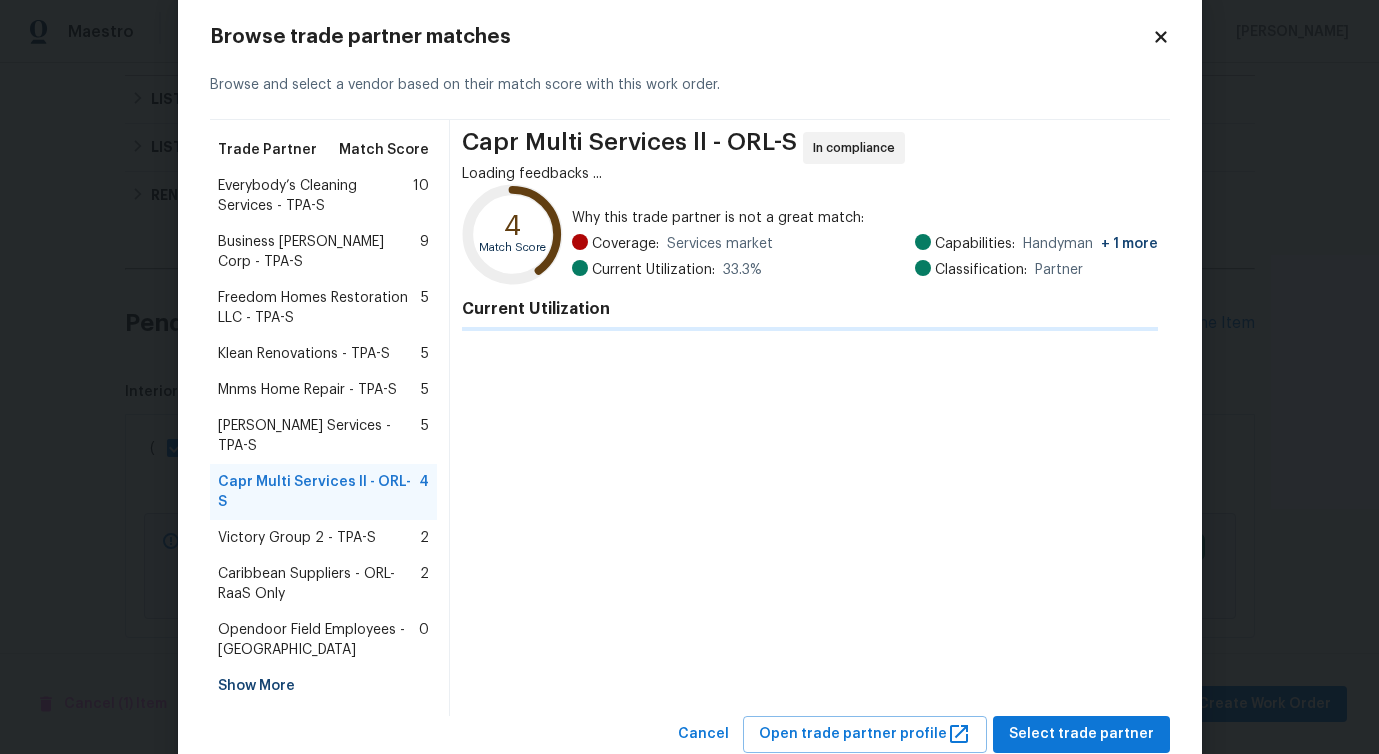 scroll, scrollTop: 128, scrollLeft: 0, axis: vertical 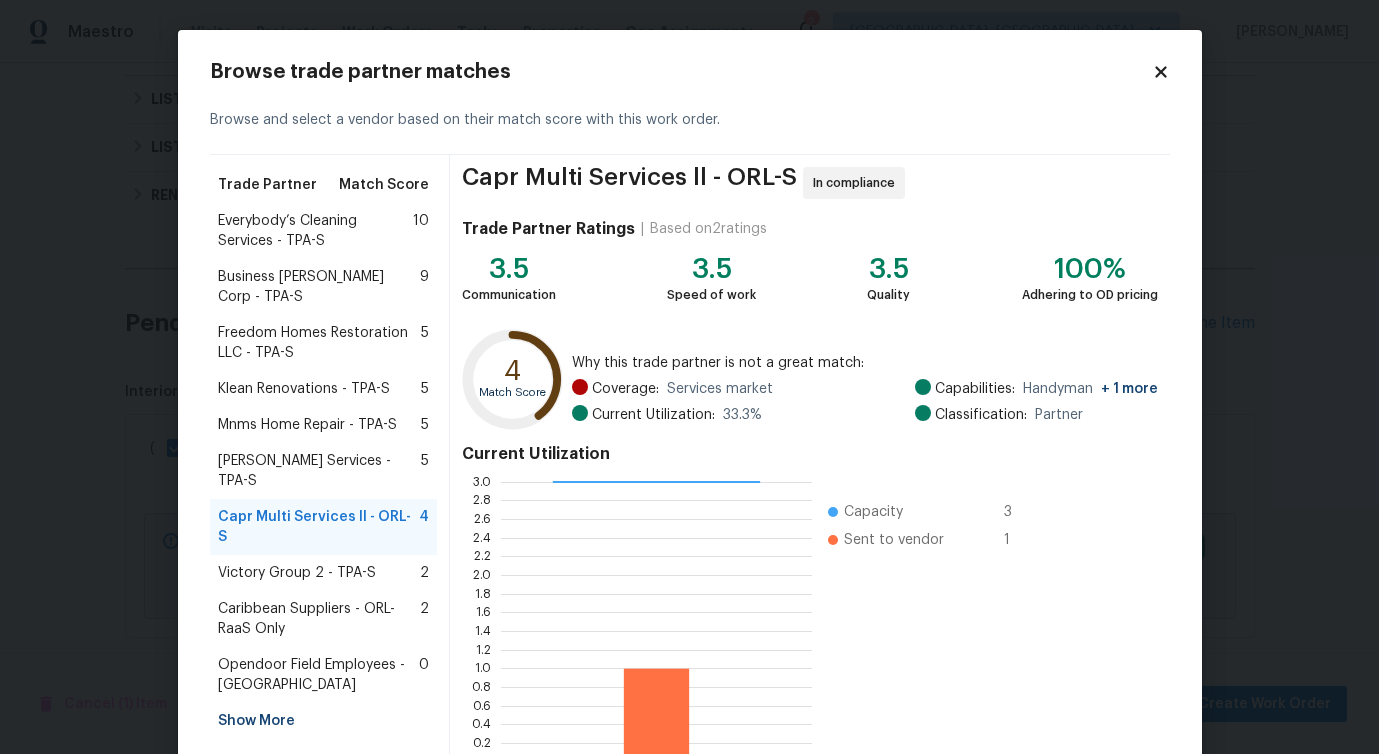 click on "Everybody’s Cleaning Services - TPA-S" at bounding box center [316, 231] 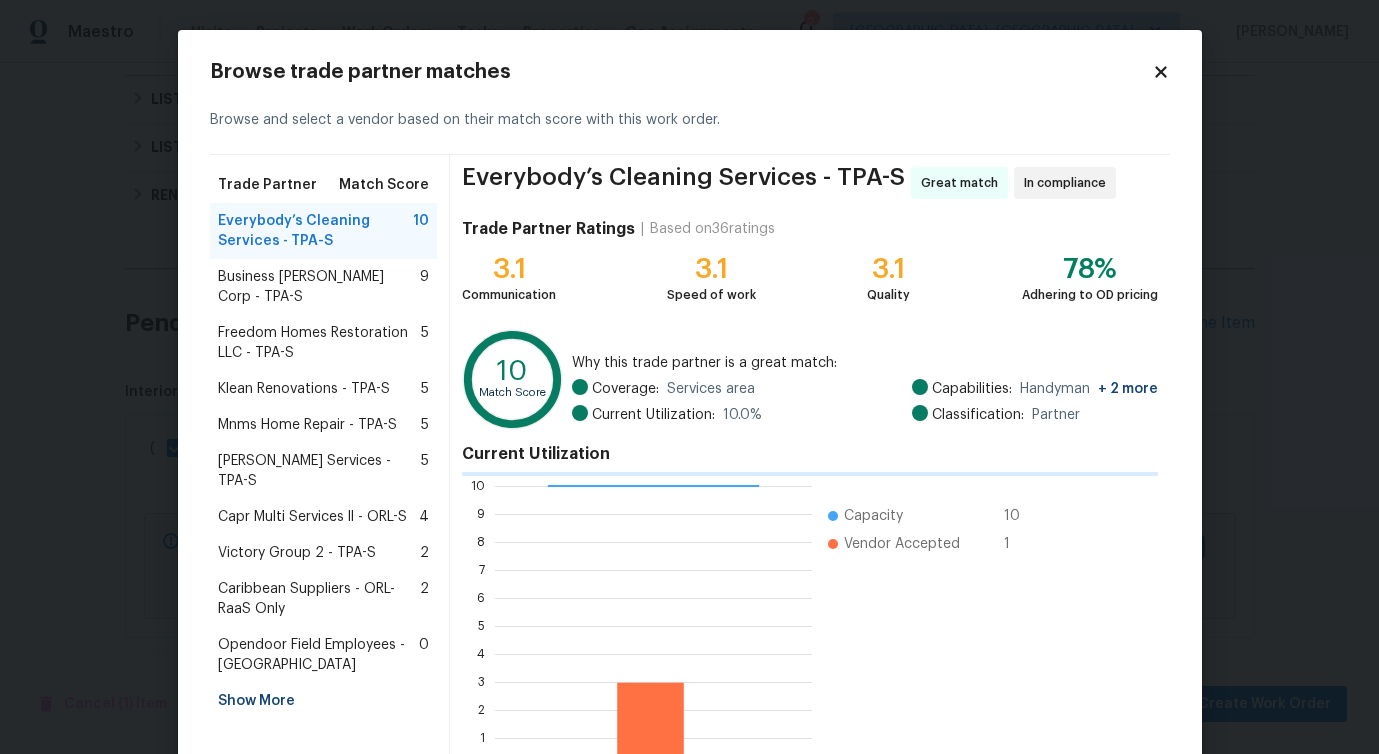 scroll, scrollTop: 280, scrollLeft: 317, axis: both 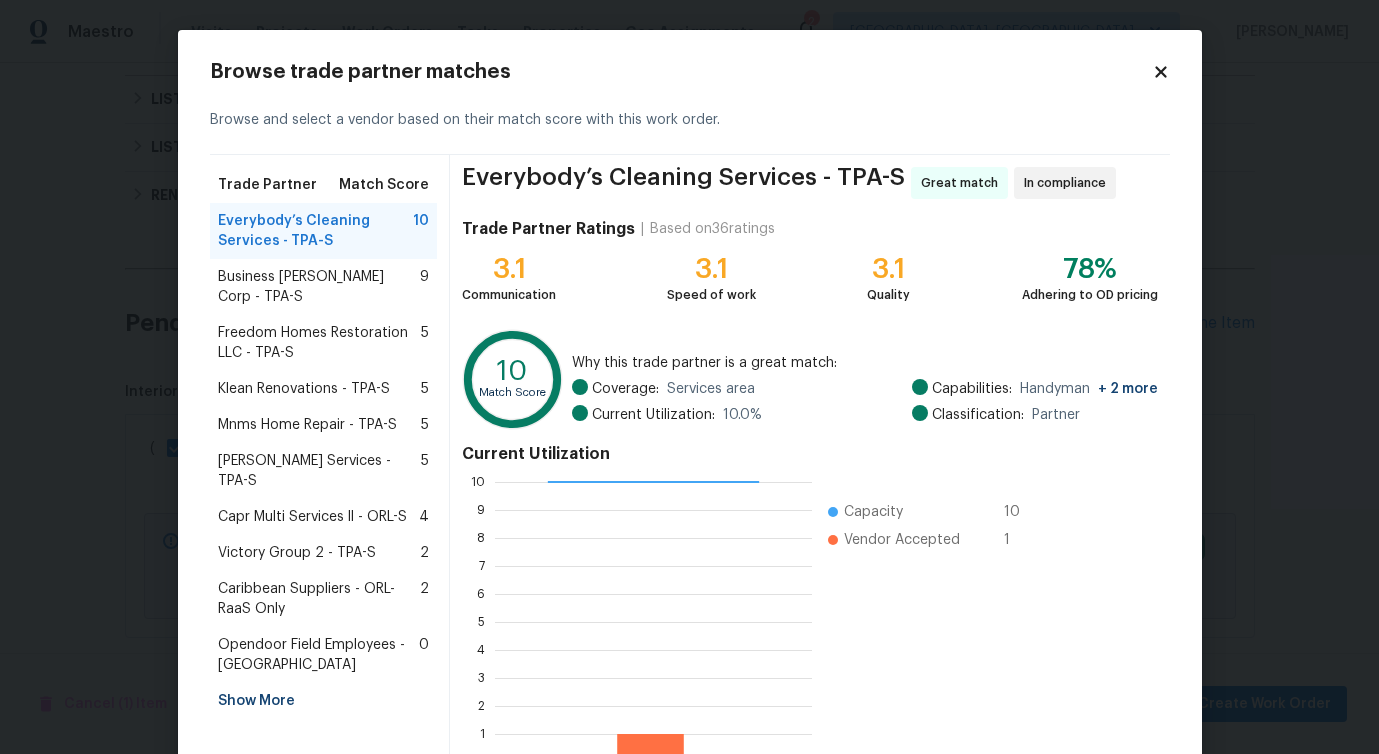 click on "Business Morel Corp - TPA-S" at bounding box center [319, 287] 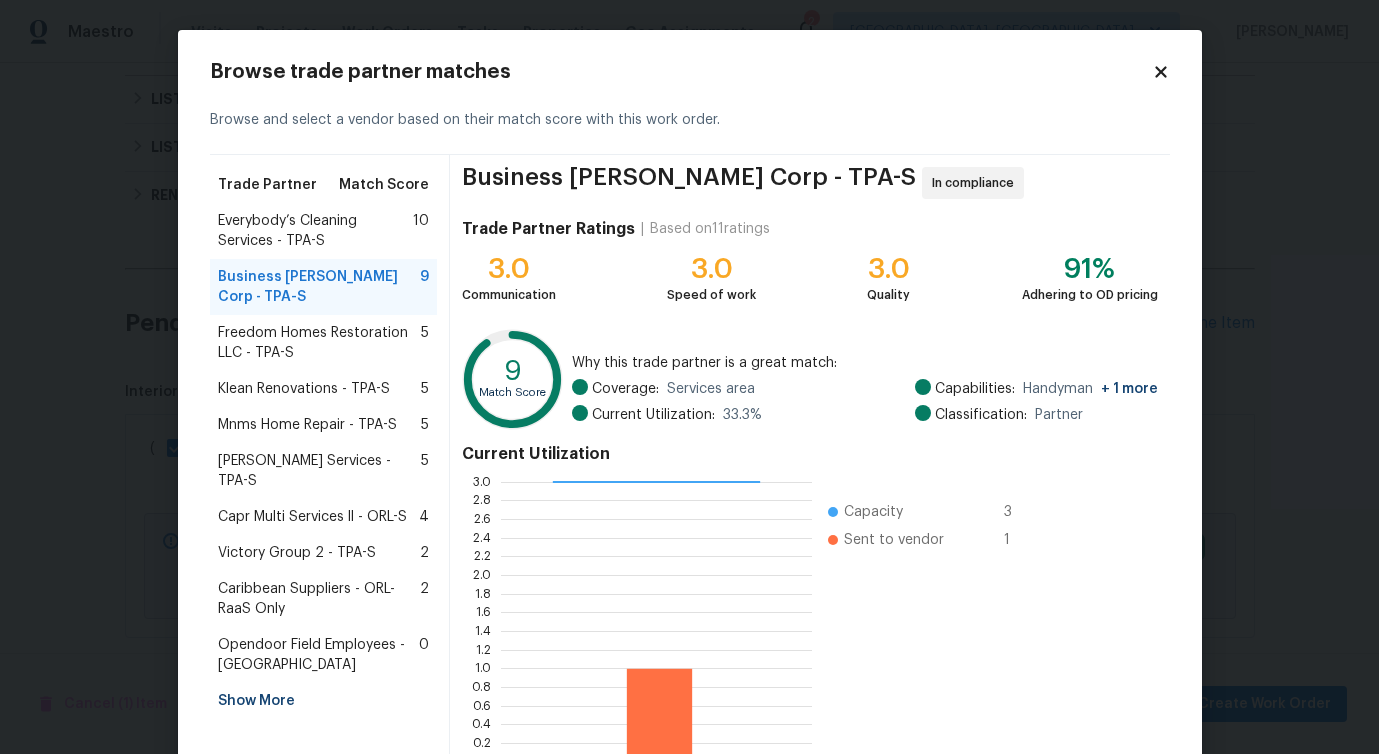 click on "Freedom Homes Restoration LLC - TPA-S" at bounding box center [320, 343] 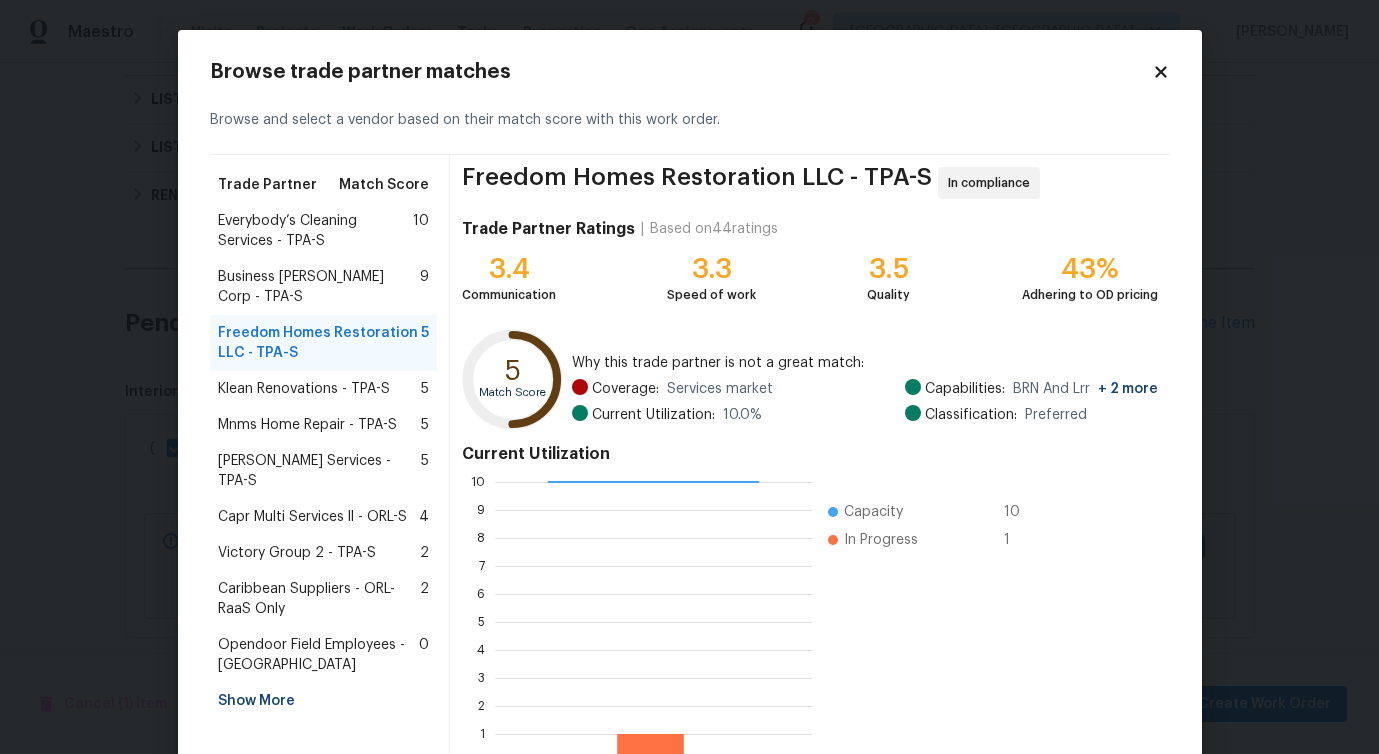 click on "Klean Renovations - TPA-S" at bounding box center [304, 389] 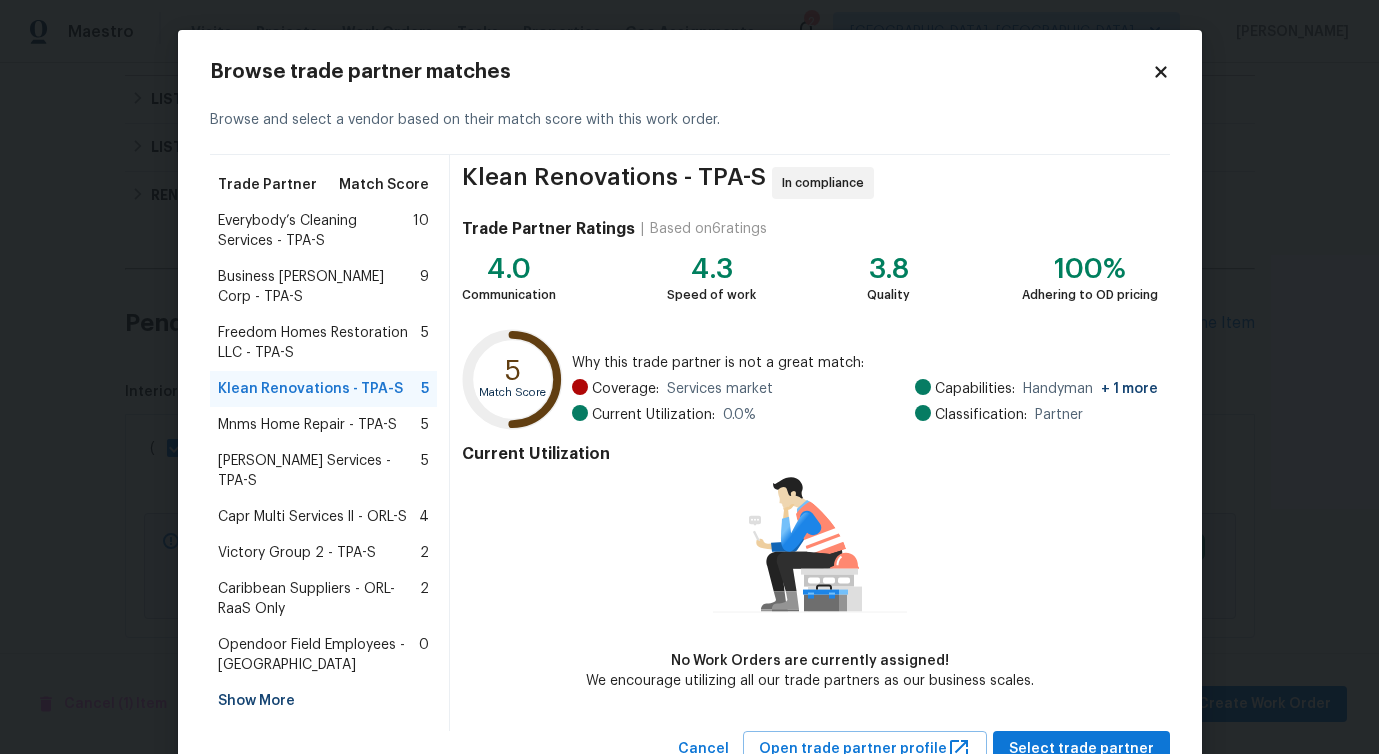 click on "Freedom Homes Restoration LLC - TPA-S" at bounding box center (320, 343) 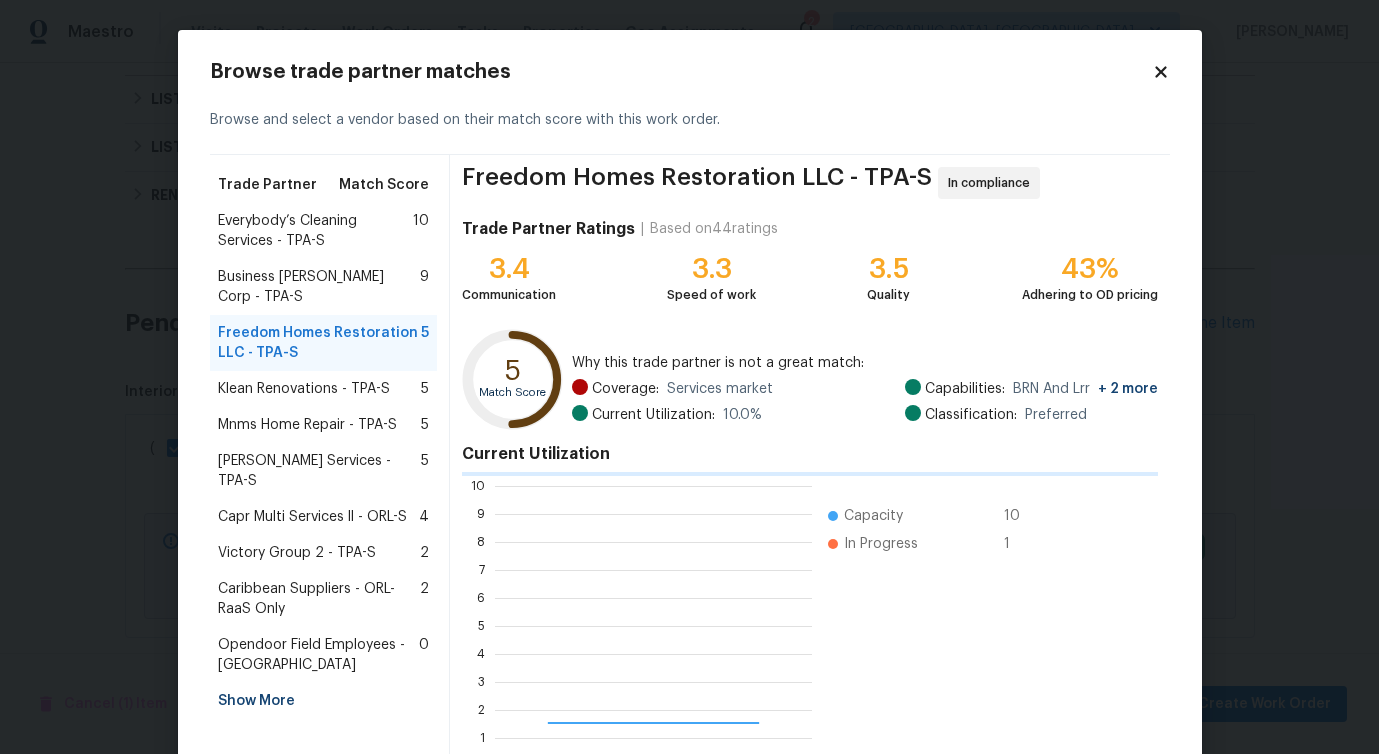 scroll, scrollTop: 2, scrollLeft: 2, axis: both 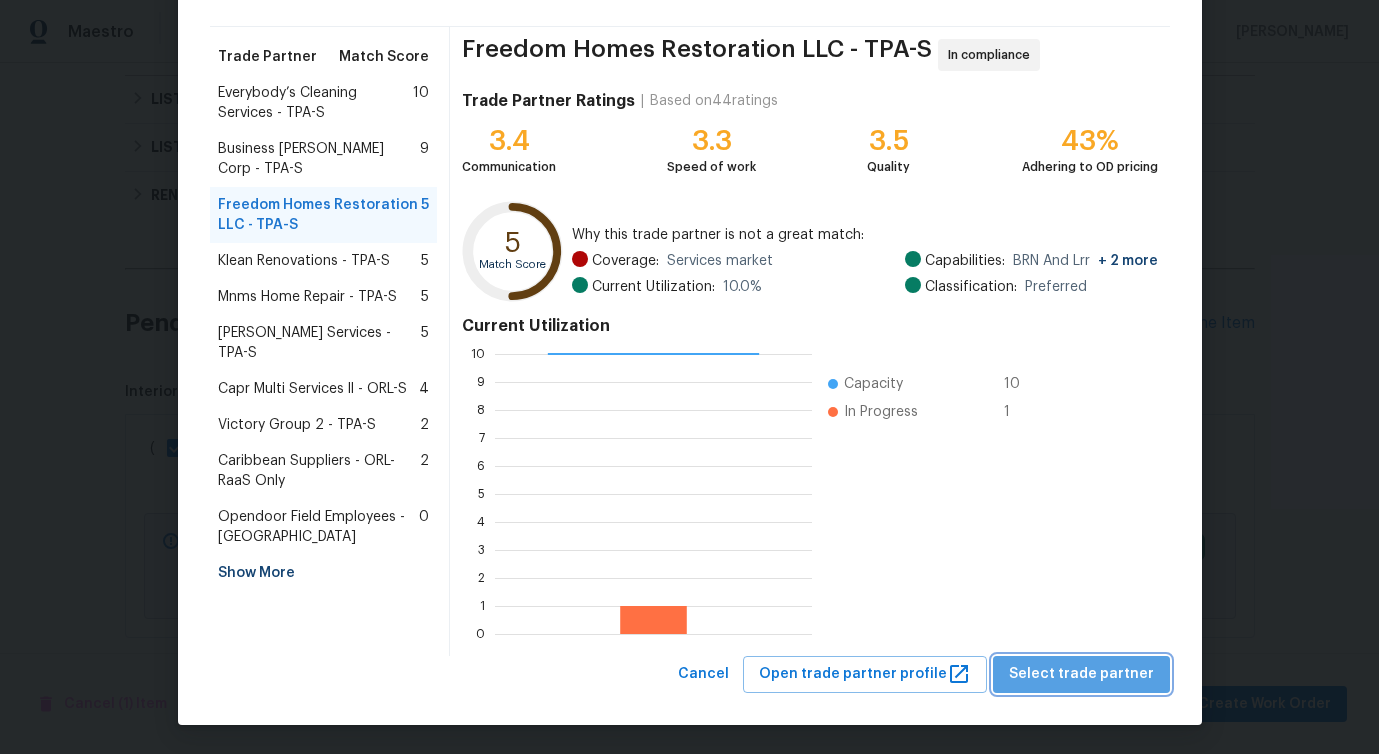 click on "Select trade partner" at bounding box center [1081, 674] 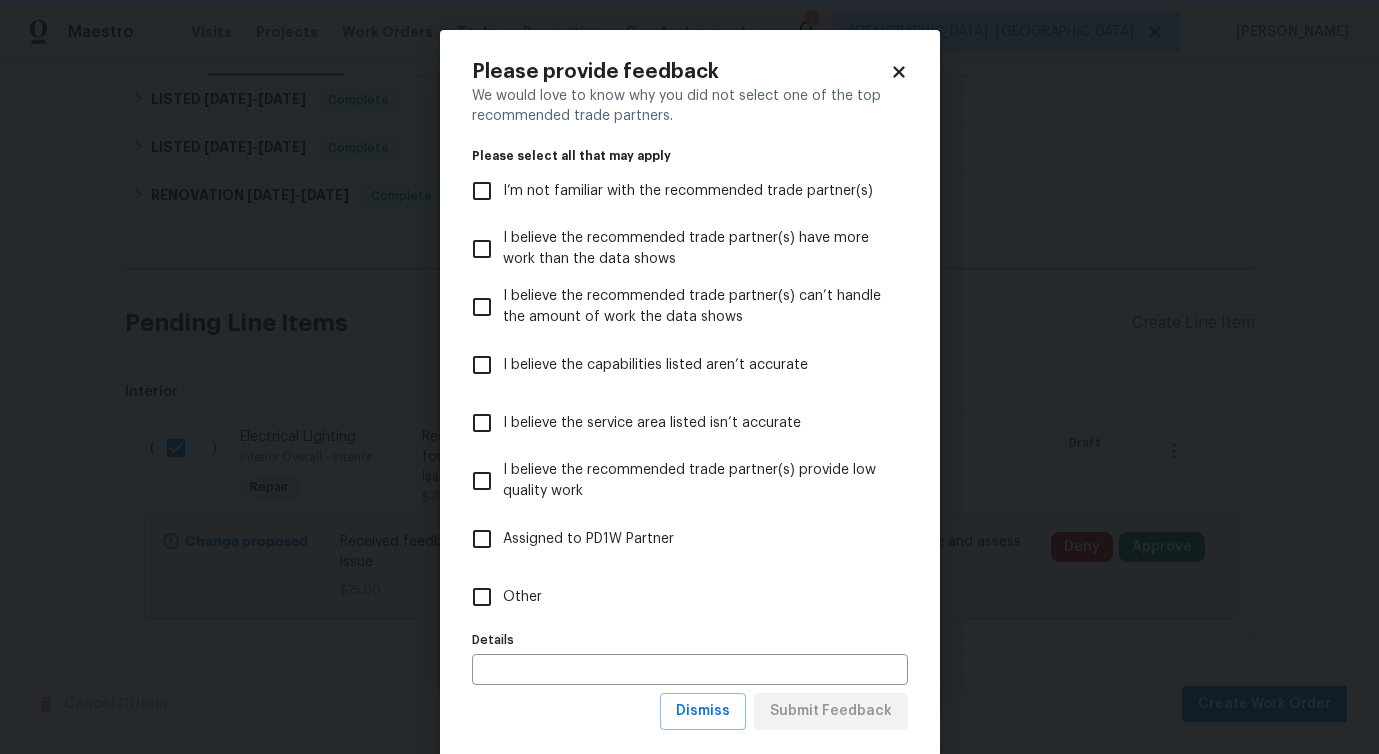 scroll, scrollTop: 0, scrollLeft: 0, axis: both 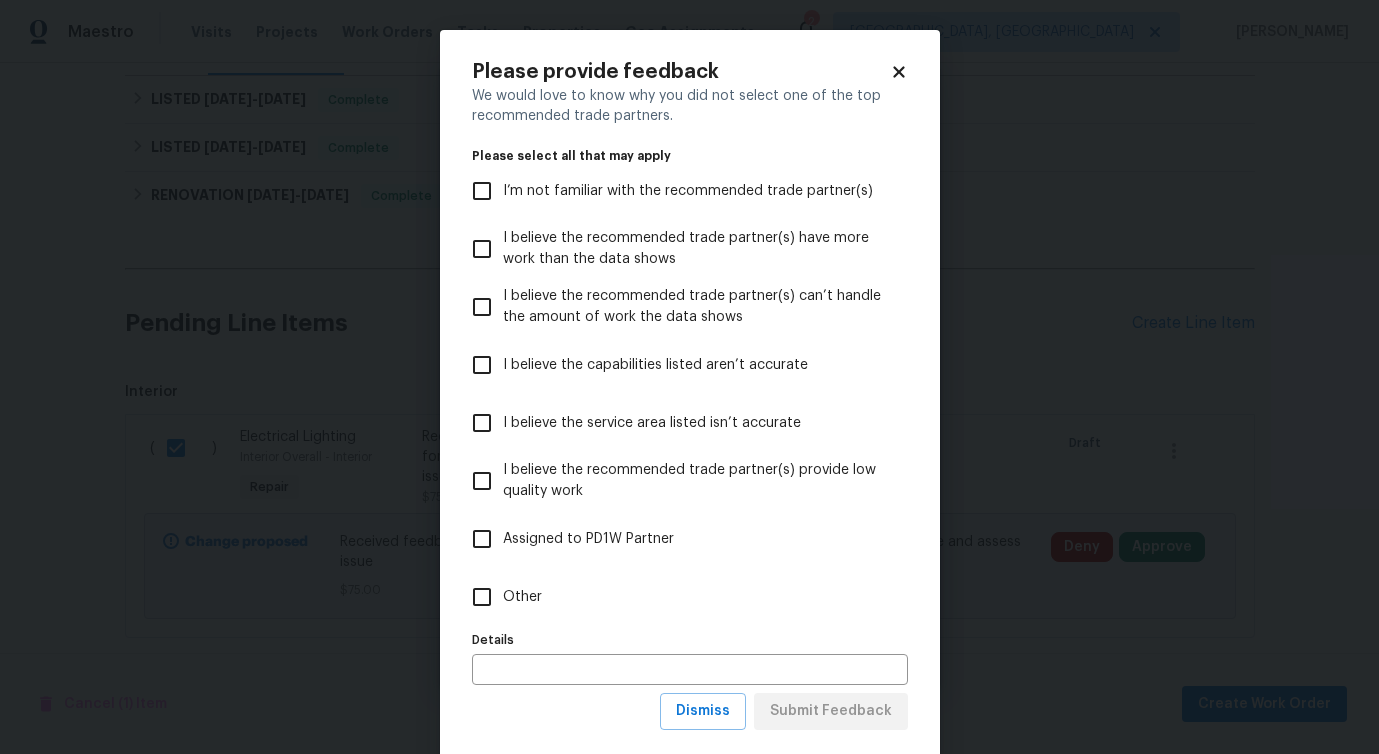 click on "Other" at bounding box center (482, 597) 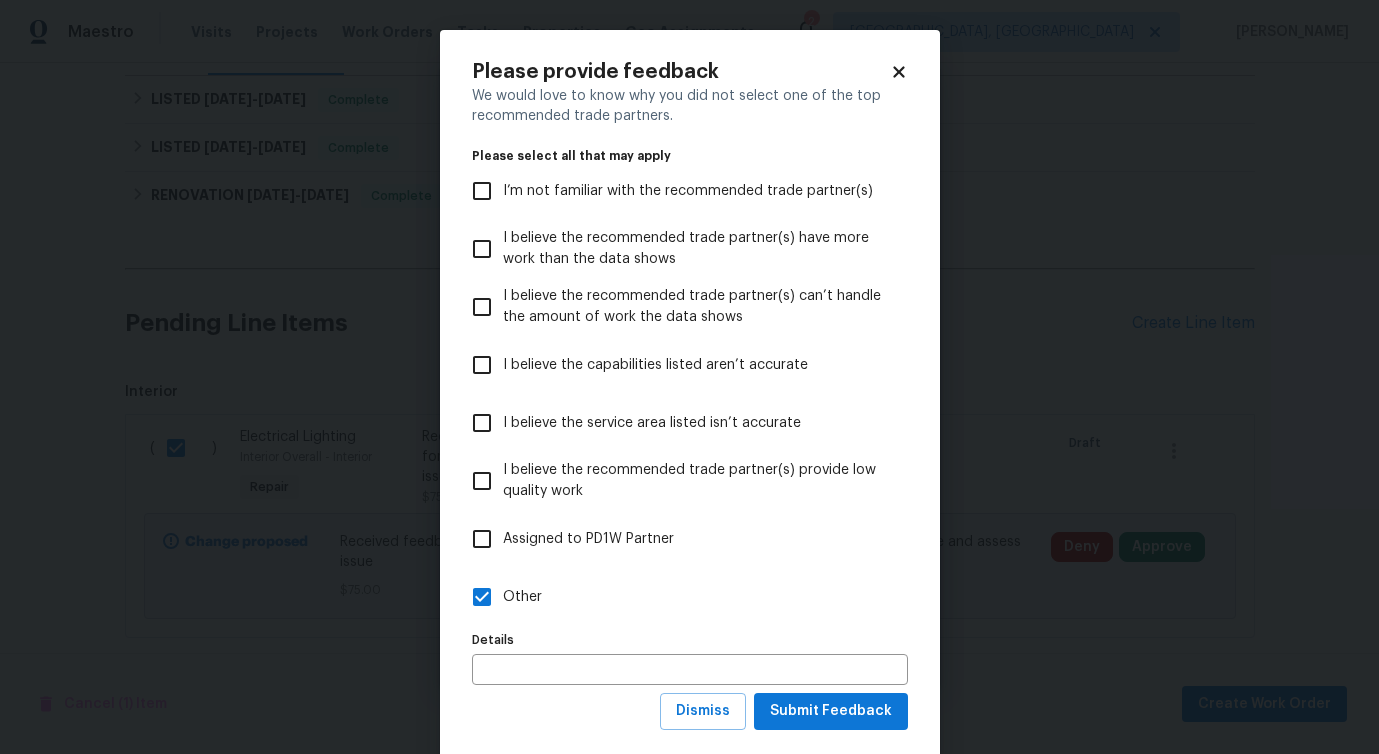 scroll, scrollTop: 38, scrollLeft: 0, axis: vertical 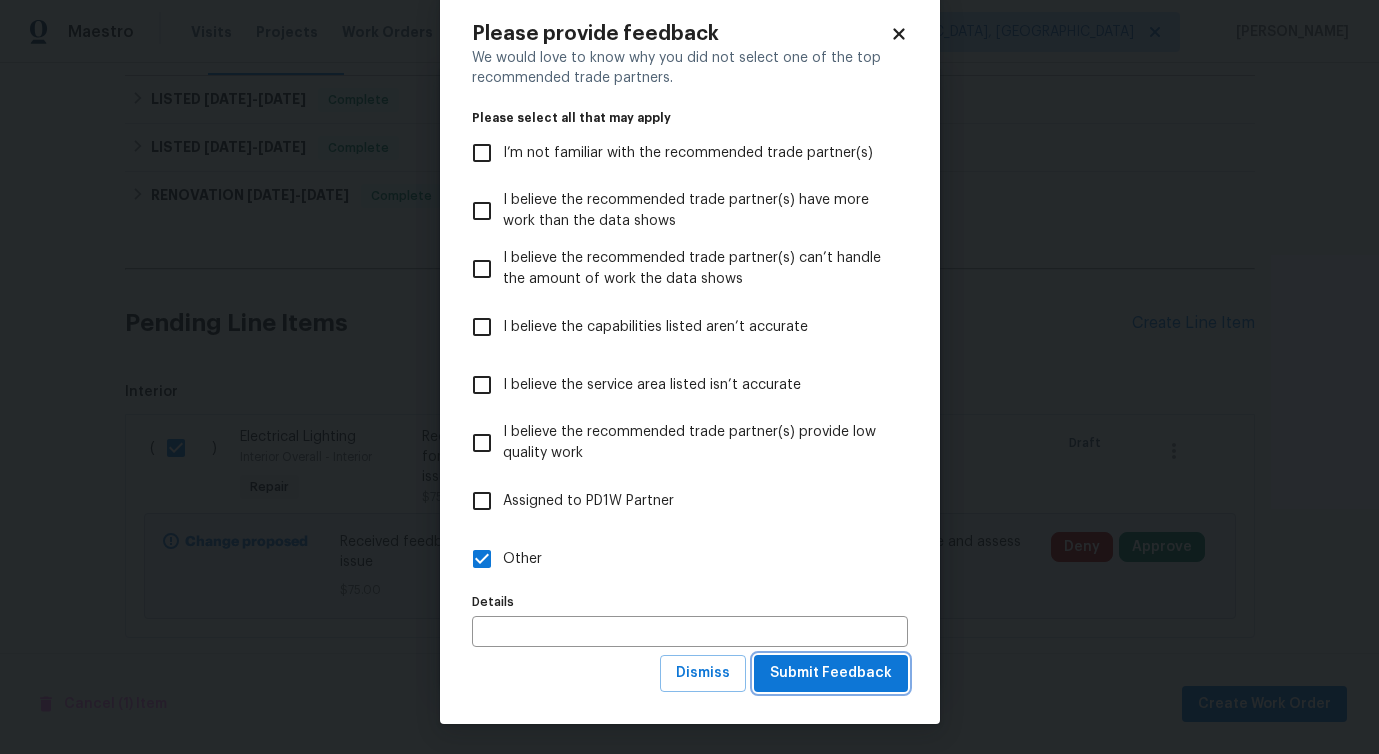 click on "Submit Feedback" at bounding box center (831, 673) 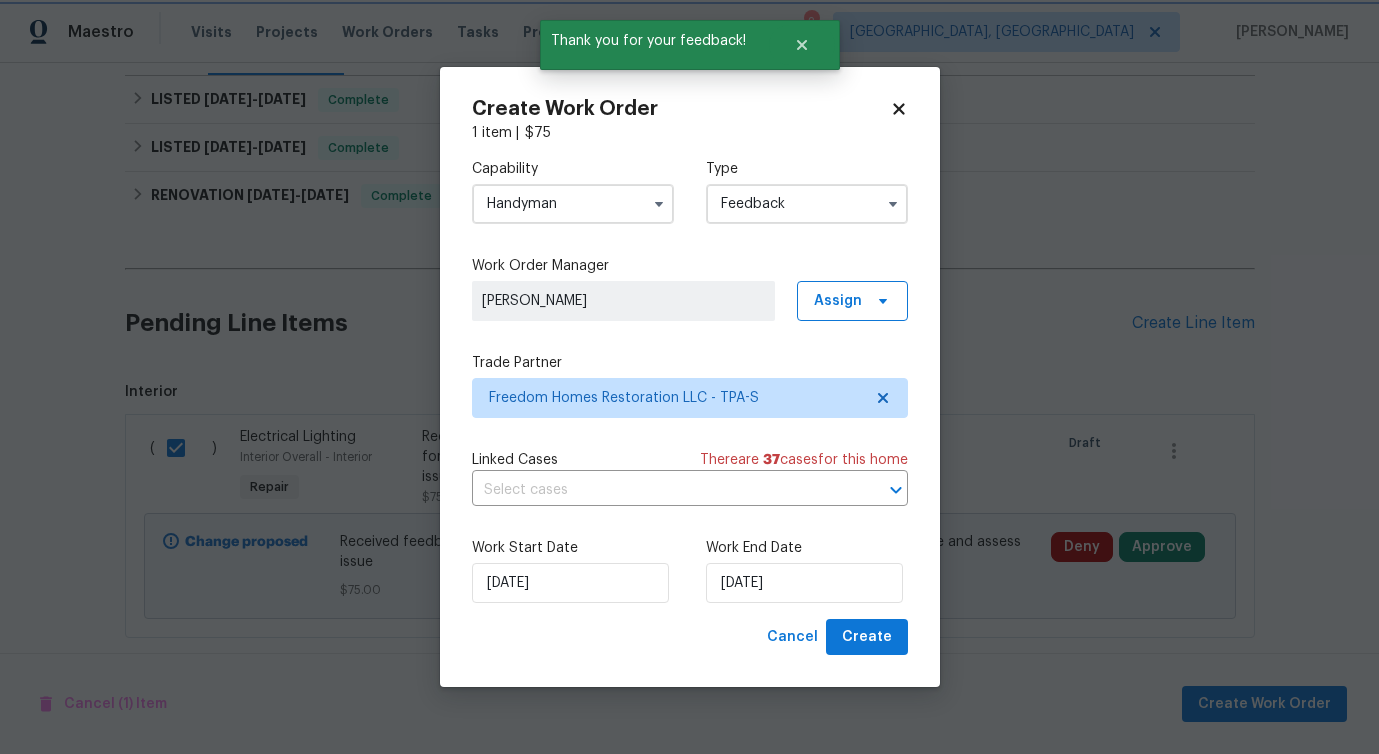 scroll, scrollTop: 0, scrollLeft: 0, axis: both 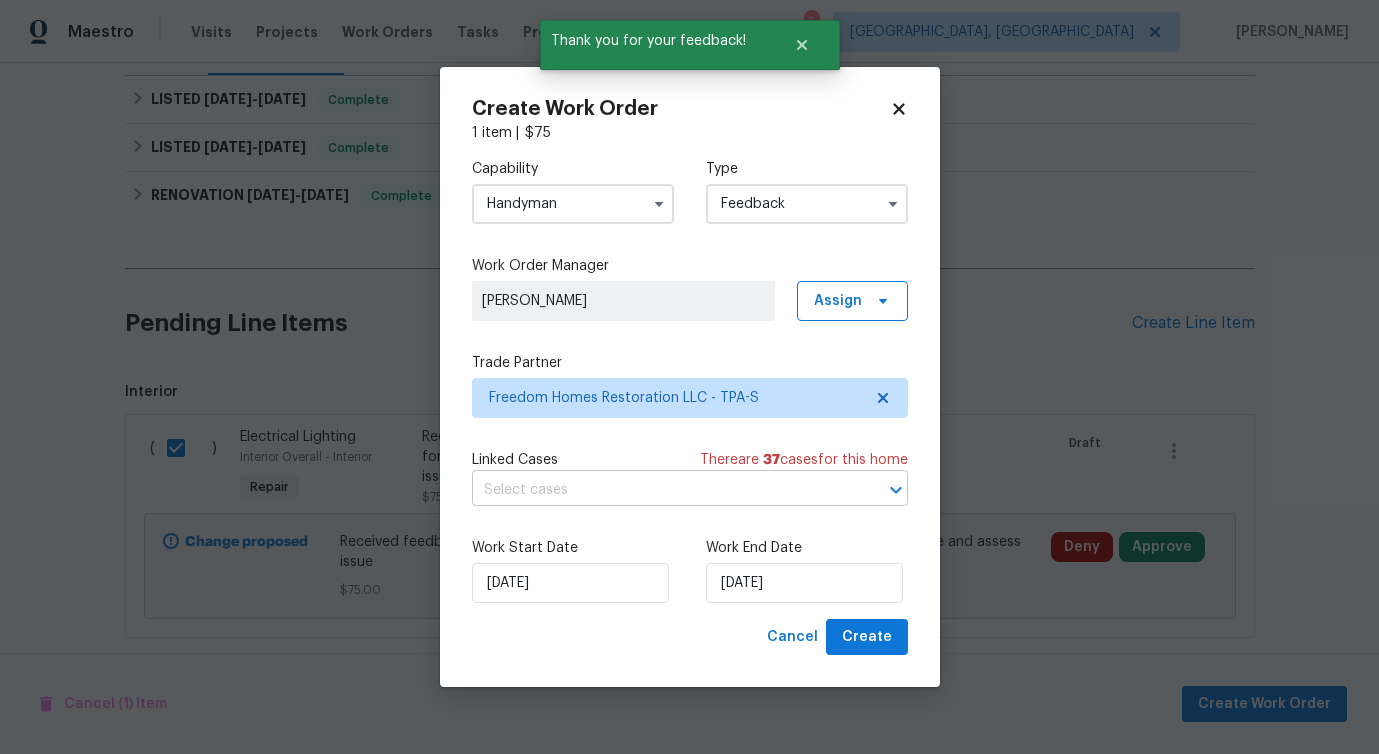 click at bounding box center [662, 490] 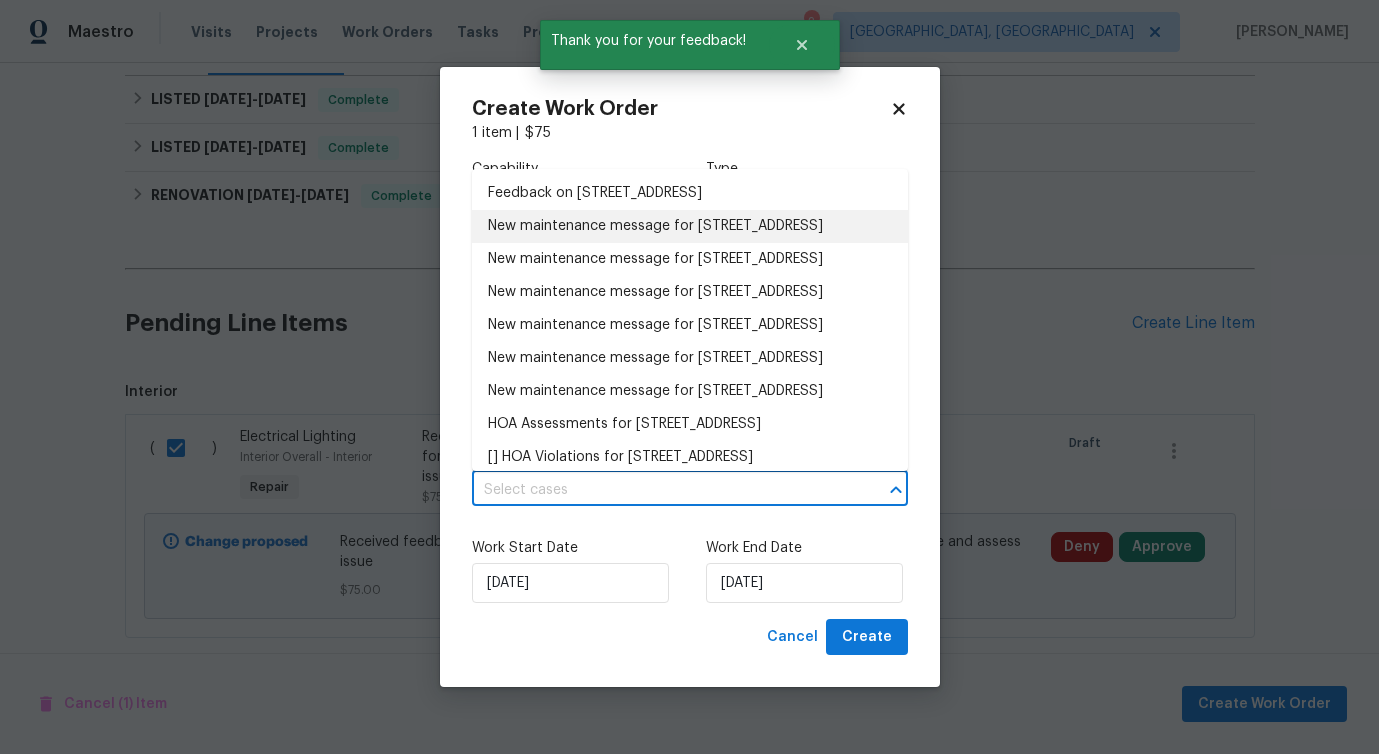 click on "New maintenance message for 8381 Chelsea Ct , North Port, FL 34287" at bounding box center [690, 226] 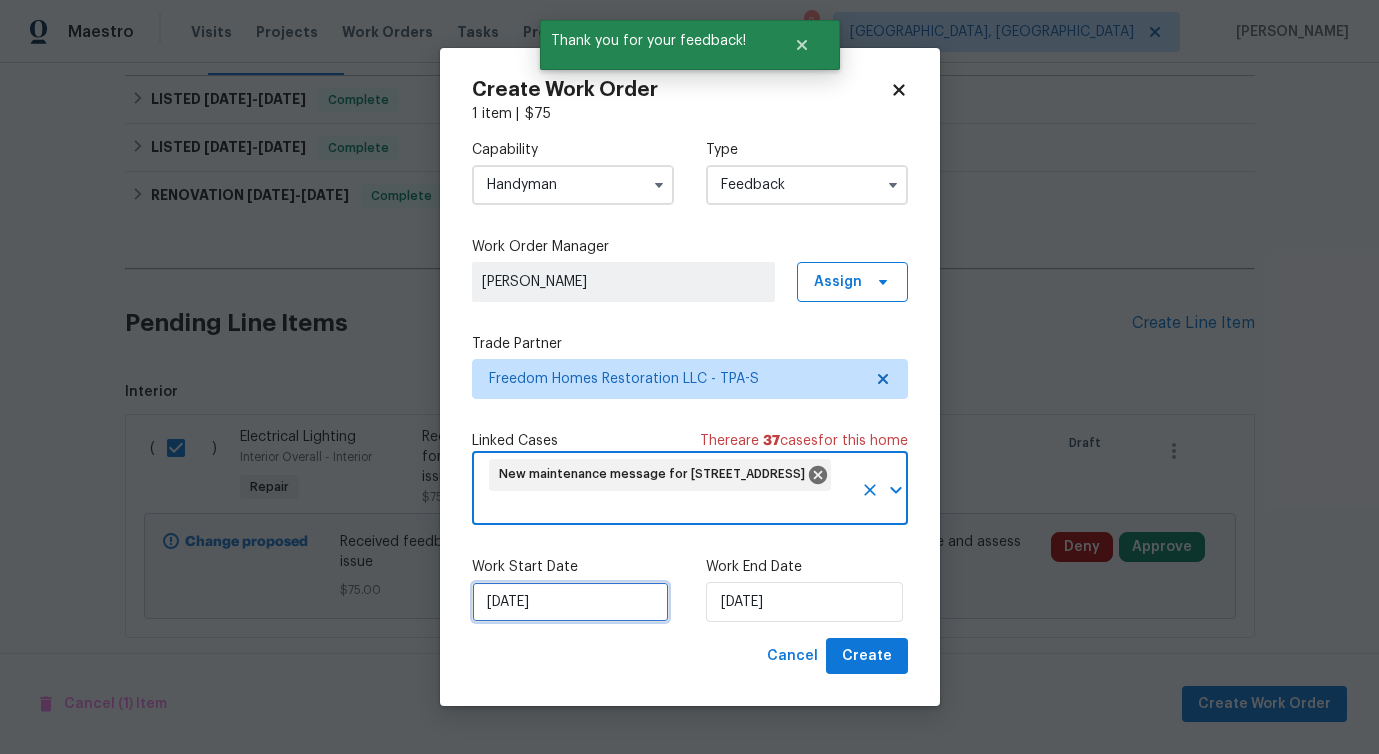 click on "[DATE]" at bounding box center [570, 602] 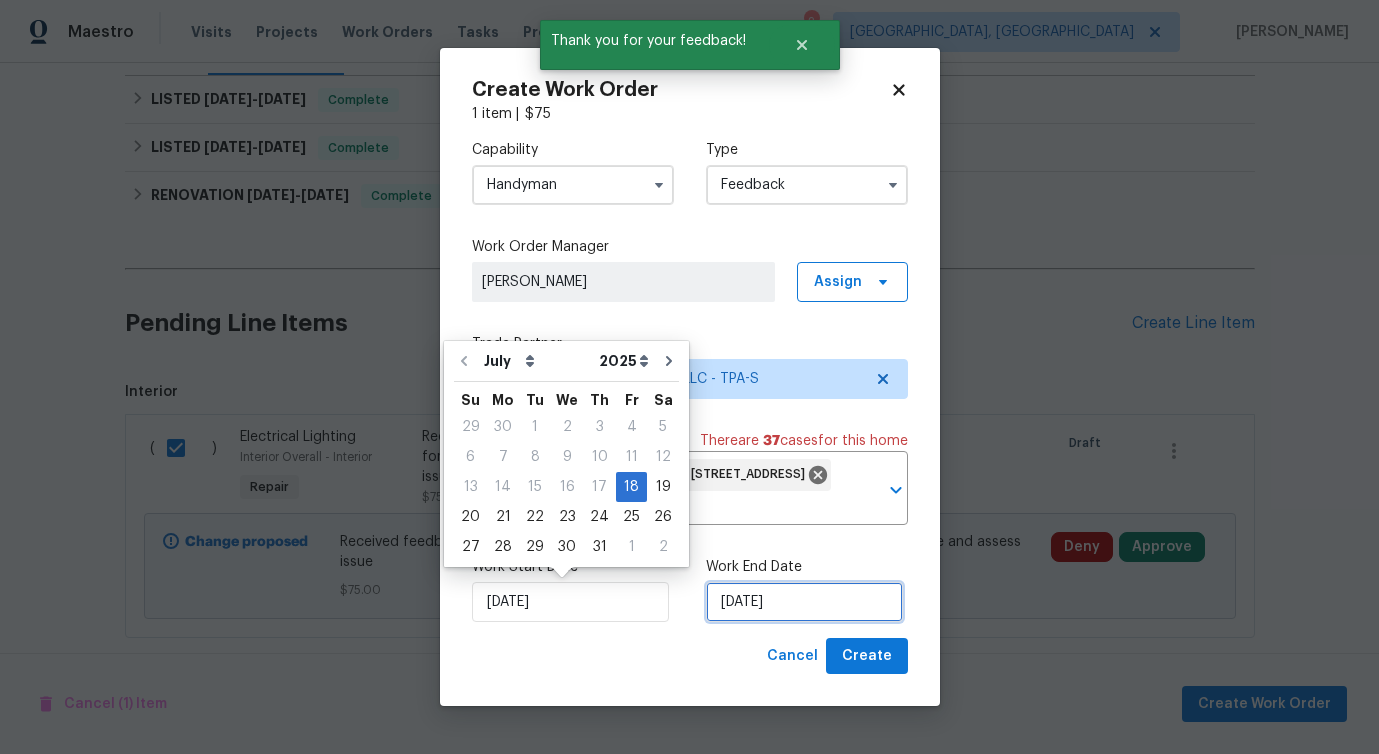 click on "[DATE]" at bounding box center [804, 602] 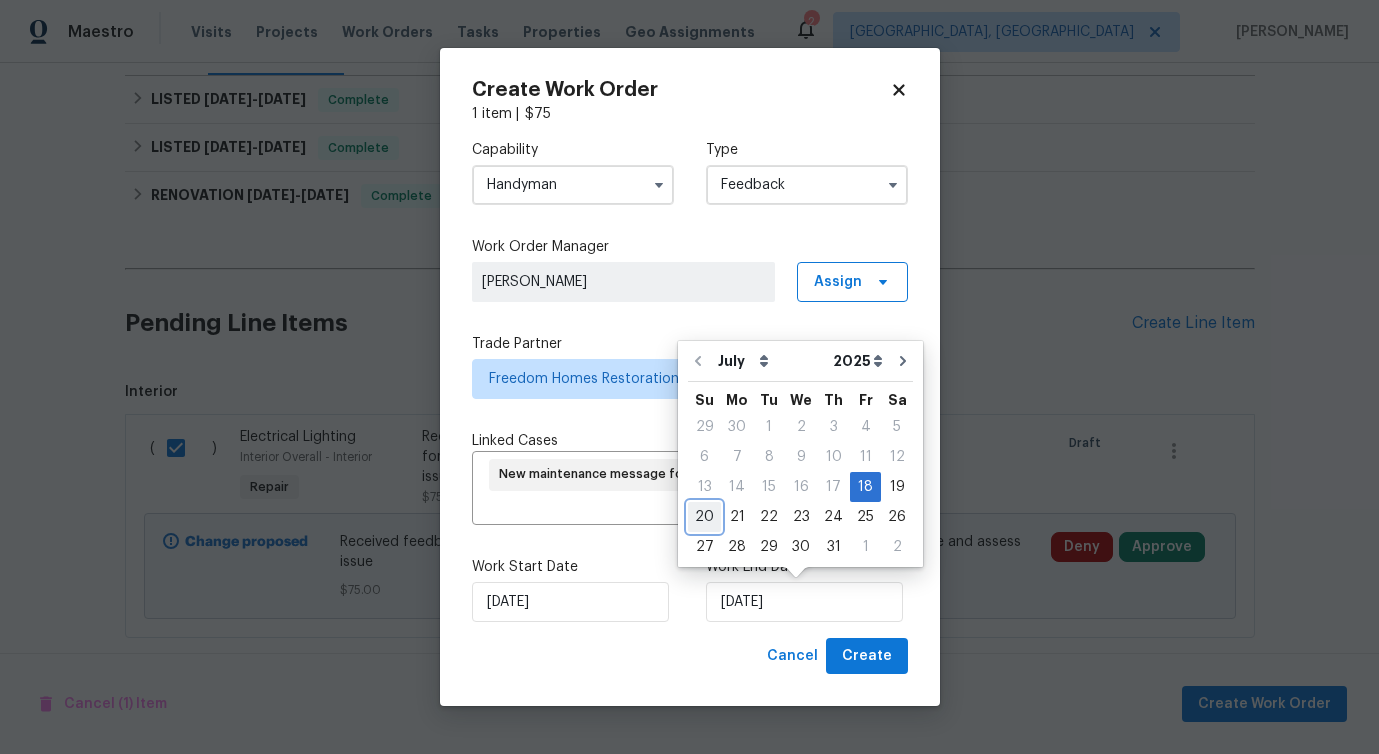 click on "20" at bounding box center [704, 517] 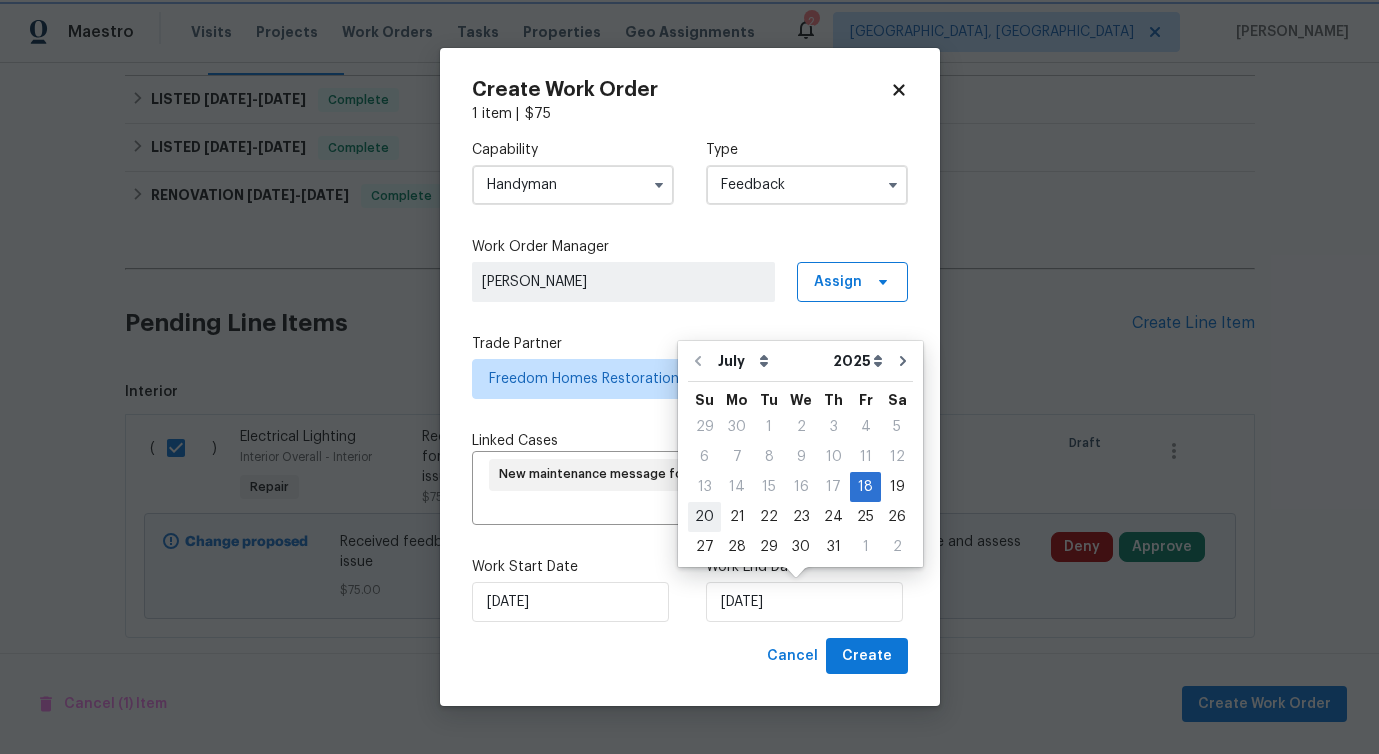 type on "7/20/2025" 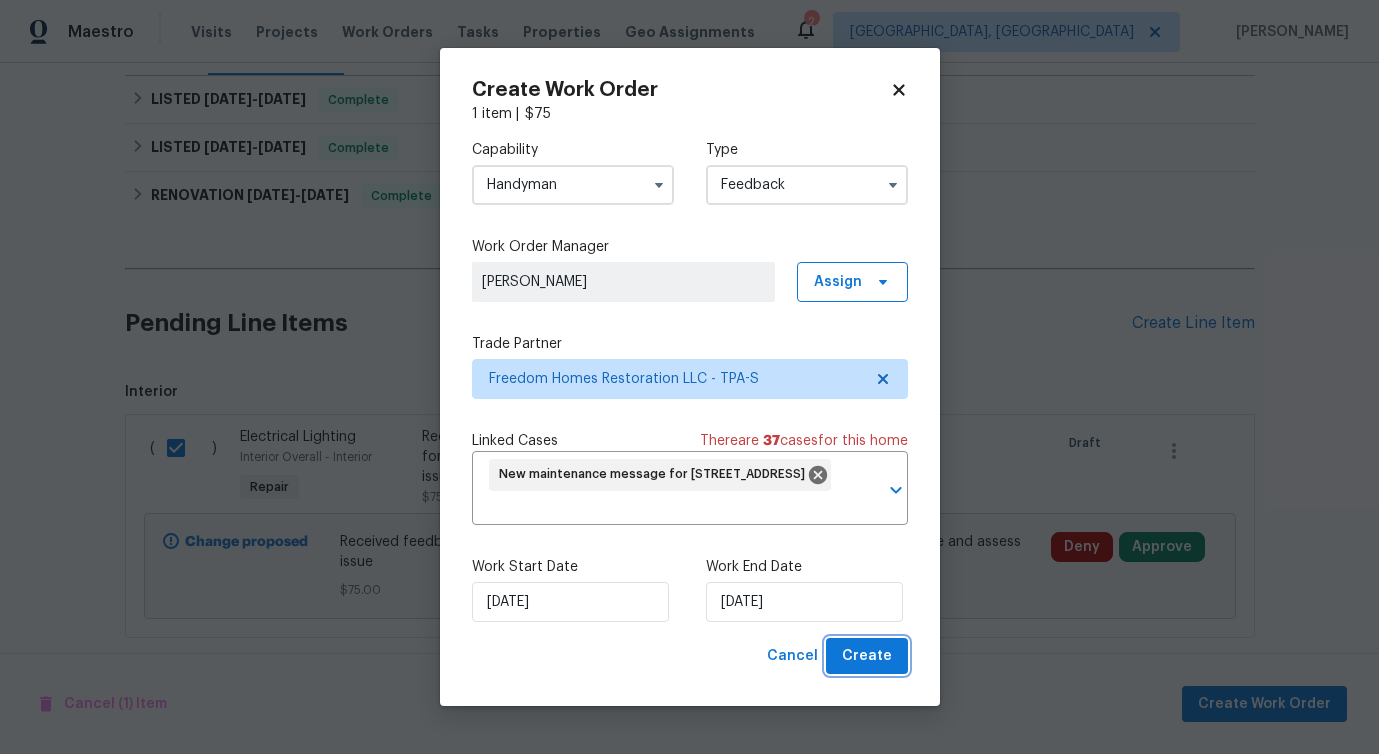 click on "Create" at bounding box center [867, 656] 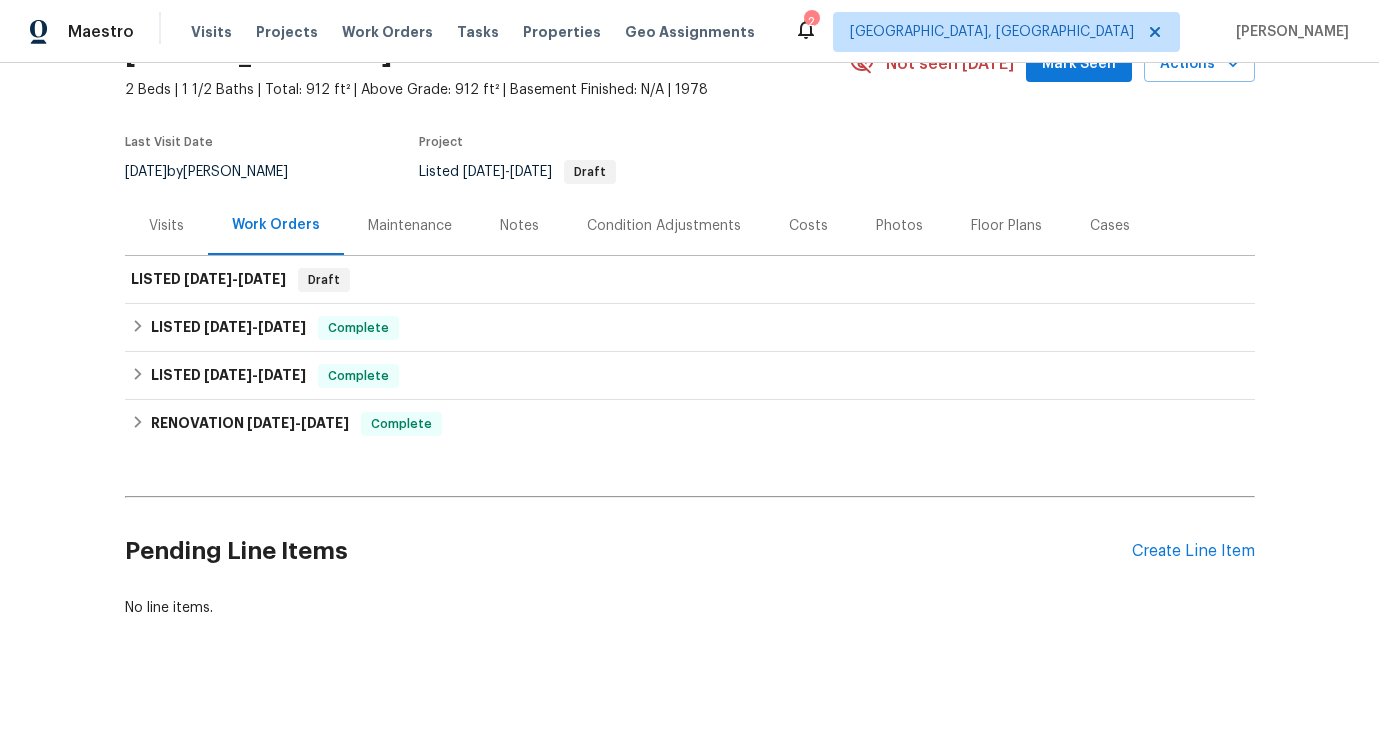 scroll, scrollTop: 0, scrollLeft: 0, axis: both 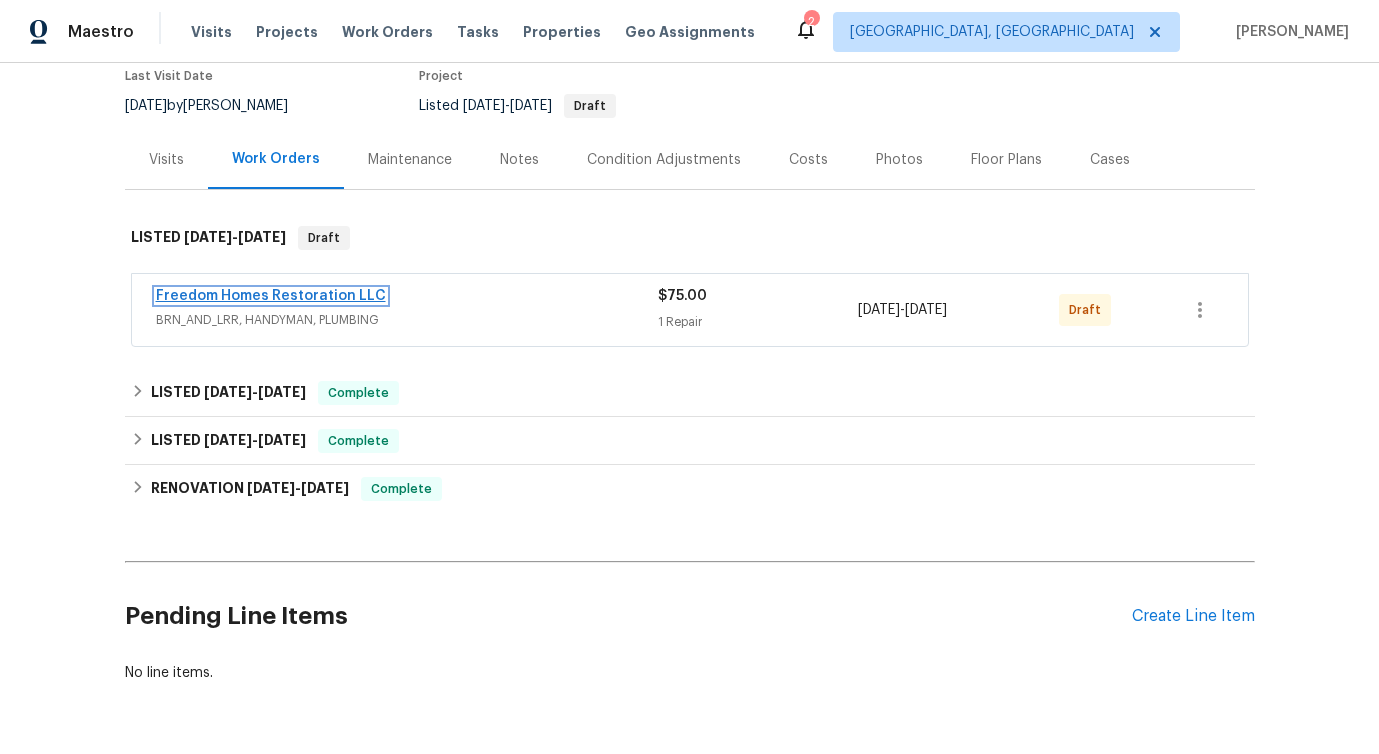 click on "Freedom Homes Restoration LLC" at bounding box center (271, 296) 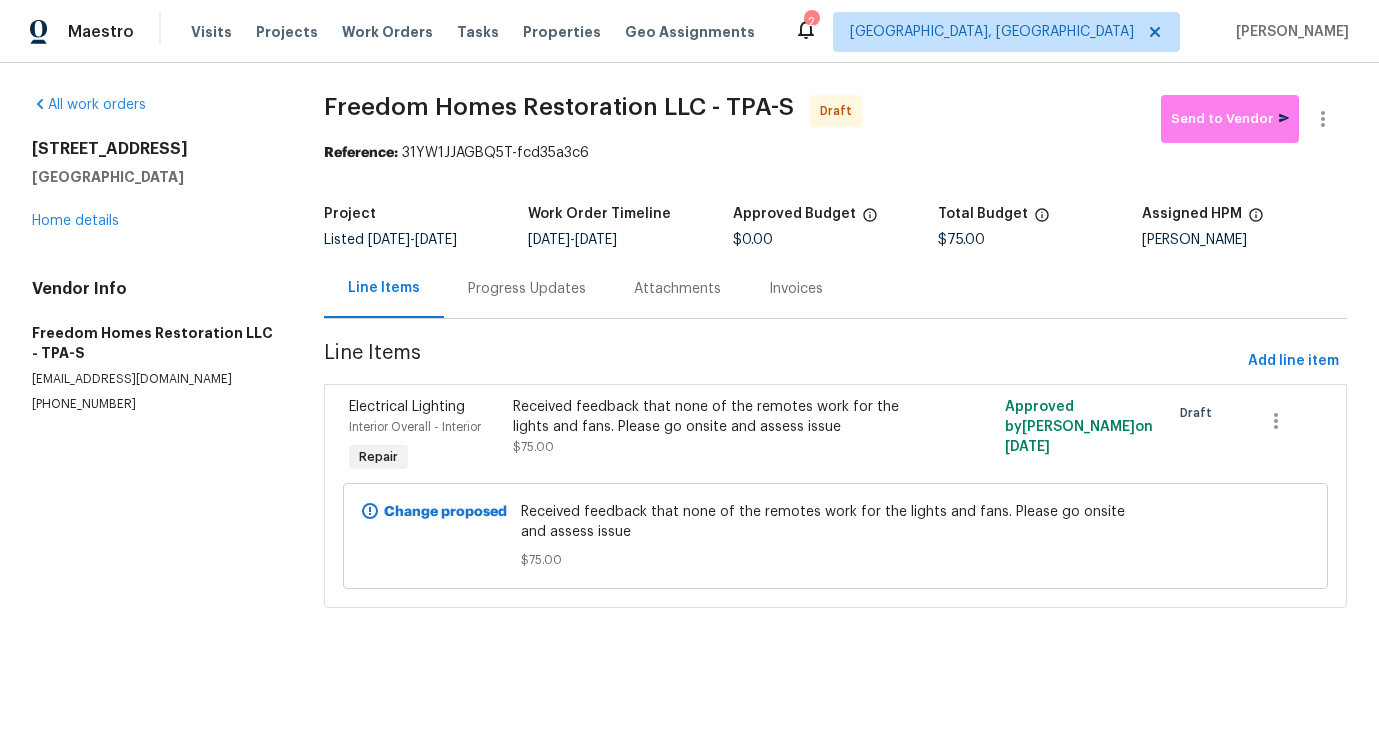 click on "Progress Updates" at bounding box center (527, 289) 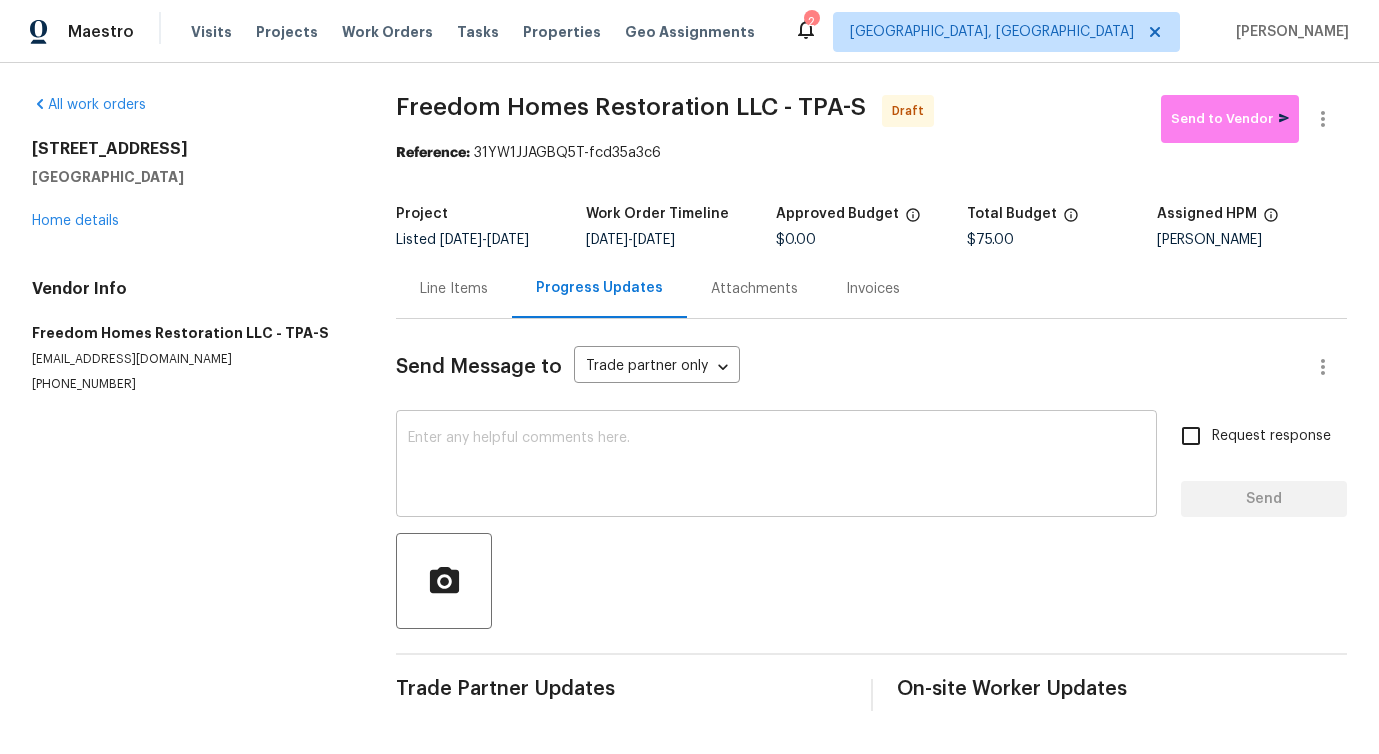click at bounding box center (776, 466) 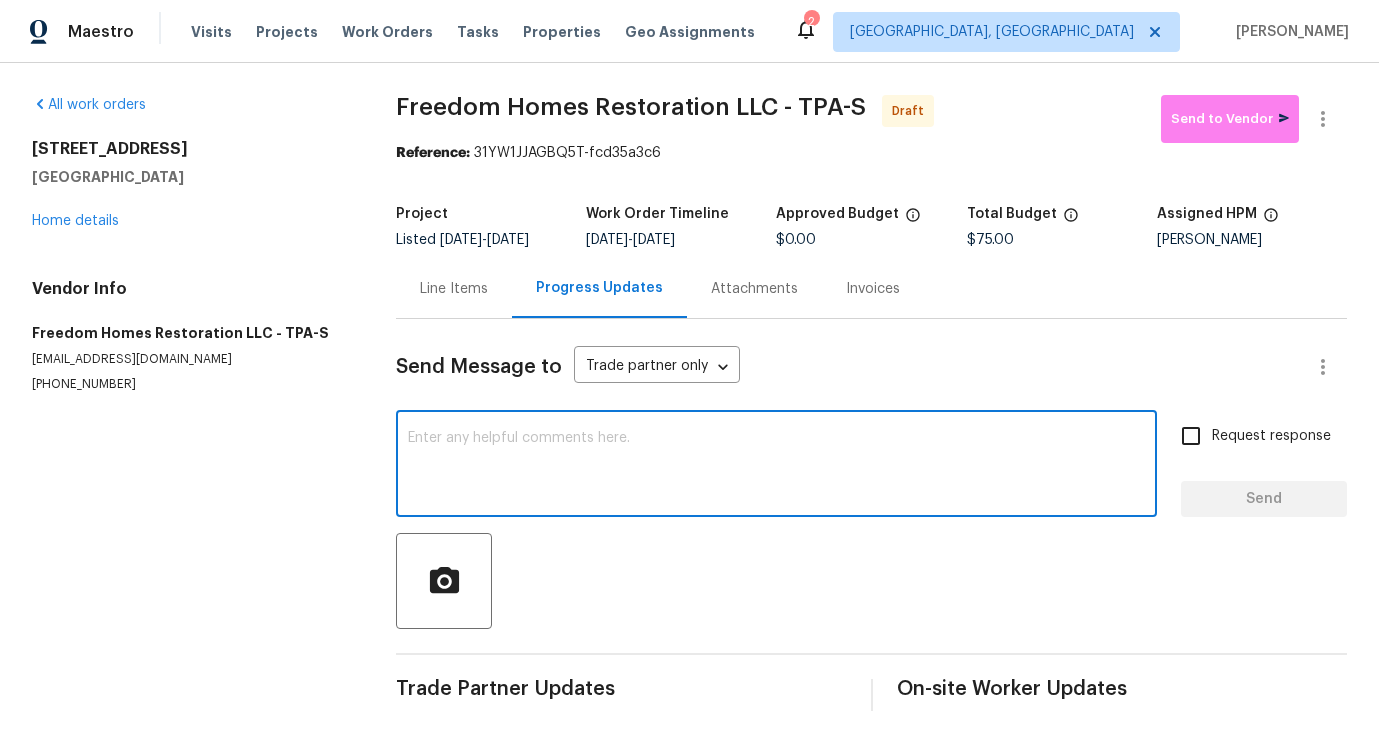 paste on "Hi, this is Pavithra with Opendoor. I’m confirming you received the WO for the property at (Address). Please review and accept the WO within 24 hours and provide a schedule date. Please disregard the contact information for the HPM included in the WO. Our Centralised LWO Team is responsible for Listed WOs." 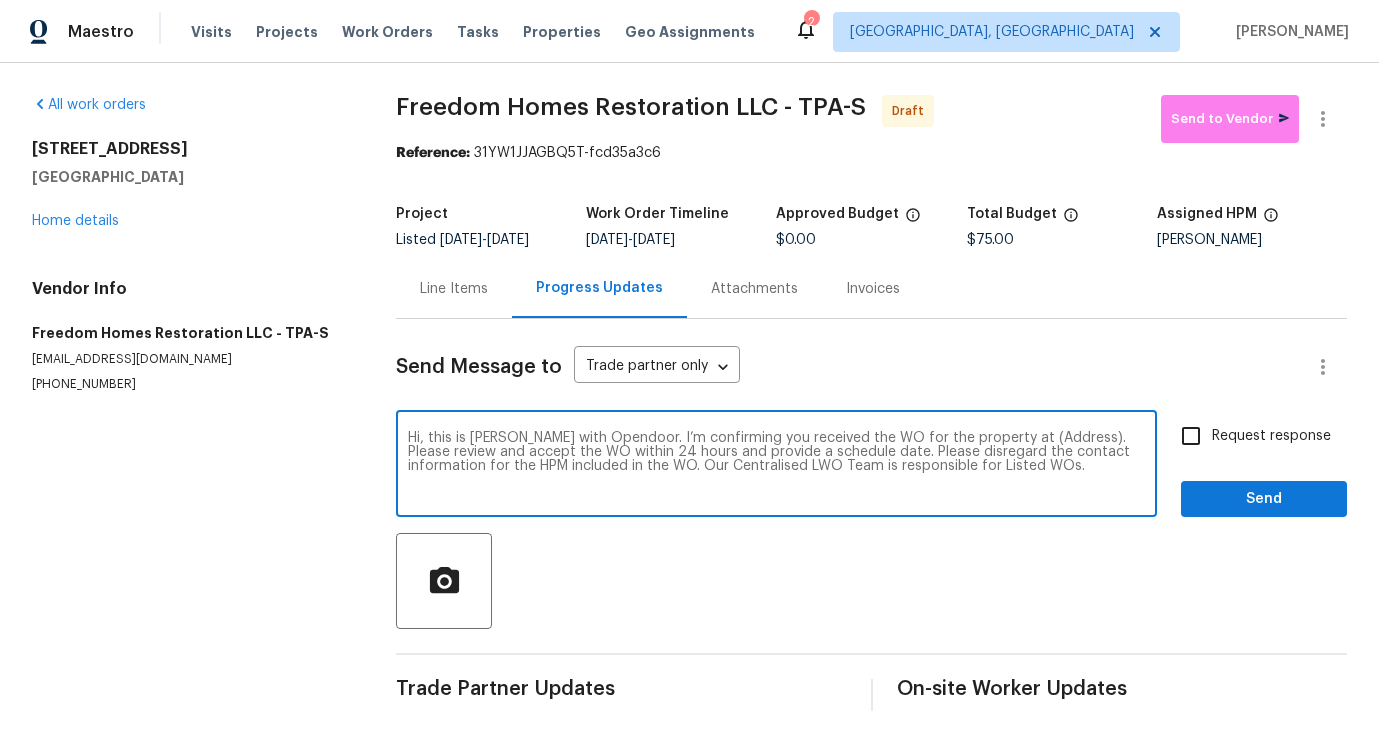 click on "Hi, this is Pavithra with Opendoor. I’m confirming you received the WO for the property at (Address). Please review and accept the WO within 24 hours and provide a schedule date. Please disregard the contact information for the HPM included in the WO. Our Centralised LWO Team is responsible for Listed WOs." at bounding box center [776, 466] 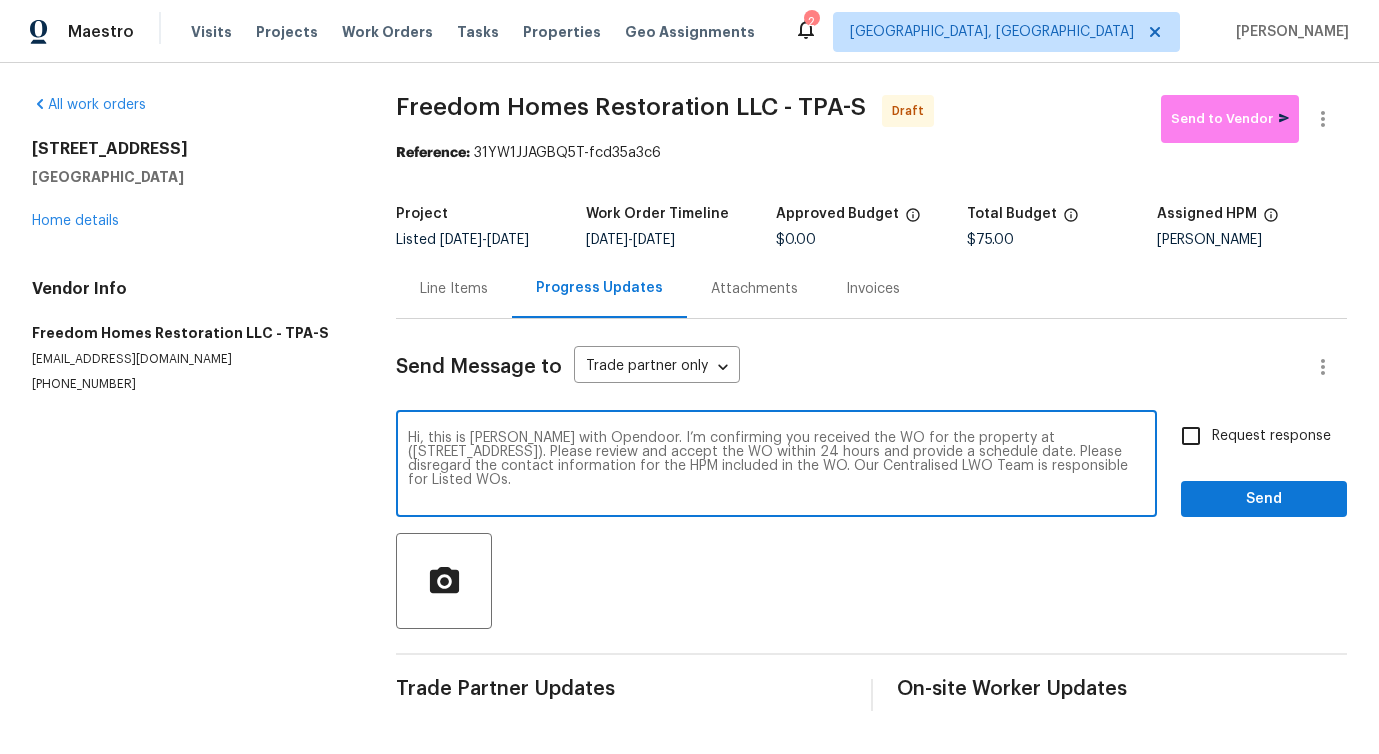 type on "Hi, this is Pavithra with Opendoor. I’m confirming you received the WO for the property at (8381 Chelsea Ct, North Port, FL 34287). Please review and accept the WO within 24 hours and provide a schedule date. Please disregard the contact information for the HPM included in the WO. Our Centralised LWO Team is responsible for Listed WOs." 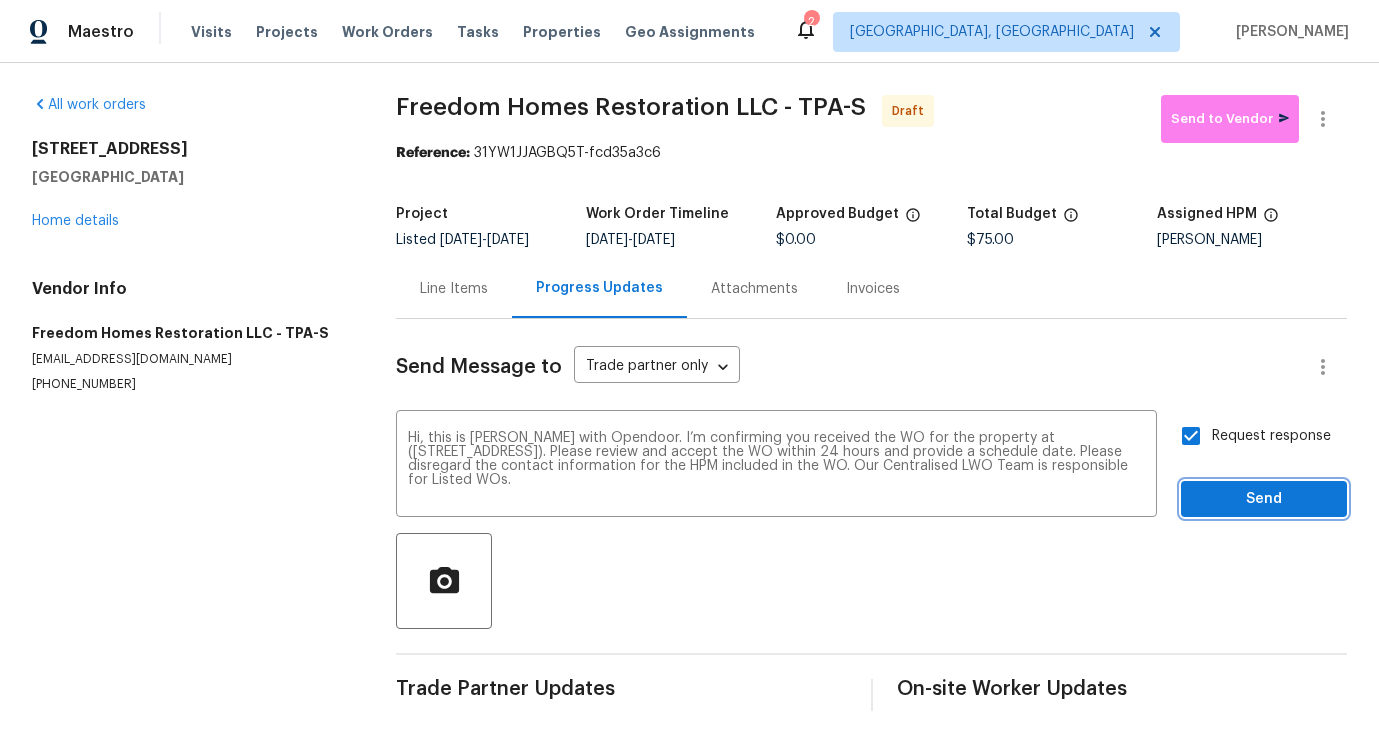 click on "Send" at bounding box center [1264, 499] 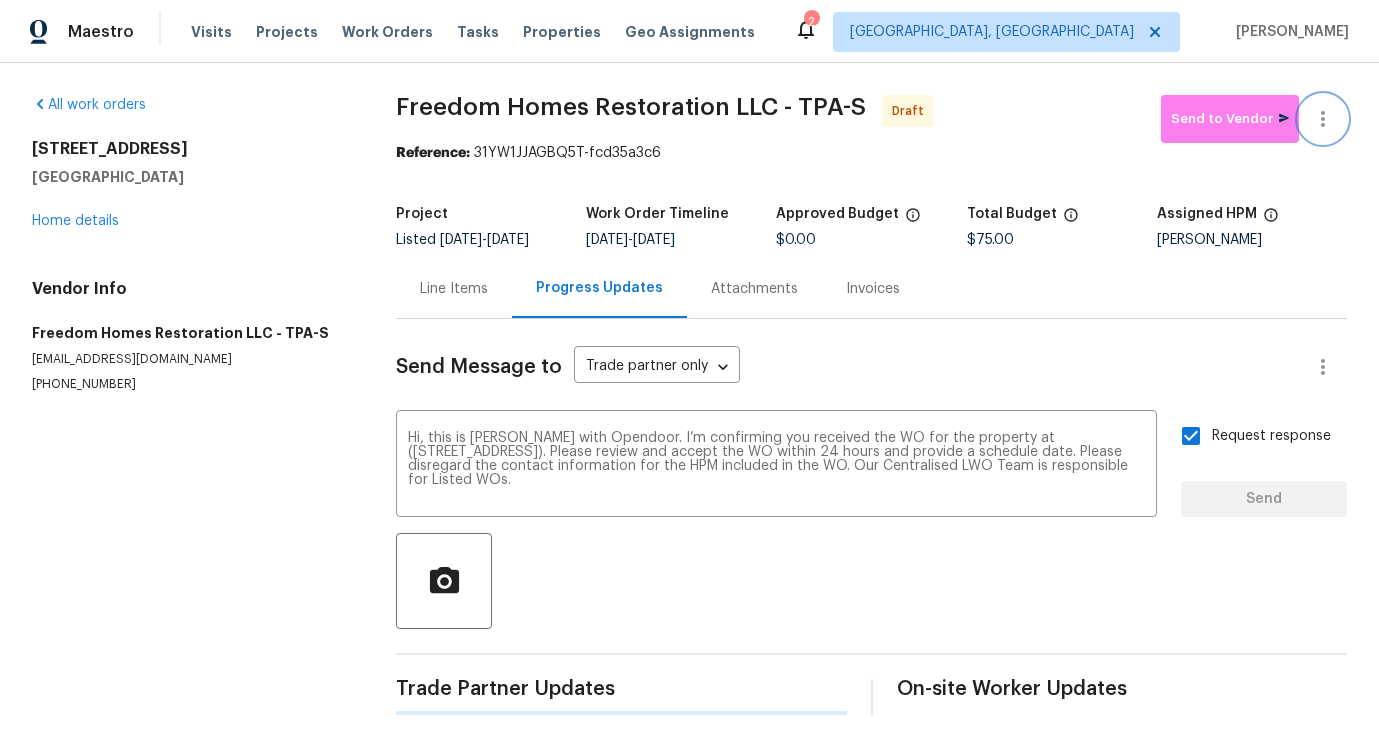 click 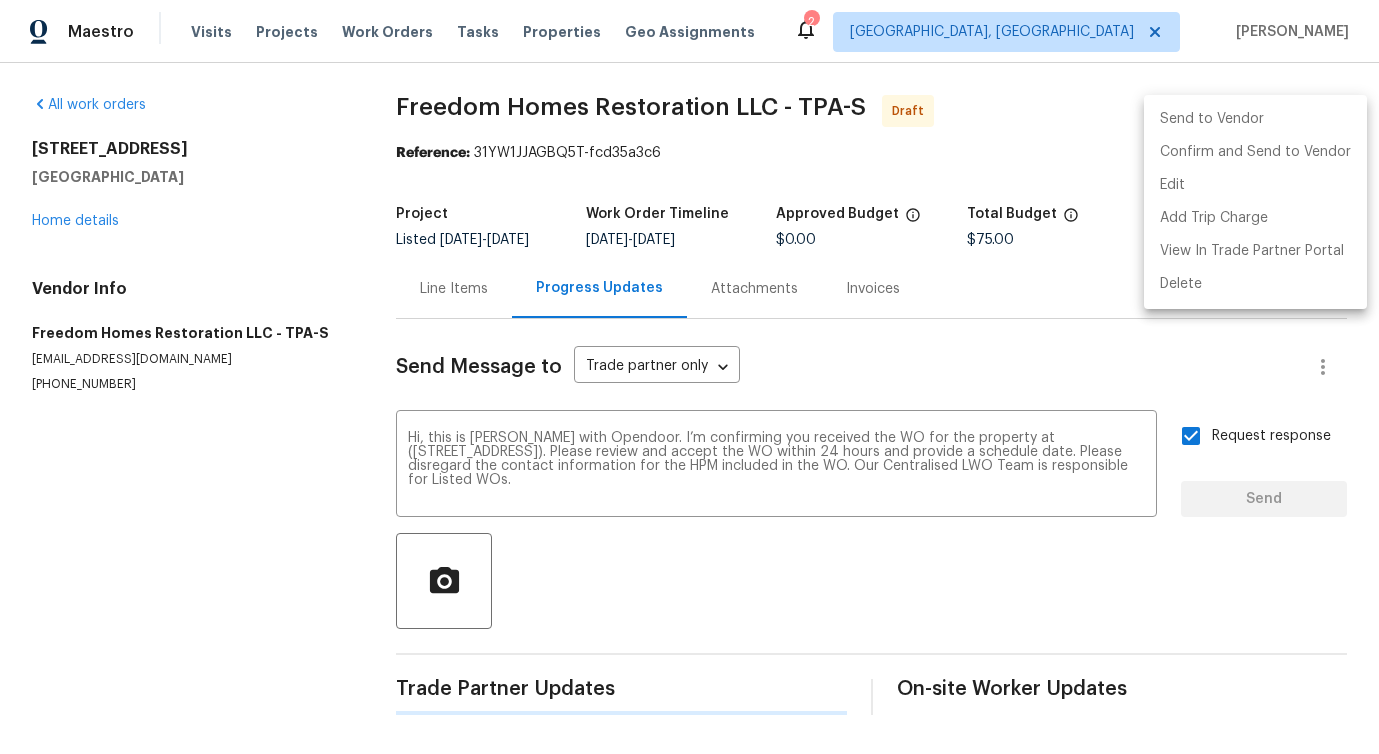 type 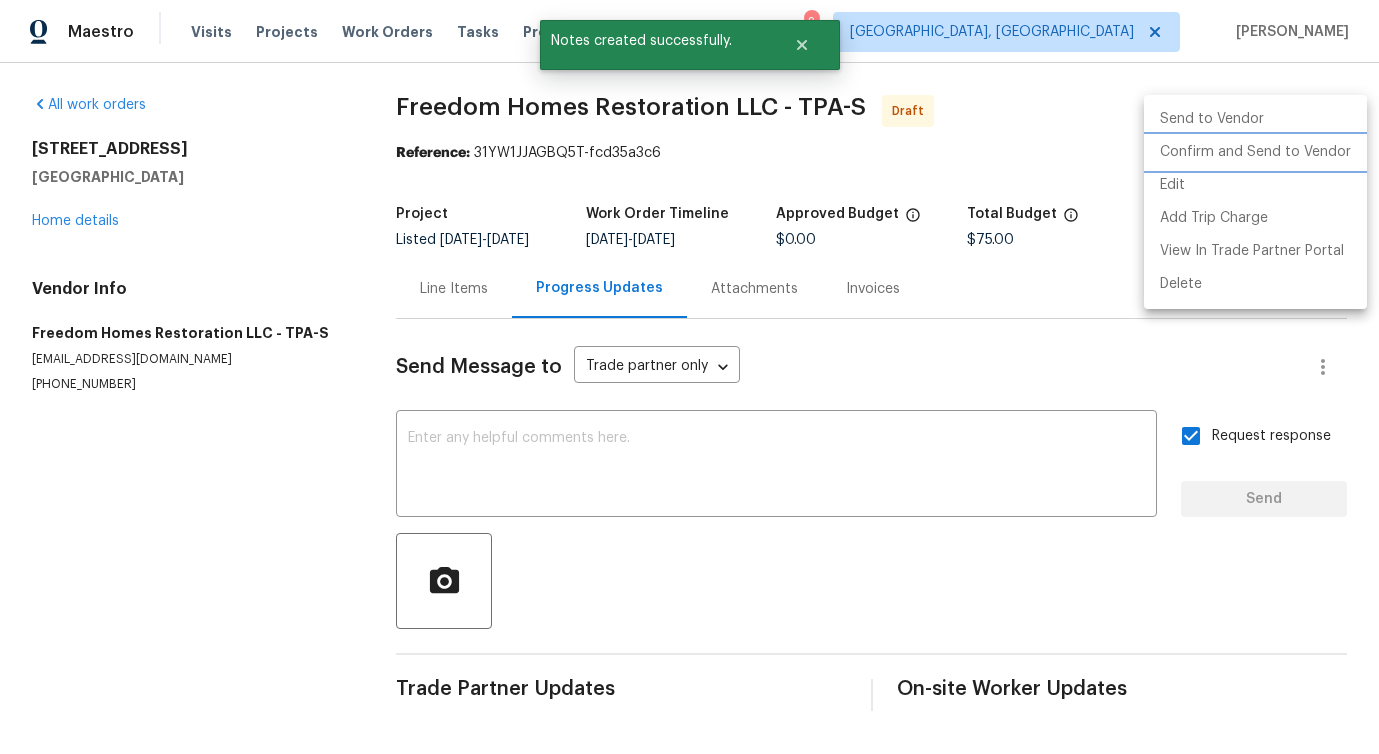 click on "Confirm and Send to Vendor" at bounding box center [1255, 152] 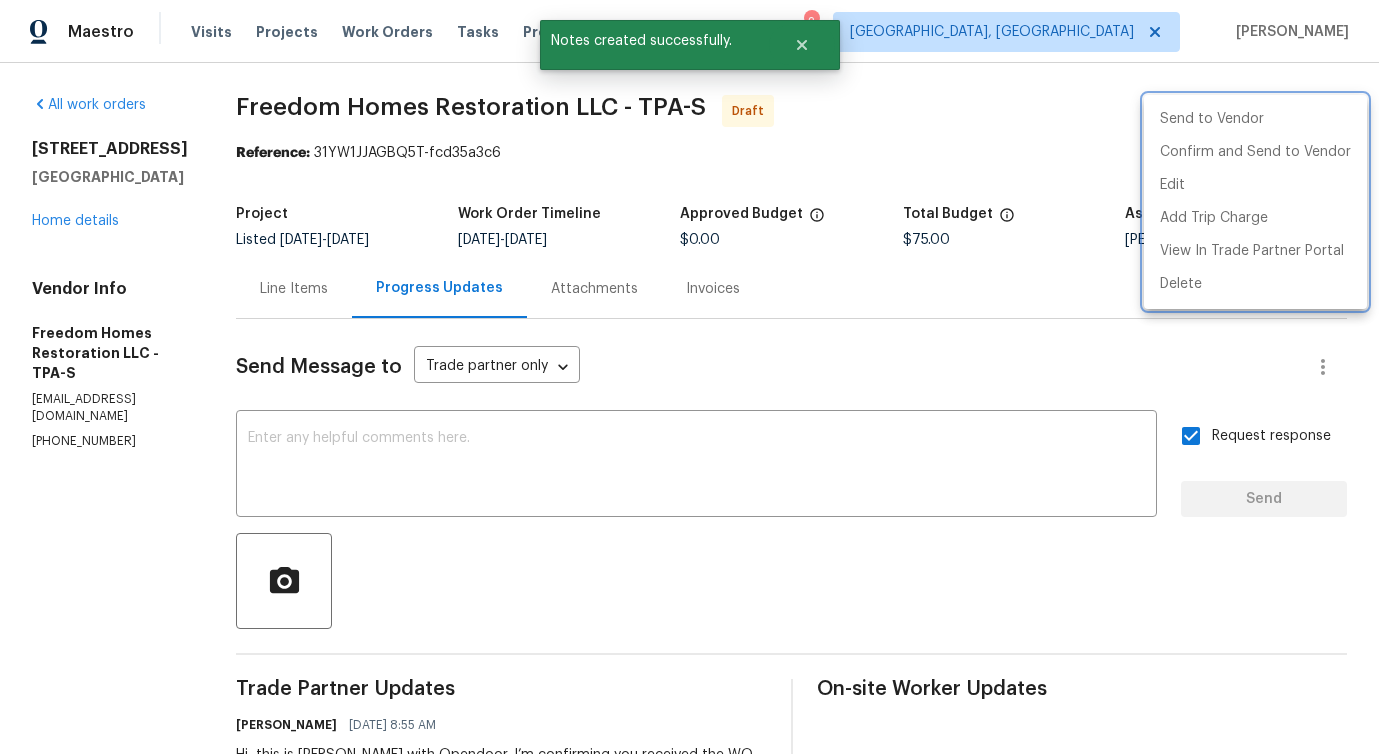 click at bounding box center [689, 377] 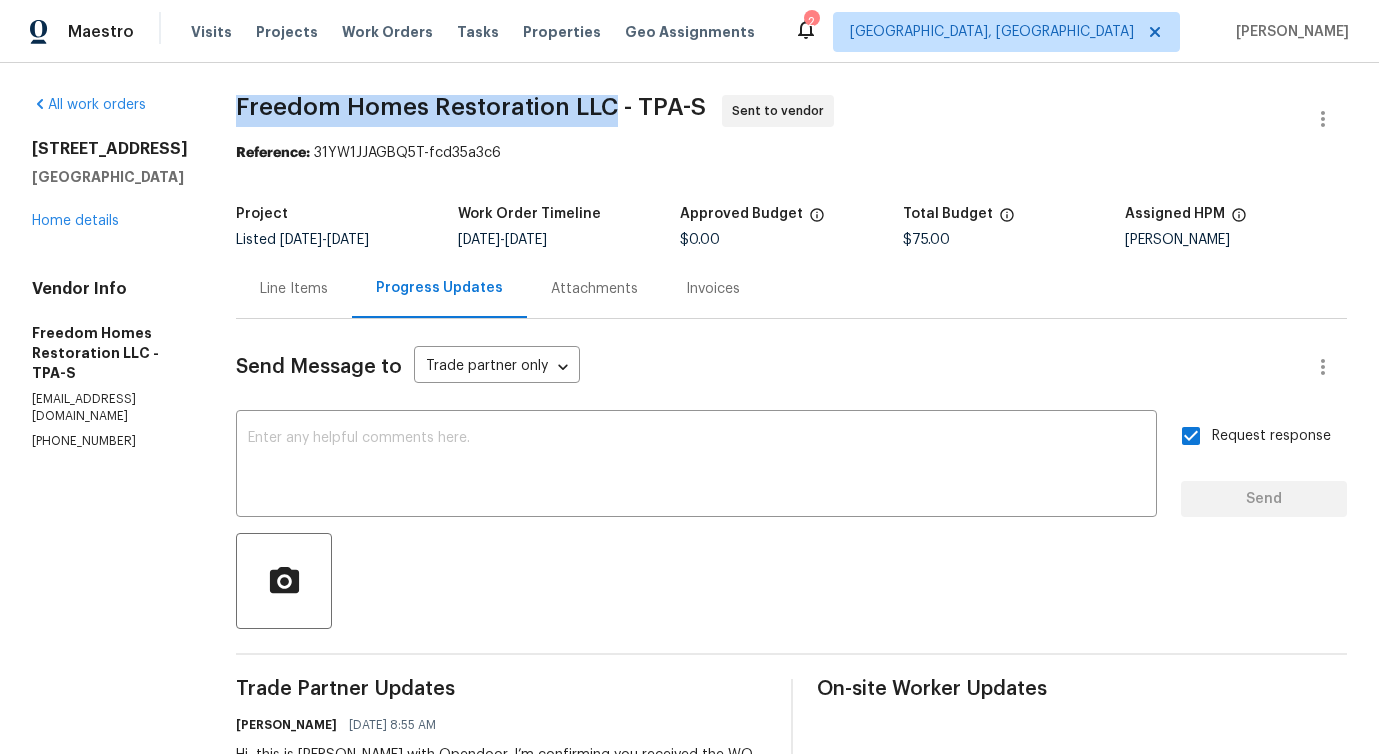 drag, startPoint x: 236, startPoint y: 103, endPoint x: 607, endPoint y: 110, distance: 371.06604 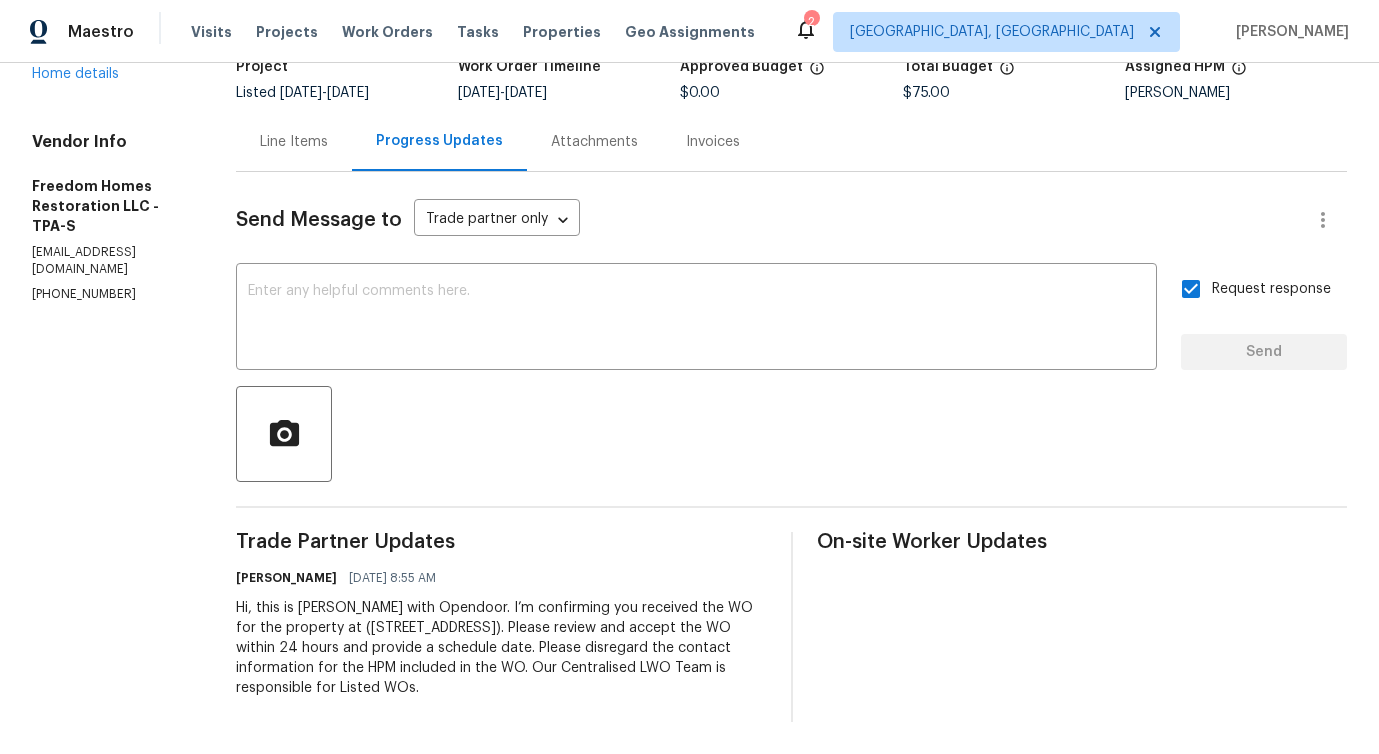 scroll, scrollTop: 0, scrollLeft: 0, axis: both 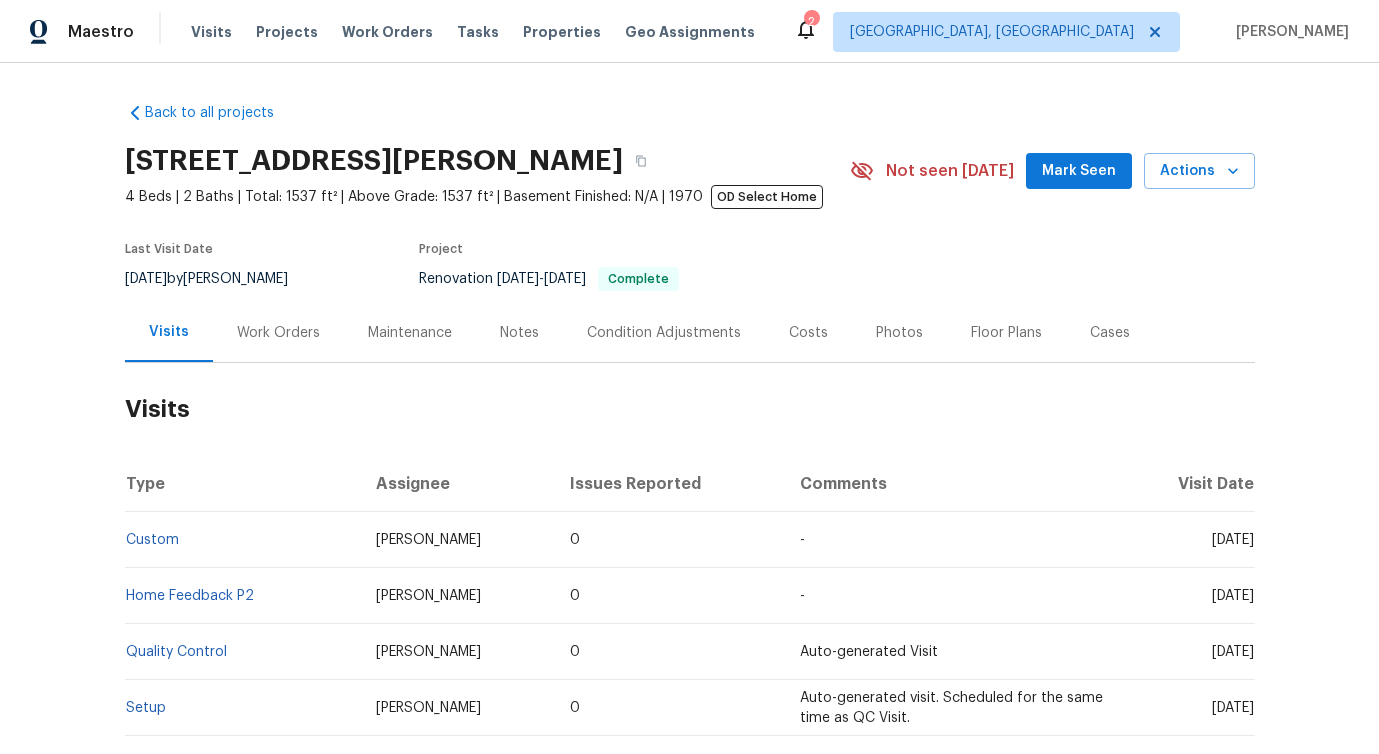 click on "Work Orders" at bounding box center (278, 332) 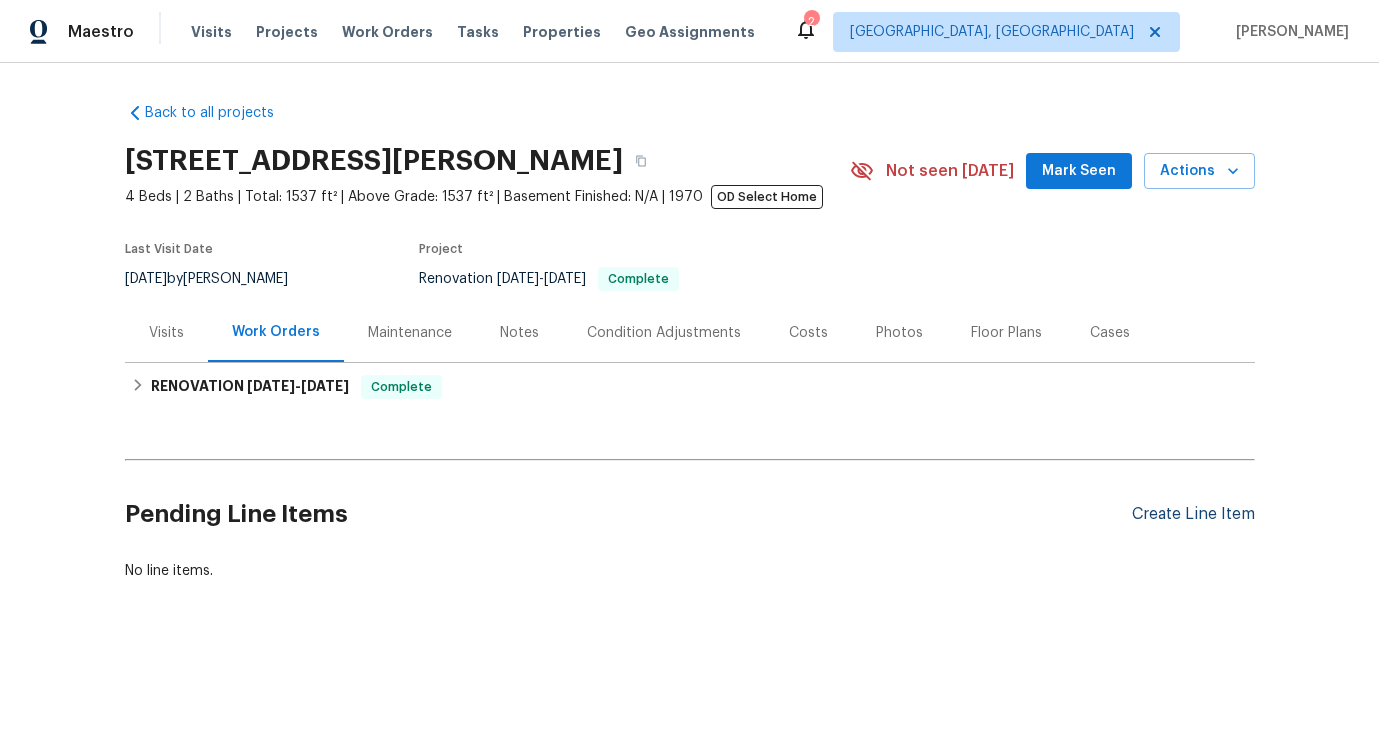 click on "Create Line Item" at bounding box center [1193, 514] 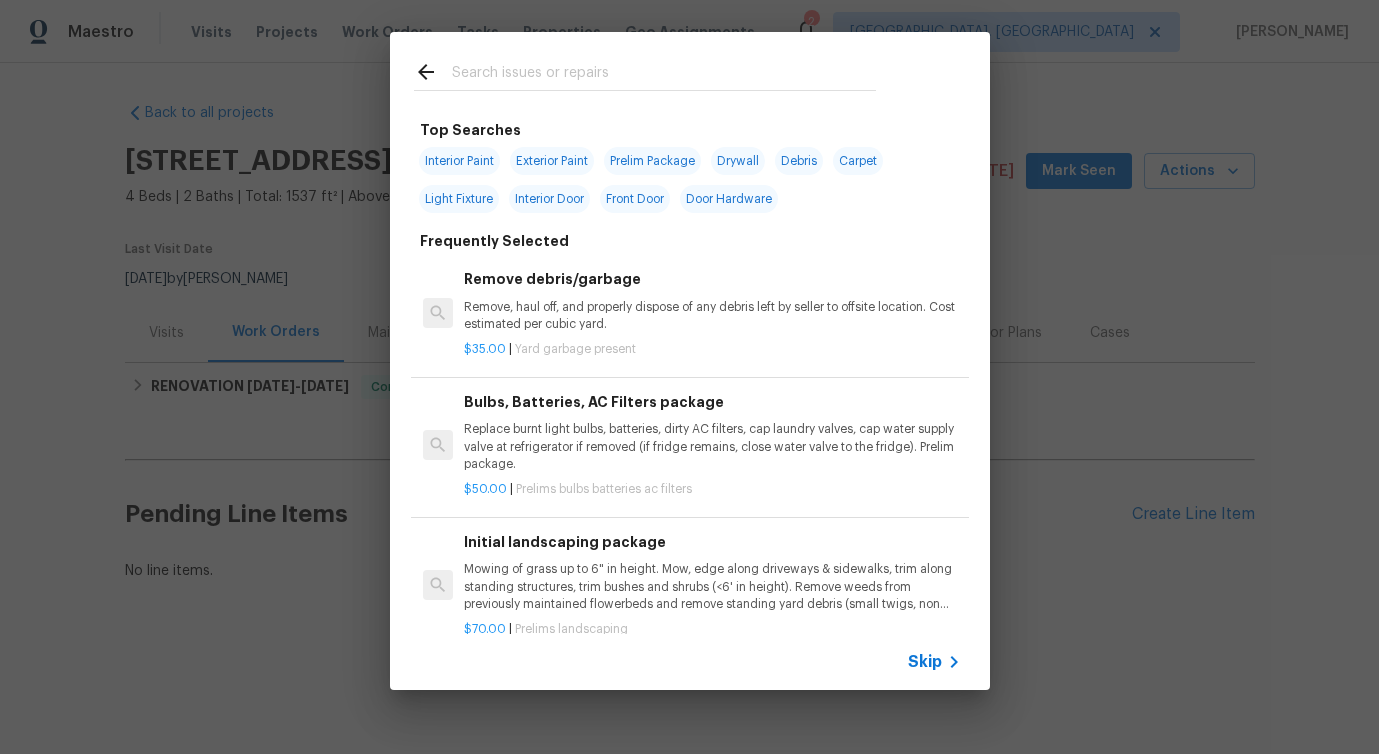 click at bounding box center [664, 75] 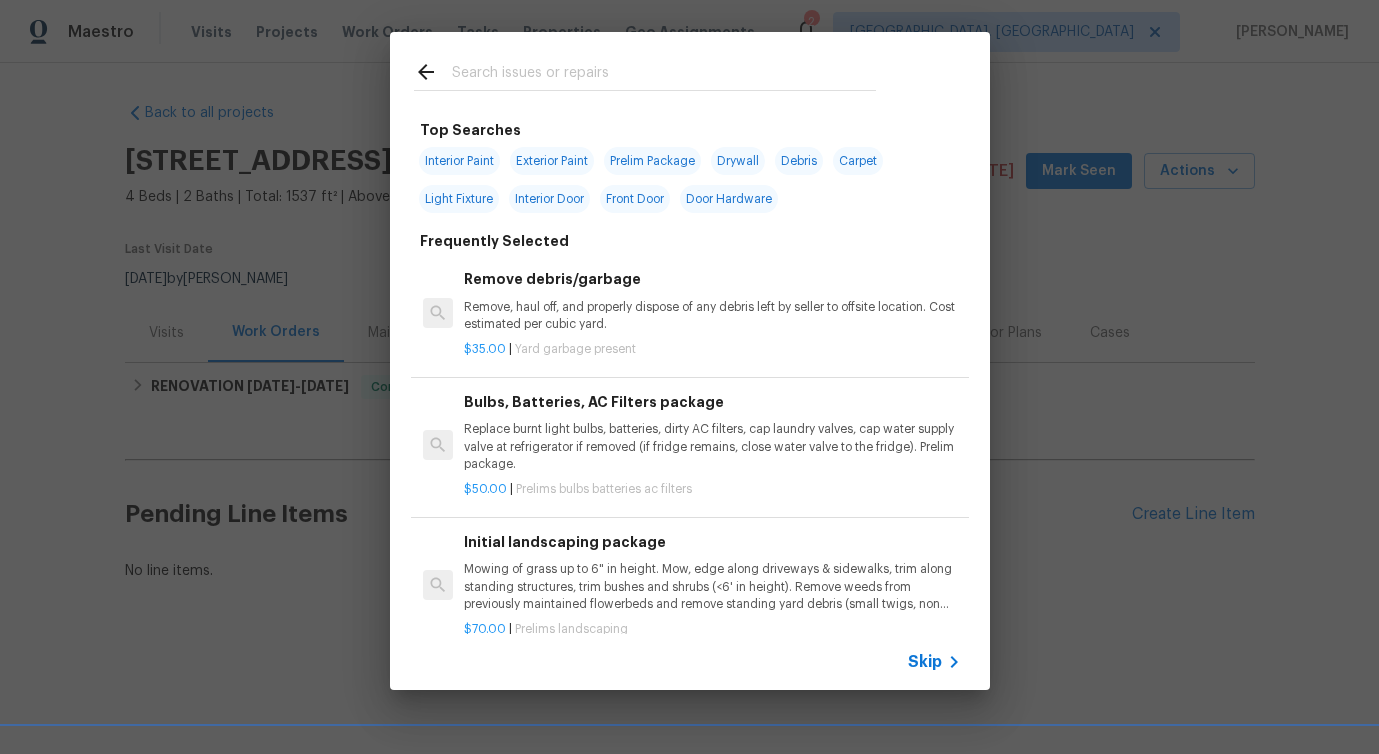 click on "Skip" at bounding box center (937, 662) 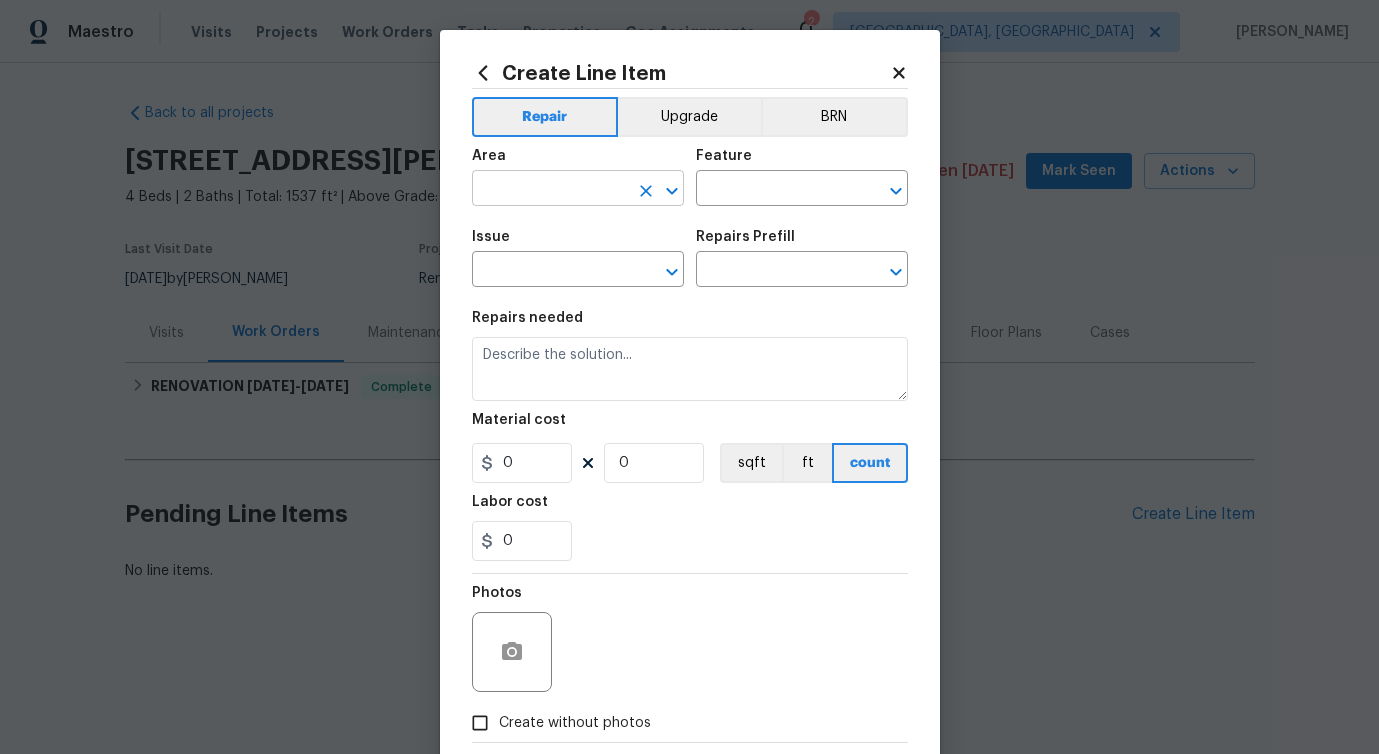 click at bounding box center (550, 190) 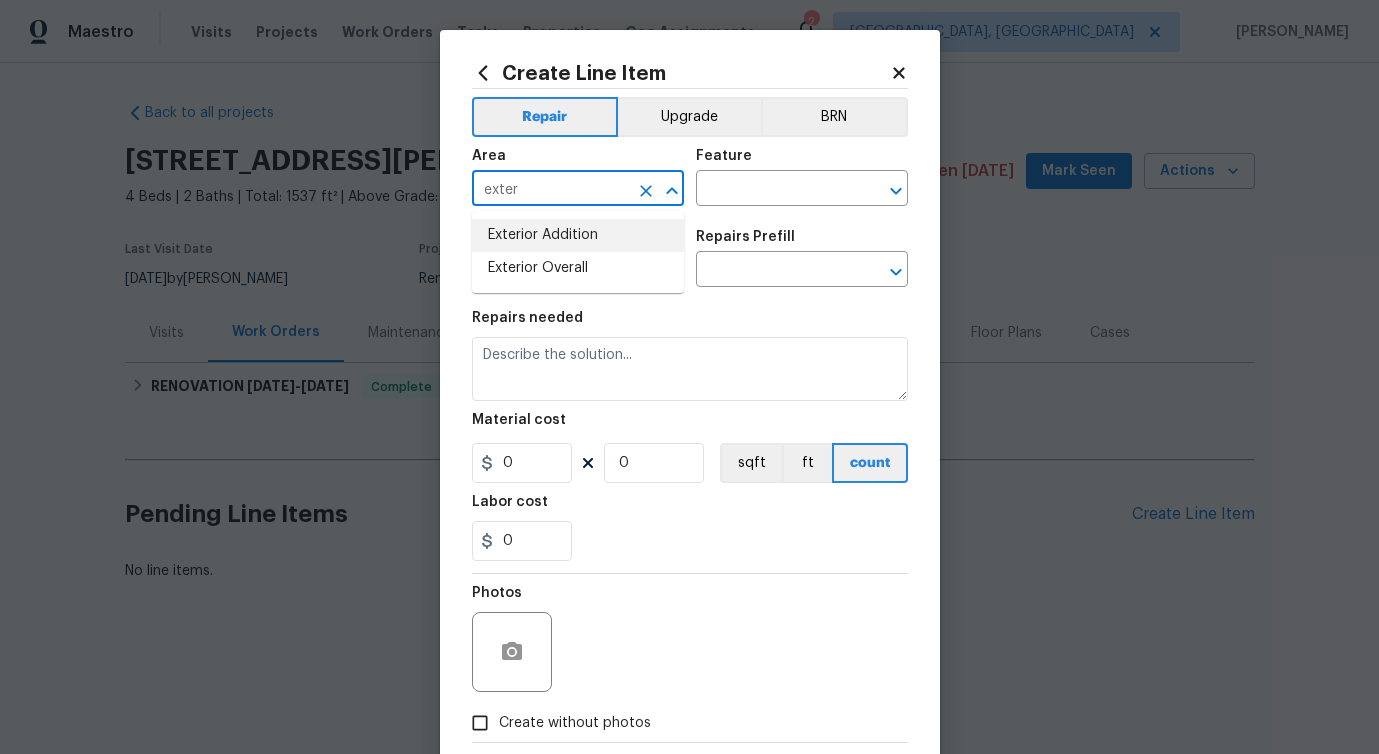 click on "Exterior Addition" at bounding box center [578, 235] 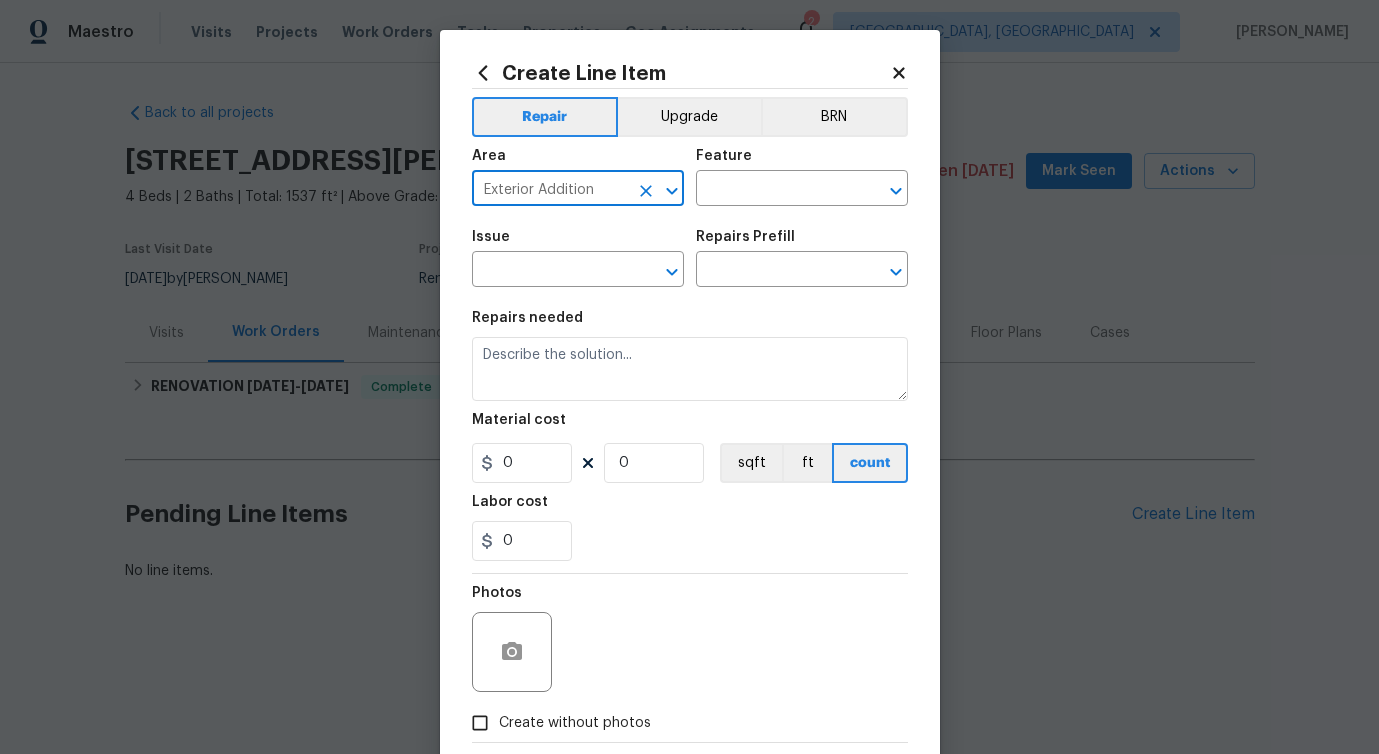 click 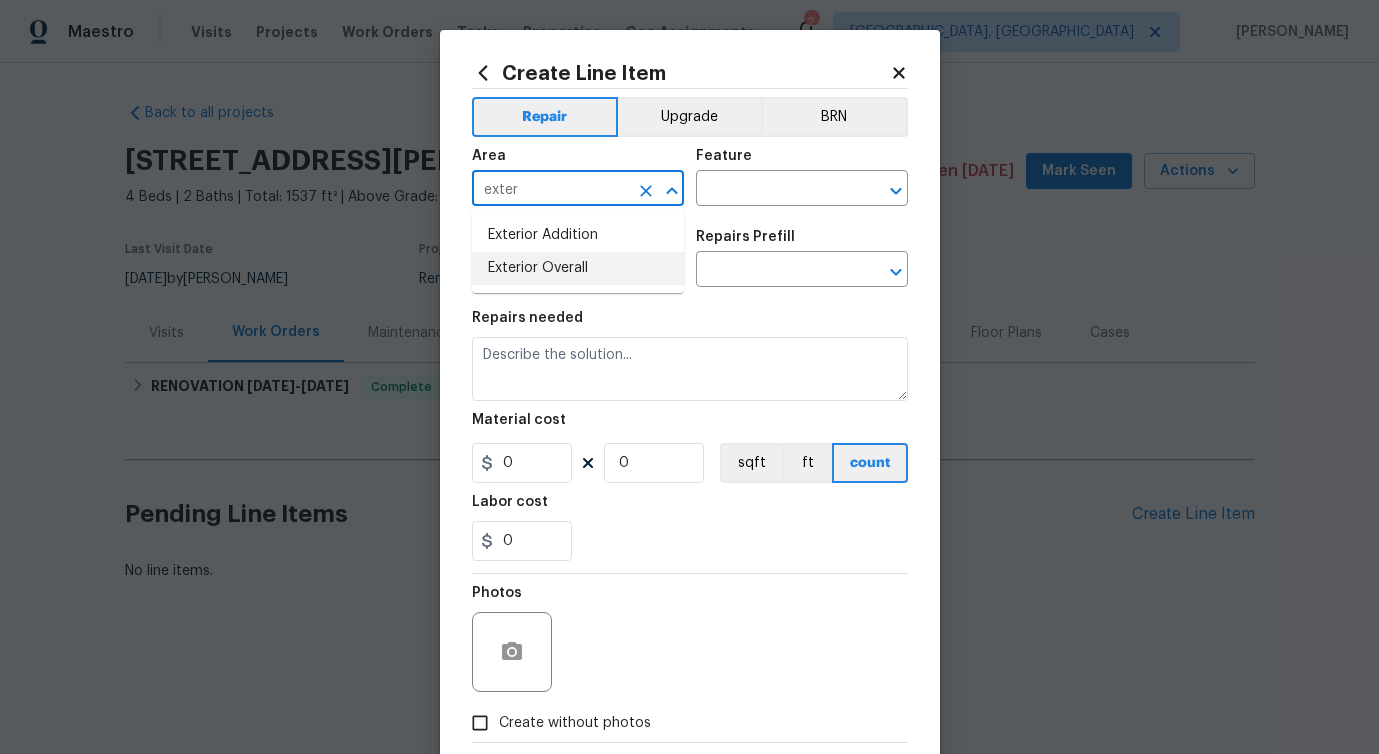 click on "Exterior Overall" at bounding box center (578, 268) 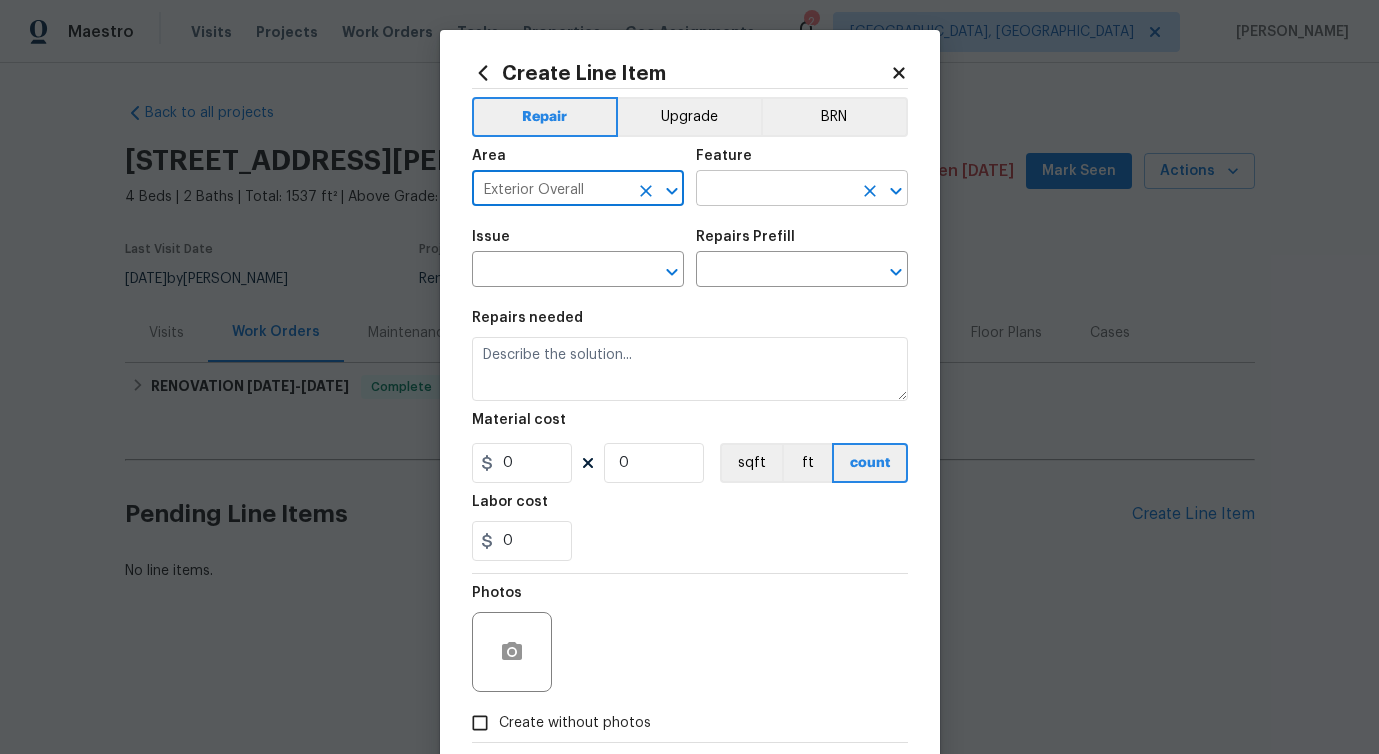 type on "Exterior Overall" 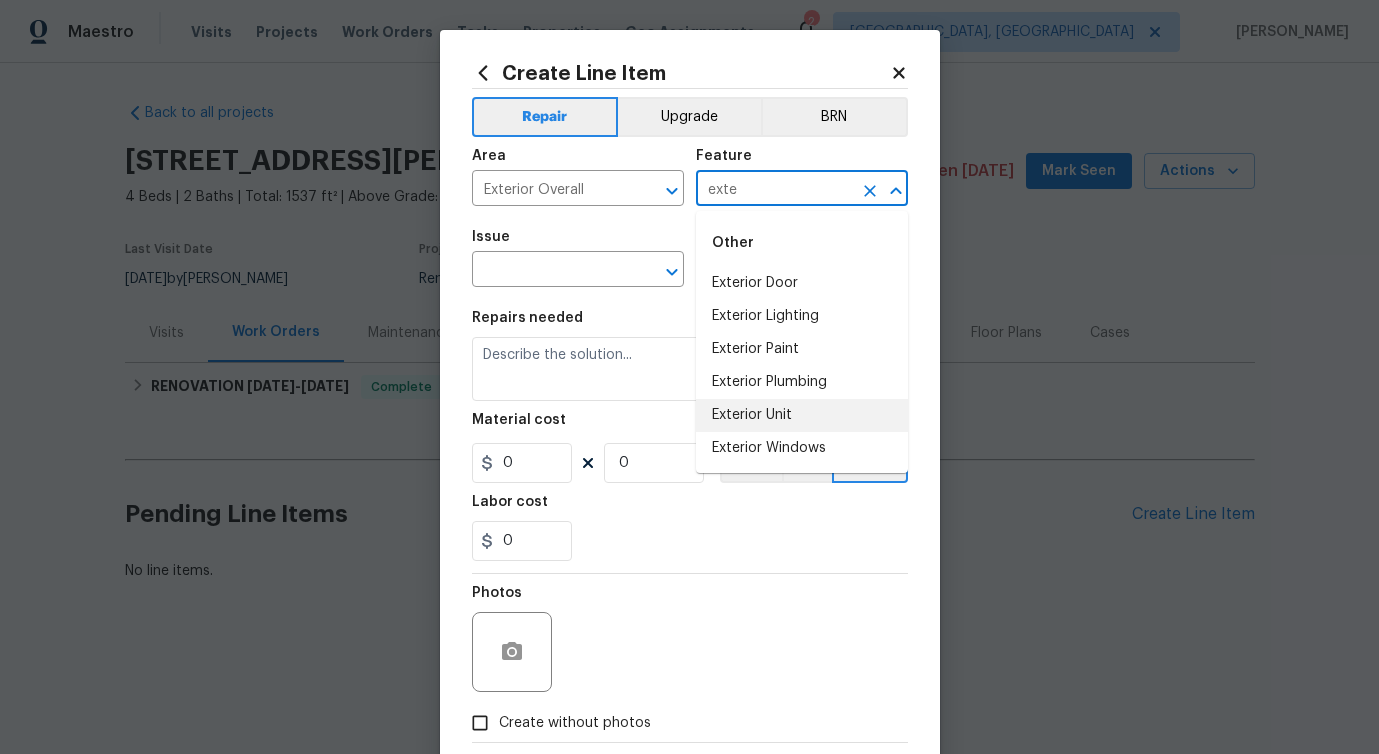 click on "Exterior Unit" at bounding box center [802, 415] 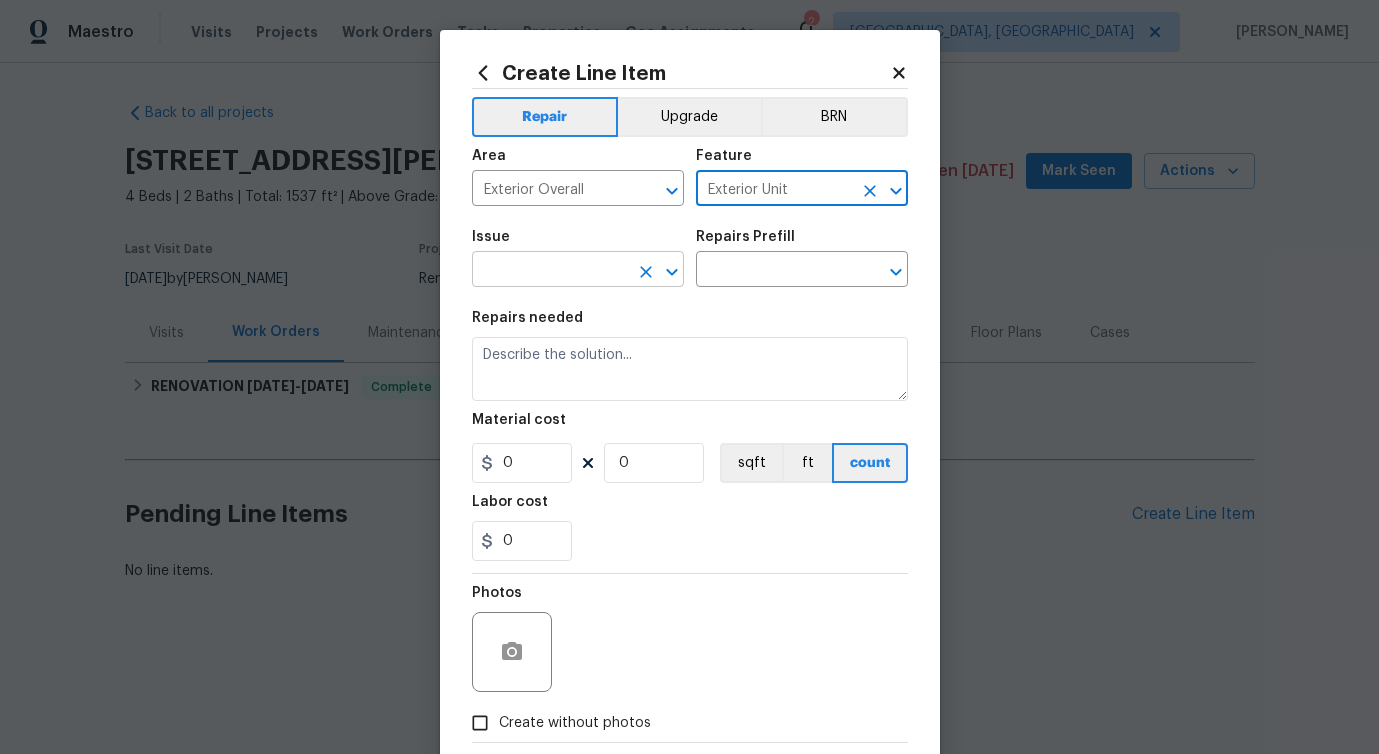 type on "Exterior Unit" 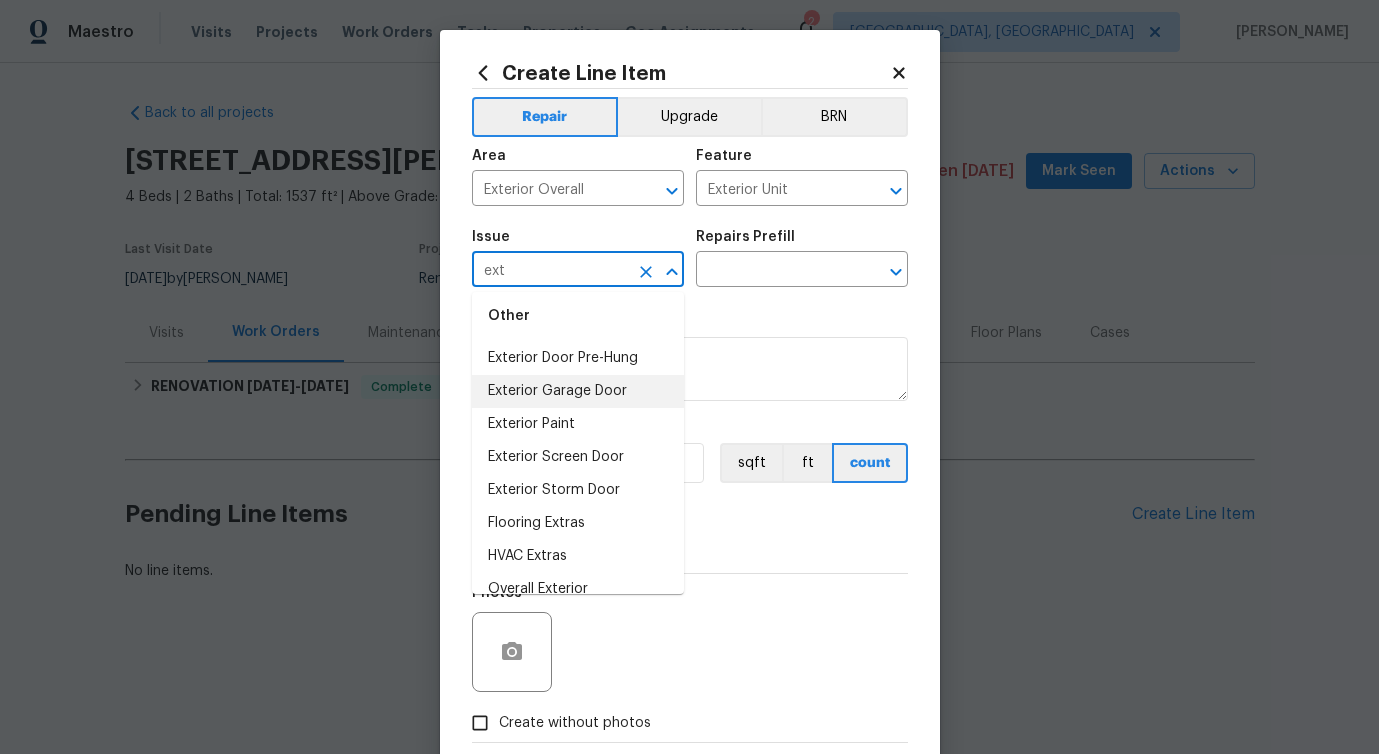 scroll, scrollTop: 92, scrollLeft: 0, axis: vertical 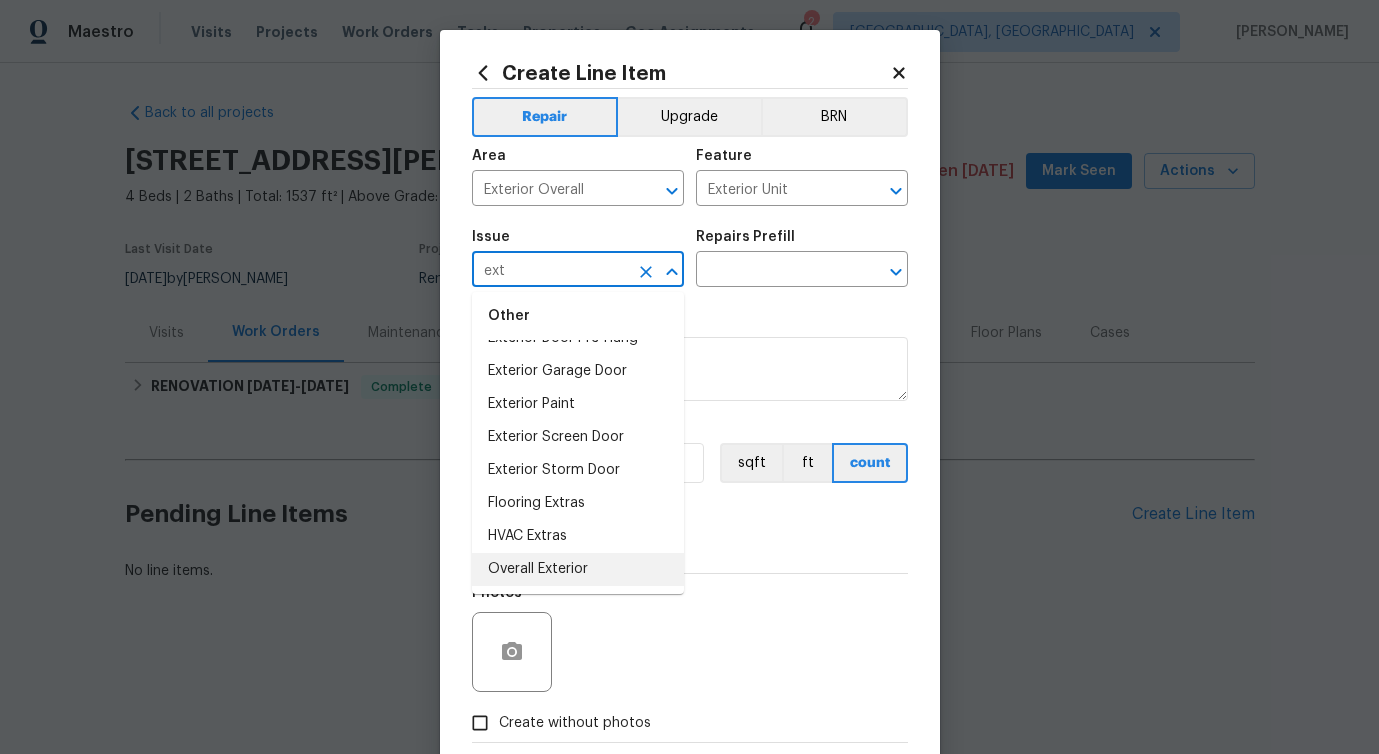 click on "Overall Exterior" at bounding box center (578, 569) 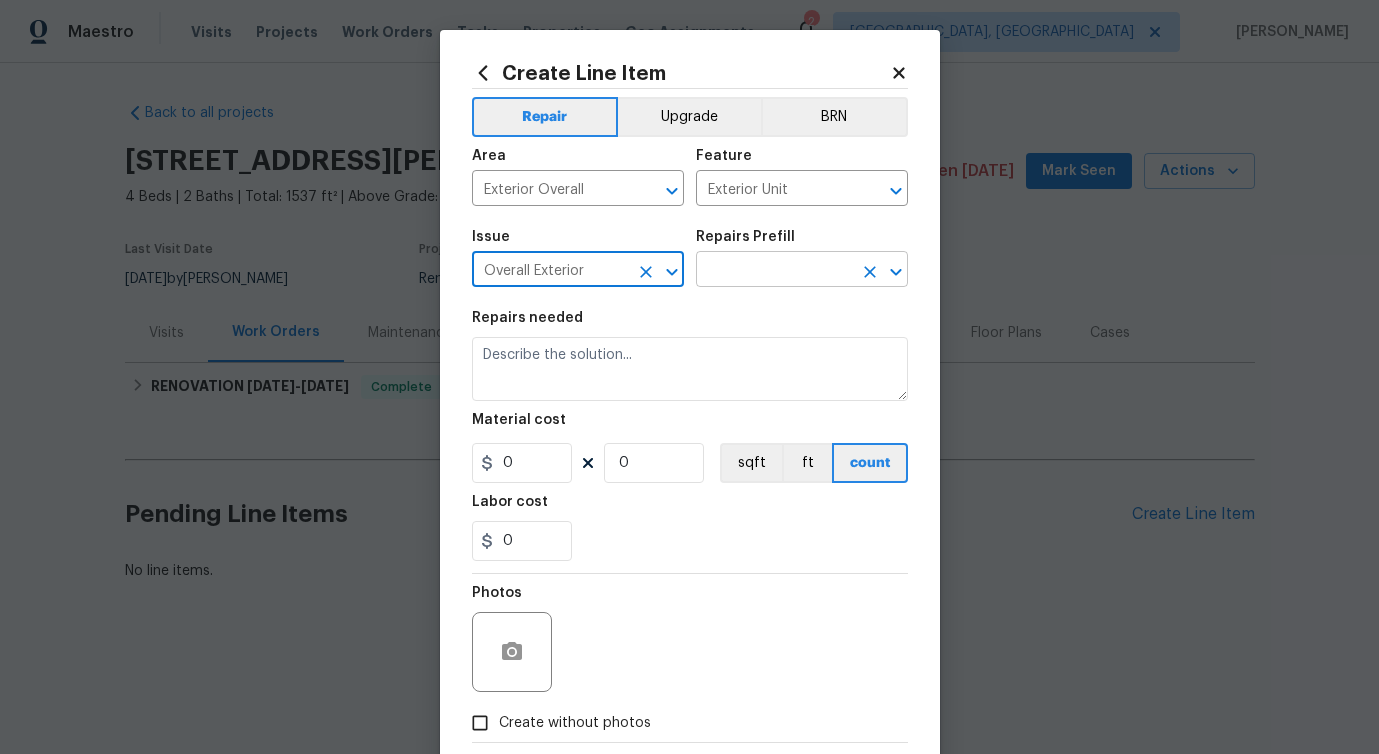 type on "Overall Exterior" 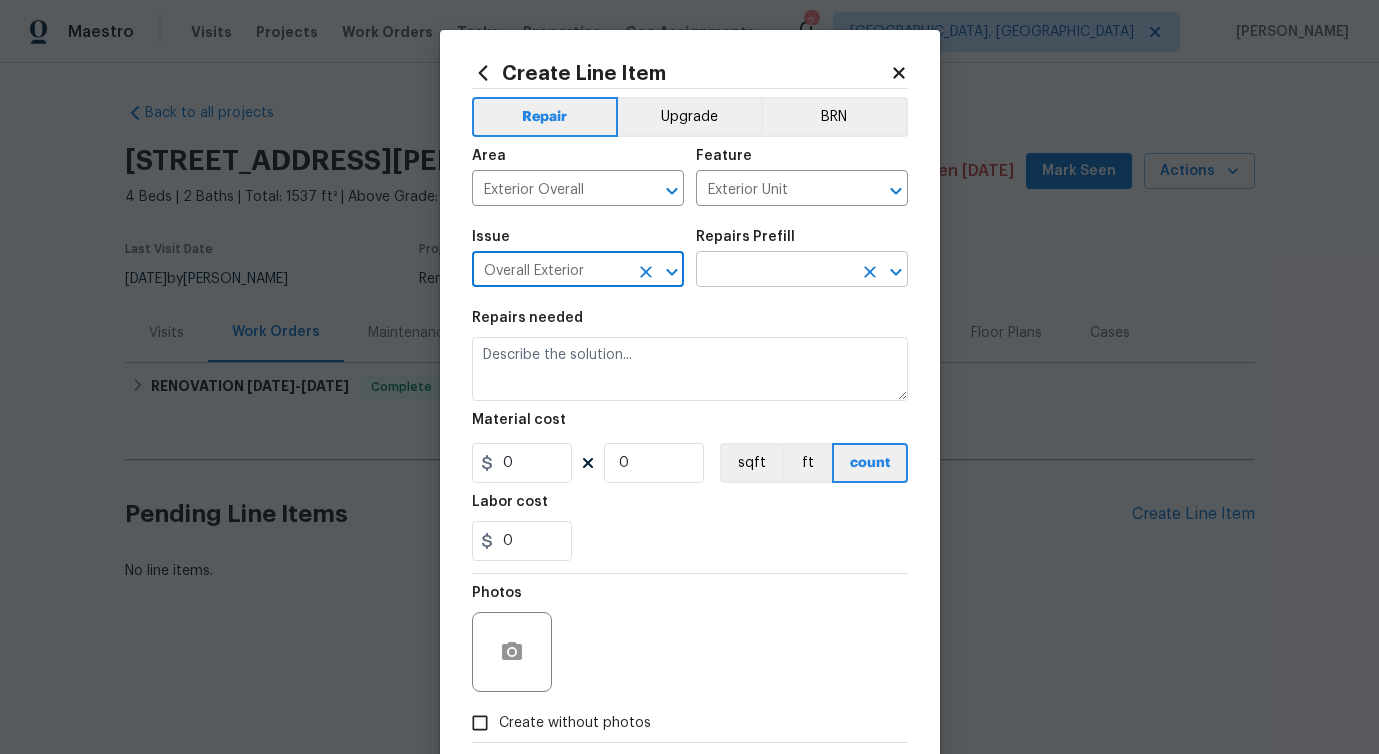 click at bounding box center [774, 271] 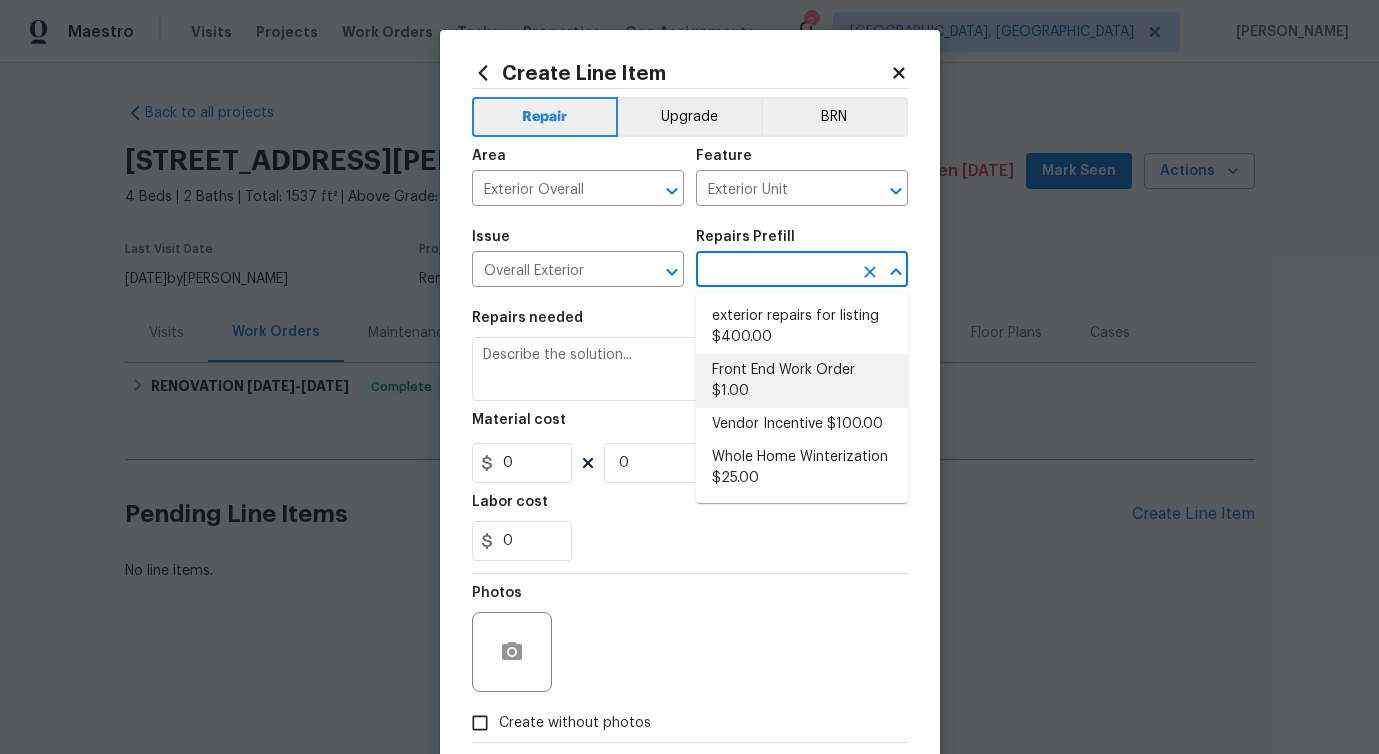 click on "Front End Work Order $1.00" at bounding box center (802, 381) 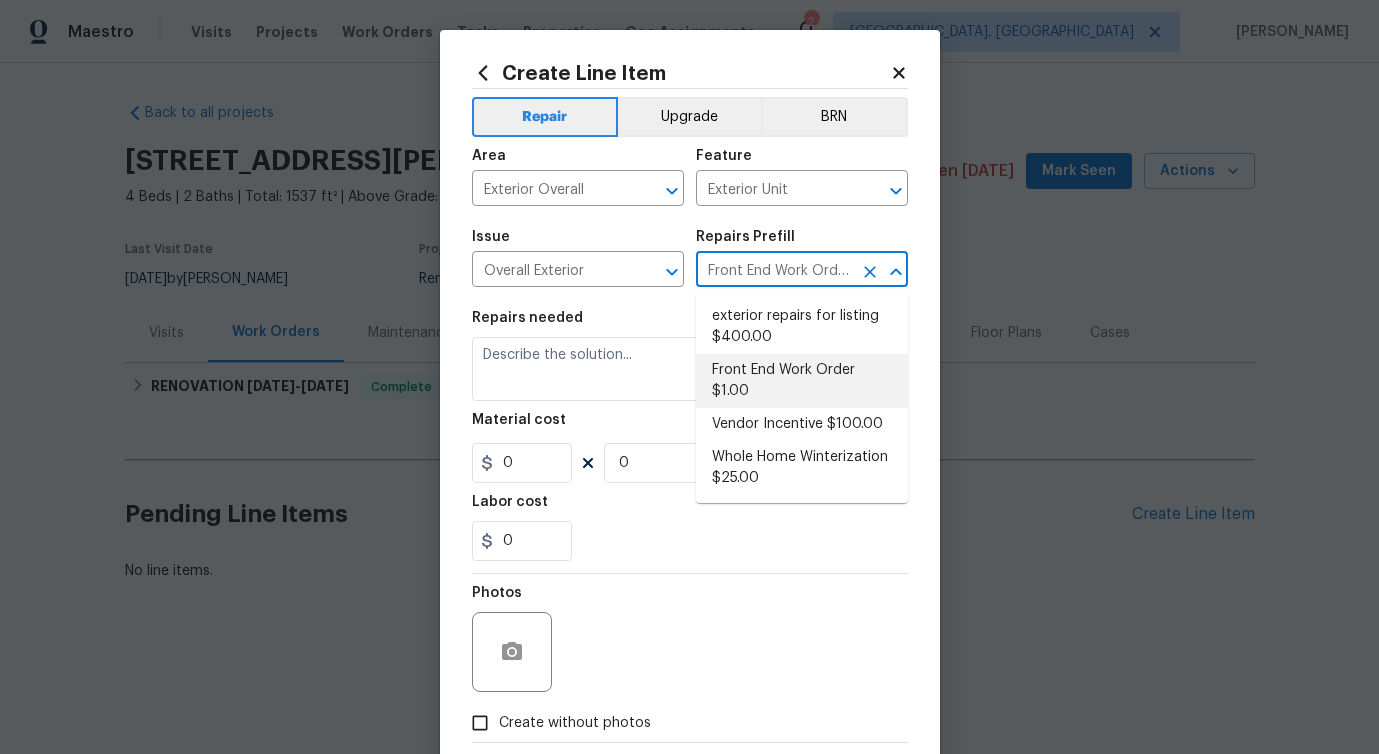 type on "Placeholder line item for the creation of front end work orders." 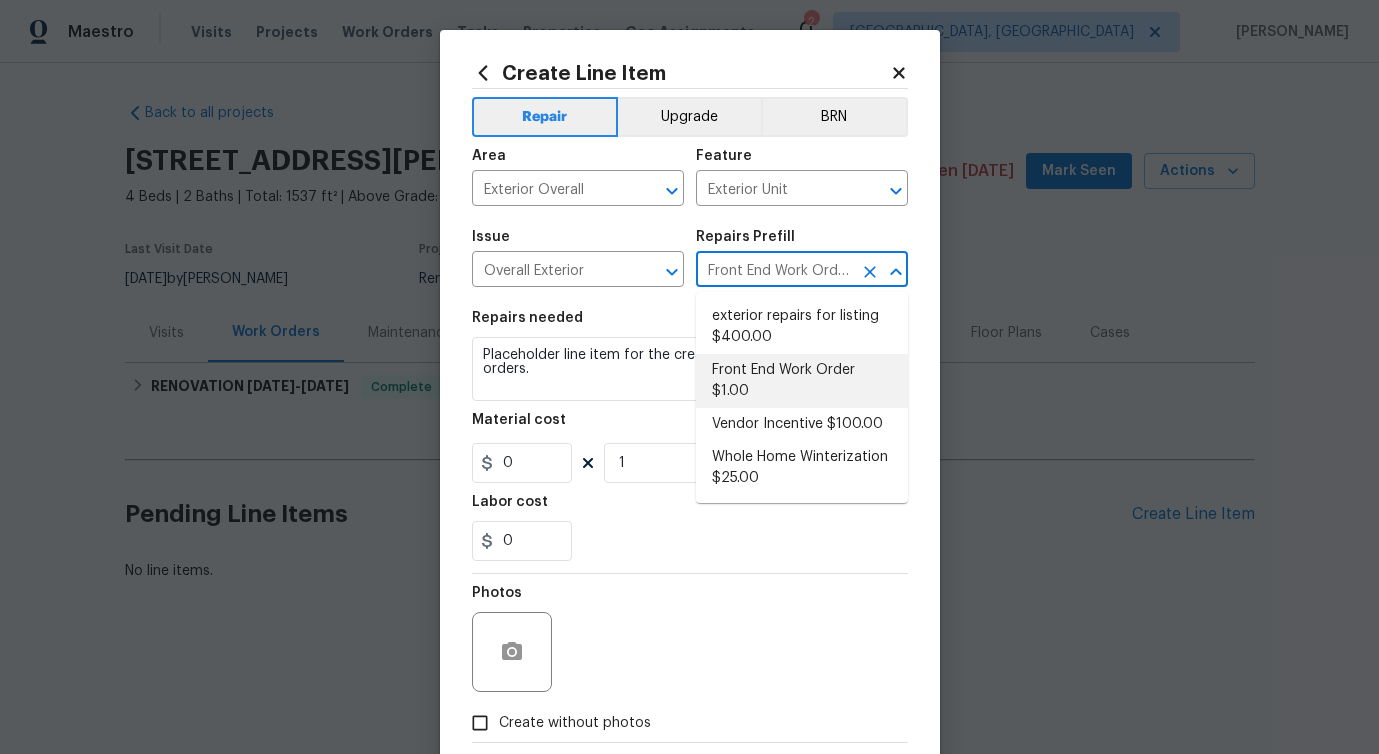 type on "1" 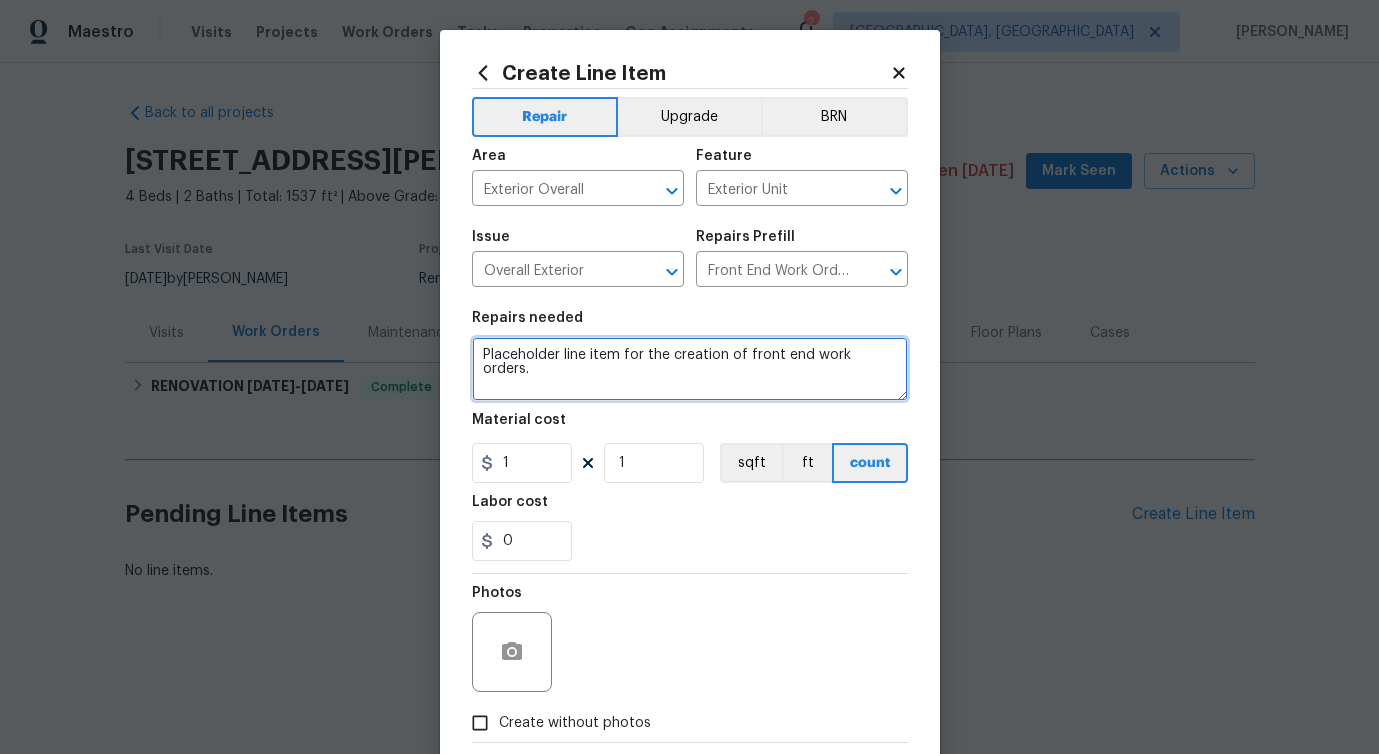 click on "Placeholder line item for the creation of front end work orders." at bounding box center (690, 369) 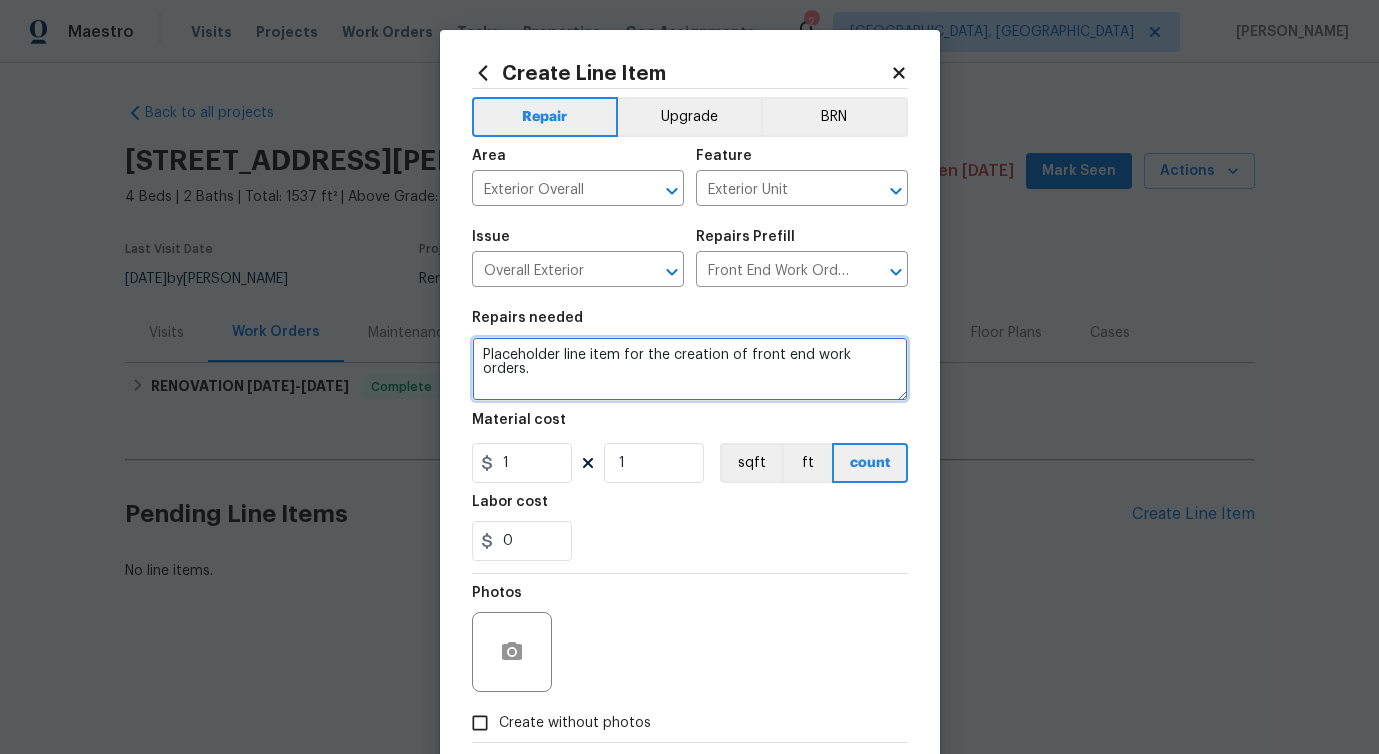 paste on "Received feedback on of our neighbors called, reporting a water sprinkler pipe leak "between the houses".  Please test the irrigation system and ensure all sprinkler heads are operating as intended and no leaks are present to conservative water. If any parts are in need of repair/replacement. A CO approval for small parts will be granted if it is within a reasonable cost and an explanation of scope of work that was performed explained in the portal." 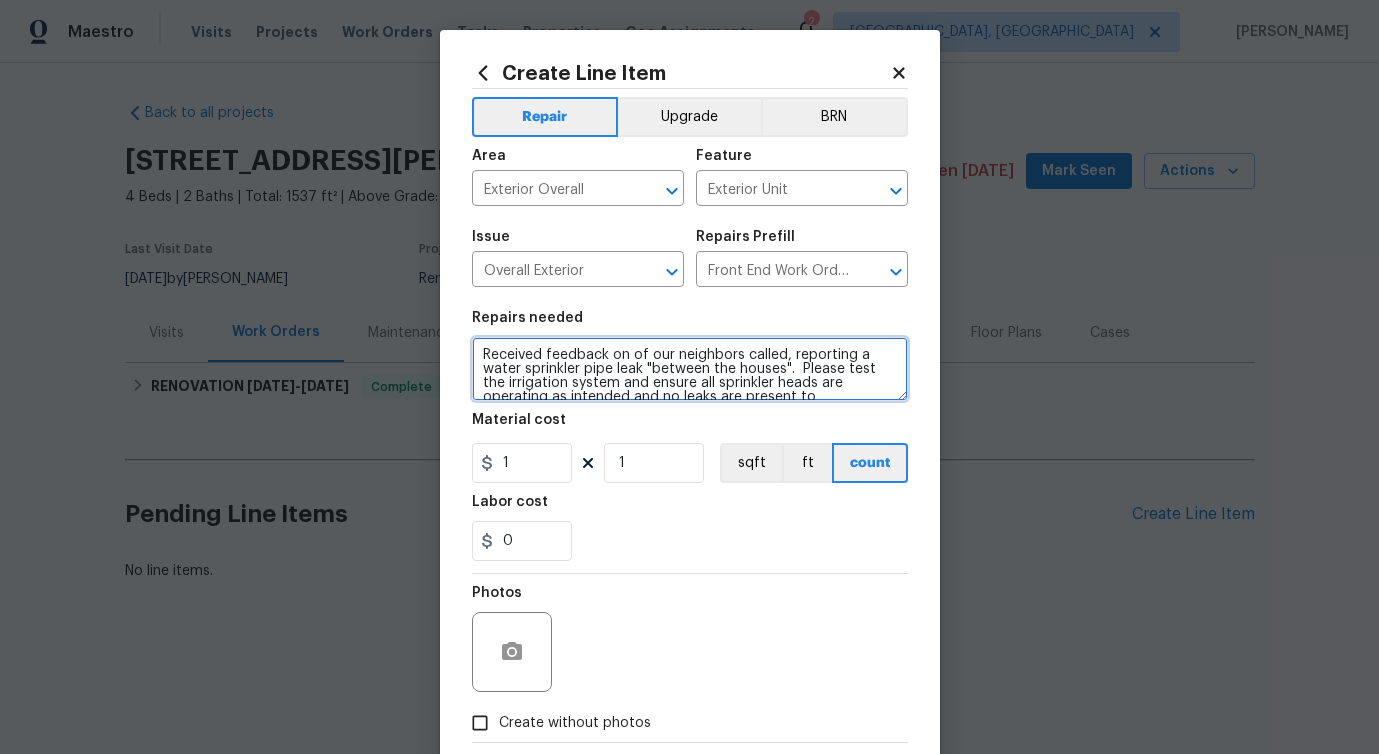 scroll, scrollTop: 84, scrollLeft: 0, axis: vertical 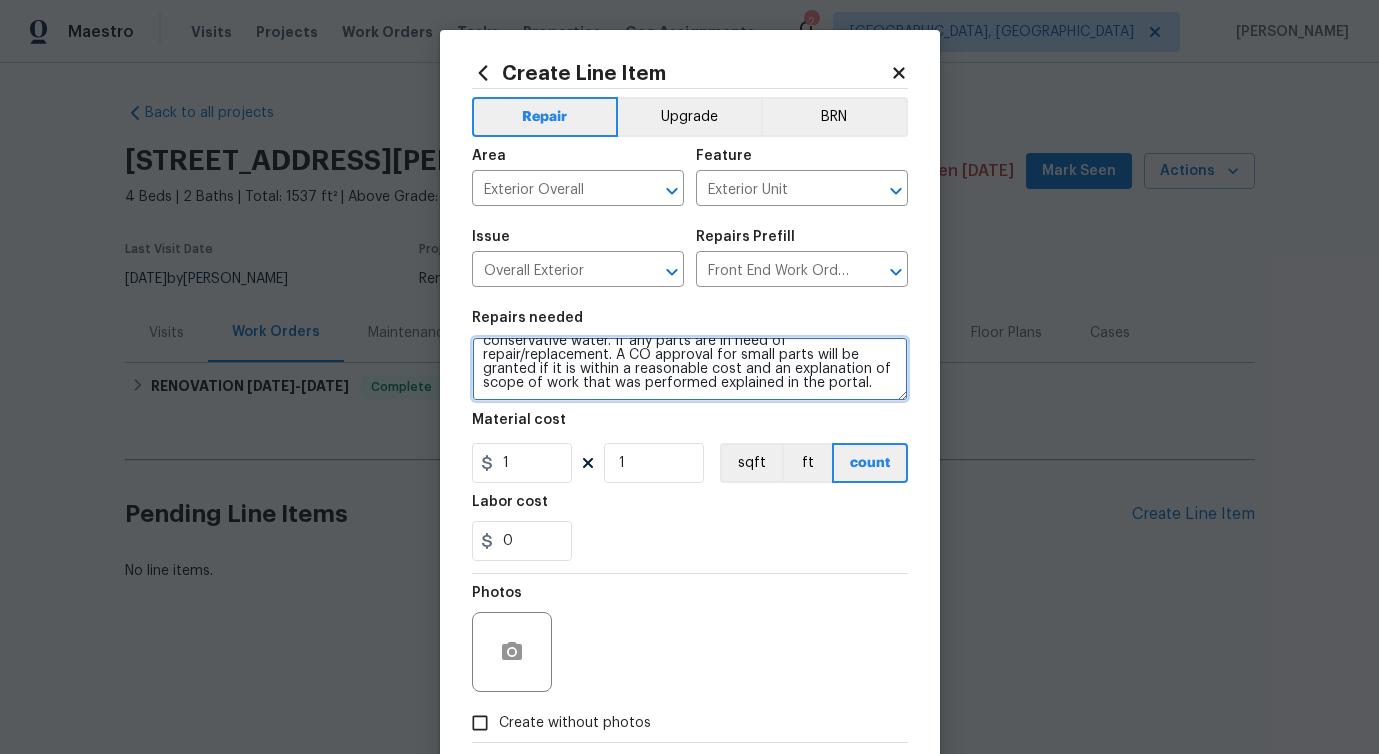 type on "Received feedback on of our neighbors called, reporting a water sprinkler pipe leak "between the houses".  Please test the irrigation system and ensure all sprinkler heads are operating as intended and no leaks are present to conservative water. If any parts are in need of repair/replacement. A CO approval for small parts will be granted if it is within a reasonable cost and an explanation of scope of work that was performed explained in the portal." 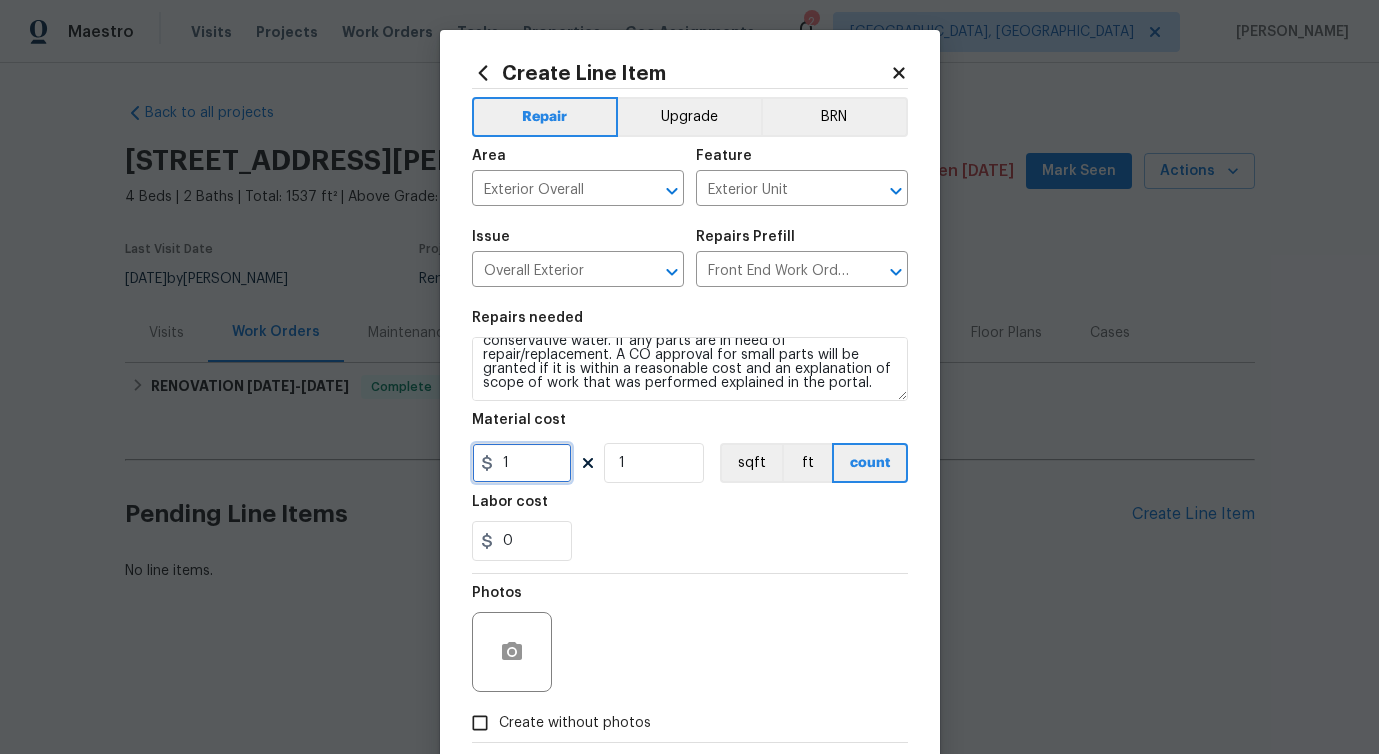 click on "1" at bounding box center [522, 463] 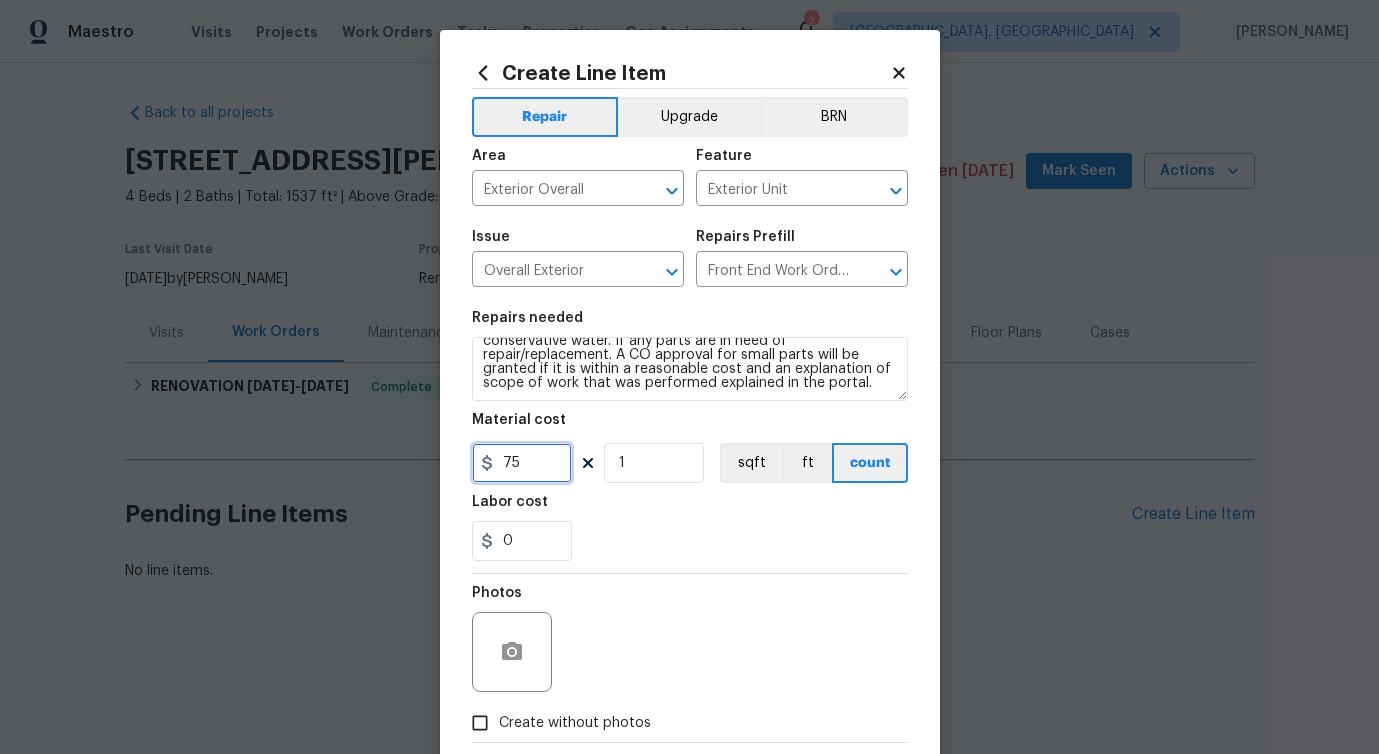 scroll, scrollTop: 108, scrollLeft: 0, axis: vertical 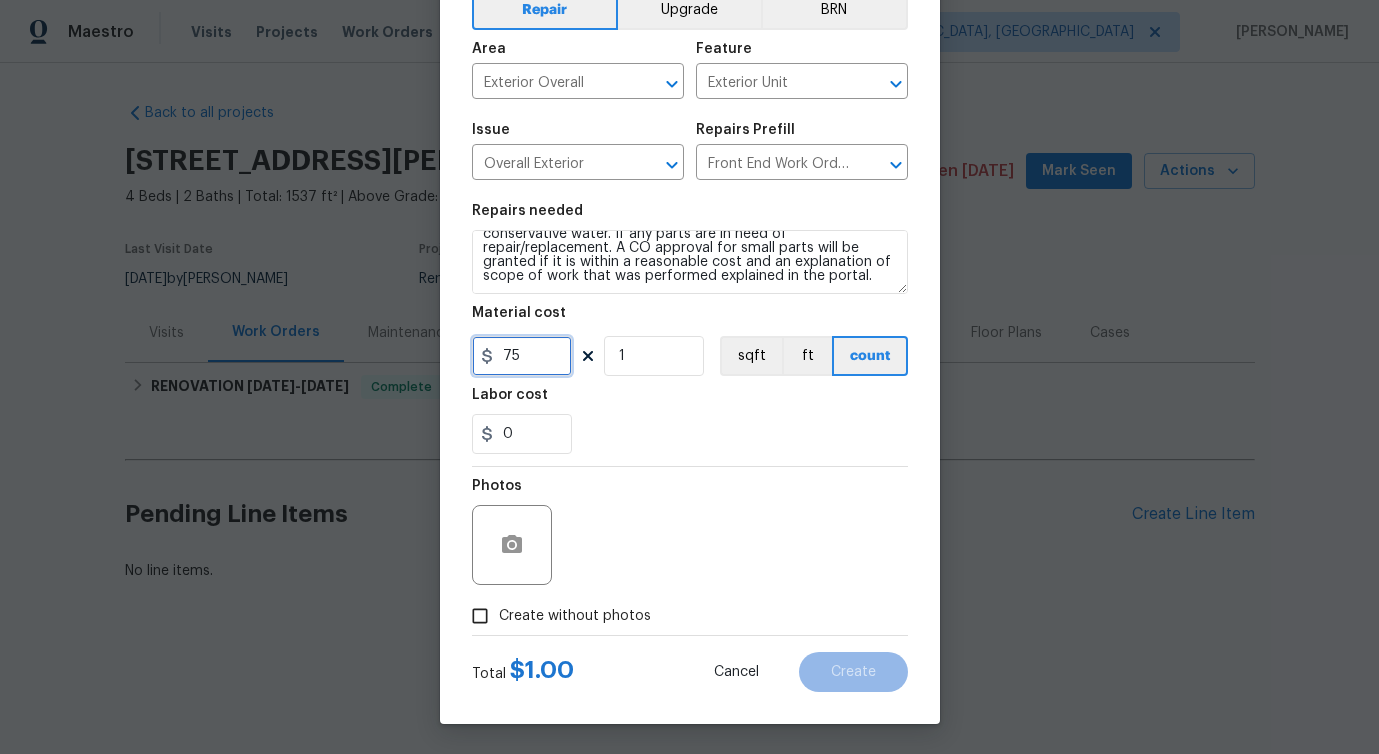 type on "75" 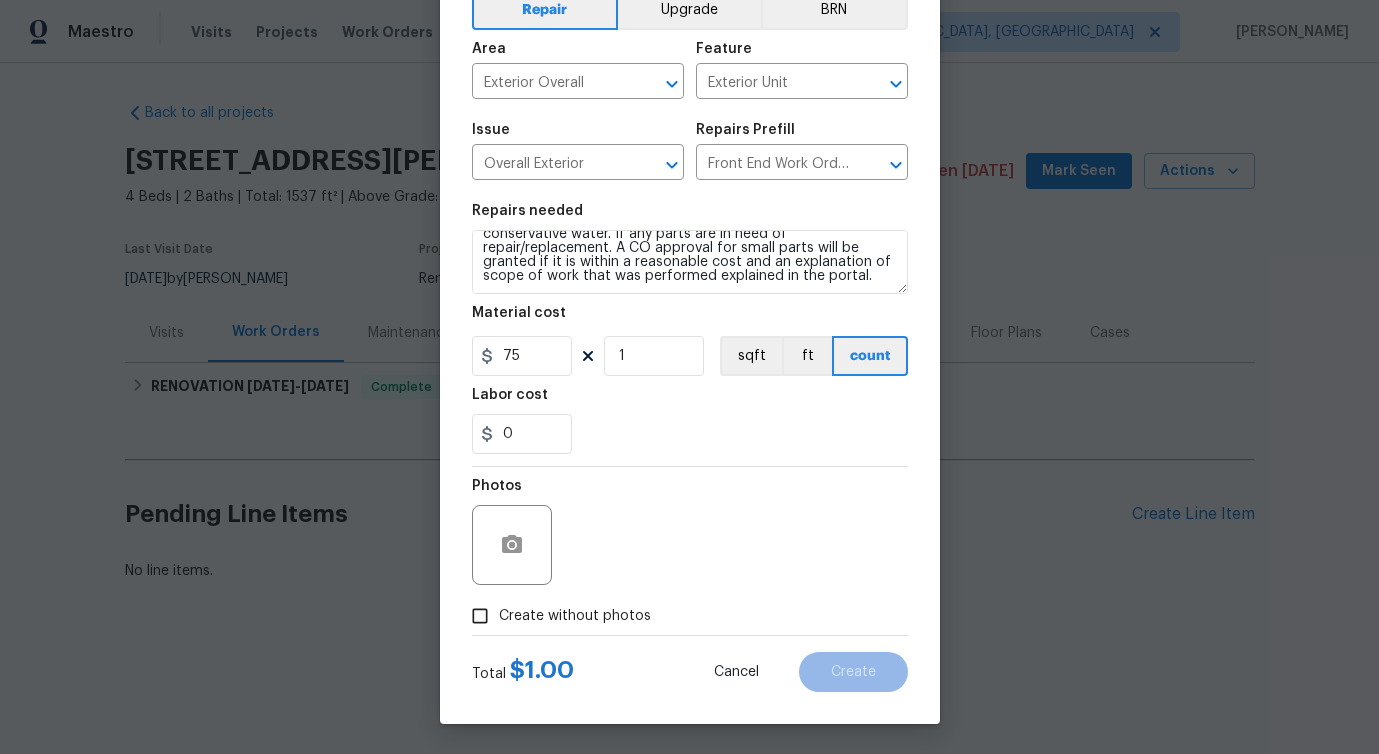 click on "Create without photos" at bounding box center [575, 616] 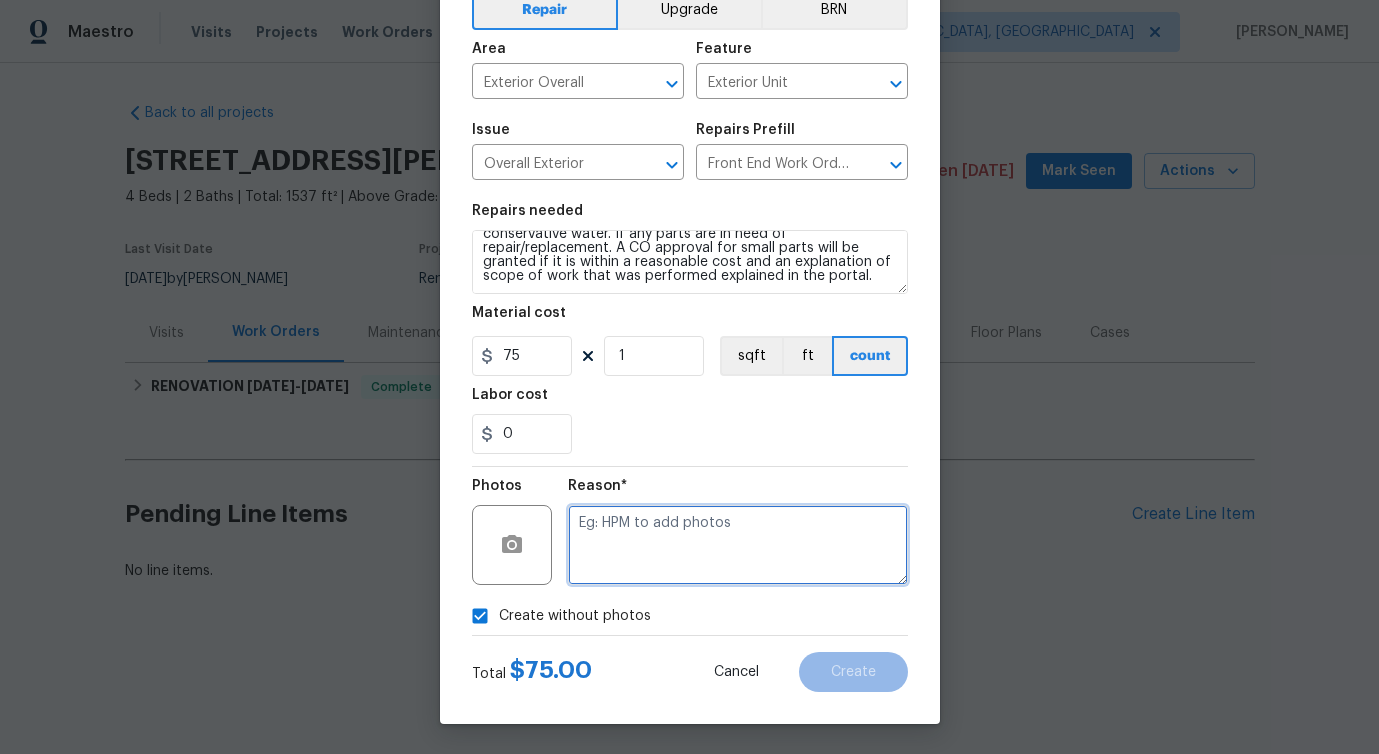 click at bounding box center [738, 545] 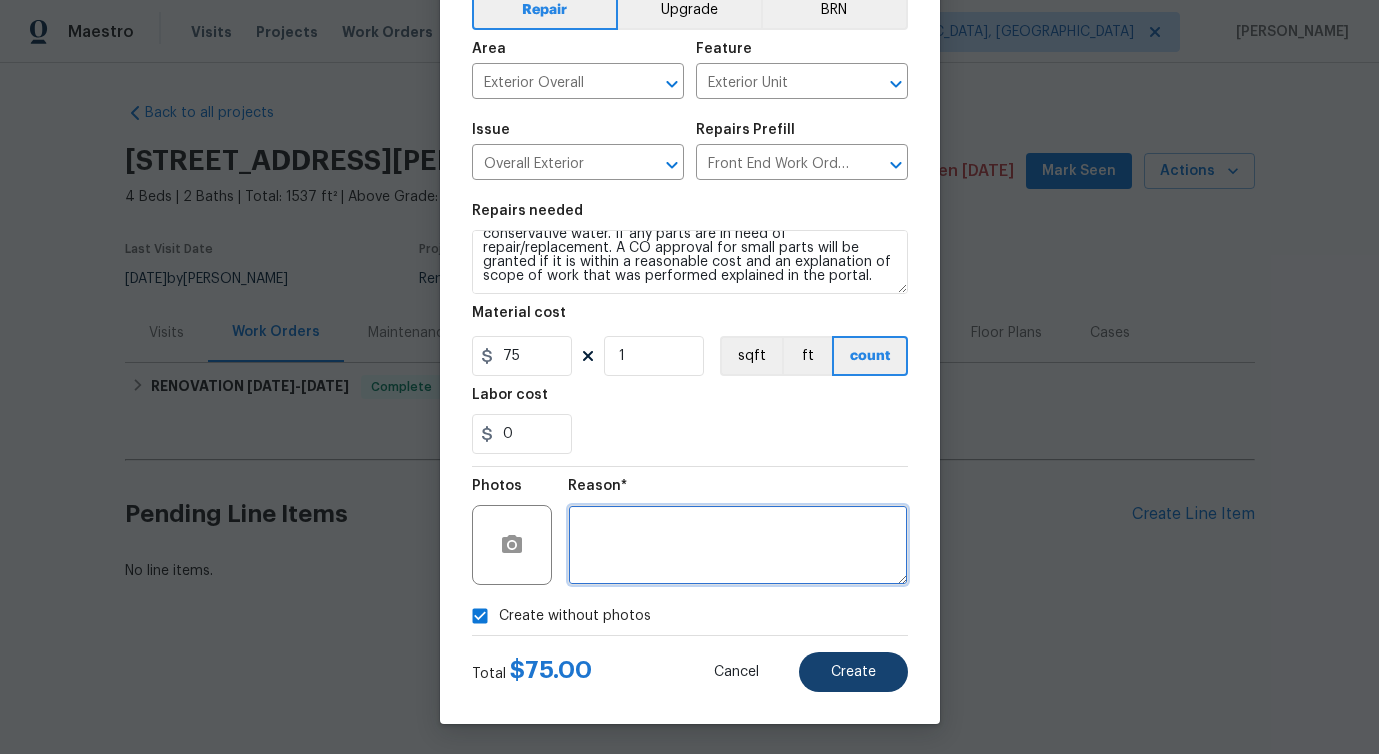 type 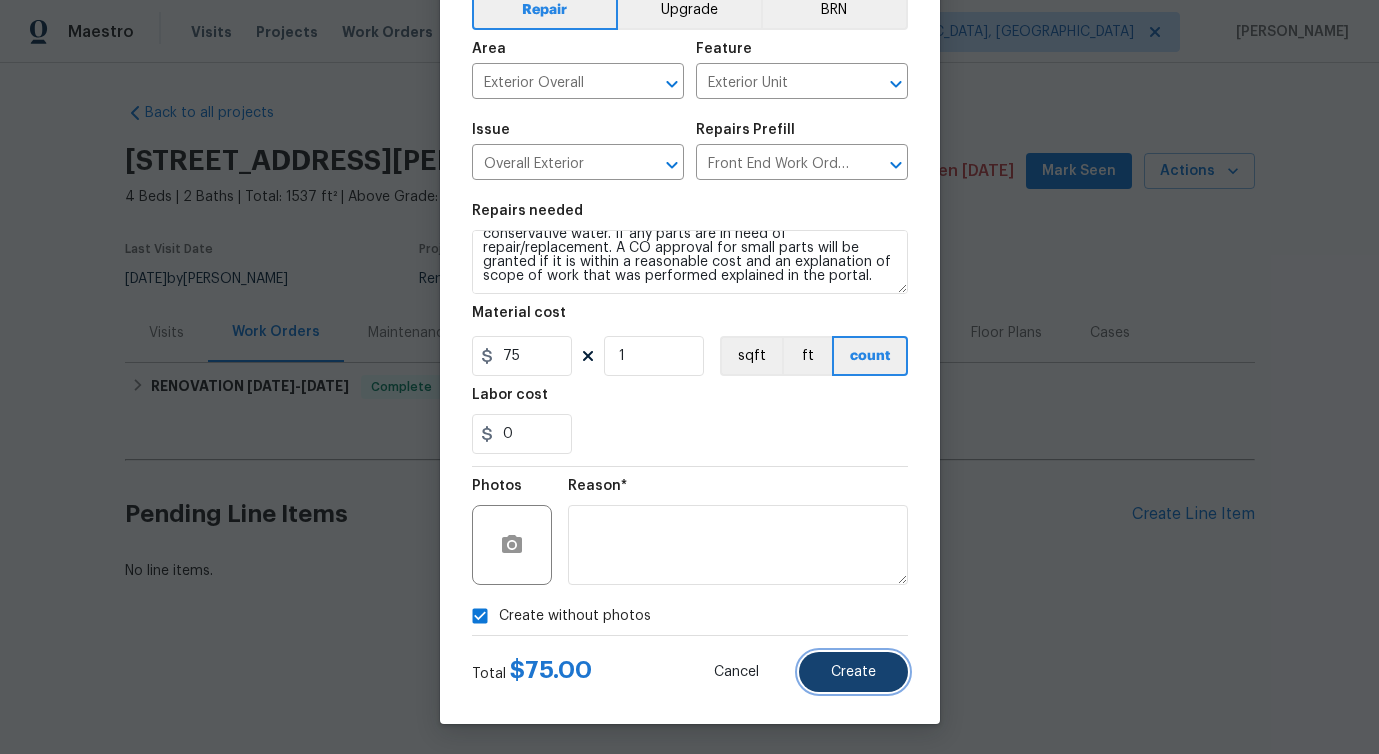 click on "Create" at bounding box center (853, 672) 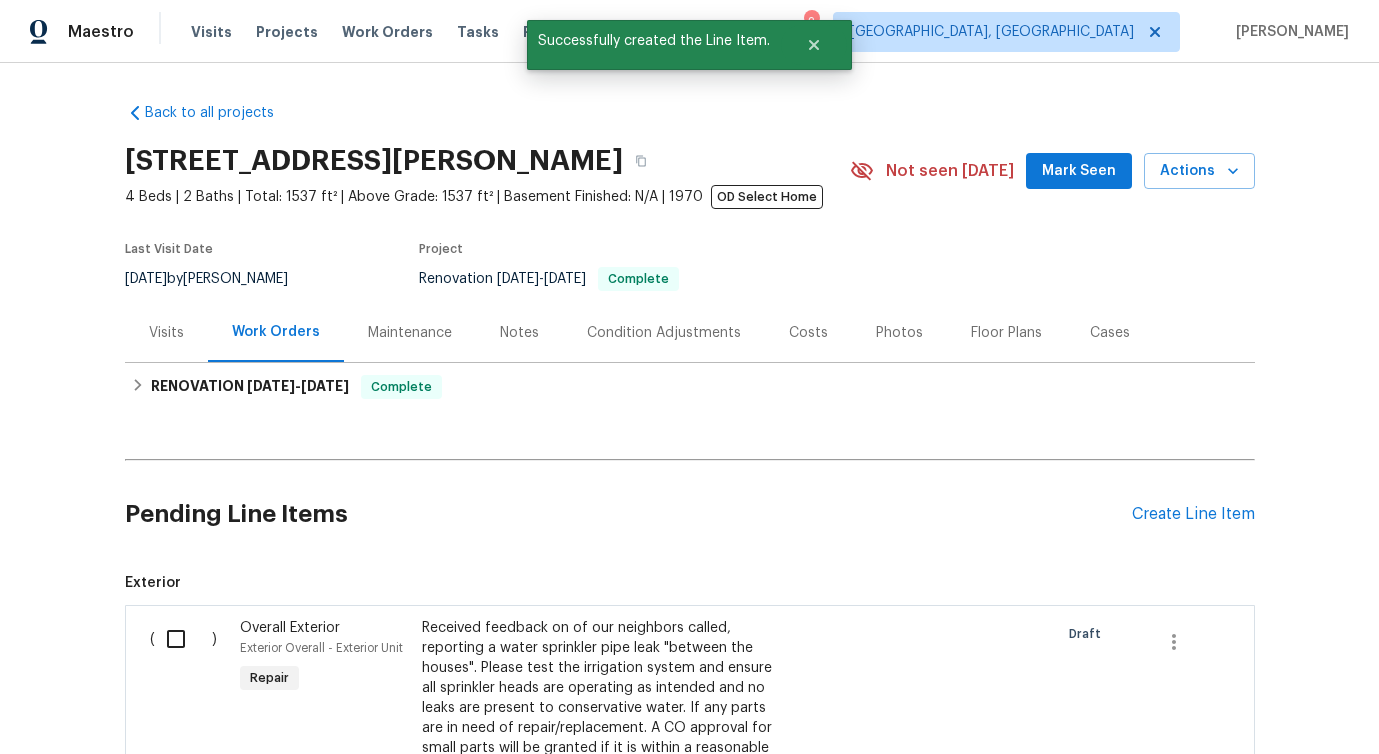scroll, scrollTop: 392, scrollLeft: 0, axis: vertical 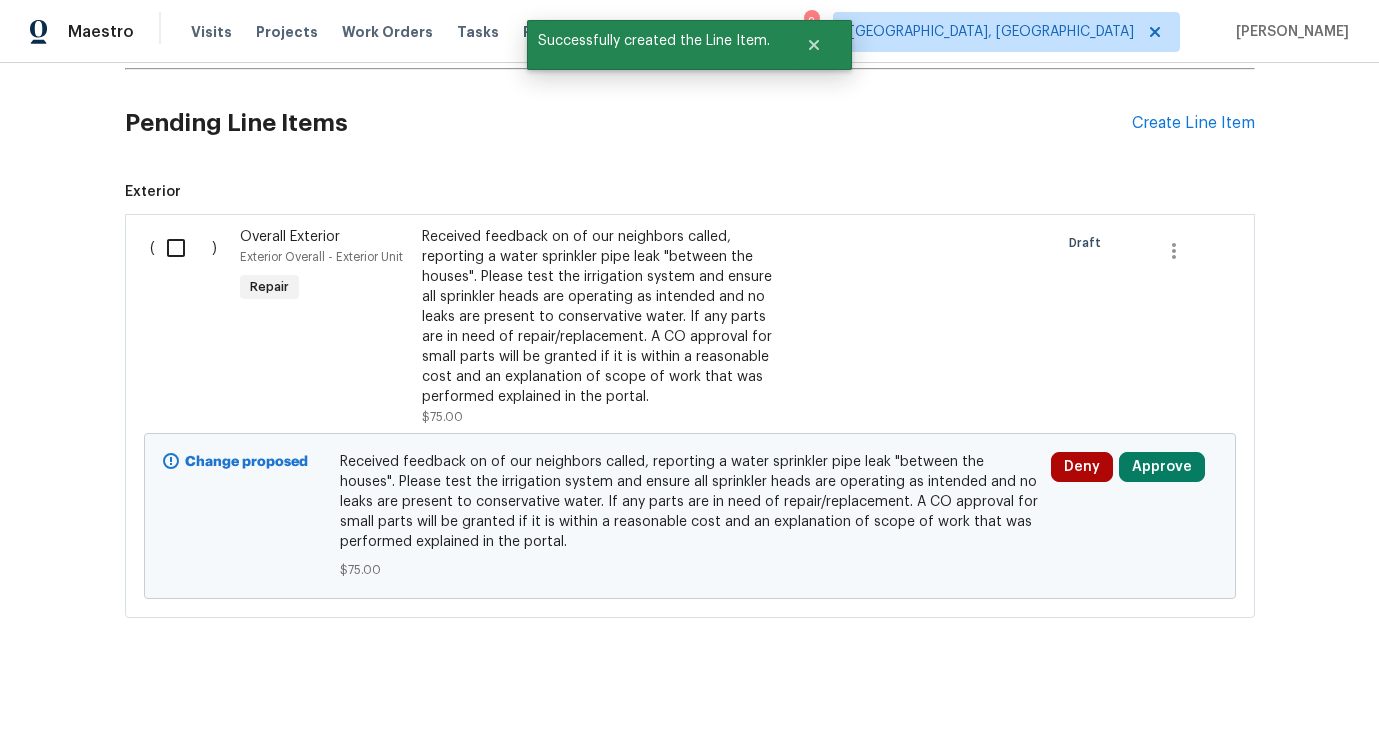 click at bounding box center (183, 248) 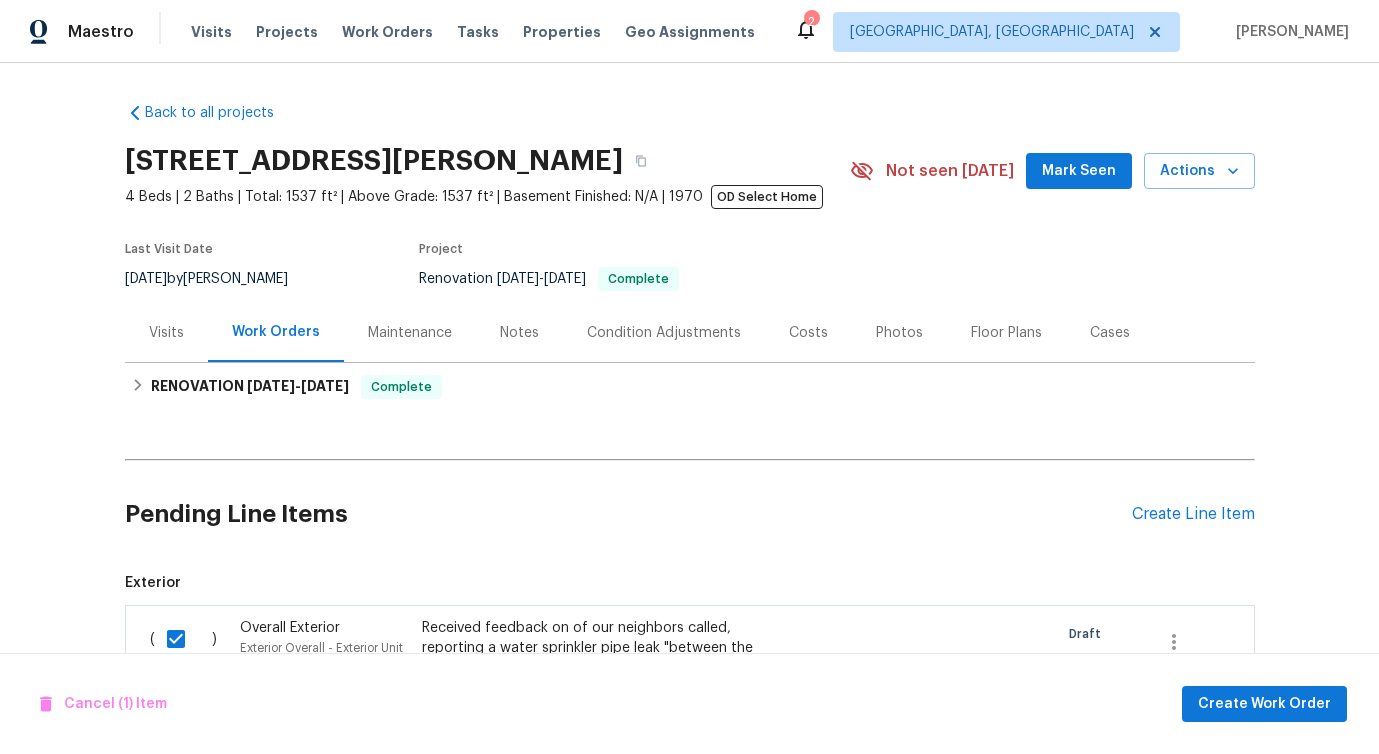 scroll, scrollTop: 392, scrollLeft: 0, axis: vertical 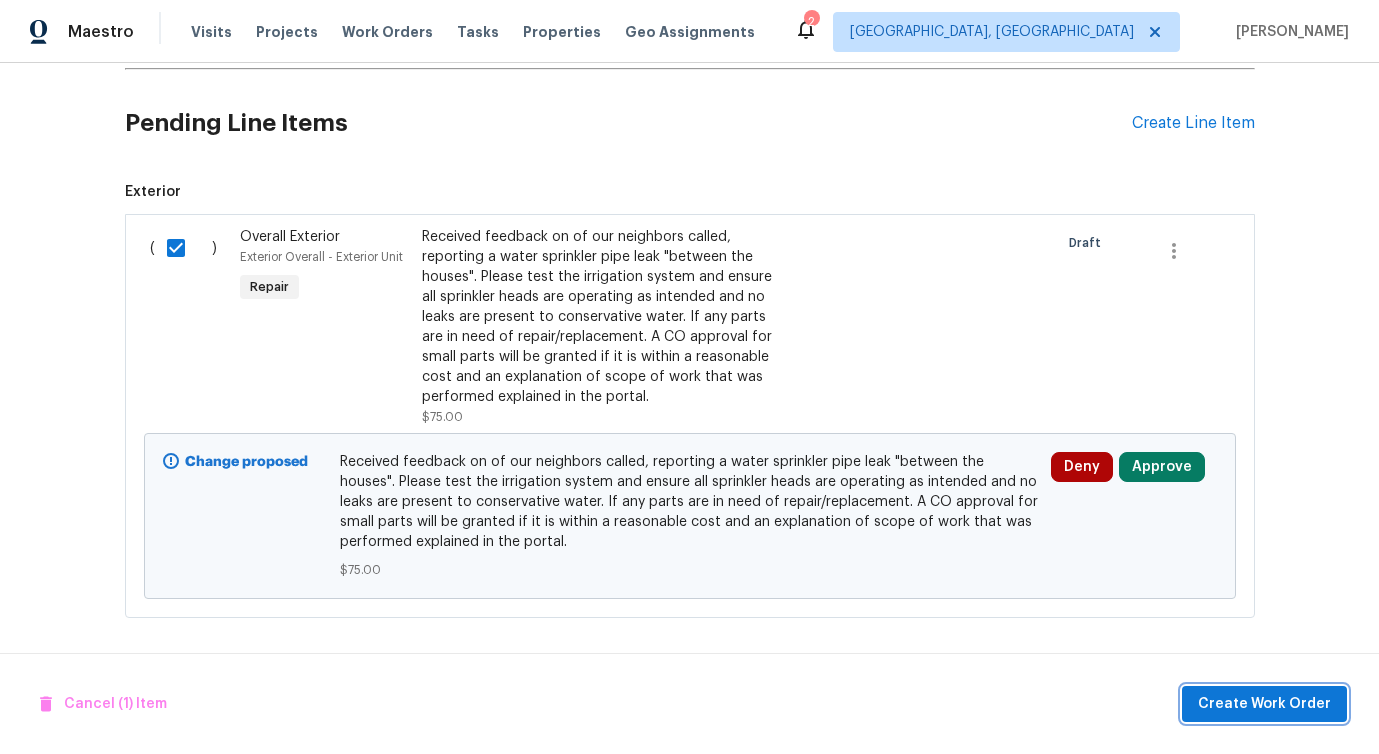 click on "Create Work Order" at bounding box center (1264, 704) 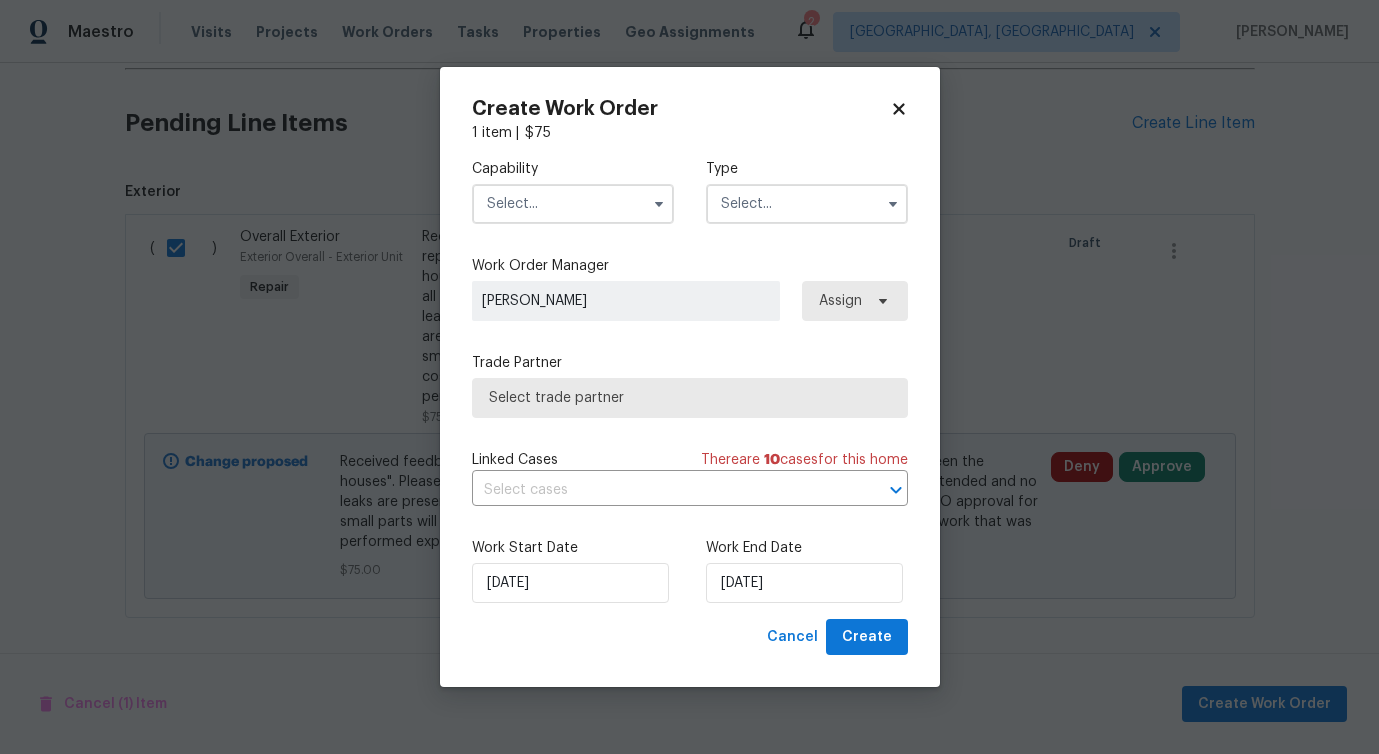 click at bounding box center [573, 204] 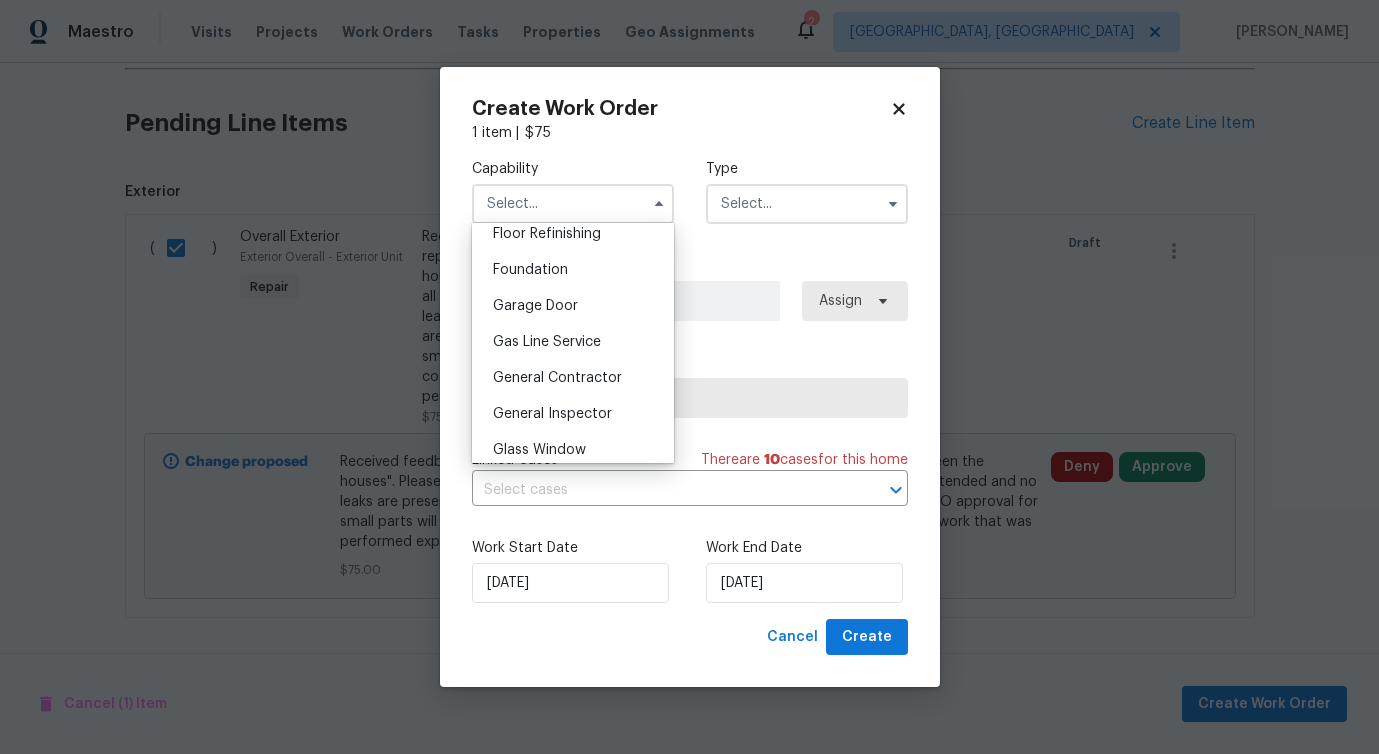 scroll, scrollTop: 837, scrollLeft: 0, axis: vertical 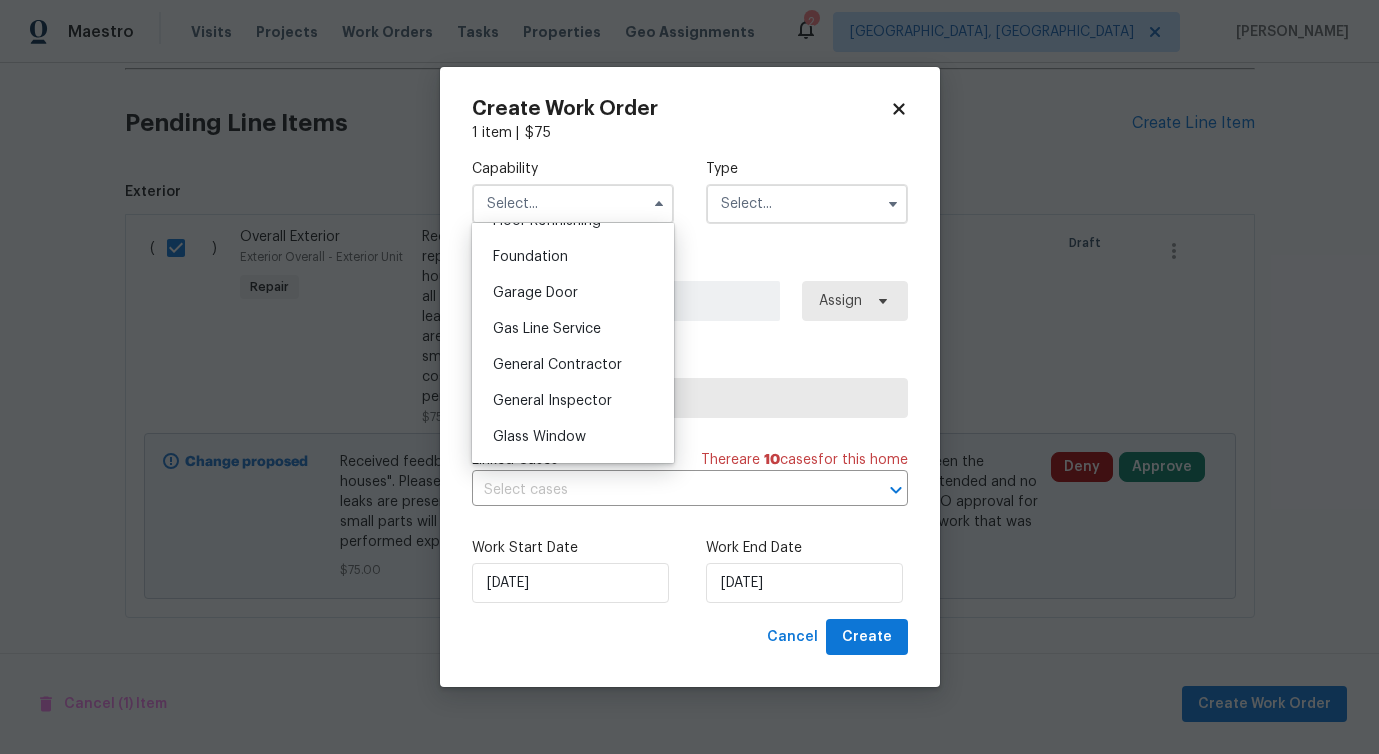click on "General Contractor" at bounding box center (573, 365) 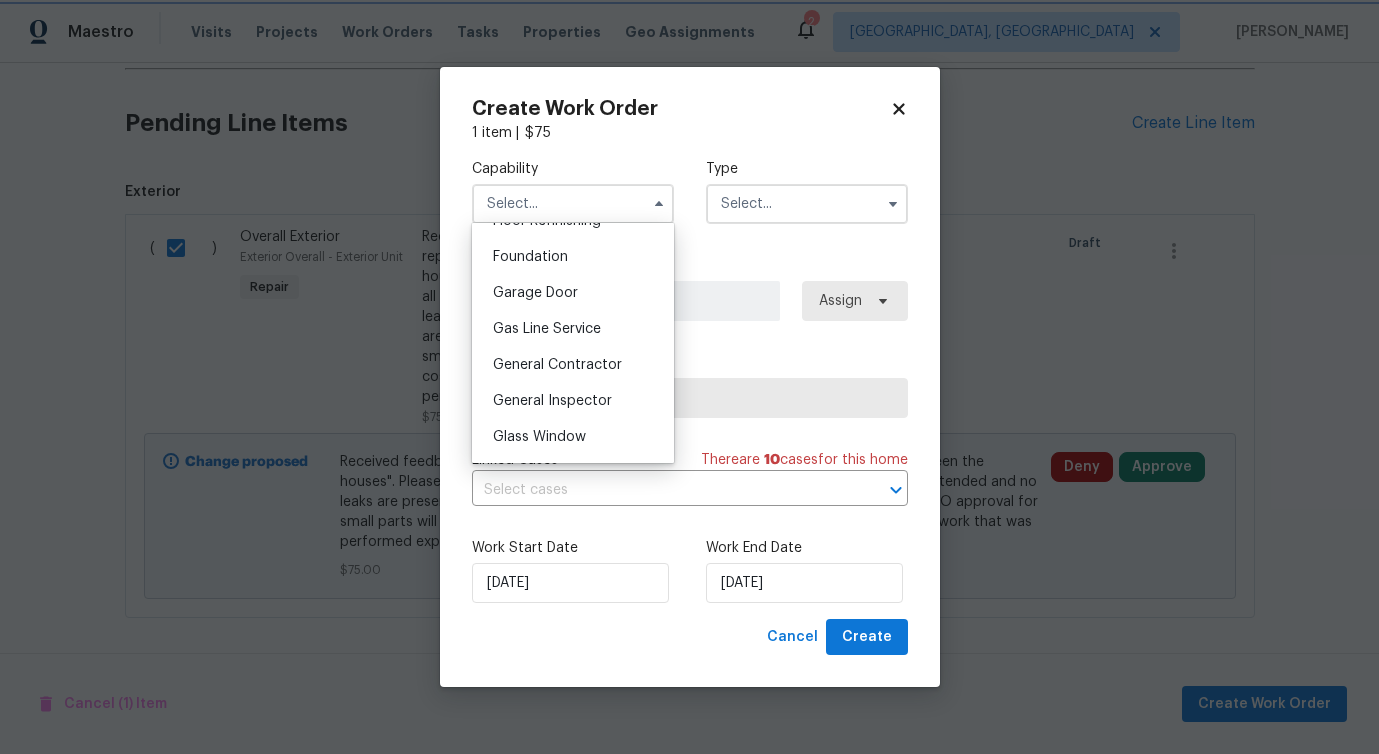 type on "General Contractor" 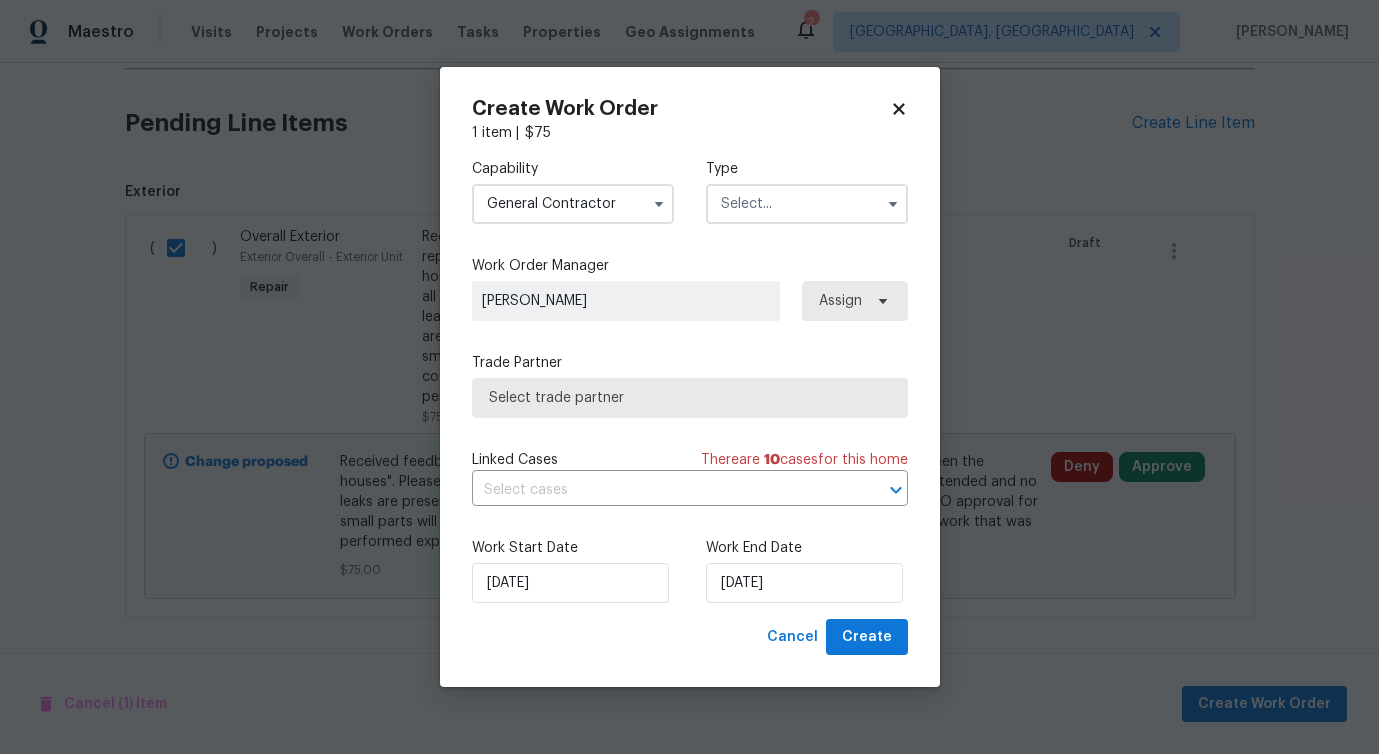 click at bounding box center [807, 204] 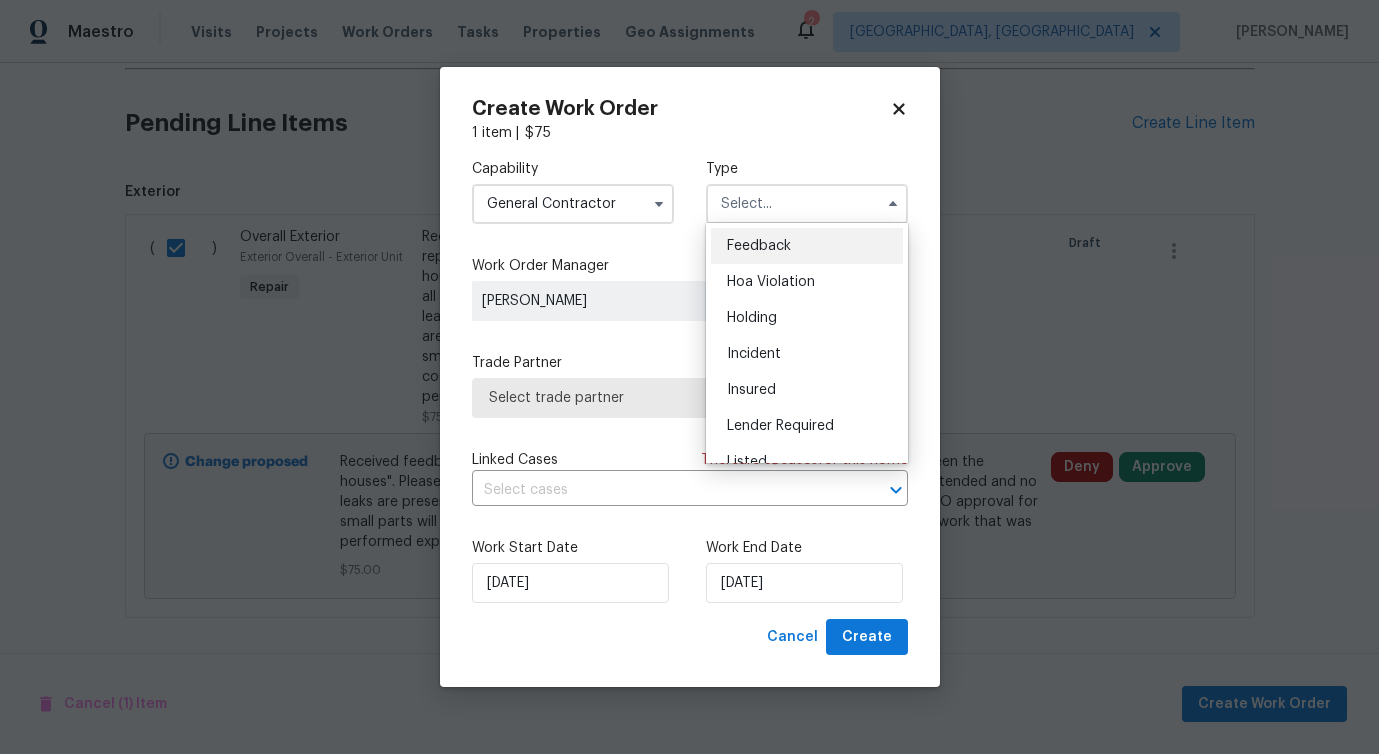 click on "Feedback" at bounding box center (807, 246) 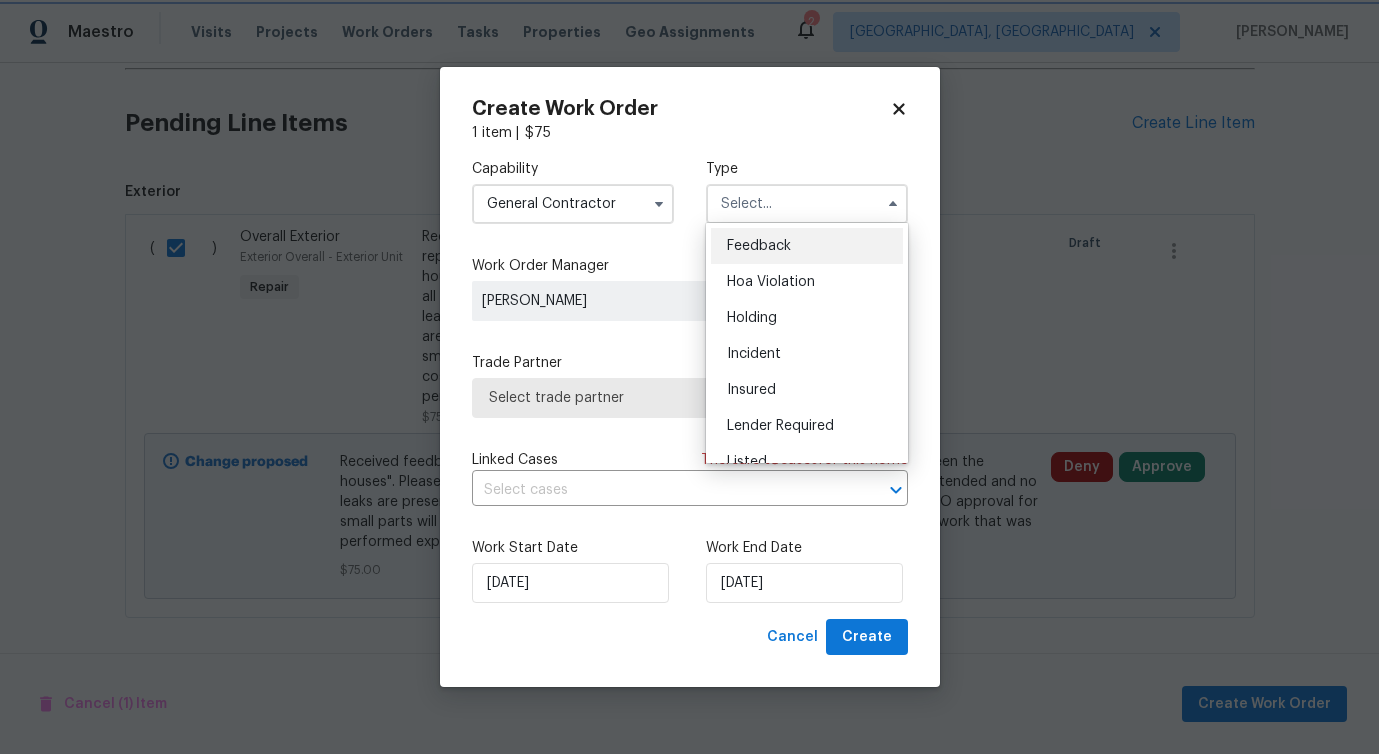 type on "Feedback" 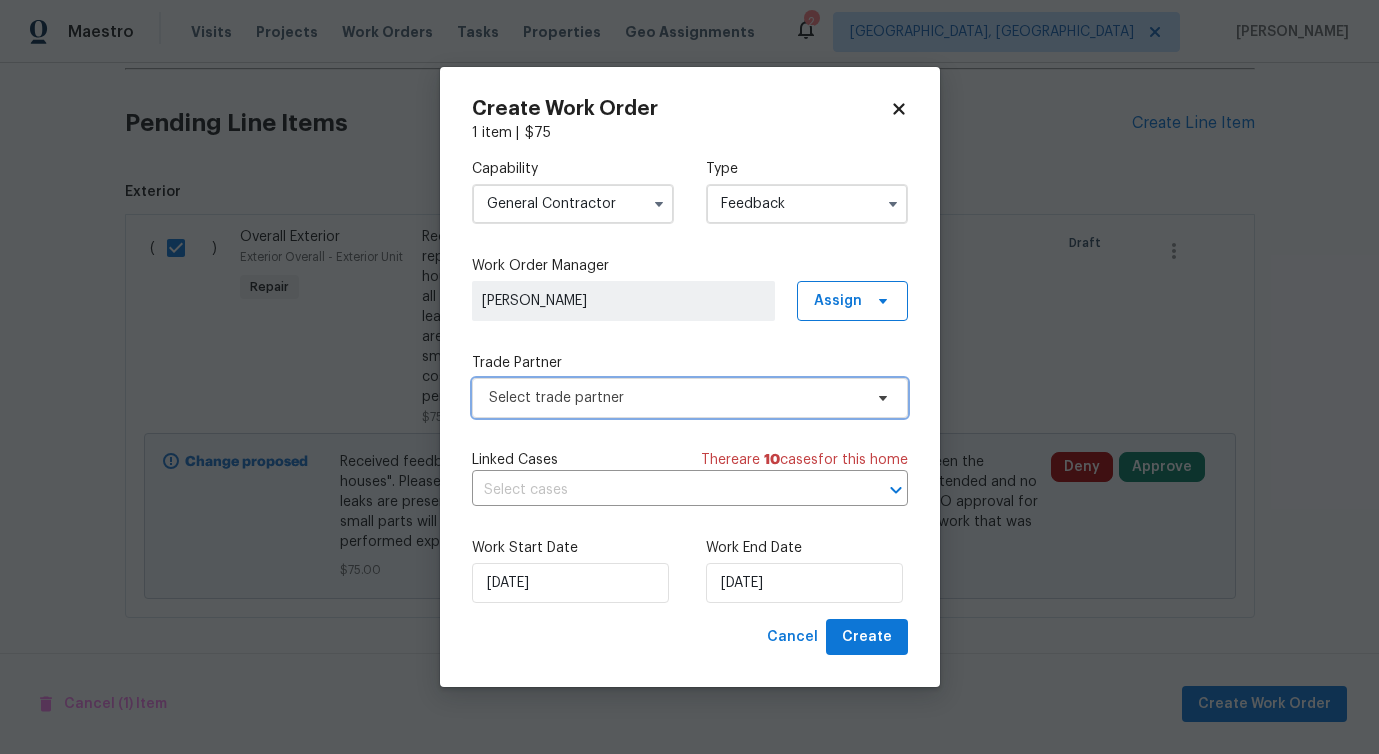 click on "Select trade partner" at bounding box center (690, 398) 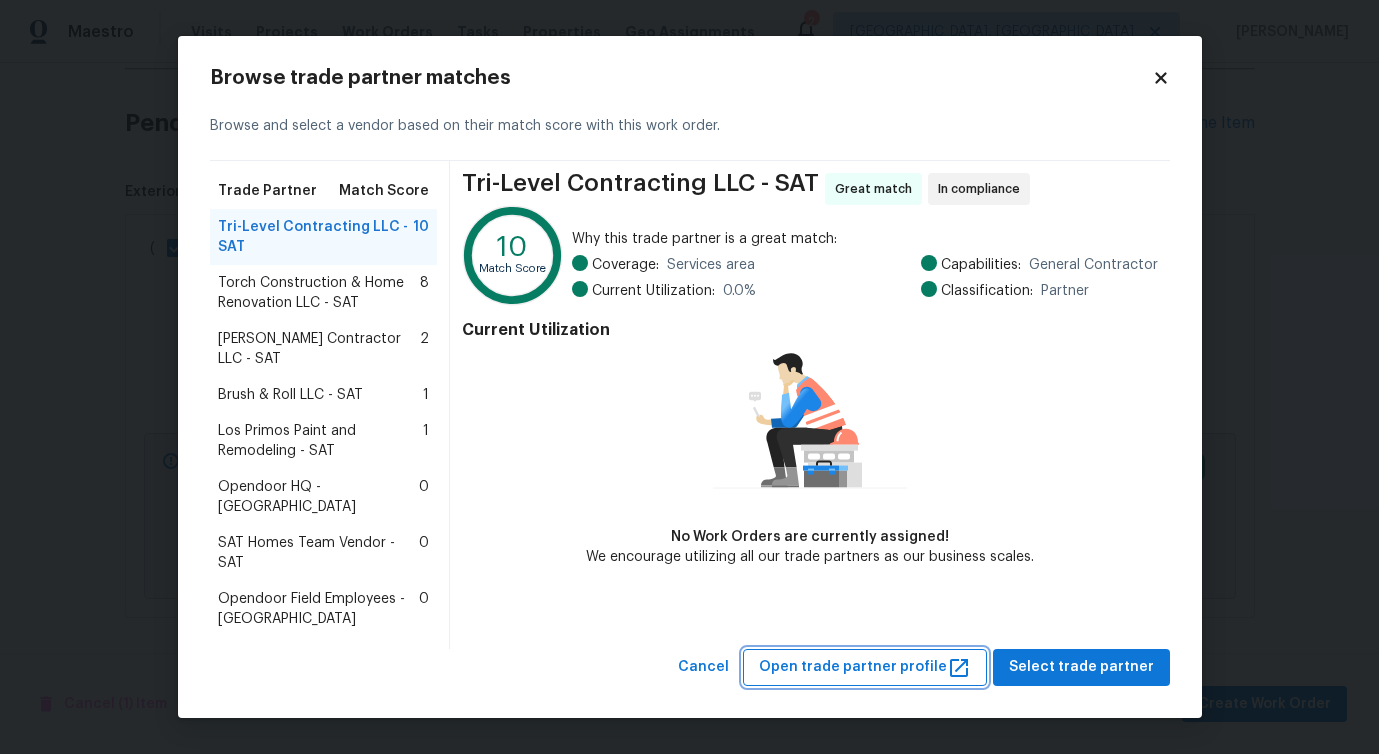 click on "Open trade partner profile" at bounding box center (865, 667) 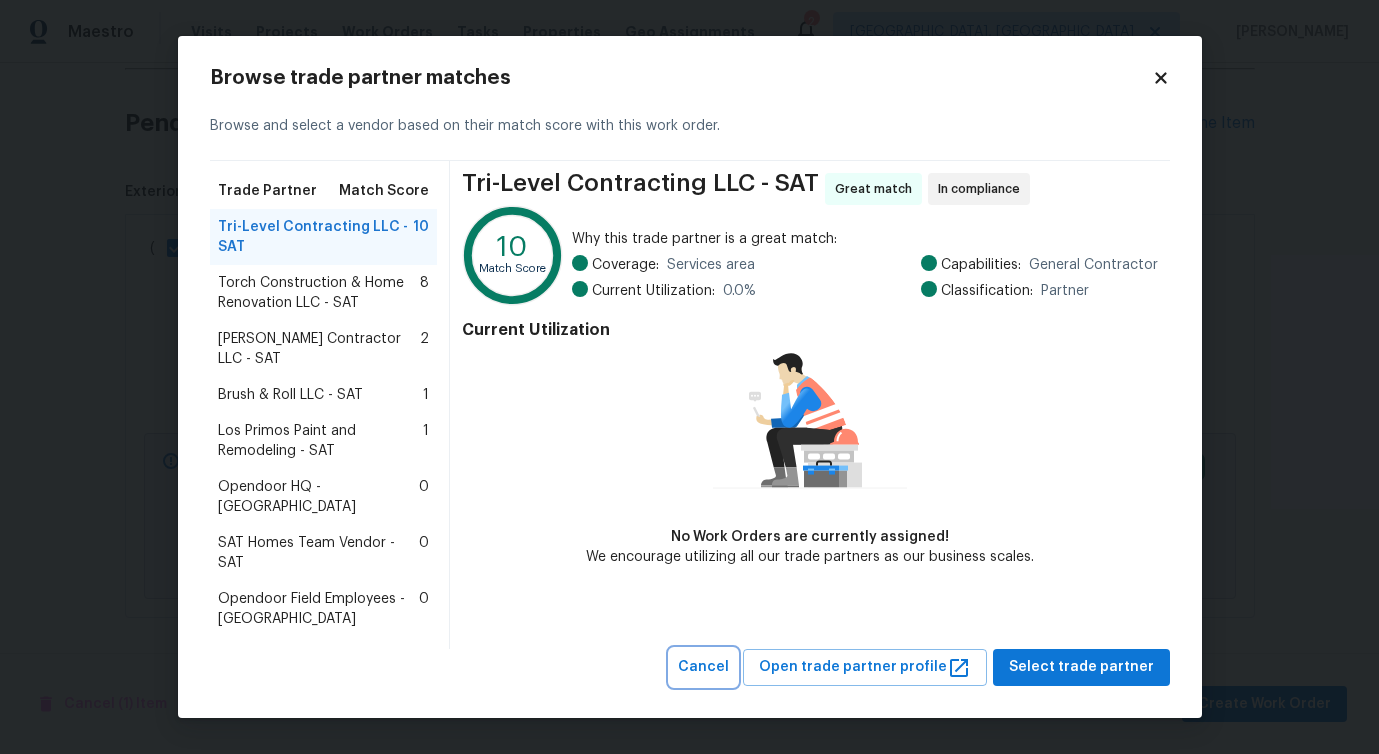 click on "Cancel" at bounding box center (703, 667) 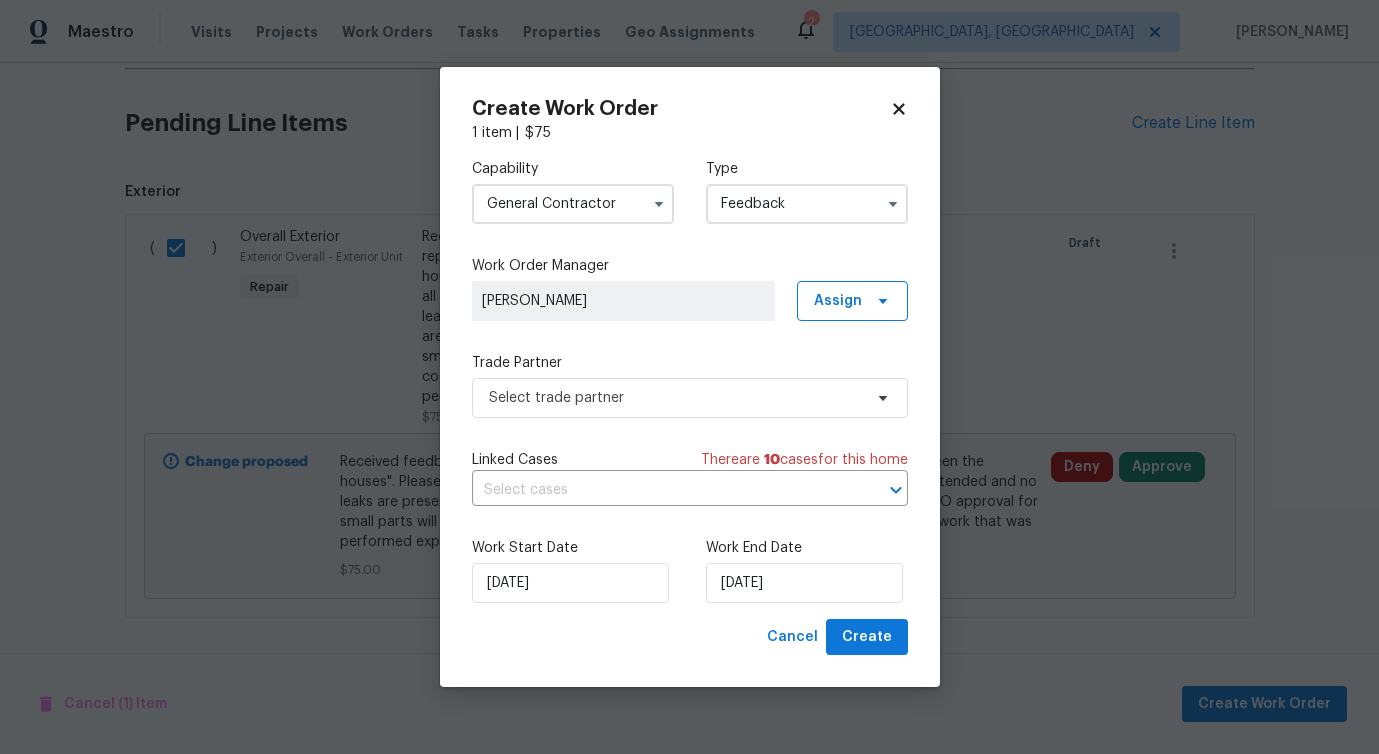 click on "General Contractor" at bounding box center [573, 204] 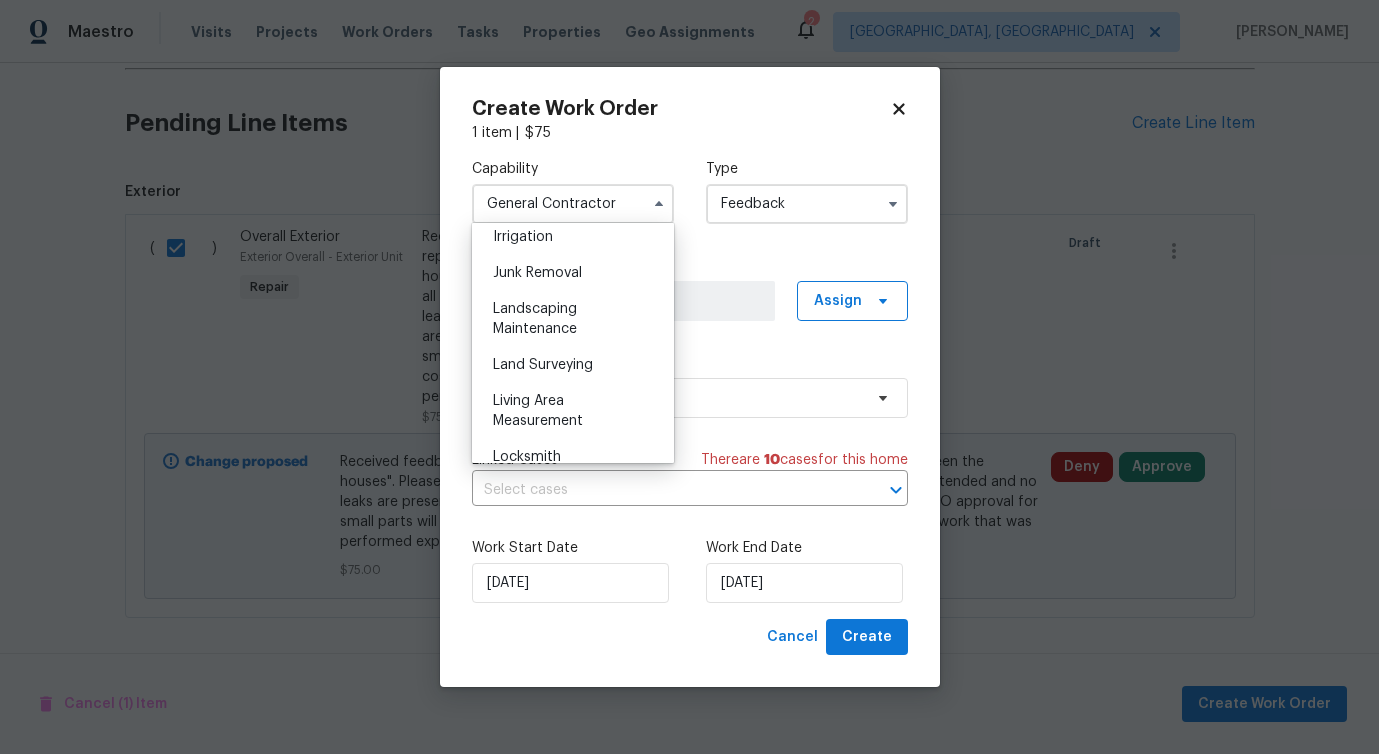 scroll, scrollTop: 1249, scrollLeft: 0, axis: vertical 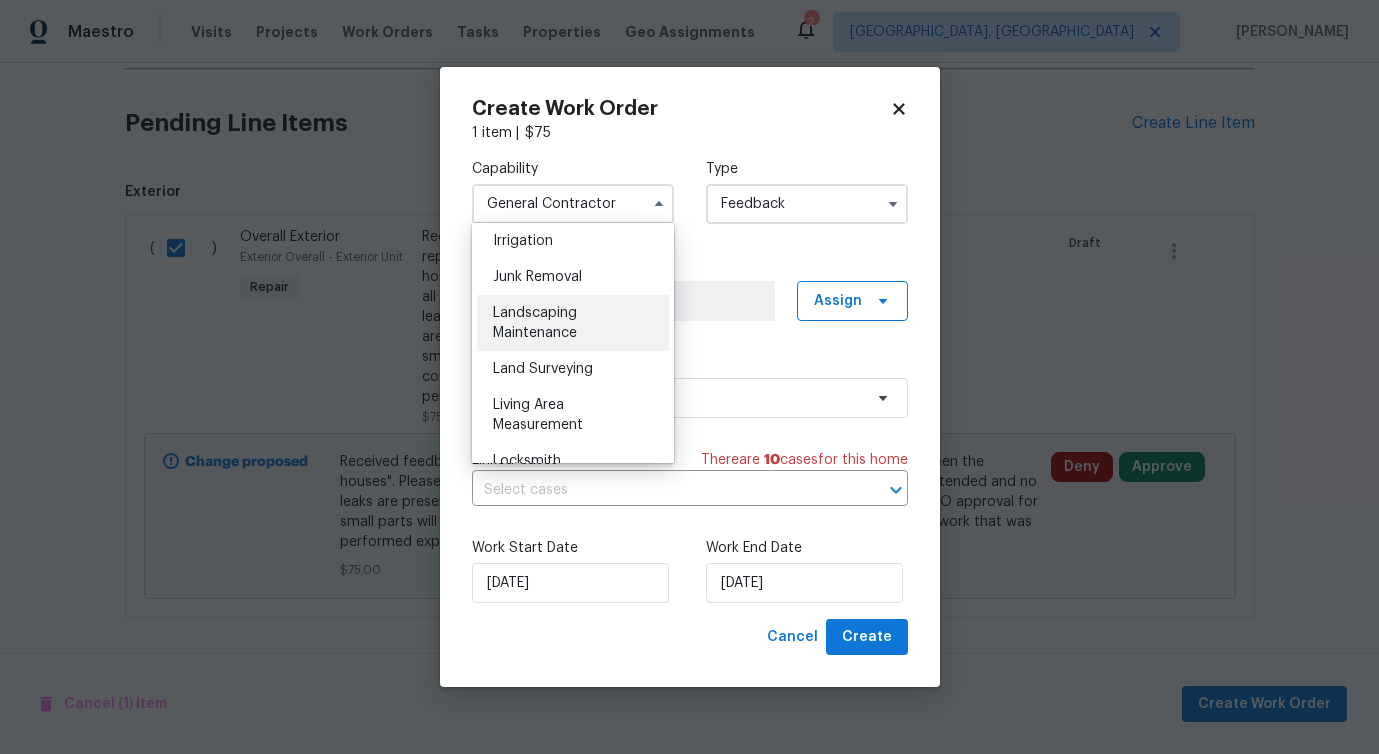 click on "Landscaping Maintenance" at bounding box center [573, 323] 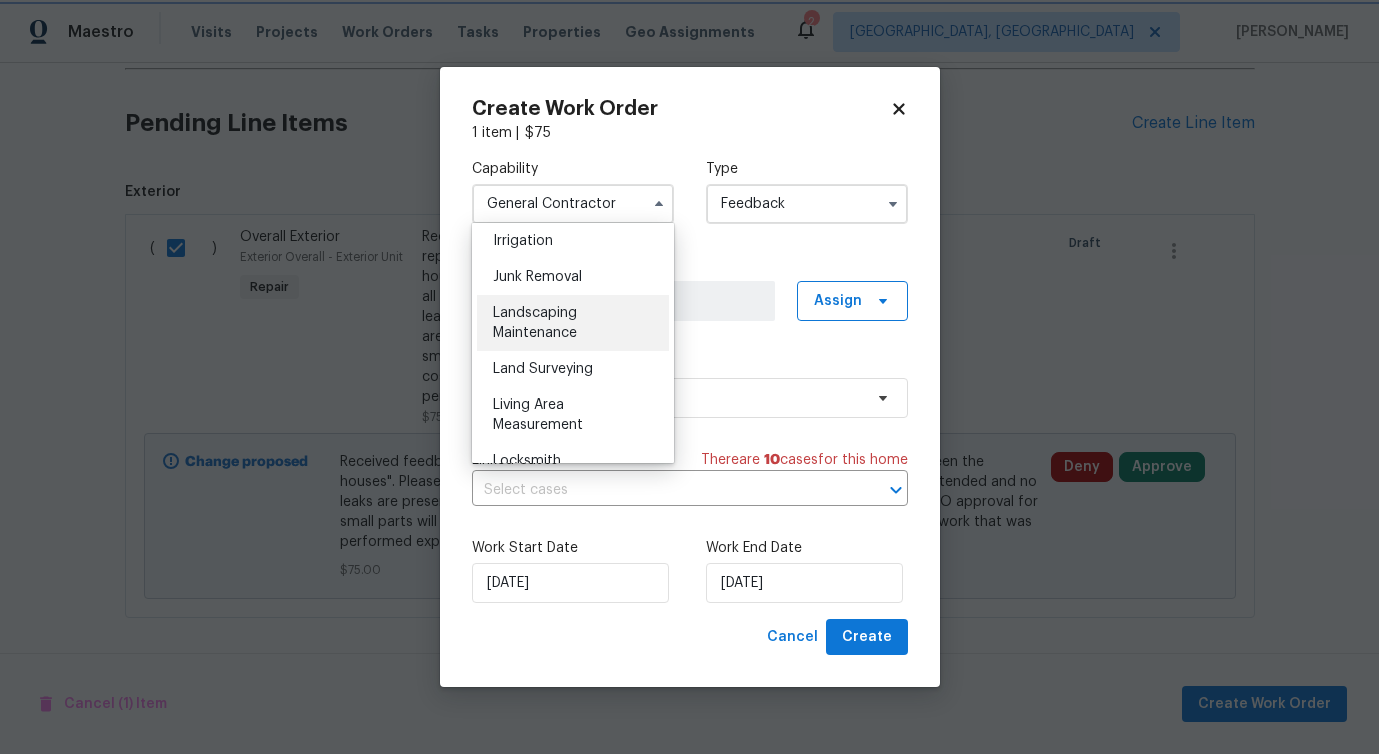 type on "Landscaping Maintenance" 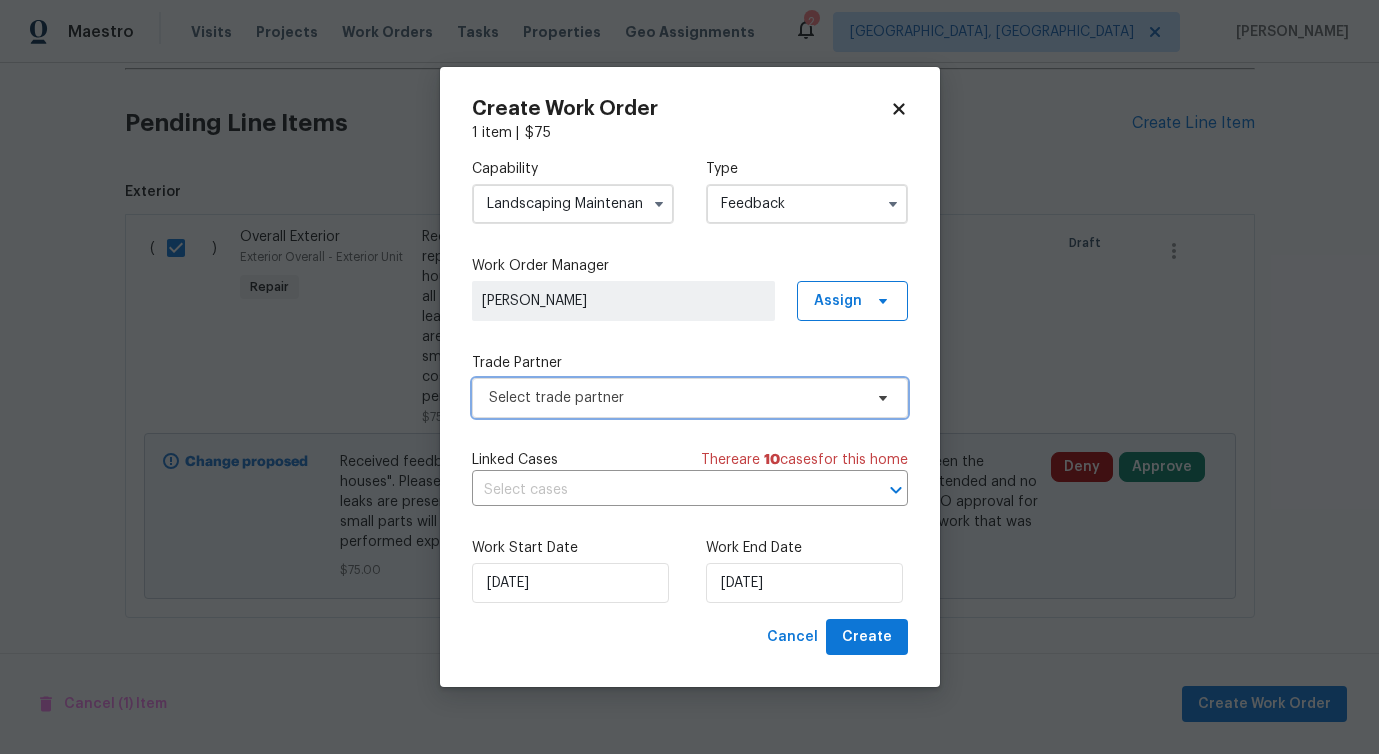 click on "Select trade partner" at bounding box center (675, 398) 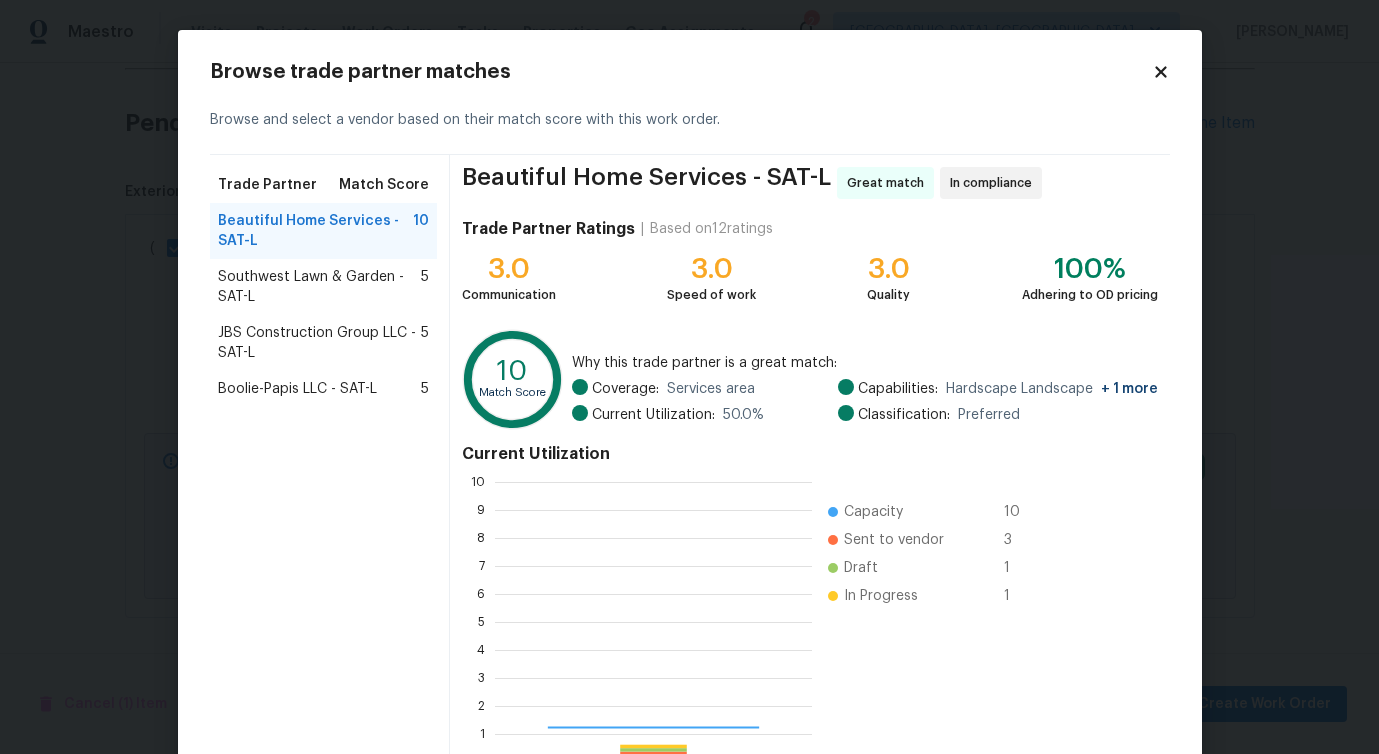 scroll, scrollTop: 2, scrollLeft: 2, axis: both 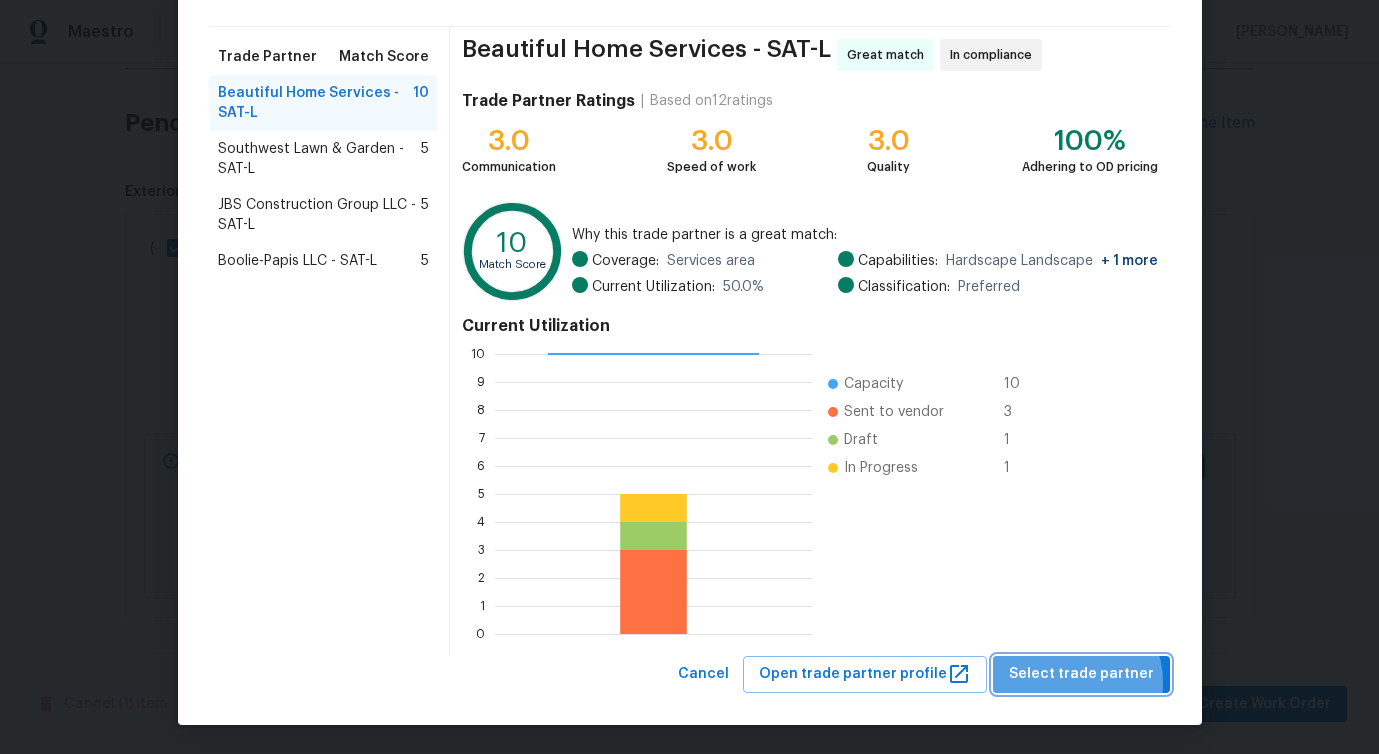 click on "Select trade partner" at bounding box center (1081, 674) 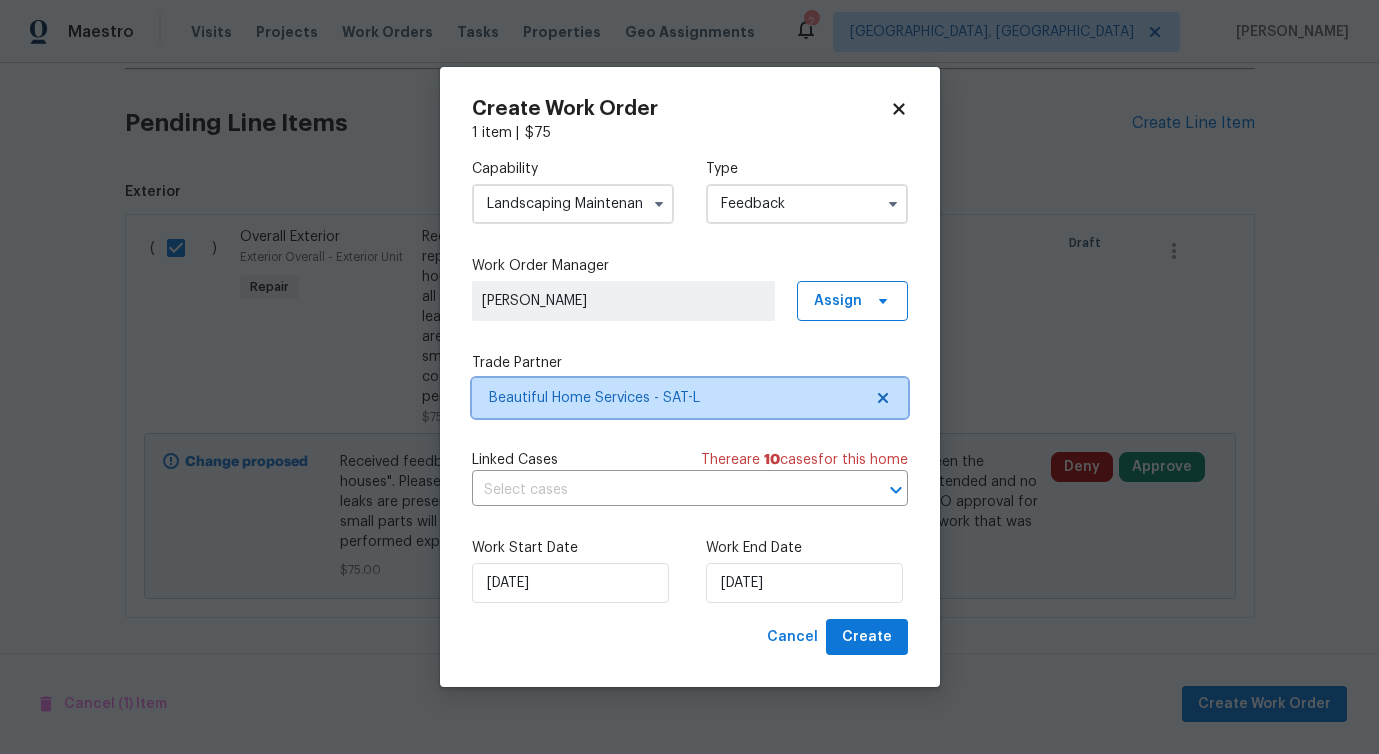 scroll, scrollTop: 0, scrollLeft: 0, axis: both 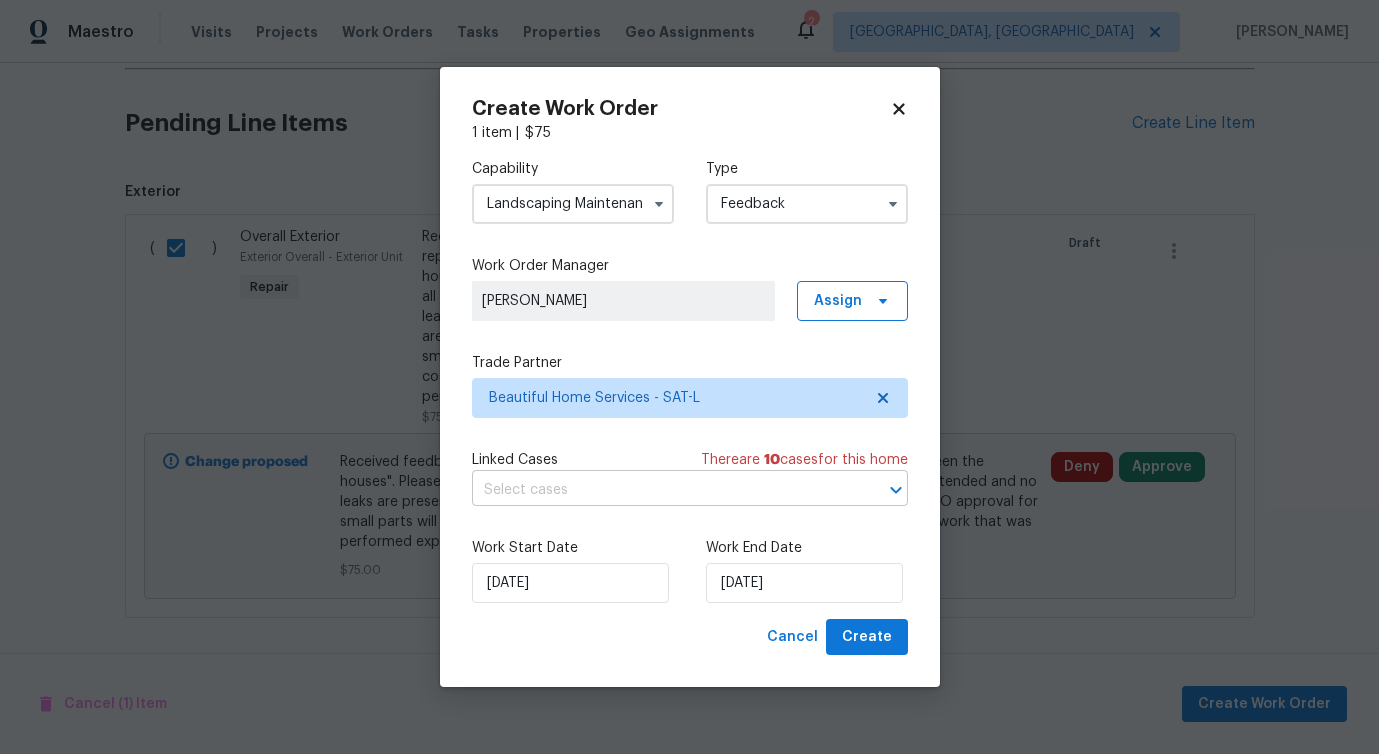 click at bounding box center [662, 490] 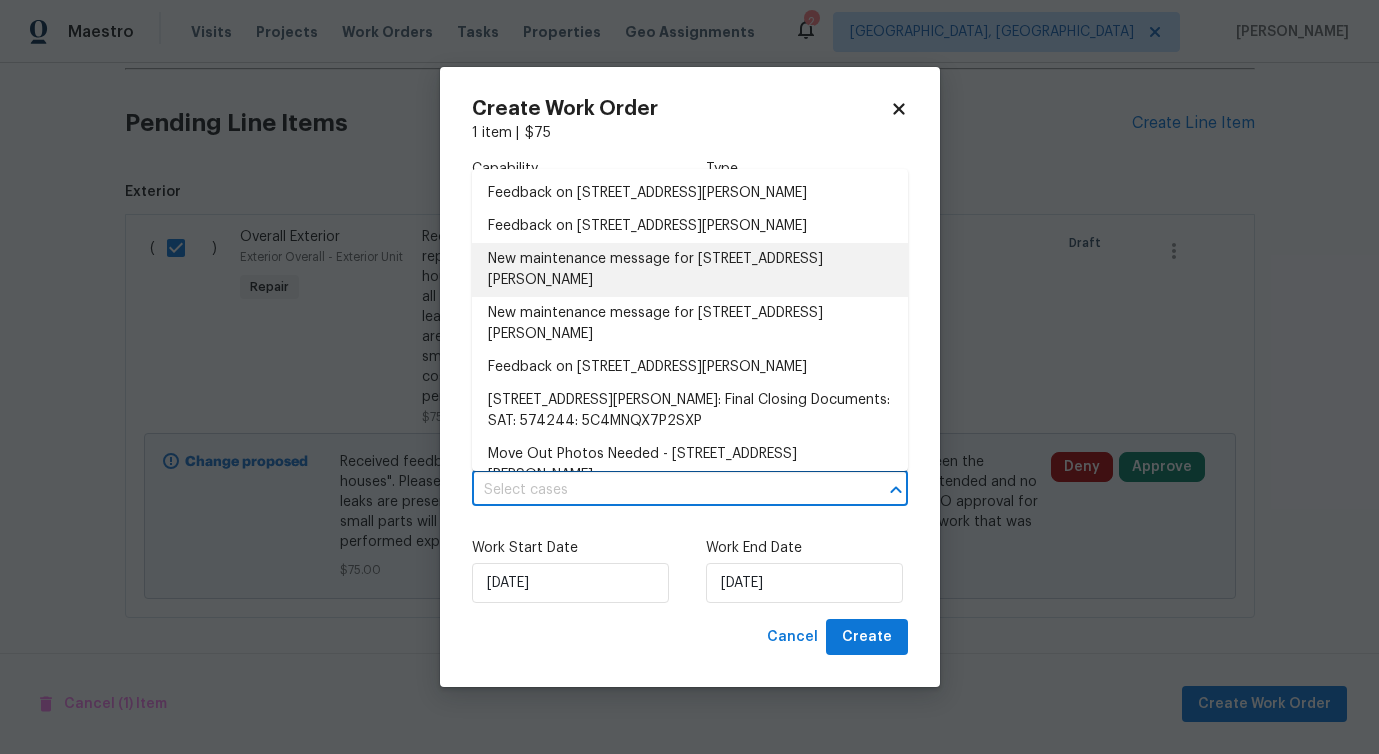 click on "New maintenance message for 1722 Searcy Dr , San Antonio, TX 78232" at bounding box center [690, 270] 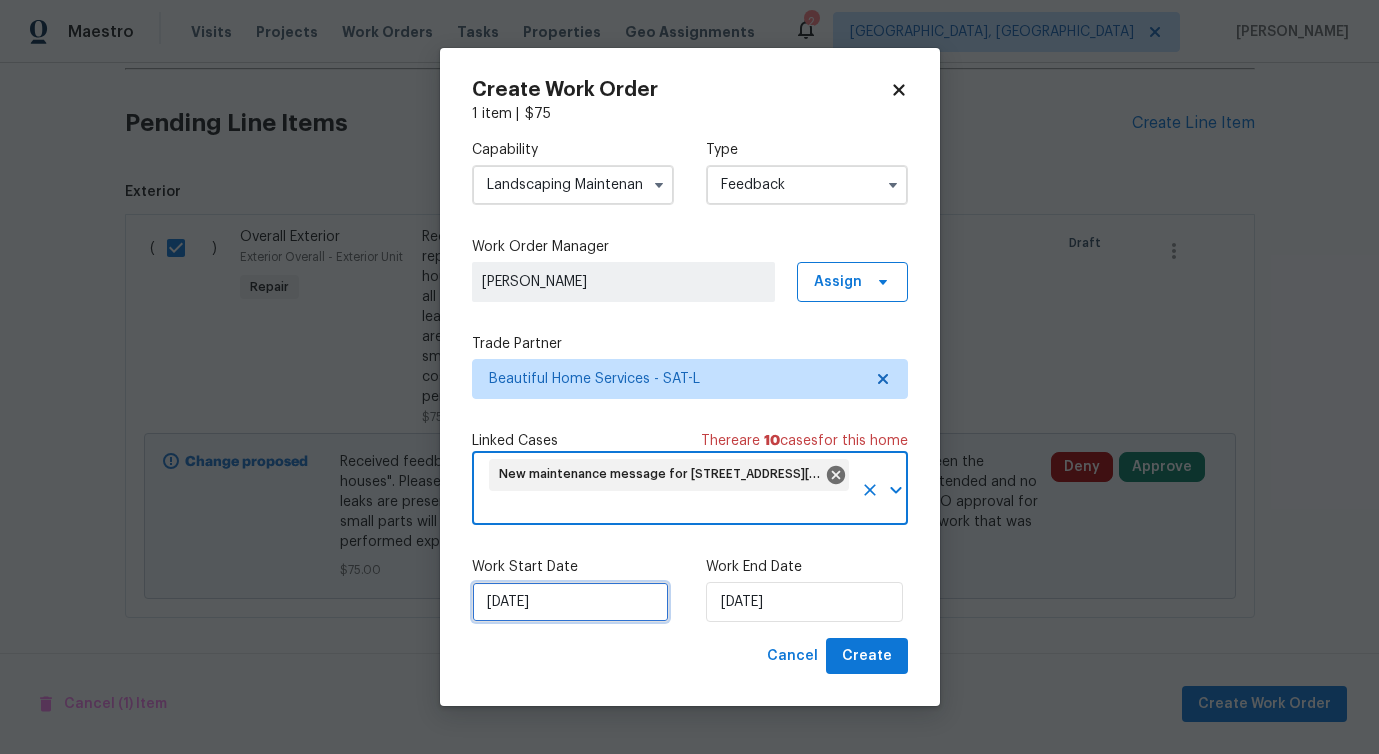 click on "[DATE]" at bounding box center [570, 602] 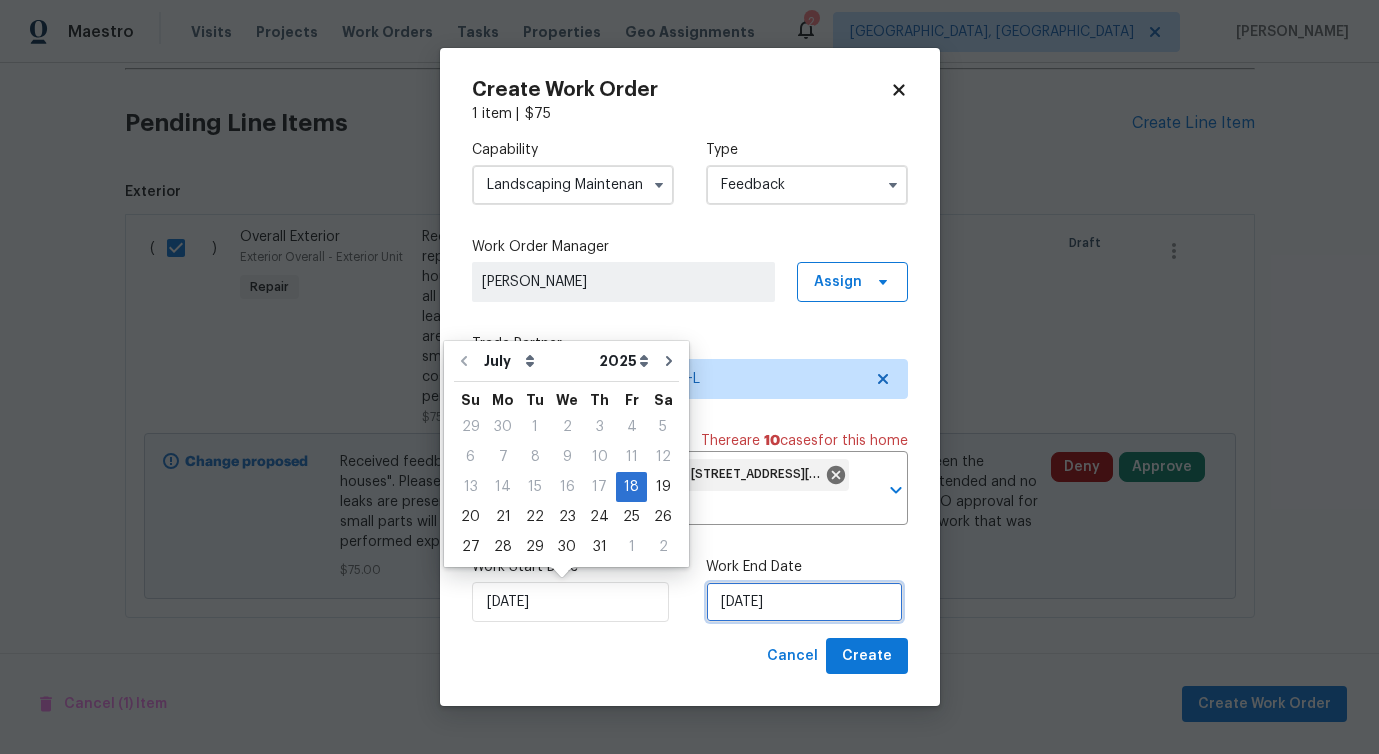 click on "[DATE]" at bounding box center [804, 602] 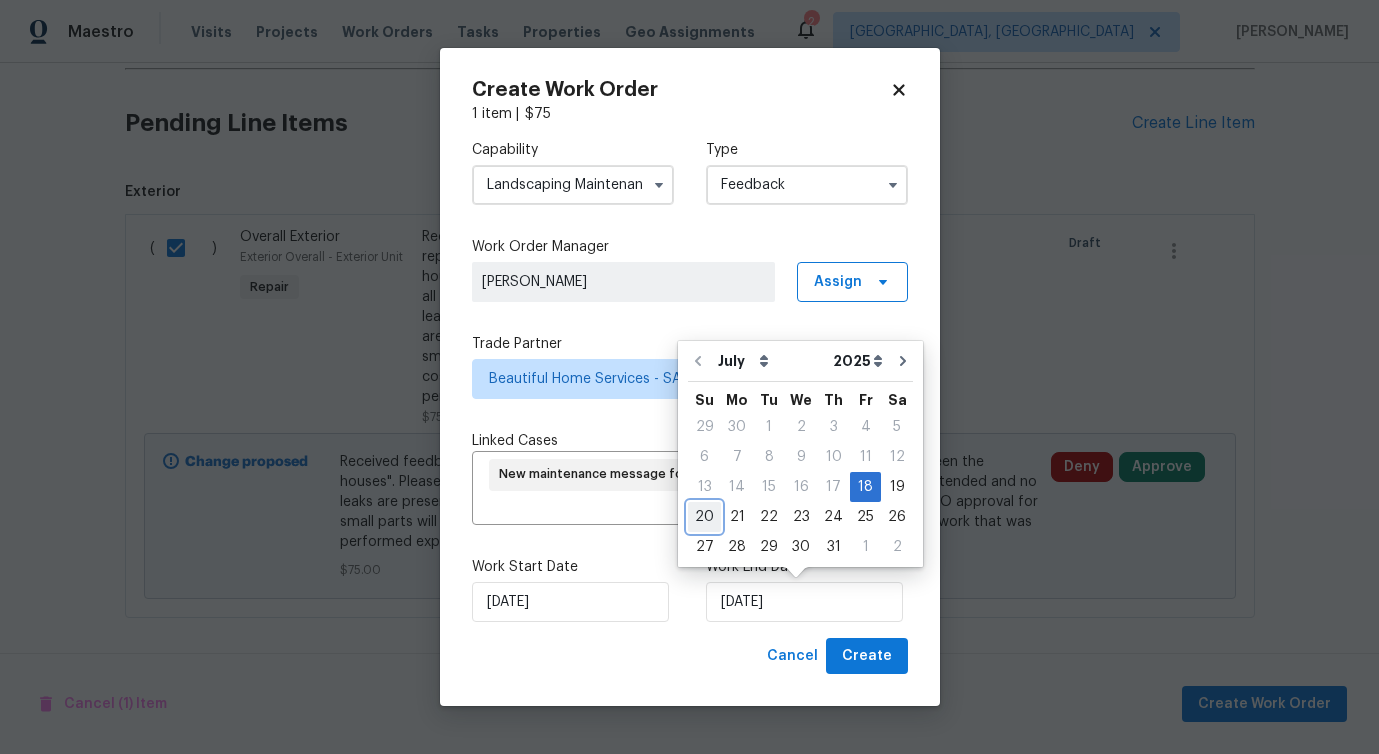 click on "20" at bounding box center [704, 517] 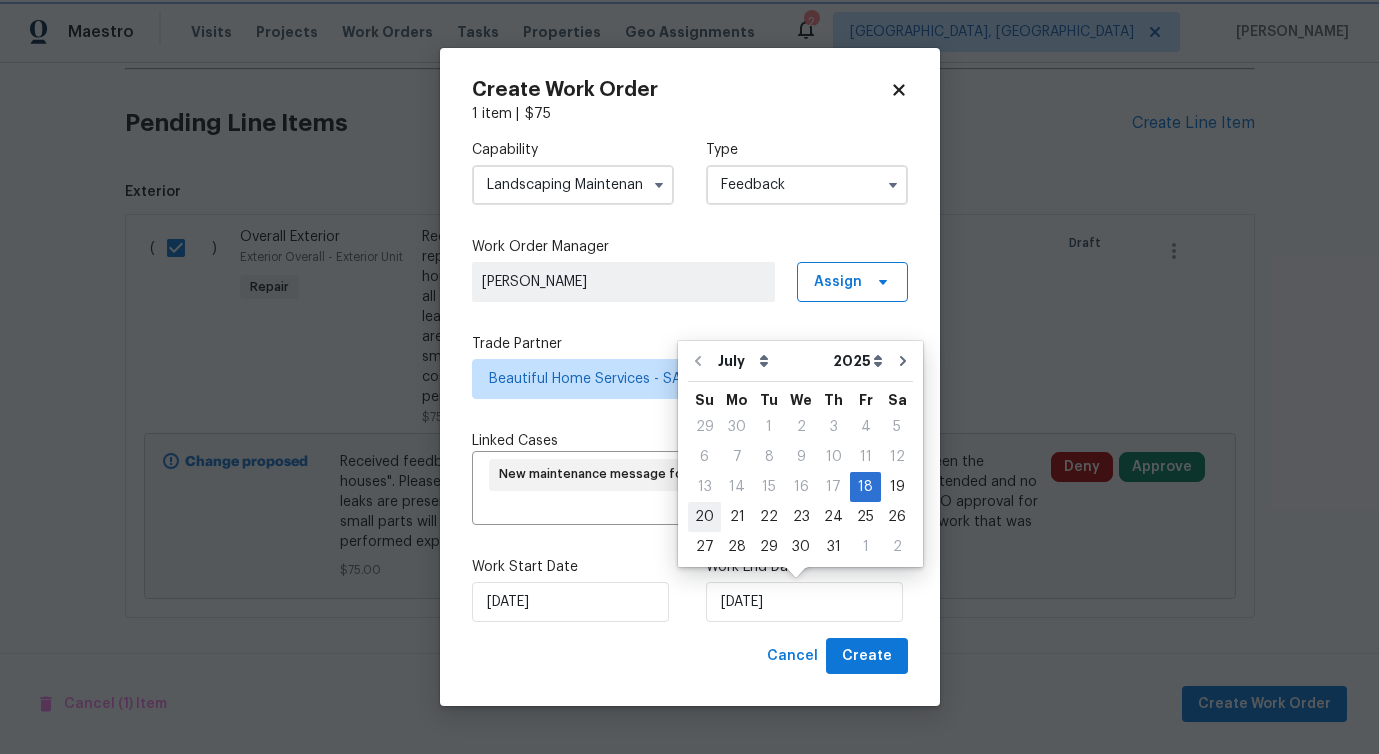 type on "7/20/2025" 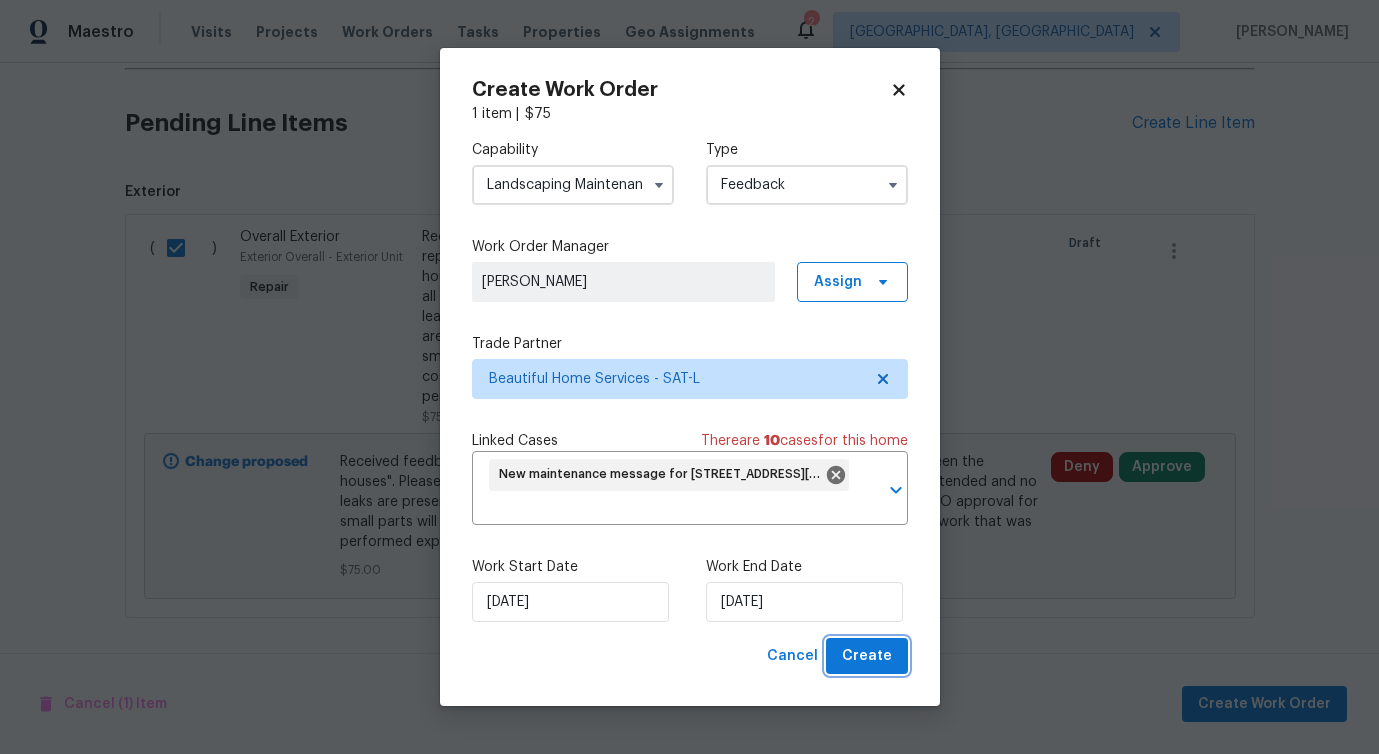 click on "Create" at bounding box center (867, 656) 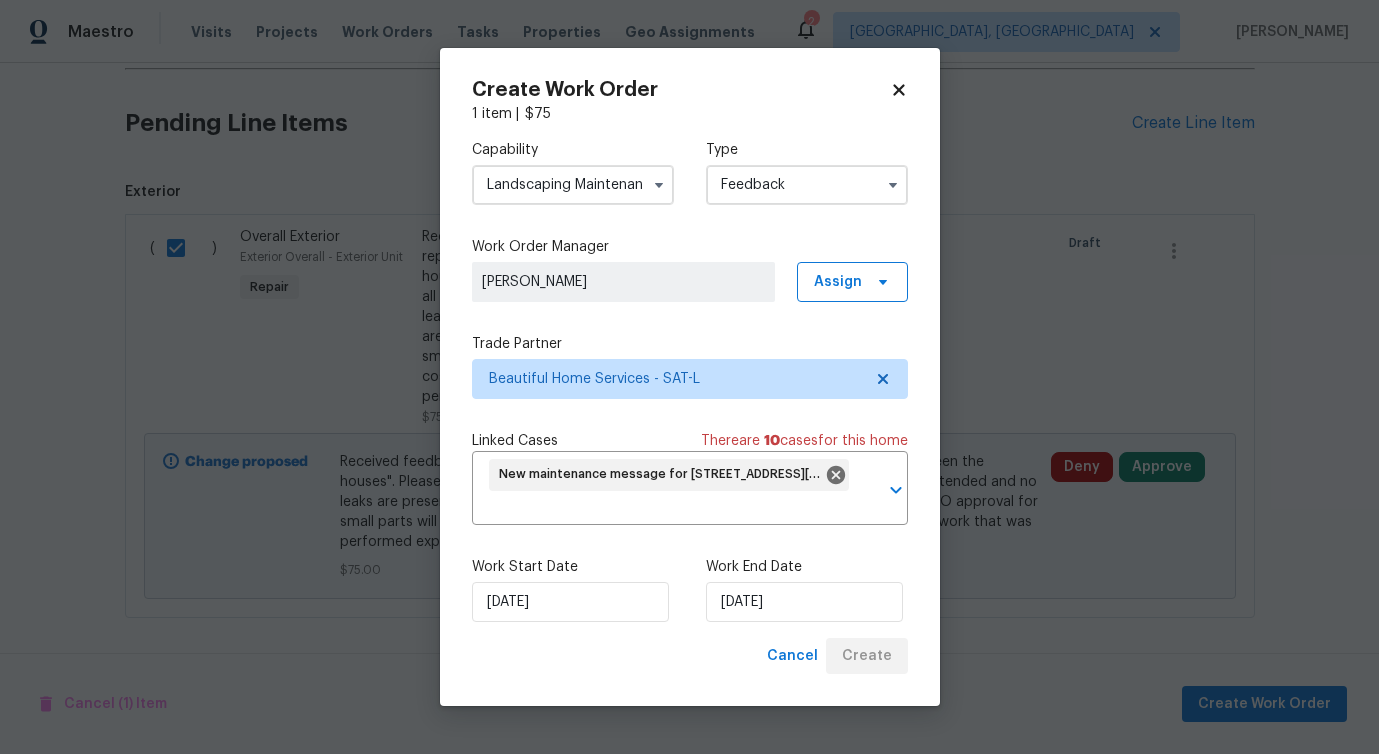 checkbox on "false" 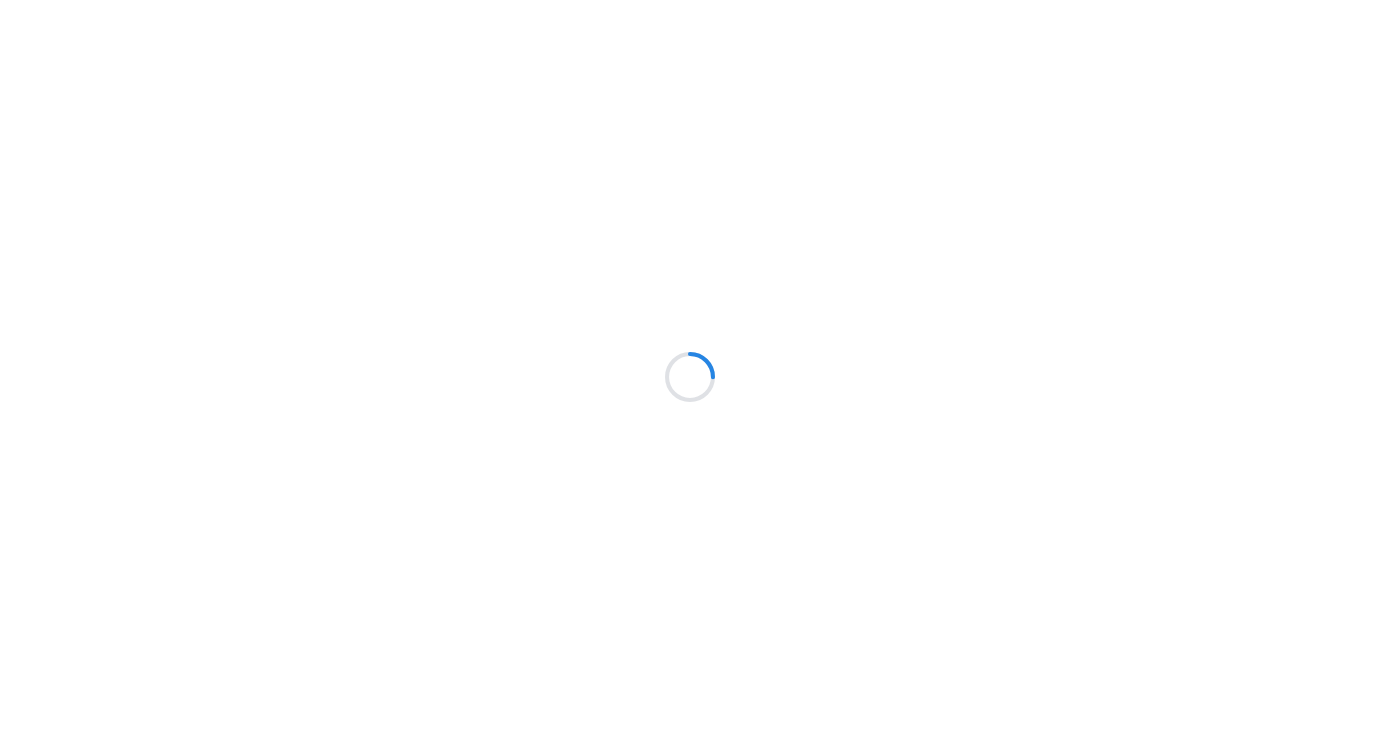 scroll, scrollTop: 0, scrollLeft: 0, axis: both 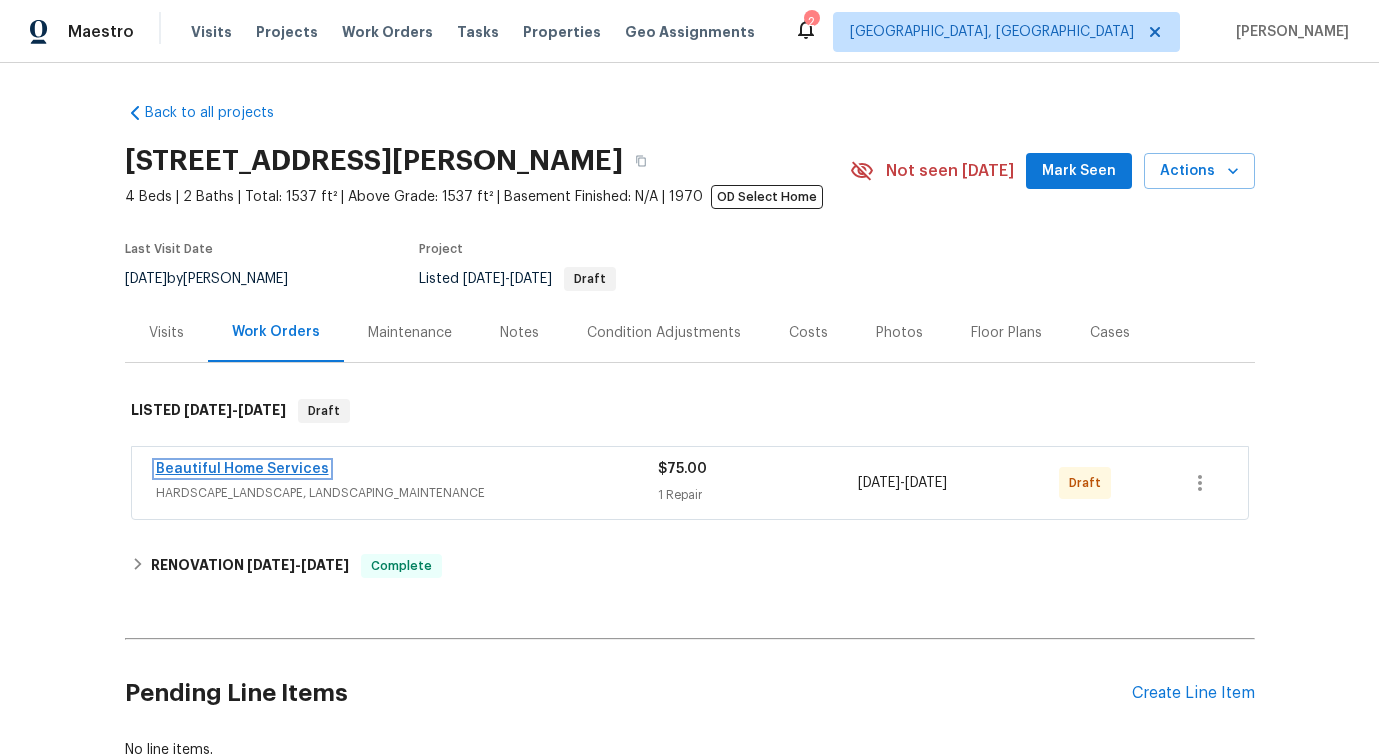 click on "Beautiful Home Services" at bounding box center [242, 469] 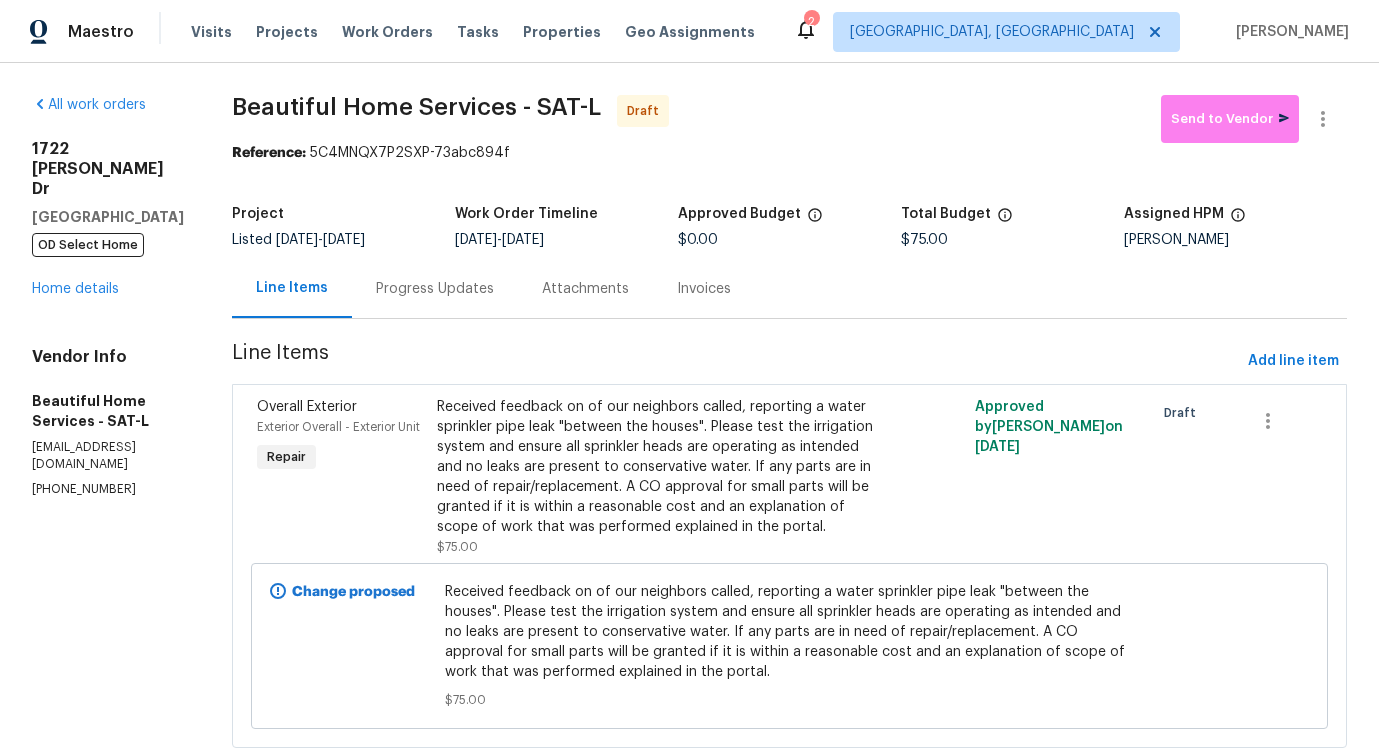 scroll, scrollTop: 50, scrollLeft: 0, axis: vertical 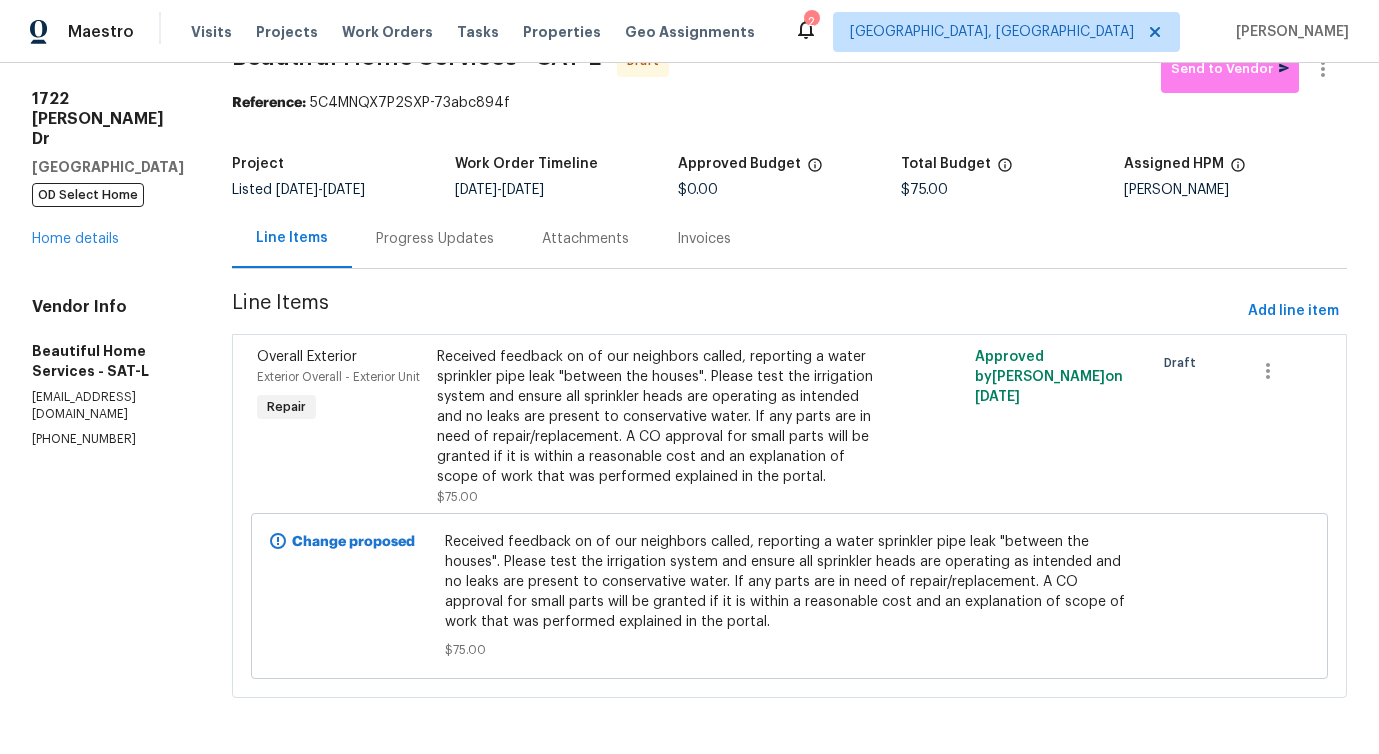 click on "Progress Updates" at bounding box center [435, 239] 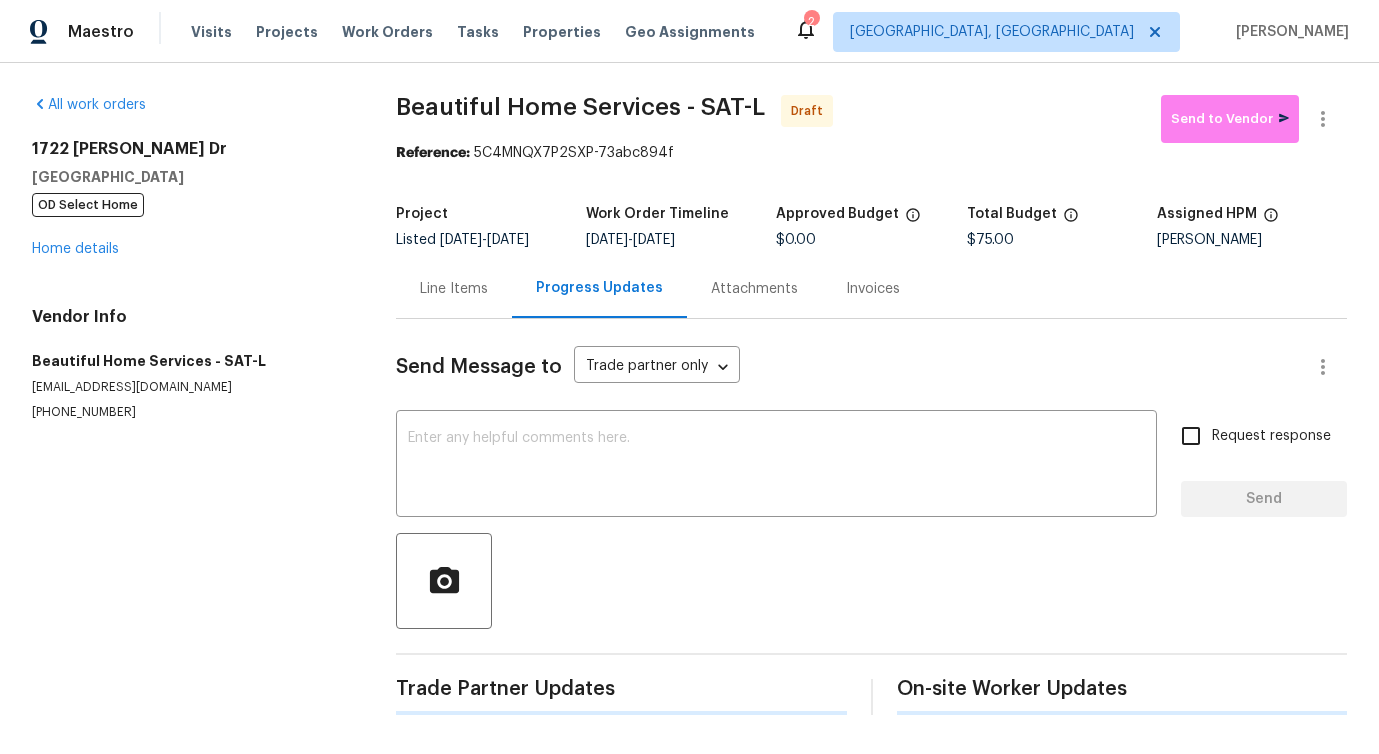 scroll, scrollTop: 0, scrollLeft: 0, axis: both 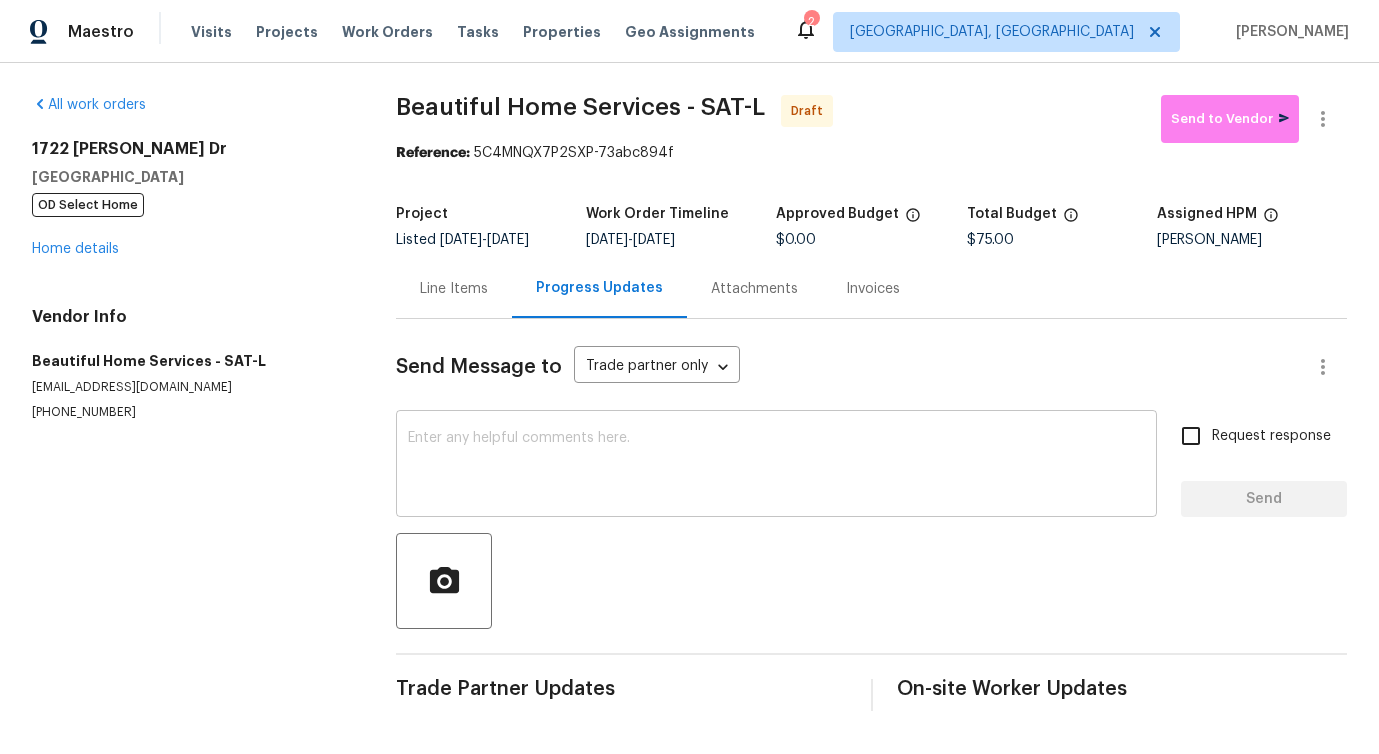 click at bounding box center [776, 466] 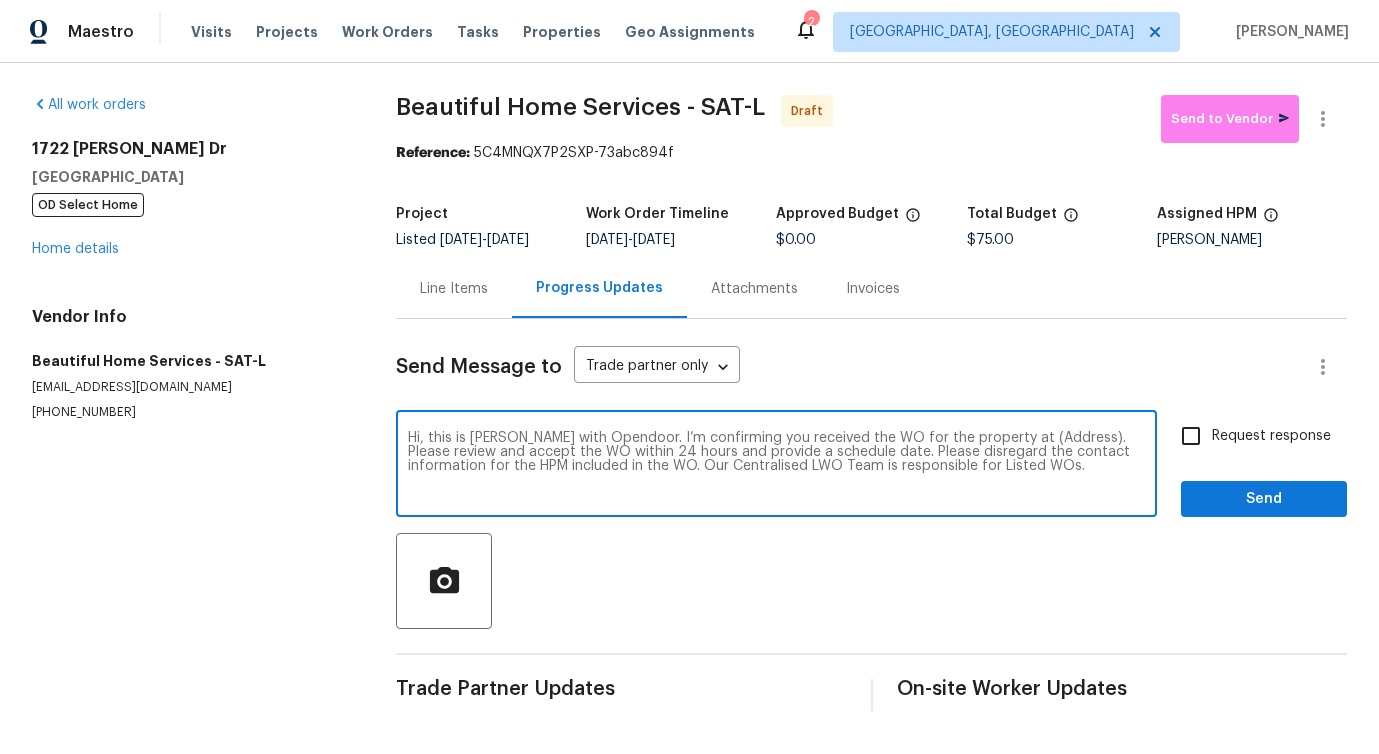 click on "Hi, this is [PERSON_NAME] with Opendoor. I’m confirming you received the WO for the property at (Address). Please review and accept the WO within 24 hours and provide a schedule date. Please disregard the contact information for the HPM included in the WO. Our Centralised LWO Team is responsible for Listed WOs." at bounding box center (776, 466) 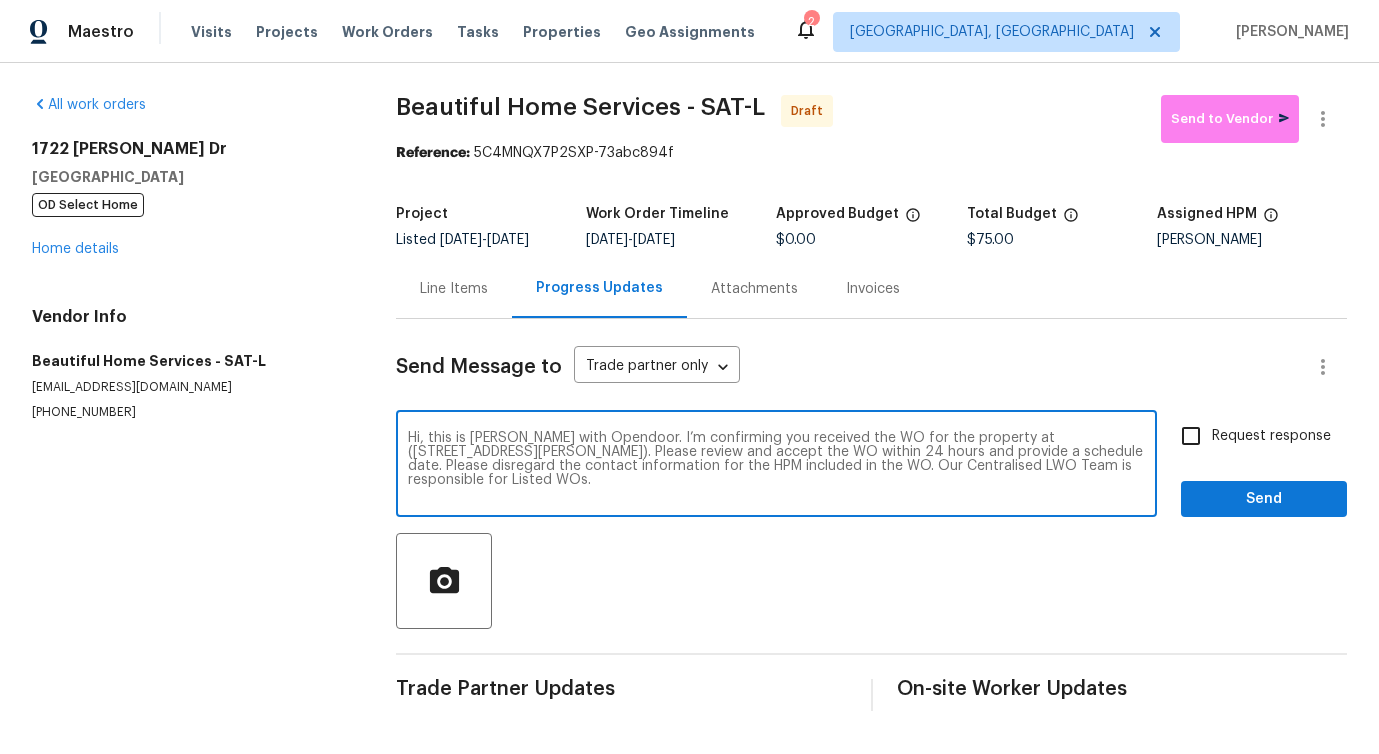 type on "Hi, this is [PERSON_NAME] with Opendoor. I’m confirming you received the WO for the property at ([STREET_ADDRESS][PERSON_NAME]). Please review and accept the WO within 24 hours and provide a schedule date. Please disregard the contact information for the HPM included in the WO. Our Centralised LWO Team is responsible for Listed WOs." 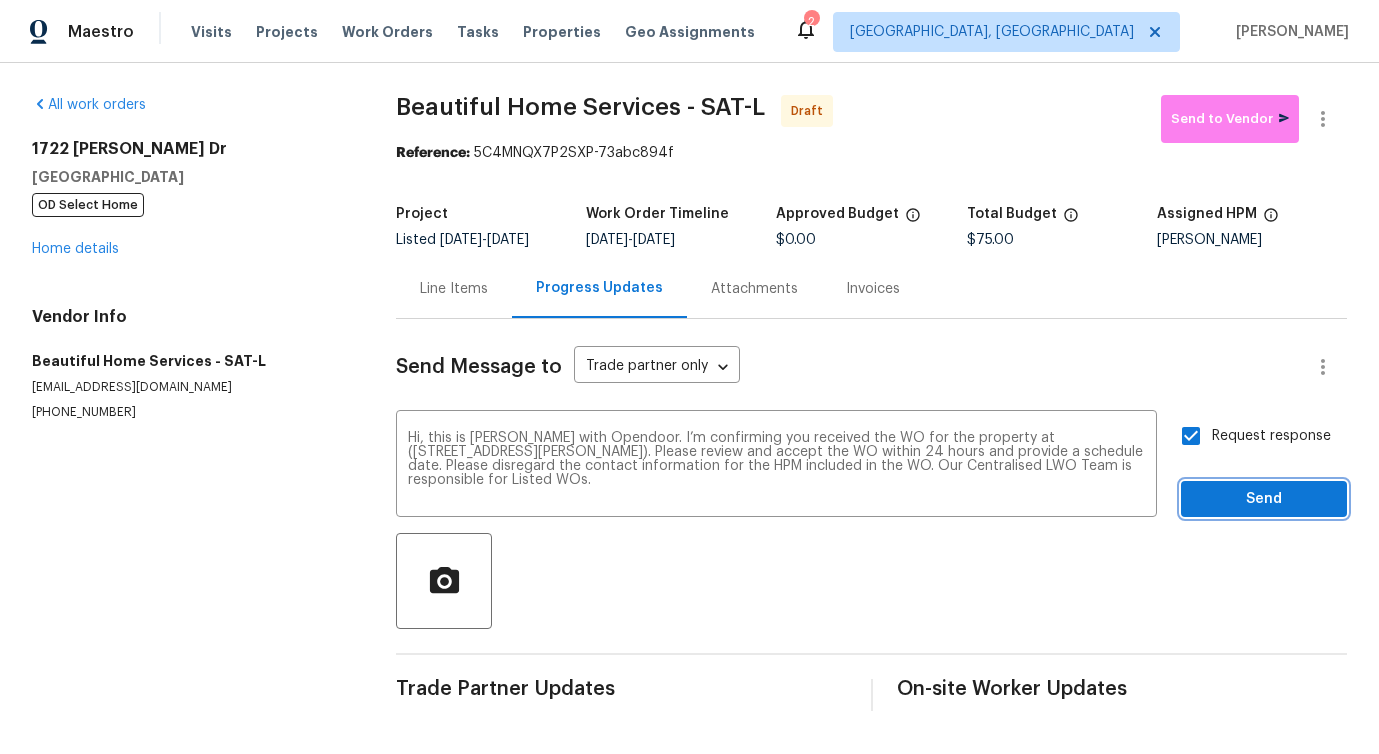 click on "Send" at bounding box center [1264, 499] 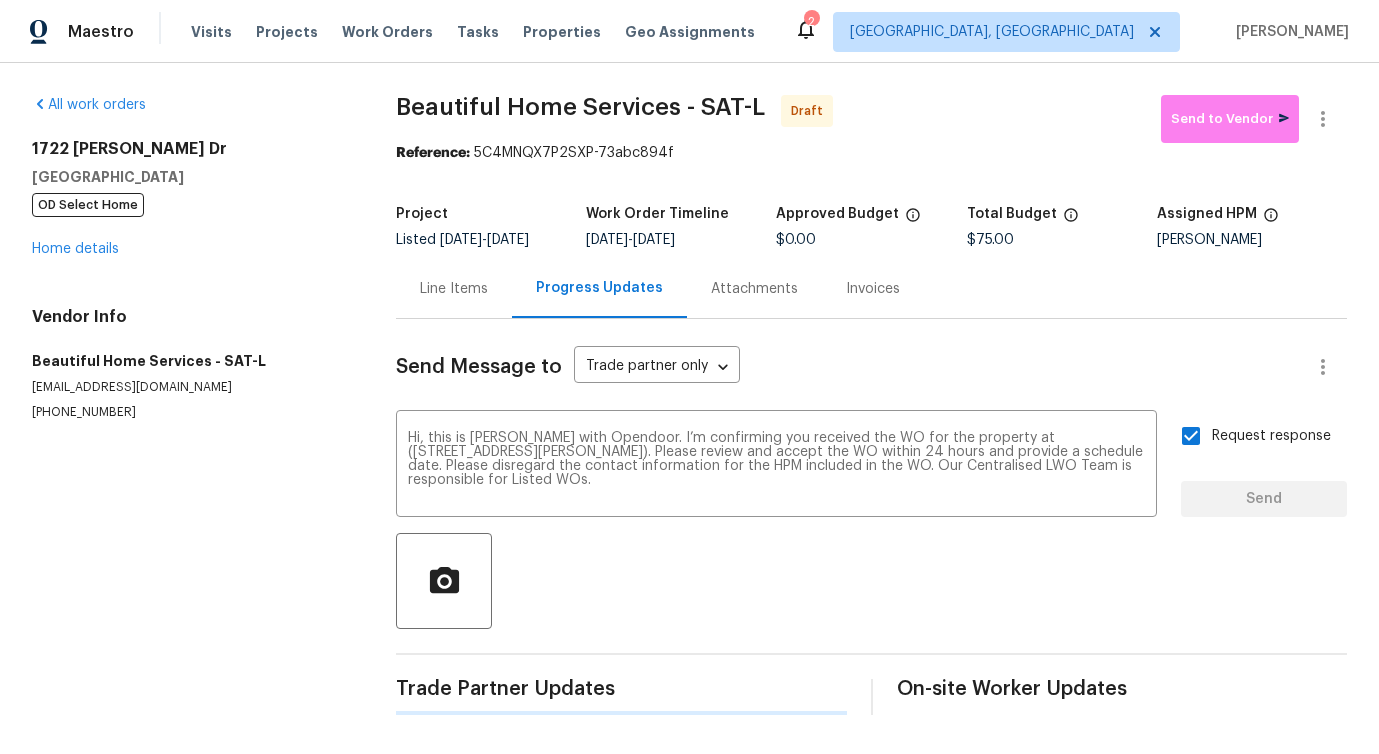 type 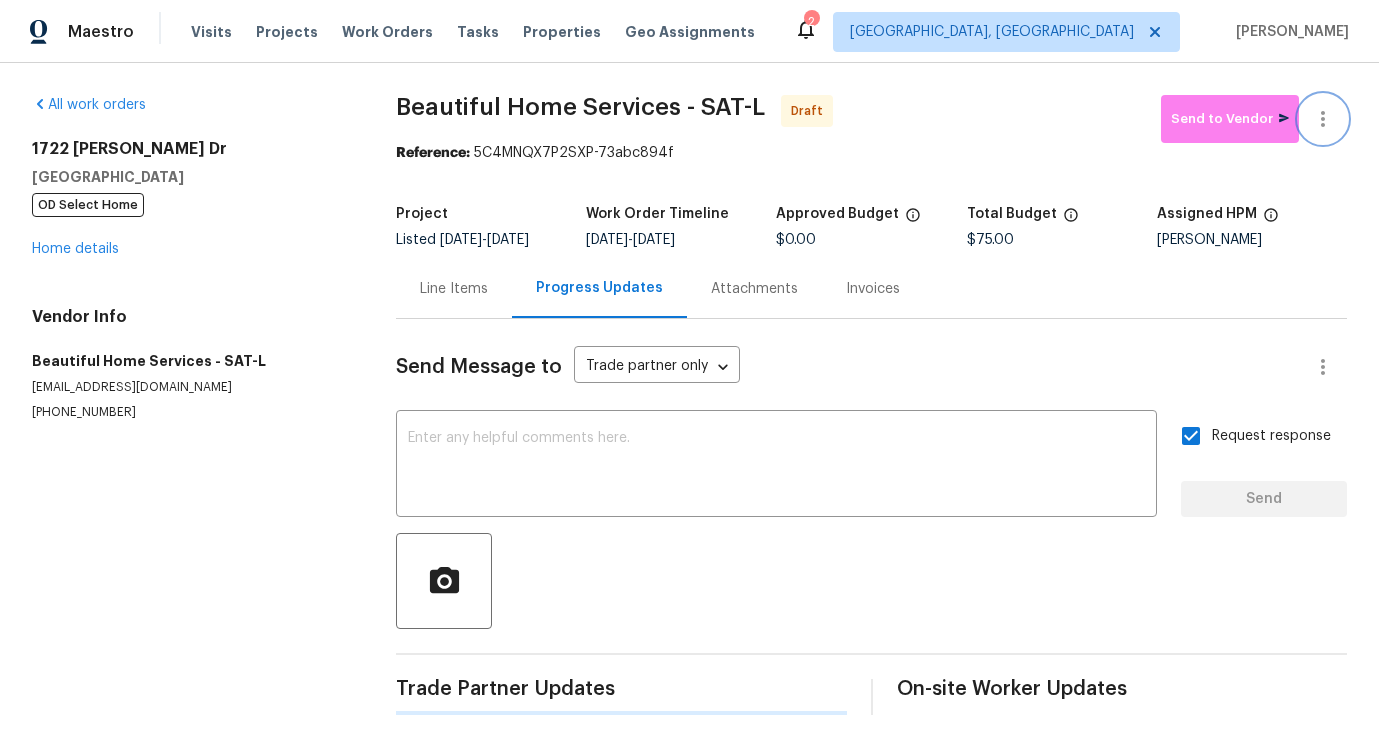 click 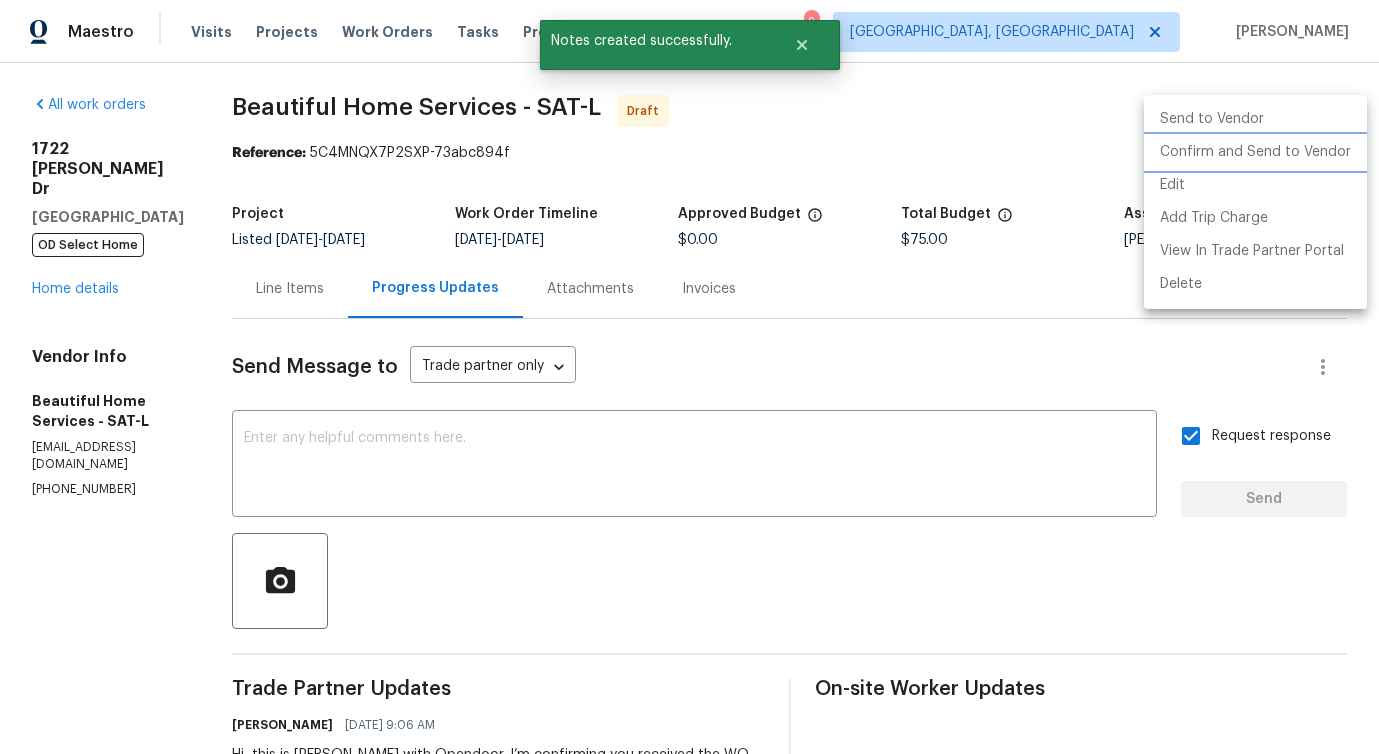 click on "Confirm and Send to Vendor" at bounding box center [1255, 152] 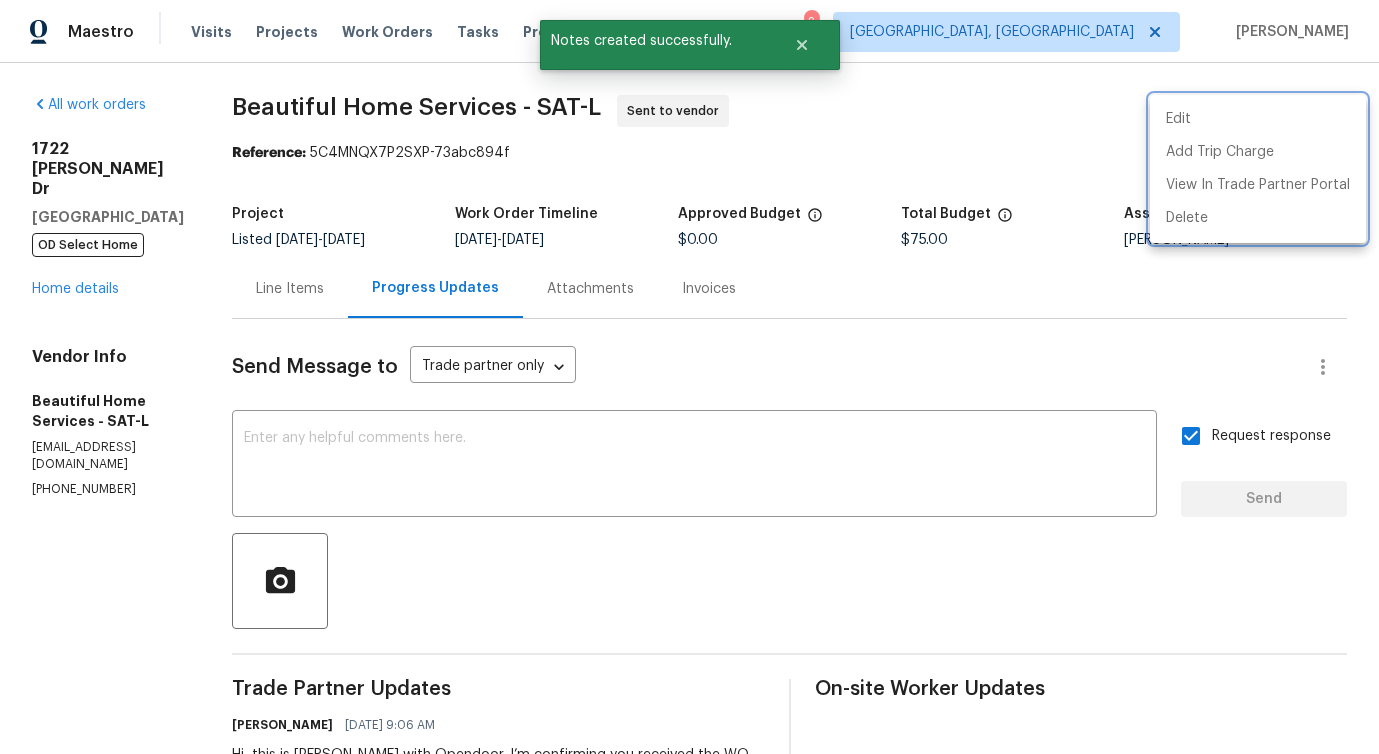 click at bounding box center (689, 377) 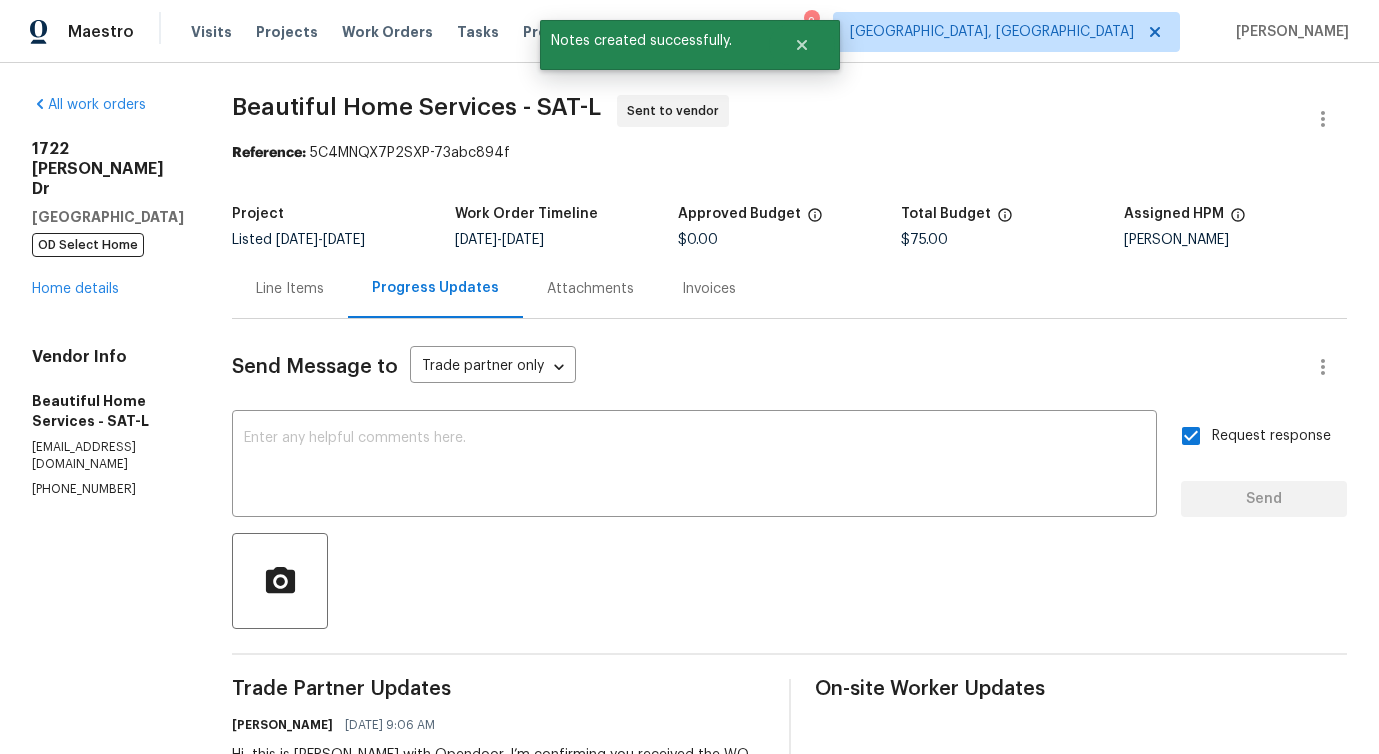 click on "Line Items" at bounding box center (290, 288) 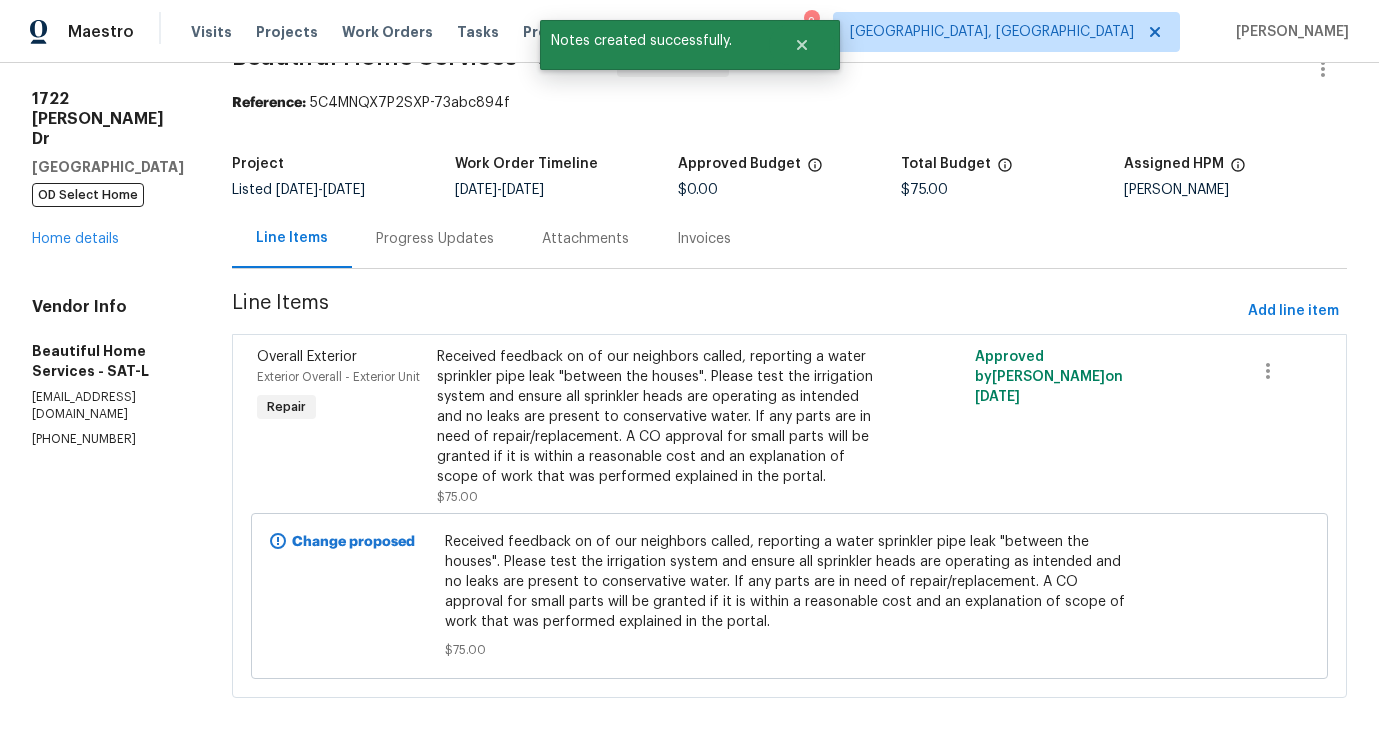 scroll, scrollTop: 0, scrollLeft: 0, axis: both 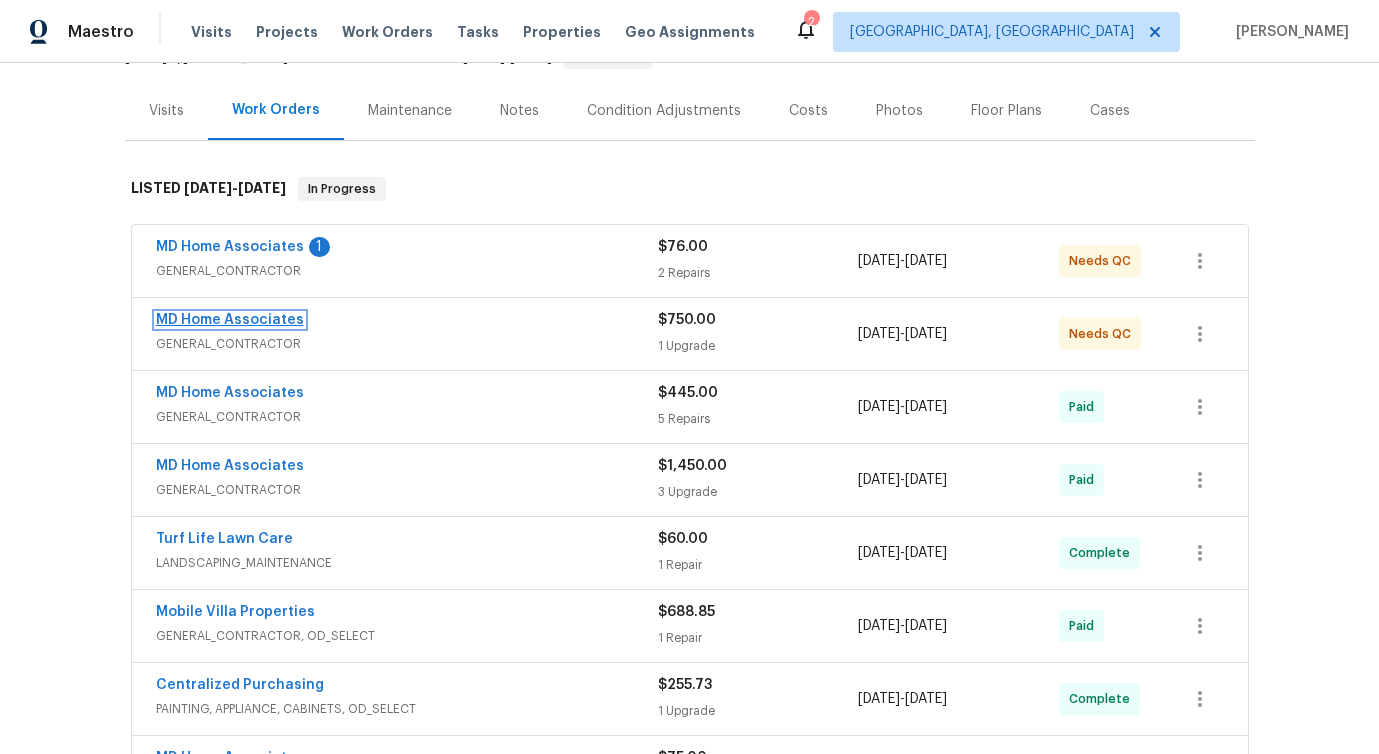 click on "MD Home Associates" at bounding box center (230, 320) 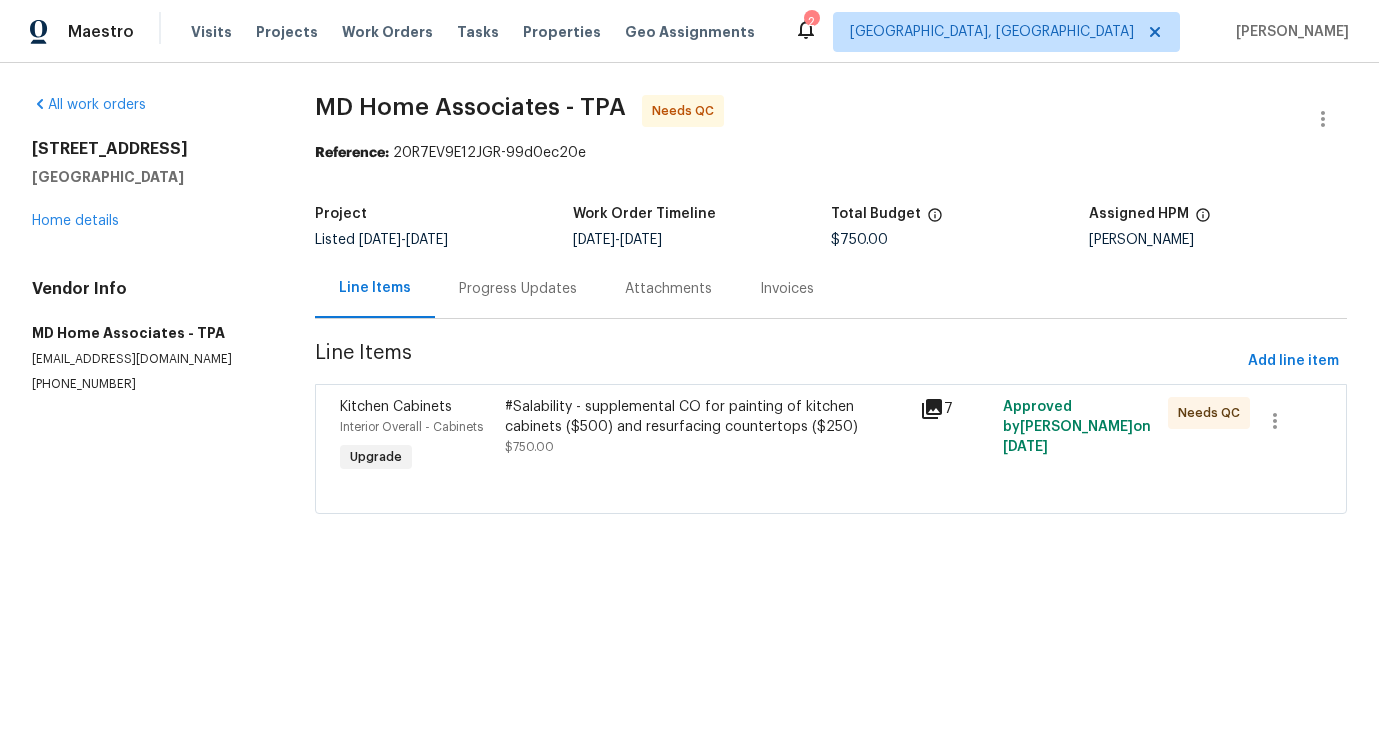 click on "Progress Updates" at bounding box center (518, 289) 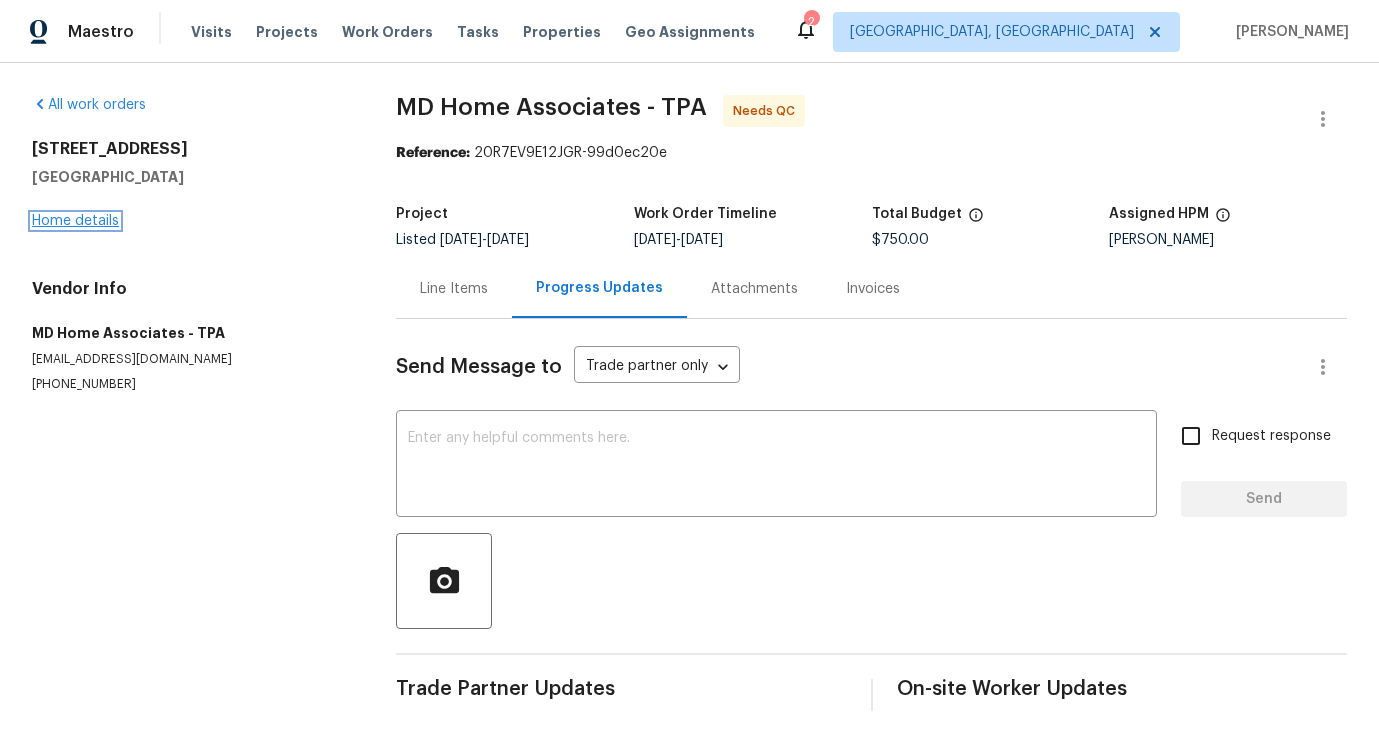 click on "Home details" at bounding box center [75, 221] 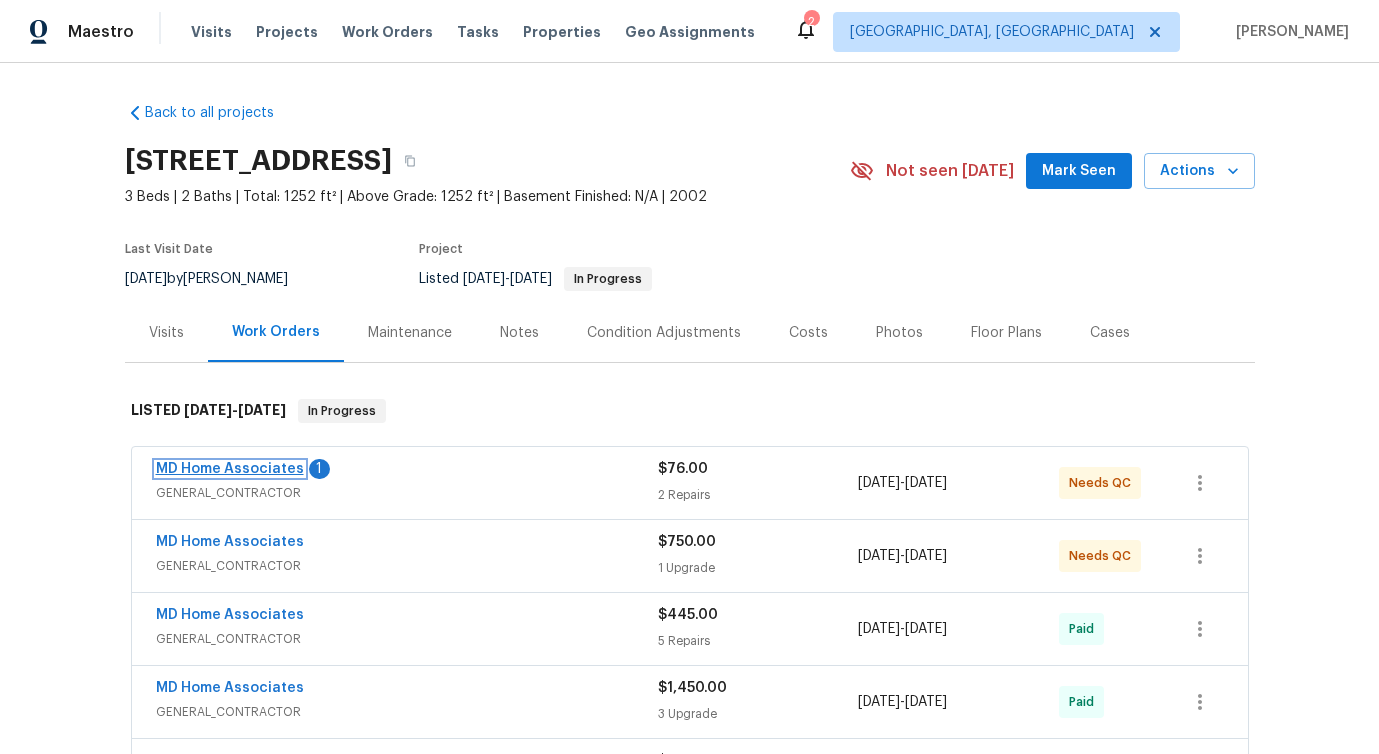 click on "MD Home Associates" at bounding box center (230, 469) 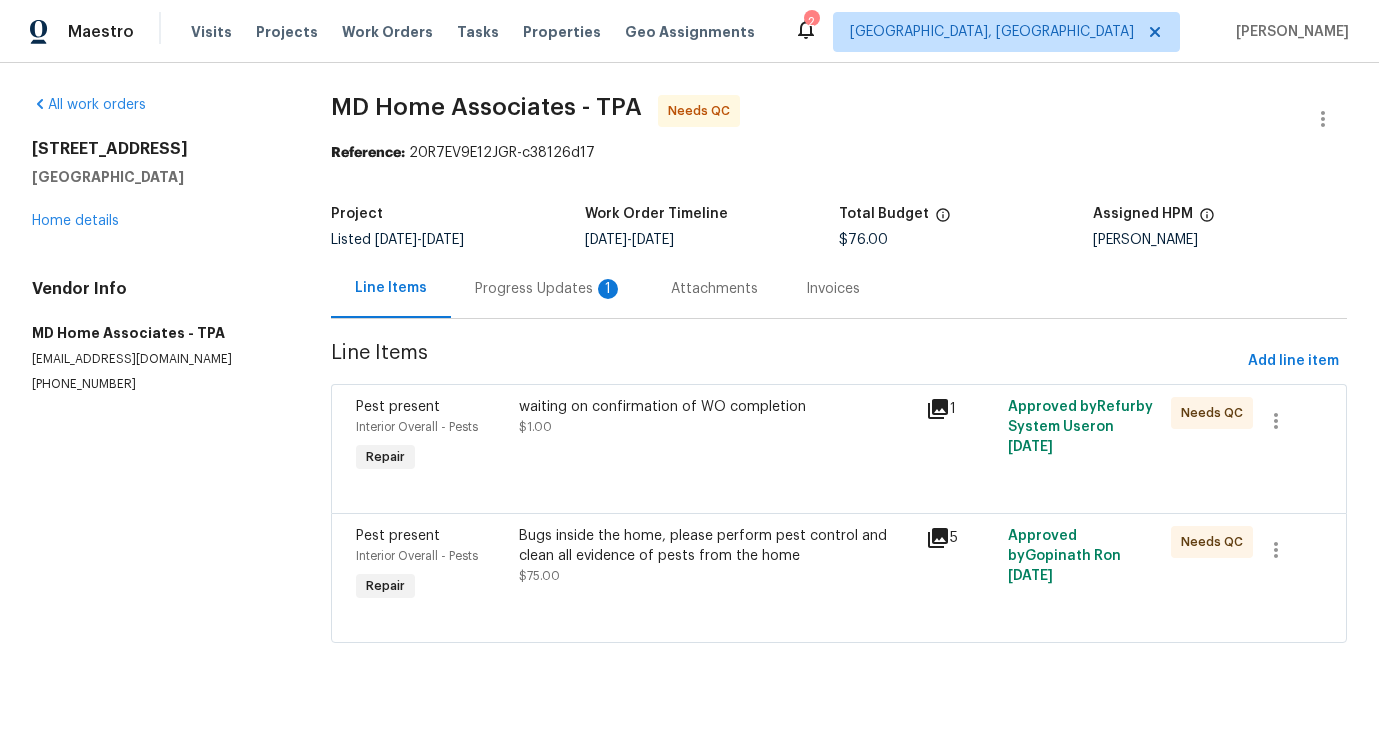 click on "Progress Updates 1" at bounding box center [549, 288] 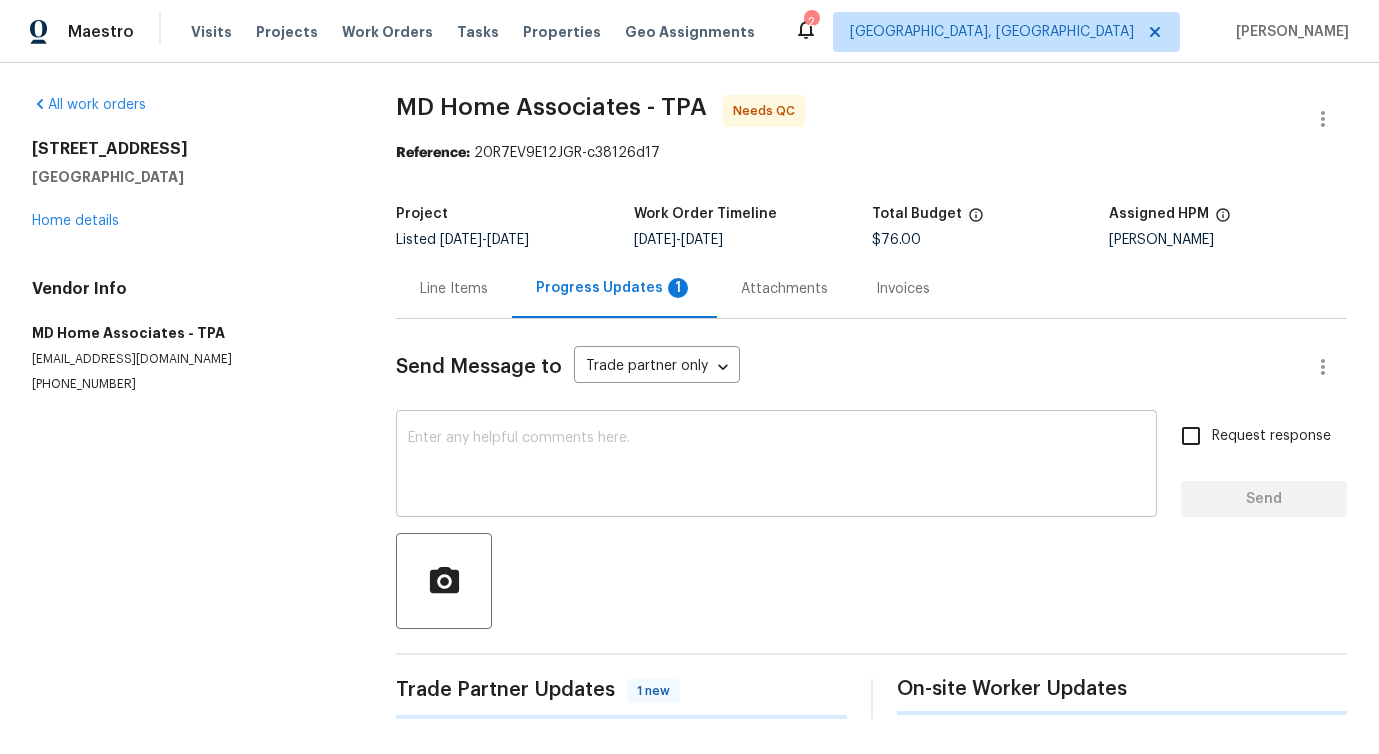 click at bounding box center [776, 466] 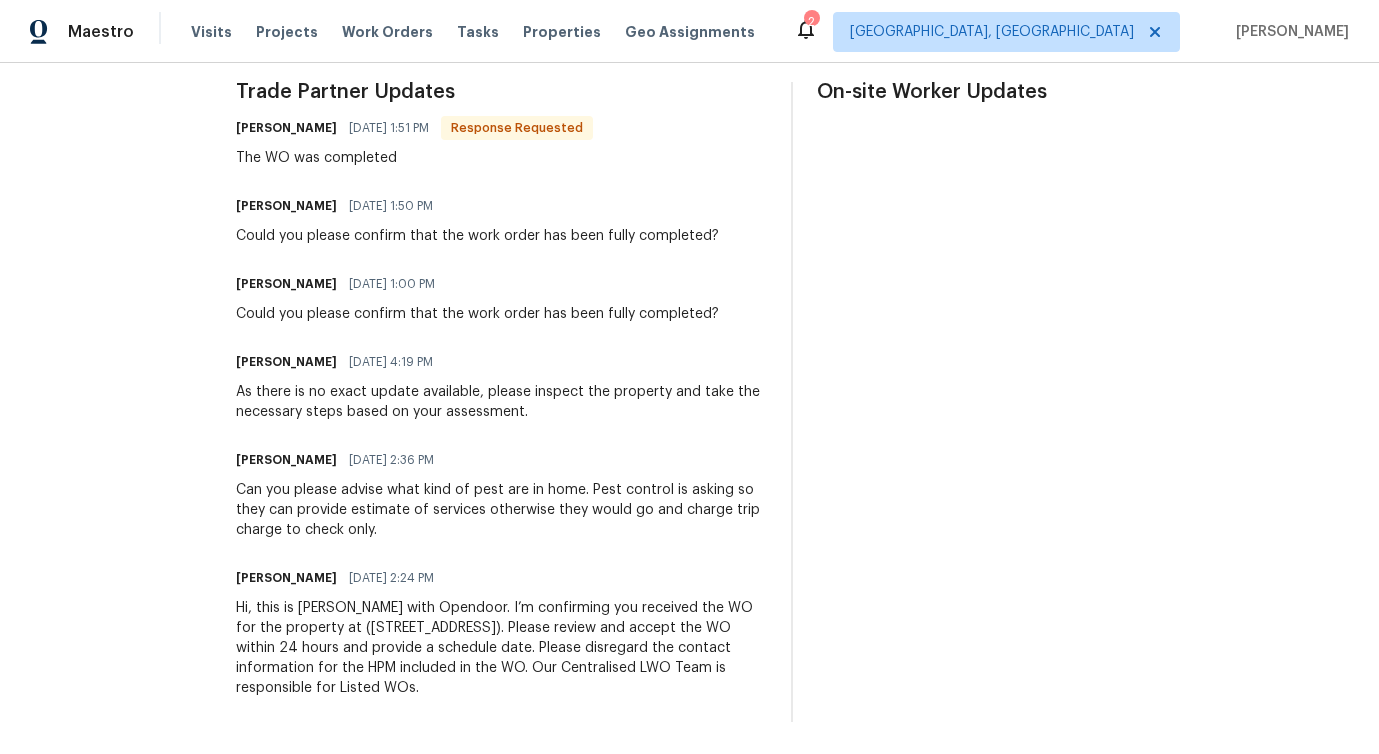scroll, scrollTop: 0, scrollLeft: 0, axis: both 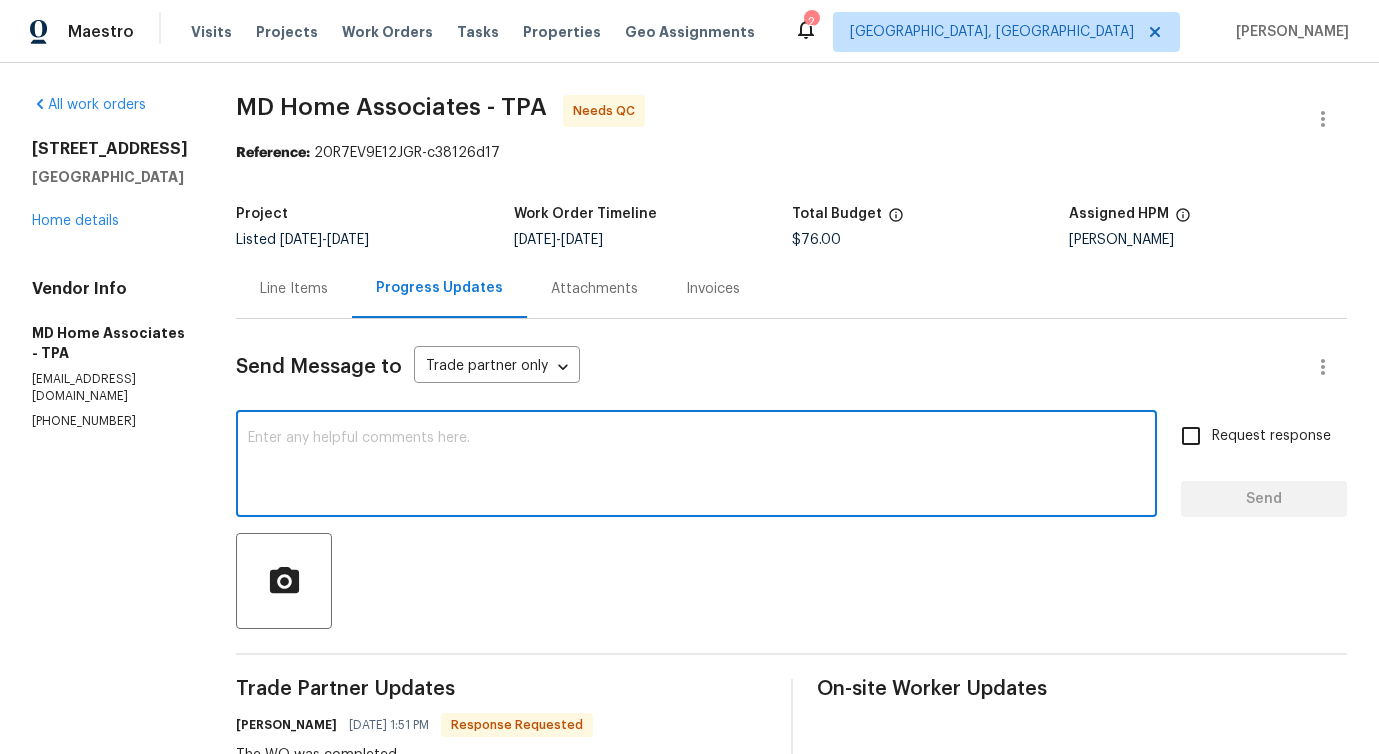 click on "Line Items" at bounding box center [294, 288] 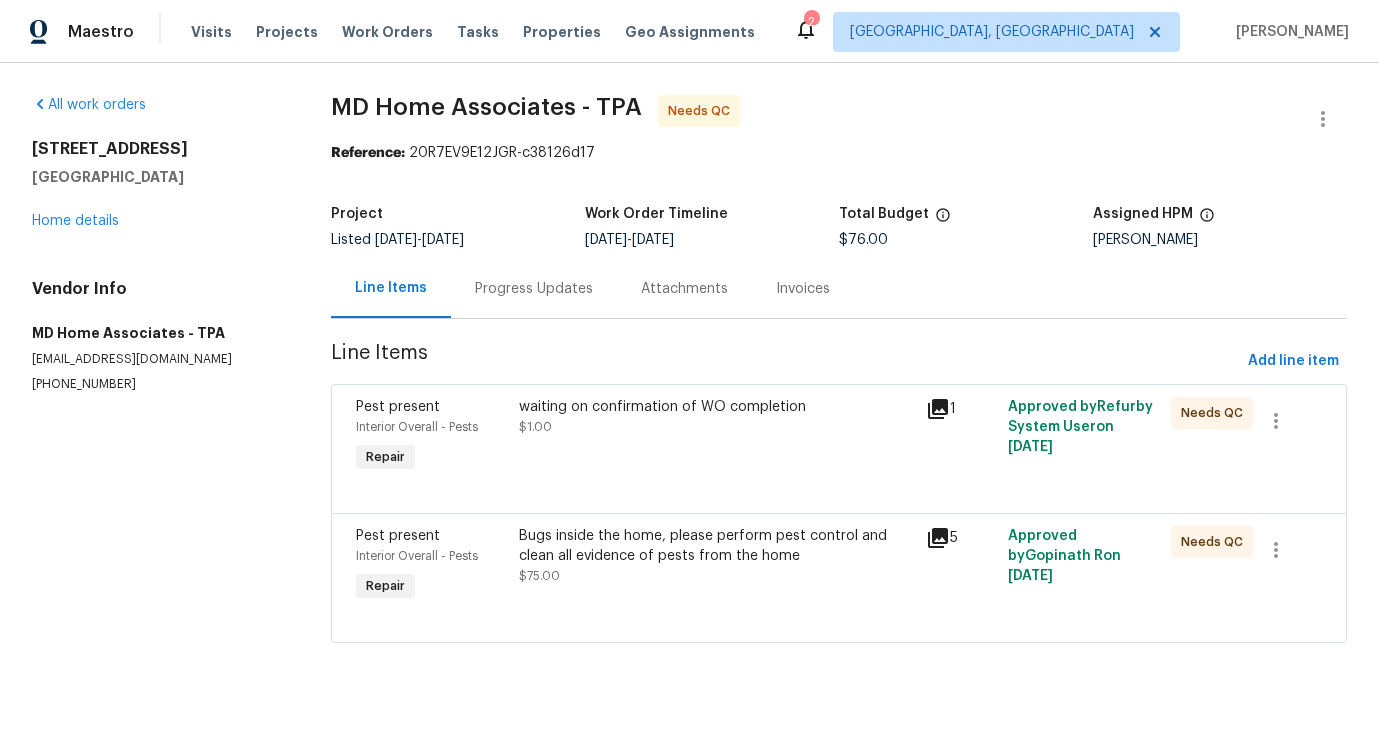 click on "waiting on confirmation of WO completion $1.00" at bounding box center (717, 437) 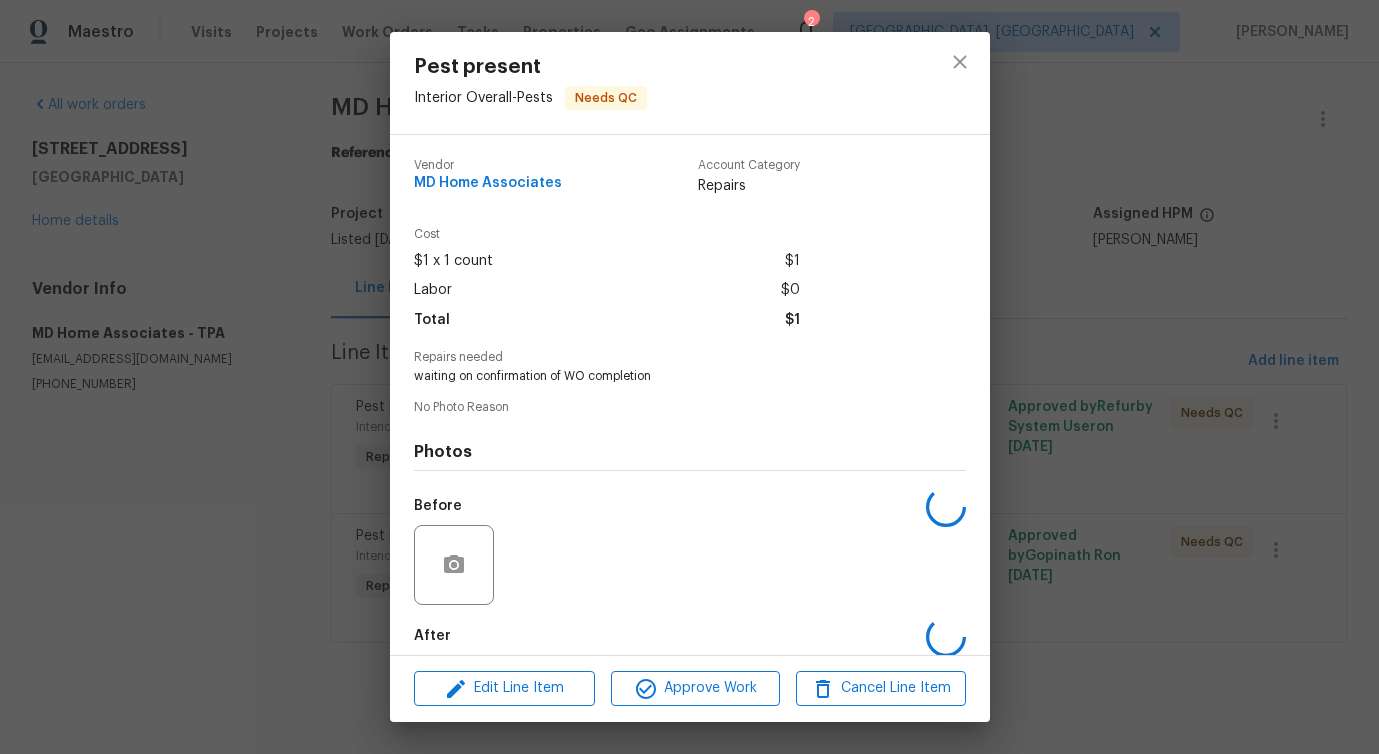 scroll, scrollTop: 100, scrollLeft: 0, axis: vertical 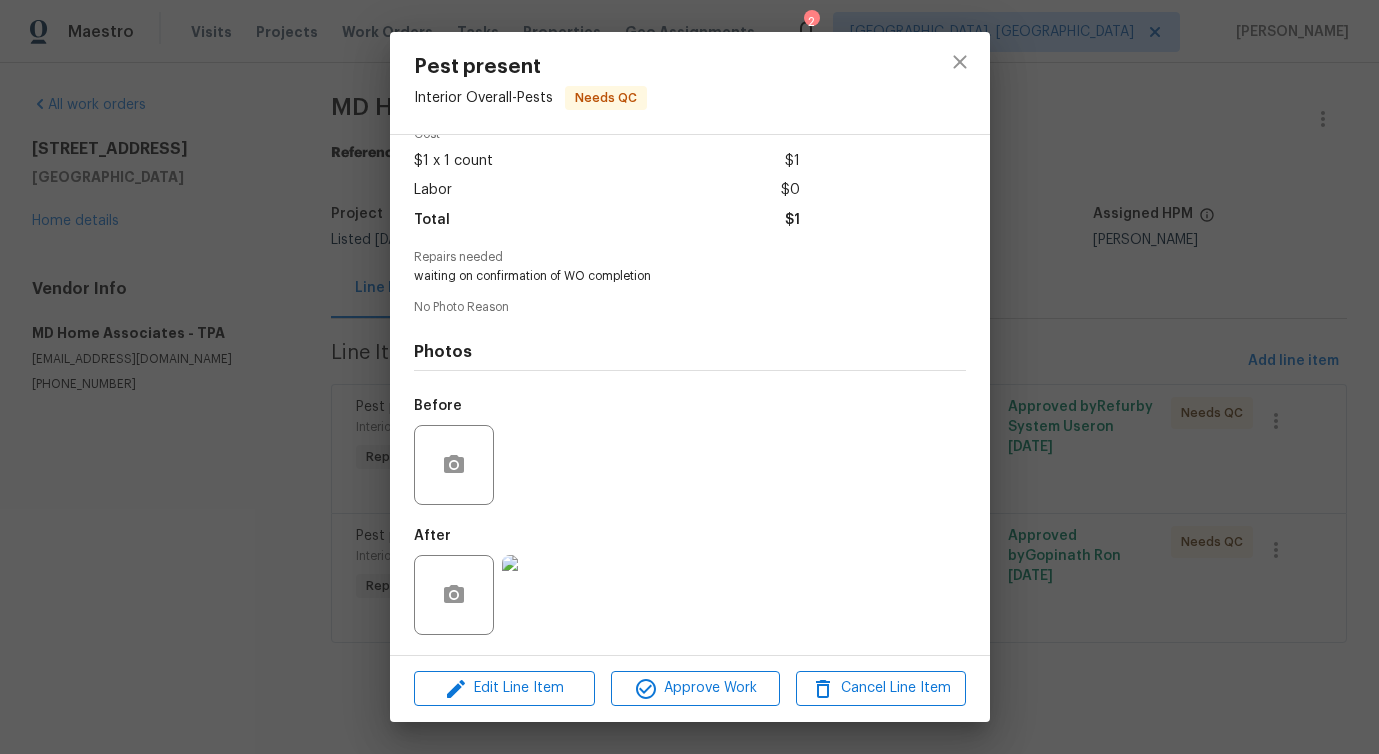 click at bounding box center (542, 595) 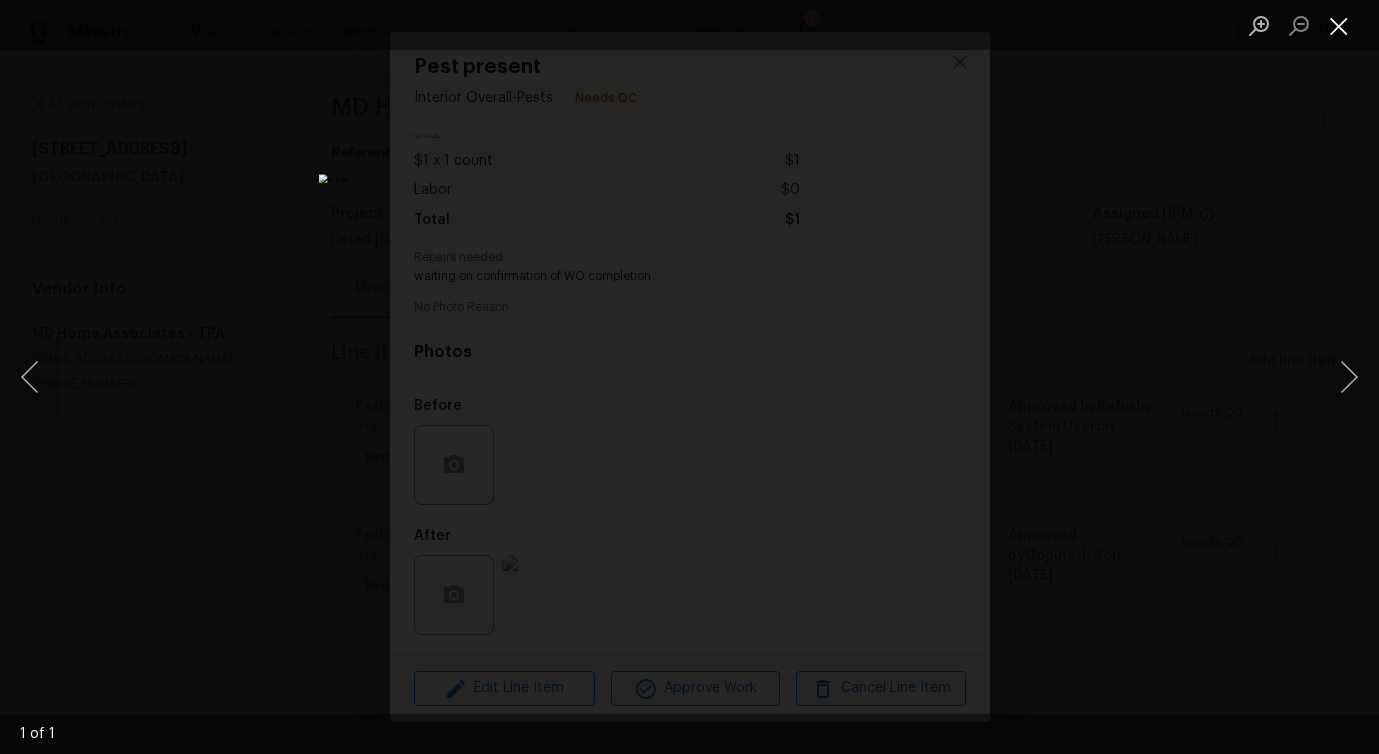 click at bounding box center (1339, 25) 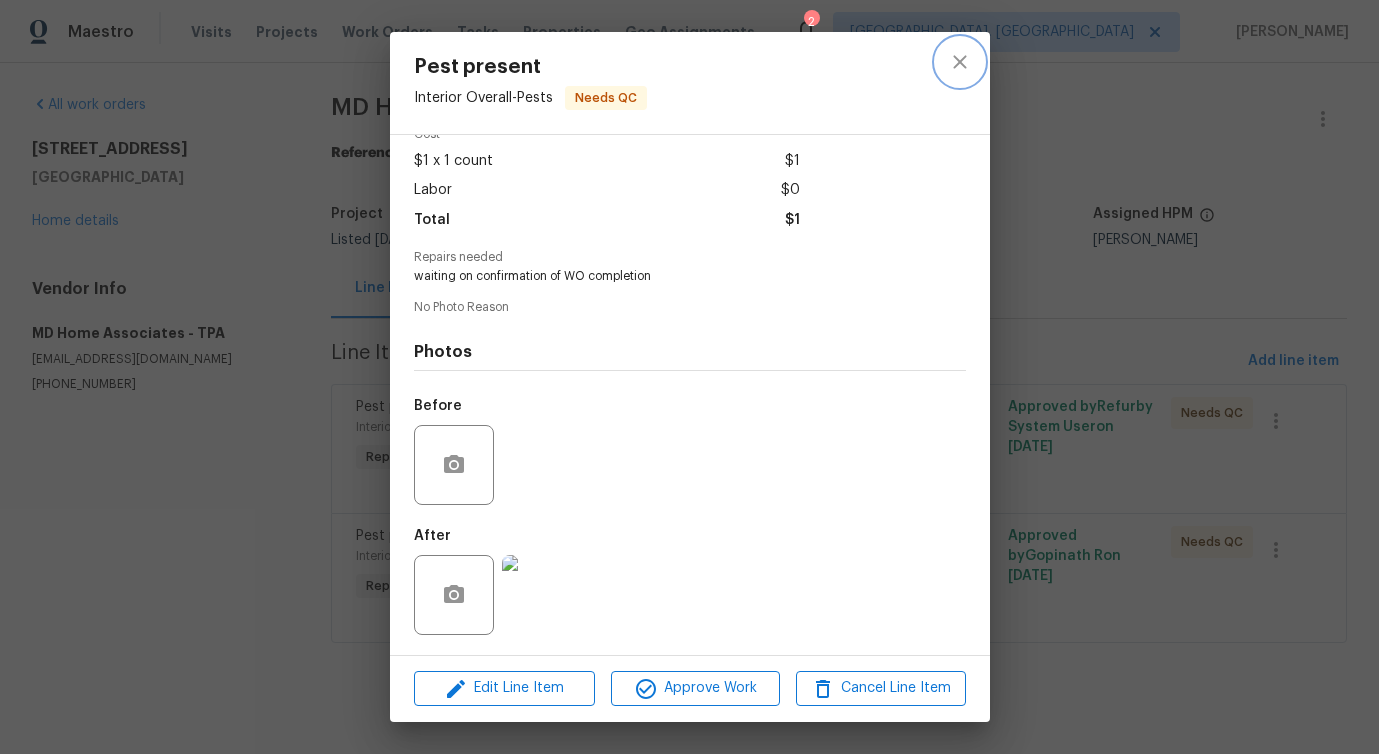 click at bounding box center (960, 62) 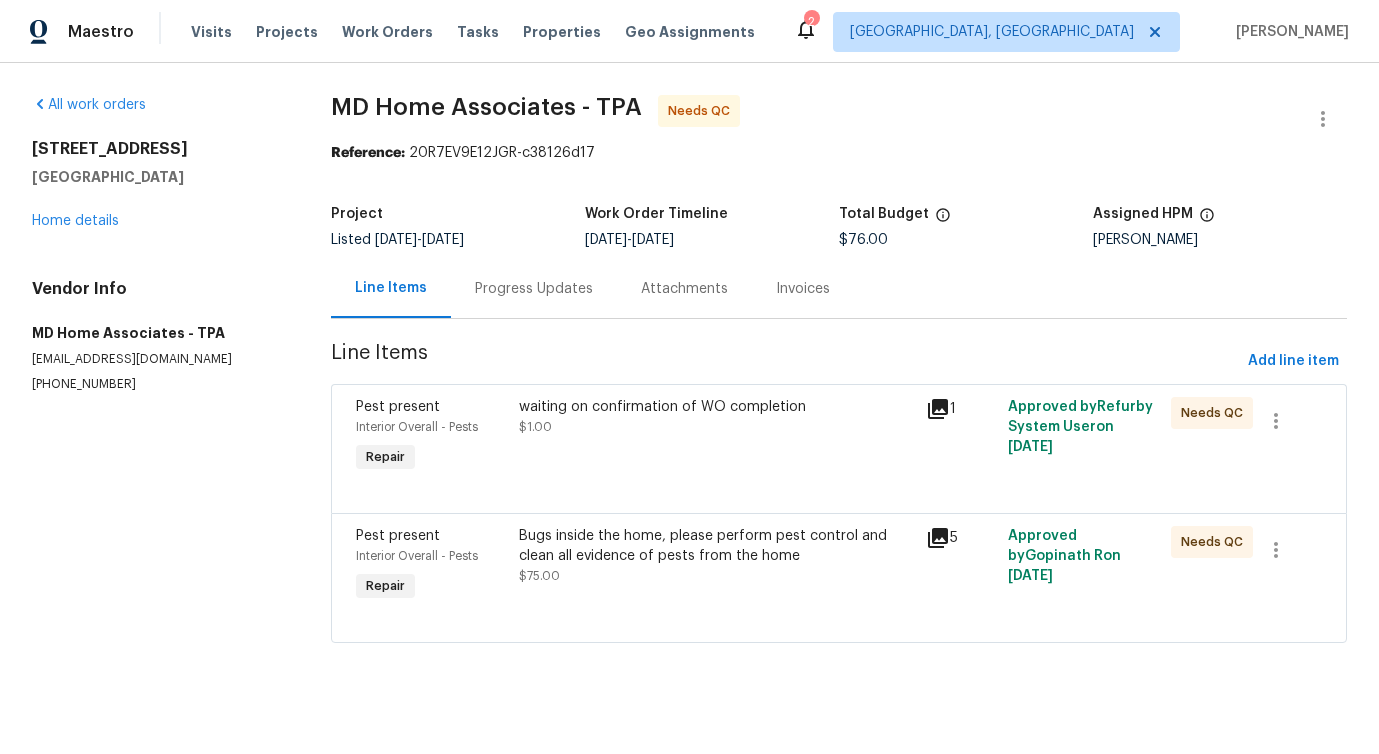 click on "Bugs inside the home, please perform pest control and clean all evidence of pests from the home" at bounding box center [717, 546] 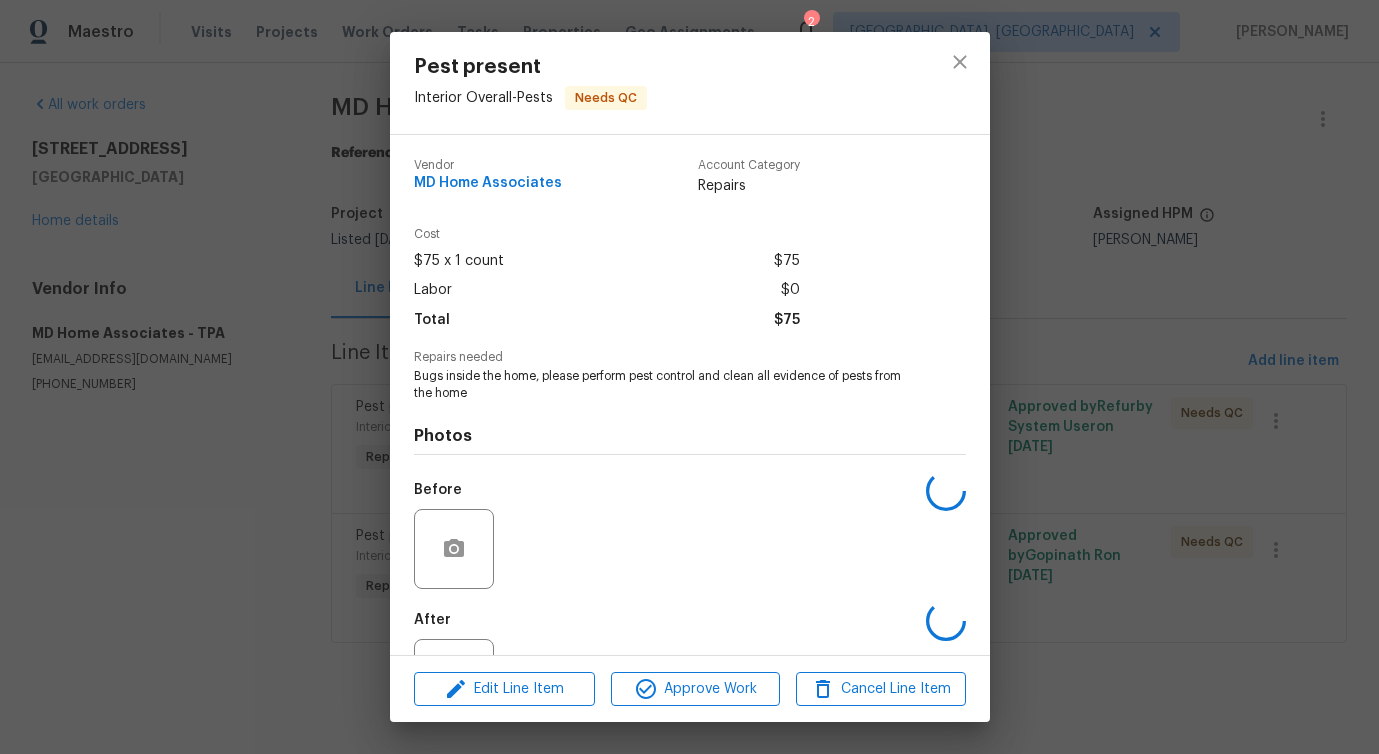 scroll, scrollTop: 84, scrollLeft: 0, axis: vertical 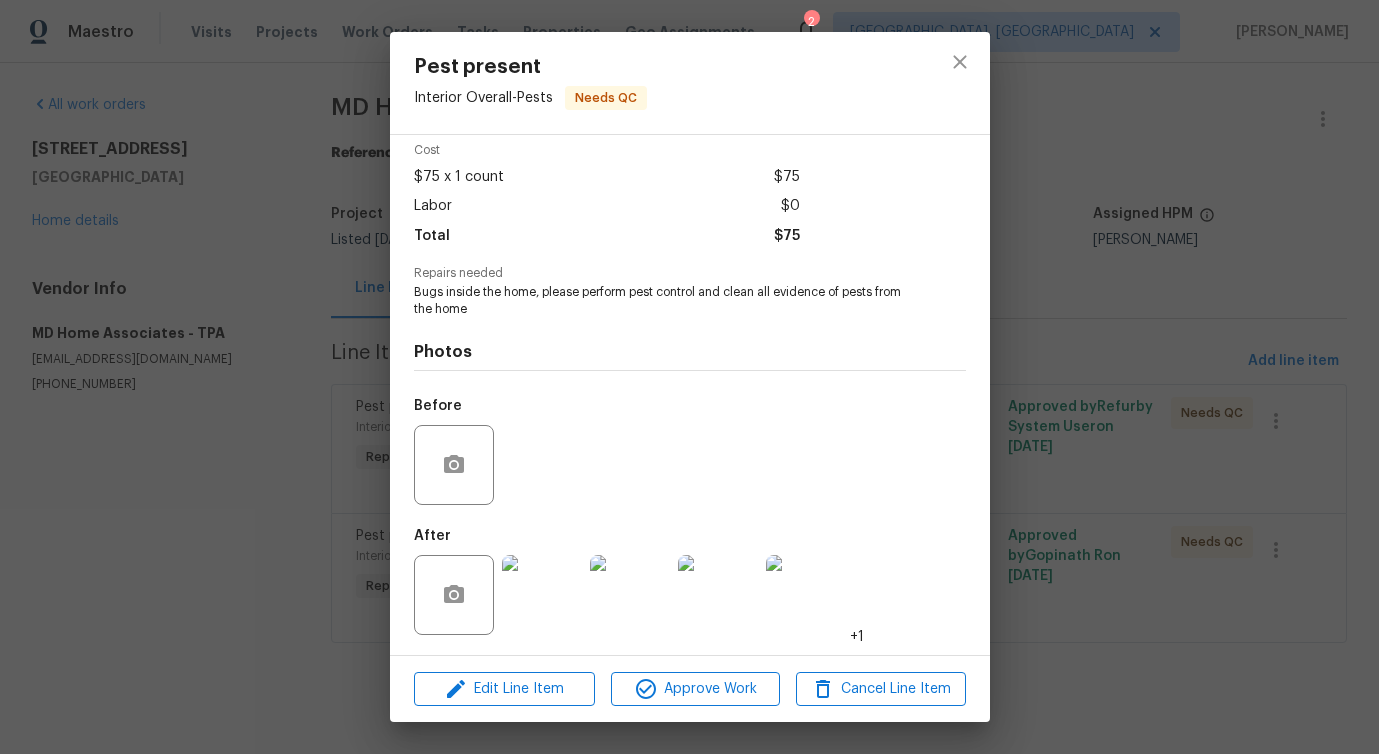 click at bounding box center (542, 595) 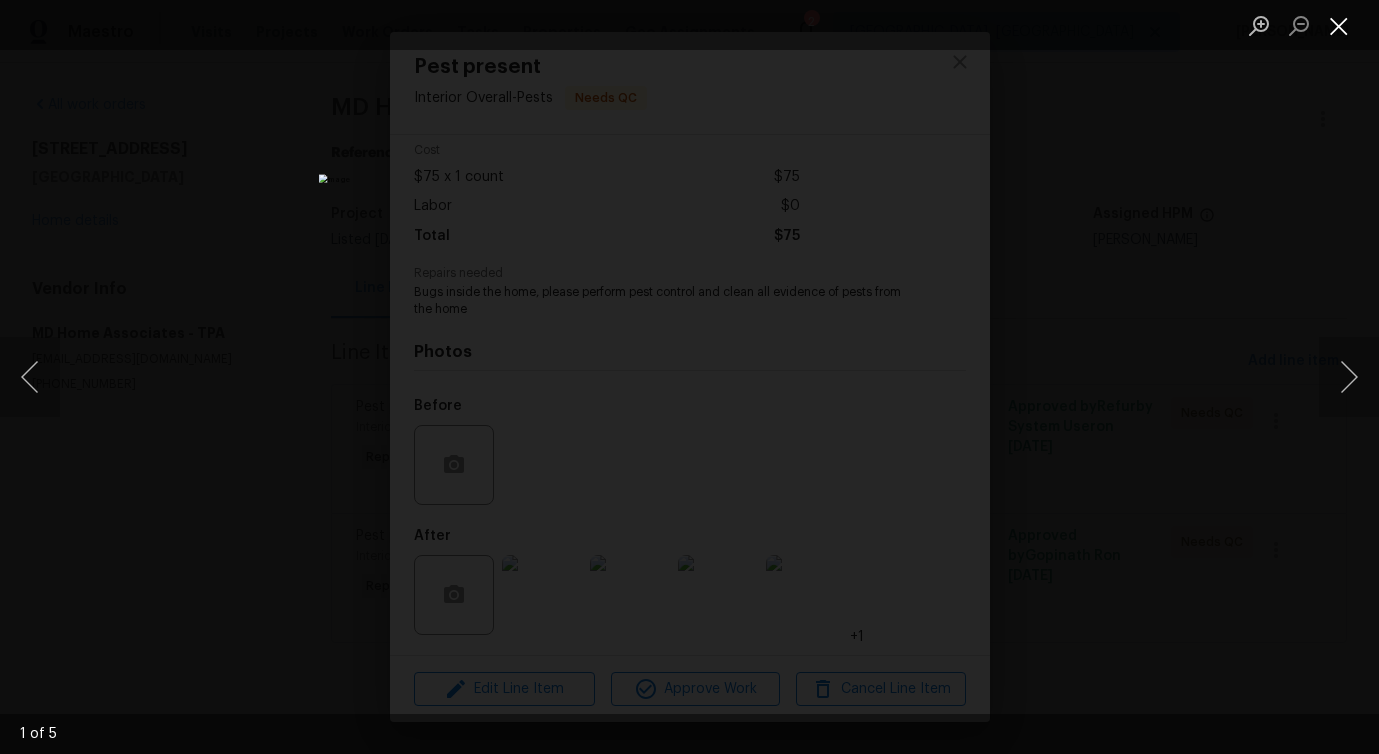 click at bounding box center [1339, 25] 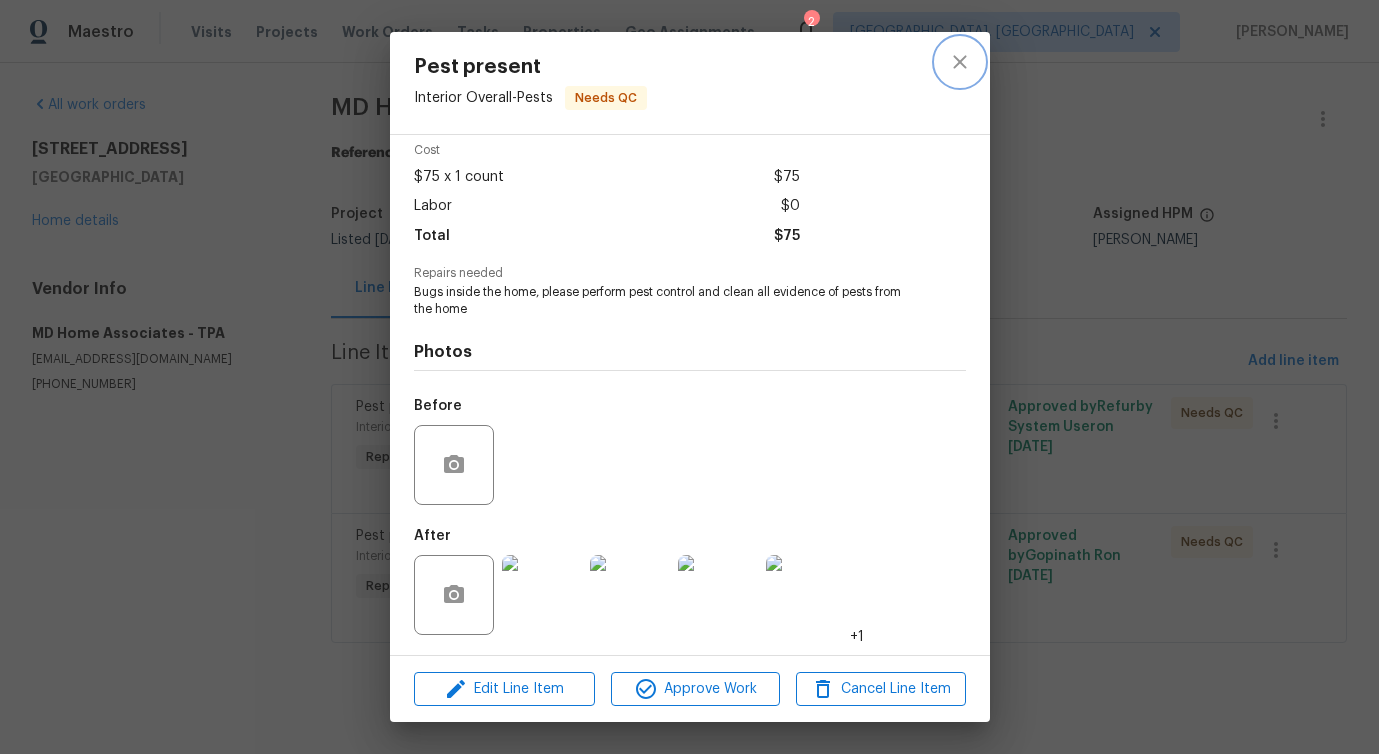 click 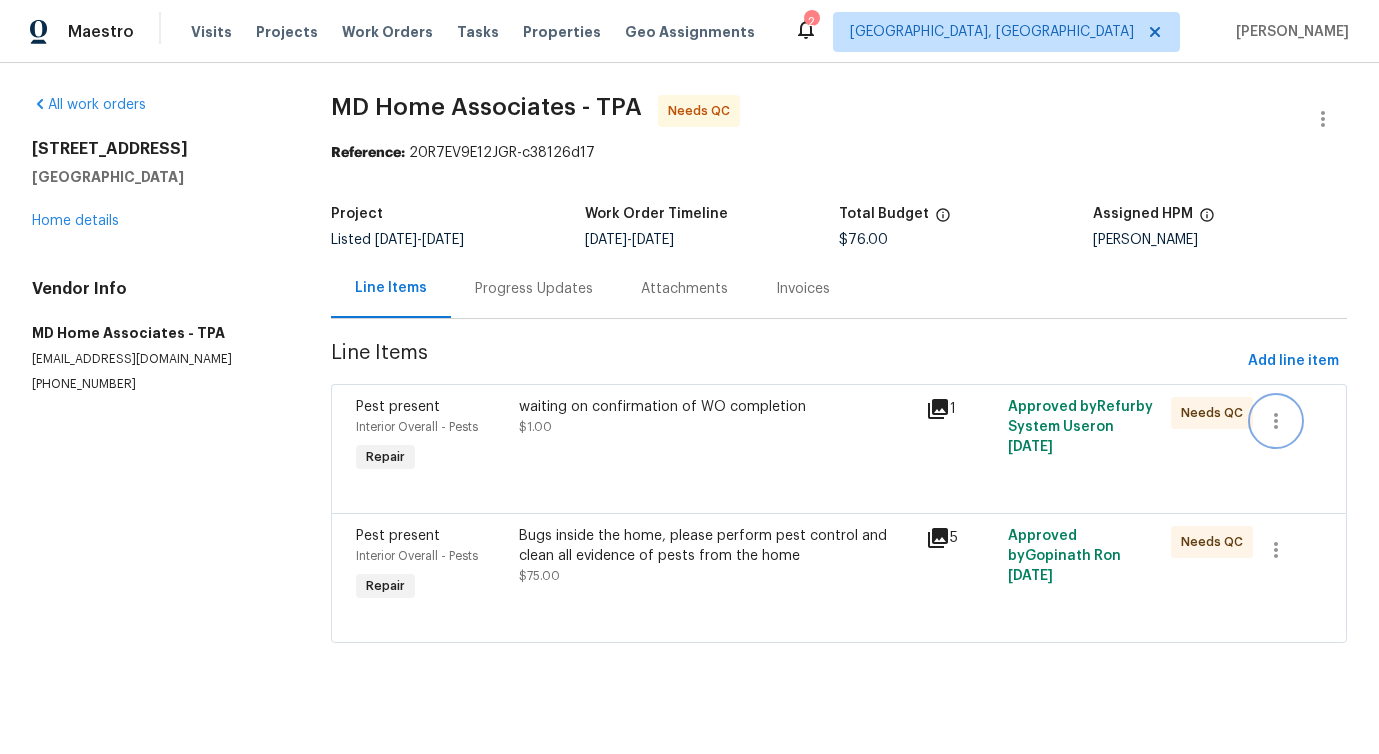 click at bounding box center (1276, 421) 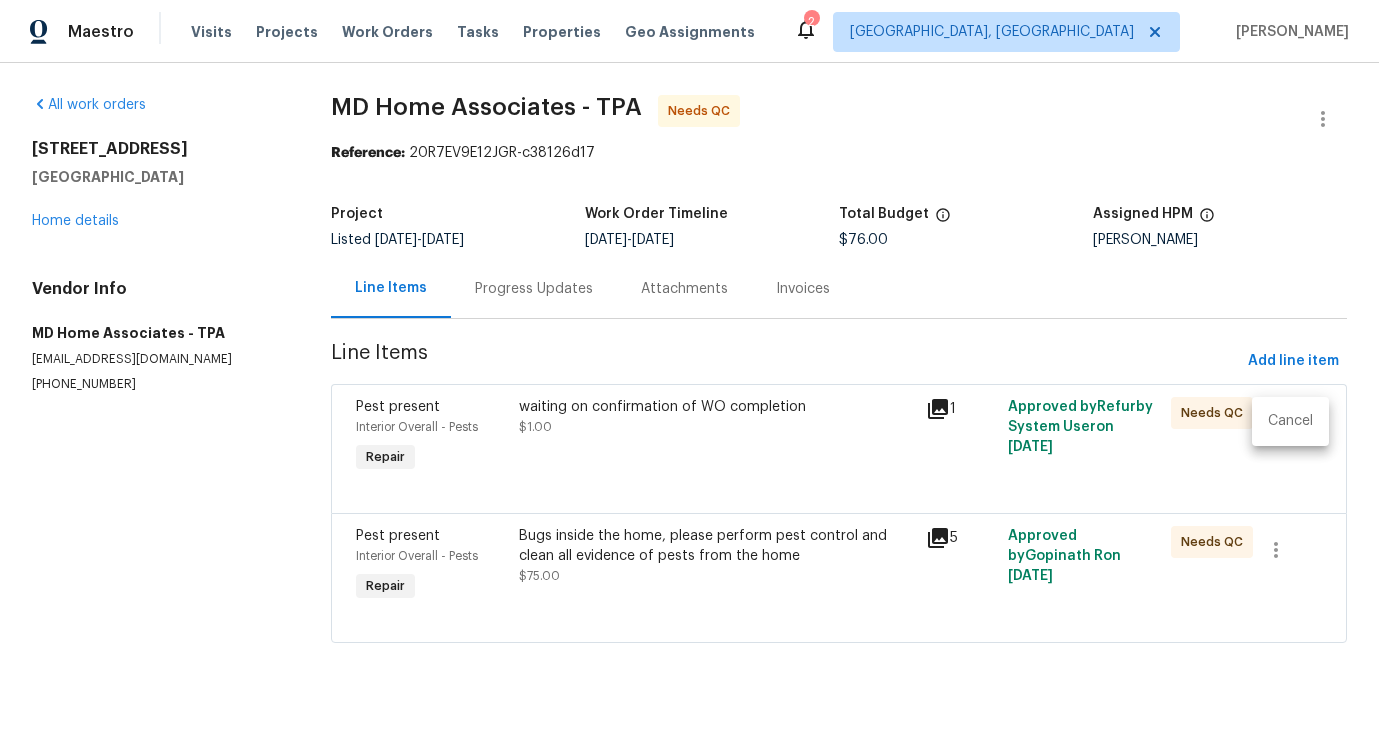 click on "Cancel" at bounding box center (1290, 421) 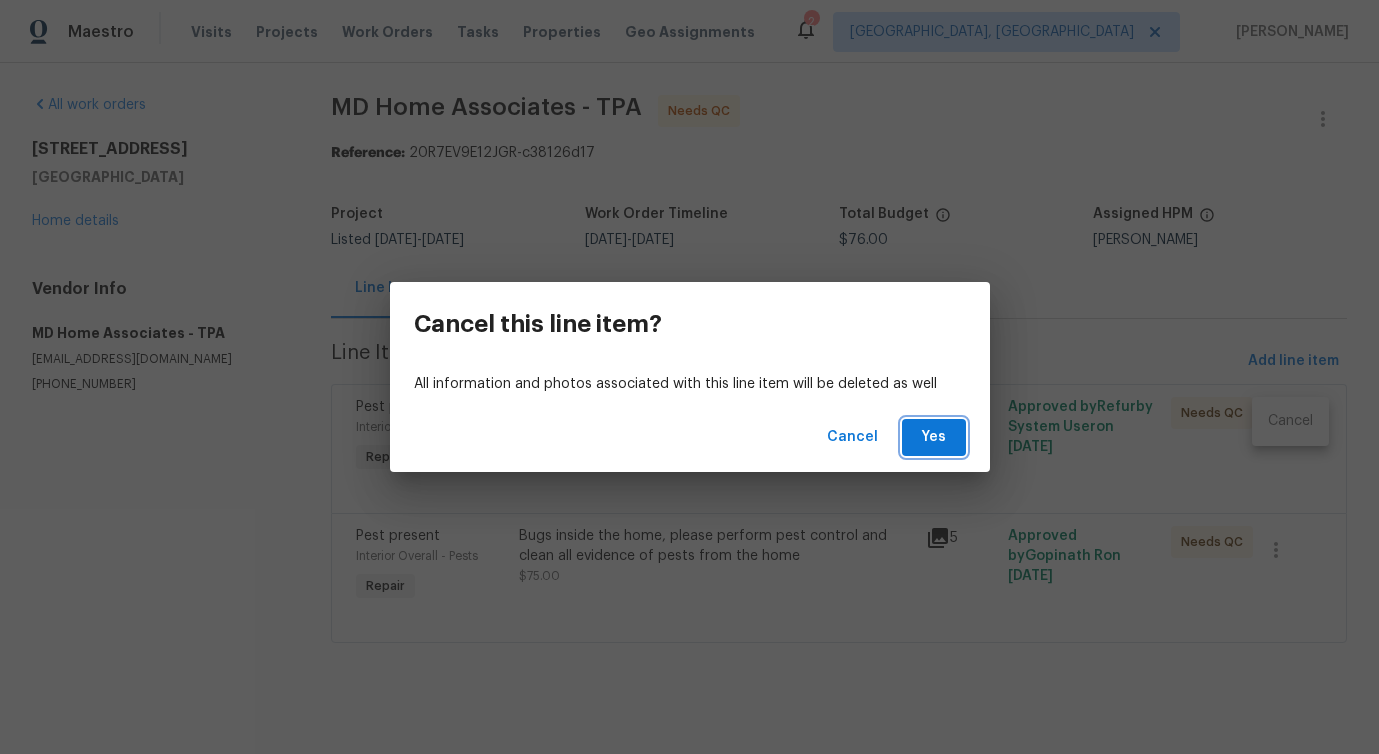 click on "Yes" at bounding box center [934, 437] 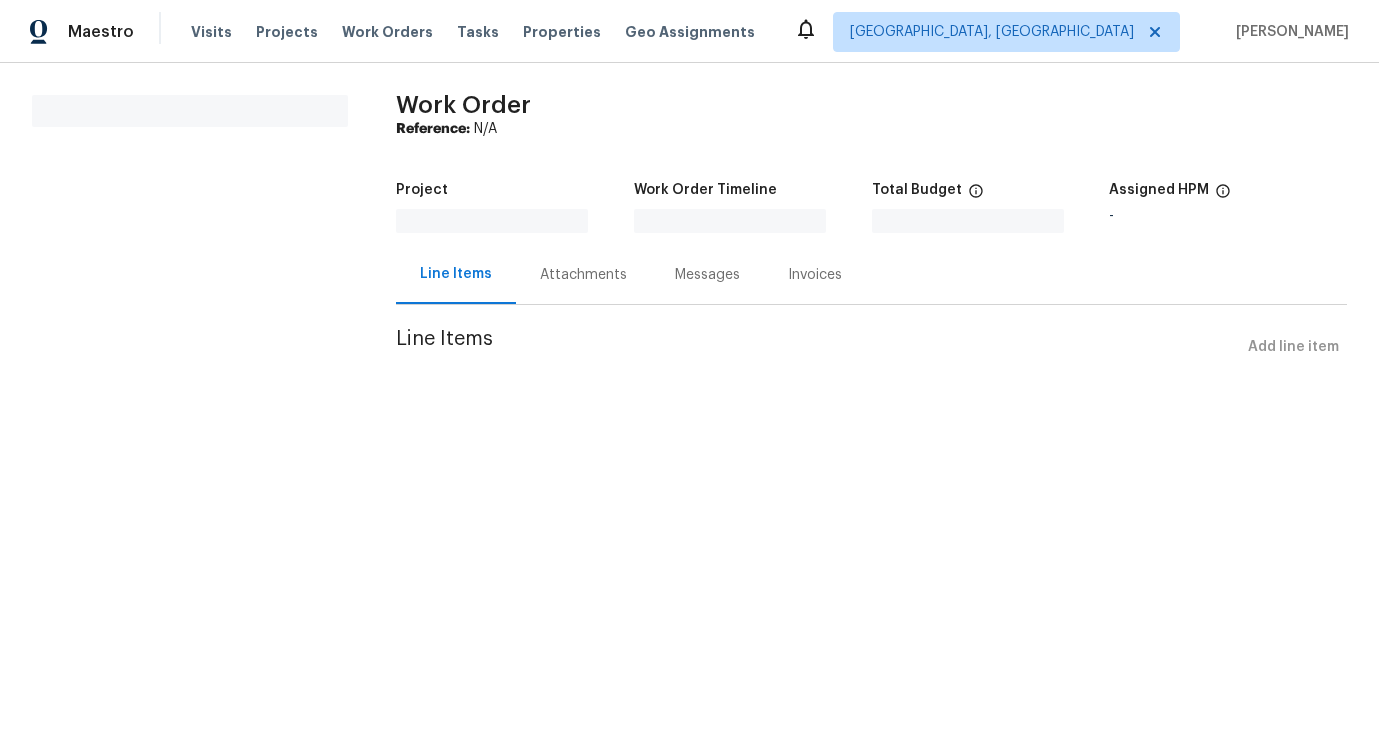scroll, scrollTop: 0, scrollLeft: 0, axis: both 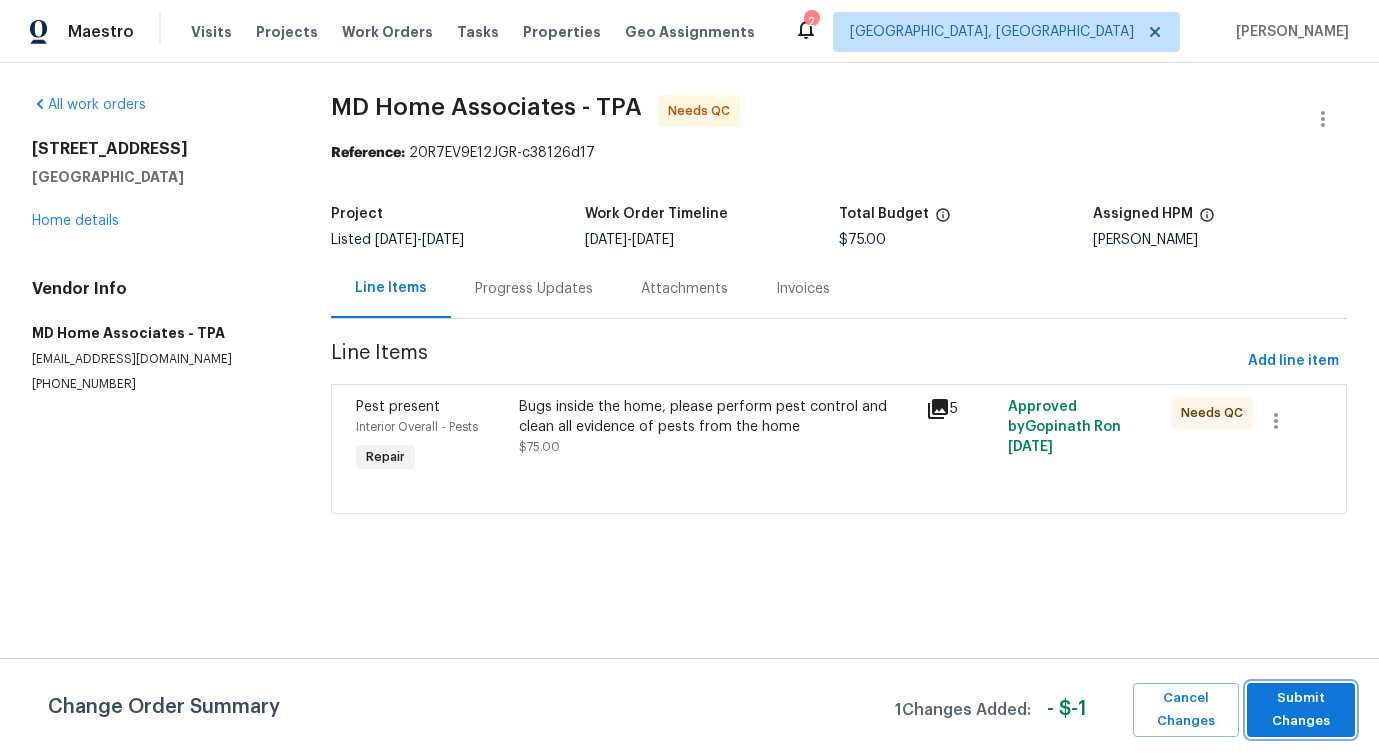 click on "Submit Changes" at bounding box center (1301, 710) 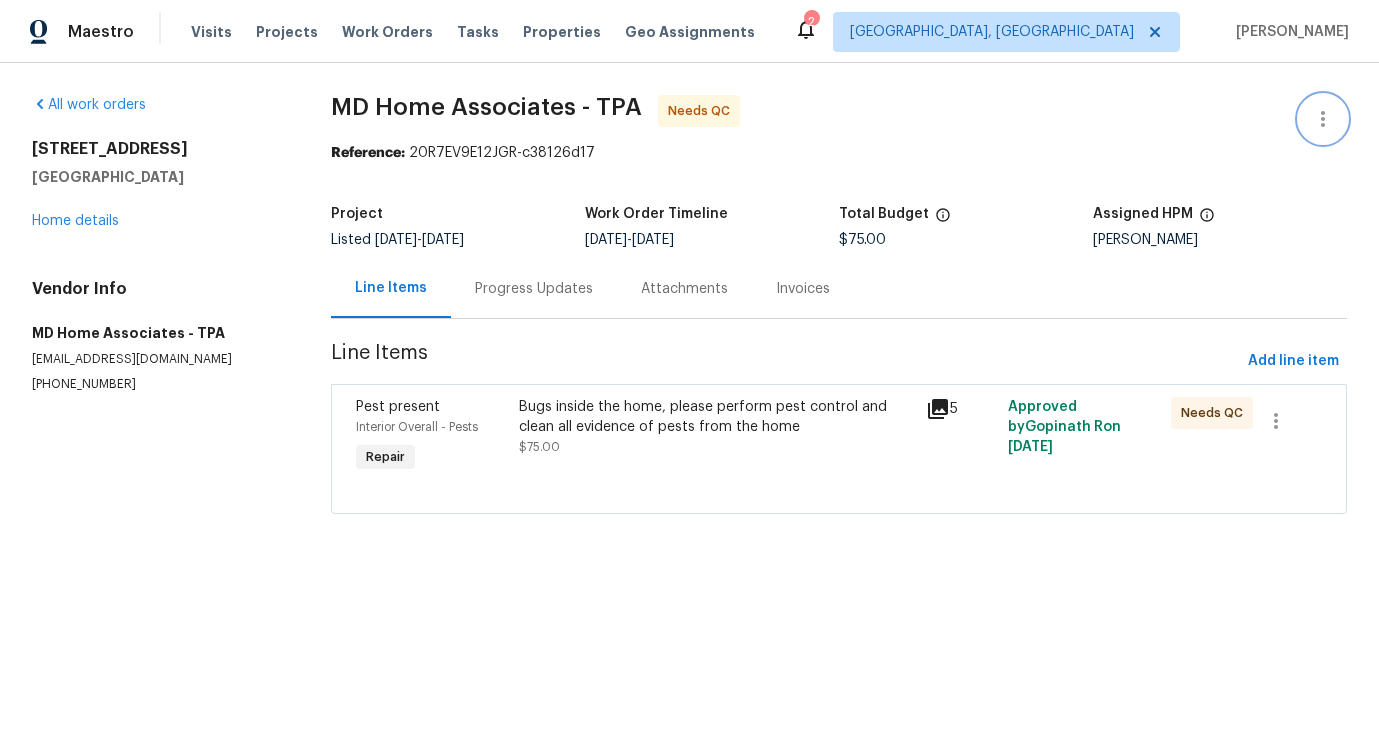 click 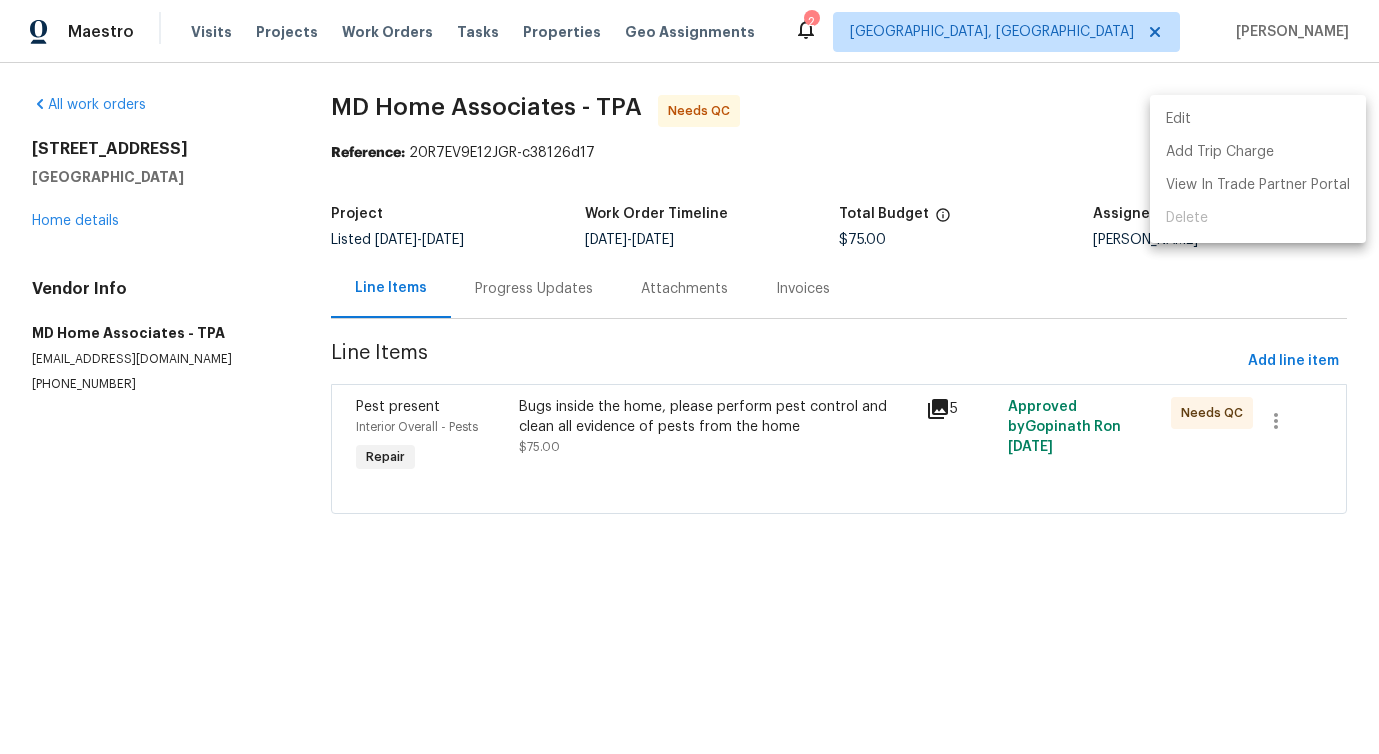 click on "Edit" at bounding box center (1258, 119) 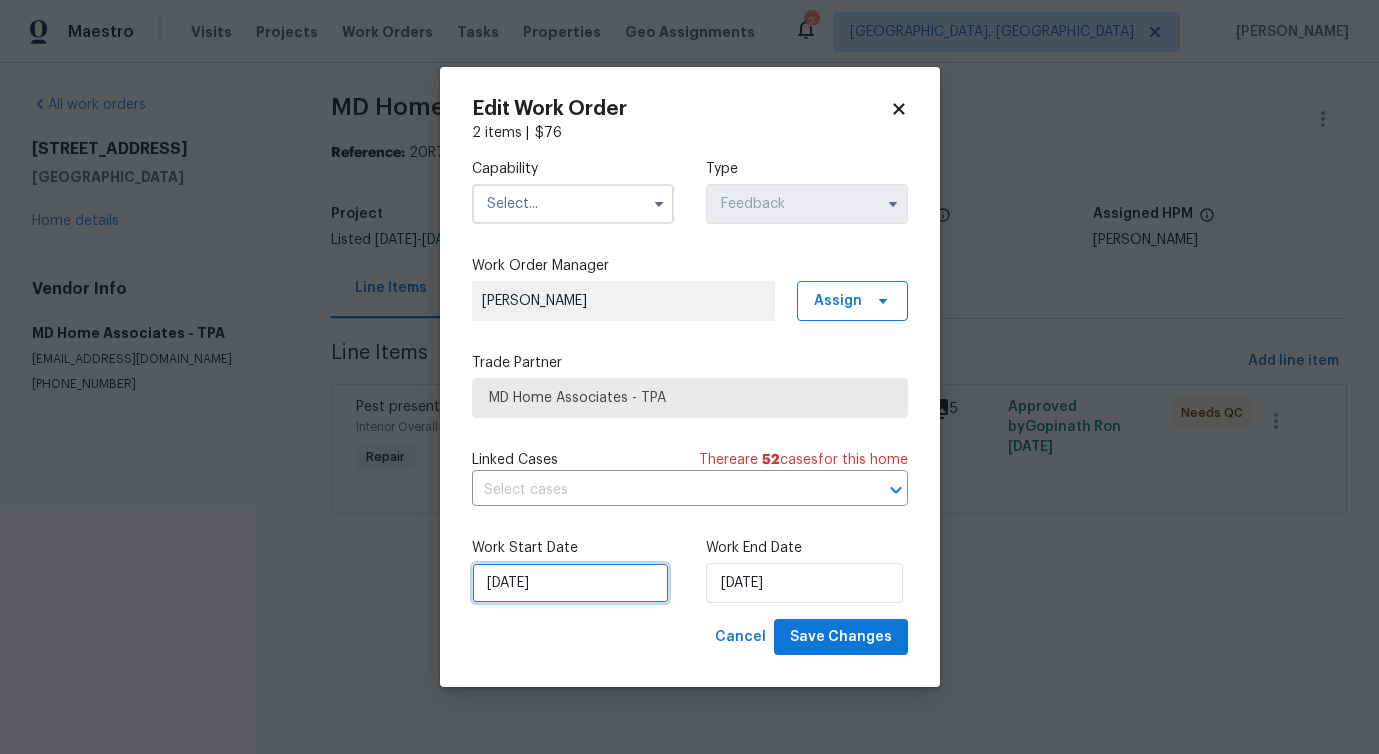 click on "[DATE]" at bounding box center (570, 583) 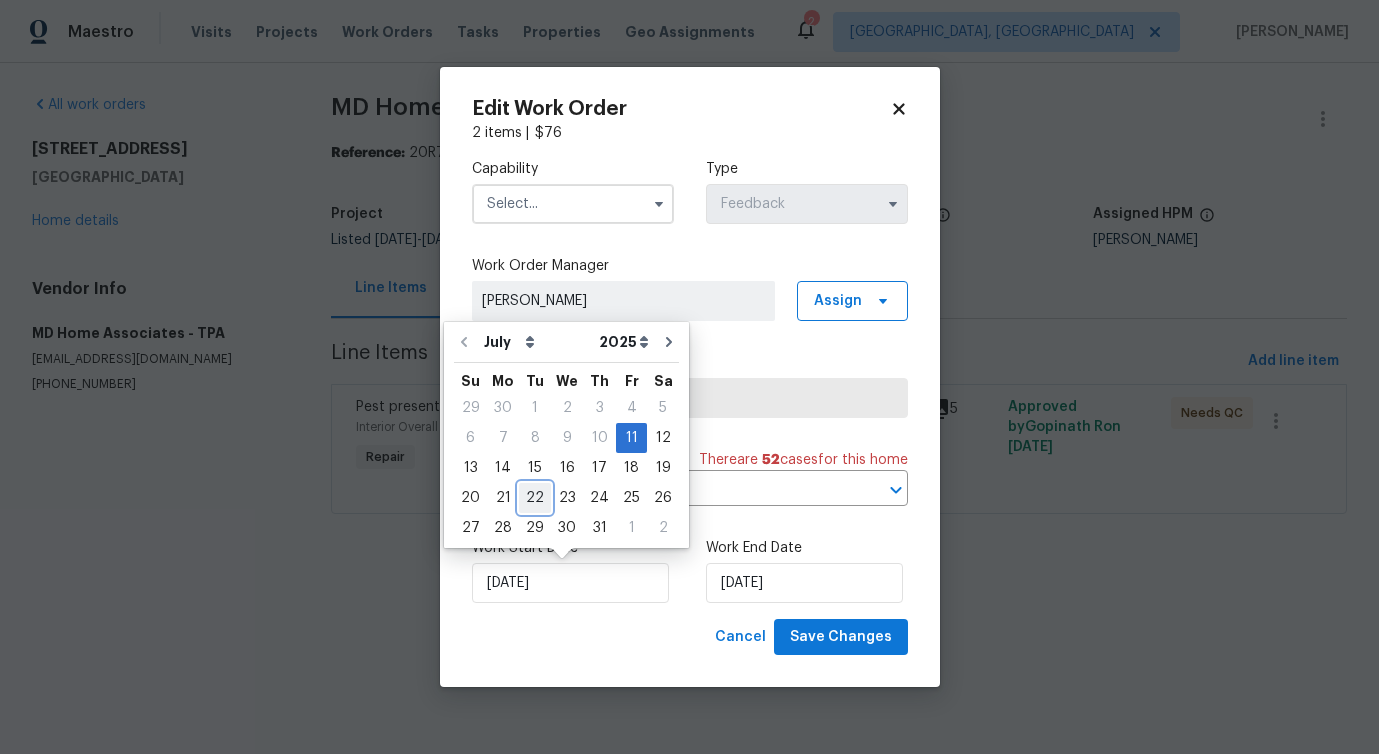 click on "22" at bounding box center (535, 498) 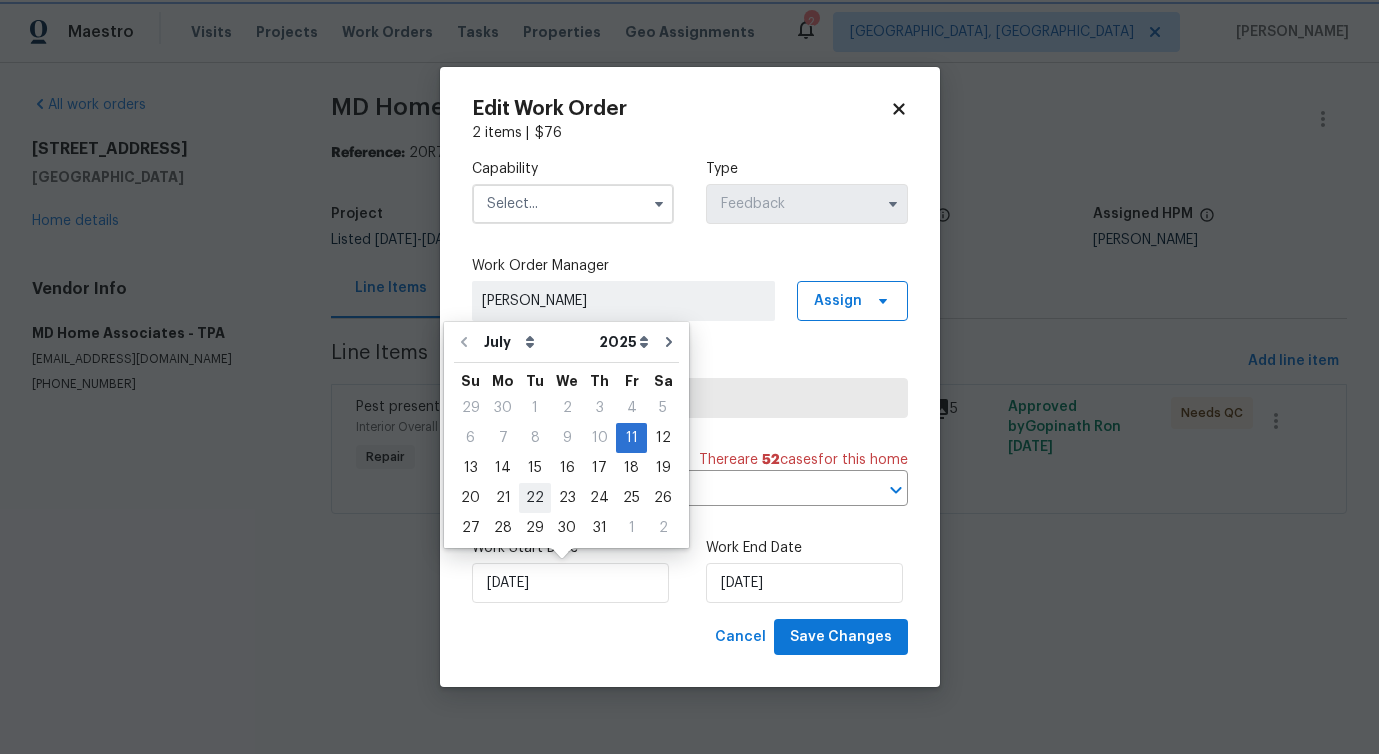type on "[DATE]" 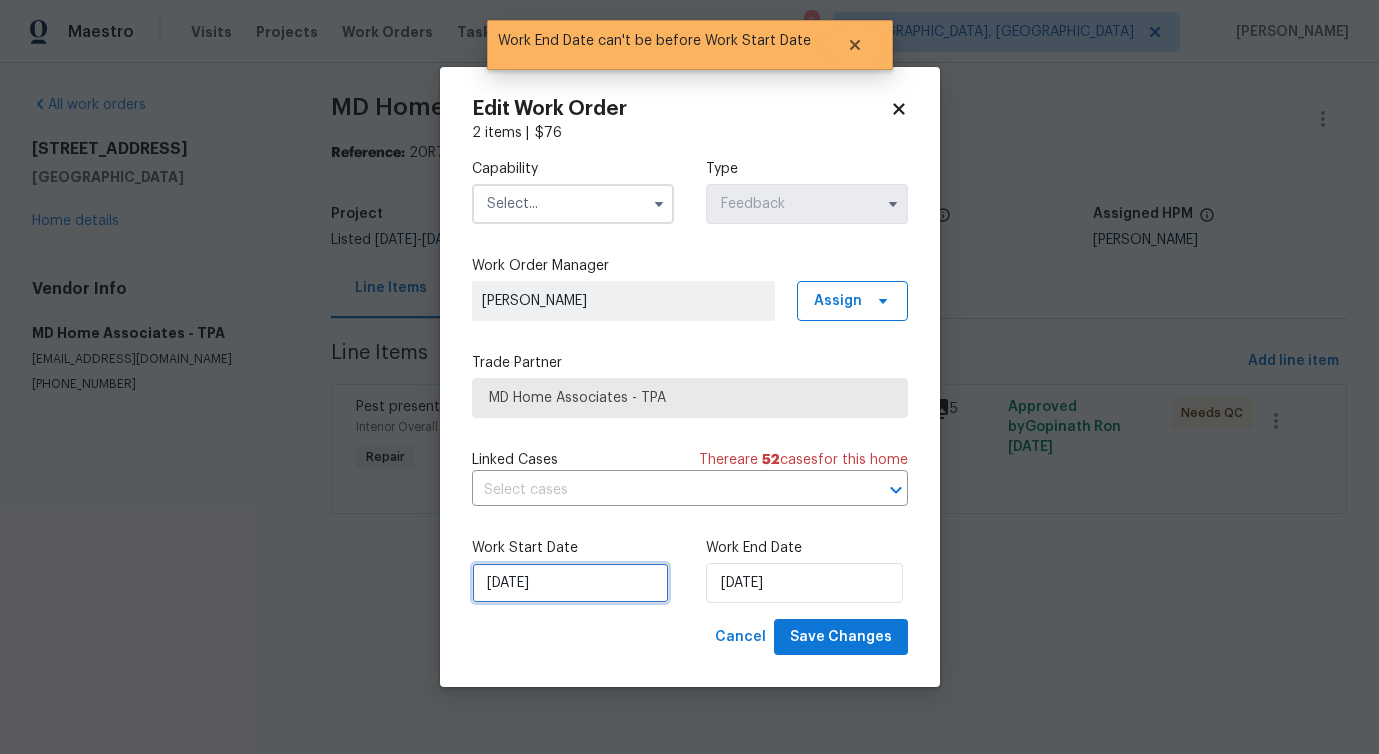 click on "[DATE]" at bounding box center (570, 583) 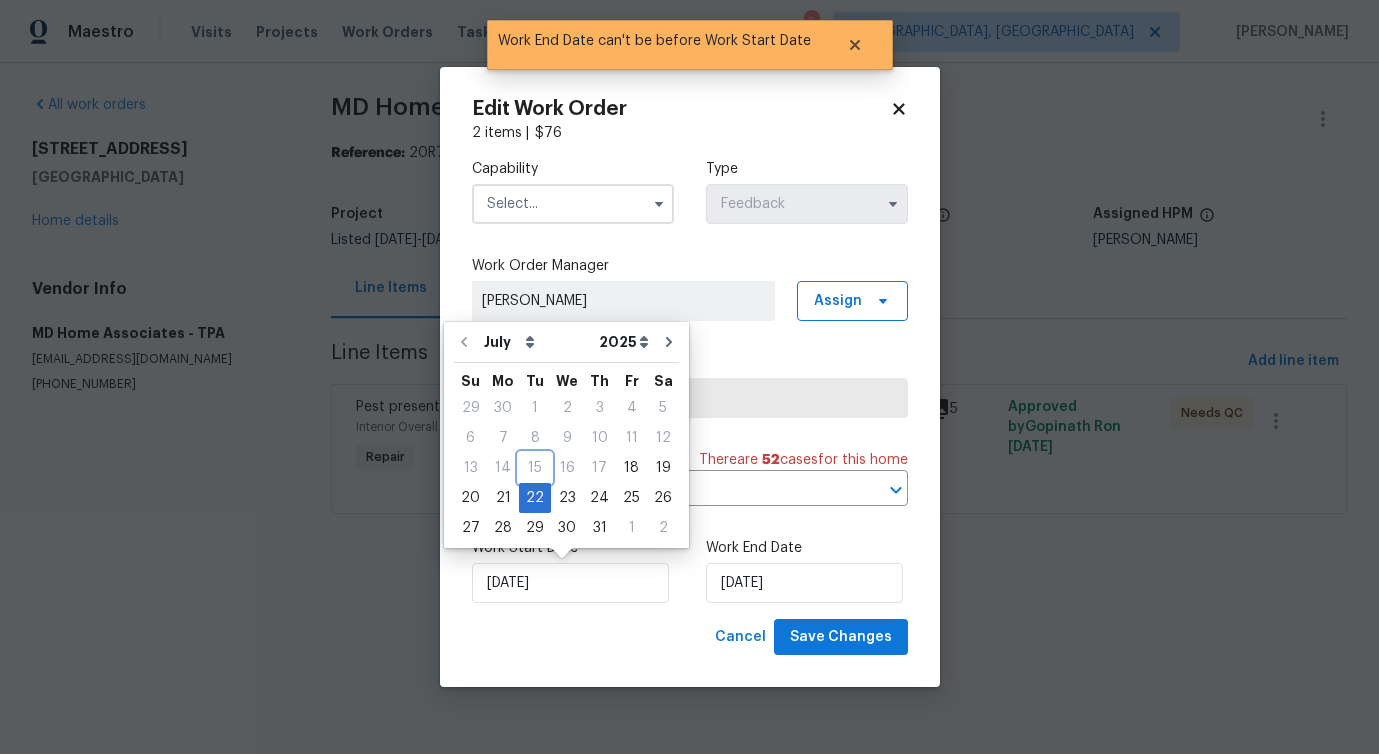 click on "15" at bounding box center (535, 468) 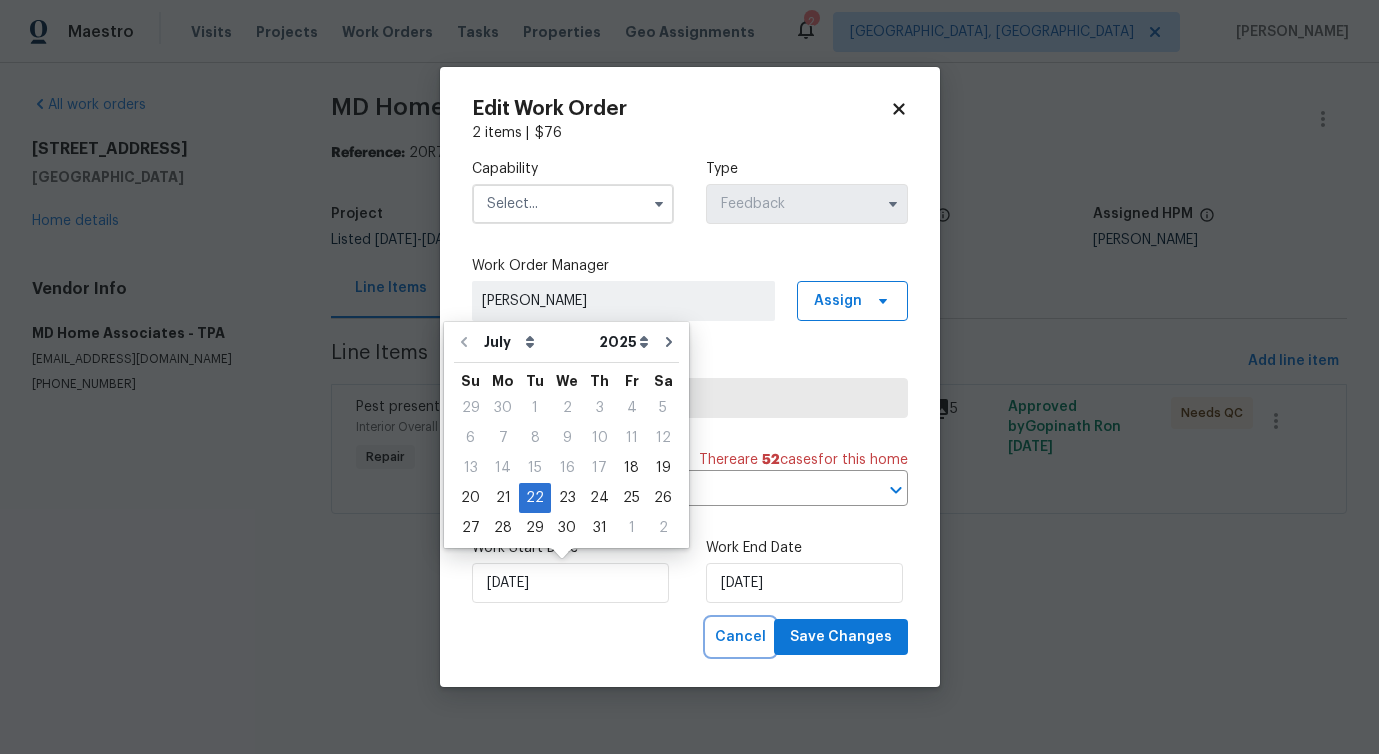 click on "Cancel" at bounding box center [740, 637] 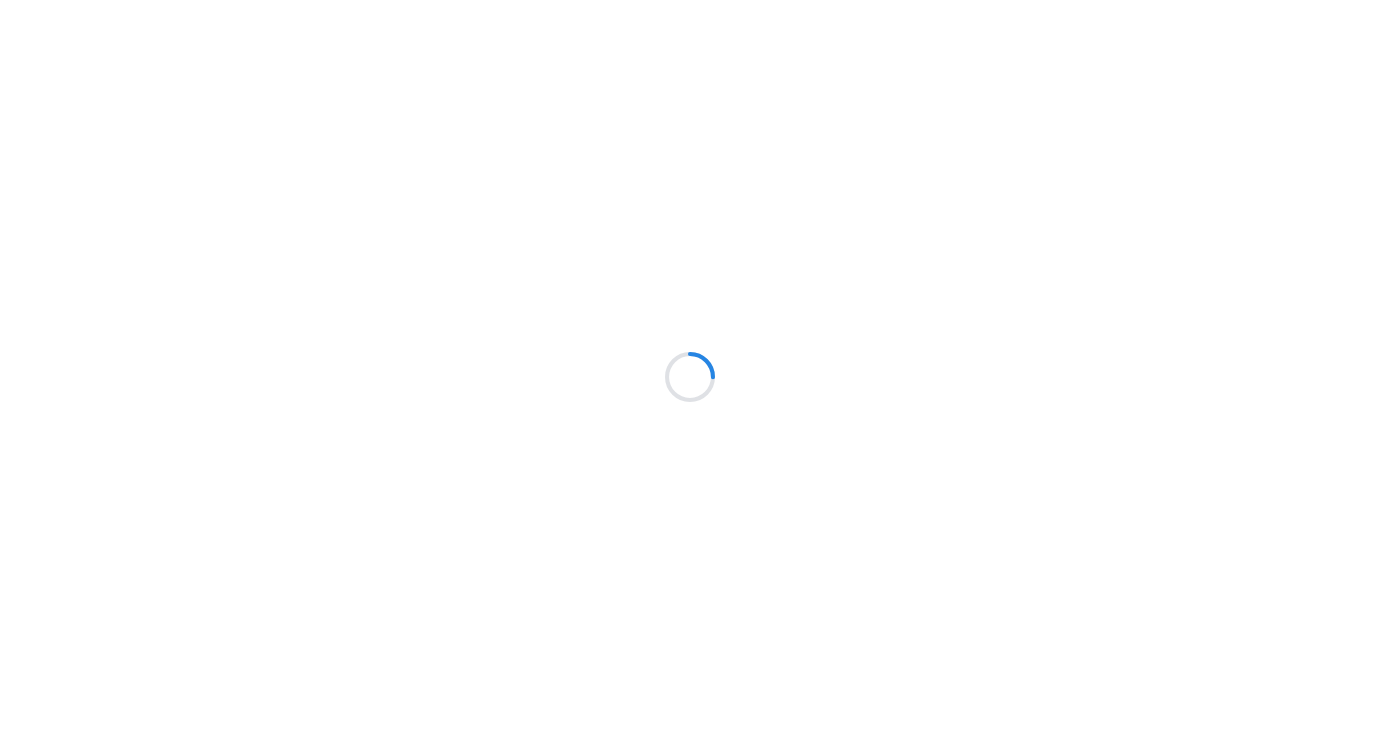 scroll, scrollTop: 0, scrollLeft: 0, axis: both 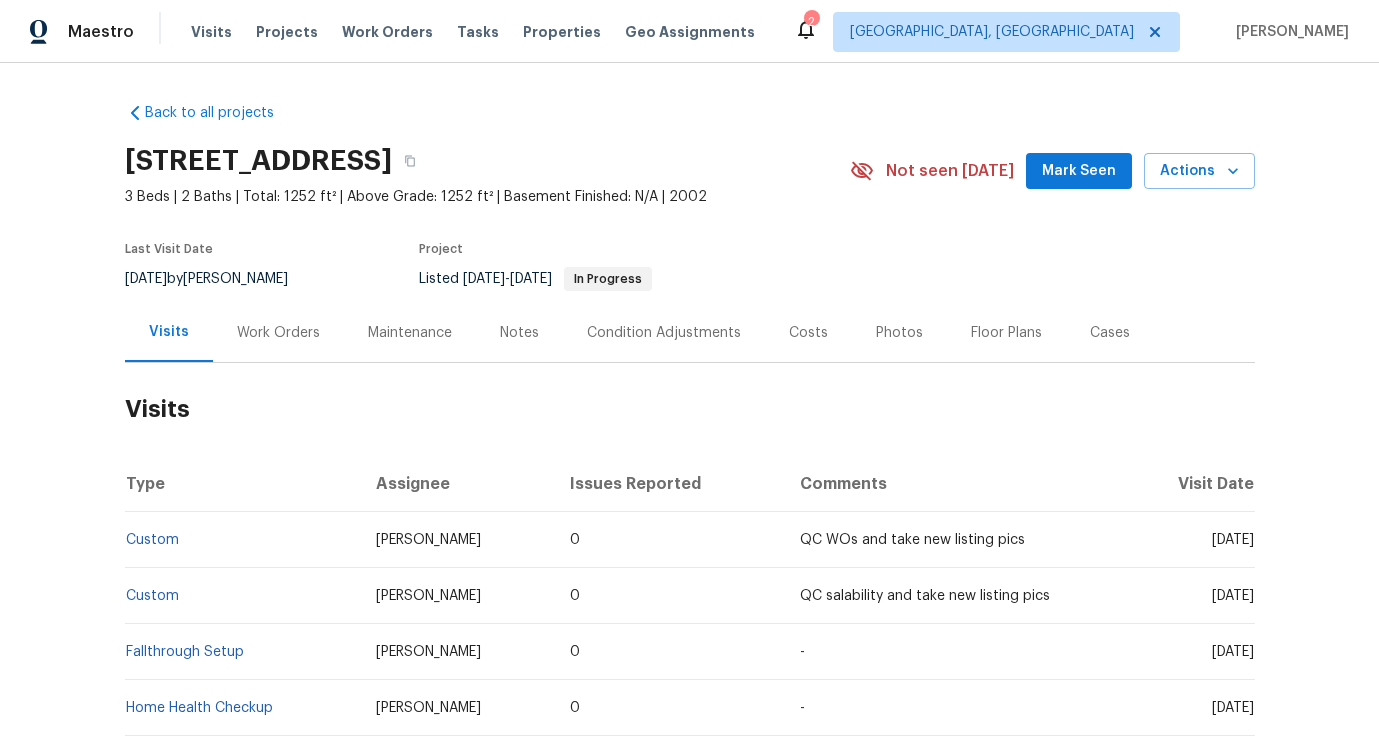 click on "Work Orders" at bounding box center [278, 333] 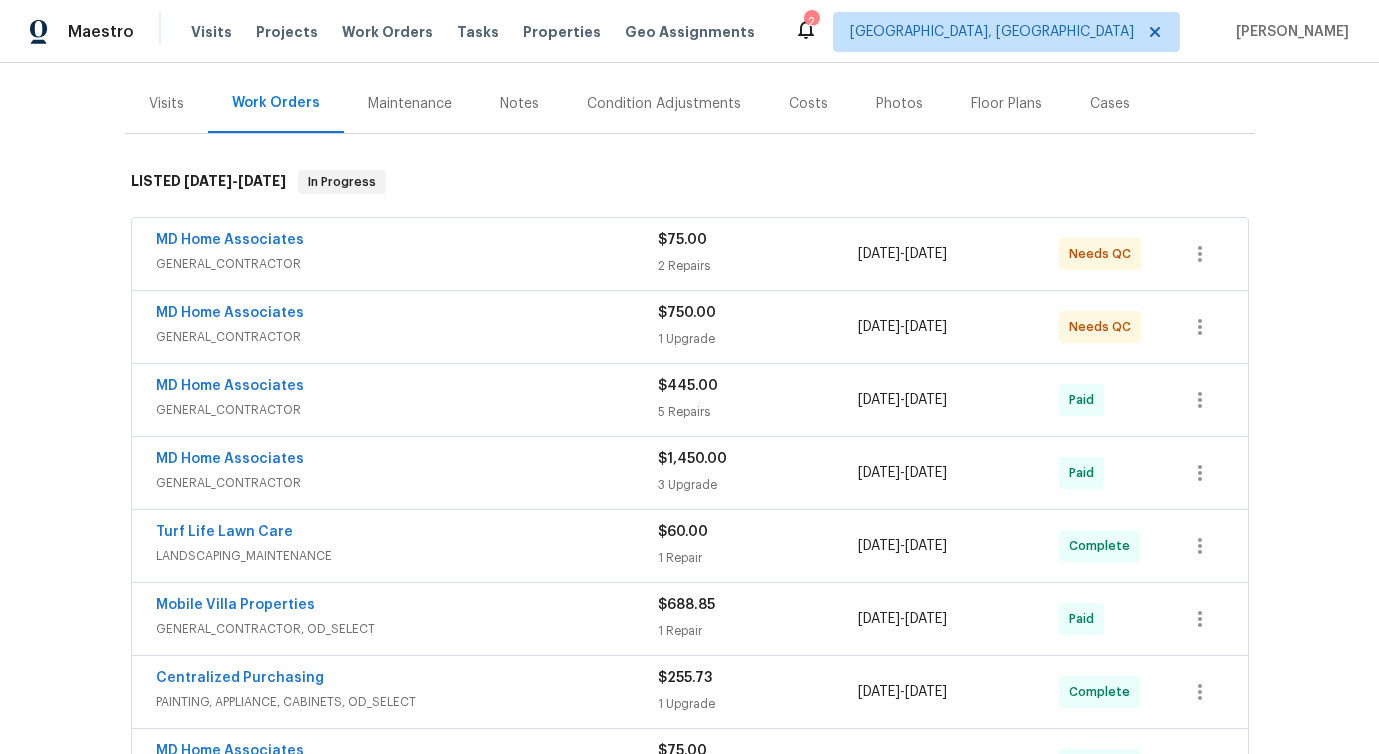 scroll, scrollTop: 320, scrollLeft: 0, axis: vertical 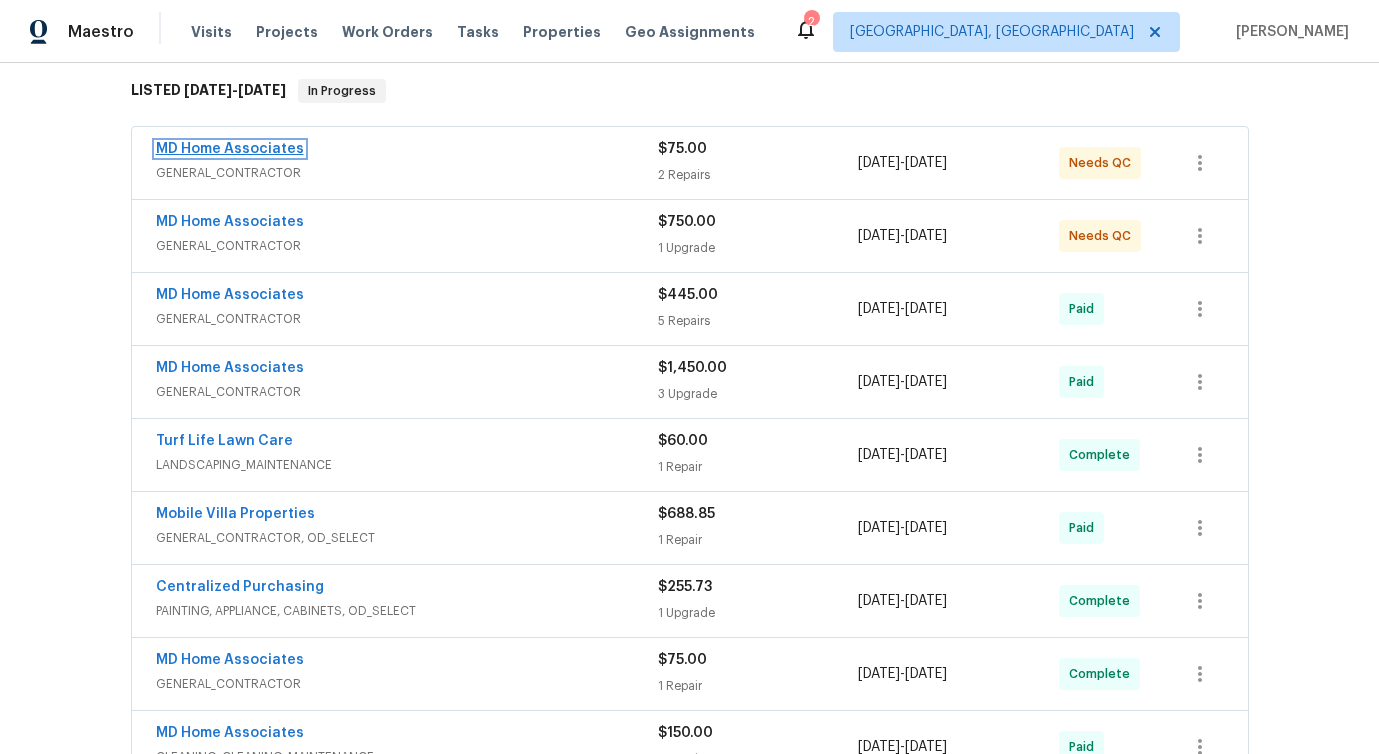click on "MD Home Associates" at bounding box center [230, 149] 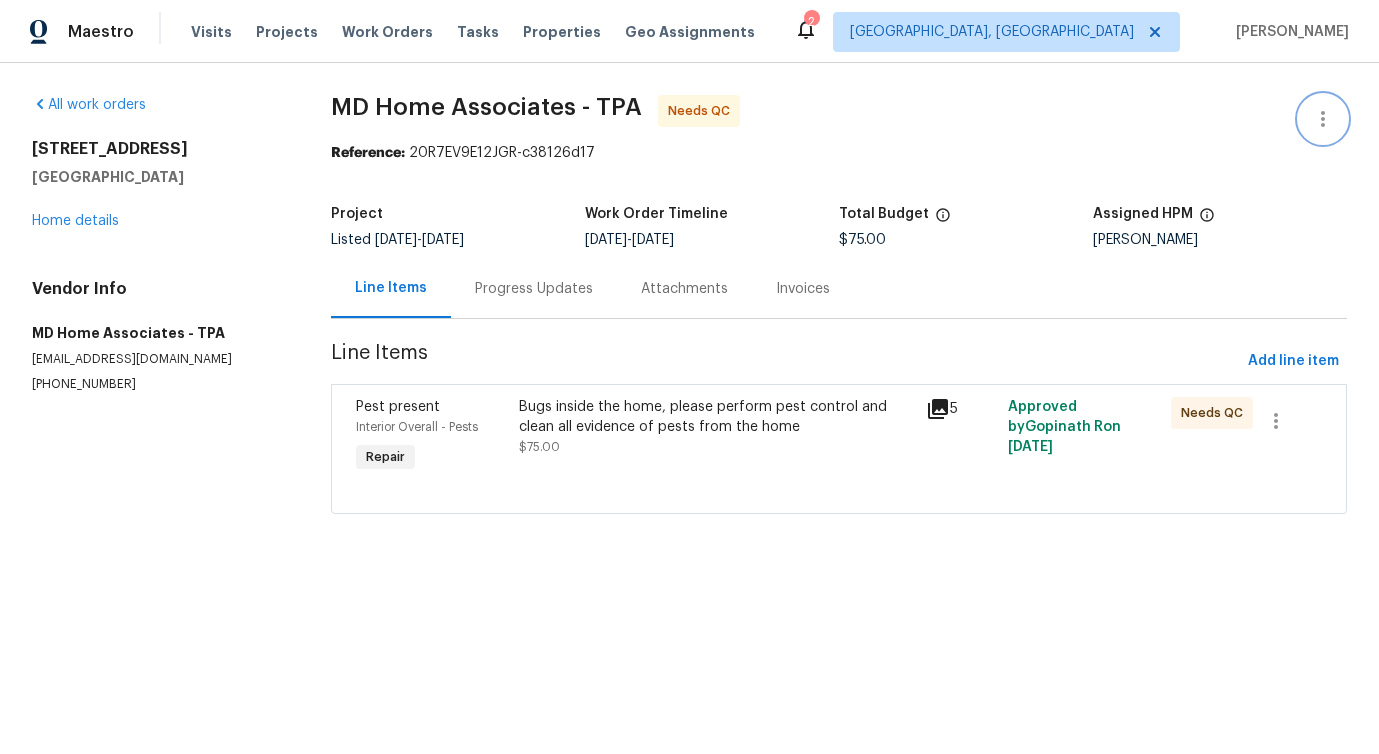 click 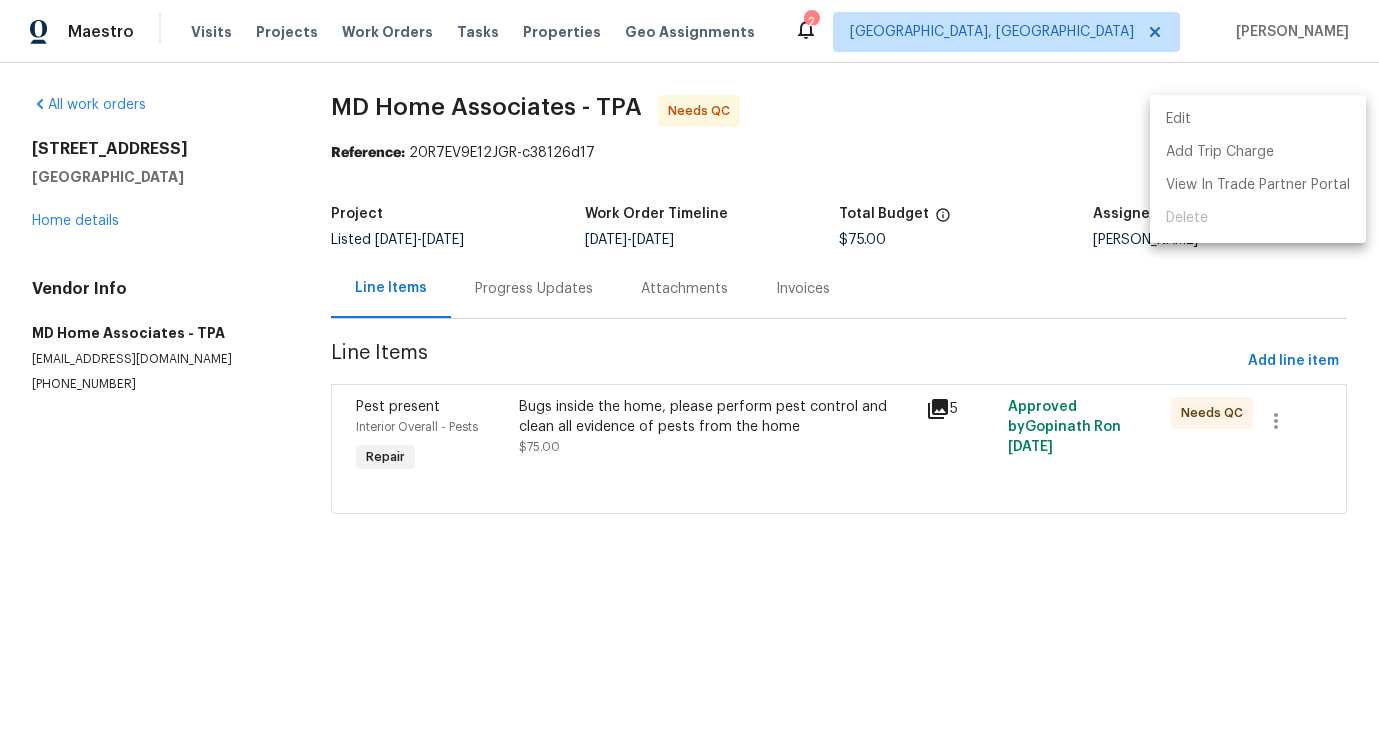 click on "Edit" at bounding box center (1258, 119) 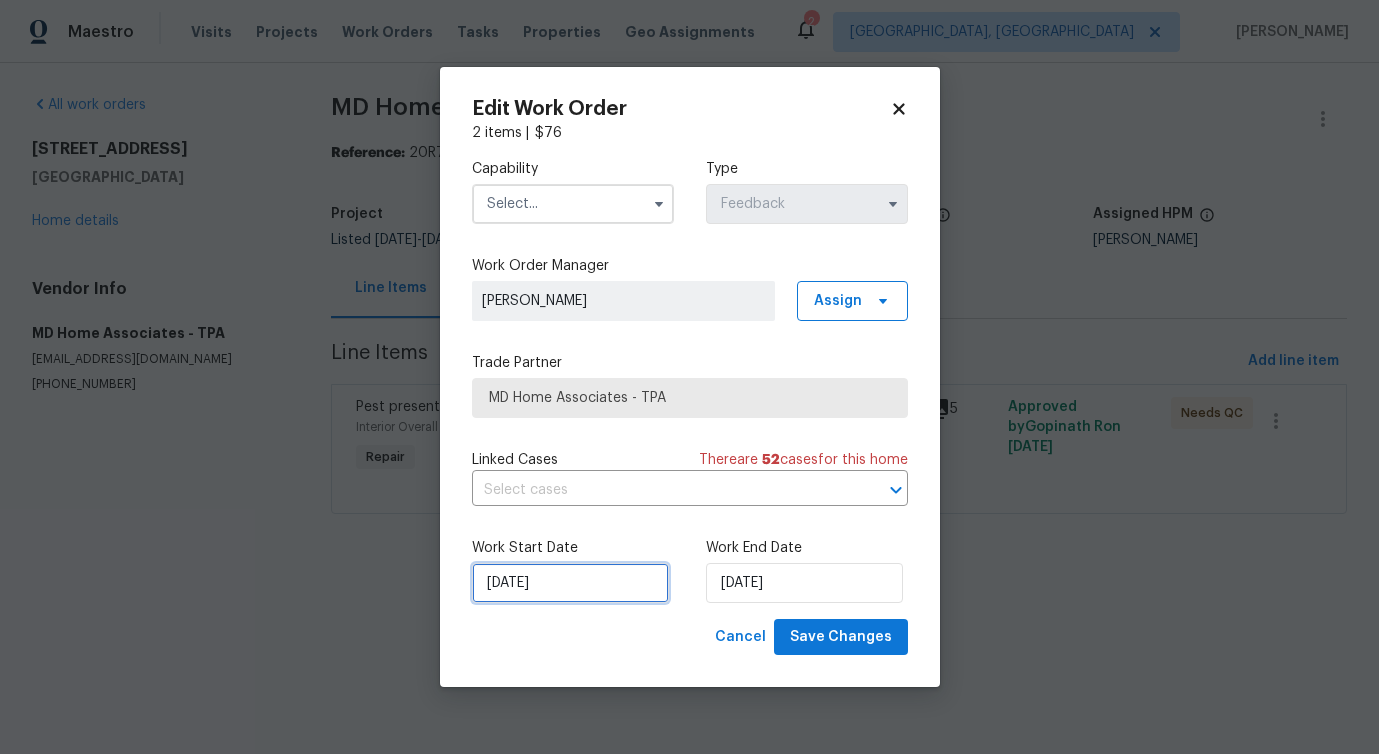 click on "[DATE]" at bounding box center [570, 583] 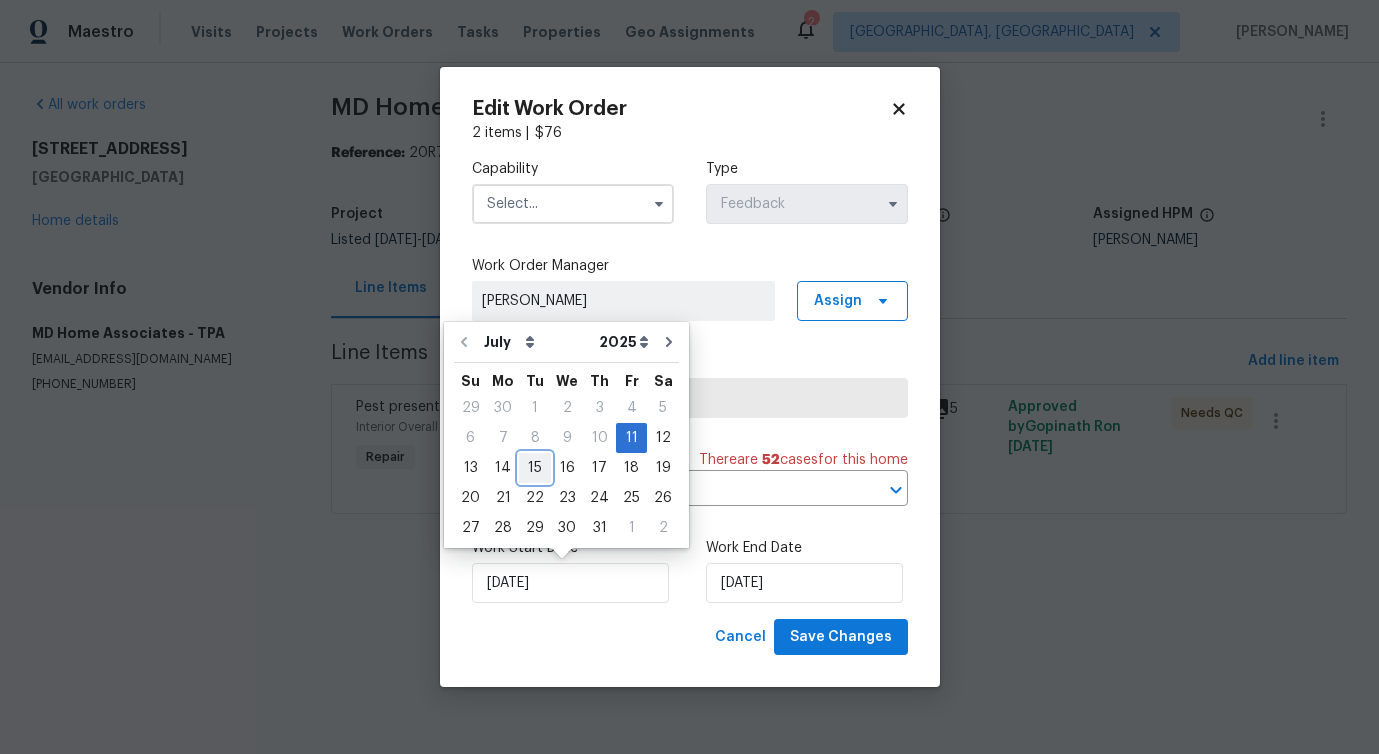 click on "15" at bounding box center [535, 468] 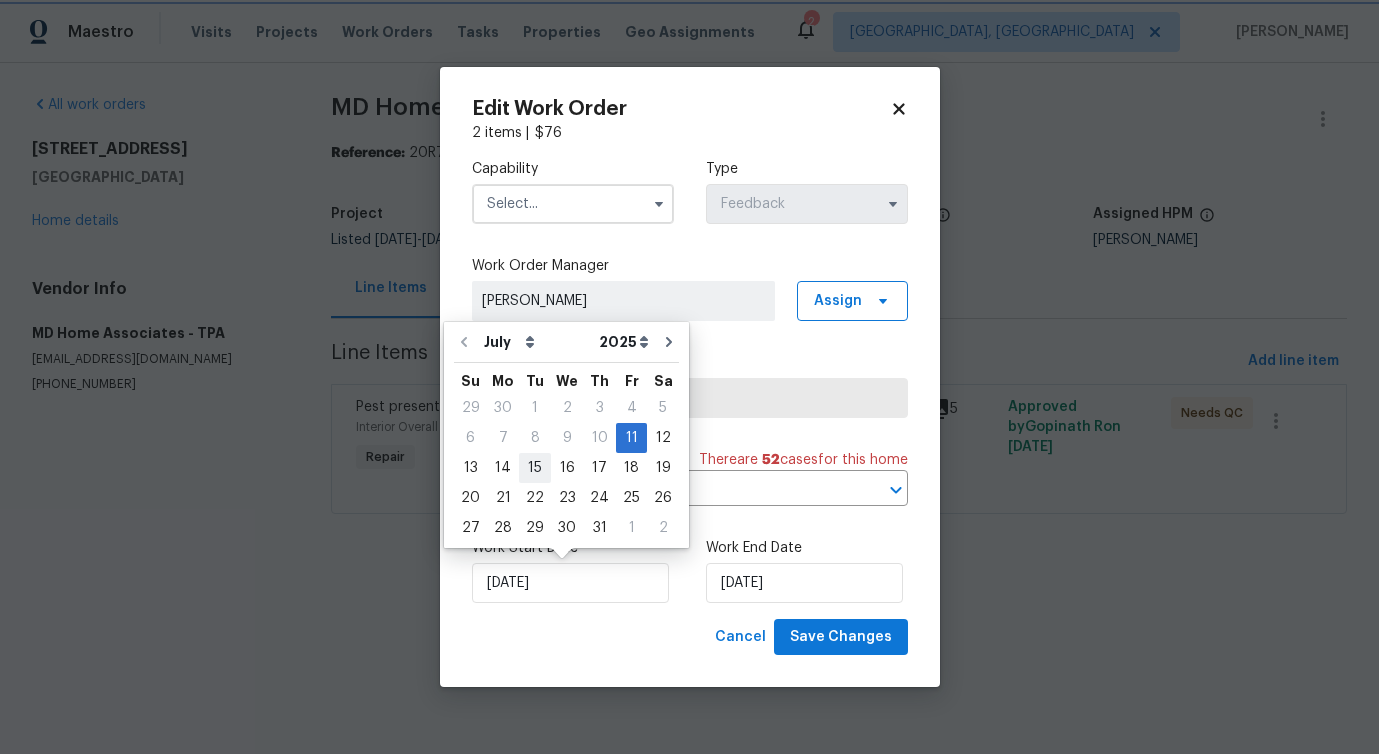 type on "[DATE]" 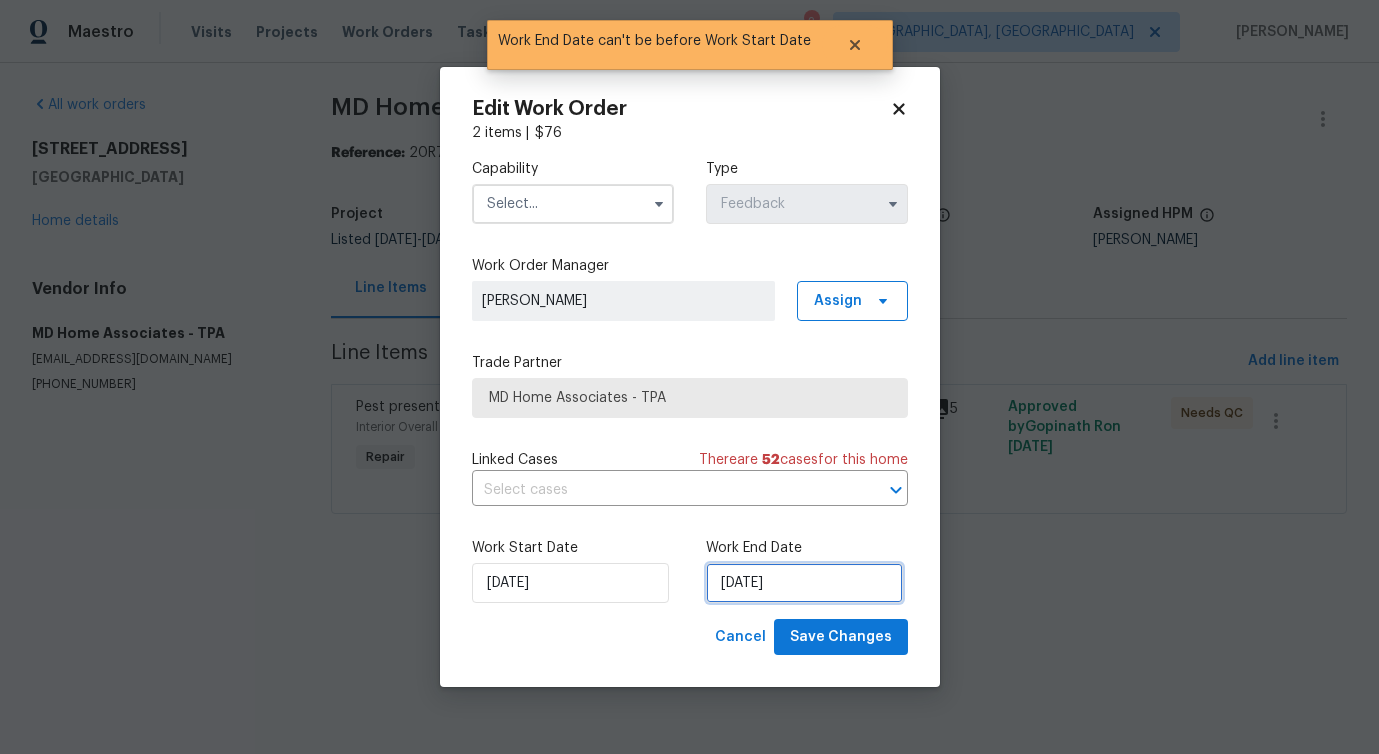 click on "[DATE]" at bounding box center (804, 583) 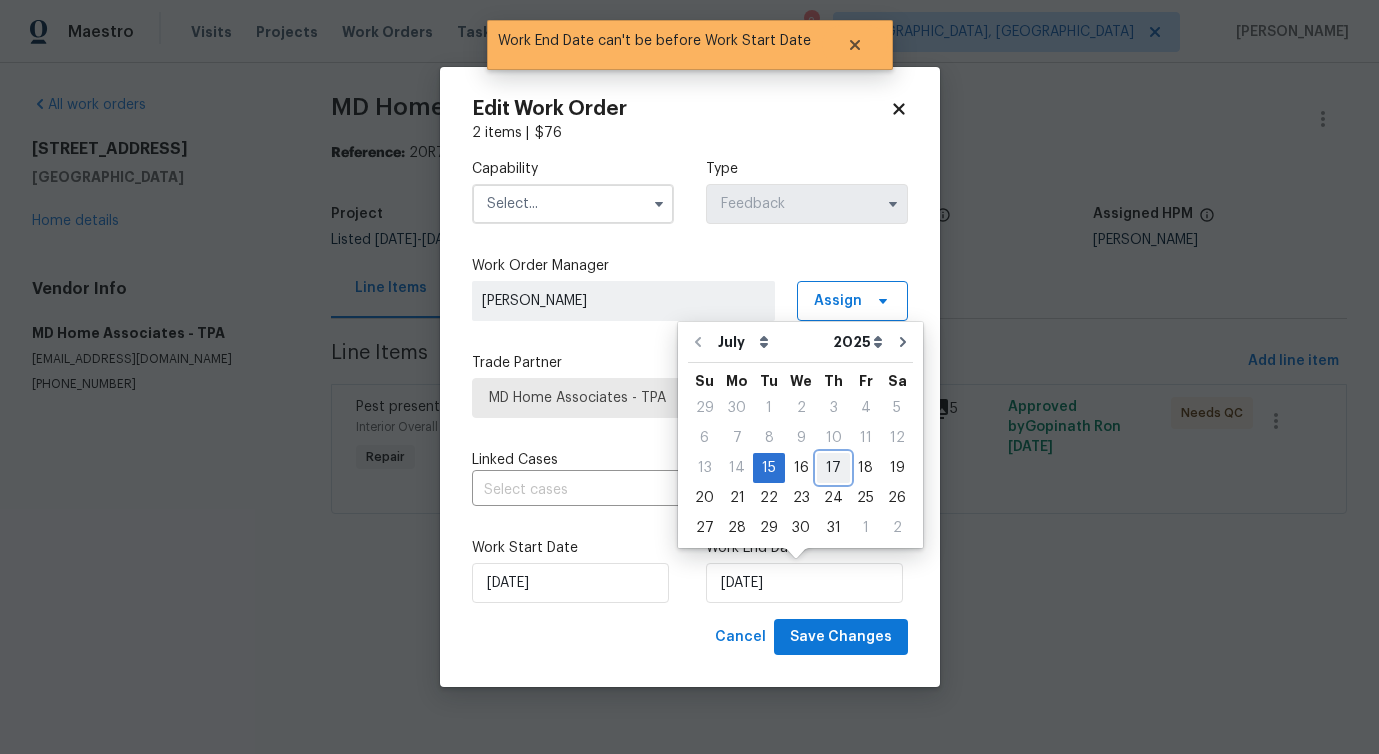 click on "17" at bounding box center (833, 468) 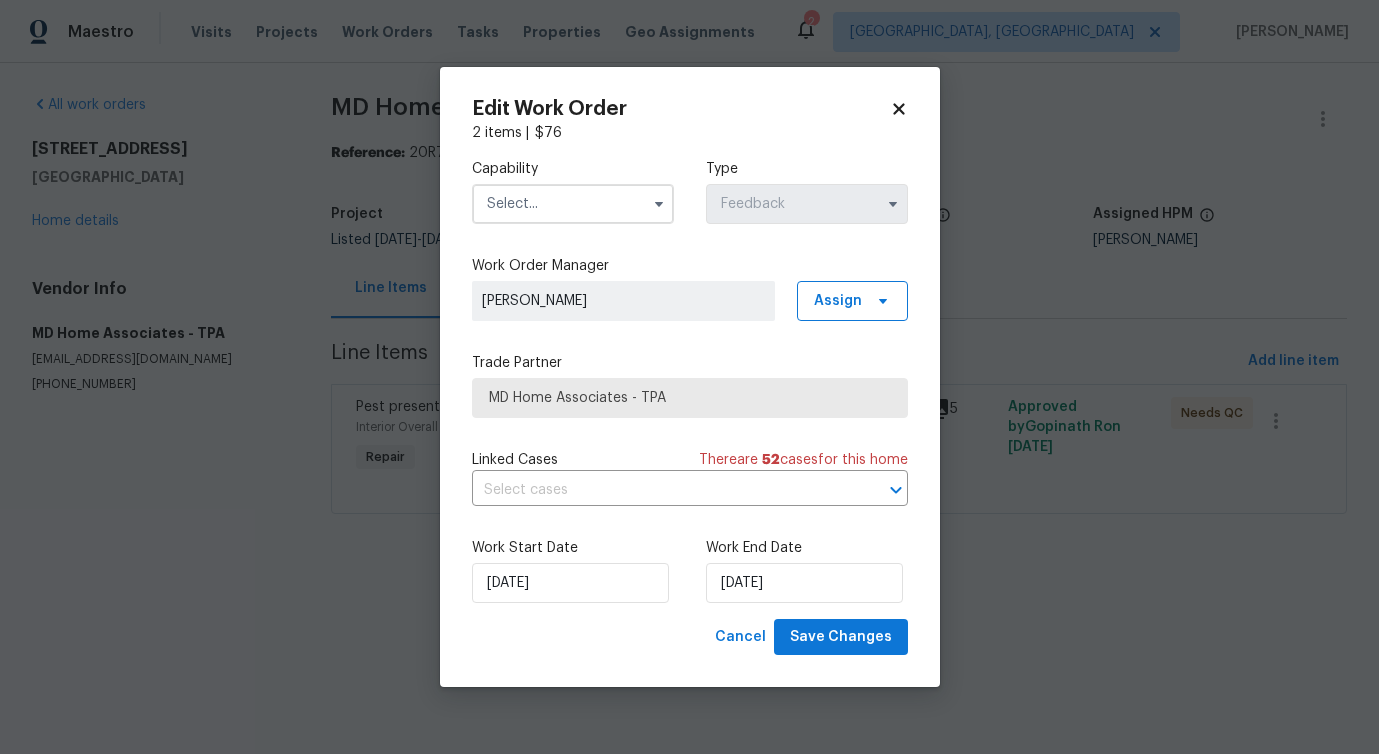 click at bounding box center (573, 204) 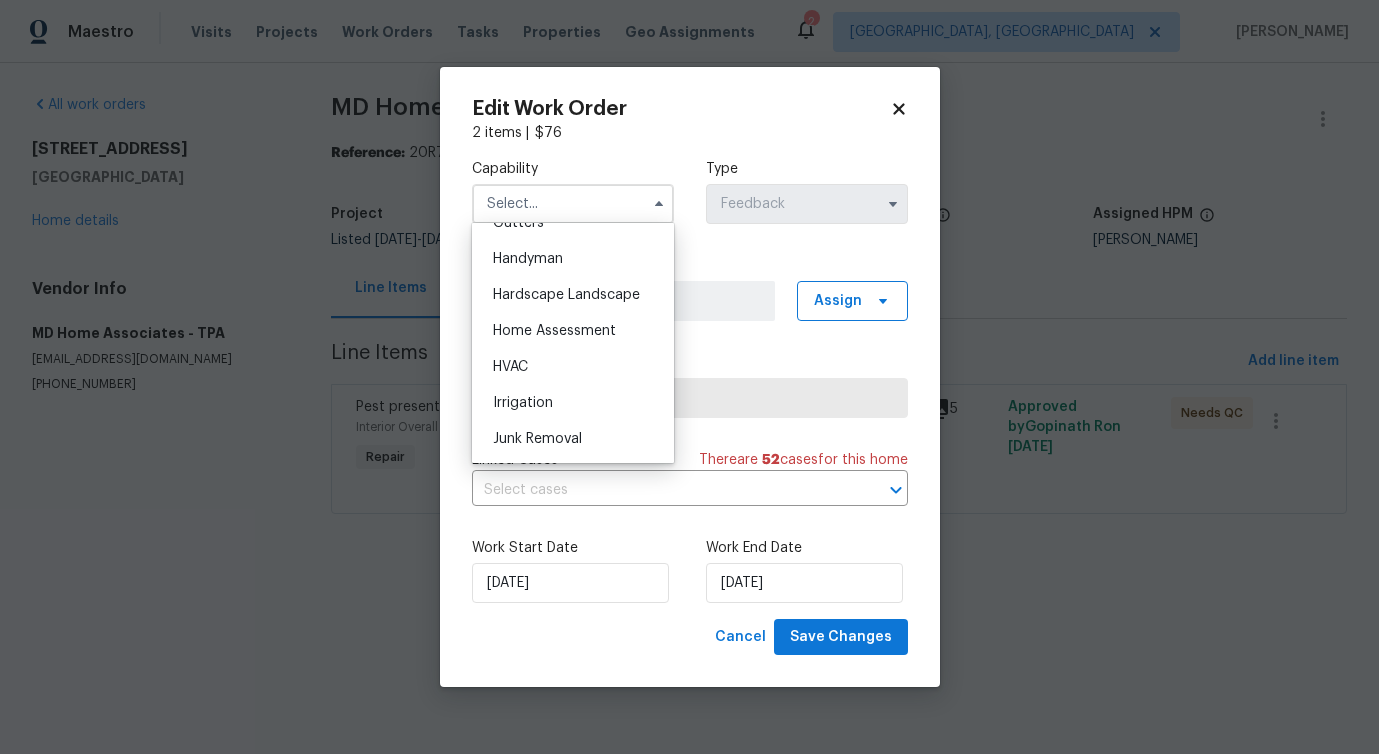 scroll, scrollTop: 1085, scrollLeft: 0, axis: vertical 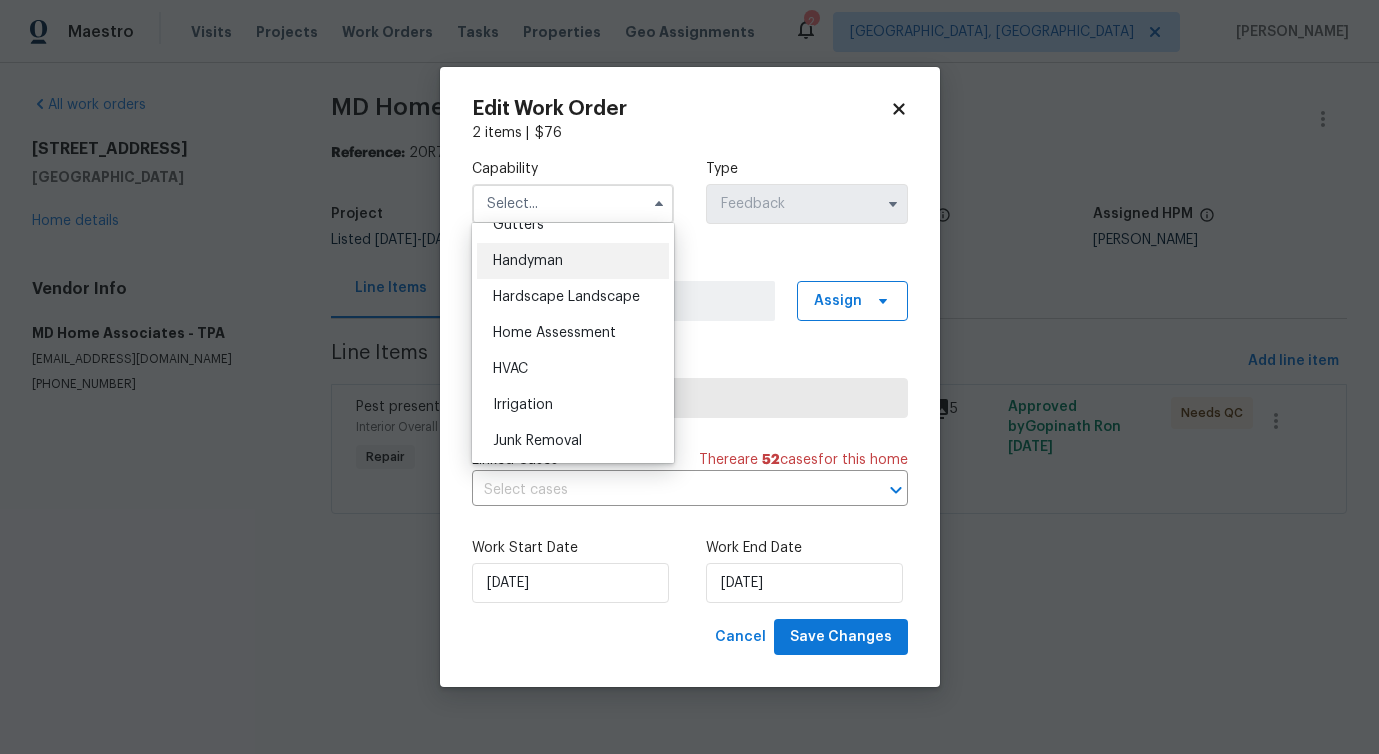 click on "Handyman" at bounding box center (573, 261) 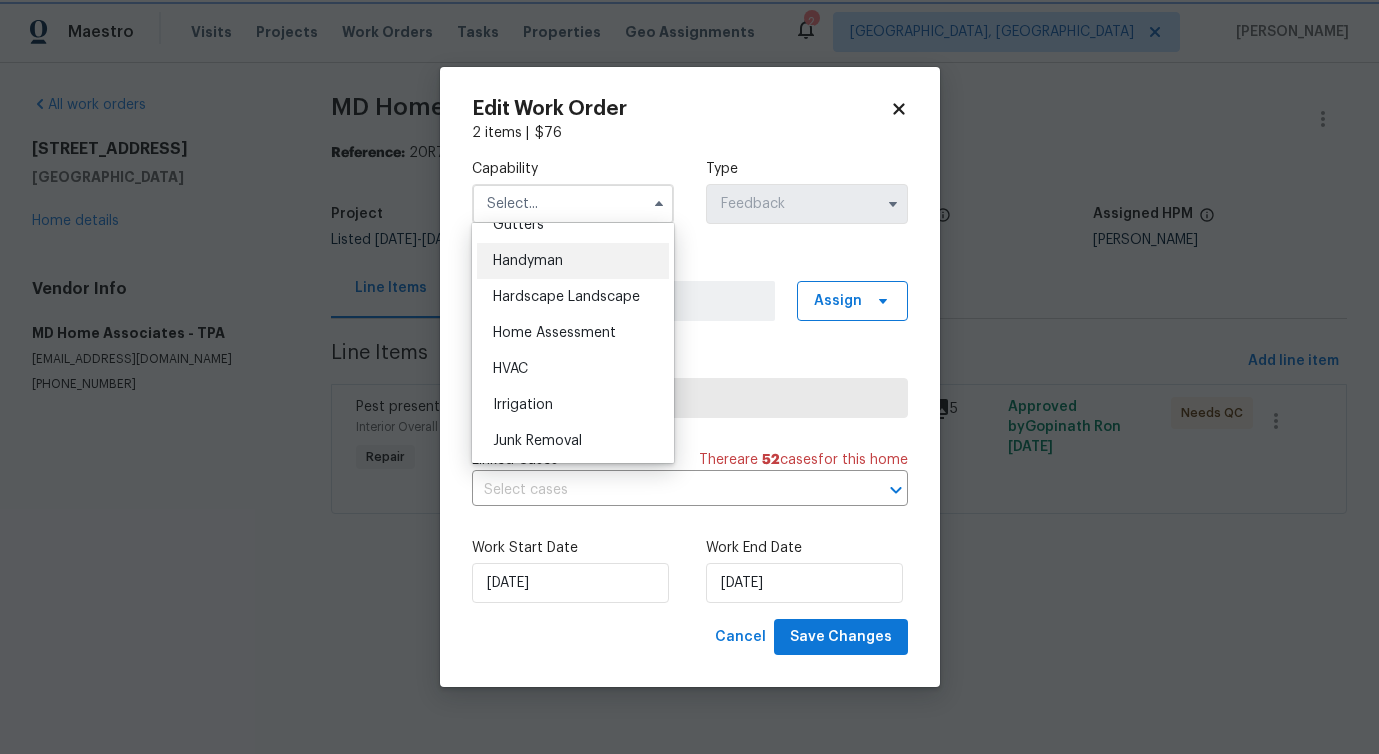 type on "Handyman" 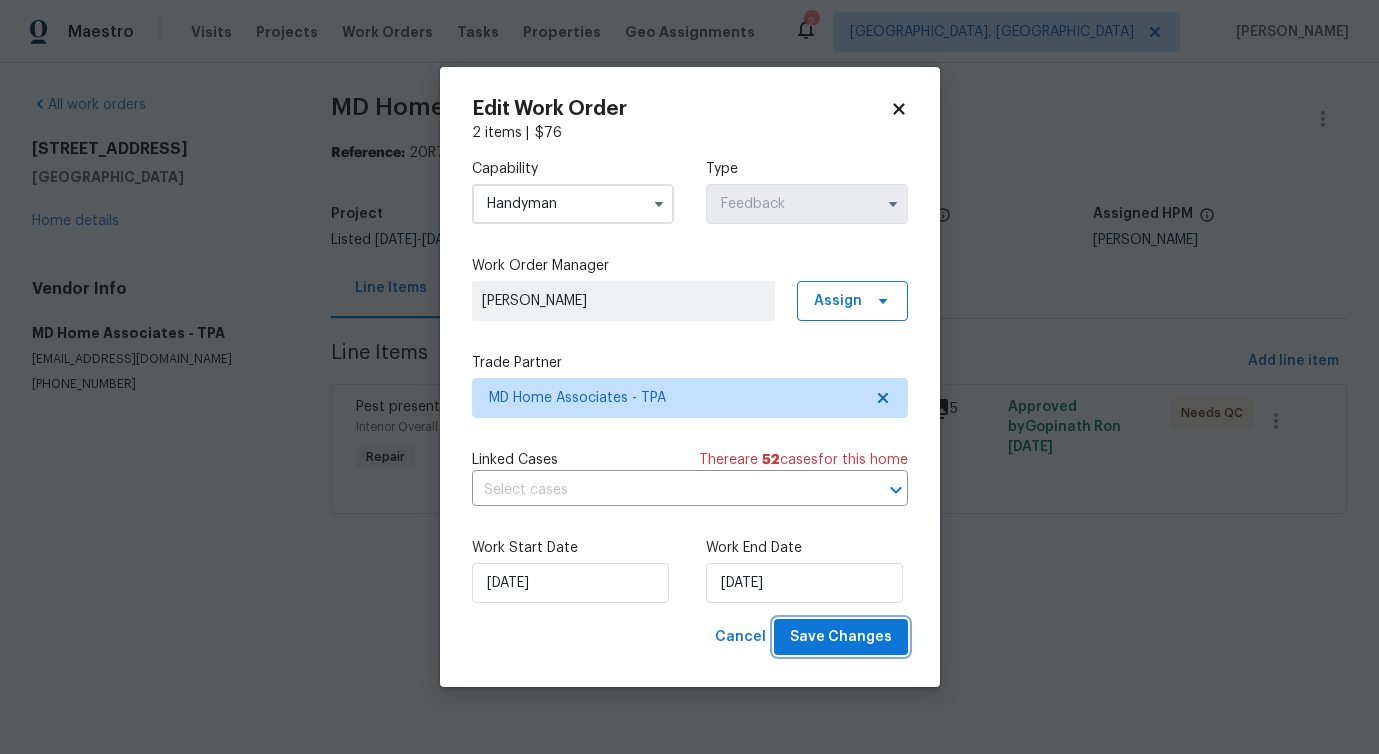 click on "Save Changes" at bounding box center (841, 637) 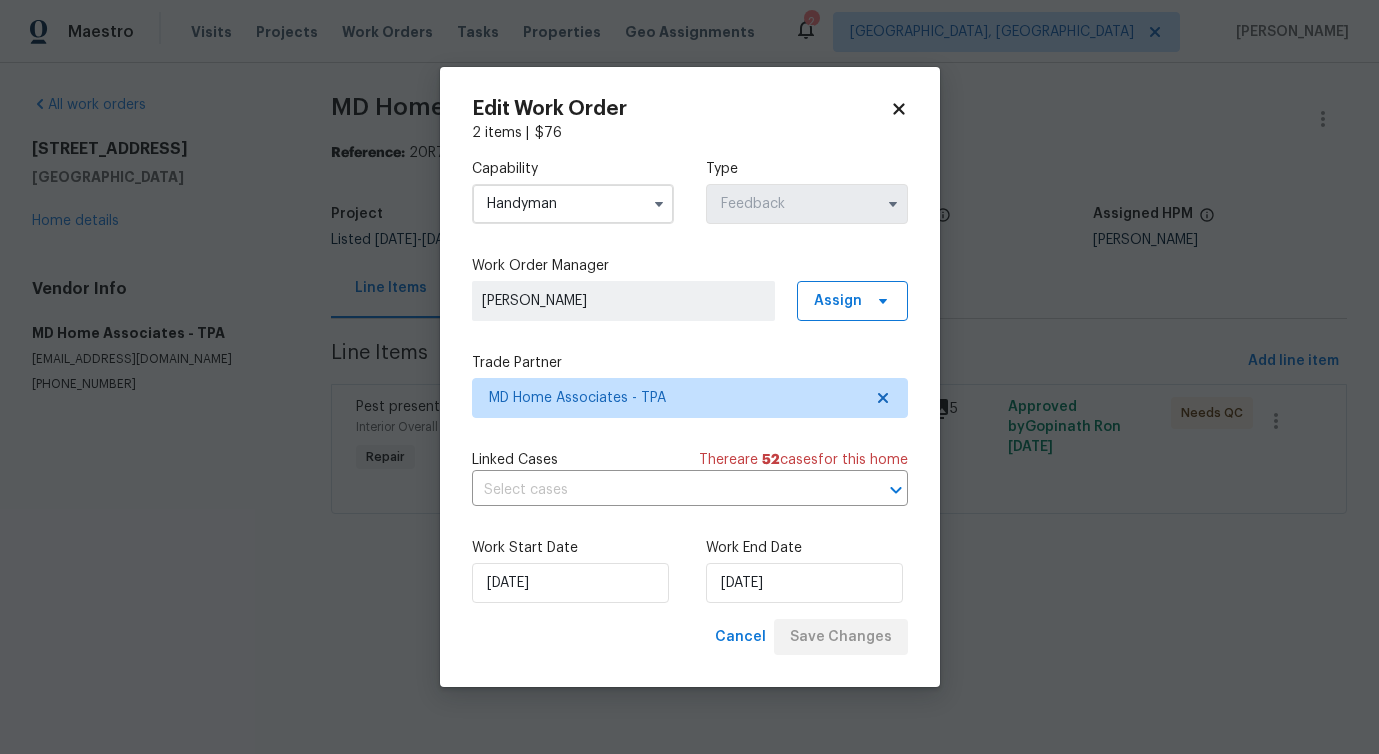 click on "Maestro Visits Projects Work Orders Tasks Properties Geo Assignments 2 [GEOGRAPHIC_DATA], [GEOGRAPHIC_DATA] [PERSON_NAME] All work orders [STREET_ADDRESS] Home details Vendor Info MD Home Associates - TPA [EMAIL_ADDRESS][DOMAIN_NAME] [PHONE_NUMBER] MD Home Associates - TPA Needs QC Reference:   20R7EV9E12JGR-c38126d17 Project Listed   [DATE]  -  [DATE] Work Order Timeline [DATE]  -  [DATE] Total Budget $75.00 Assigned HPM [PERSON_NAME] Line Items Progress Updates Attachments Invoices Line Items Add line item Pest present Interior Overall - Pests Repair Bugs inside the home, please perform pest control and clean all evidence of pests from the home $75.00   5 Approved by  Gopinath R  on   [DATE] Needs QC
Edit Work Order 2 items | $ 76 Capability   Handyman Type   Feedback Work Order Manager   [PERSON_NAME] Assign Trade Partner   MD Home Associates - TPA Linked Cases There  are   52  case s  for this home   ​ Work Start Date   [DATE] Work End Date   [DATE] Cancel Save Changes" at bounding box center (689, 285) 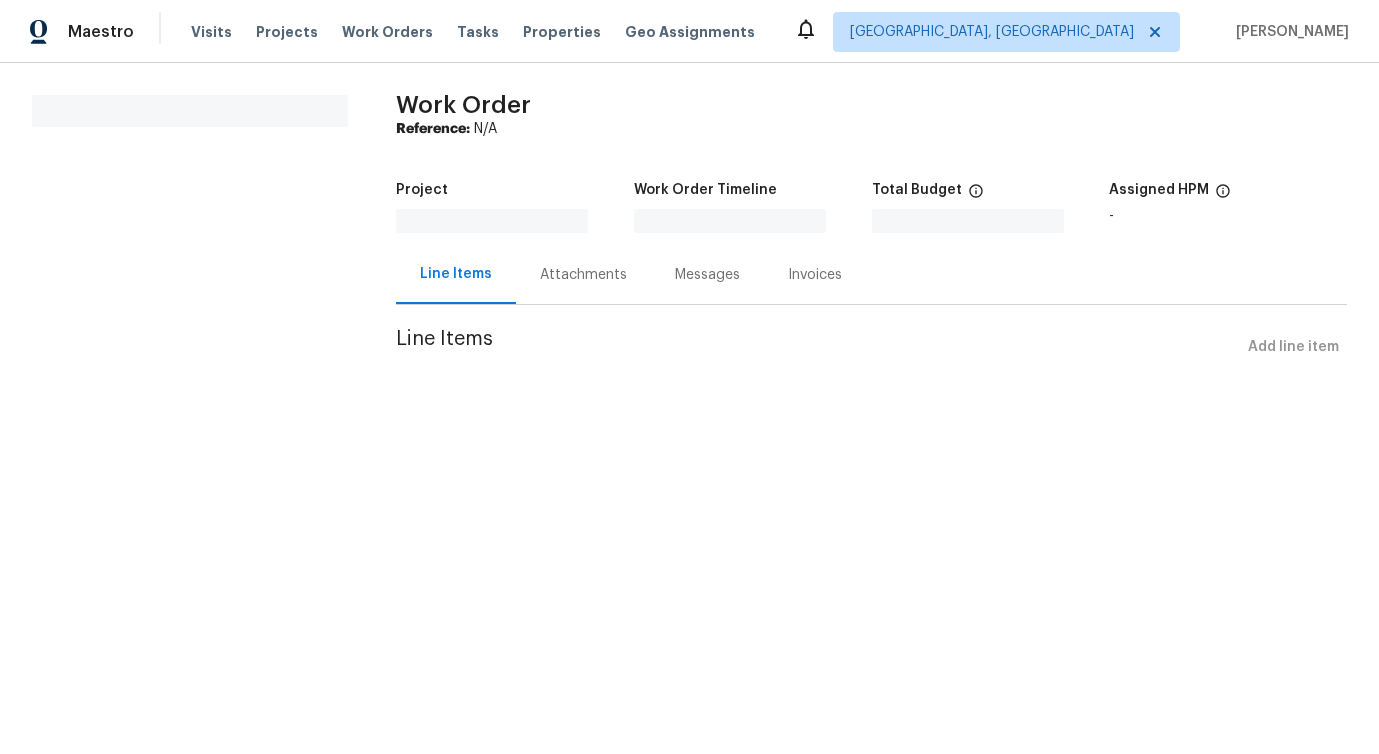 scroll, scrollTop: 0, scrollLeft: 0, axis: both 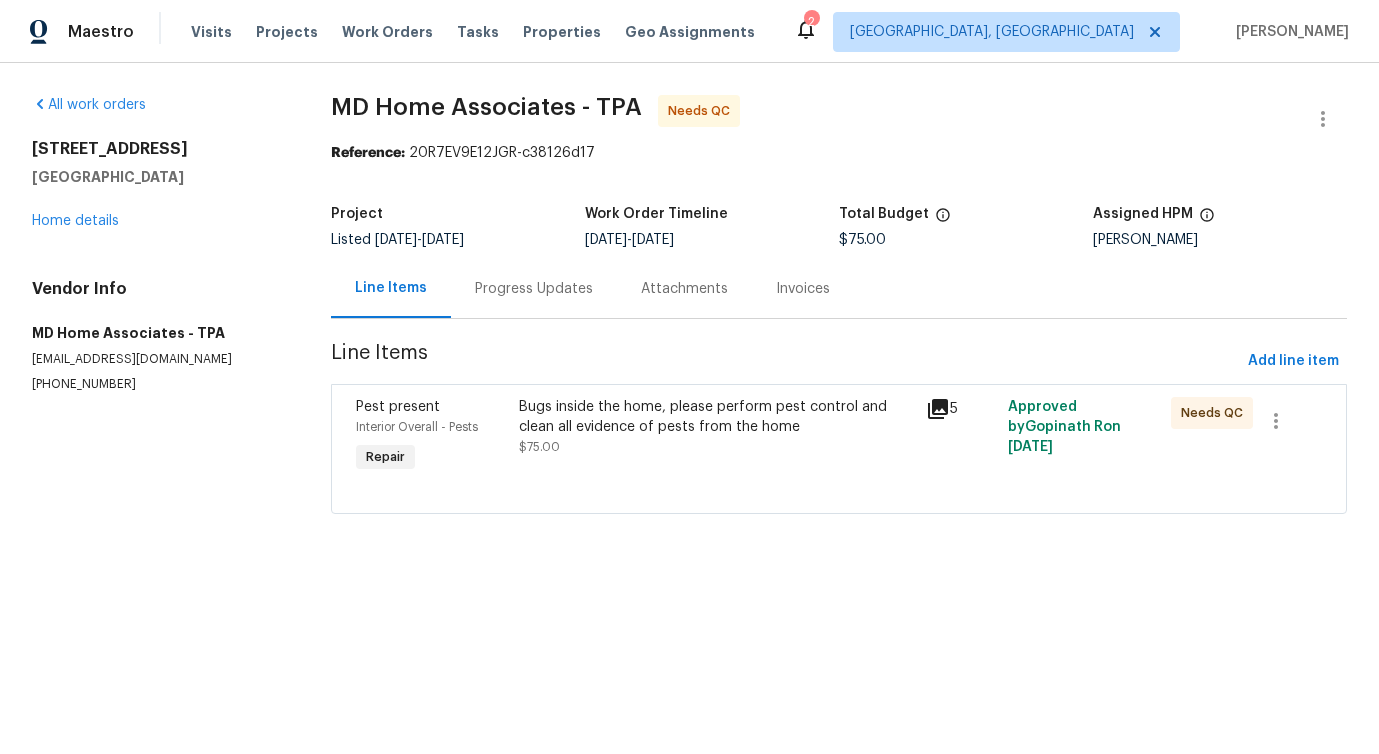 click on "Bugs inside the home, please perform pest control and clean all evidence of pests from the home" at bounding box center [717, 417] 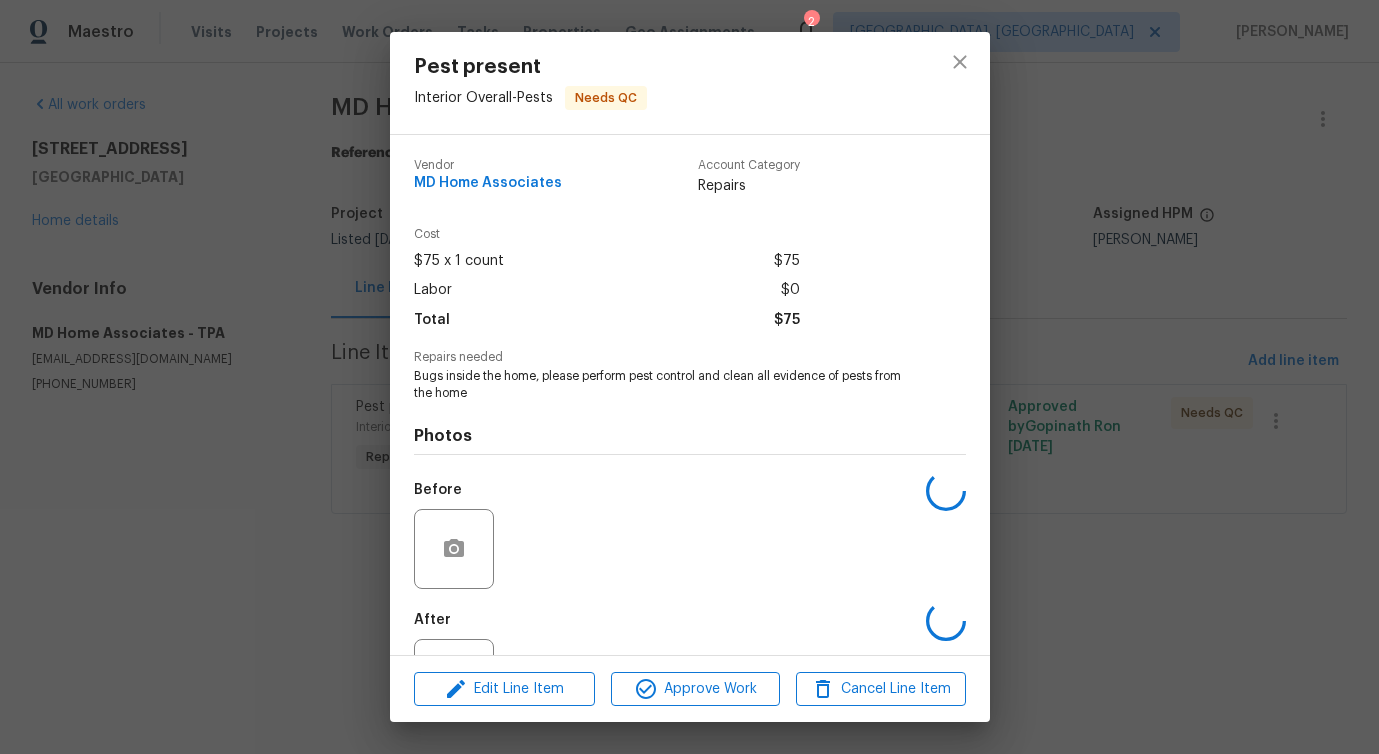 scroll, scrollTop: 84, scrollLeft: 0, axis: vertical 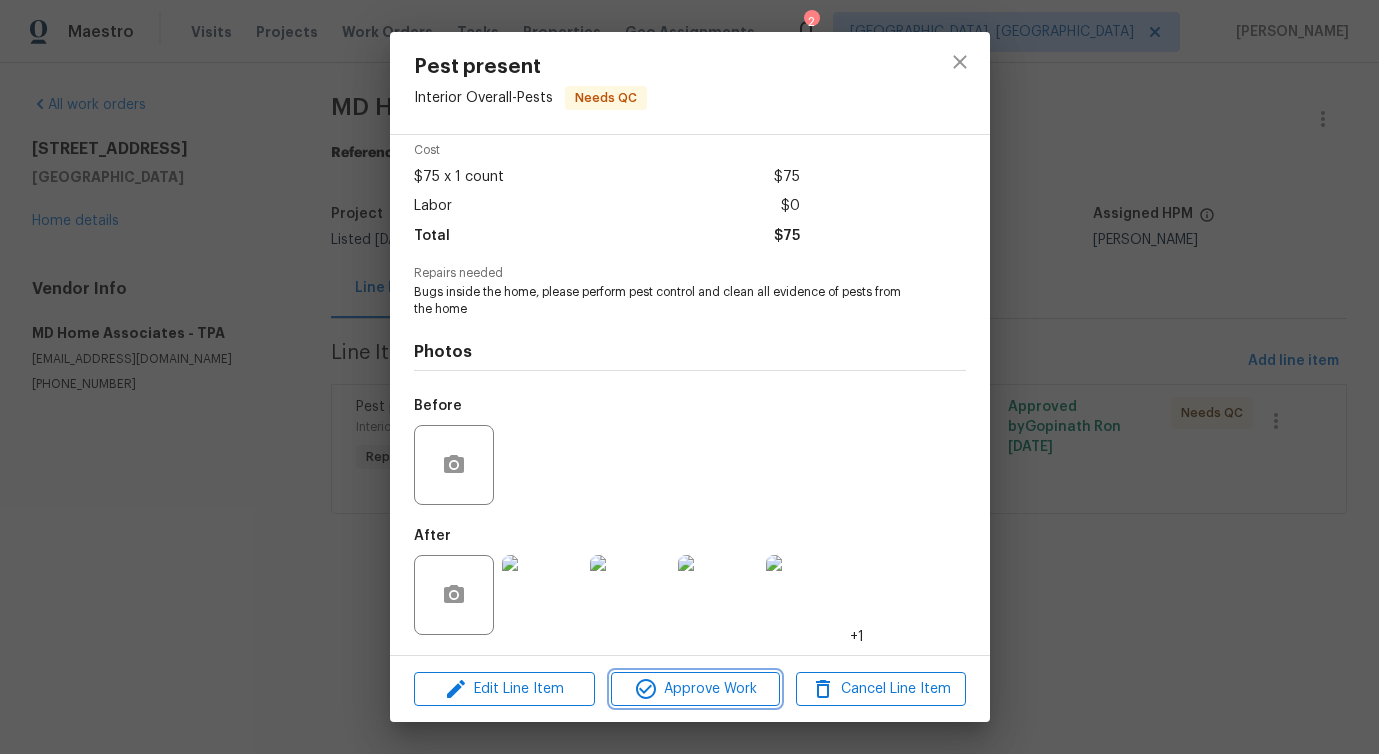 click on "Approve Work" at bounding box center (695, 689) 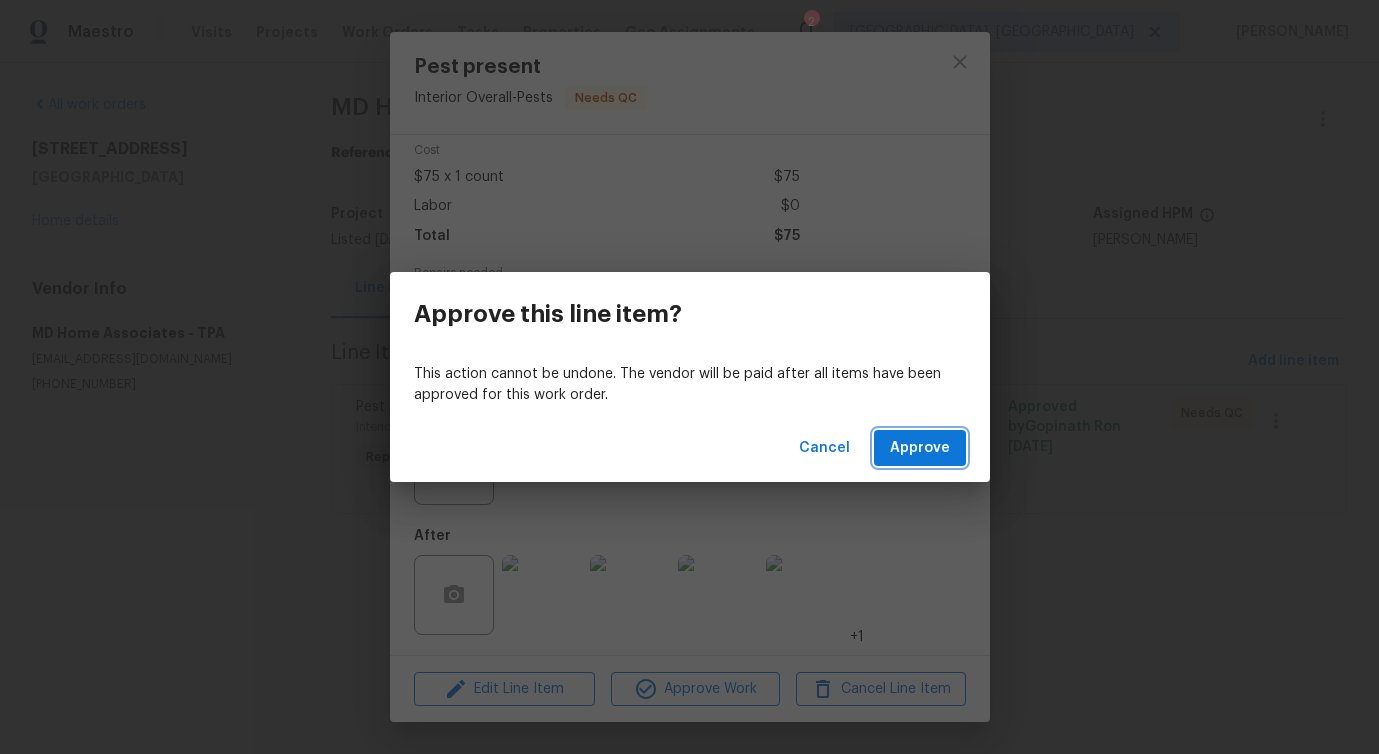 click on "Approve" at bounding box center [920, 448] 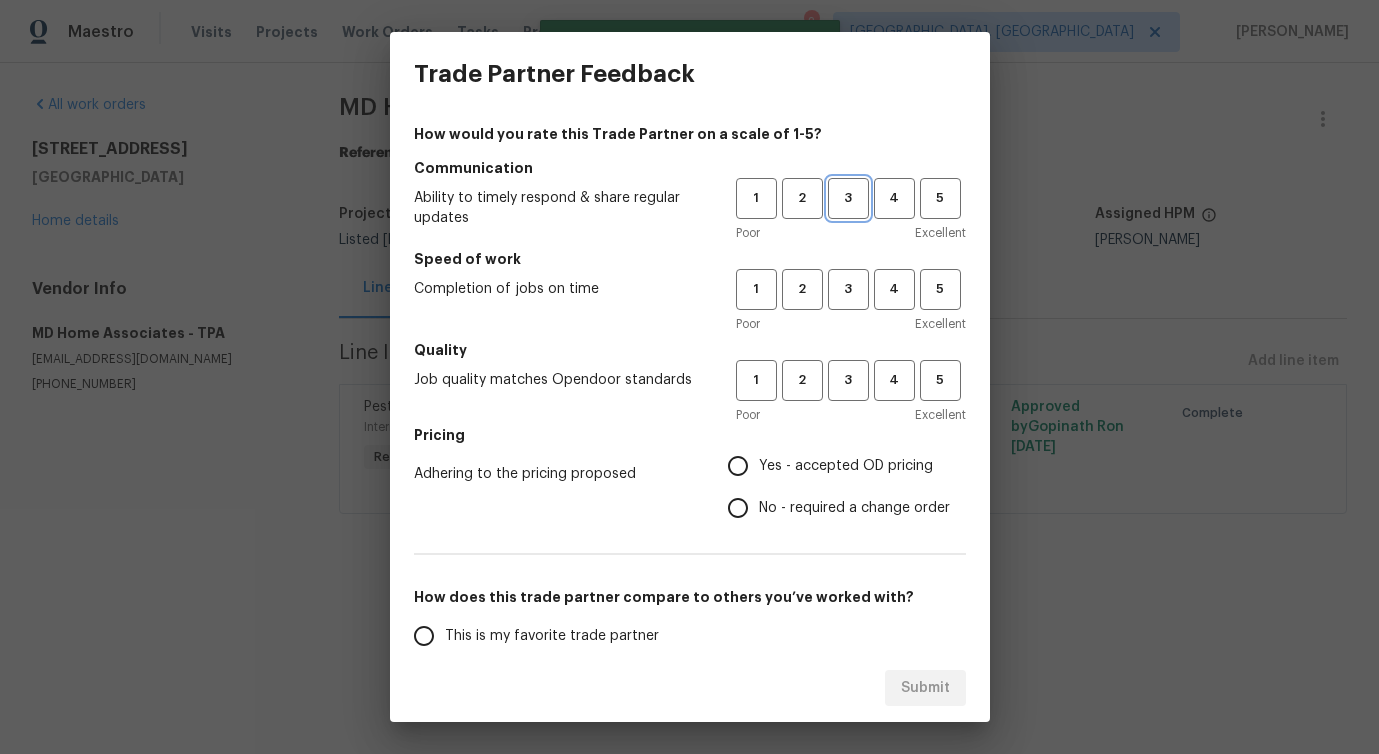 click on "3" at bounding box center (848, 198) 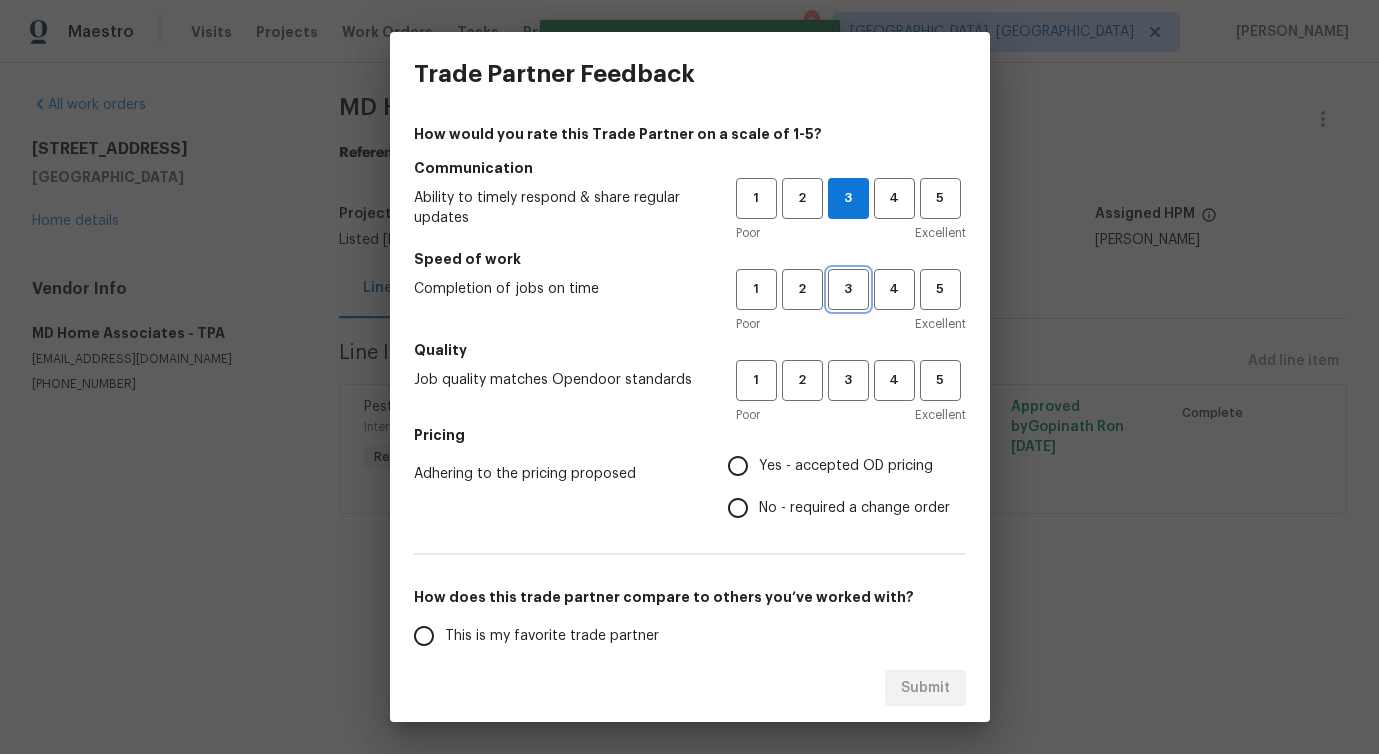 click on "3" at bounding box center [848, 289] 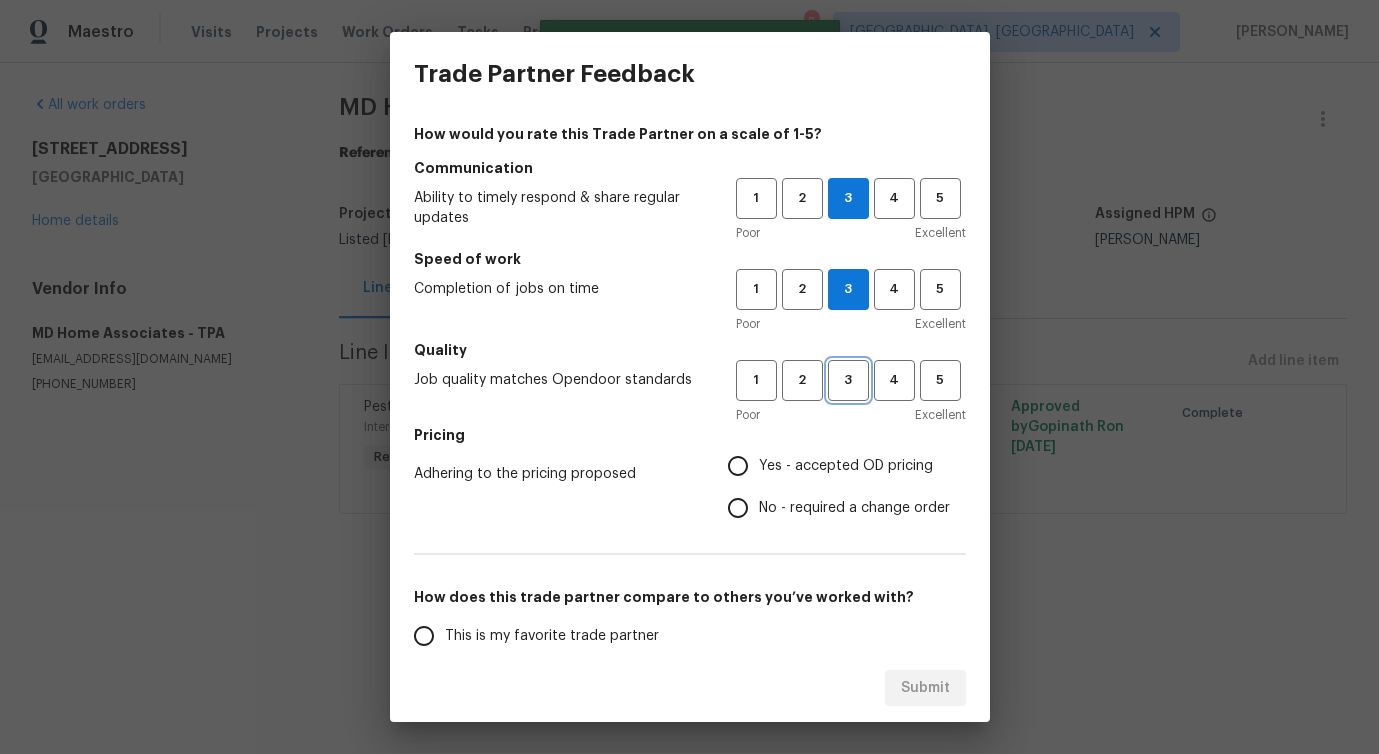 click on "3" at bounding box center [848, 380] 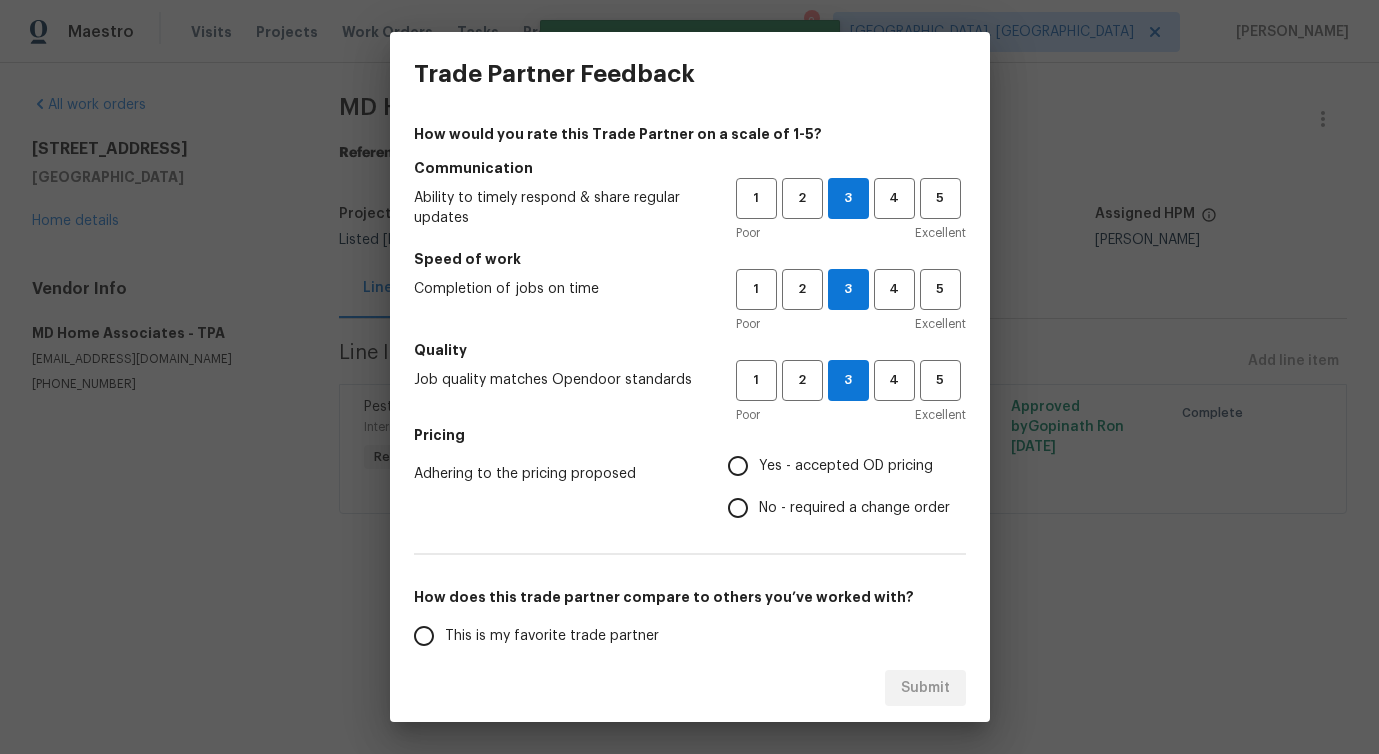 click on "No - required a change order" at bounding box center [854, 508] 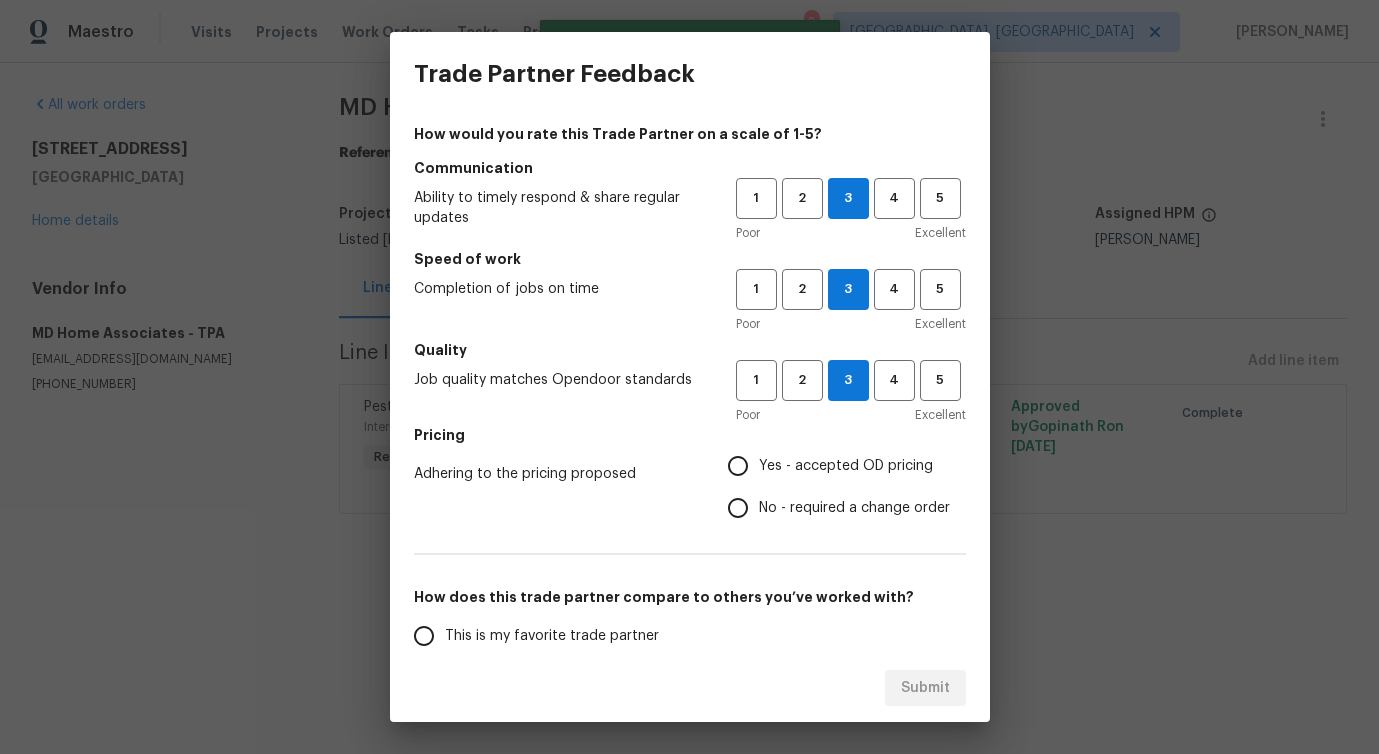 click on "No - required a change order" at bounding box center [738, 508] 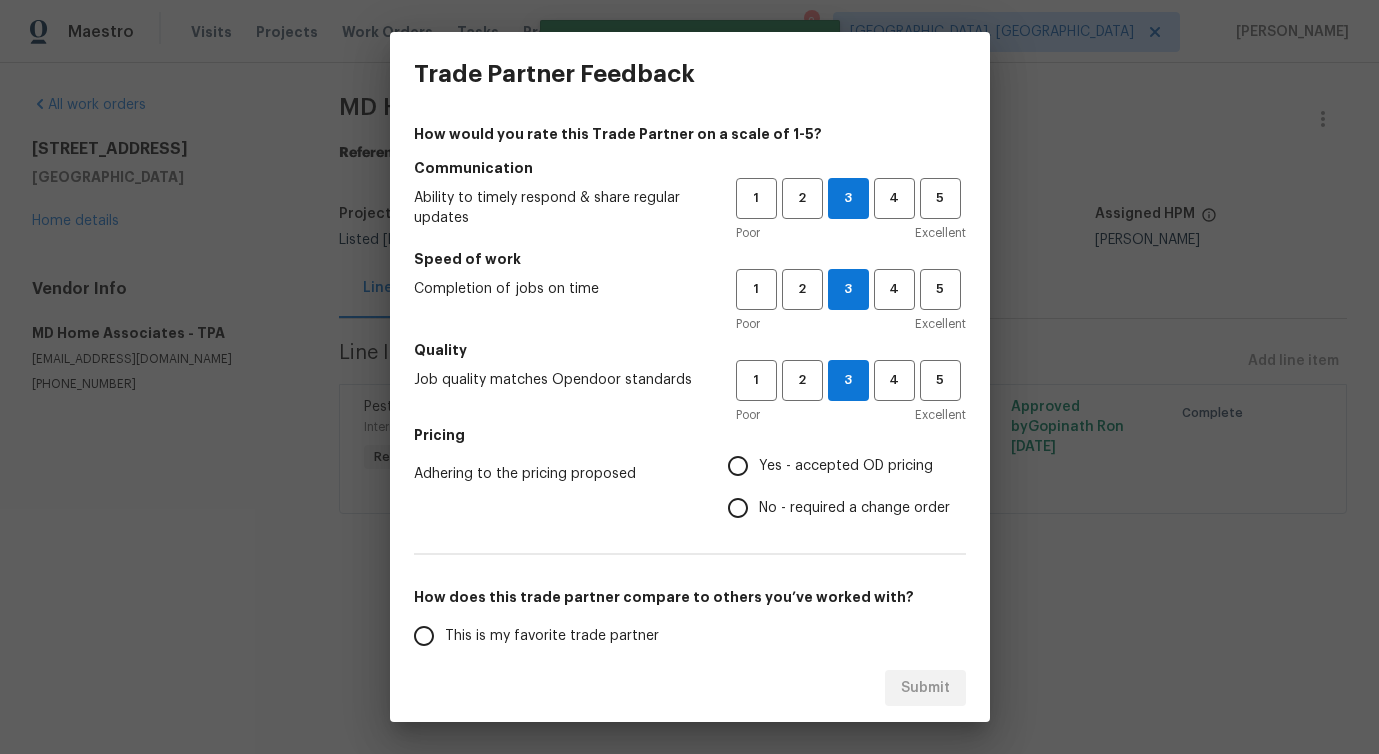 radio on "true" 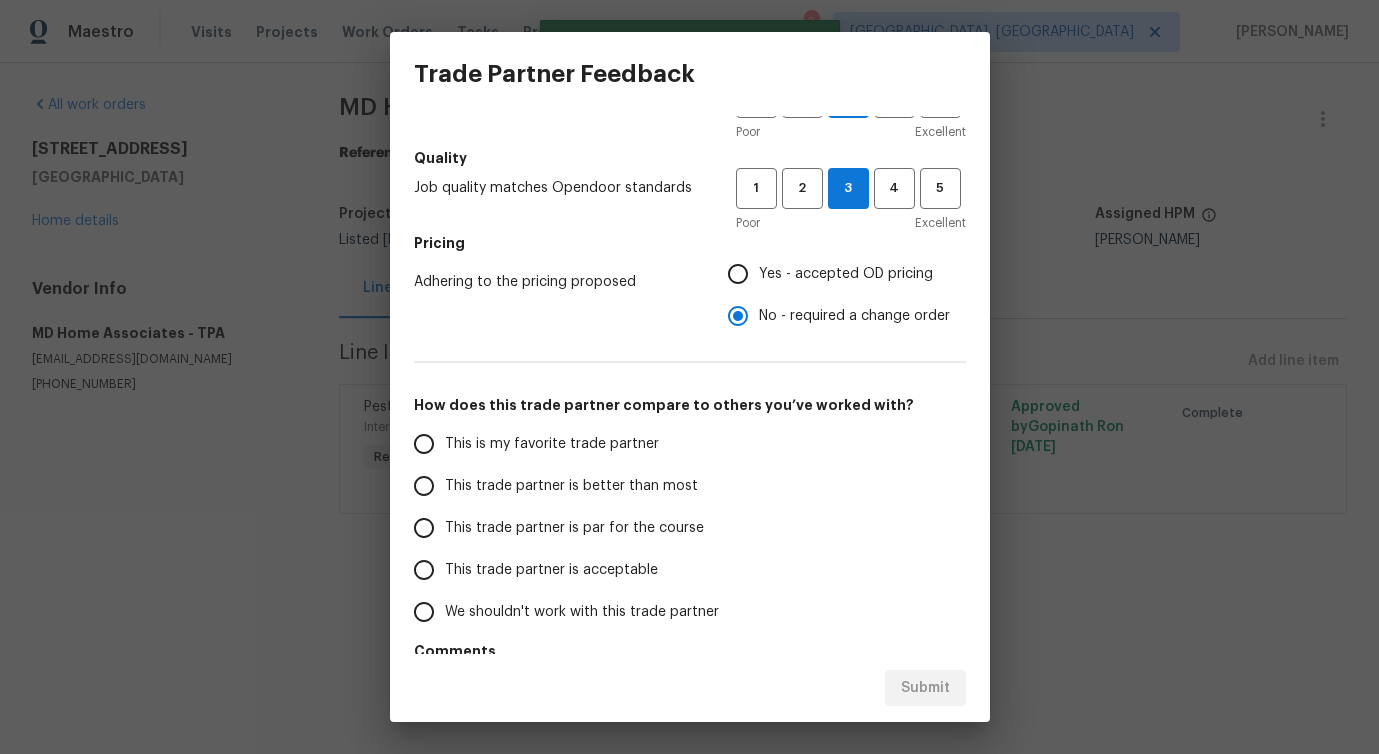 scroll, scrollTop: 261, scrollLeft: 0, axis: vertical 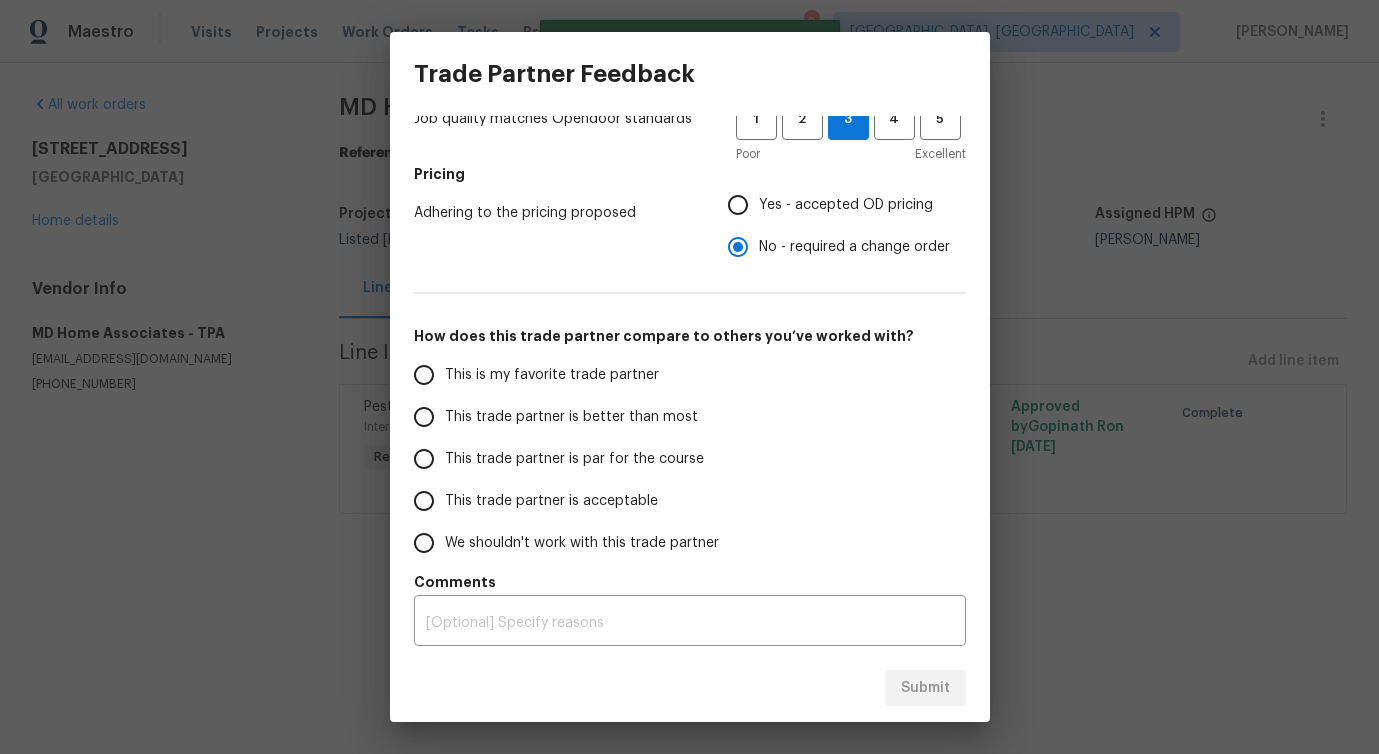 click on "This trade partner is better than most" at bounding box center [571, 417] 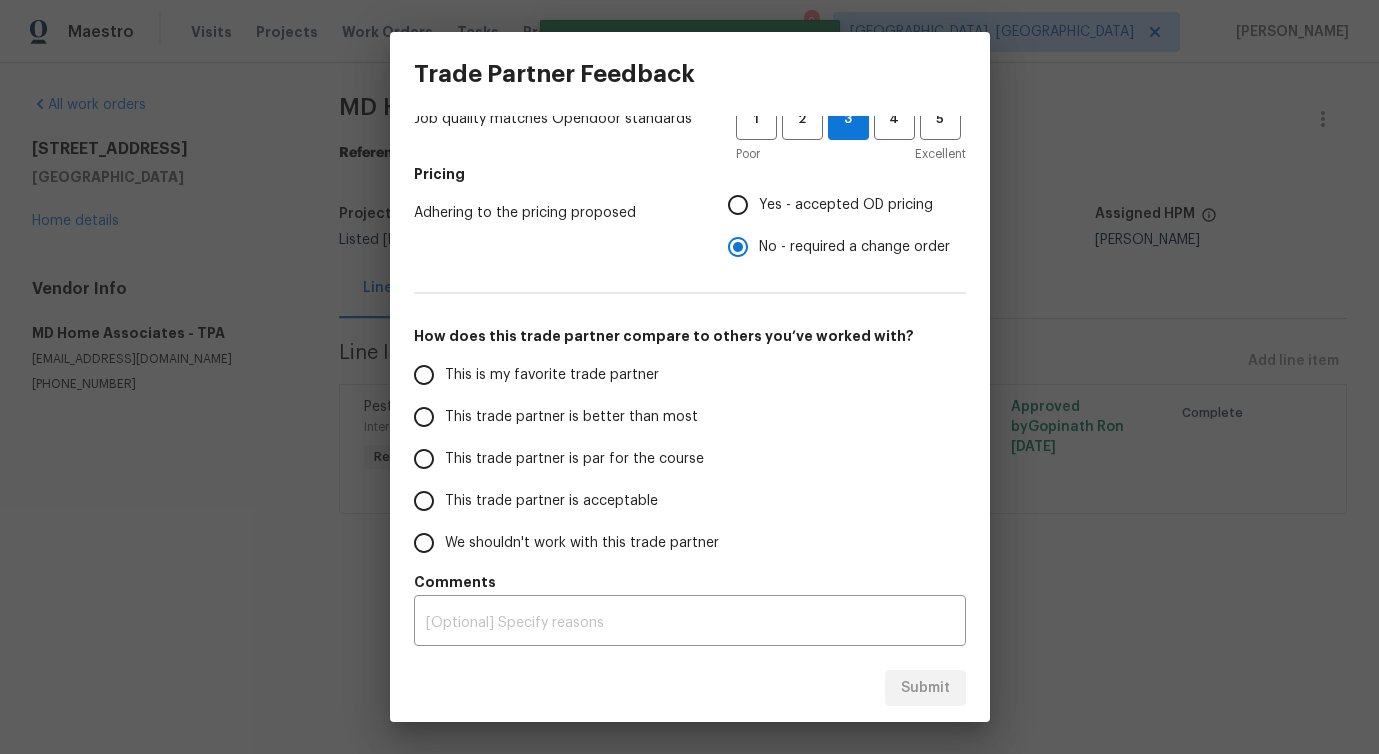 radio on "false" 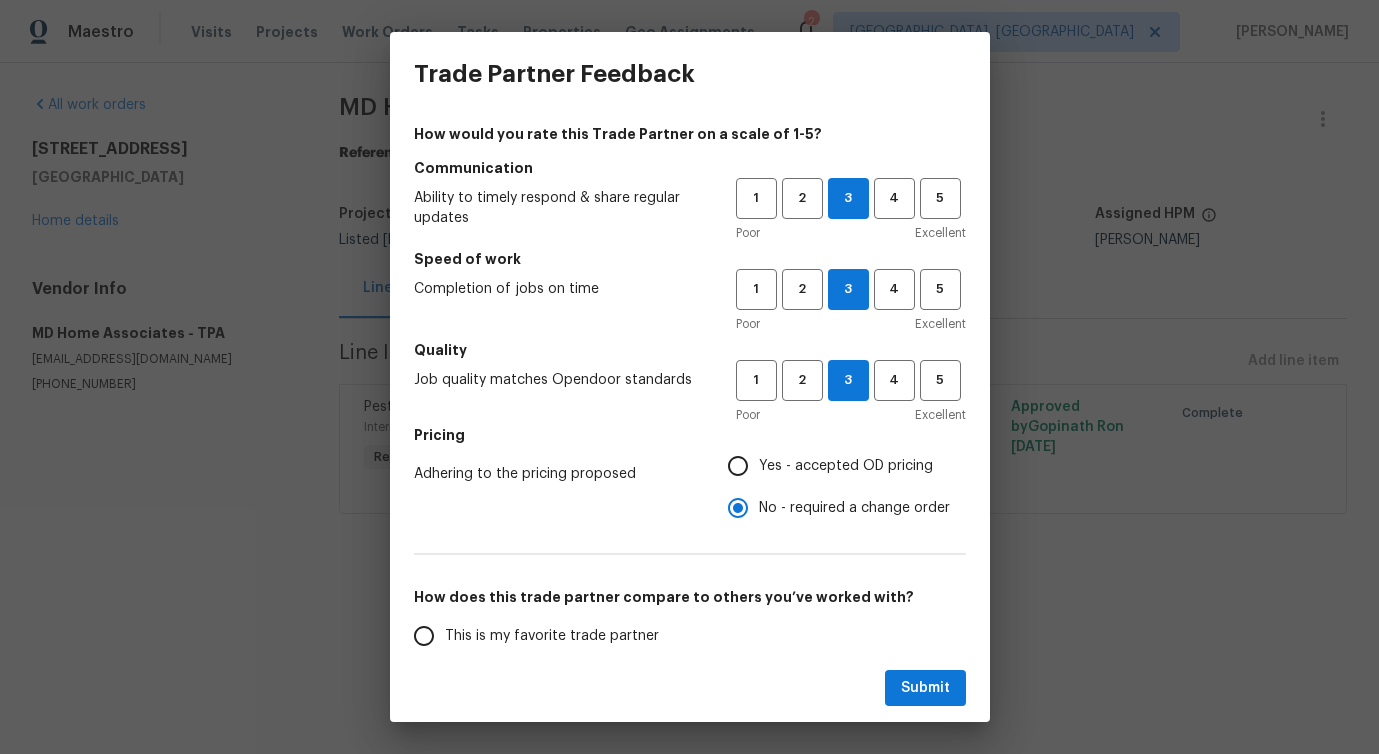 scroll, scrollTop: 261, scrollLeft: 0, axis: vertical 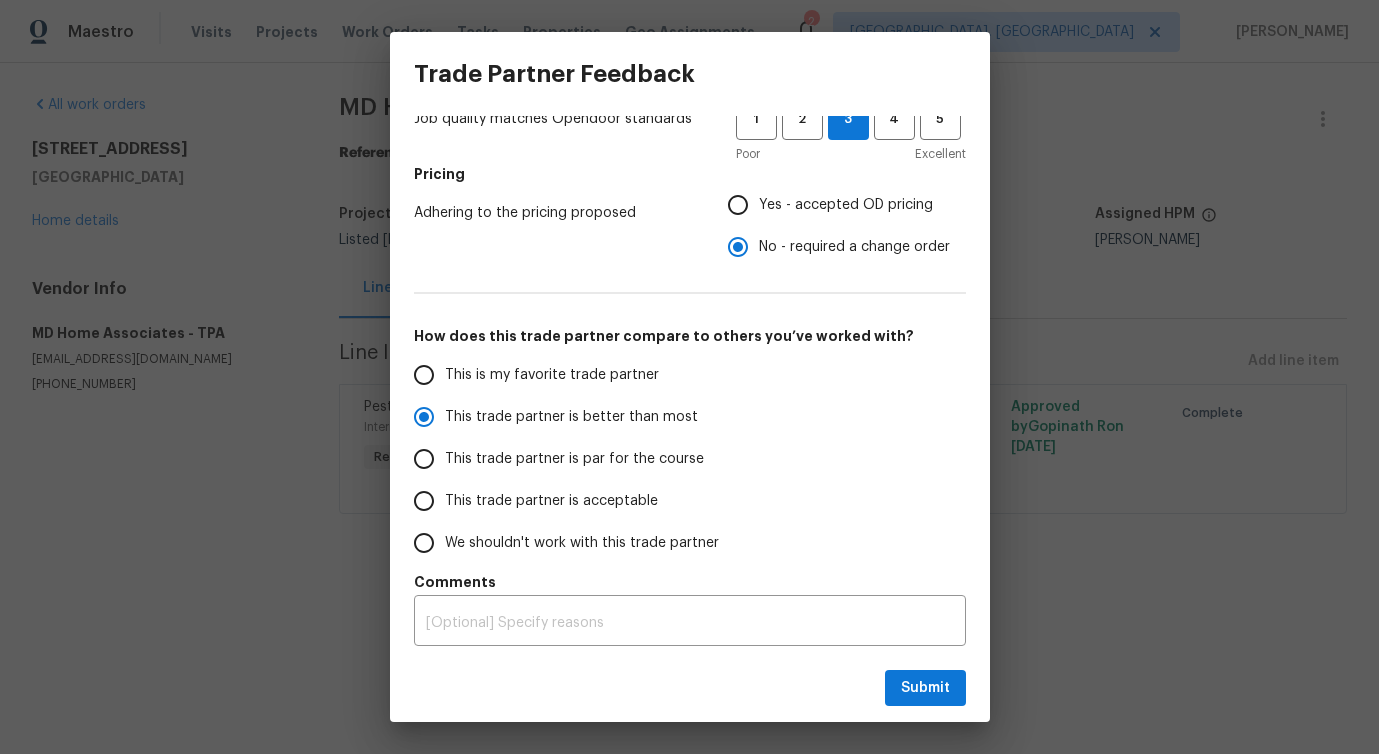click on "Yes - accepted OD pricing" at bounding box center [846, 205] 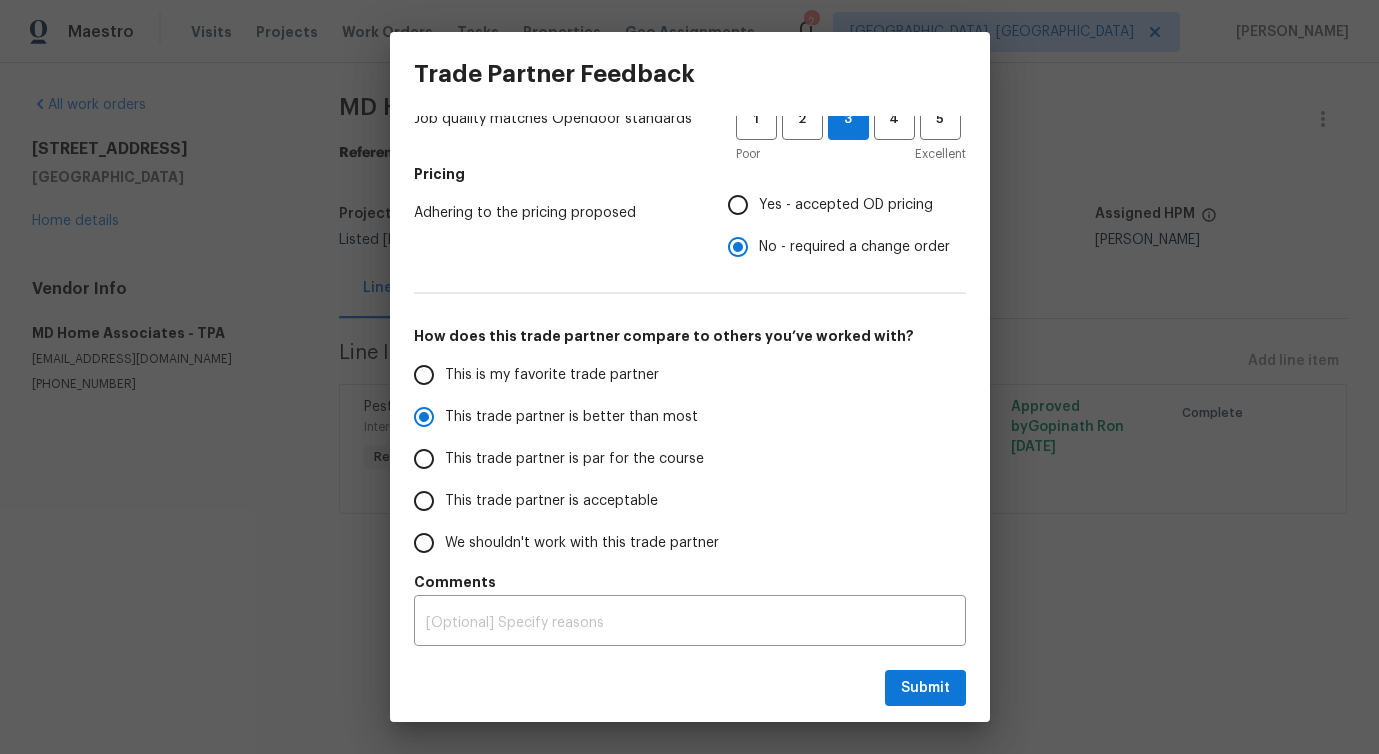 click on "Yes - accepted OD pricing" at bounding box center (738, 205) 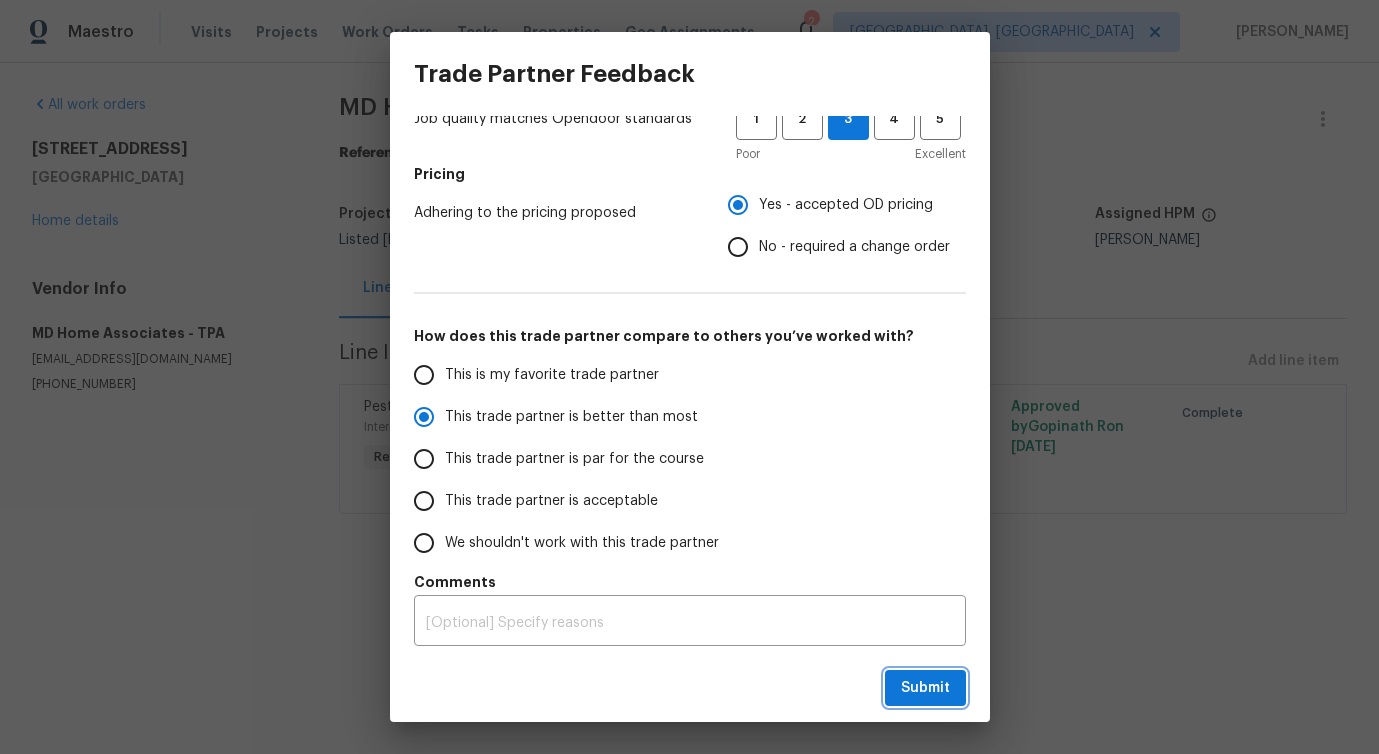 click on "Submit" at bounding box center (925, 688) 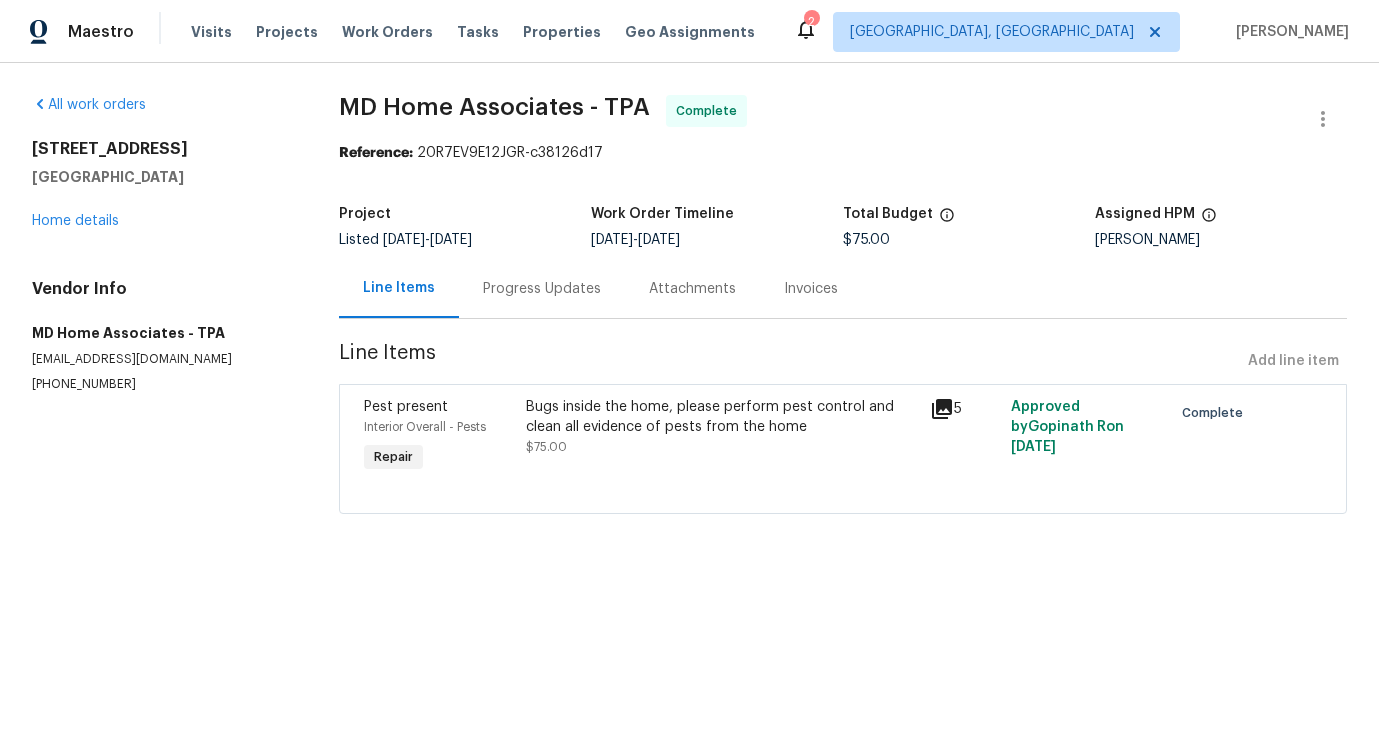 click on "Progress Updates" at bounding box center (542, 289) 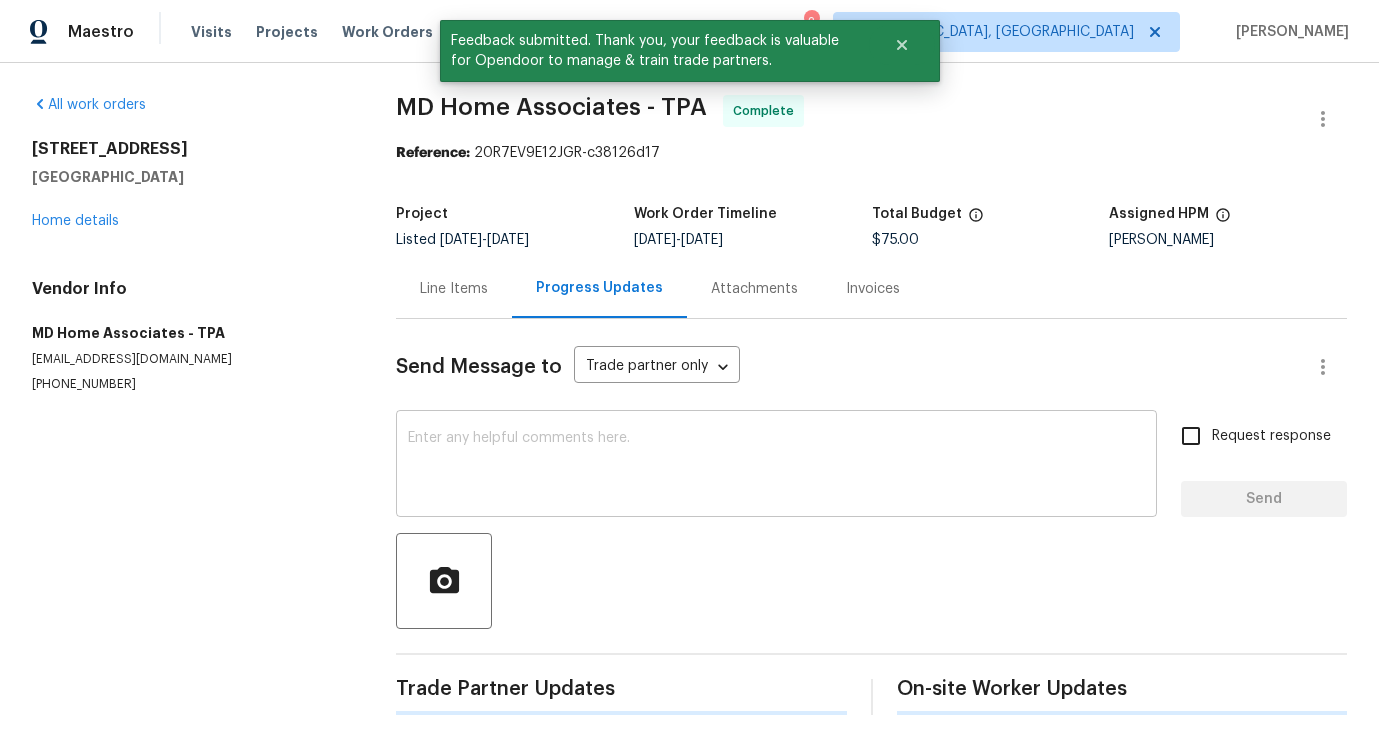 click at bounding box center [776, 466] 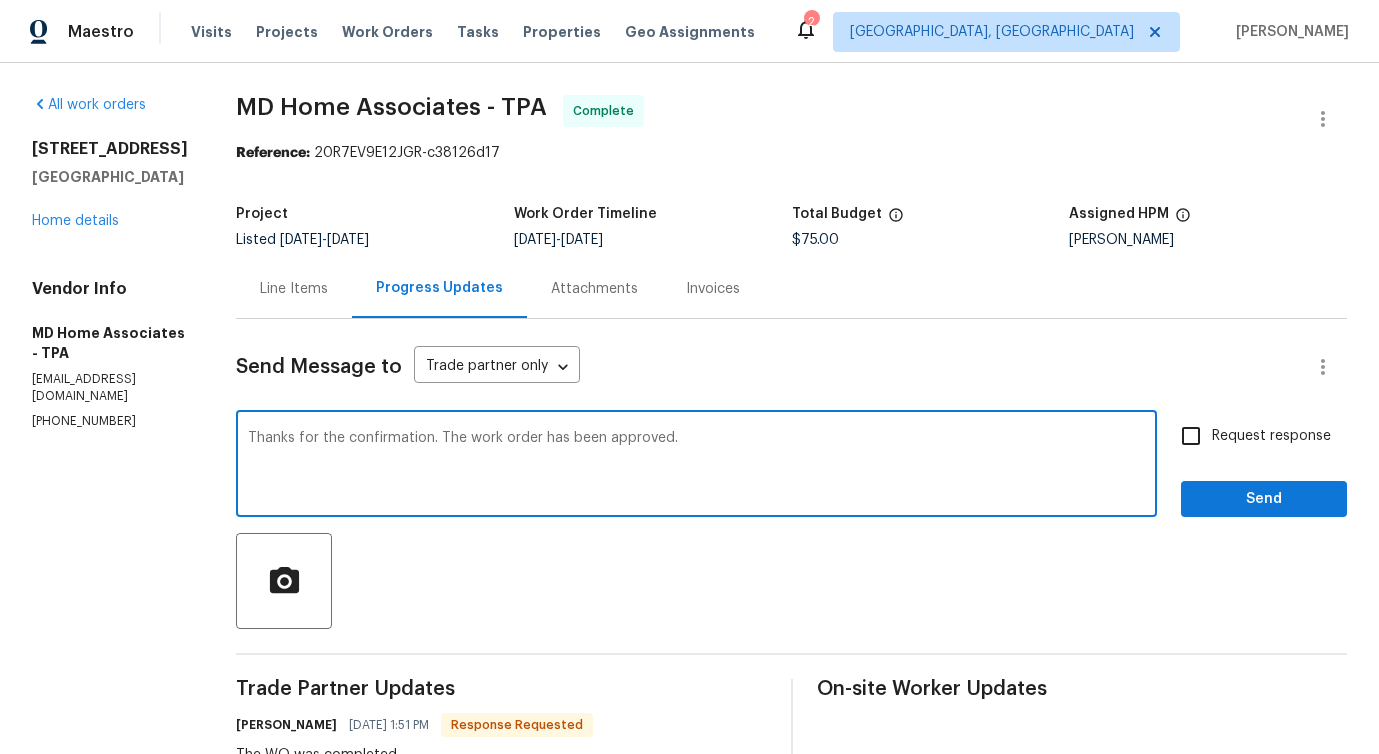 type on "Thanks for the confirmation. The work order has been approved." 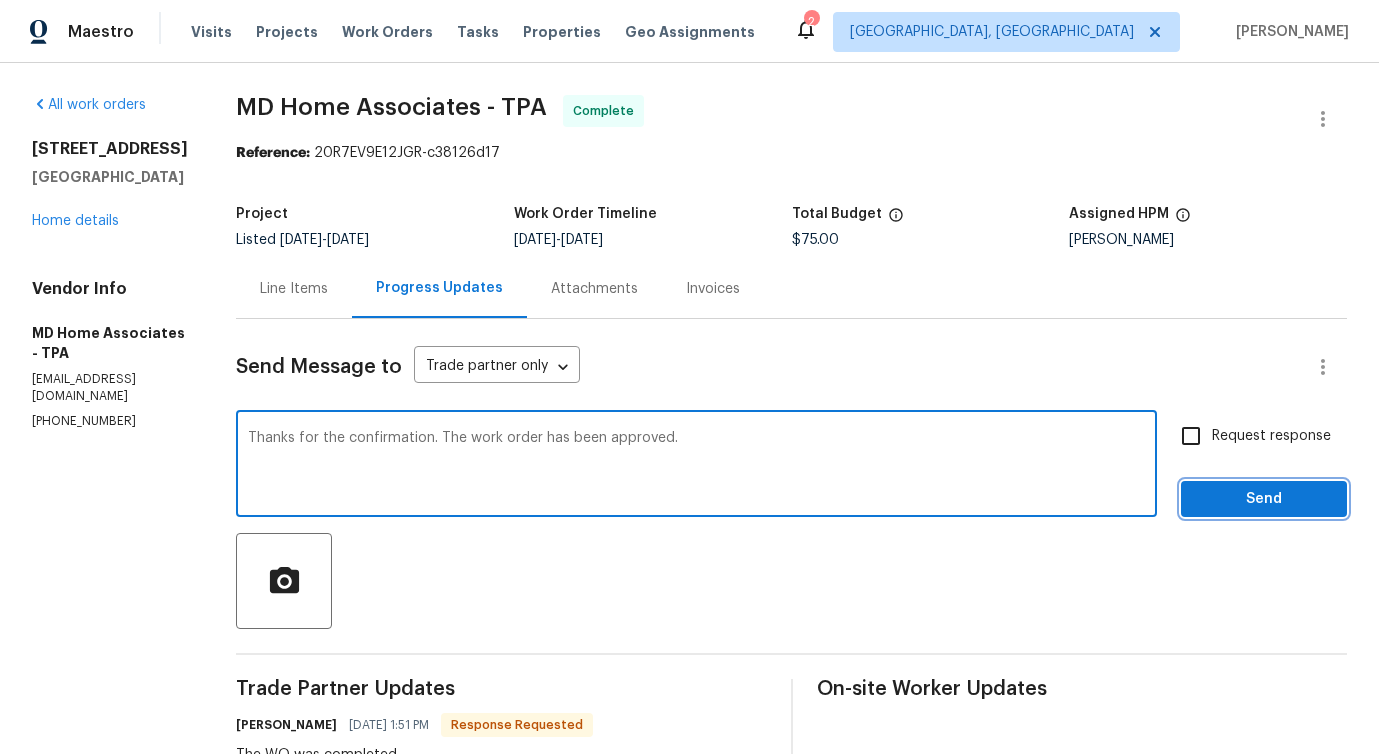click on "Send" at bounding box center [1264, 499] 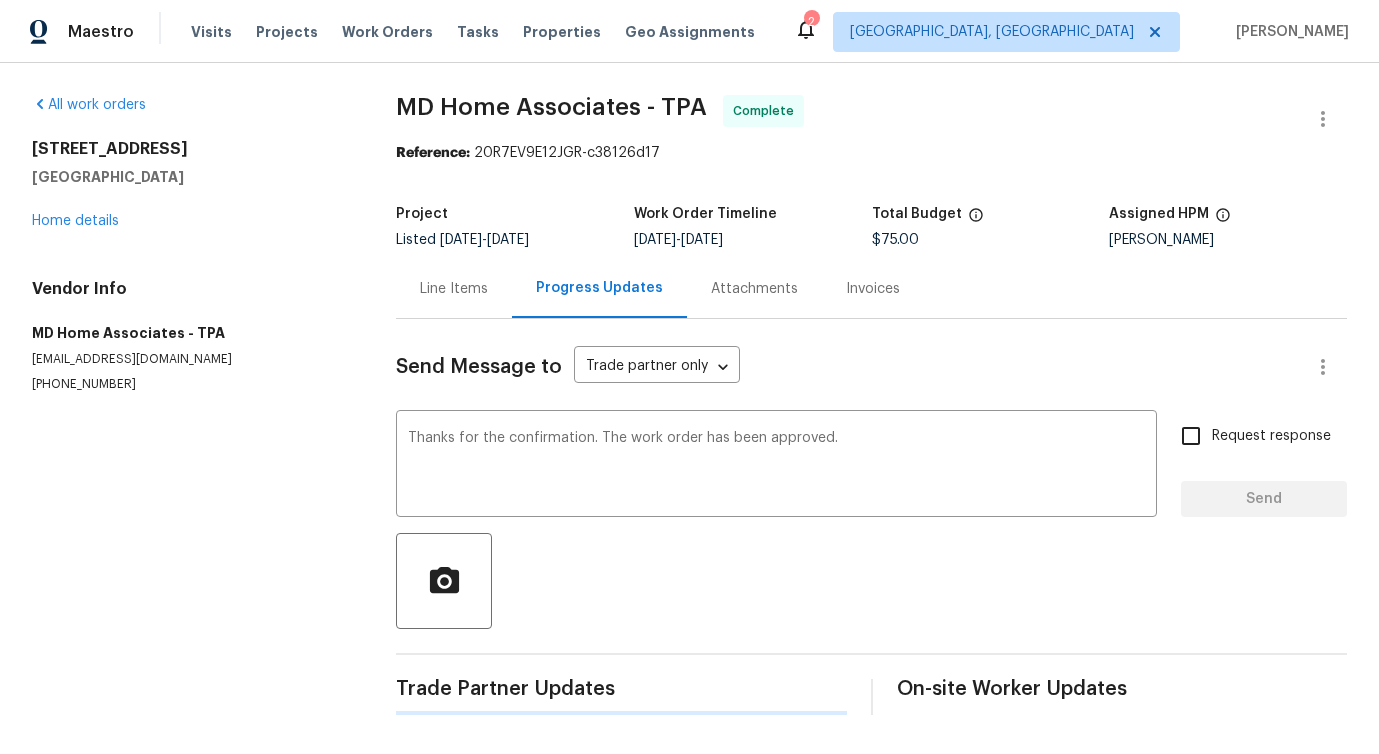 type 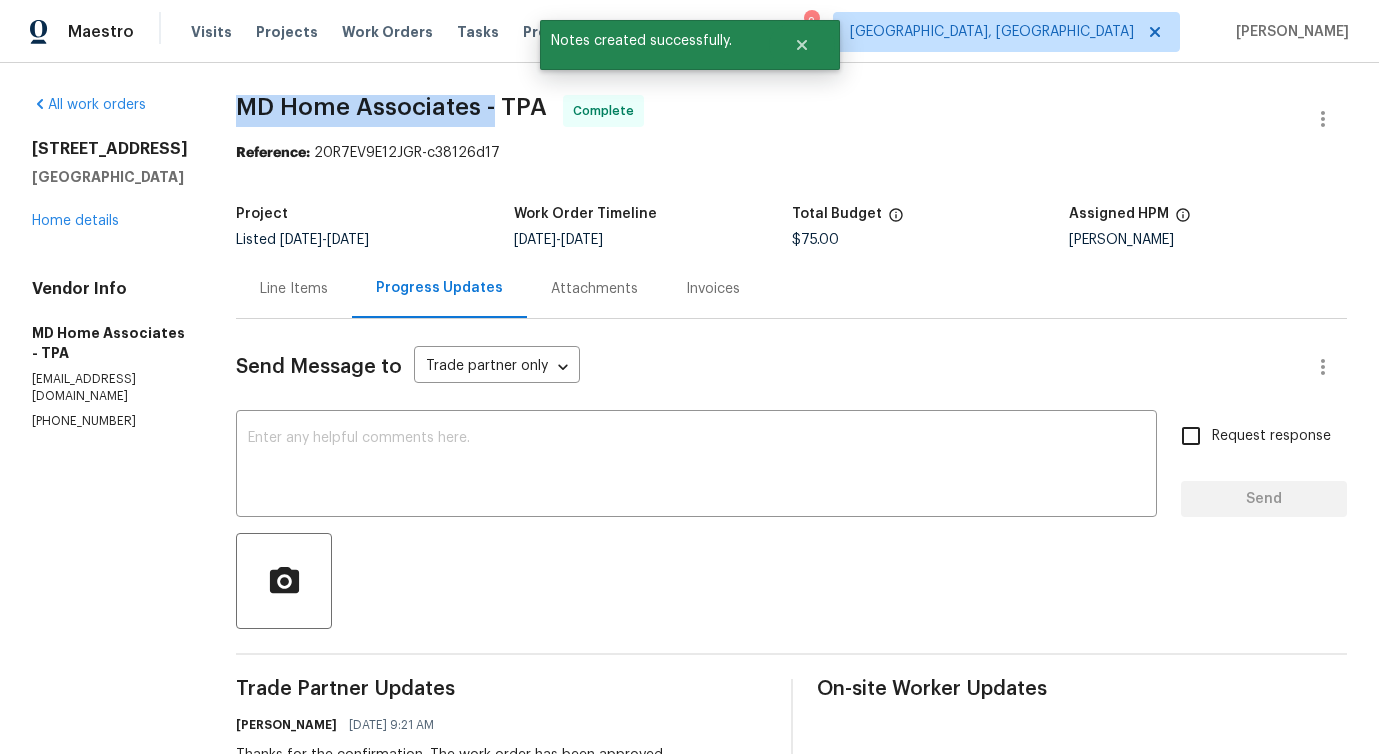 drag, startPoint x: 261, startPoint y: 105, endPoint x: 515, endPoint y: 116, distance: 254.23808 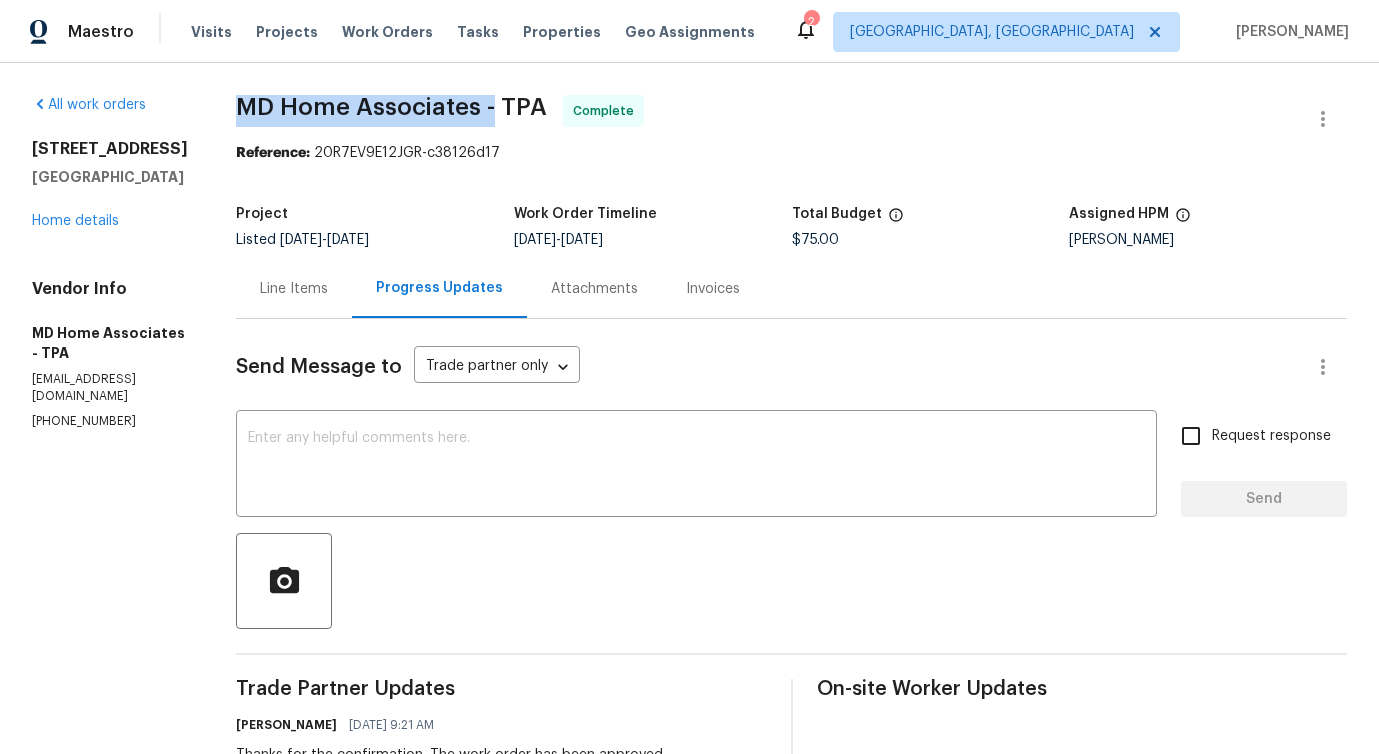 click on "[STREET_ADDRESS] Home details" at bounding box center (110, 185) 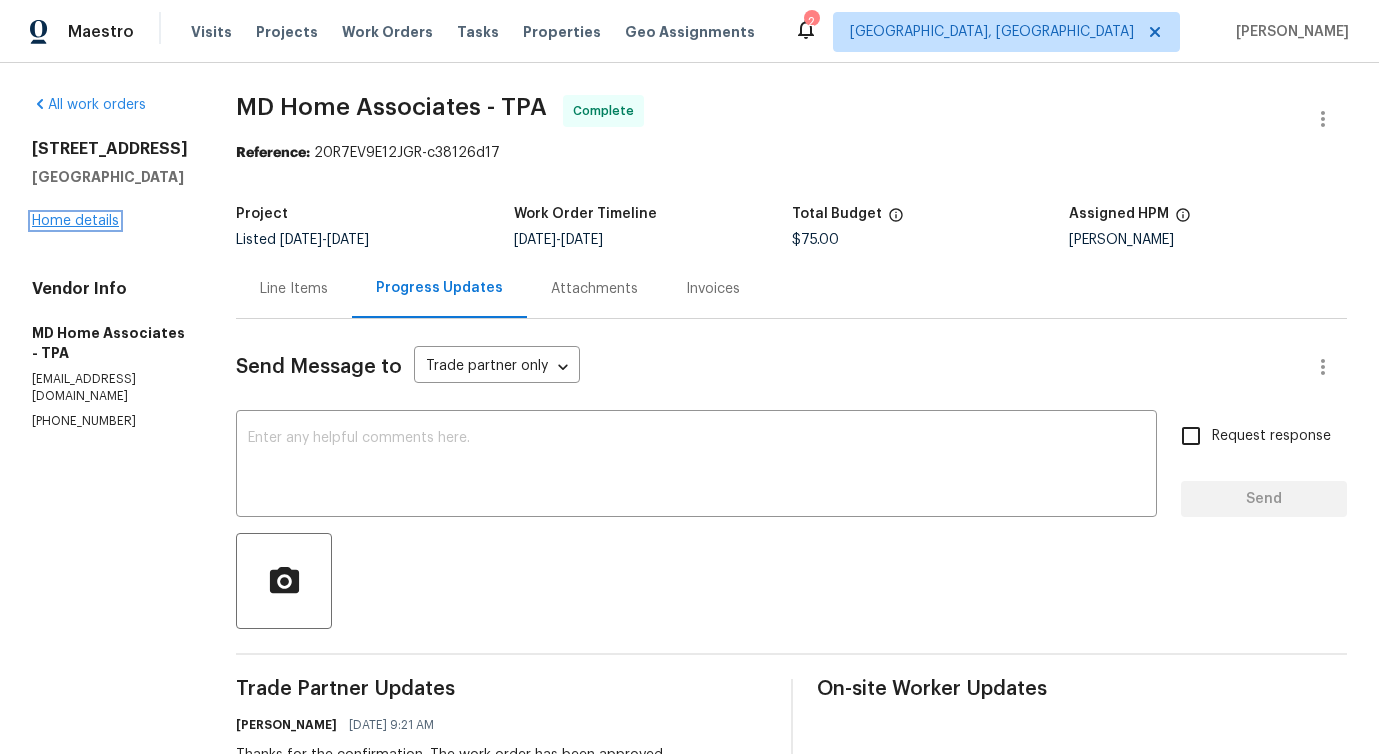 click on "Home details" at bounding box center [75, 221] 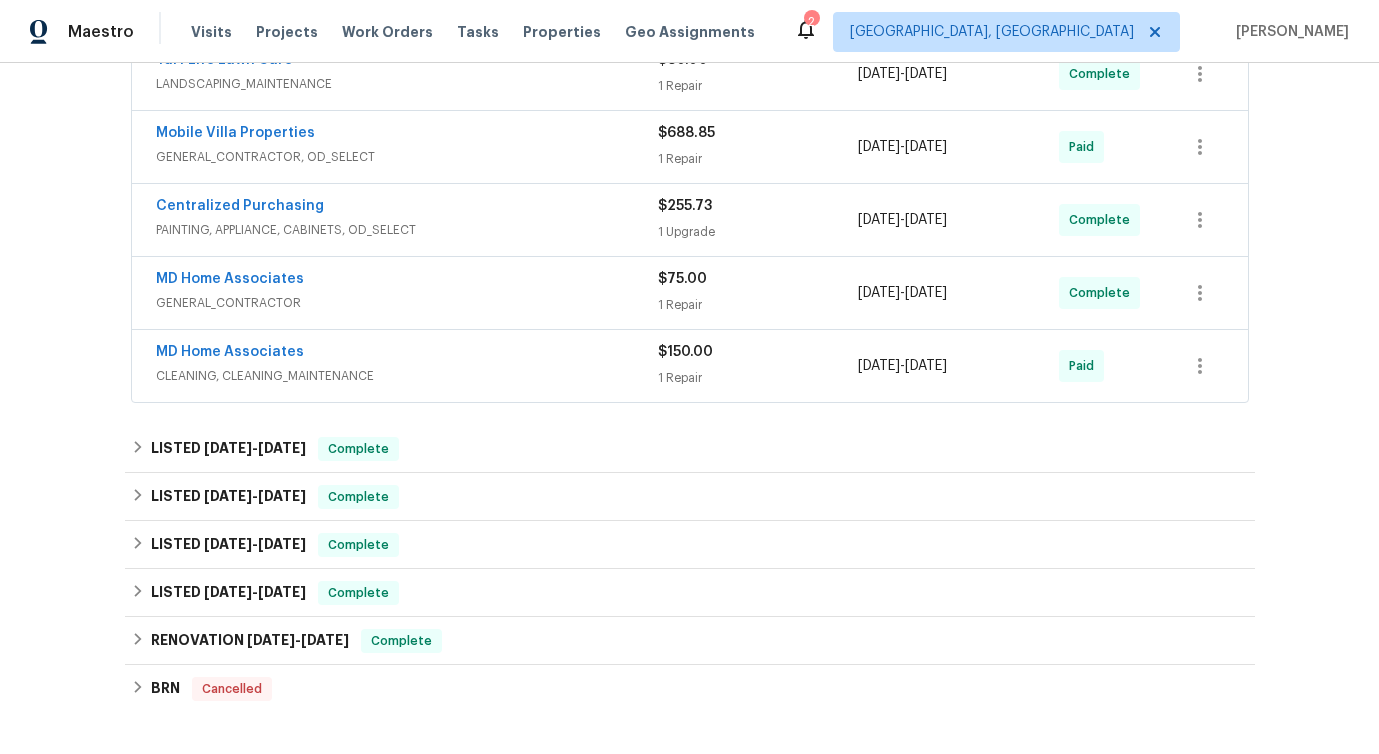 scroll, scrollTop: 0, scrollLeft: 0, axis: both 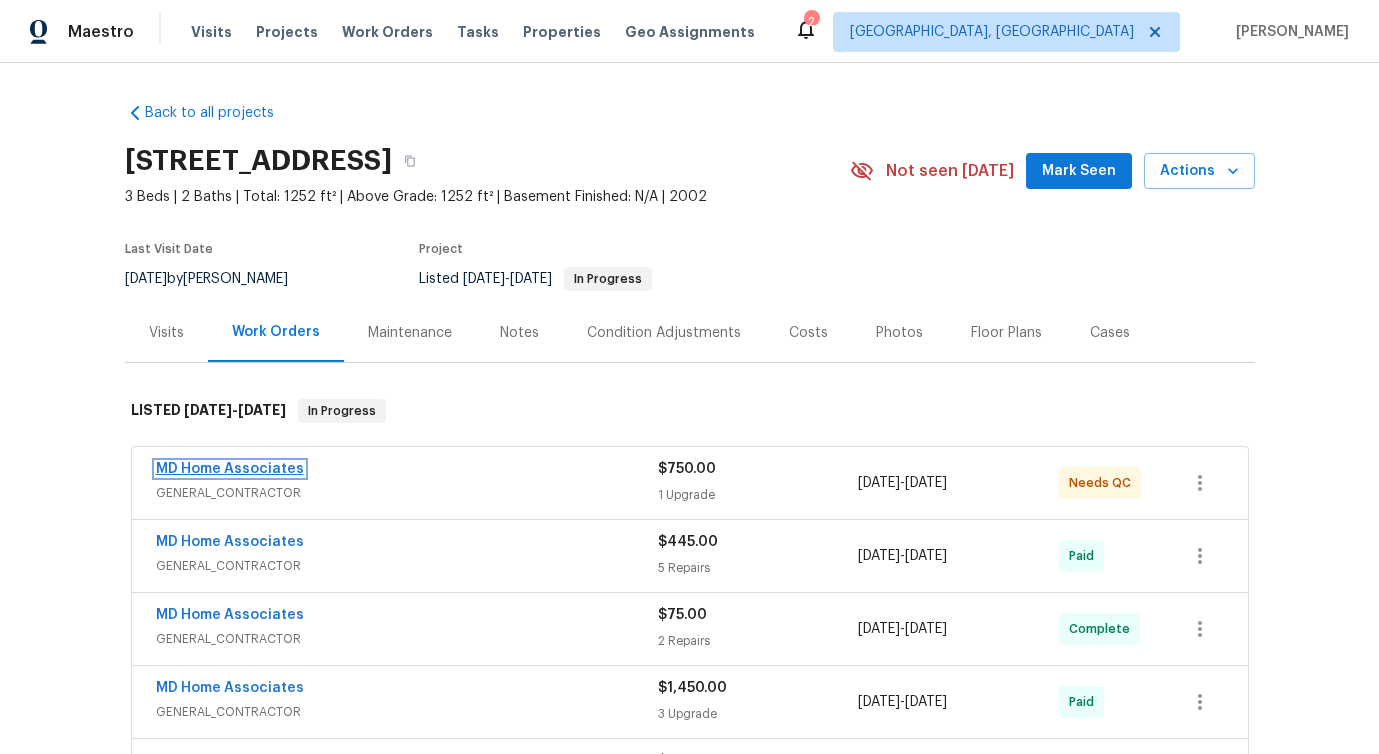 click on "MD Home Associates" at bounding box center (230, 469) 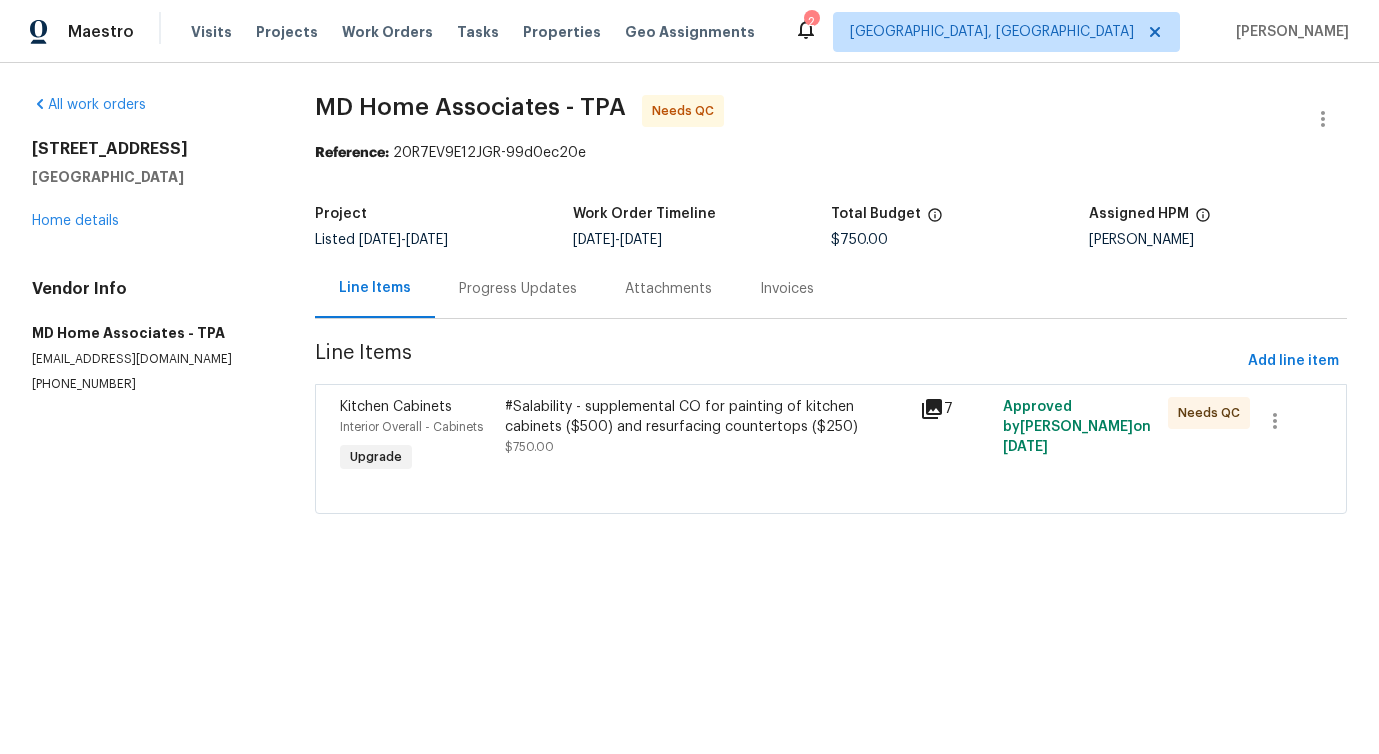 click on "Progress Updates" at bounding box center (518, 289) 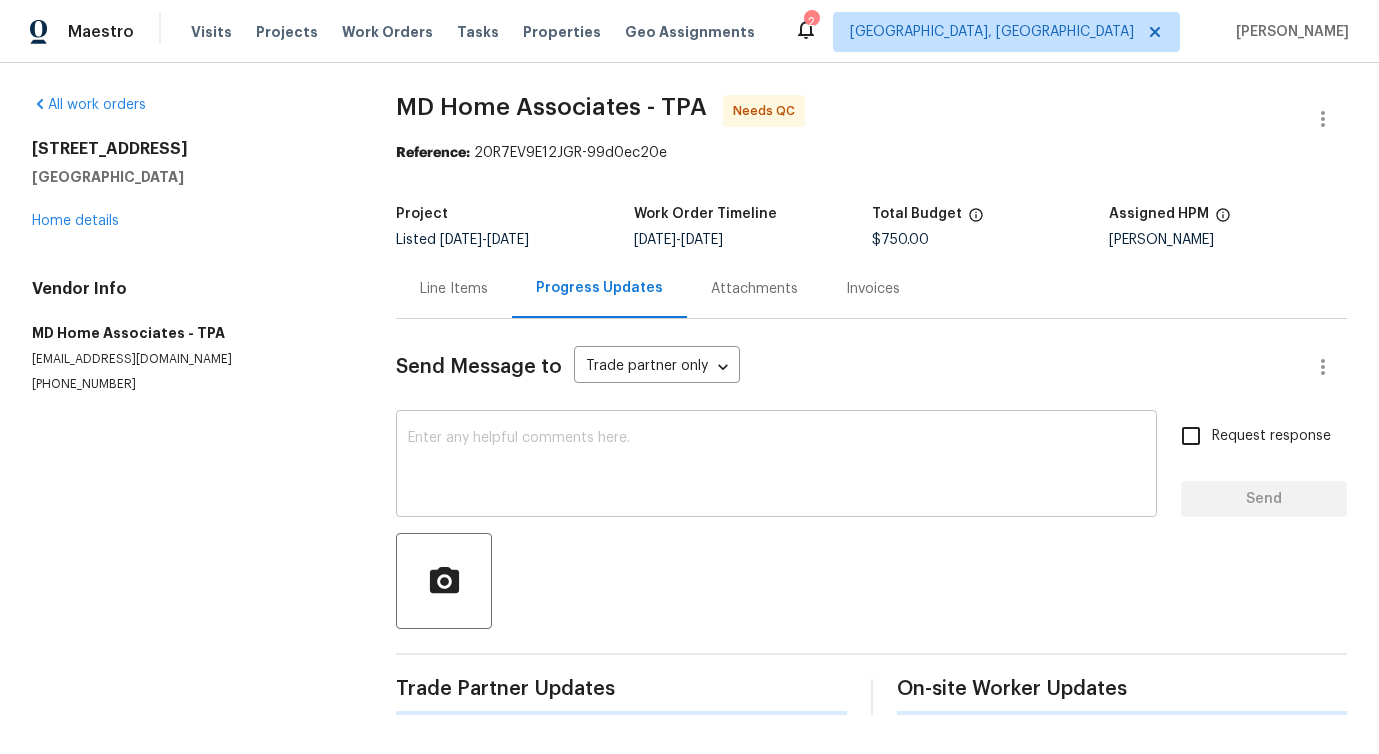 click at bounding box center (776, 466) 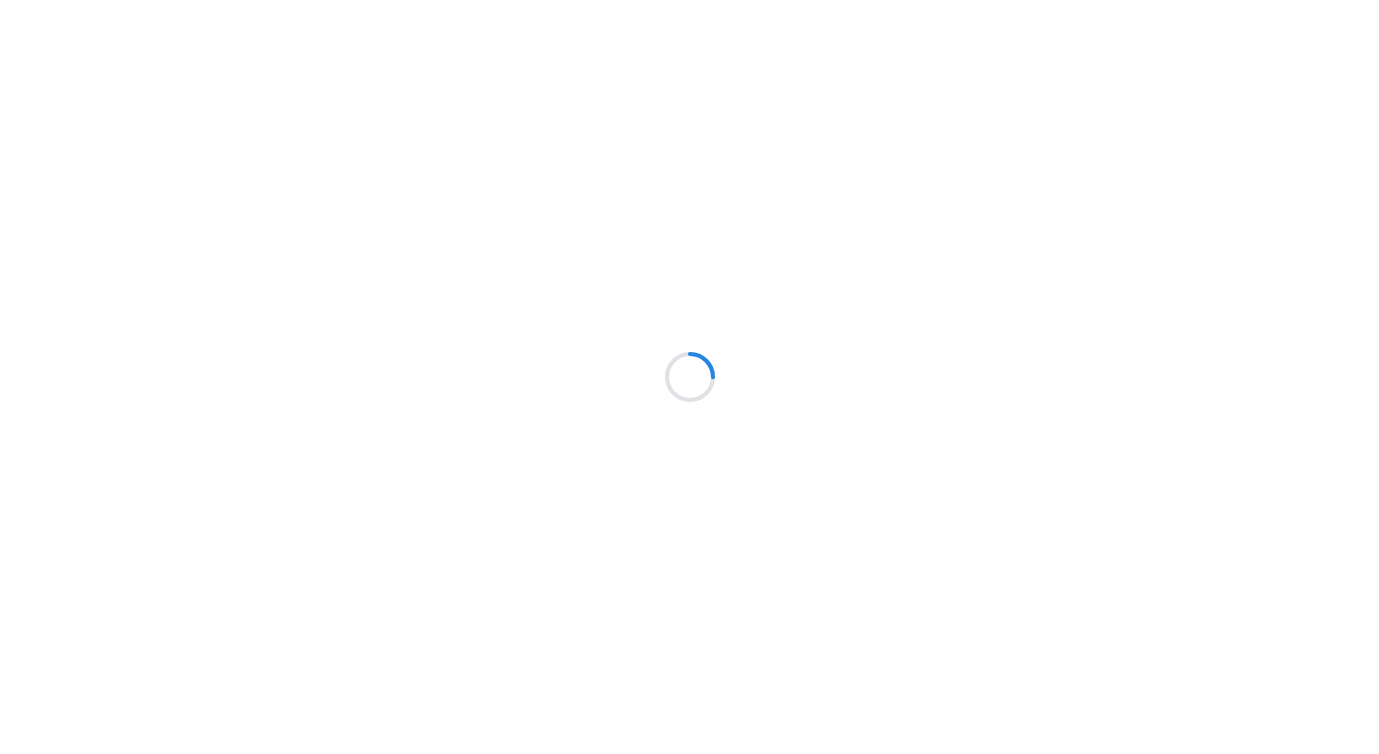 scroll, scrollTop: 0, scrollLeft: 0, axis: both 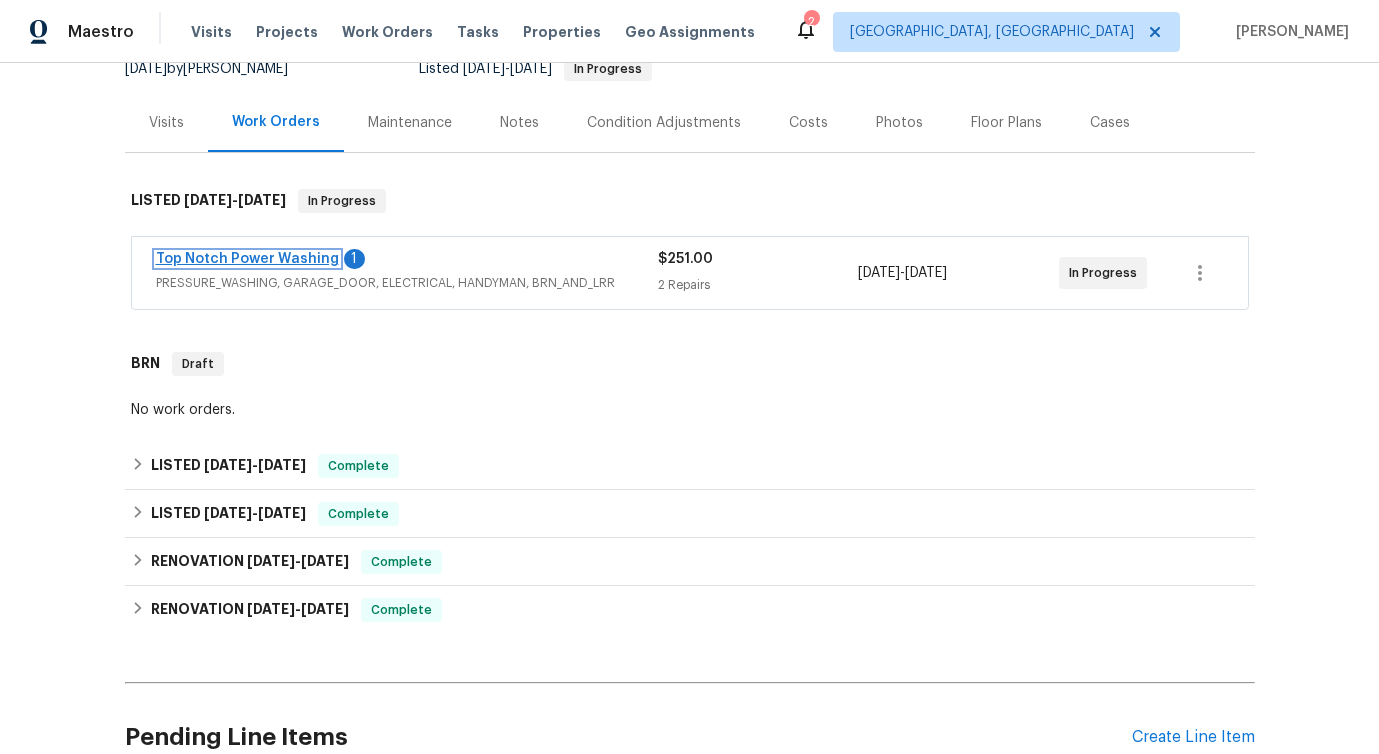 click on "Top Notch Power Washing" at bounding box center (247, 259) 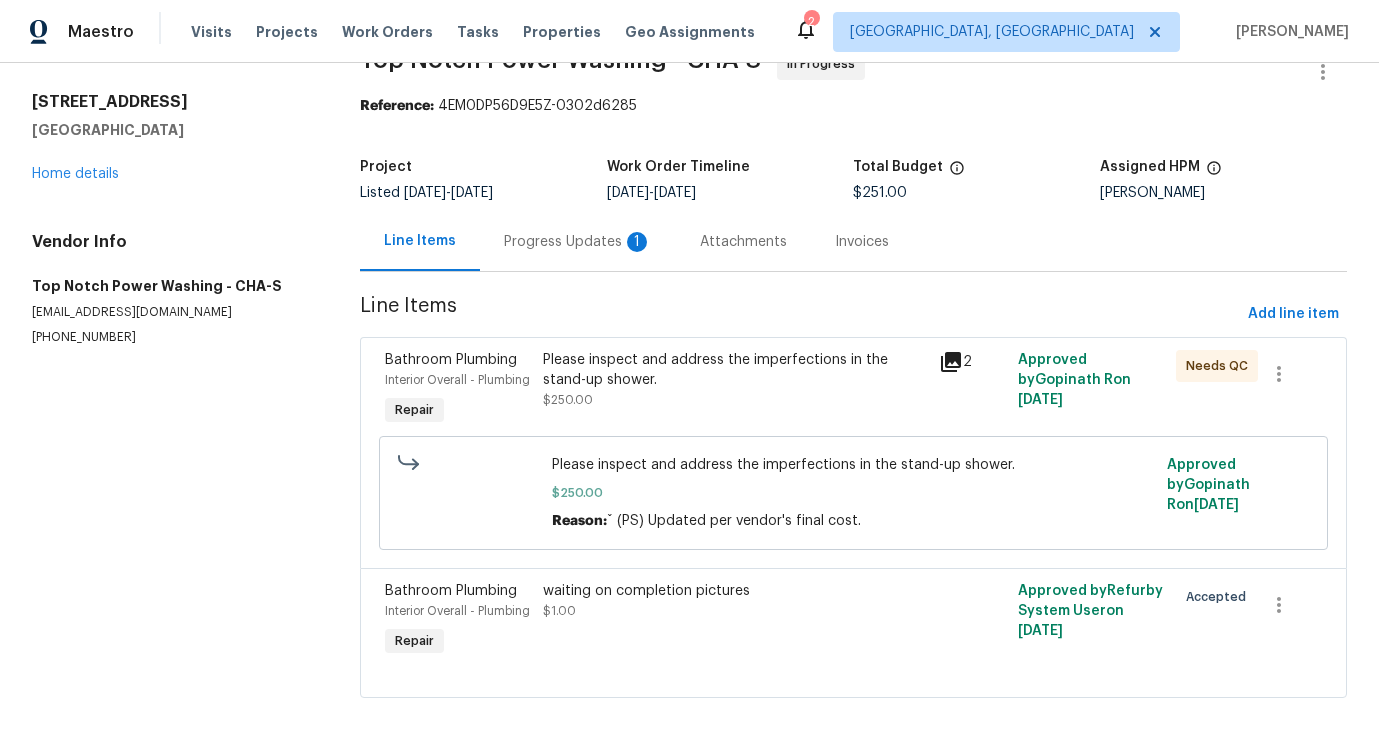 scroll, scrollTop: 0, scrollLeft: 0, axis: both 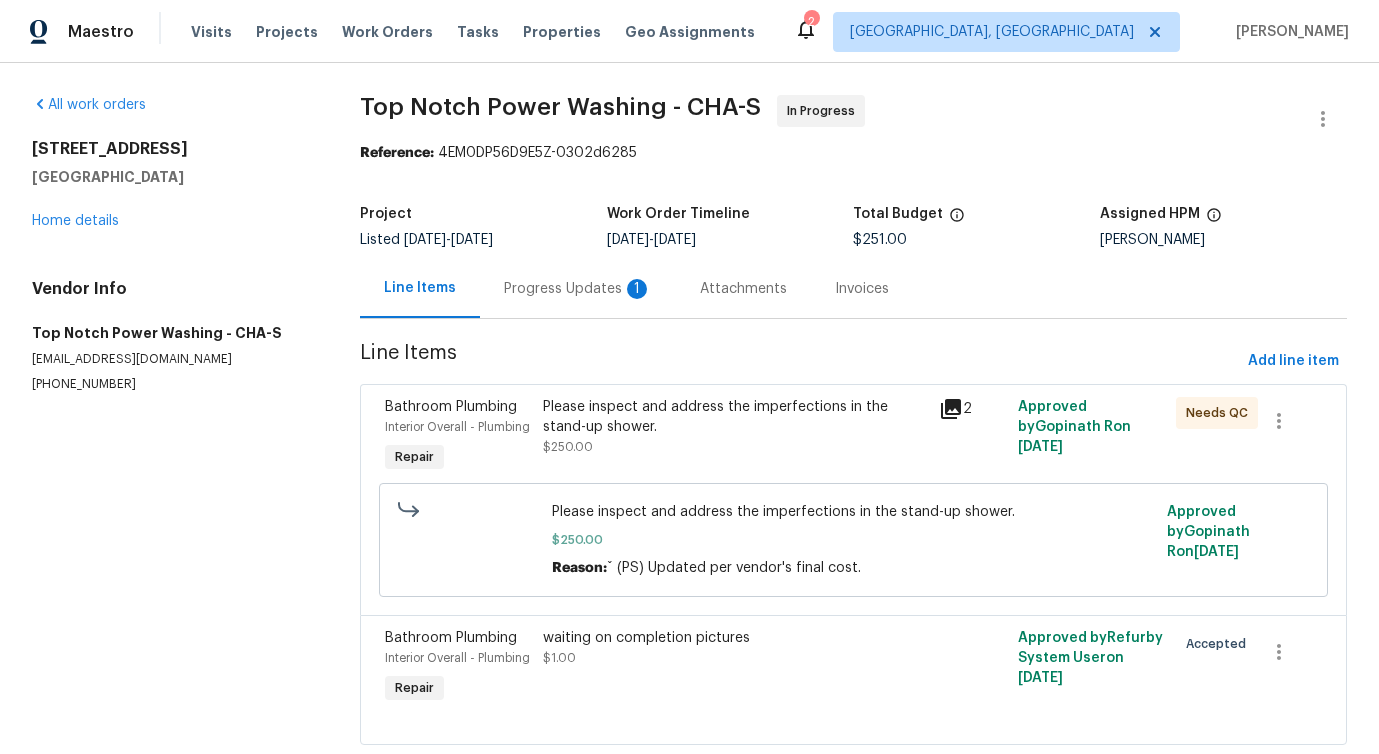 click on "Please inspect and address the imperfections in the stand-up shower. $250.00" at bounding box center (734, 437) 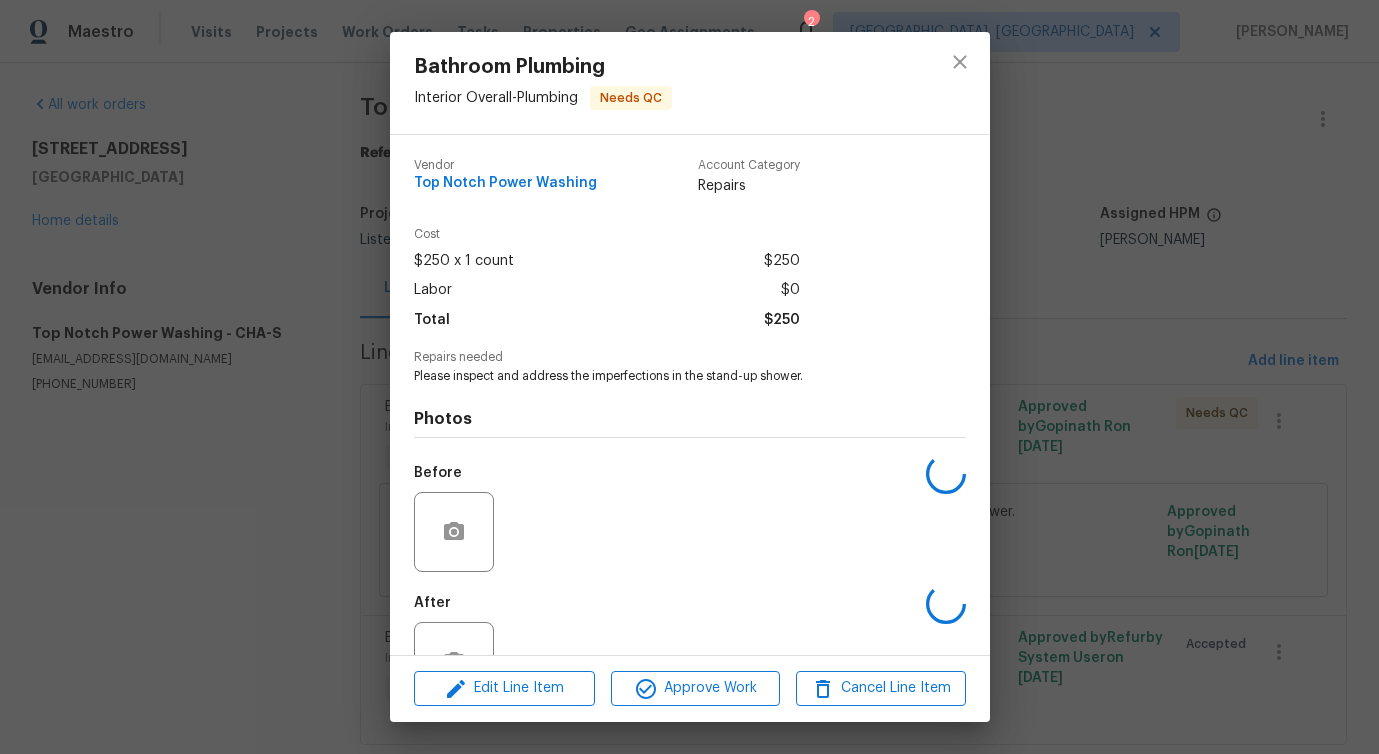 scroll, scrollTop: 67, scrollLeft: 0, axis: vertical 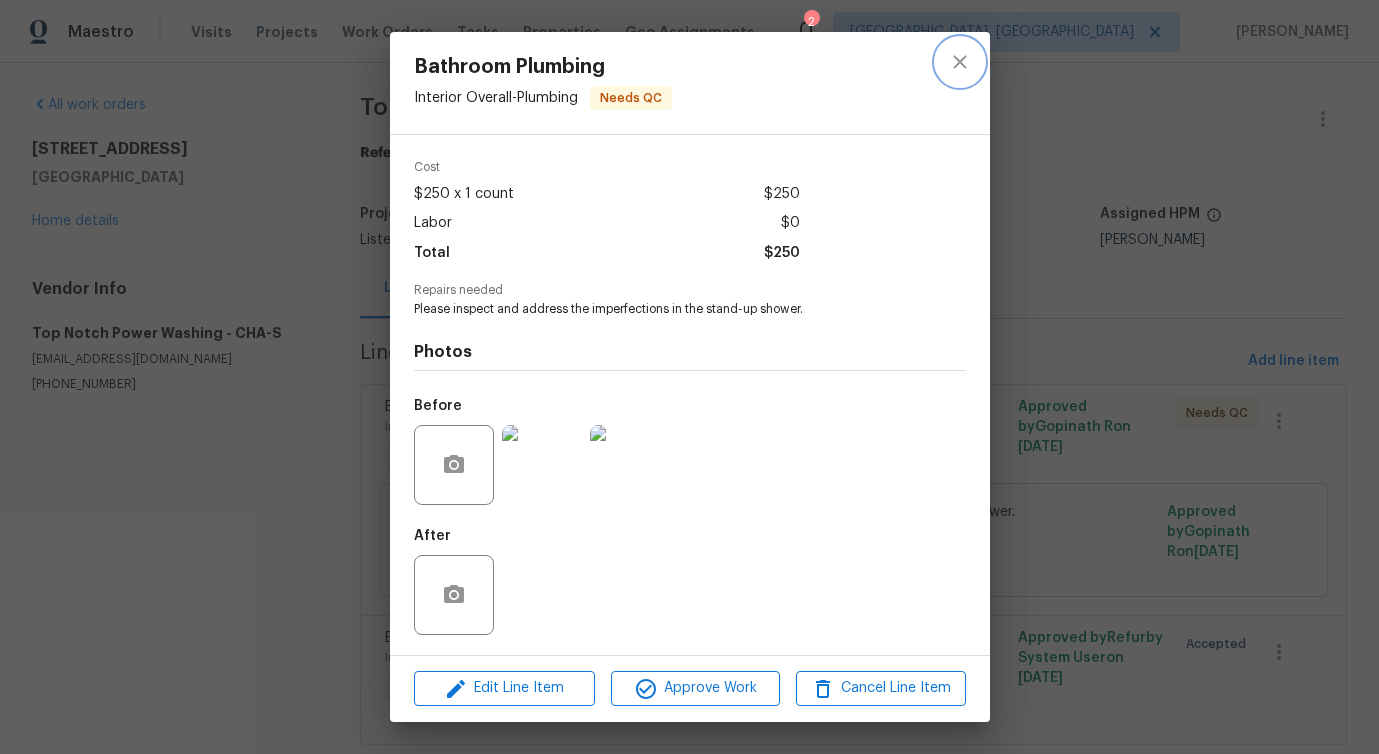 click 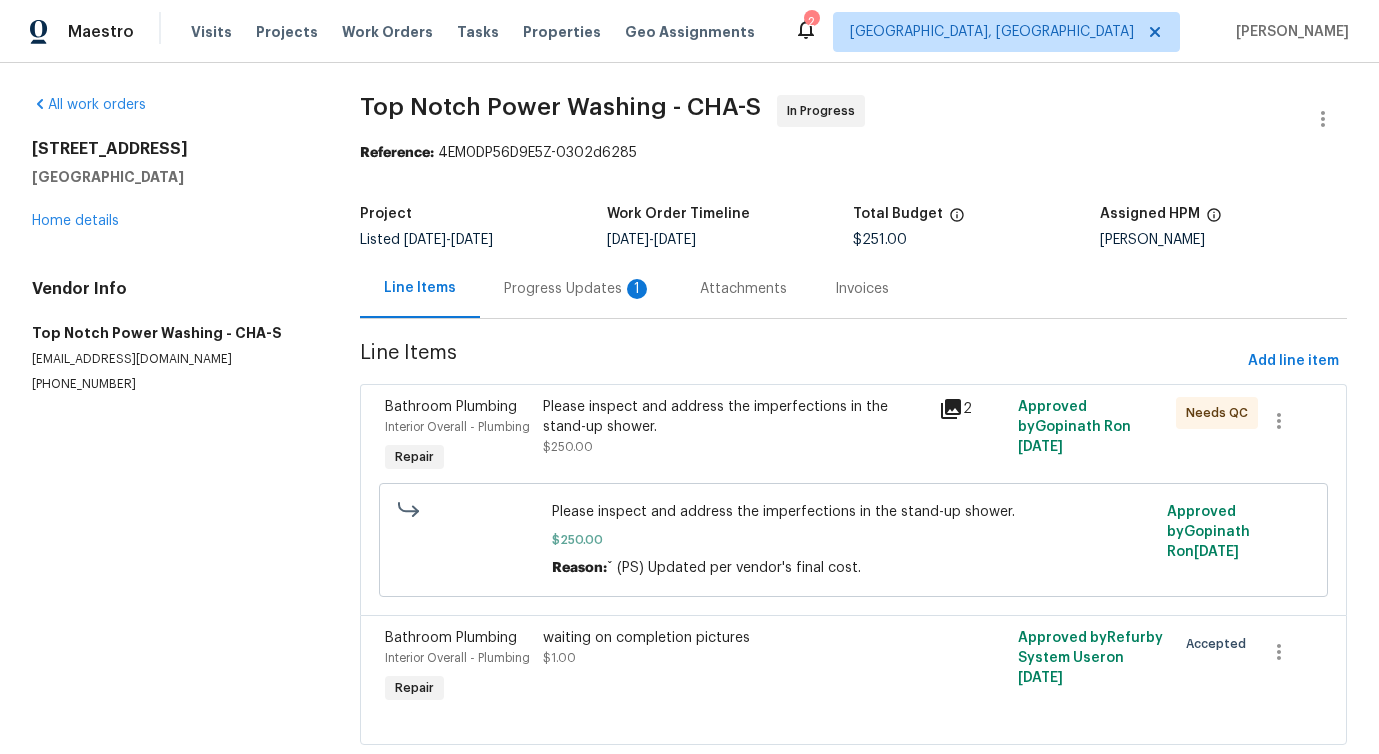 click on "Progress Updates 1" at bounding box center (578, 289) 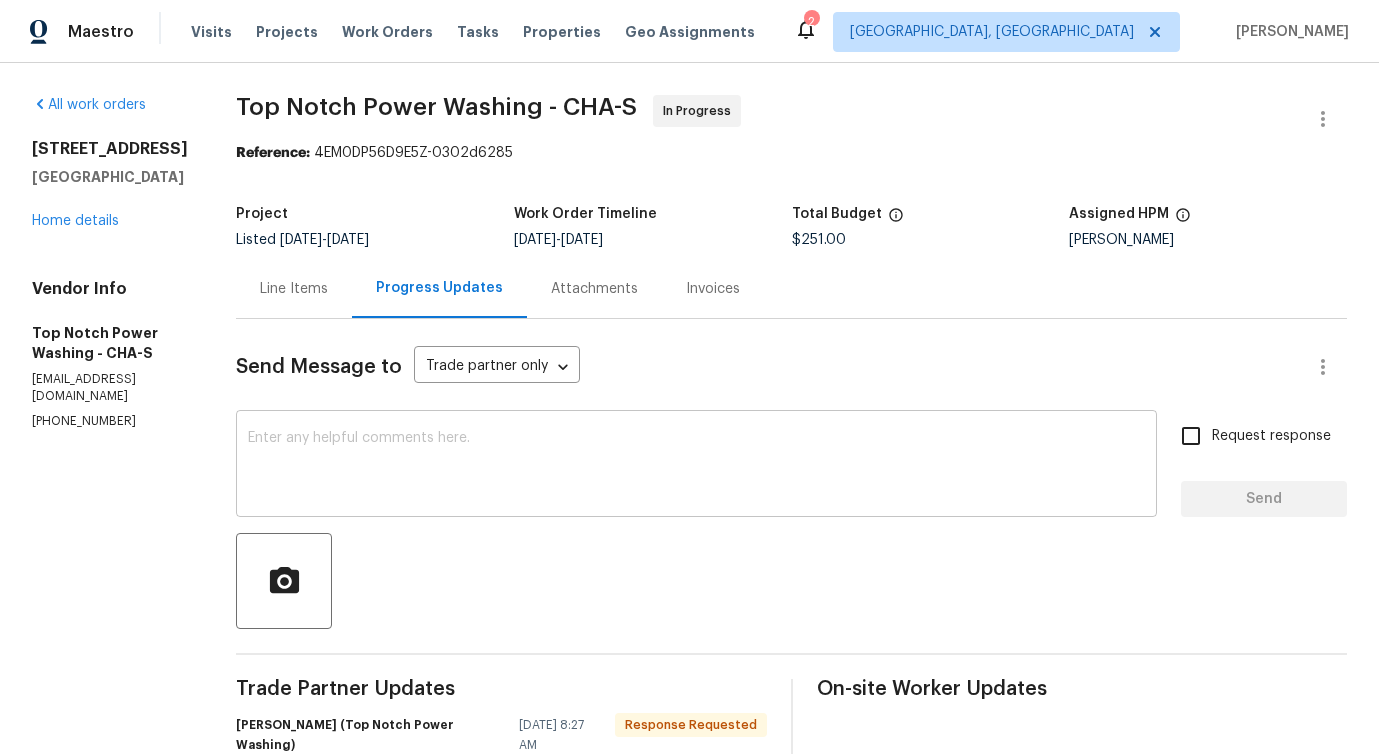 click at bounding box center [696, 466] 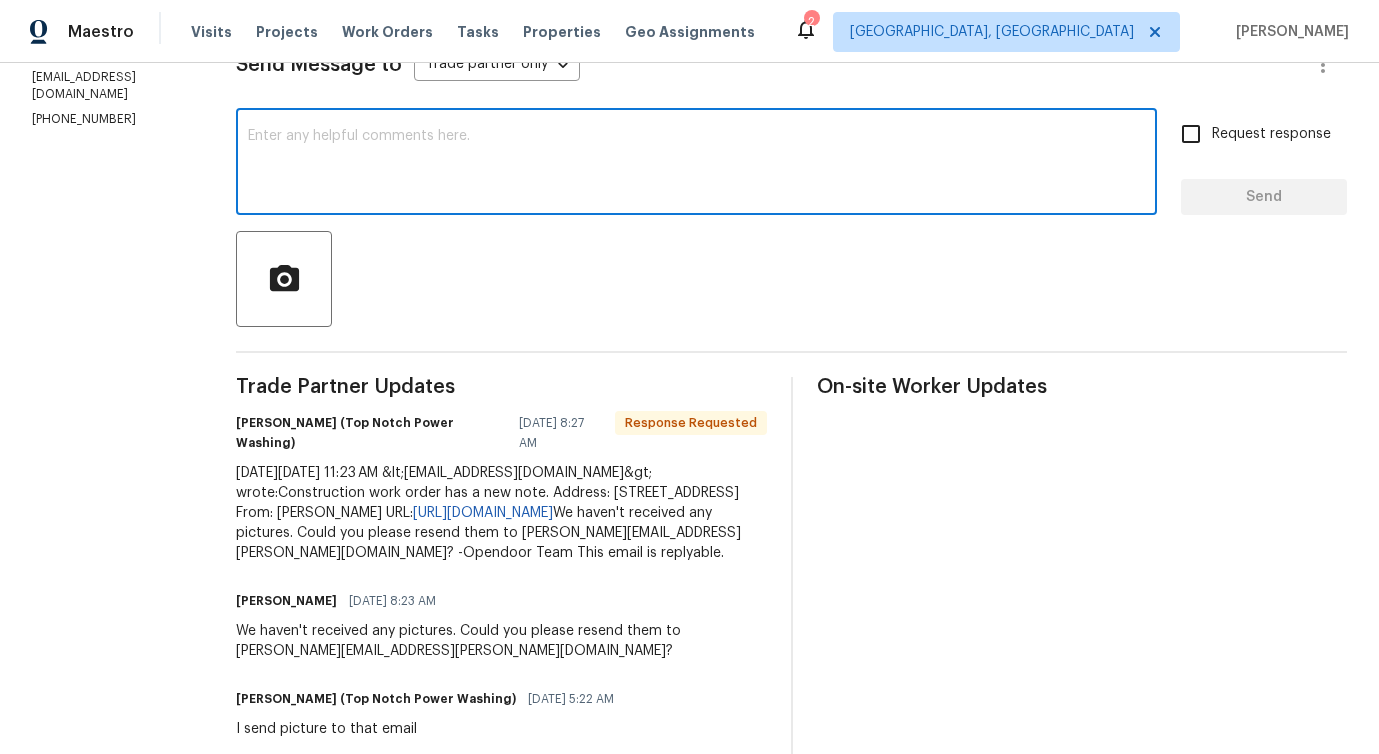 scroll, scrollTop: 0, scrollLeft: 0, axis: both 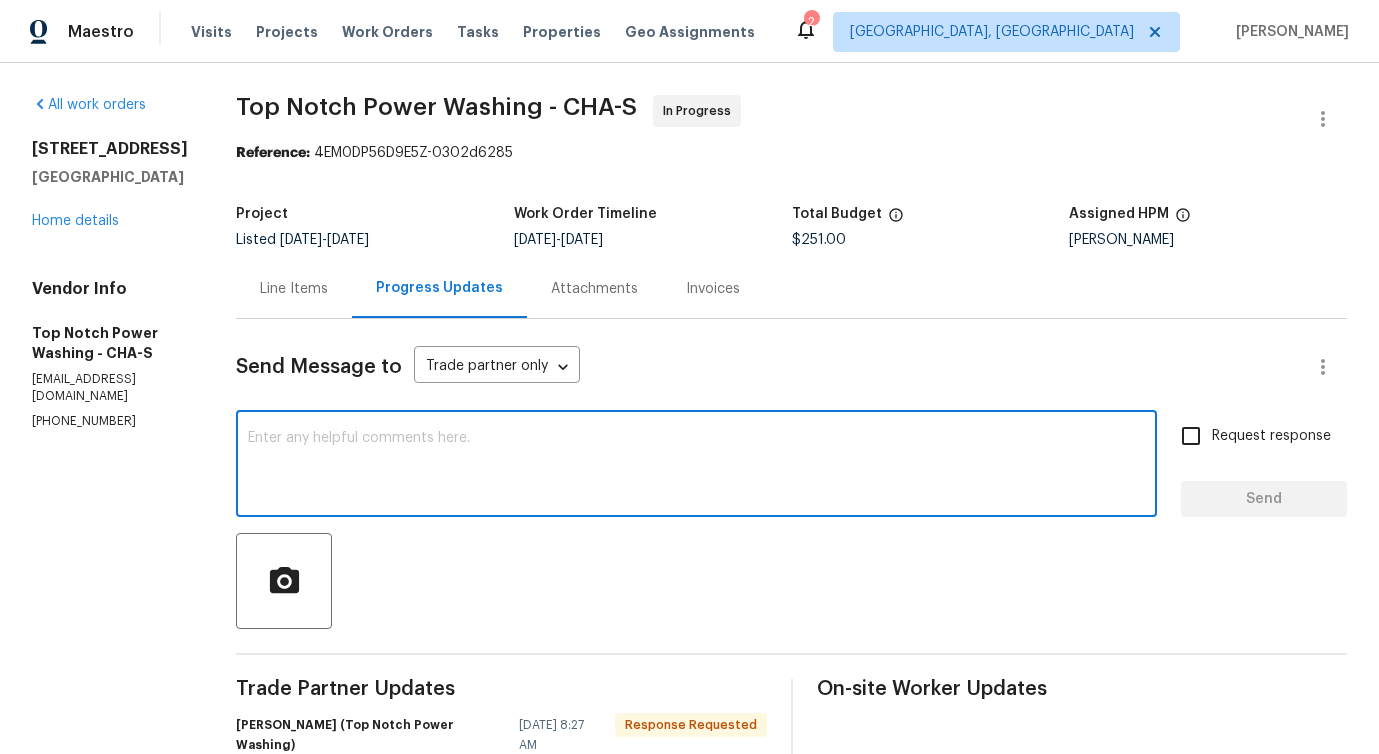 click on "Line Items" at bounding box center (294, 289) 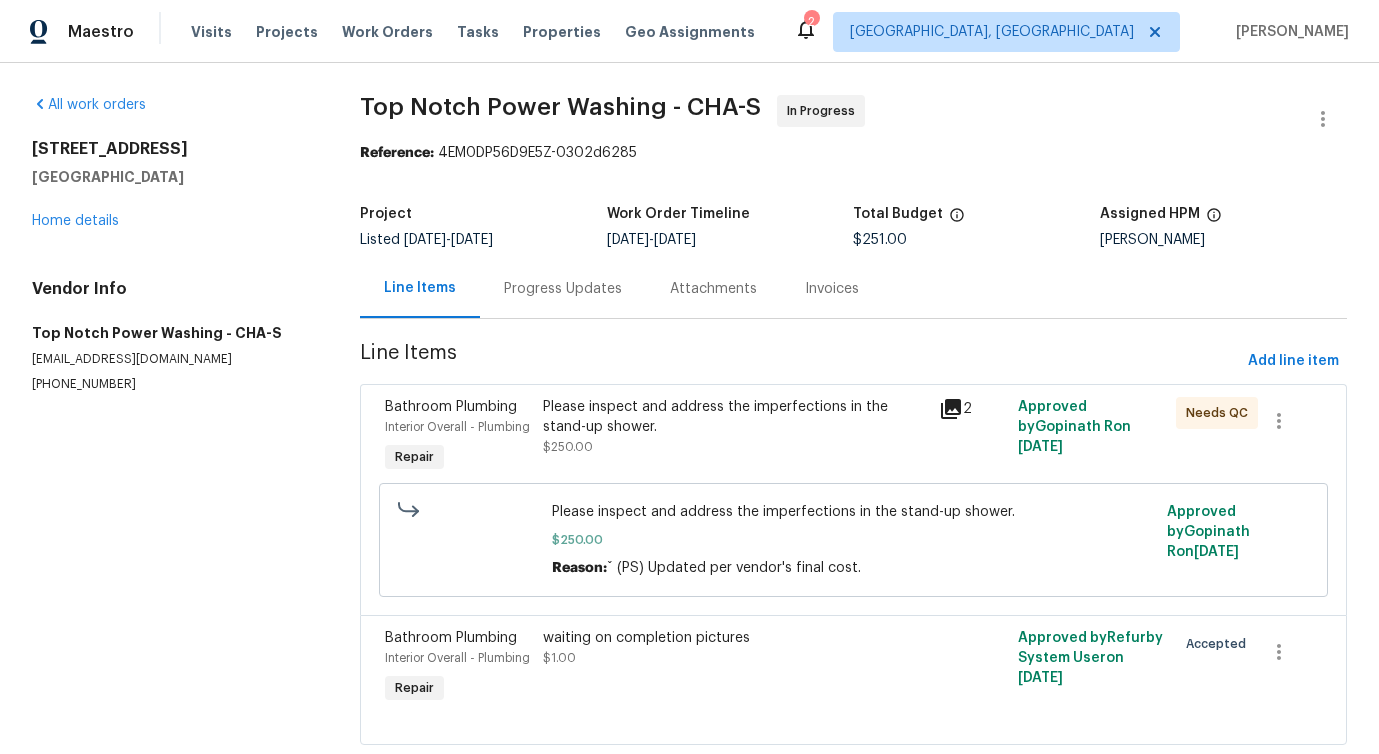 click on "Please inspect and address the imperfections in the stand-up shower." at bounding box center (734, 417) 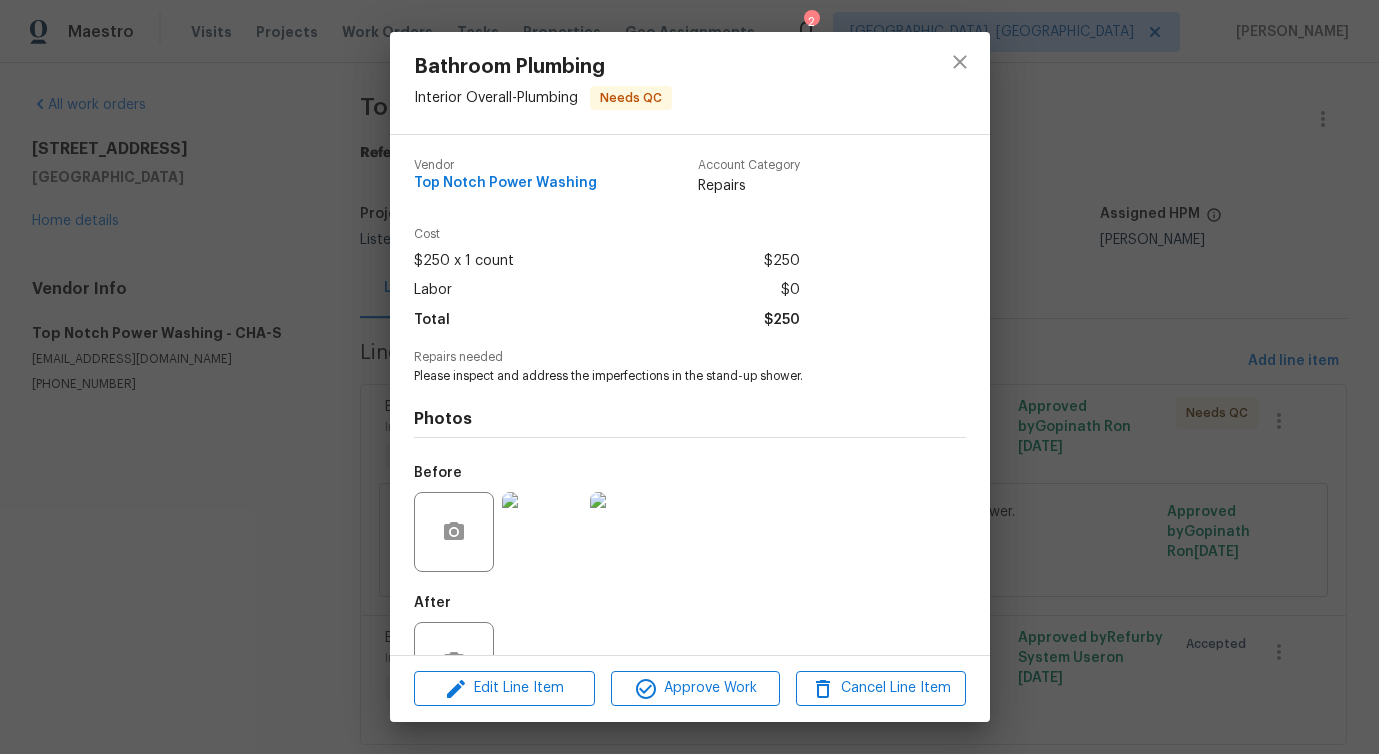 scroll, scrollTop: 25, scrollLeft: 0, axis: vertical 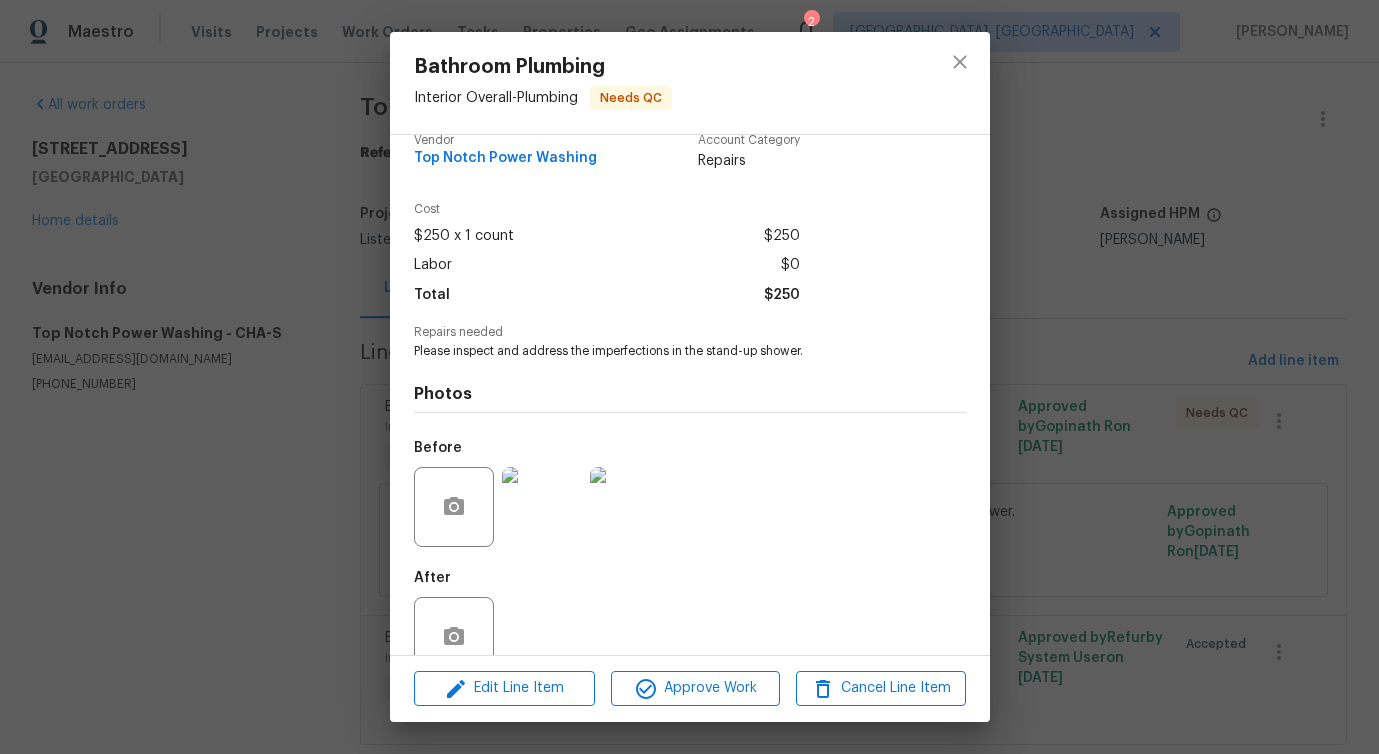 click at bounding box center (542, 507) 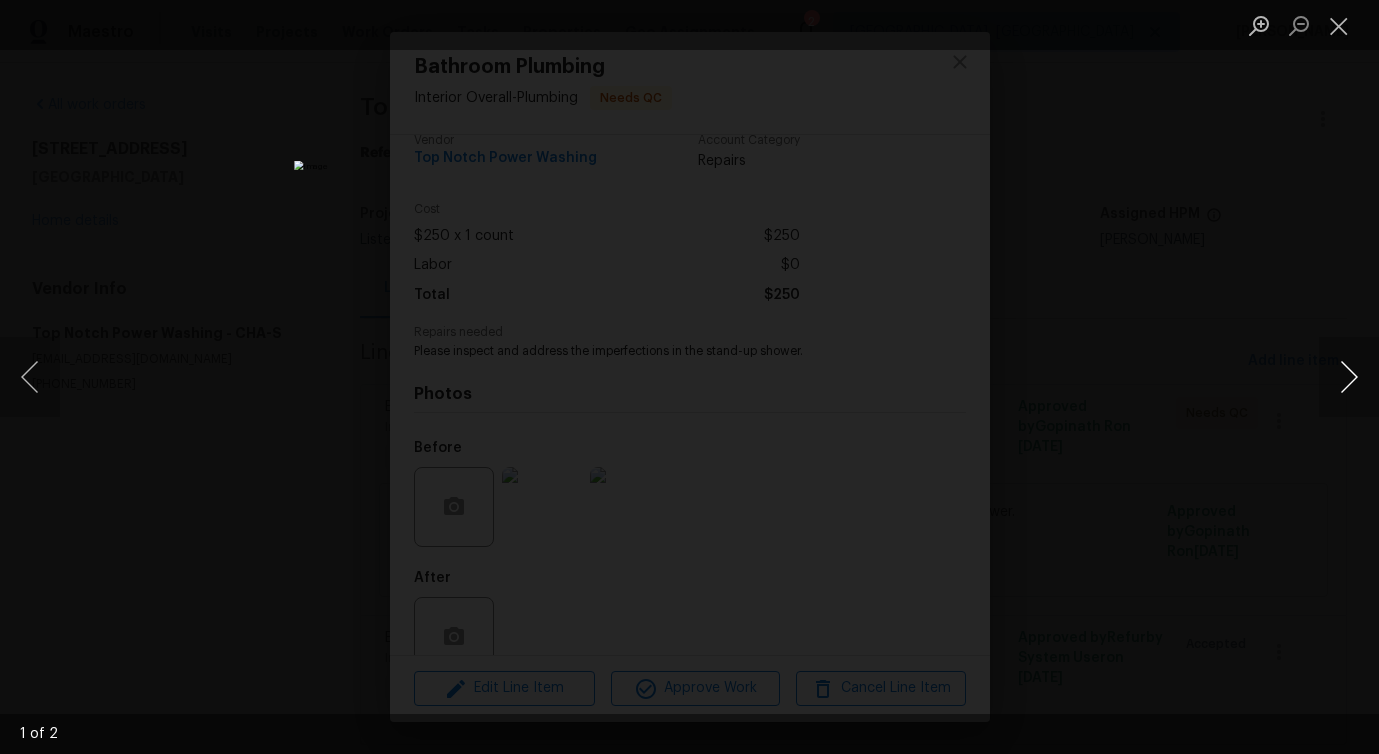 click at bounding box center (1349, 377) 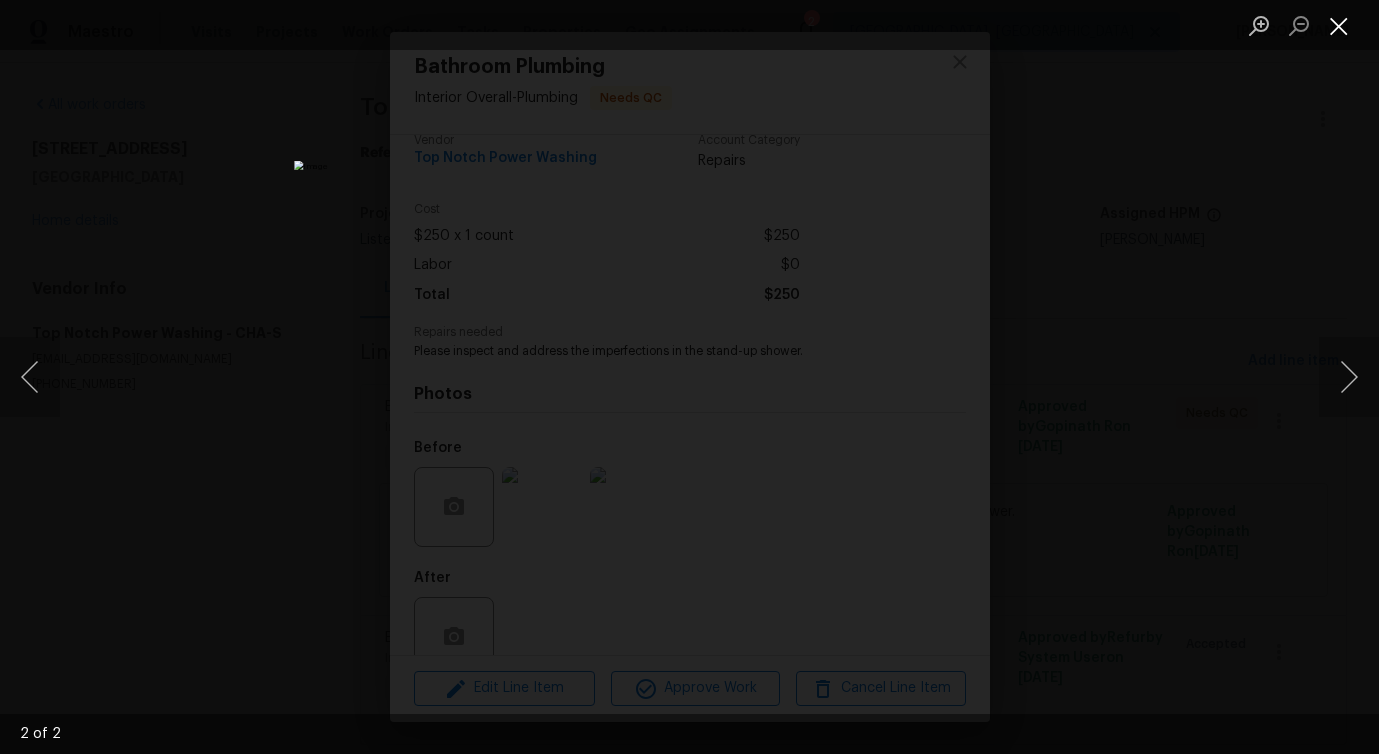 click at bounding box center [1339, 25] 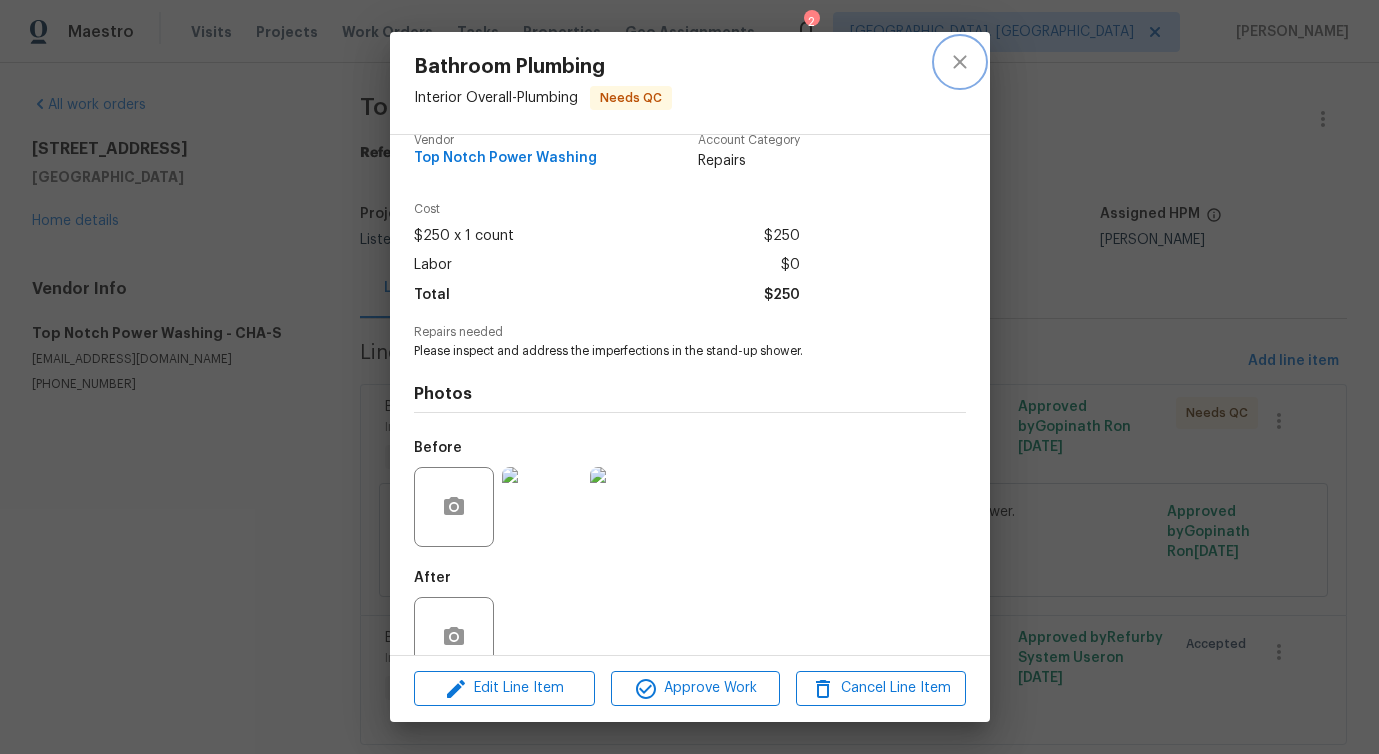 click at bounding box center (960, 62) 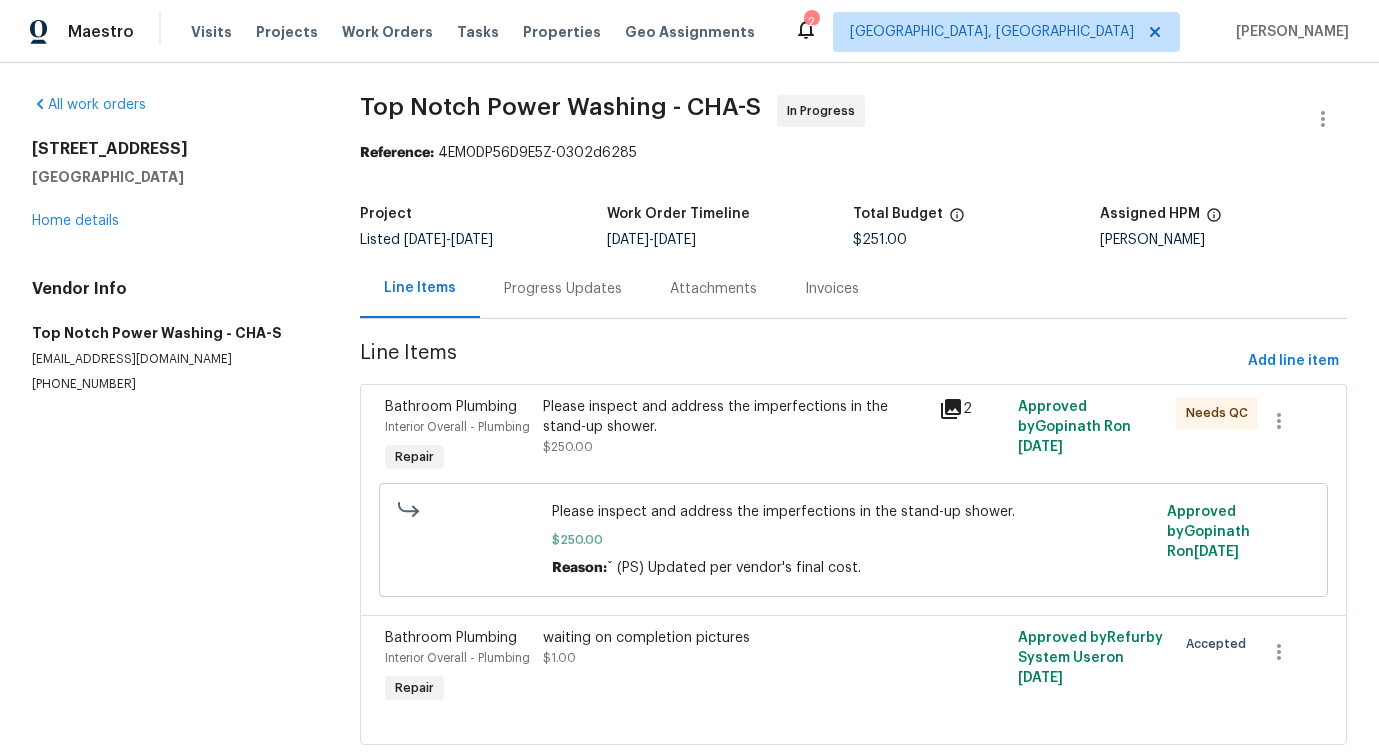 scroll, scrollTop: 89, scrollLeft: 0, axis: vertical 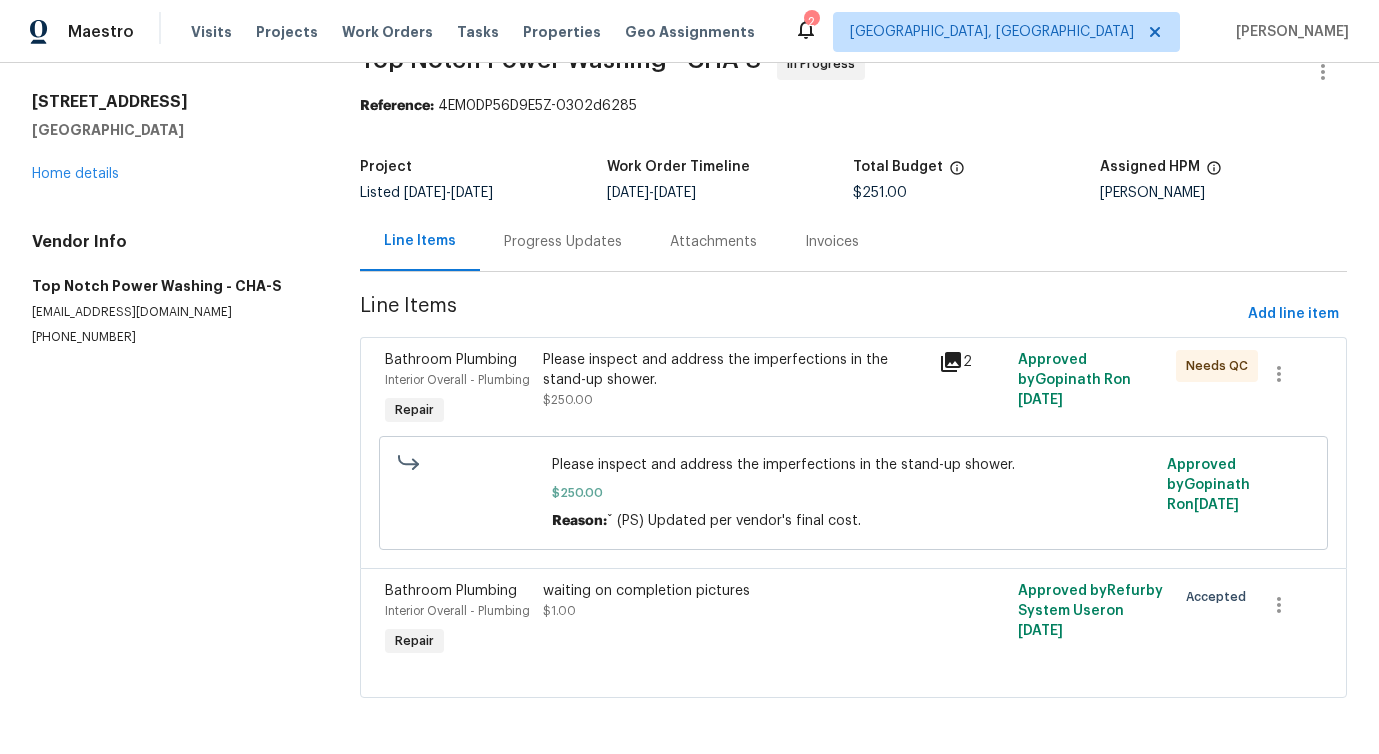 click at bounding box center [1288, 605] 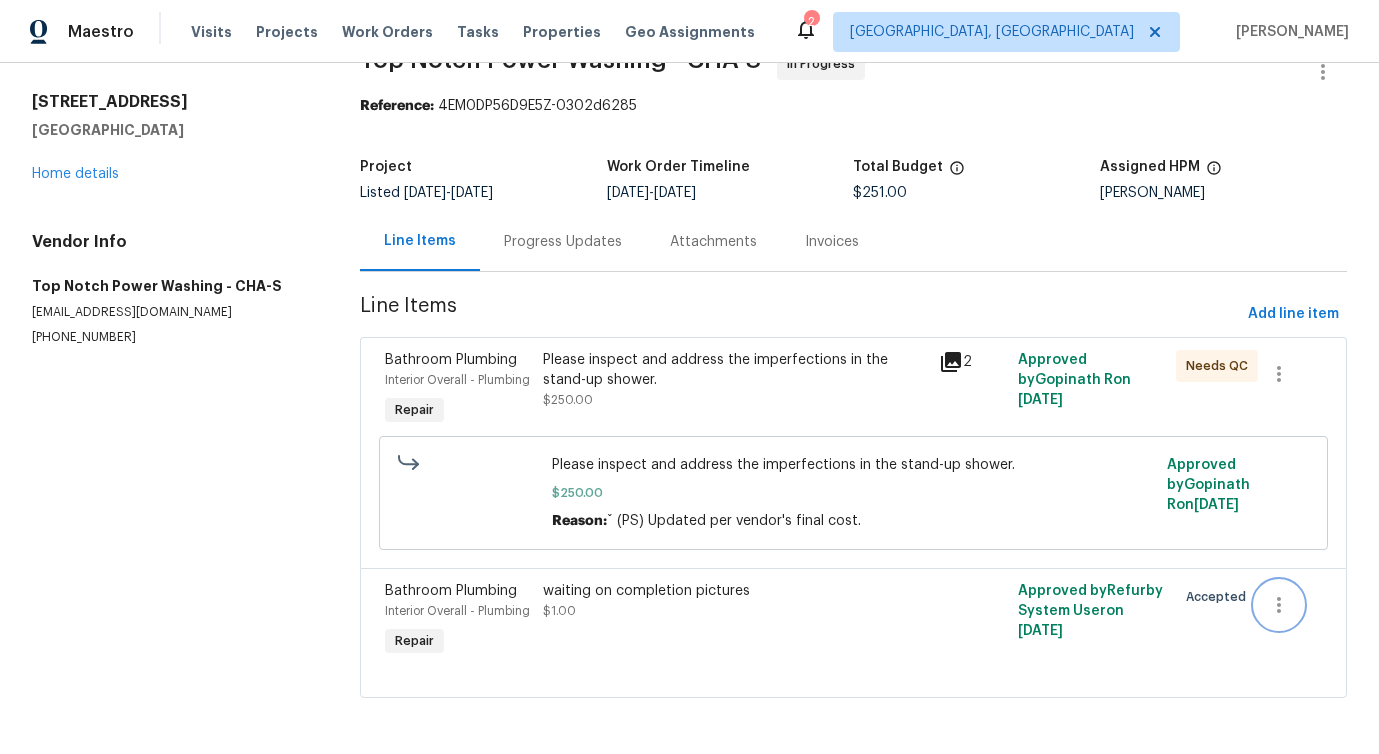 click 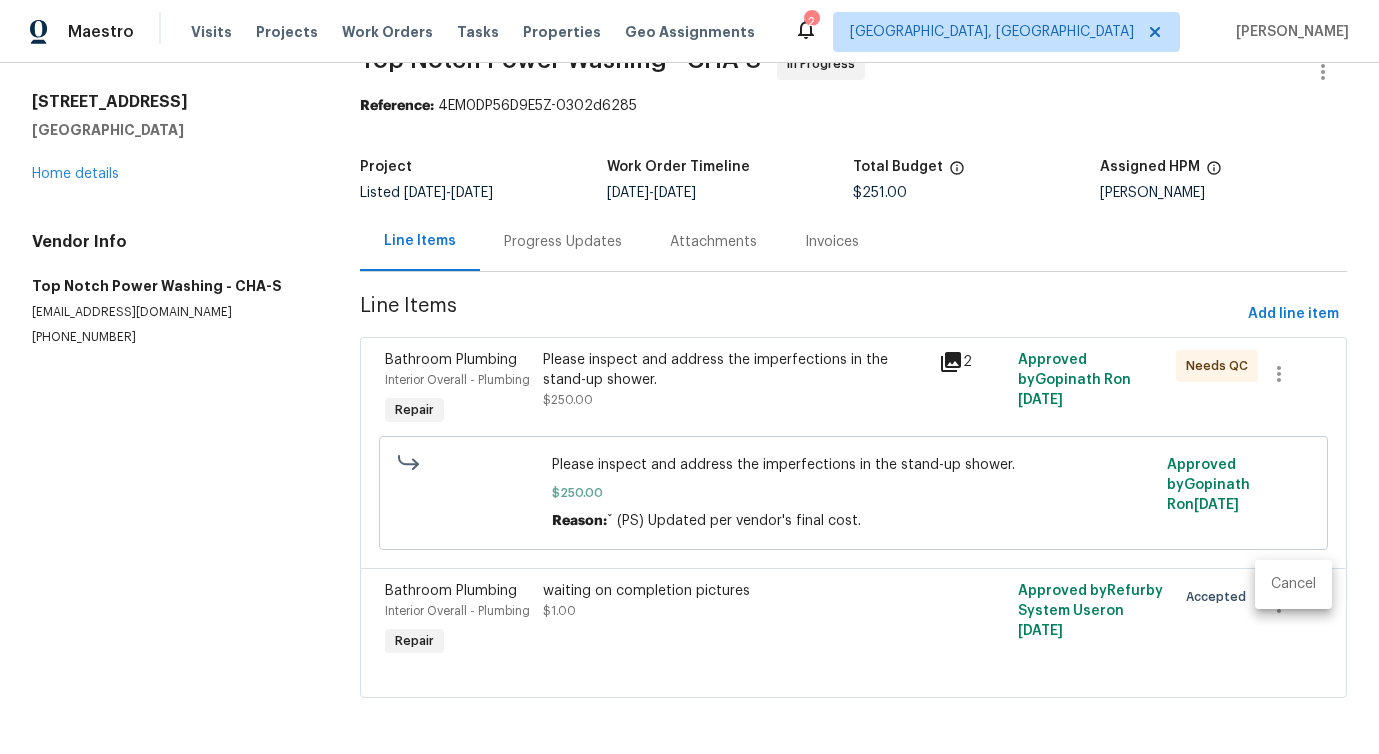 click on "Cancel" at bounding box center [1293, 584] 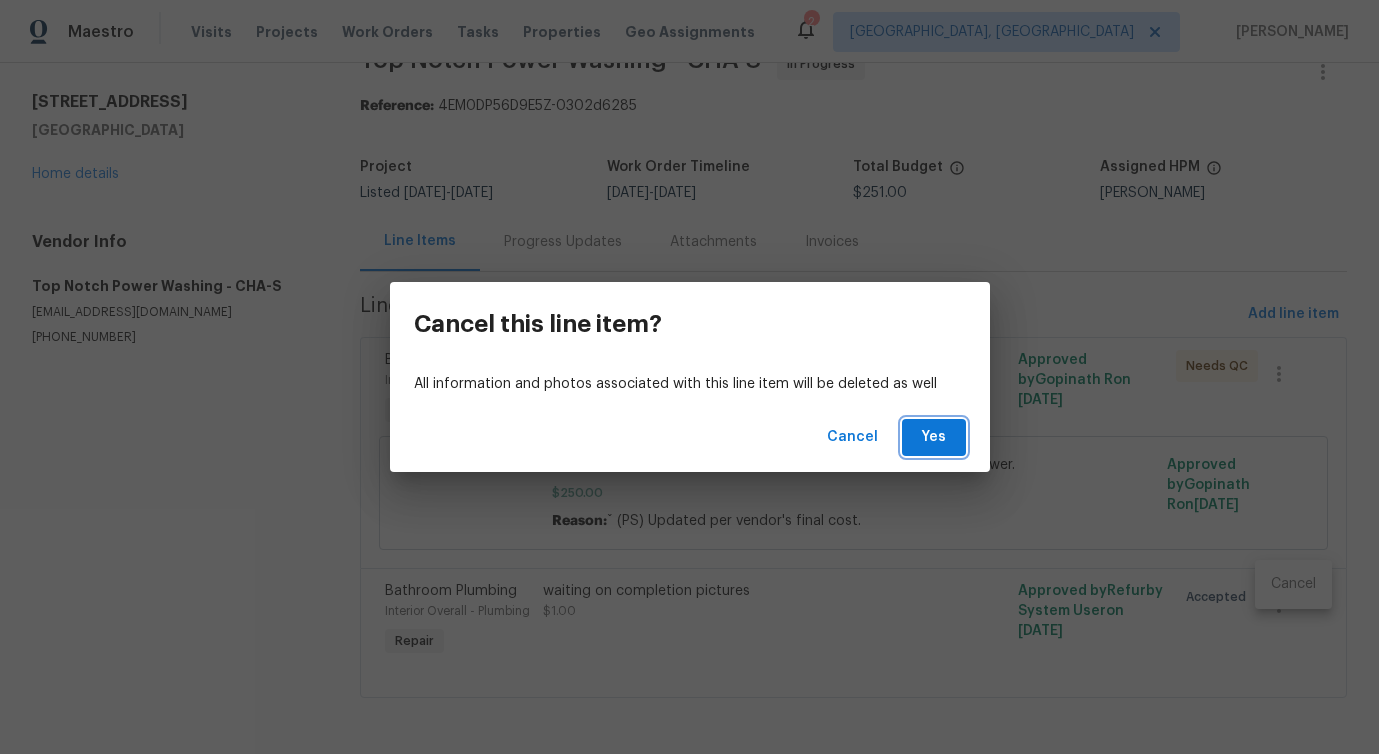 click on "Yes" at bounding box center [934, 437] 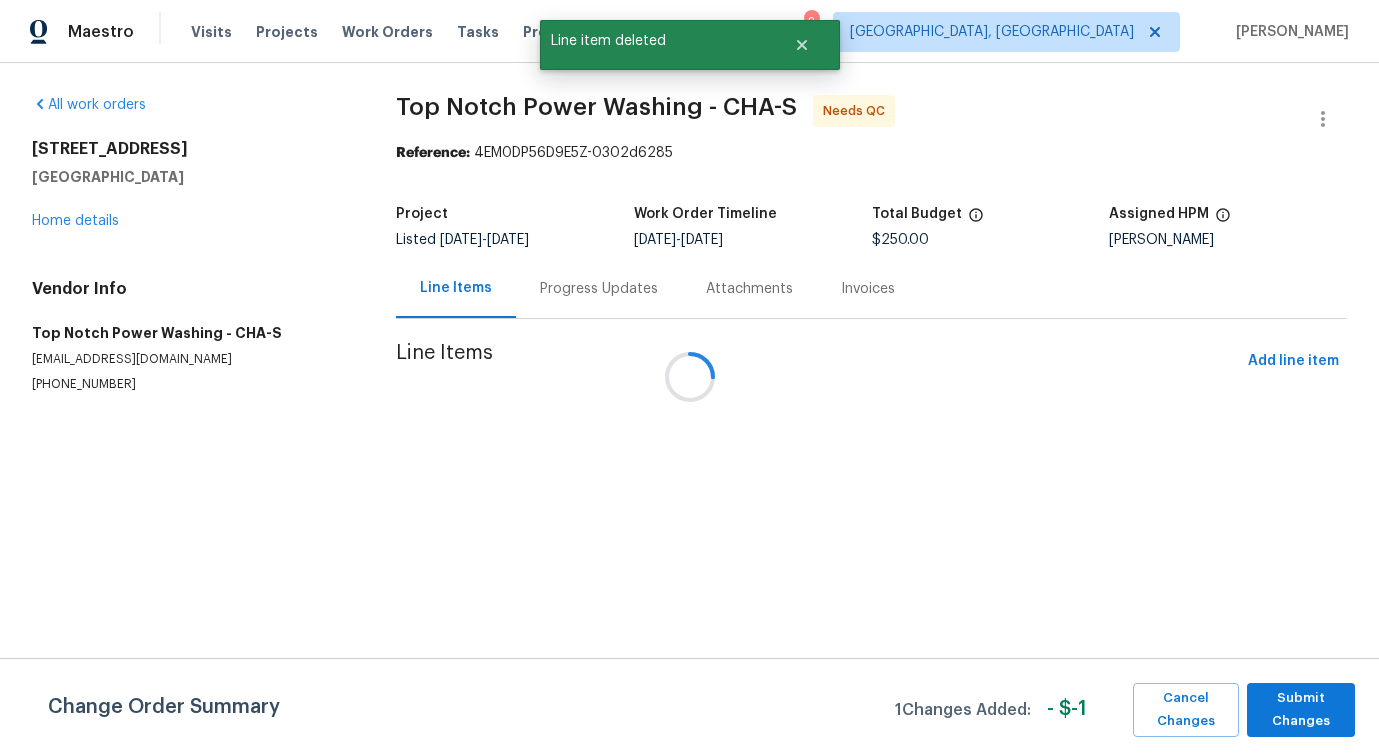 scroll, scrollTop: 0, scrollLeft: 0, axis: both 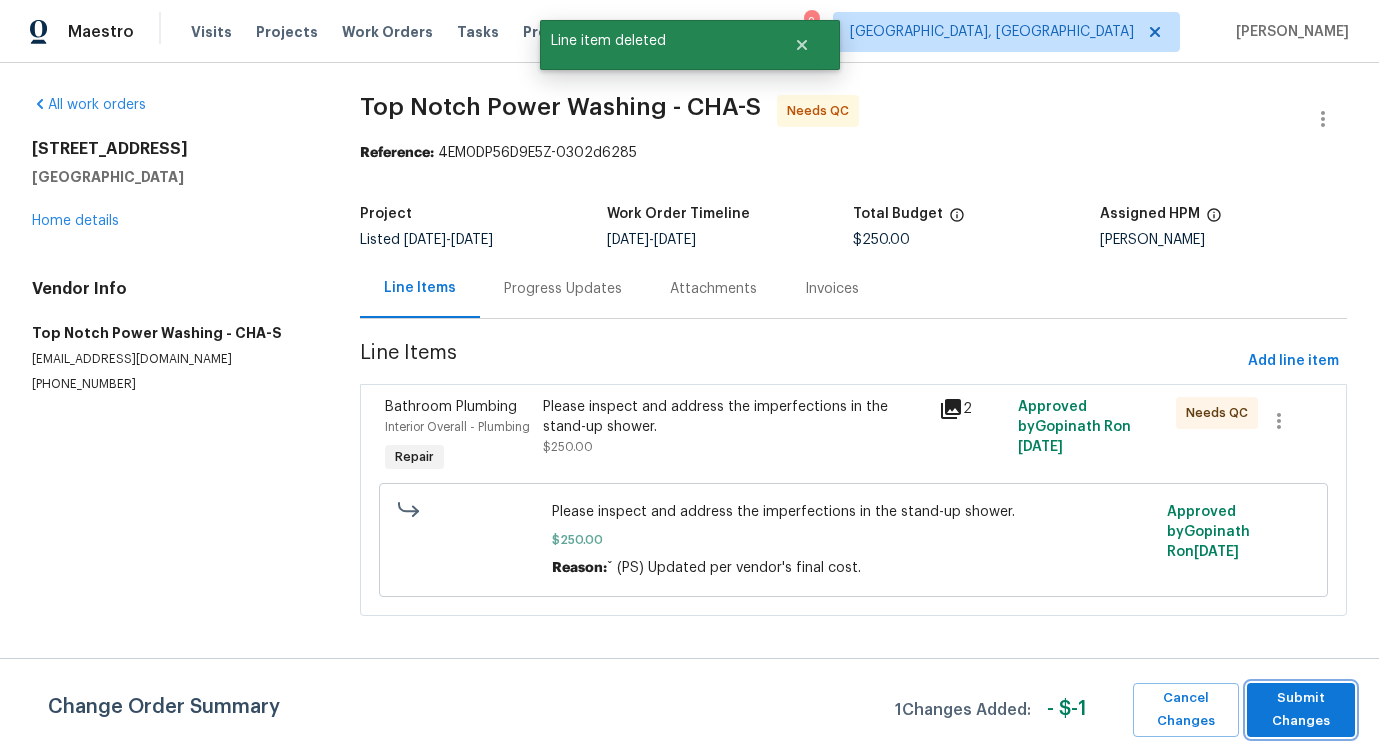 click on "Submit Changes" at bounding box center (1301, 710) 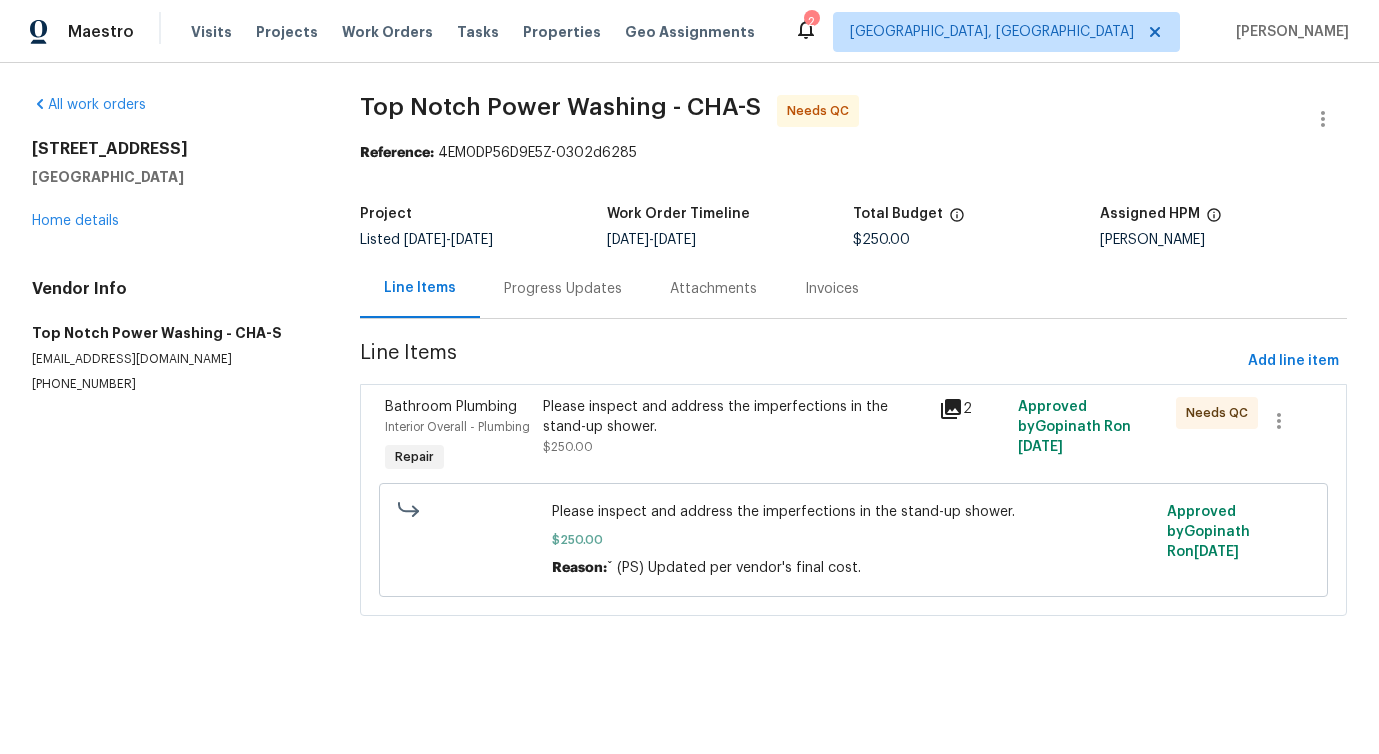 click on "Please inspect and address the imperfections in the stand-up shower. $250.00" at bounding box center [734, 427] 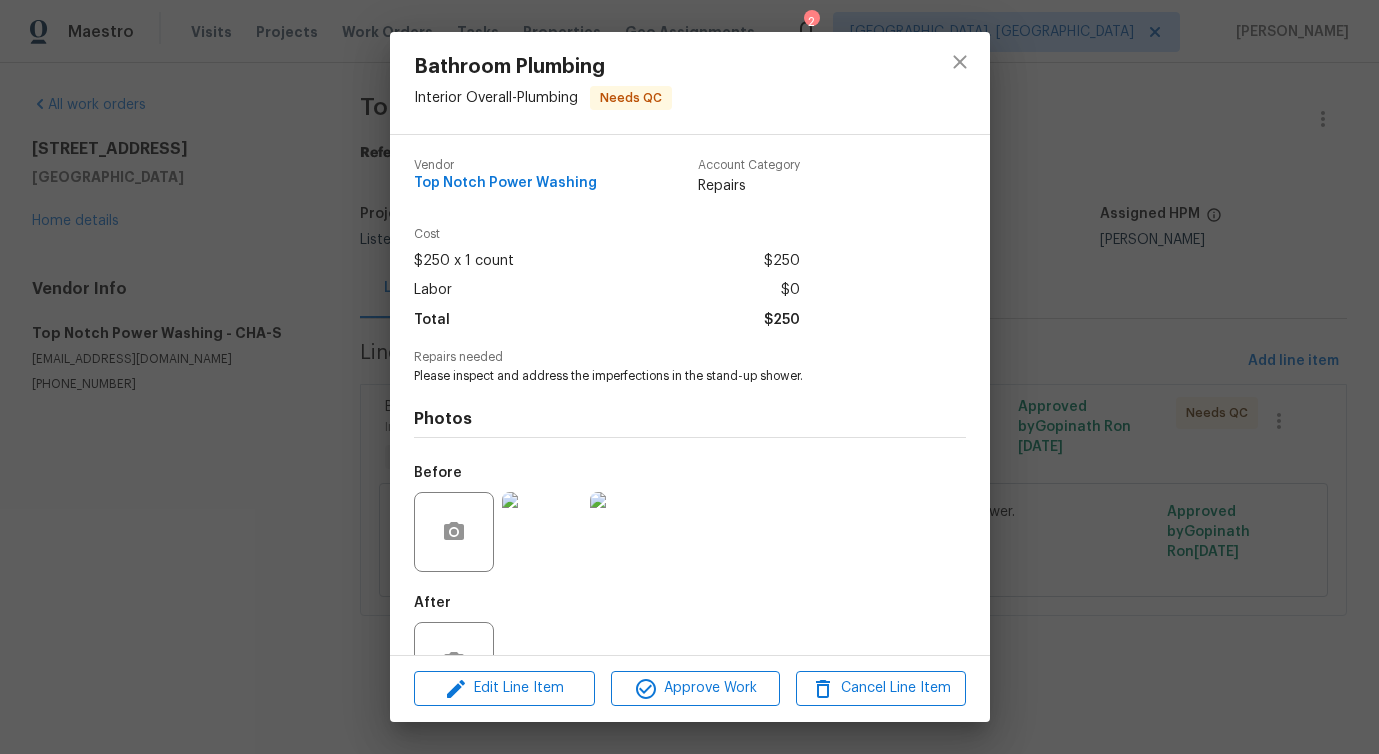 scroll, scrollTop: 18, scrollLeft: 0, axis: vertical 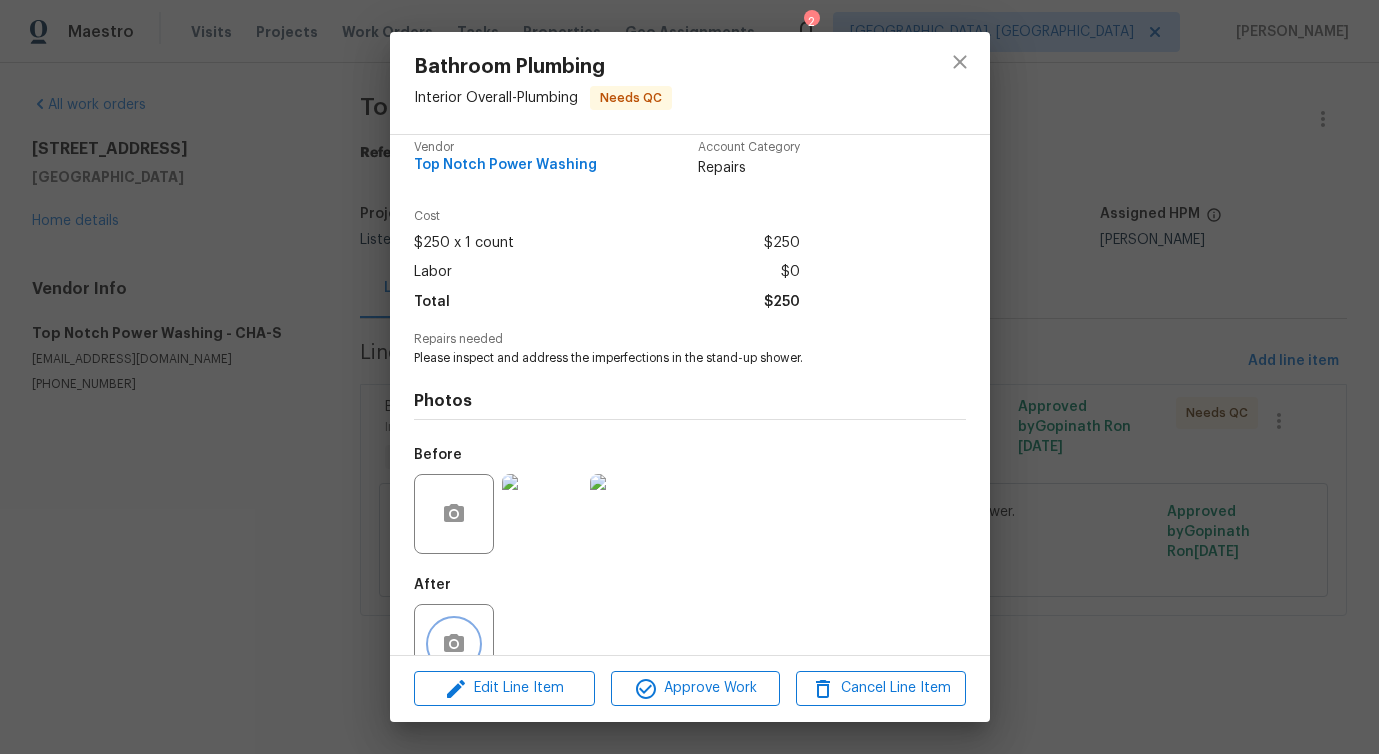 click at bounding box center [454, 644] 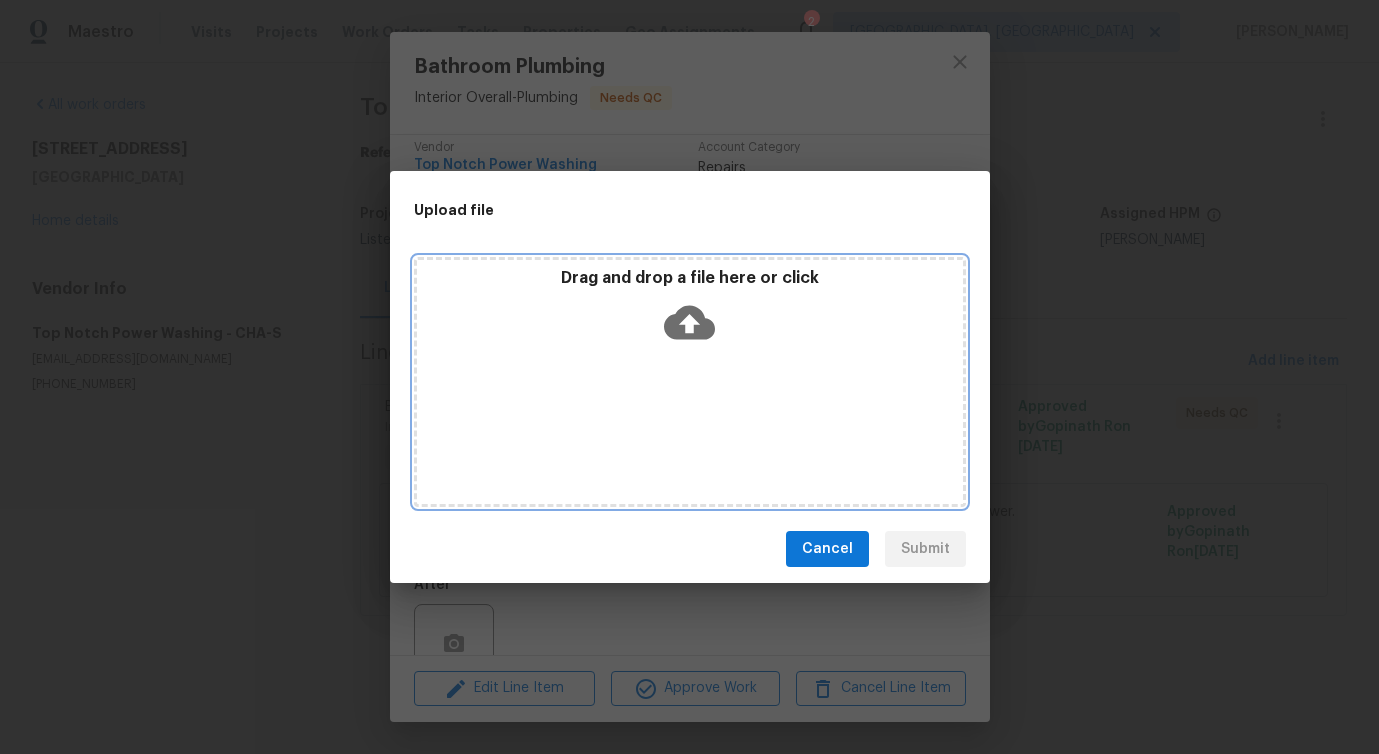 click 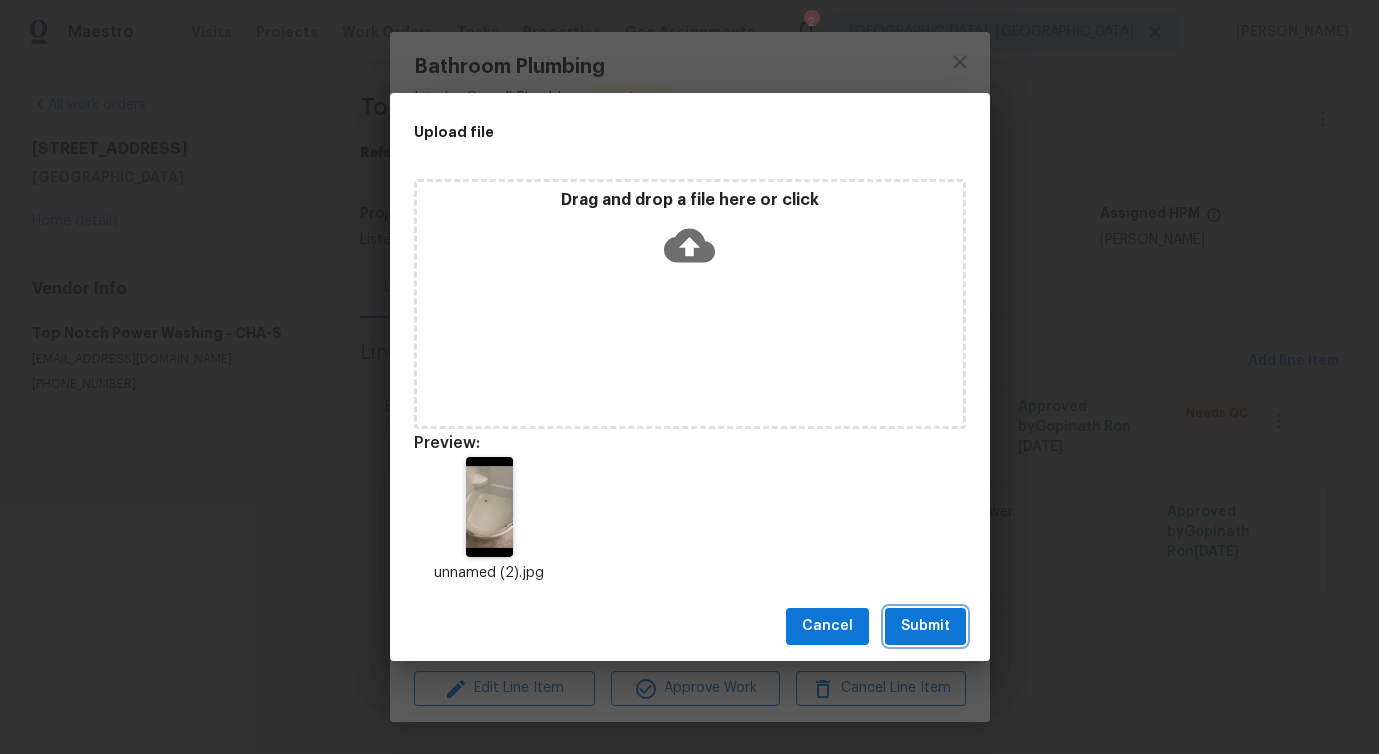 click on "Submit" at bounding box center [925, 626] 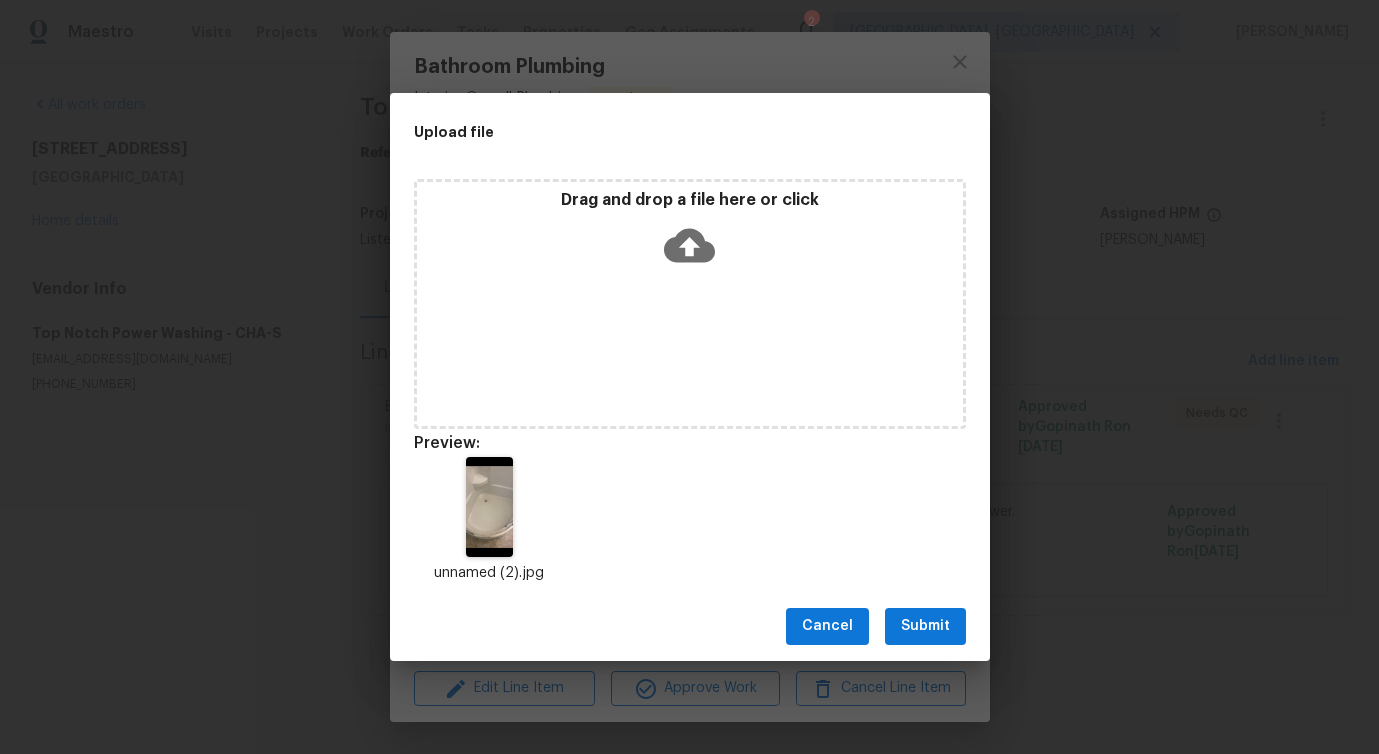 scroll, scrollTop: 31, scrollLeft: 0, axis: vertical 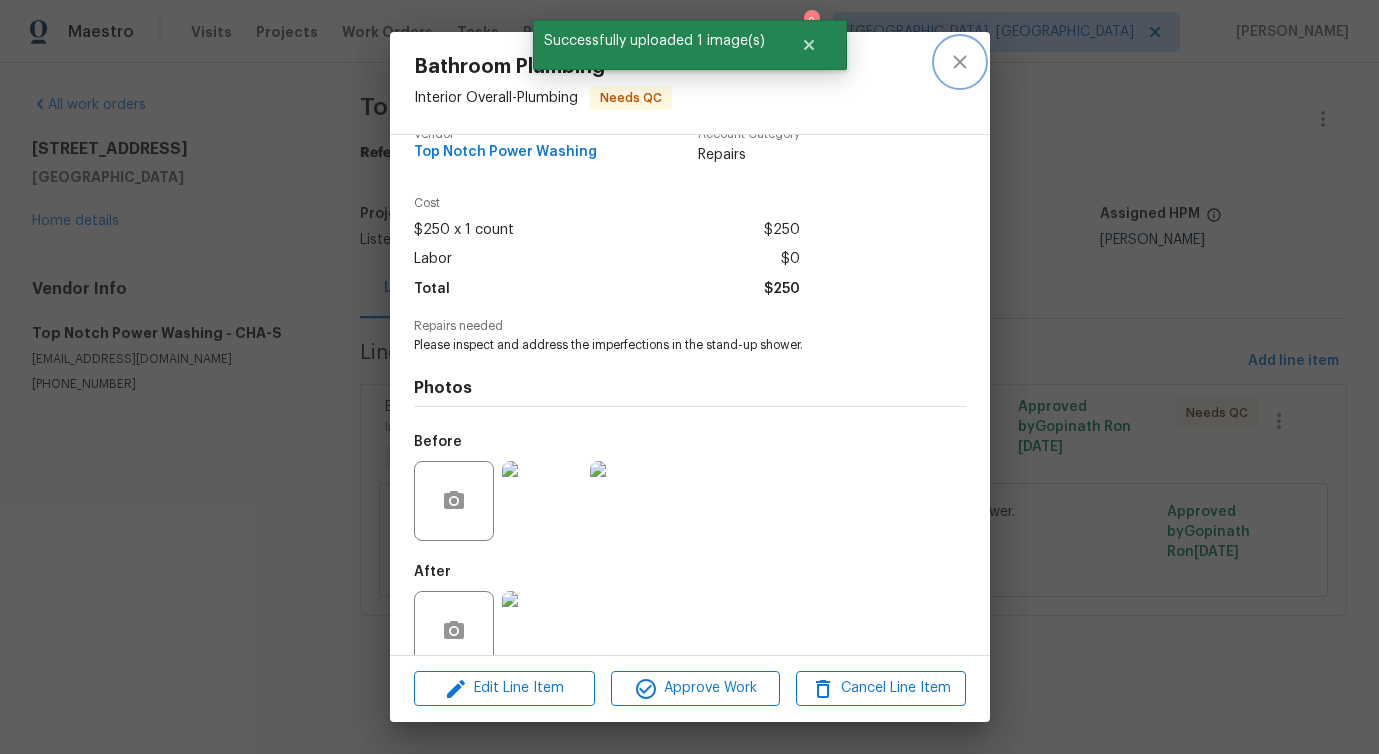 click 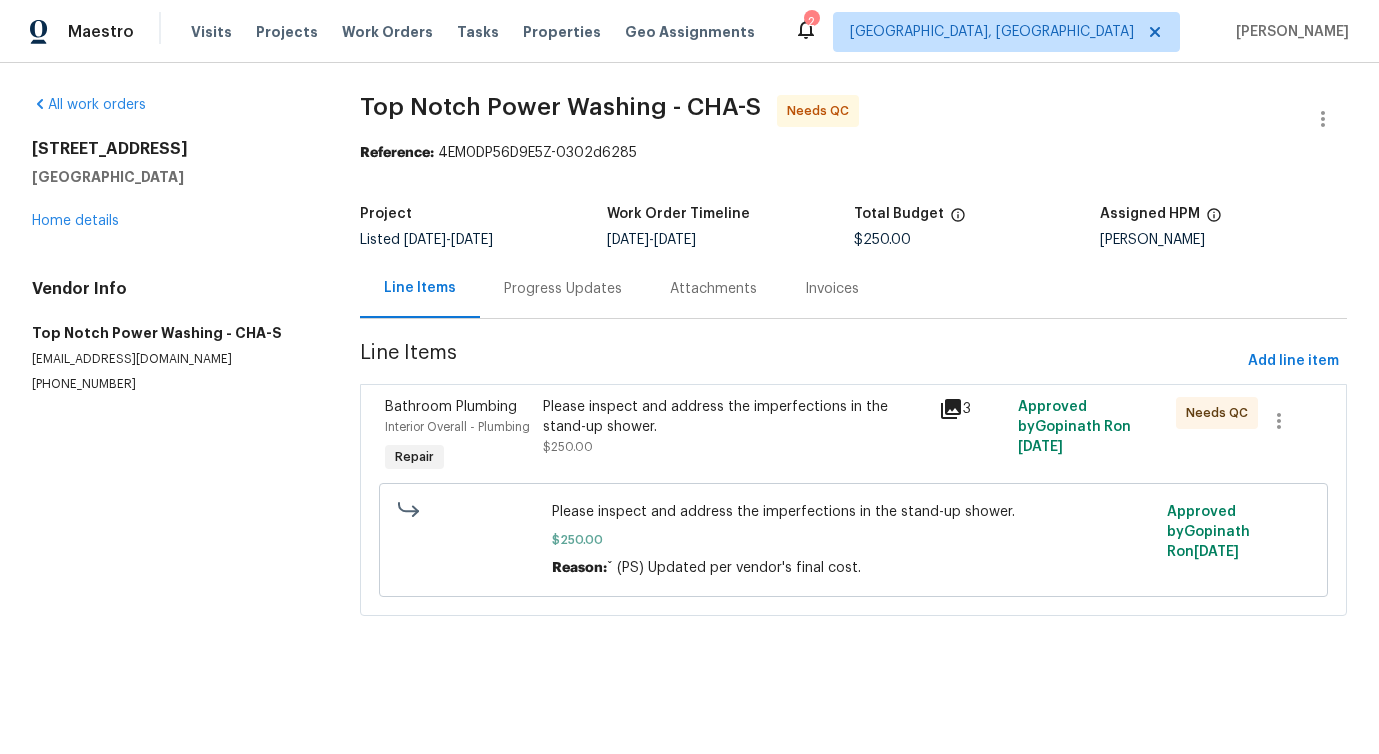 click on "Progress Updates" at bounding box center (563, 288) 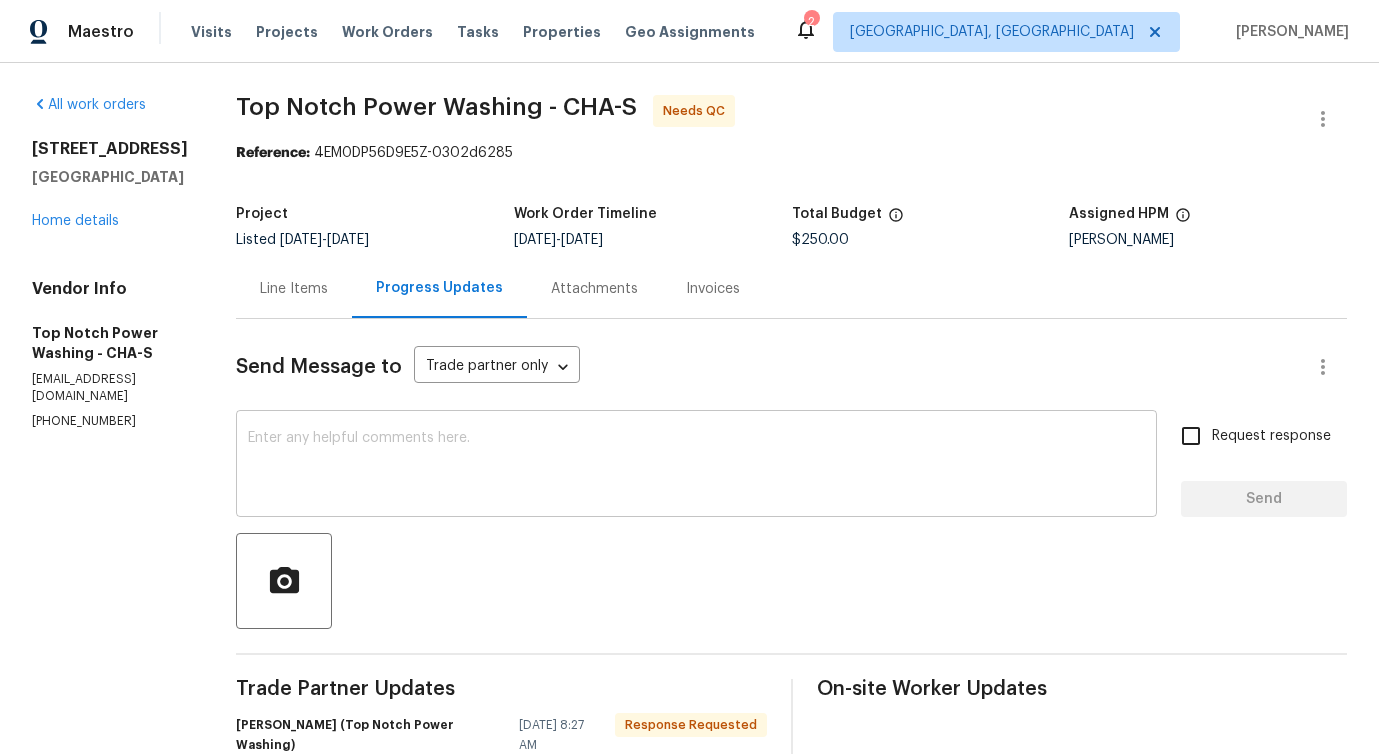 click at bounding box center (696, 466) 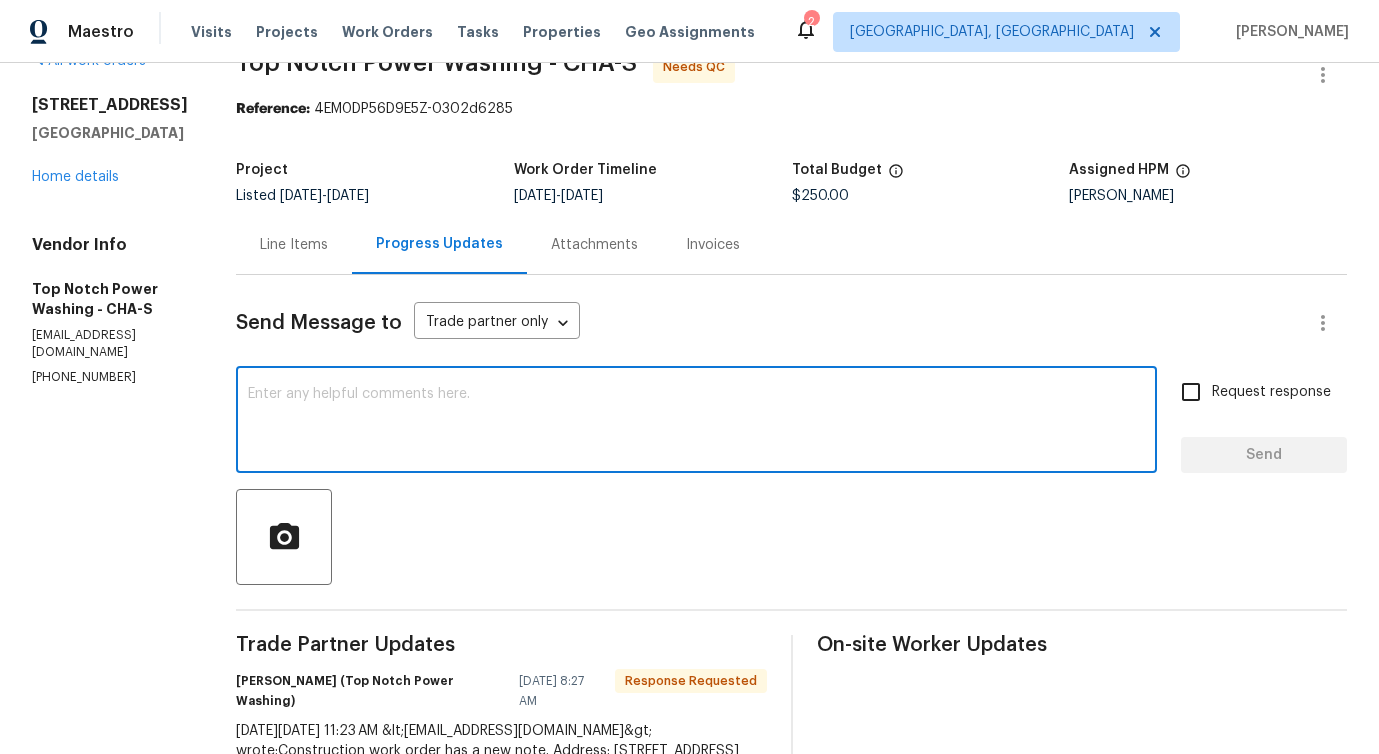 scroll, scrollTop: 0, scrollLeft: 0, axis: both 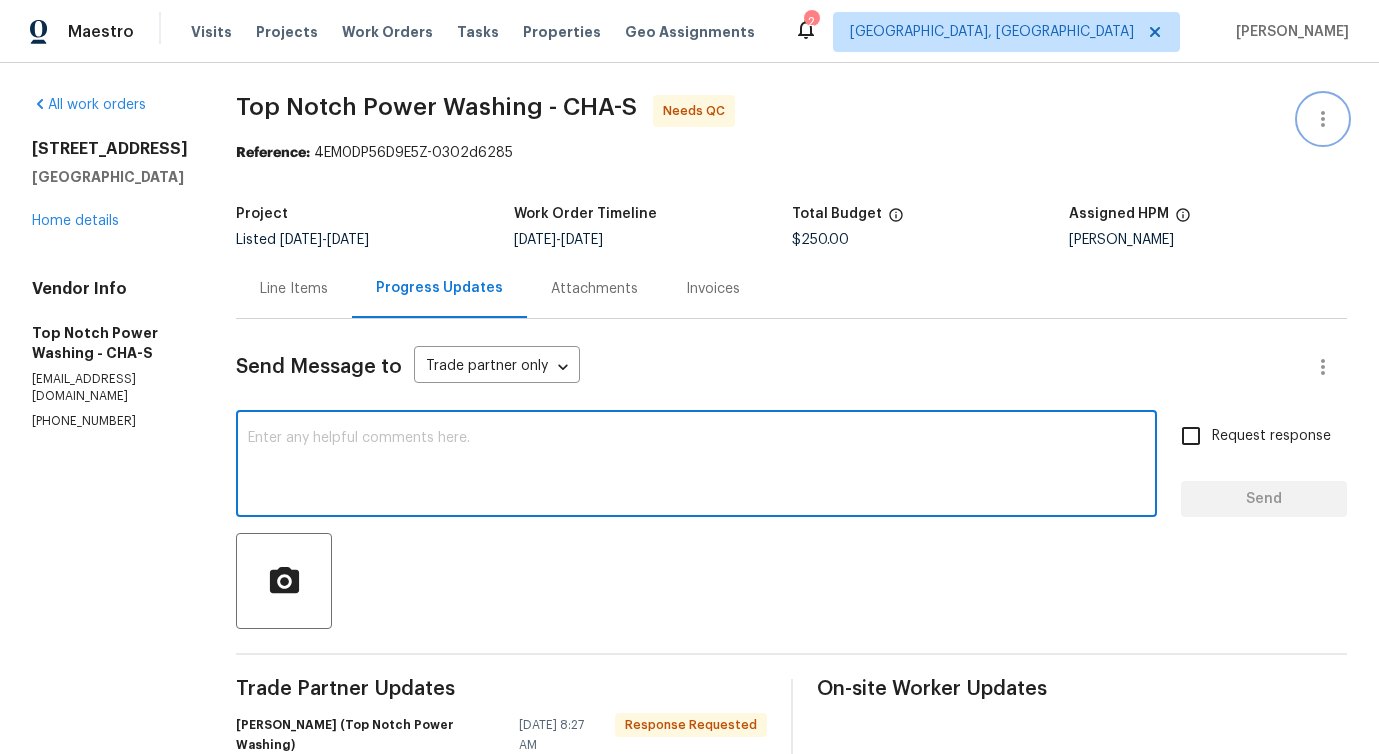 click 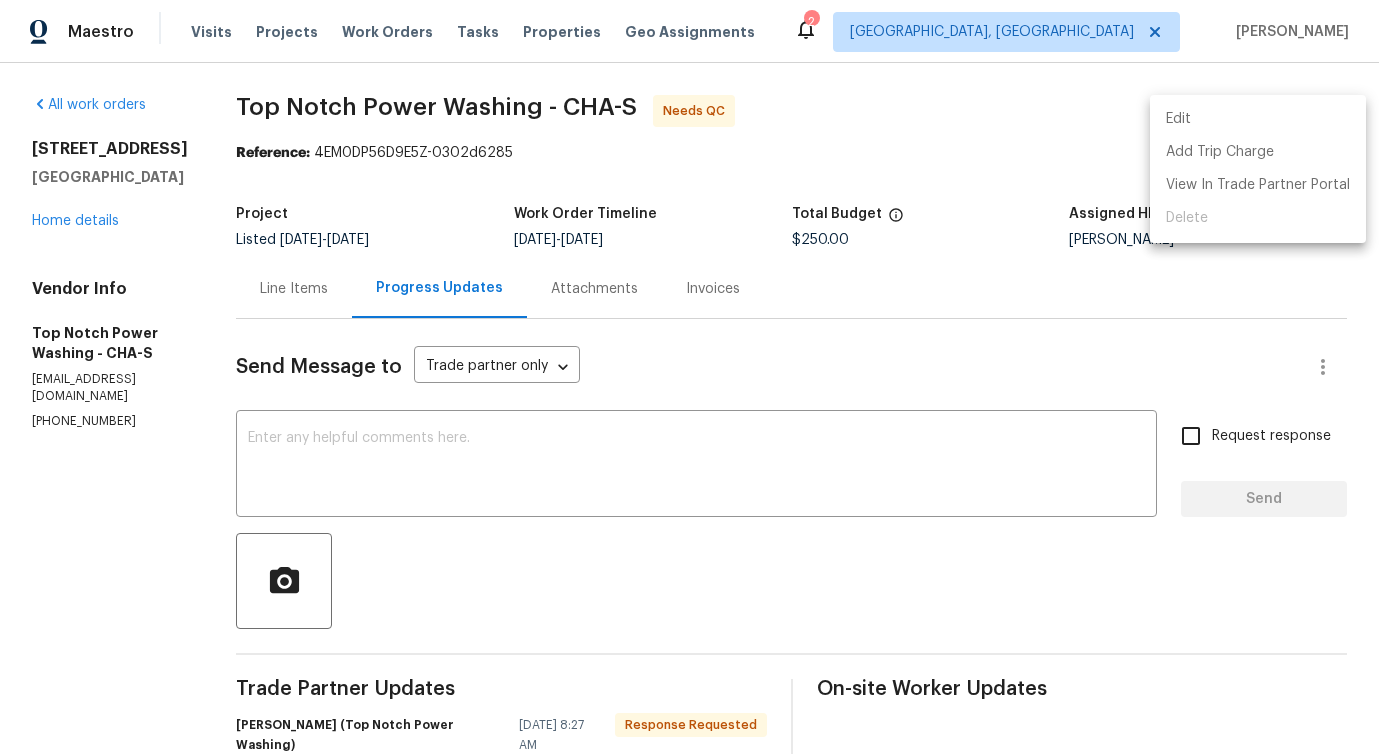 click on "Edit" at bounding box center (1258, 119) 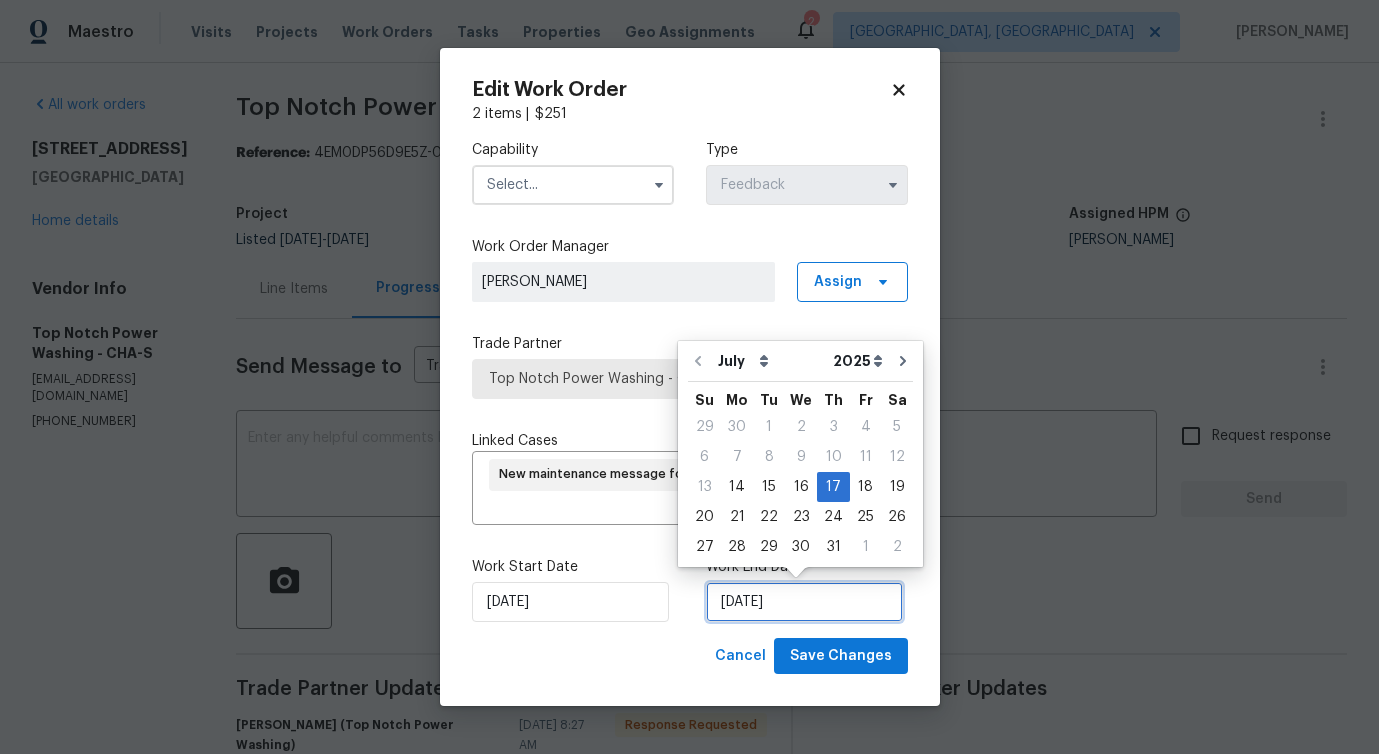 click on "[DATE]" at bounding box center (804, 602) 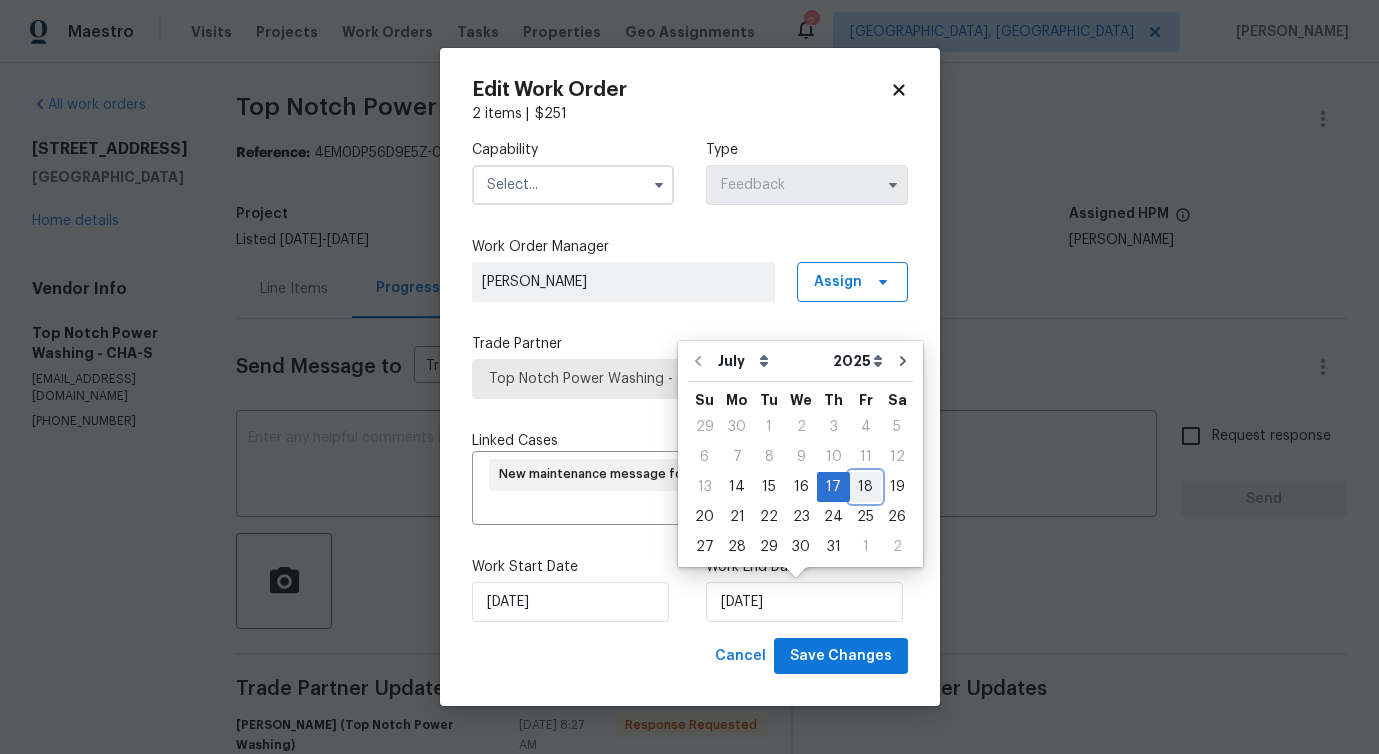 click on "18" at bounding box center [865, 487] 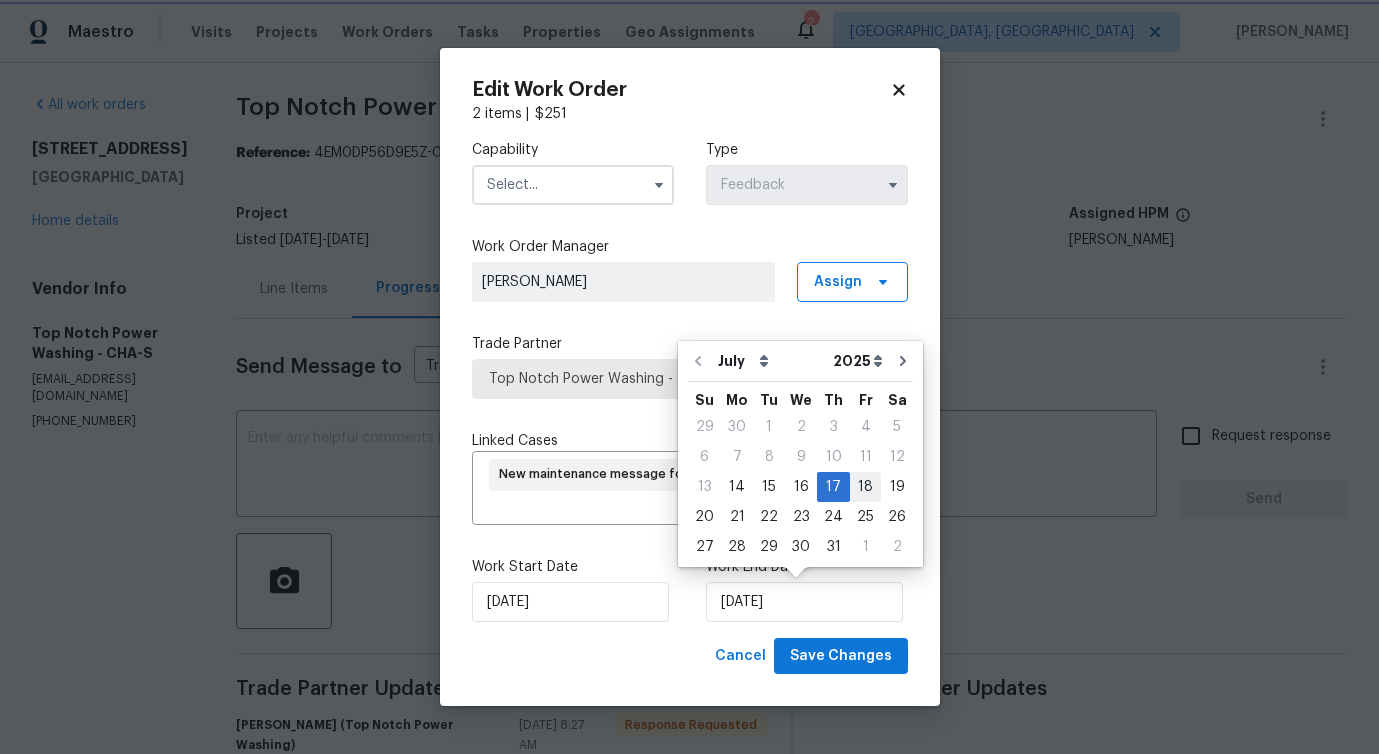 type on "[DATE]" 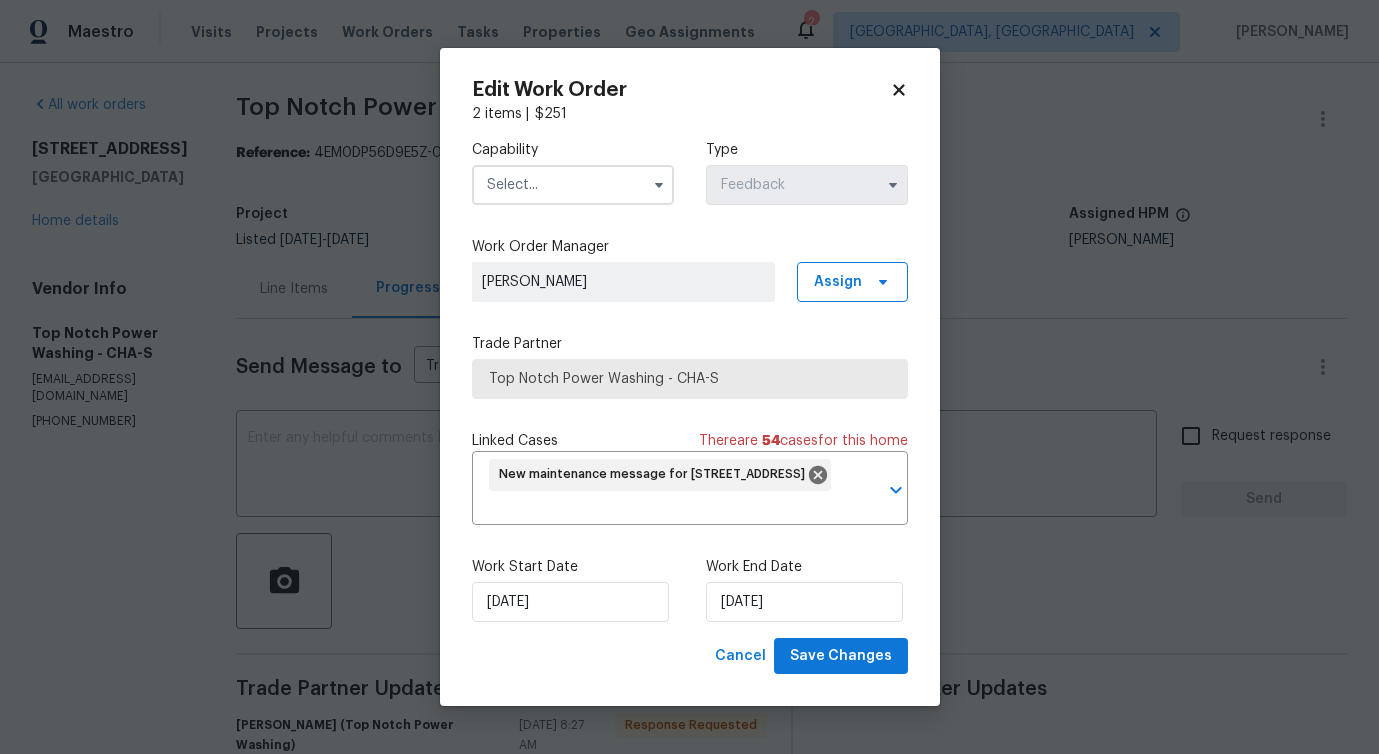 click at bounding box center [573, 185] 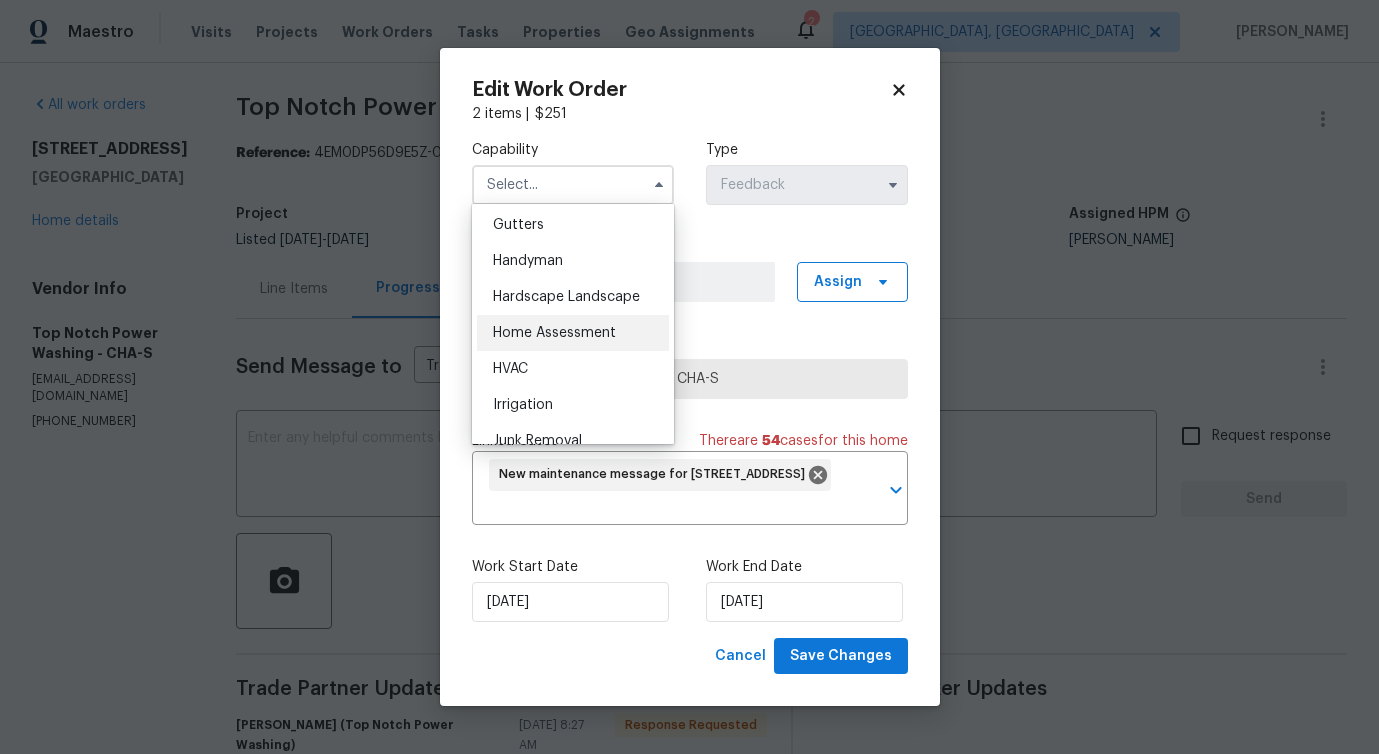 scroll, scrollTop: 1064, scrollLeft: 0, axis: vertical 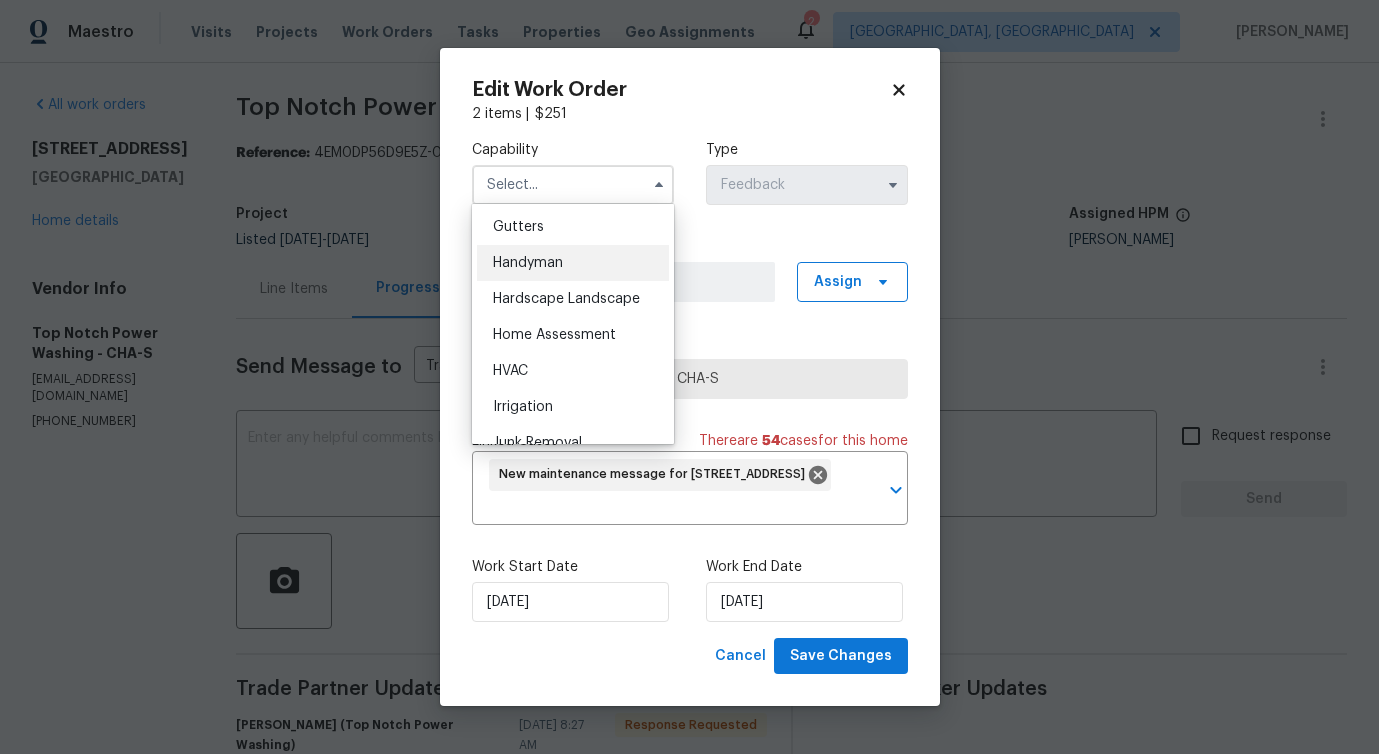 click on "Handyman" at bounding box center [573, 263] 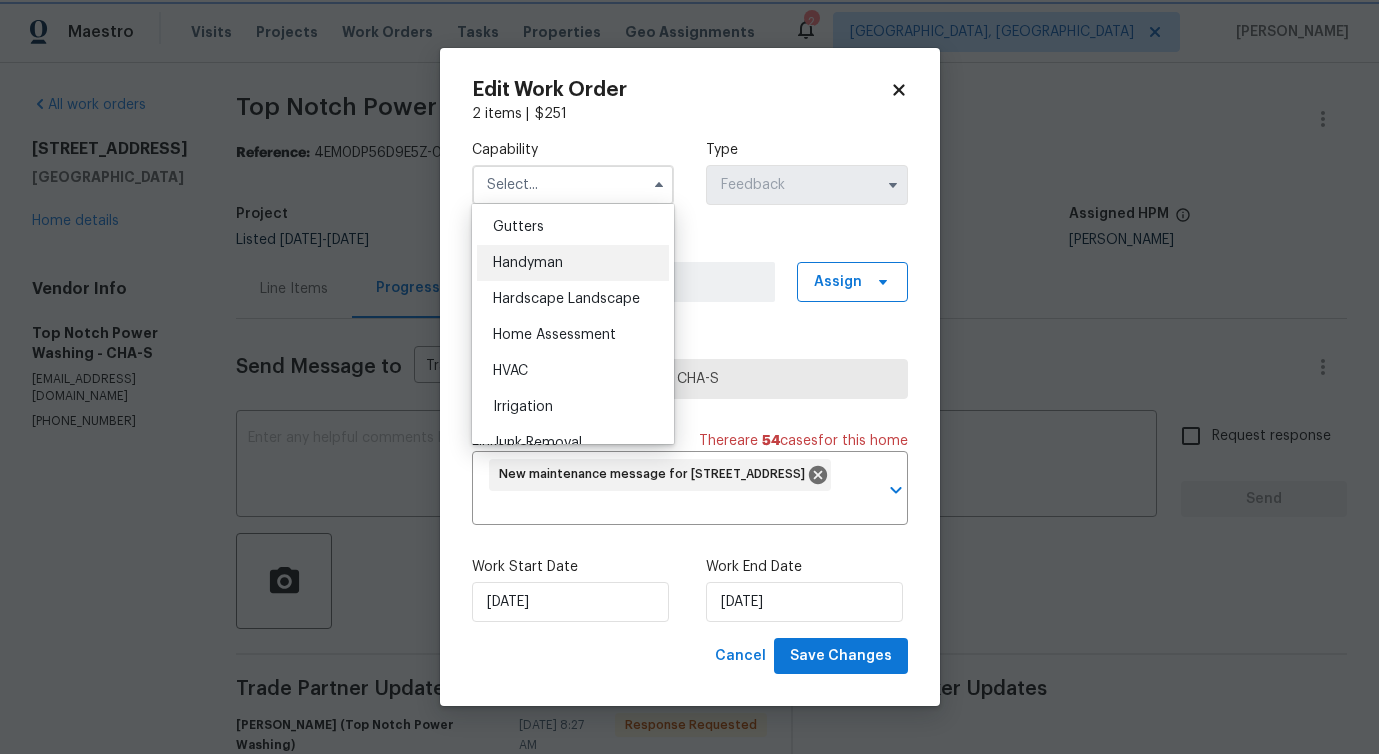 type on "Handyman" 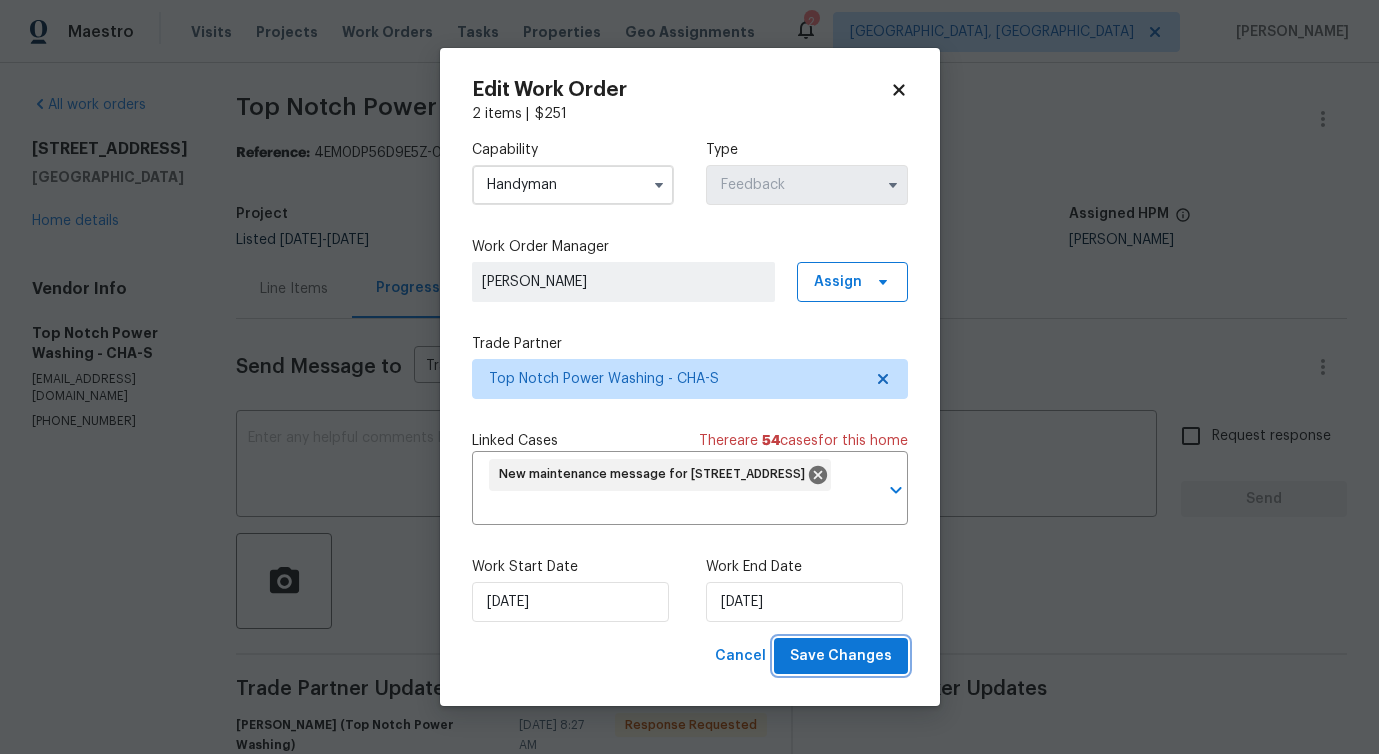 click on "Save Changes" at bounding box center (841, 656) 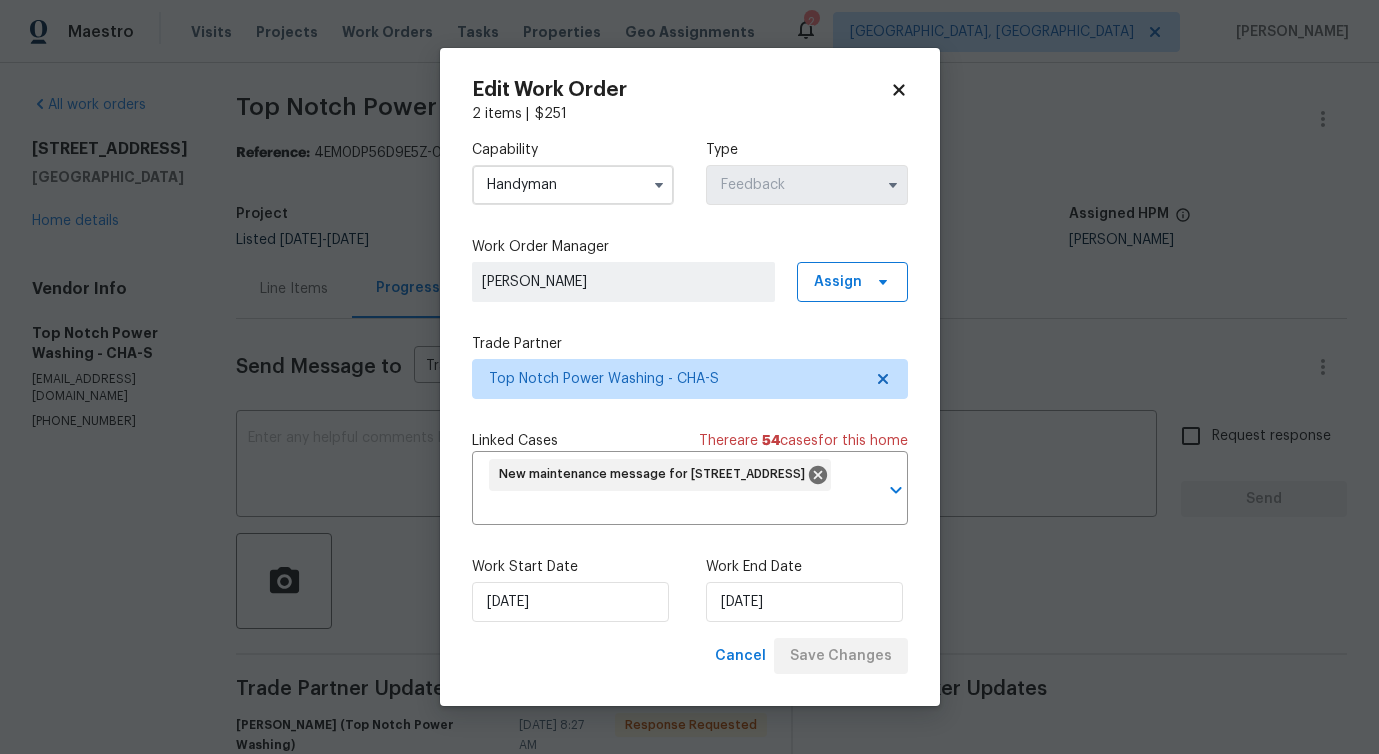 click on "Maestro Visits Projects Work Orders Tasks Properties Geo Assignments 2 Albuquerque, NM Pavithra Sekar All work orders 1102 Chestnut St La Fayette, GA 30728 Home details Vendor Info Top Notch Power Washing - CHA-S nightrider8522@gmail.com (423) 645-2566 Top Notch Power Washing - CHA-S Needs QC Reference:   4EM0DP56D9E5Z-0302d6285 Project Listed   7/11/2025  -  7/17/2025 Work Order Timeline 7/14/2025  -  7/17/2025 Total Budget $250.00 Assigned HPM Corey Nail Line Items Progress Updates Attachments Invoices Send Message to Trade partner only Trade partner only ​ x ​ Request response Send Trade Partner Updates Jonathan Lecroy (Top Notch Power Washing) 07/18/2025 8:27 AM Response Requested On Fri, Jul 18, 2025, 11:23 AM  &lt;renovations@opendoor.com&gt; wrote:Construction work order has a new note.
Address: 1102 Chestnut St, La Fayette, GA 30728
From: Pavithra Sekar
URL:  https://www.opendoor.com/vendor/work-orders/0302d628-5942-45b7-89bd-41e1b0d5efbb Pavithra Sekar 07/18/2025 8:23 AM 07/18/2025 5:22 AM" at bounding box center [689, 377] 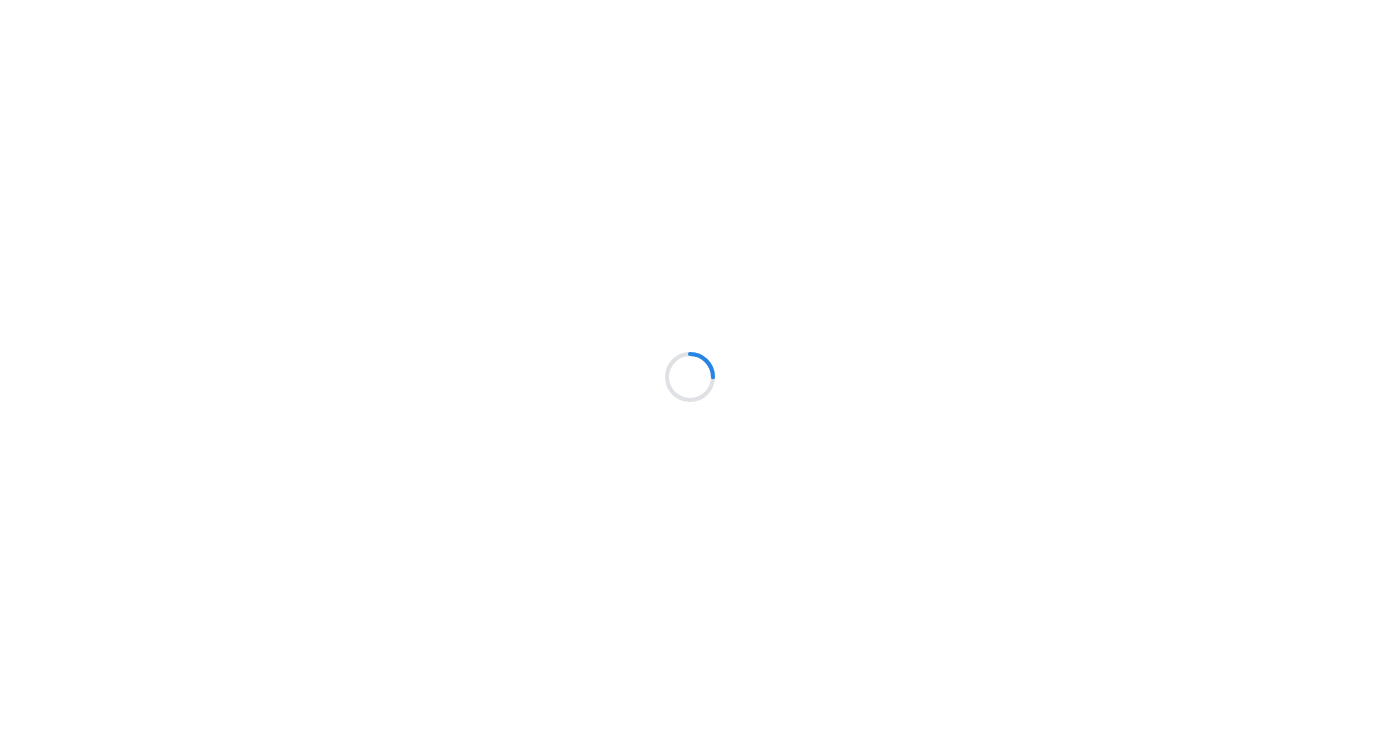 scroll, scrollTop: 0, scrollLeft: 0, axis: both 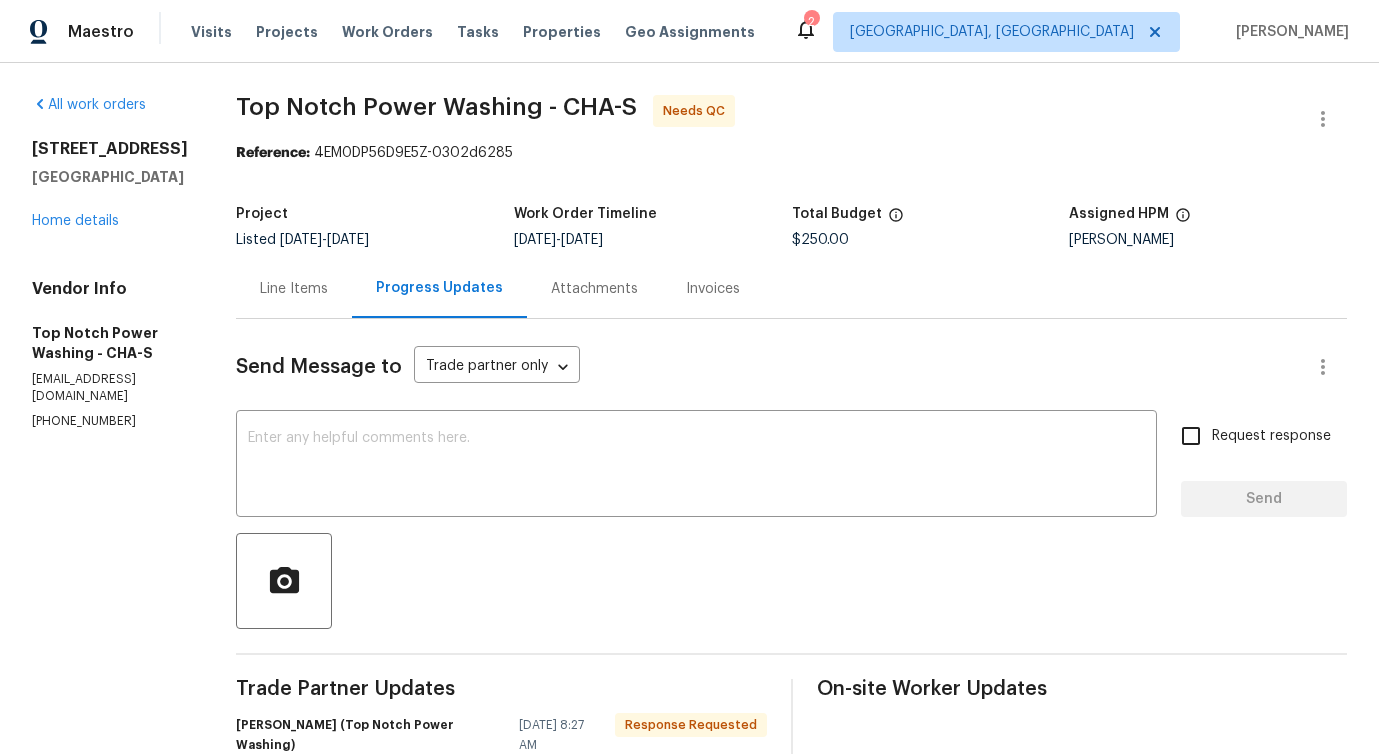 click on "Line Items" at bounding box center [294, 288] 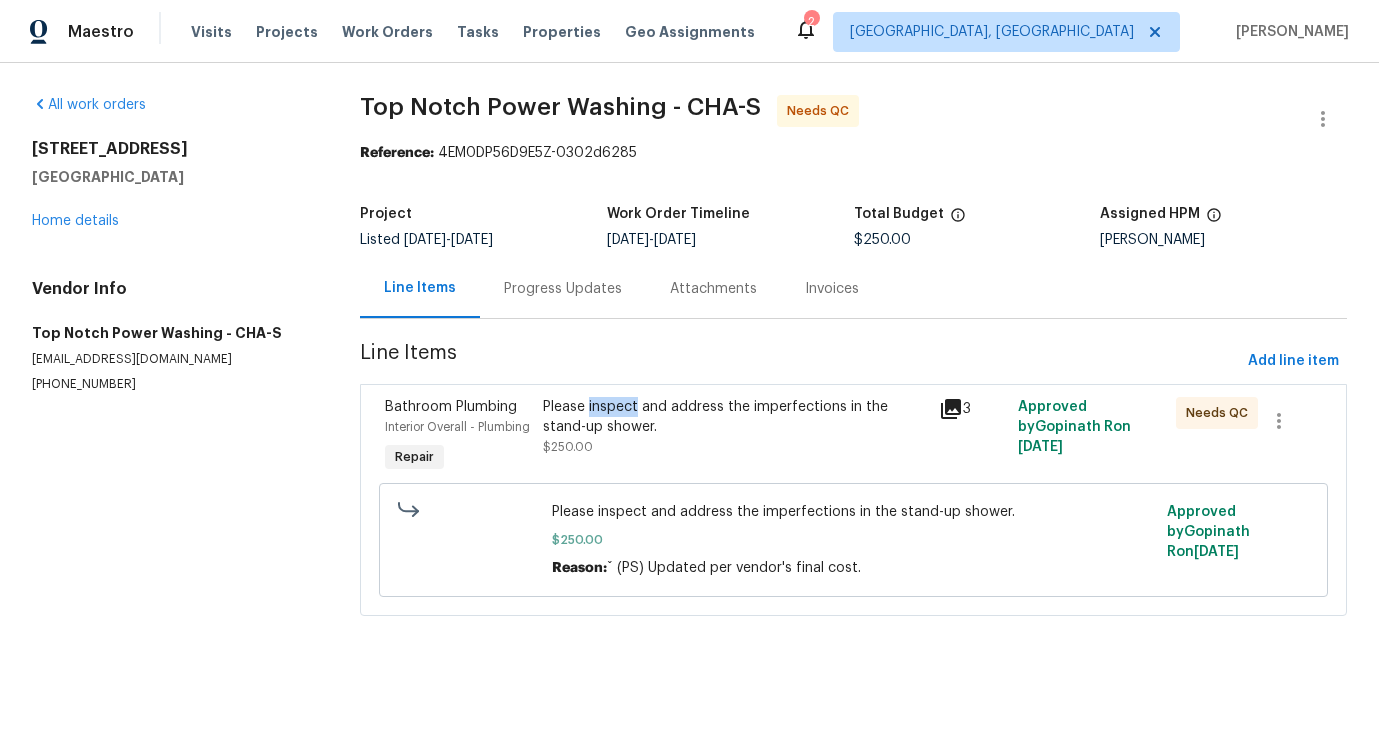 click on "Please inspect and address the imperfections in the stand-up shower. $250.00" at bounding box center [734, 427] 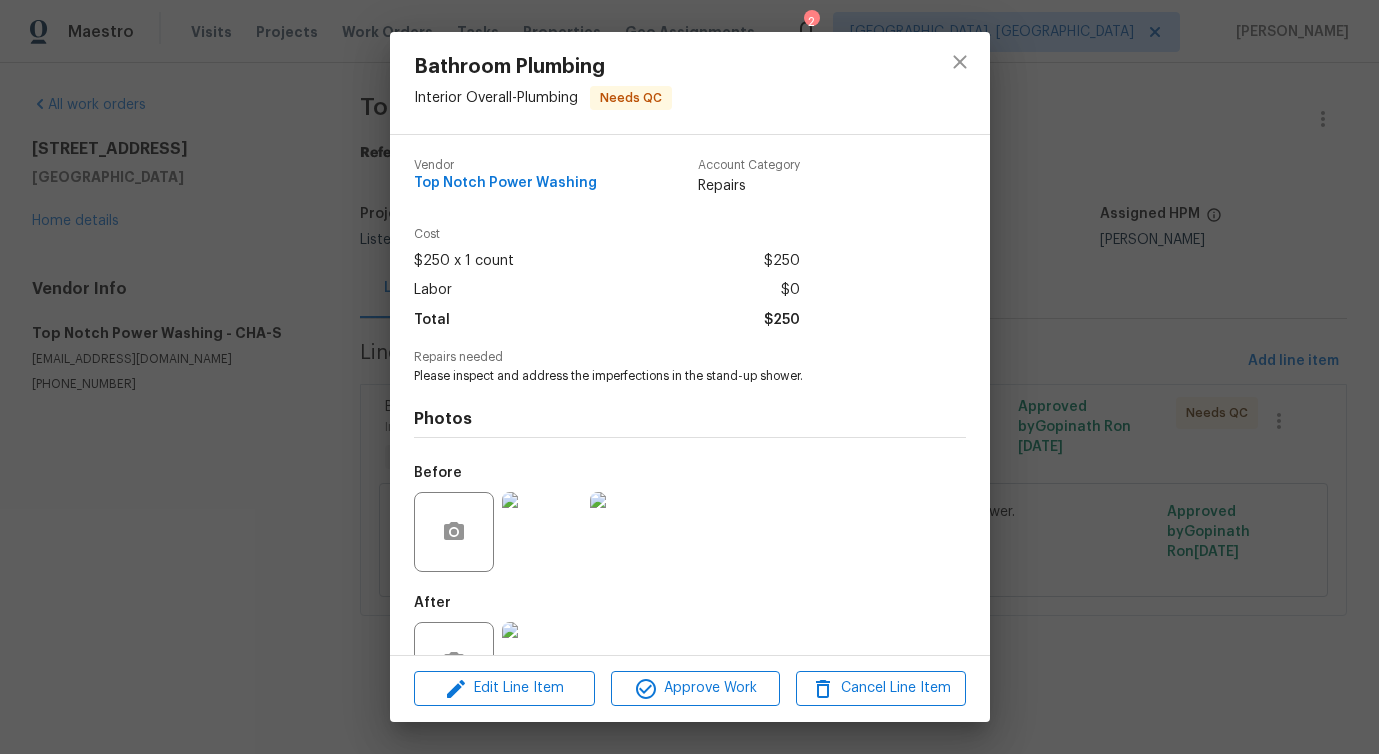scroll, scrollTop: 67, scrollLeft: 0, axis: vertical 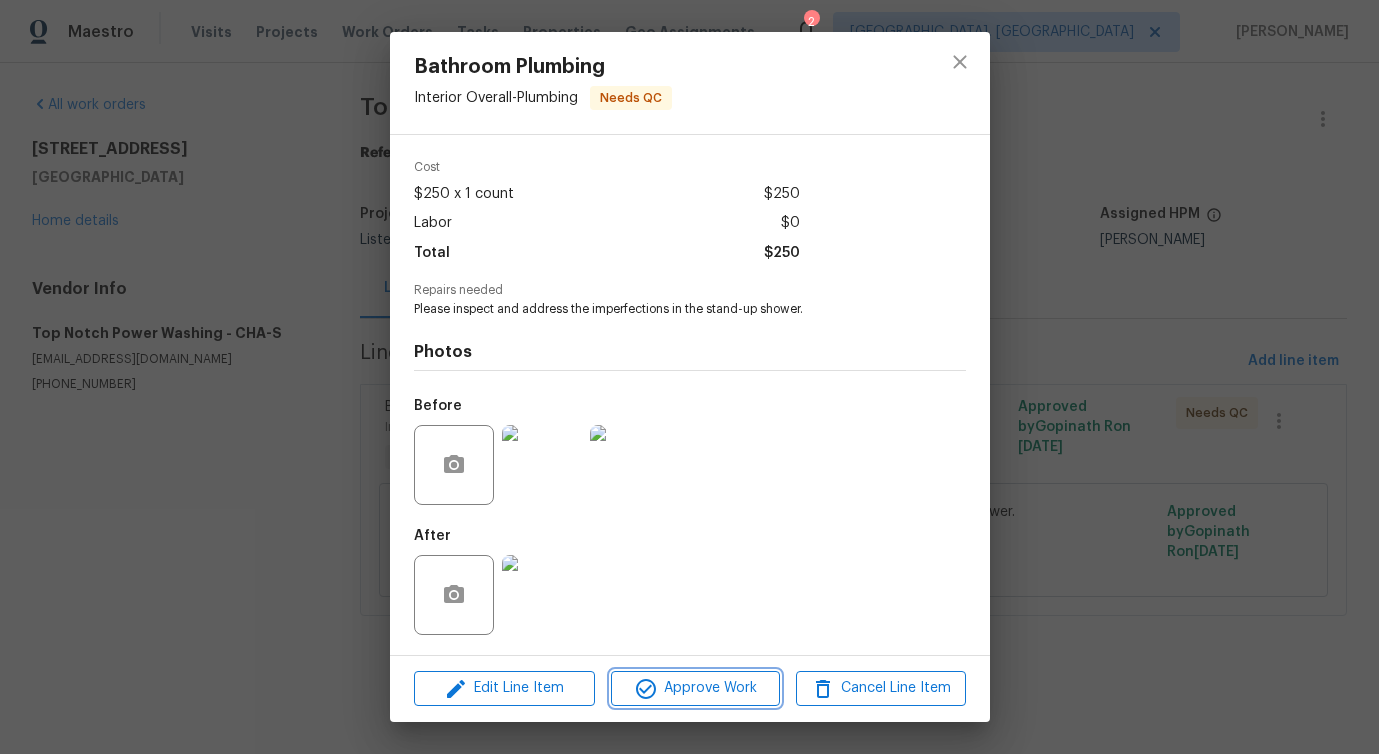 click on "Approve Work" at bounding box center [695, 688] 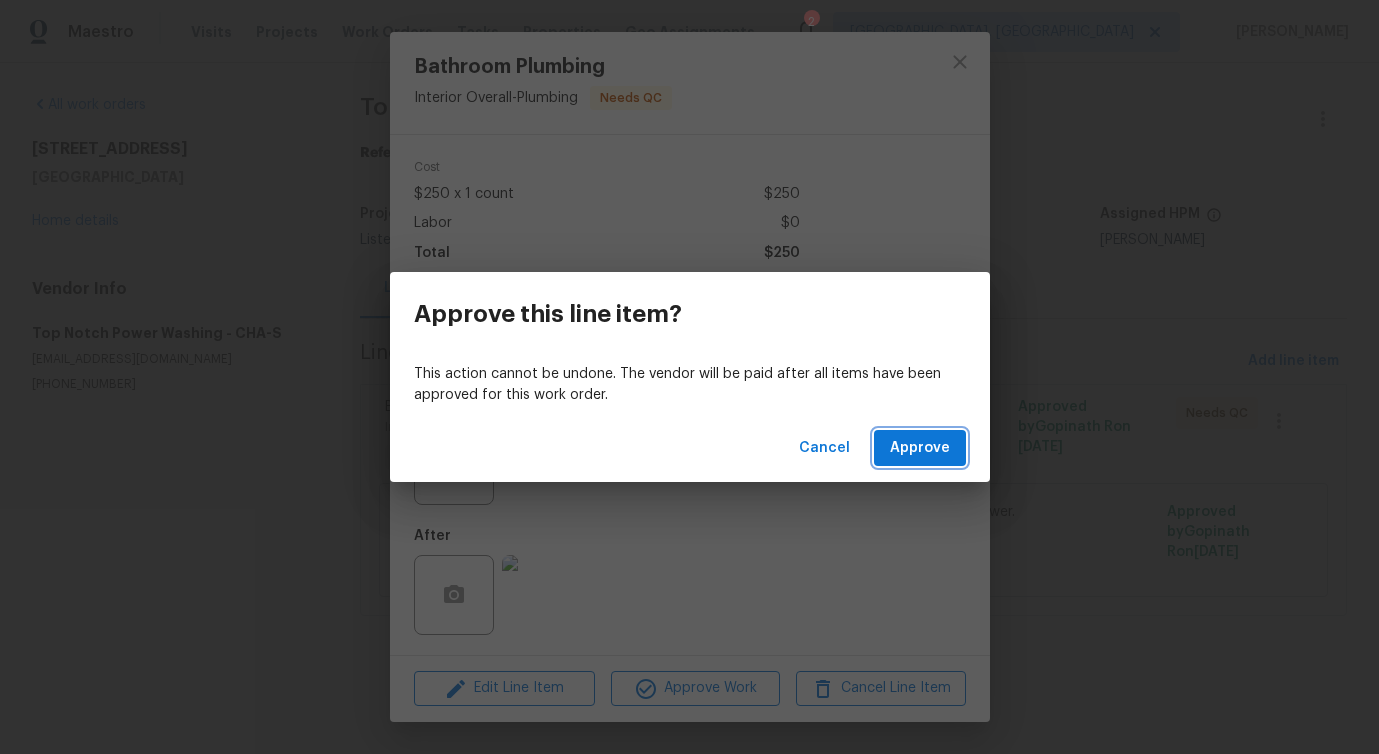 click on "Approve" at bounding box center (920, 448) 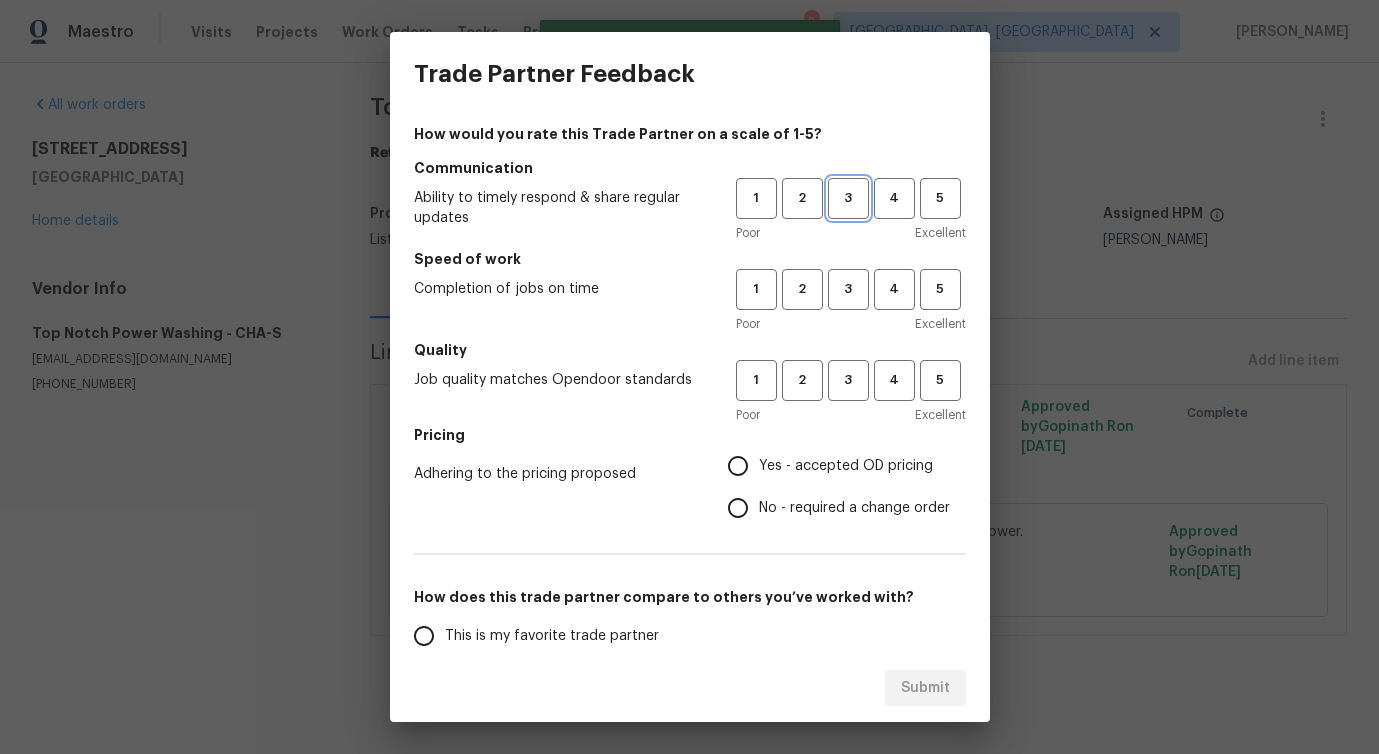 click on "3" at bounding box center (848, 198) 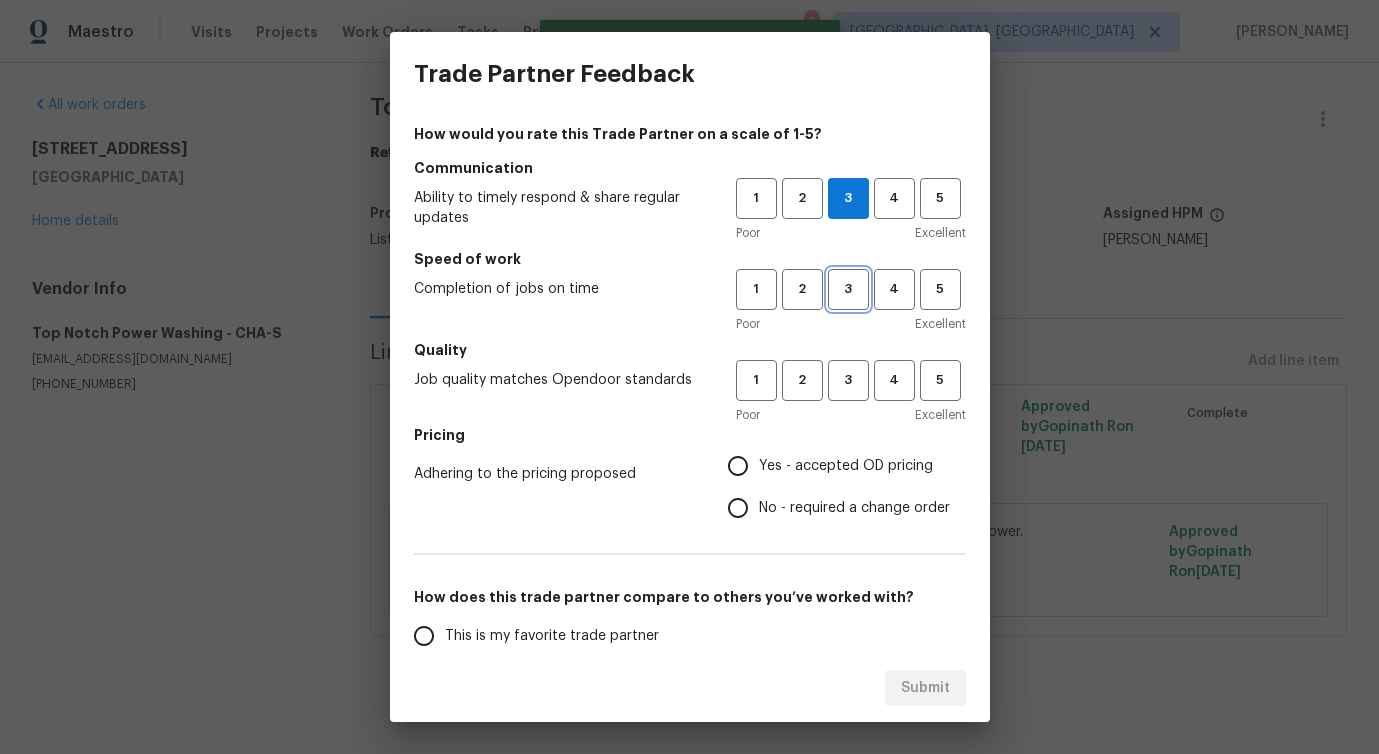 click on "3" at bounding box center (848, 289) 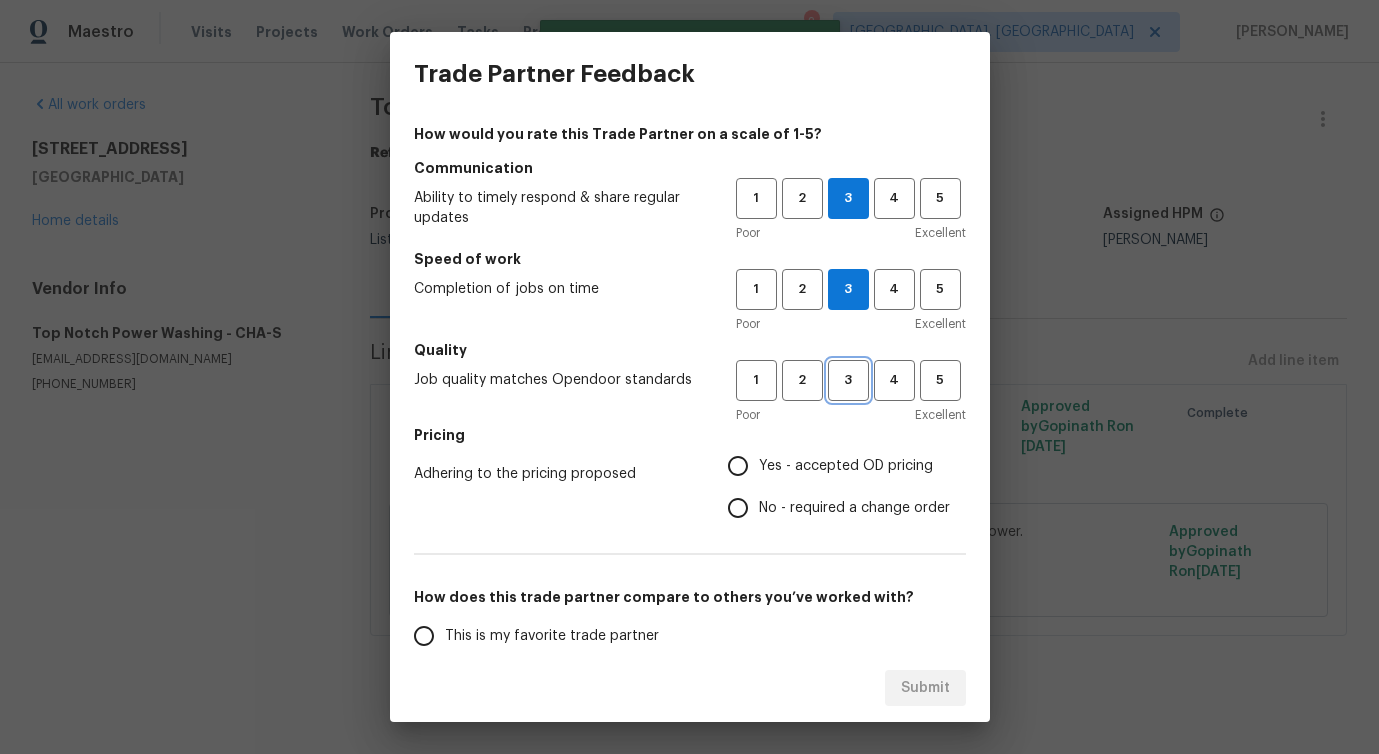 click on "3" at bounding box center [848, 380] 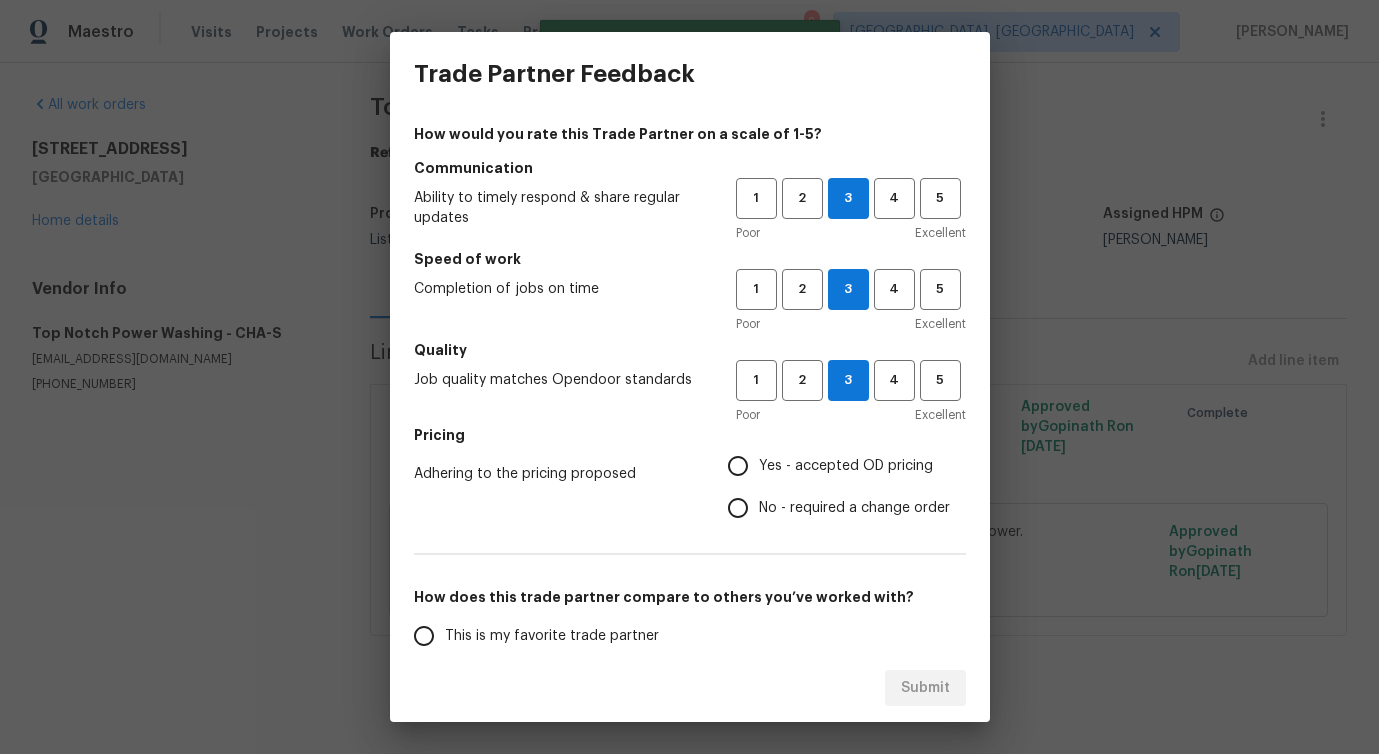 click on "No - required a change order" at bounding box center (738, 508) 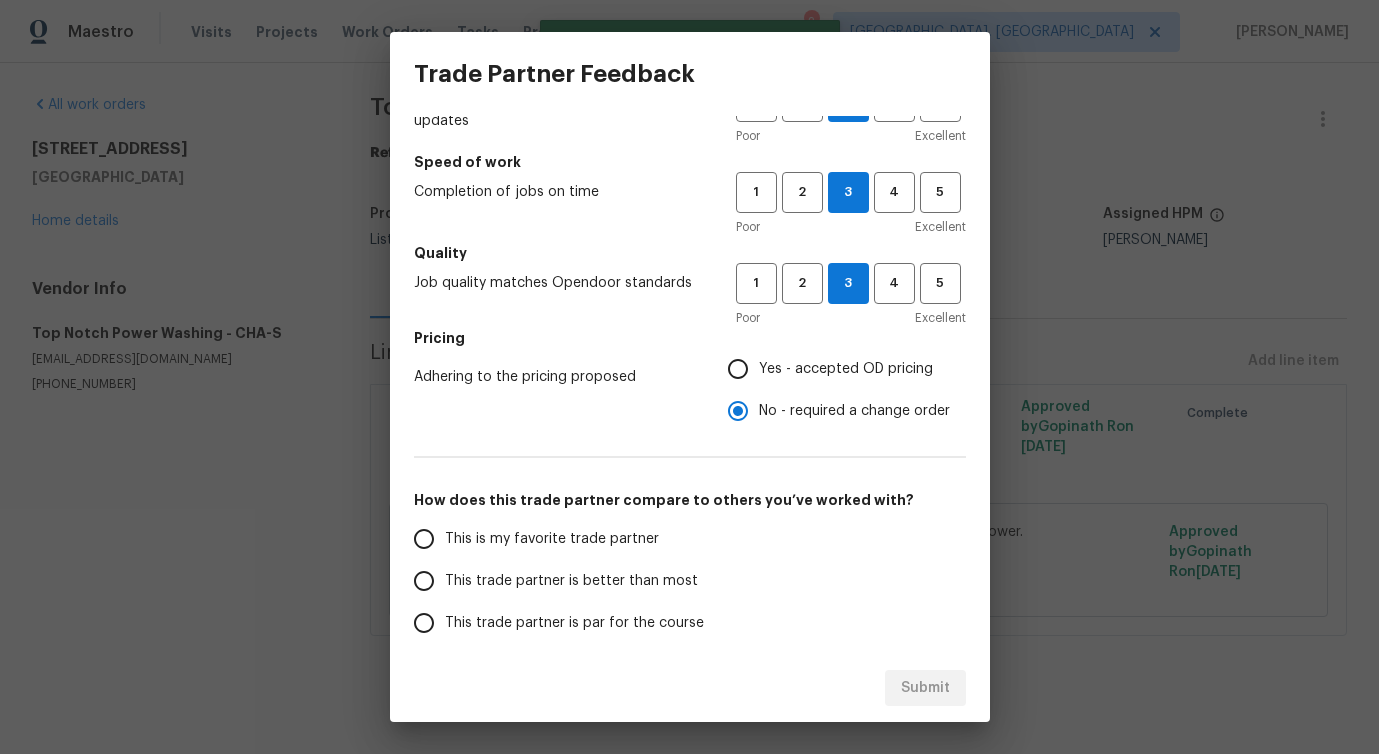 scroll, scrollTop: 261, scrollLeft: 0, axis: vertical 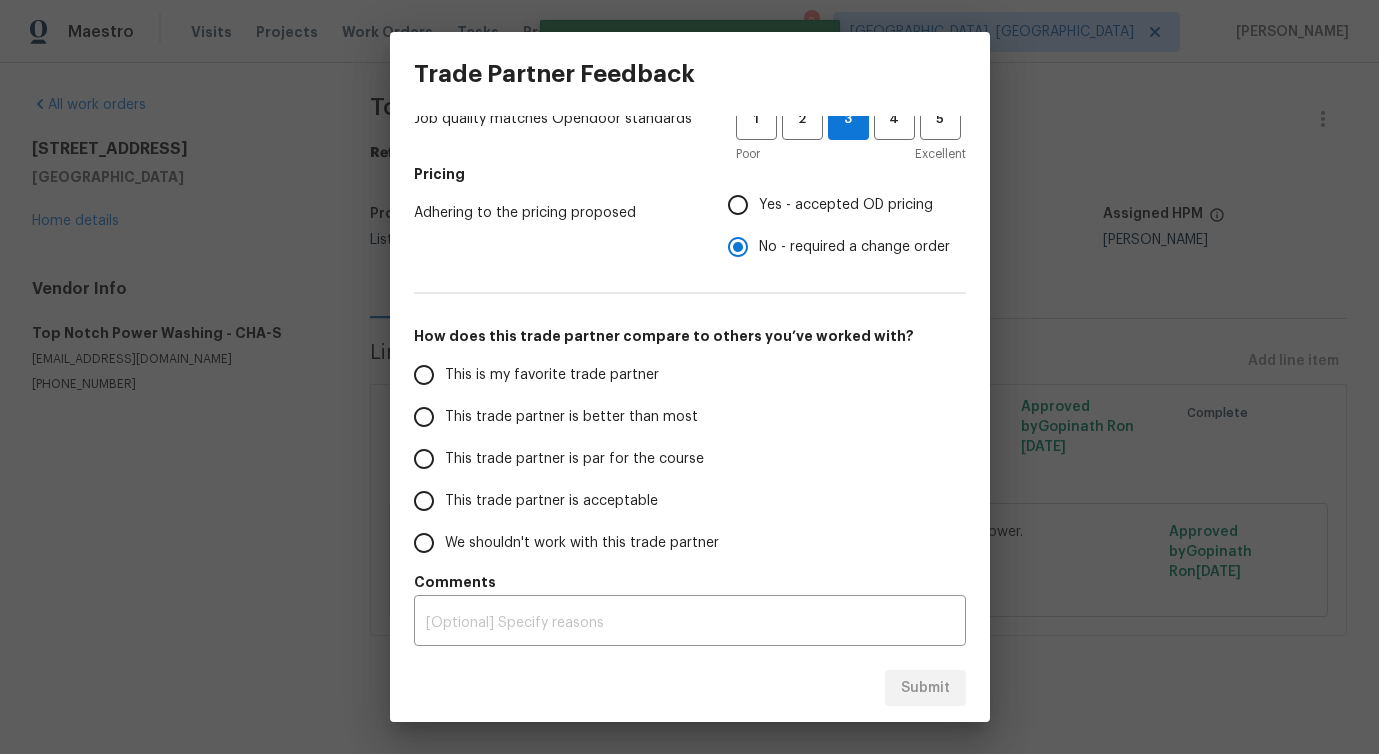 click on "This trade partner is better than most" at bounding box center [571, 417] 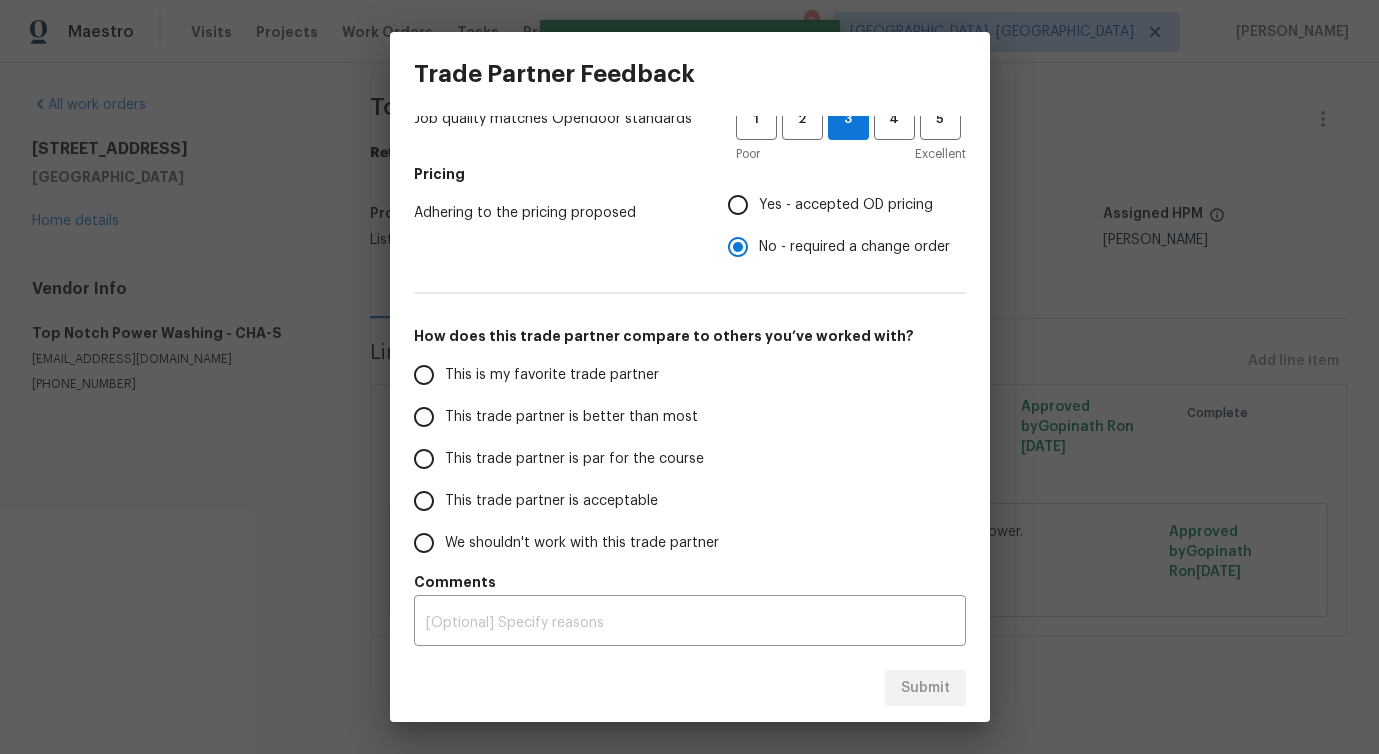 click on "This trade partner is better than most" at bounding box center [424, 417] 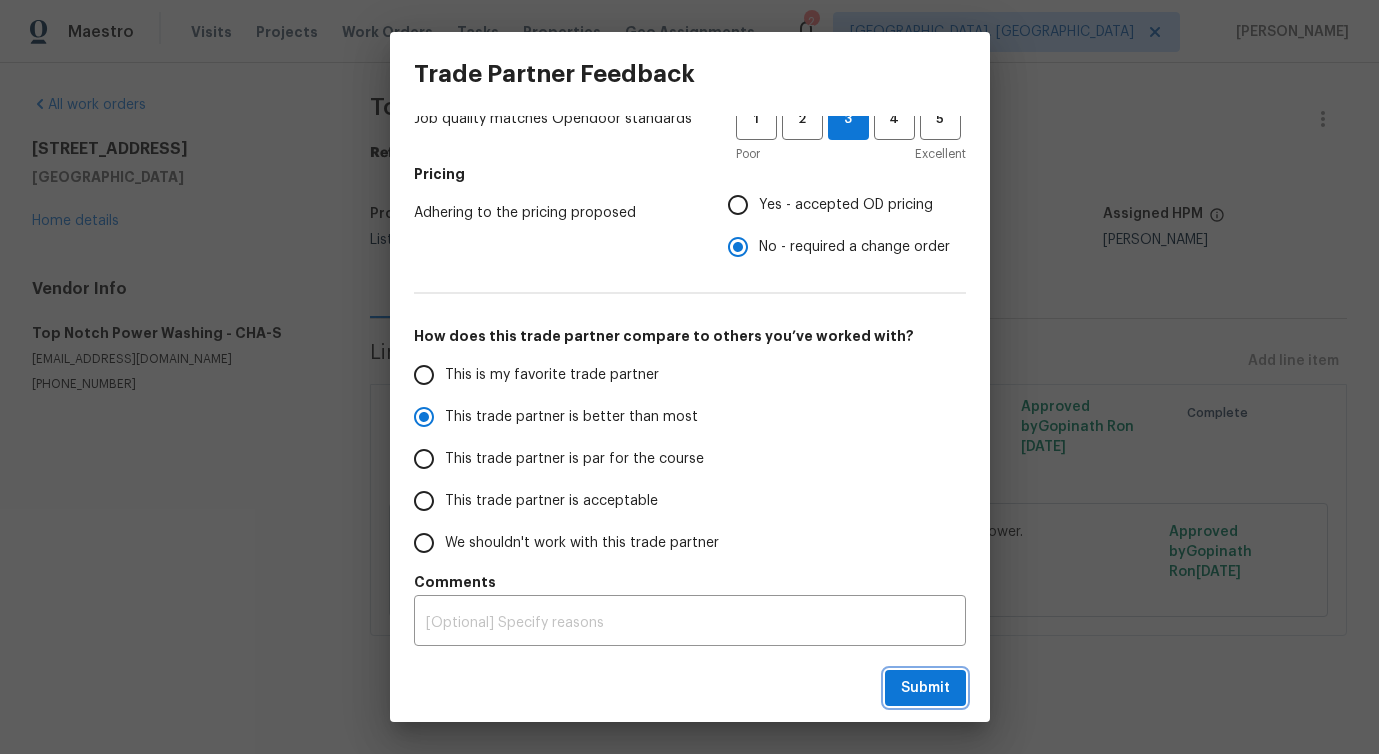 click on "Submit" at bounding box center (925, 688) 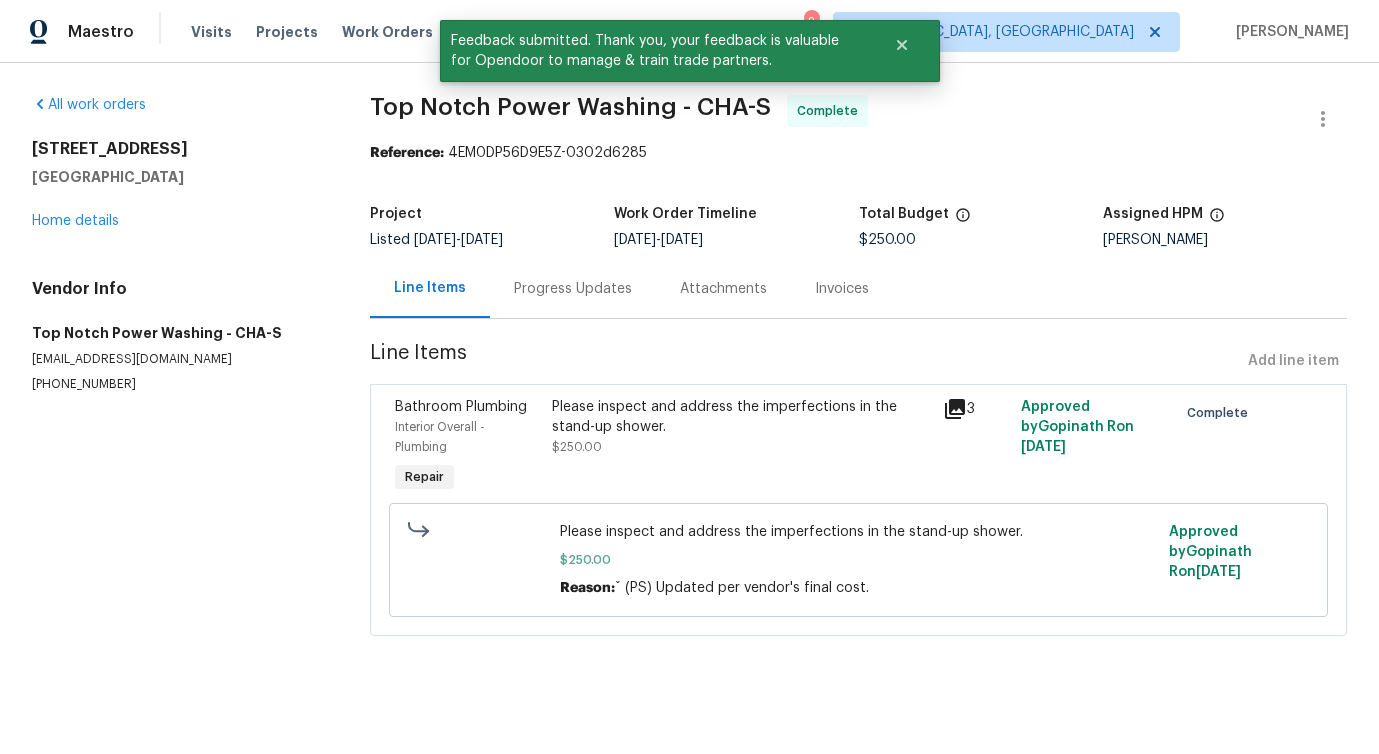 click on "Progress Updates" at bounding box center [573, 288] 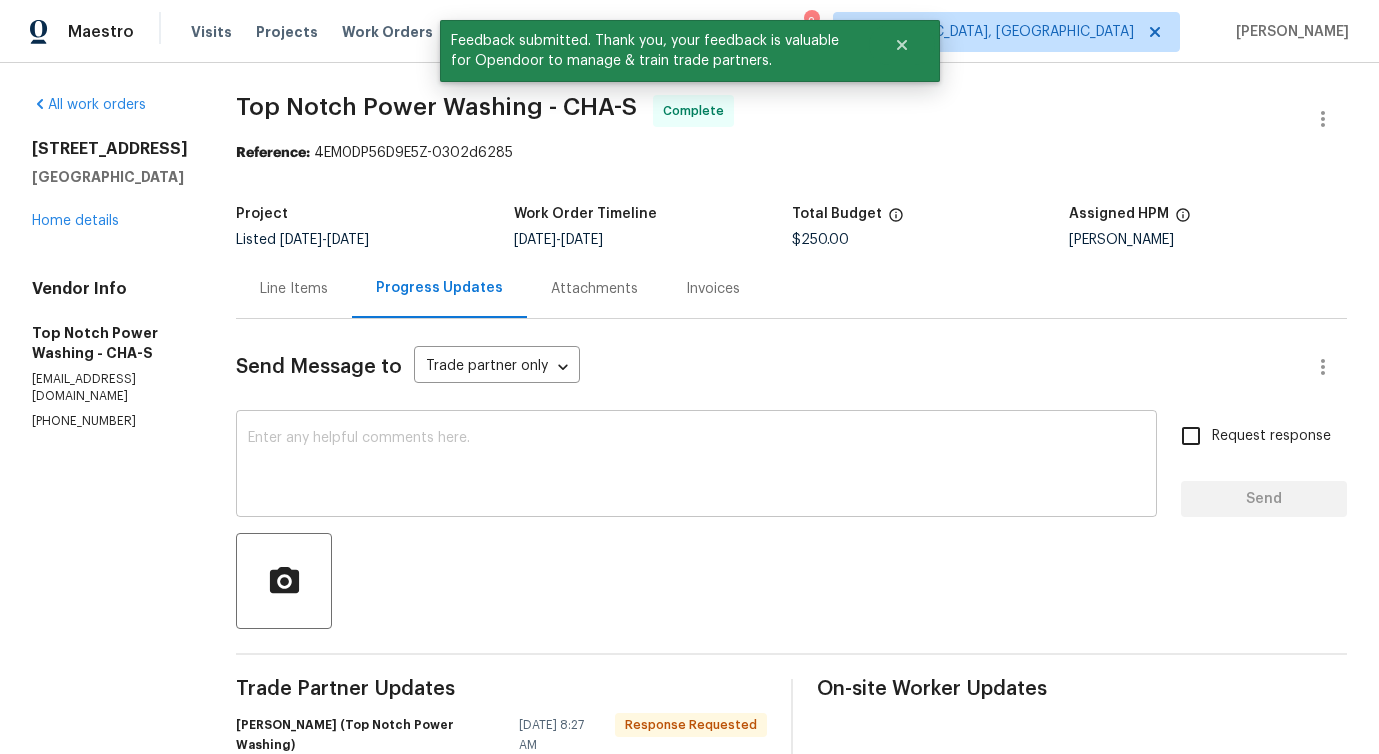 click at bounding box center [696, 466] 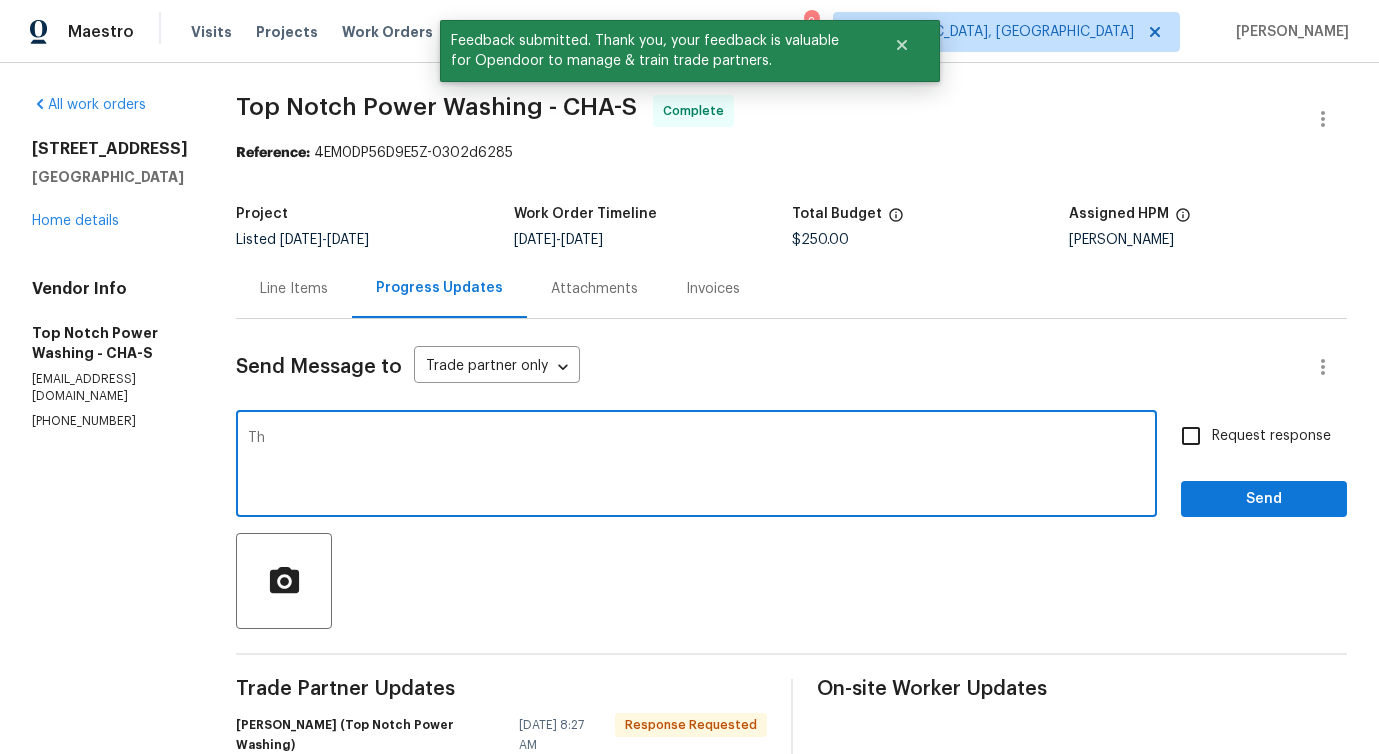 type on "T" 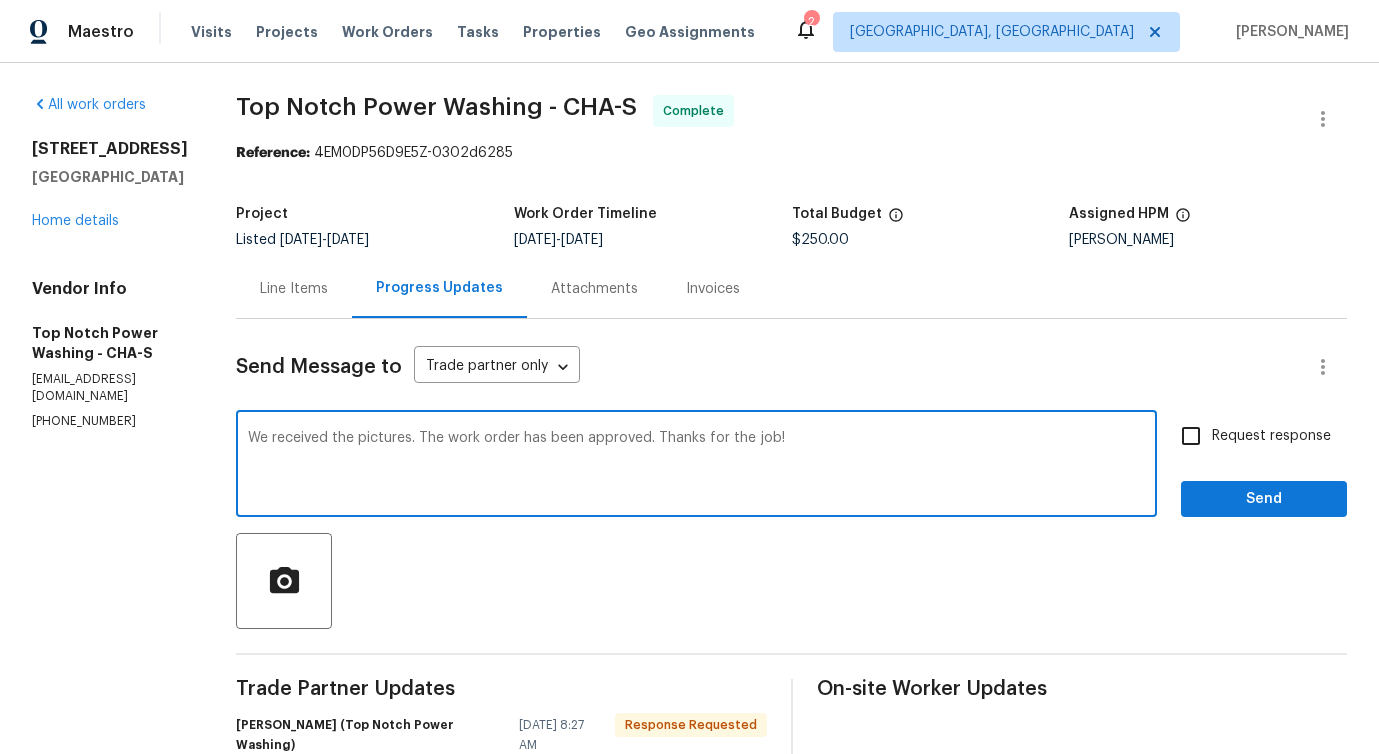 type on "We received the pictures. The work order has been approved. Thanks for the job!" 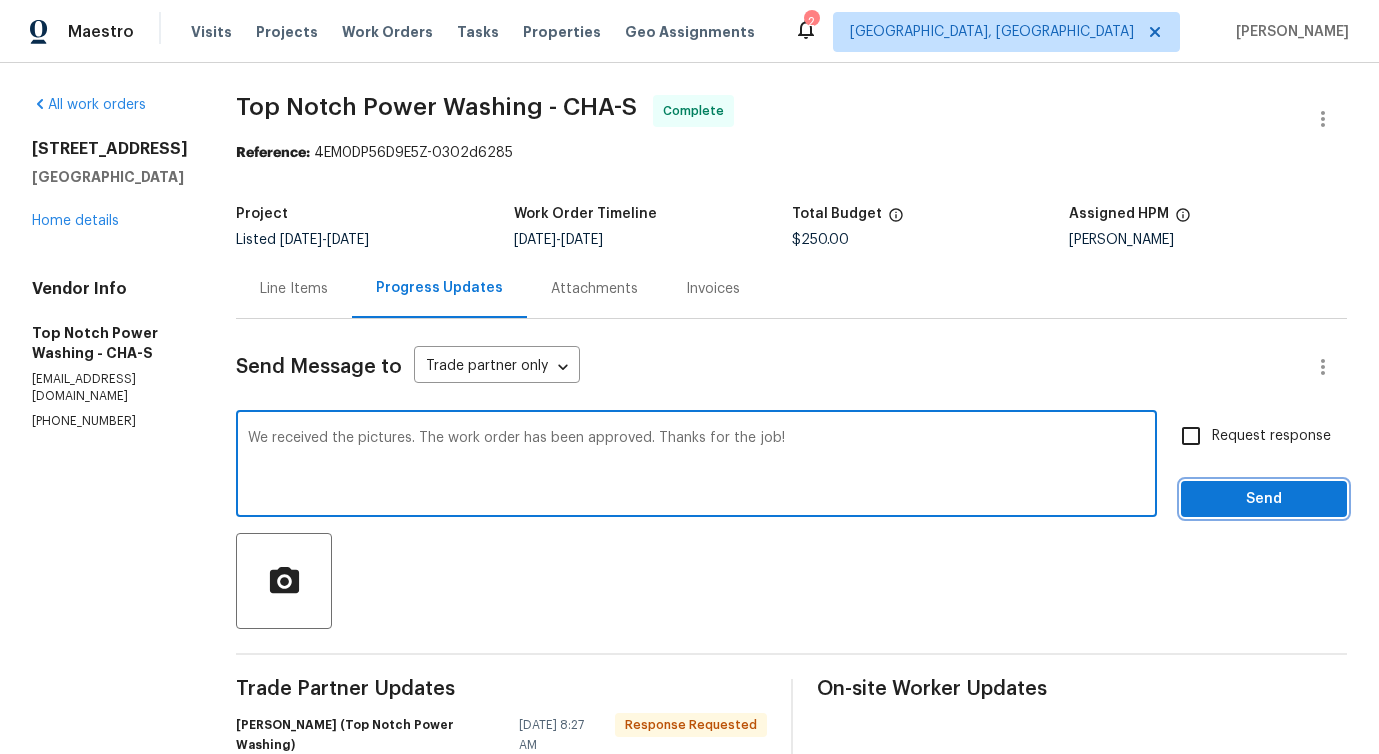 click on "Send" at bounding box center [1264, 499] 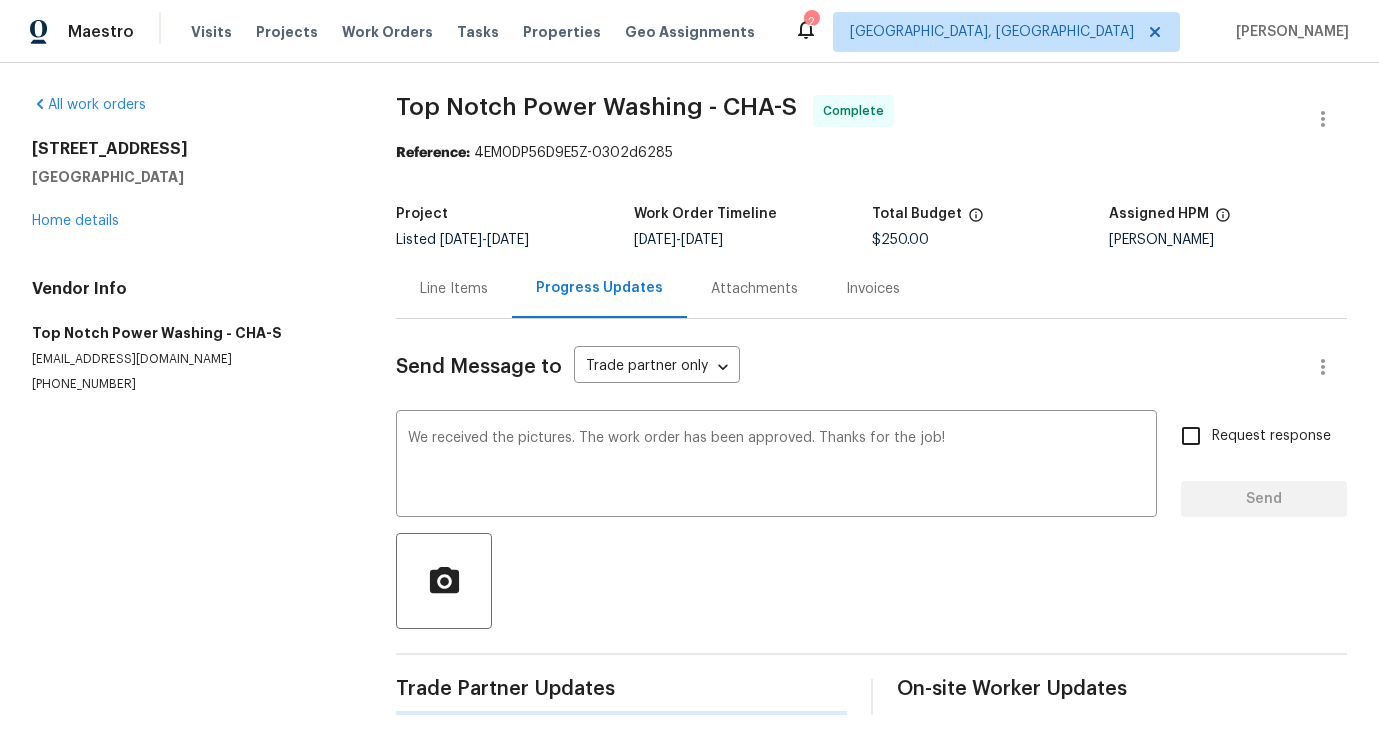 type 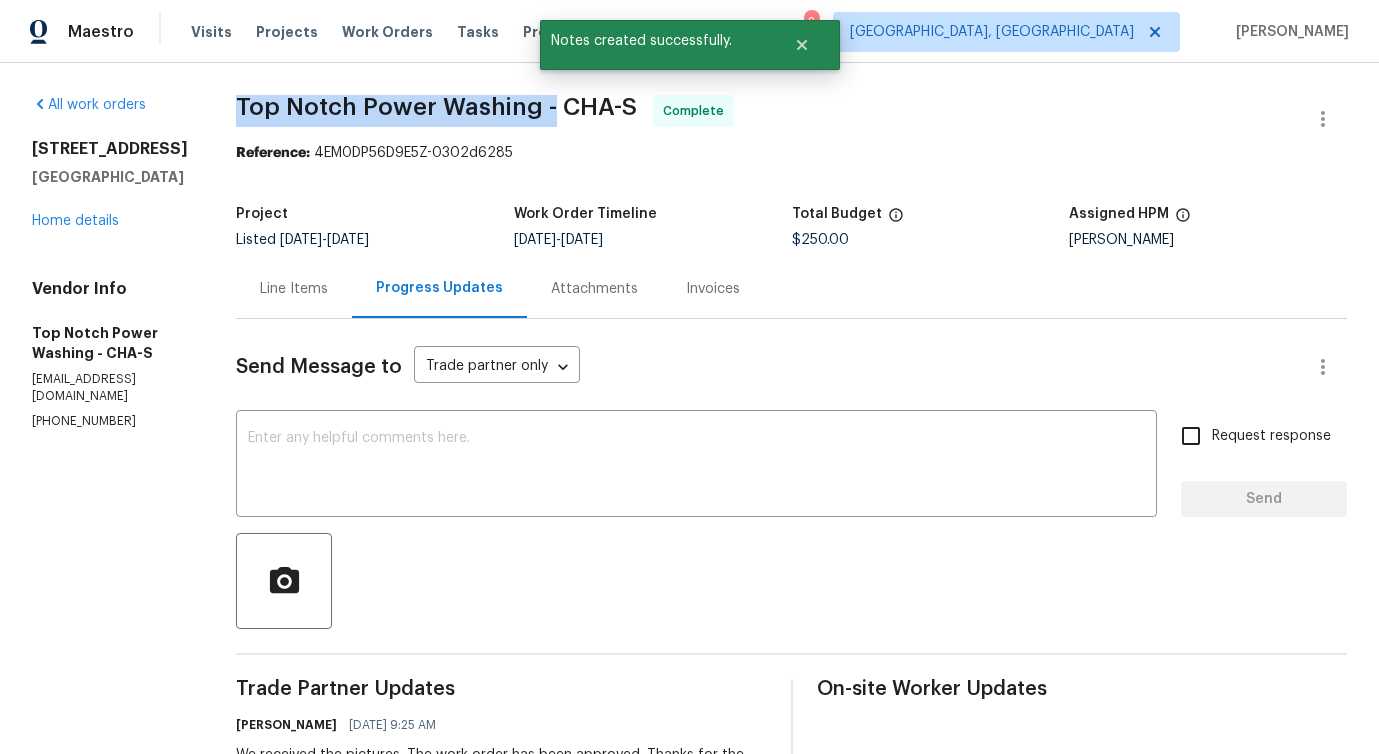 drag, startPoint x: 235, startPoint y: 103, endPoint x: 547, endPoint y: 109, distance: 312.05768 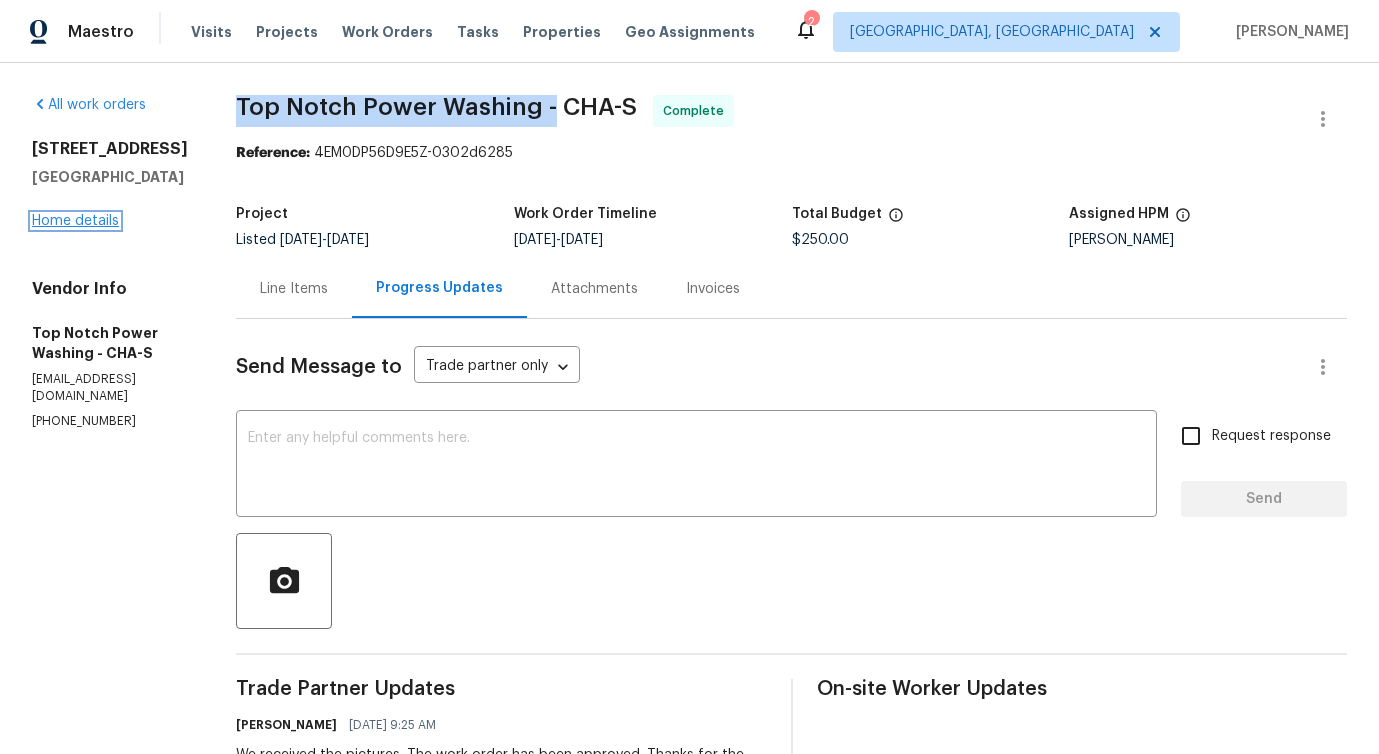 click on "Home details" at bounding box center [75, 221] 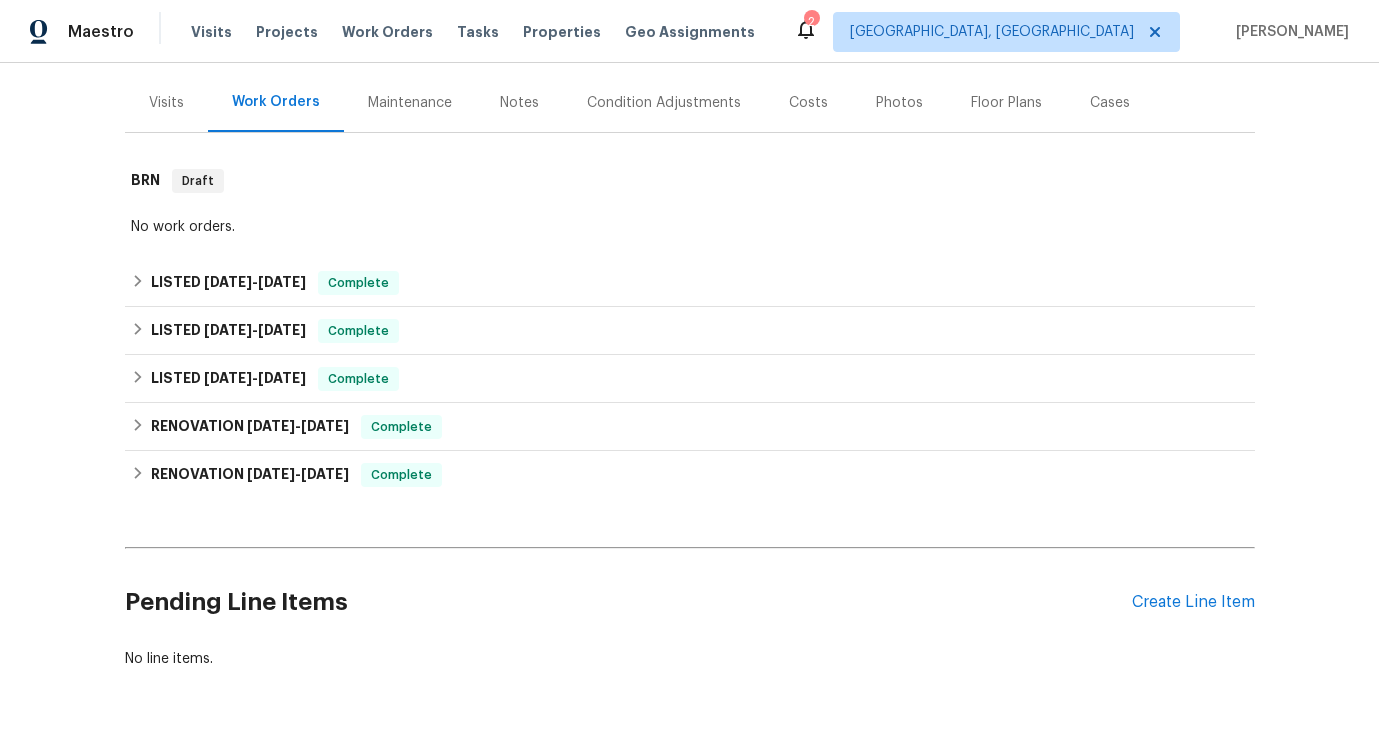 scroll, scrollTop: 281, scrollLeft: 0, axis: vertical 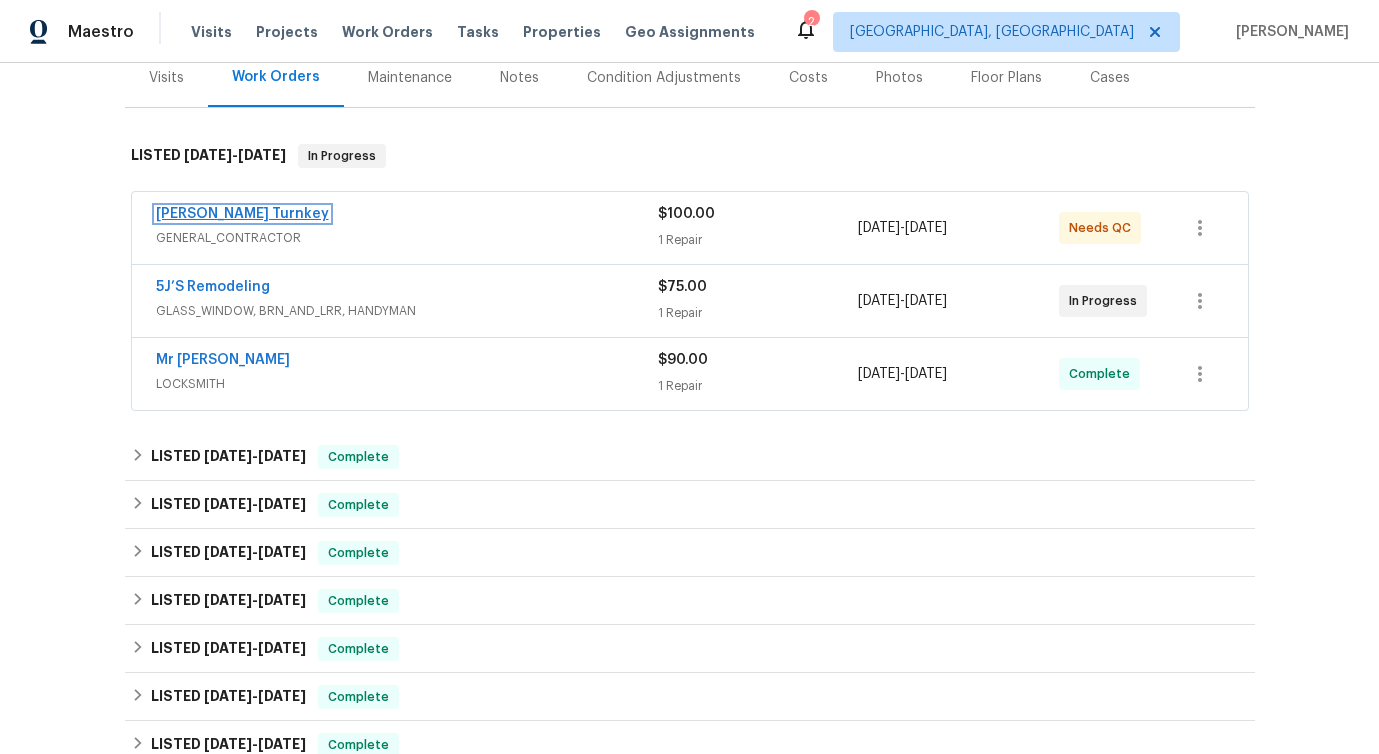 click on "Davis Turnkey" at bounding box center (242, 214) 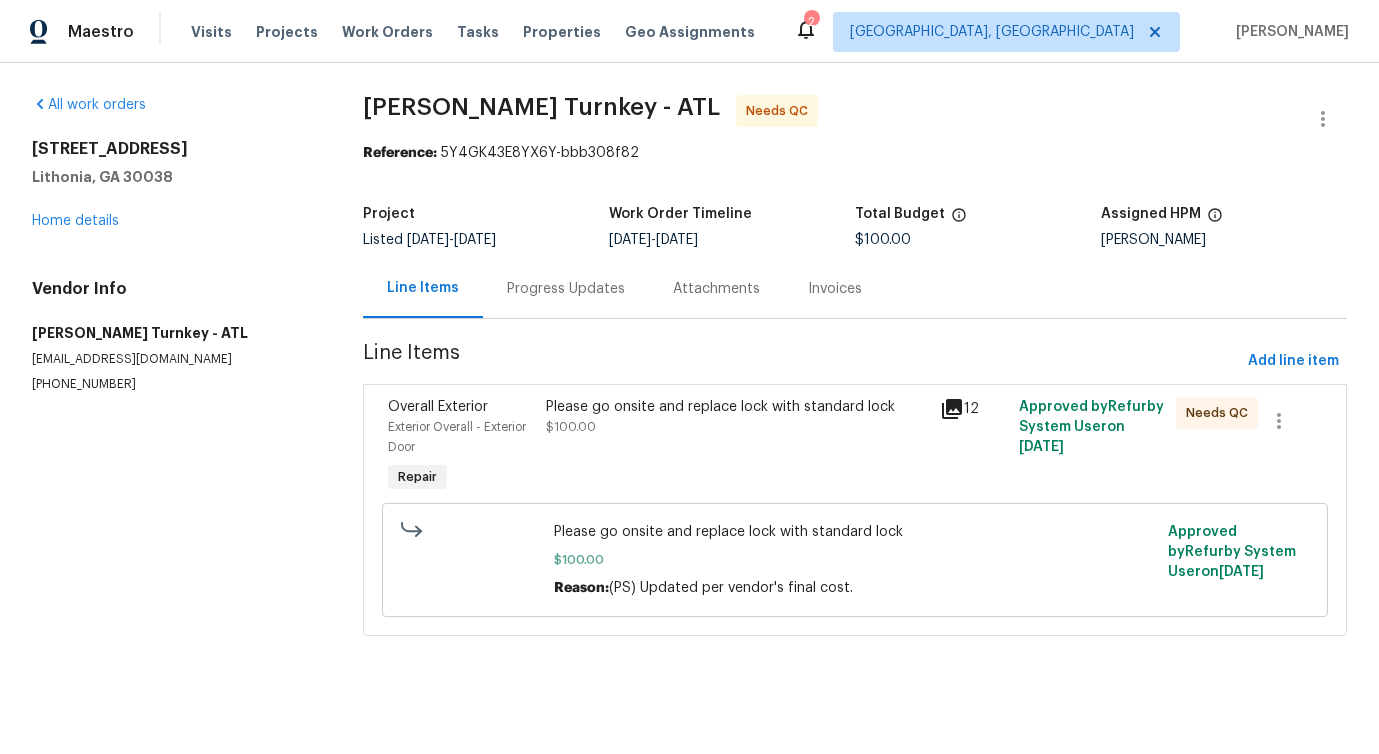 click on "Progress Updates" at bounding box center [566, 289] 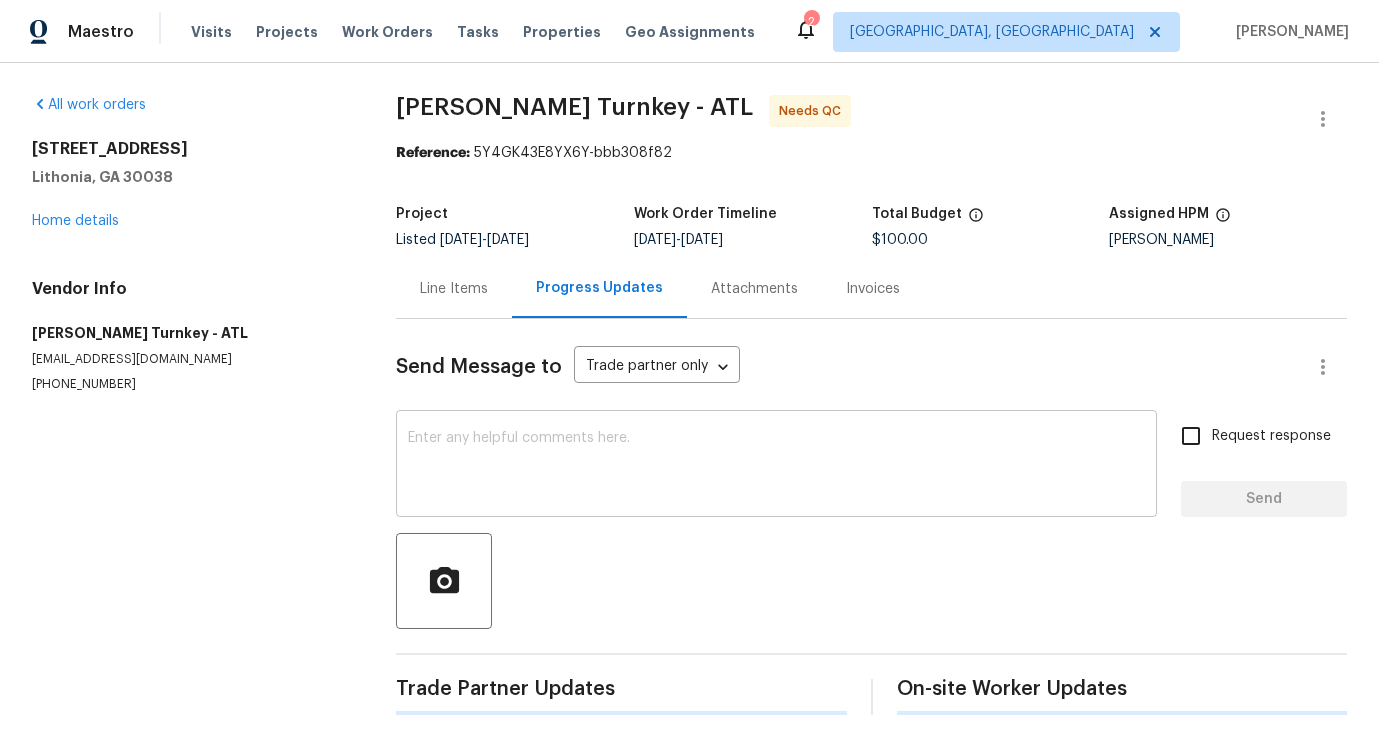 click at bounding box center (776, 466) 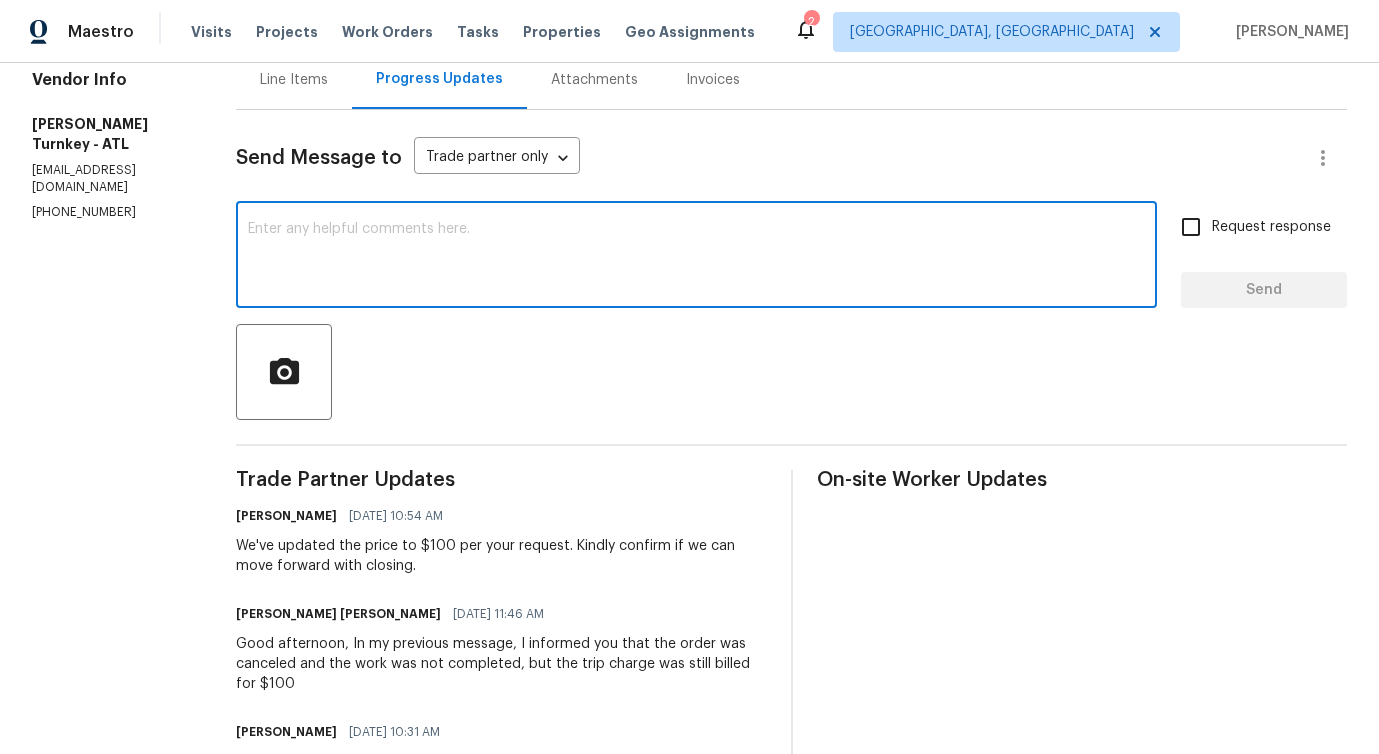 scroll, scrollTop: 0, scrollLeft: 0, axis: both 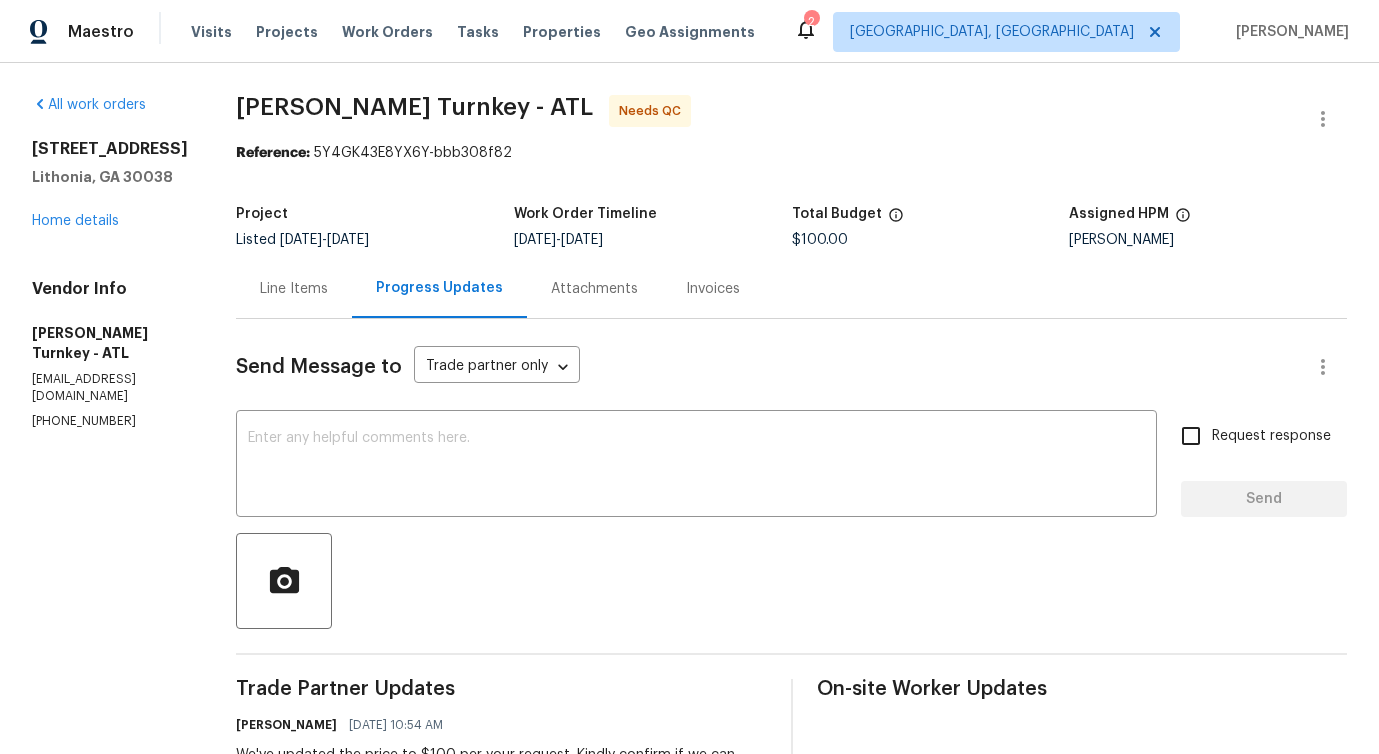 click on "Line Items" at bounding box center [294, 288] 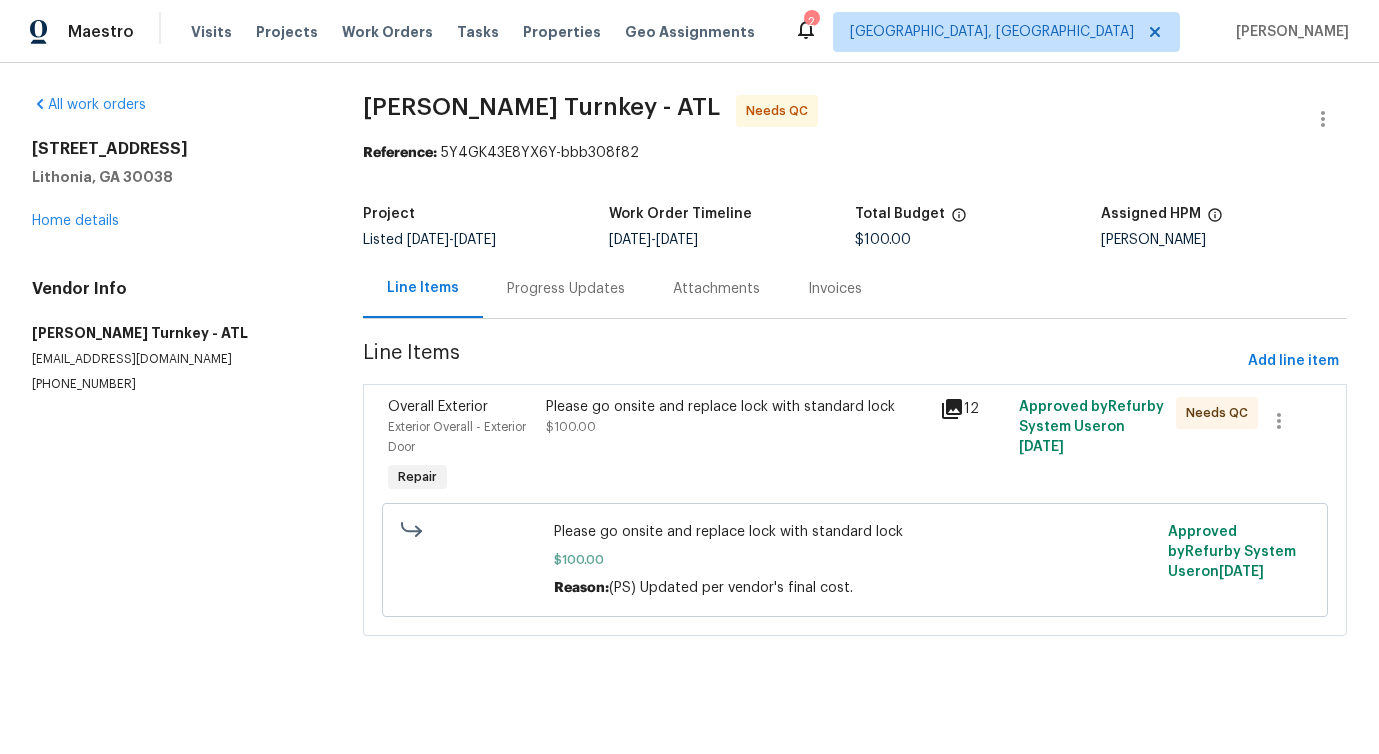 click on "Progress Updates" at bounding box center (566, 288) 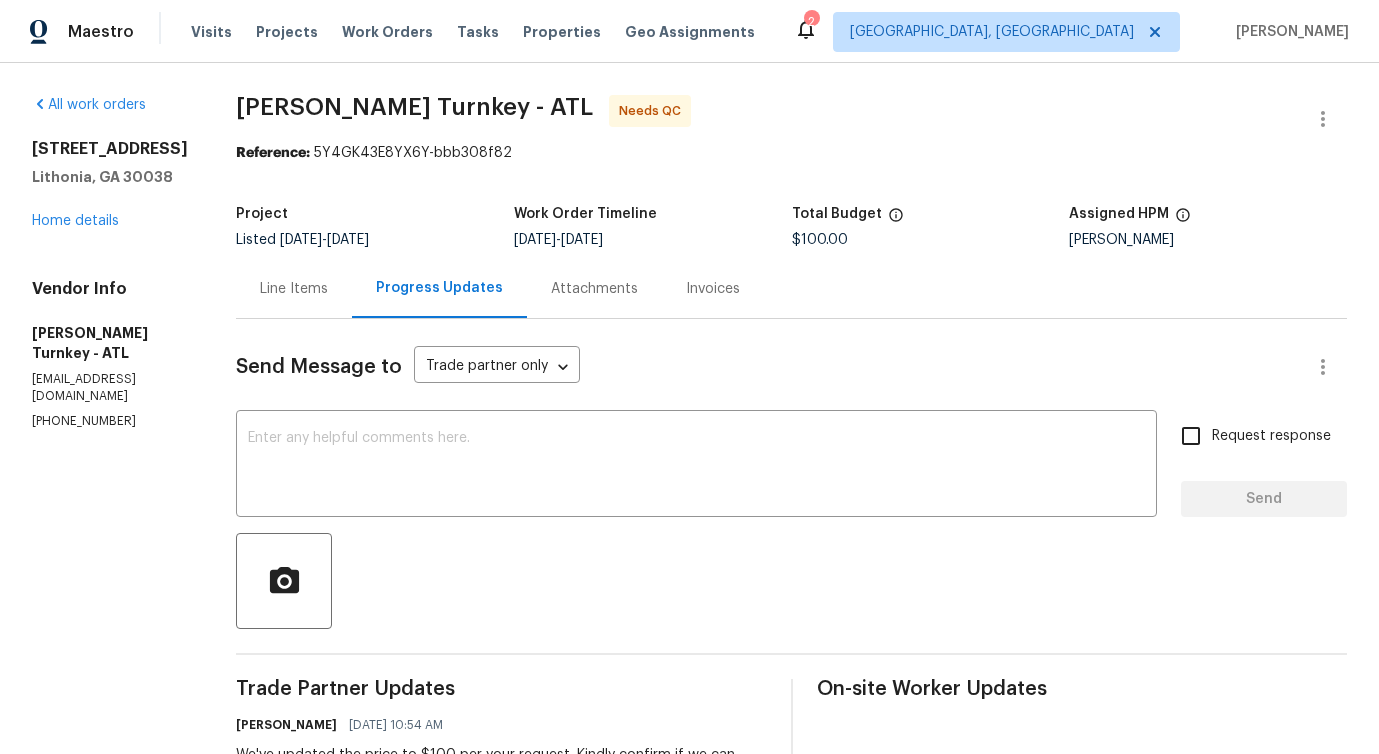 click on "Send Message to Trade partner only Trade partner only ​ x ​ Request response Send Trade Partner Updates Pavithra Sekar 07/17/2025 10:54 AM We've updated the price to $100 per your request. Kindly confirm if we can move forward with closing. Juan David Aguilar 07/16/2025 11:46 AM Good afternoon,
In my previous message, I informed you that the order was canceled and the work was not completed, but the trip charge was still billed for $100 Pavithra Sekar 07/16/2025 10:31 AM The price has been updated. Please move the work order into quality check for finalization. Juan David Aguilar 07/16/2025 9:28 AM Hello any update for the amount please, thanks. Juan David Aguilar 07/16/2025 6:27 AM Thanks. Pavithra Sekar 07/15/2025 3:09 PM We will review this and get back to you! Juan David Aguilar 07/15/2025 12:10 PM Juan David Aguilar 07/15/2025 10:42 AM Ok no problem, thank you. Pavithra Sekar 07/15/2025 10:24 AM Juan David Aguilar 07/15/2025 10:20 AM Pavithra Sekar 07/15/2025 10:10 AM Juan David Aguilar" at bounding box center [791, 1182] 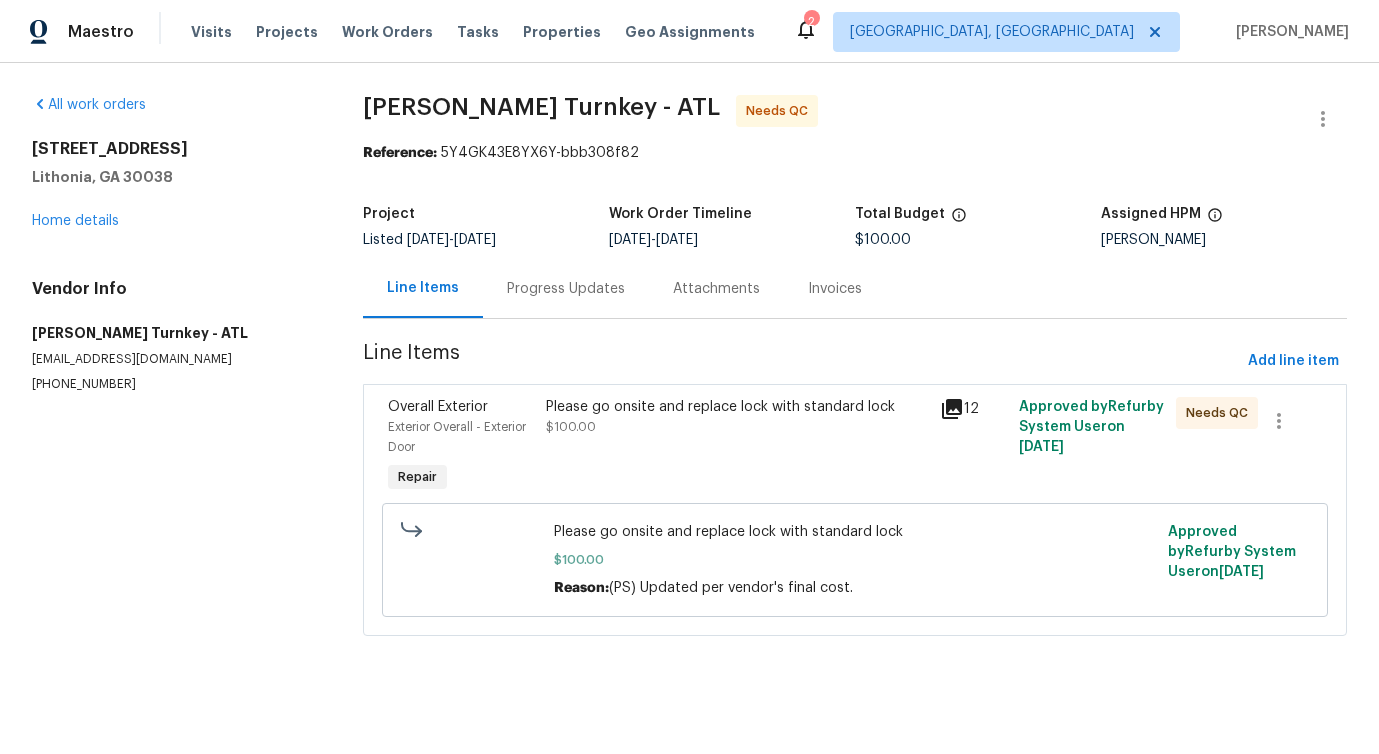 drag, startPoint x: 21, startPoint y: 150, endPoint x: 183, endPoint y: 150, distance: 162 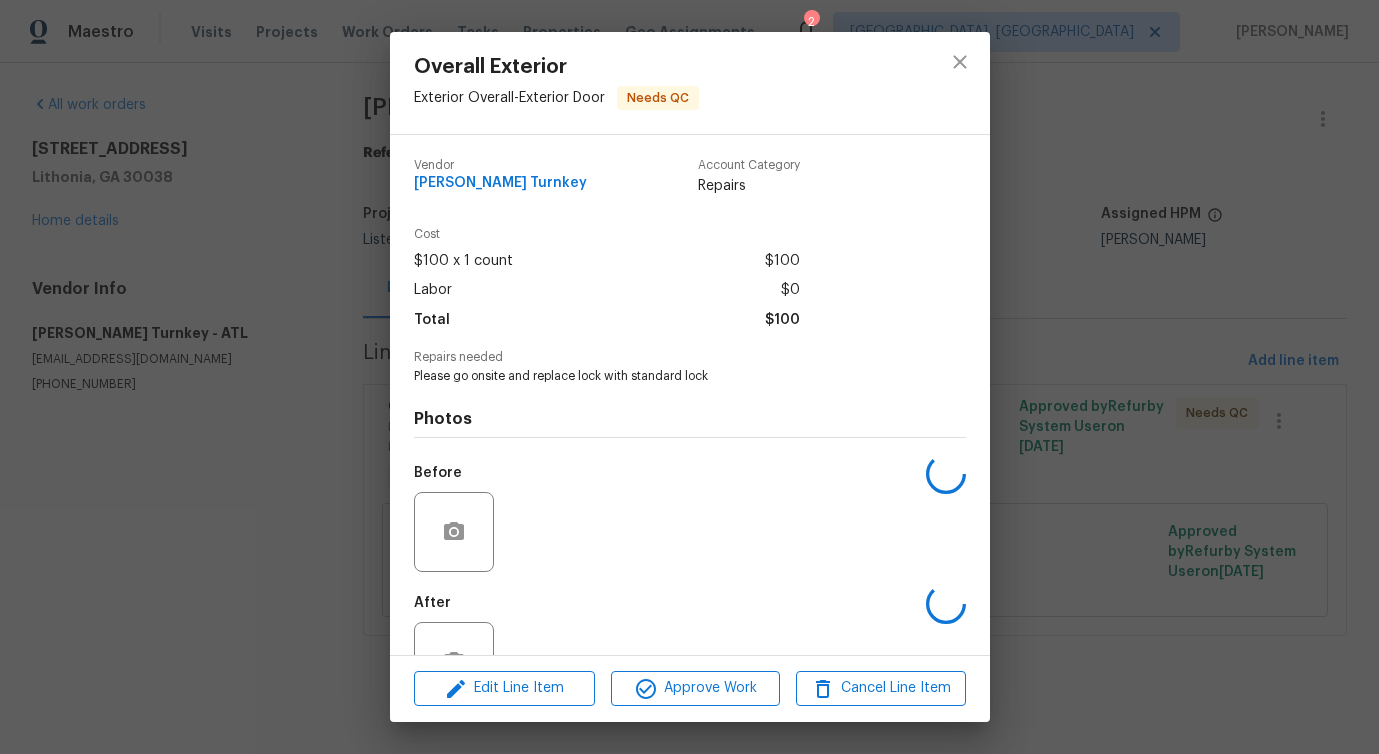 scroll, scrollTop: 67, scrollLeft: 0, axis: vertical 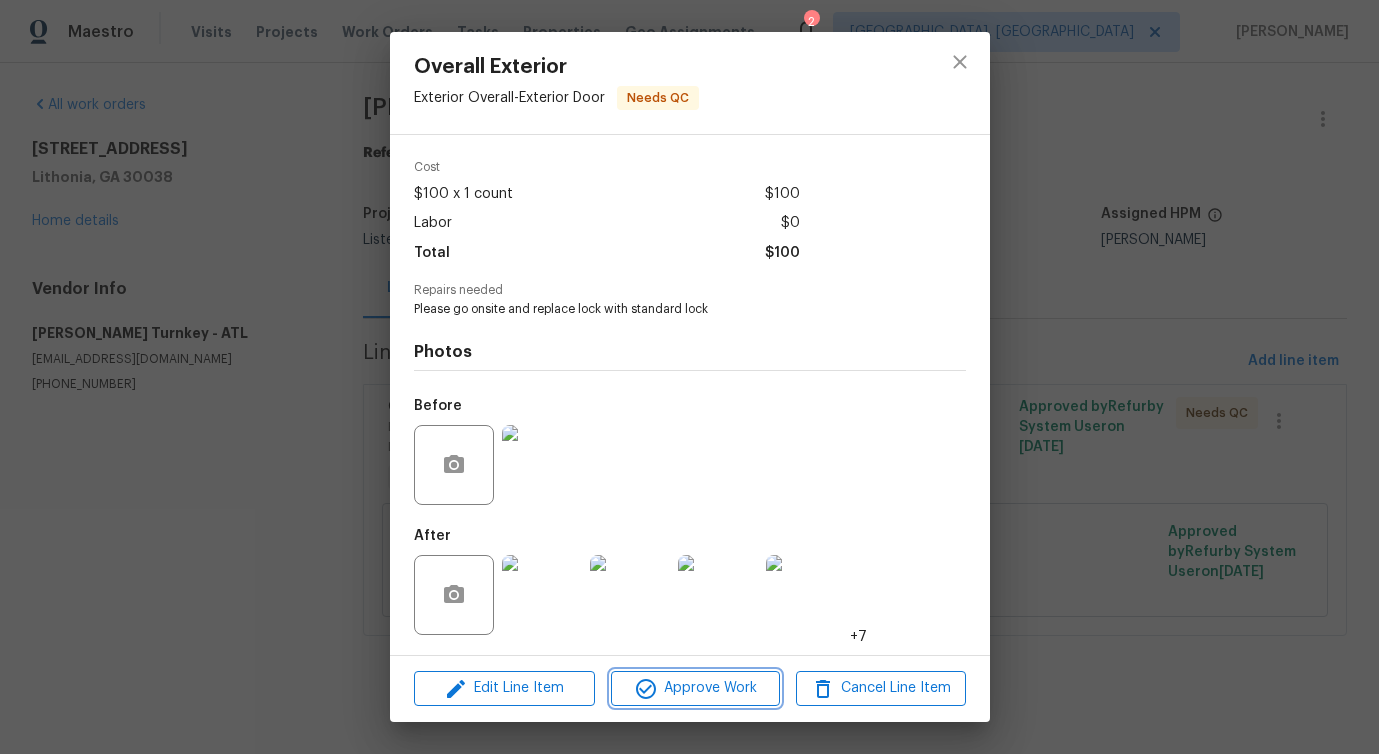 click on "Approve Work" at bounding box center [695, 688] 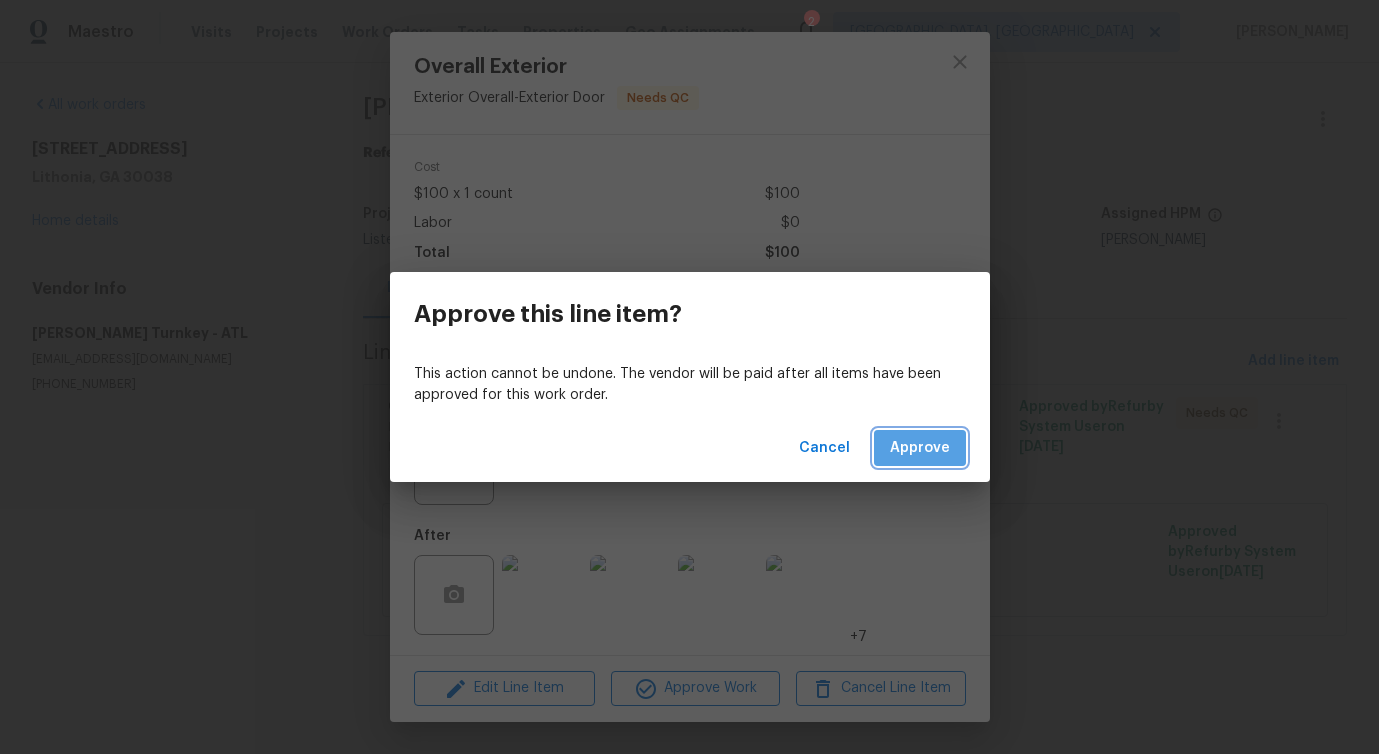 click on "Approve" at bounding box center [920, 448] 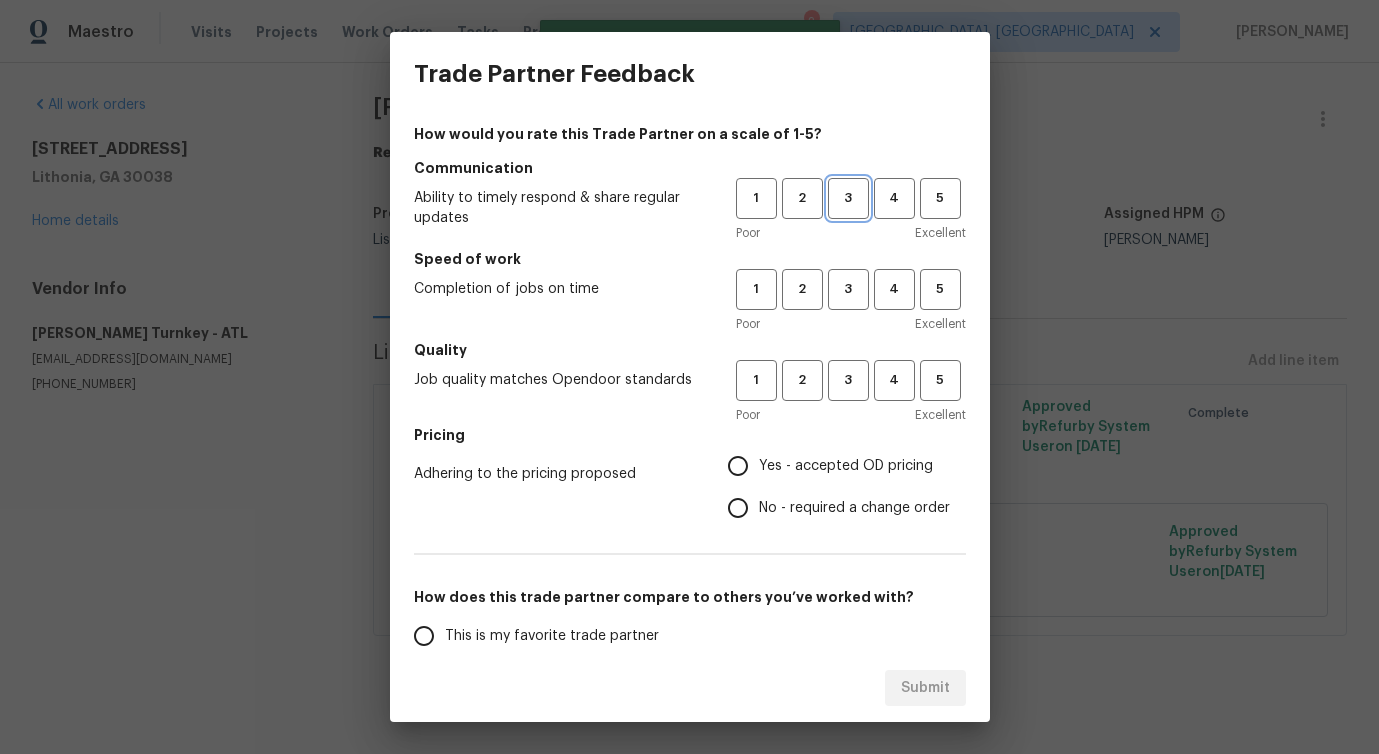click on "3" at bounding box center [848, 198] 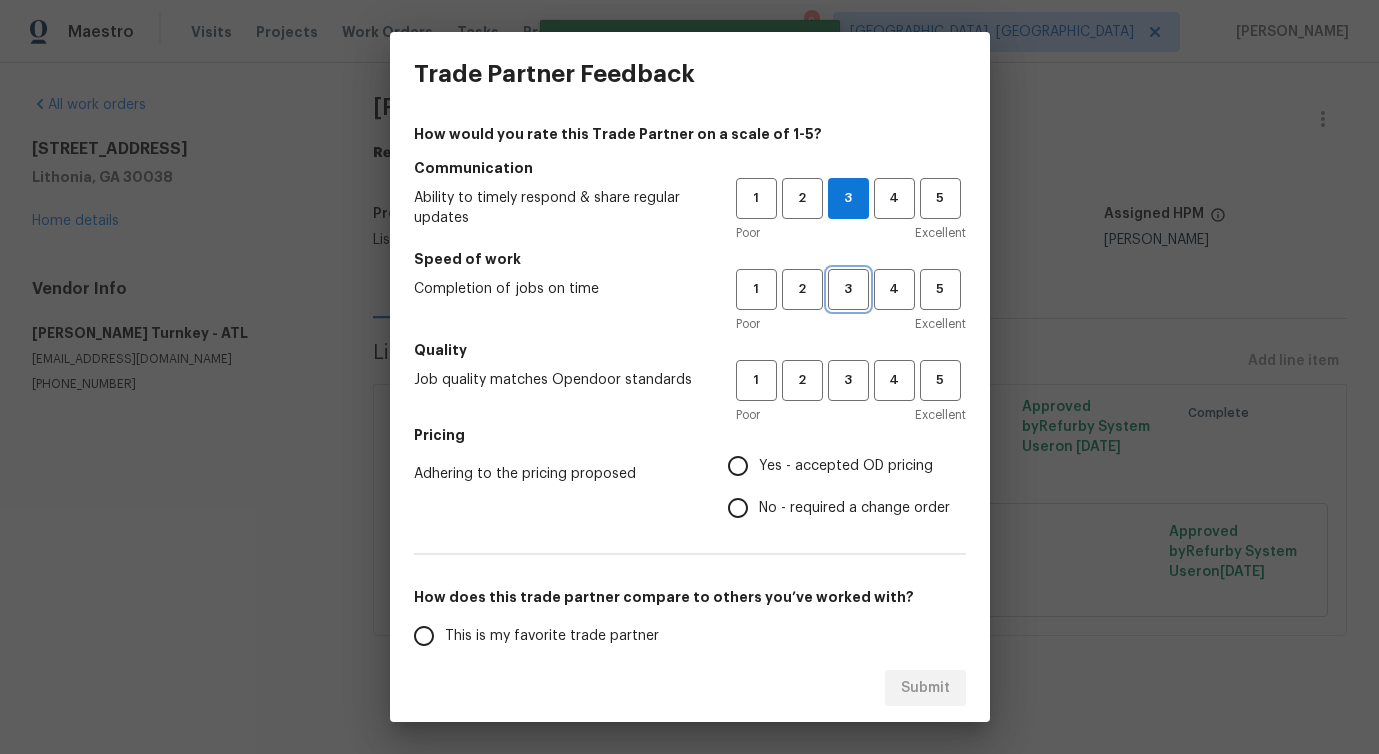 click on "3" at bounding box center [848, 289] 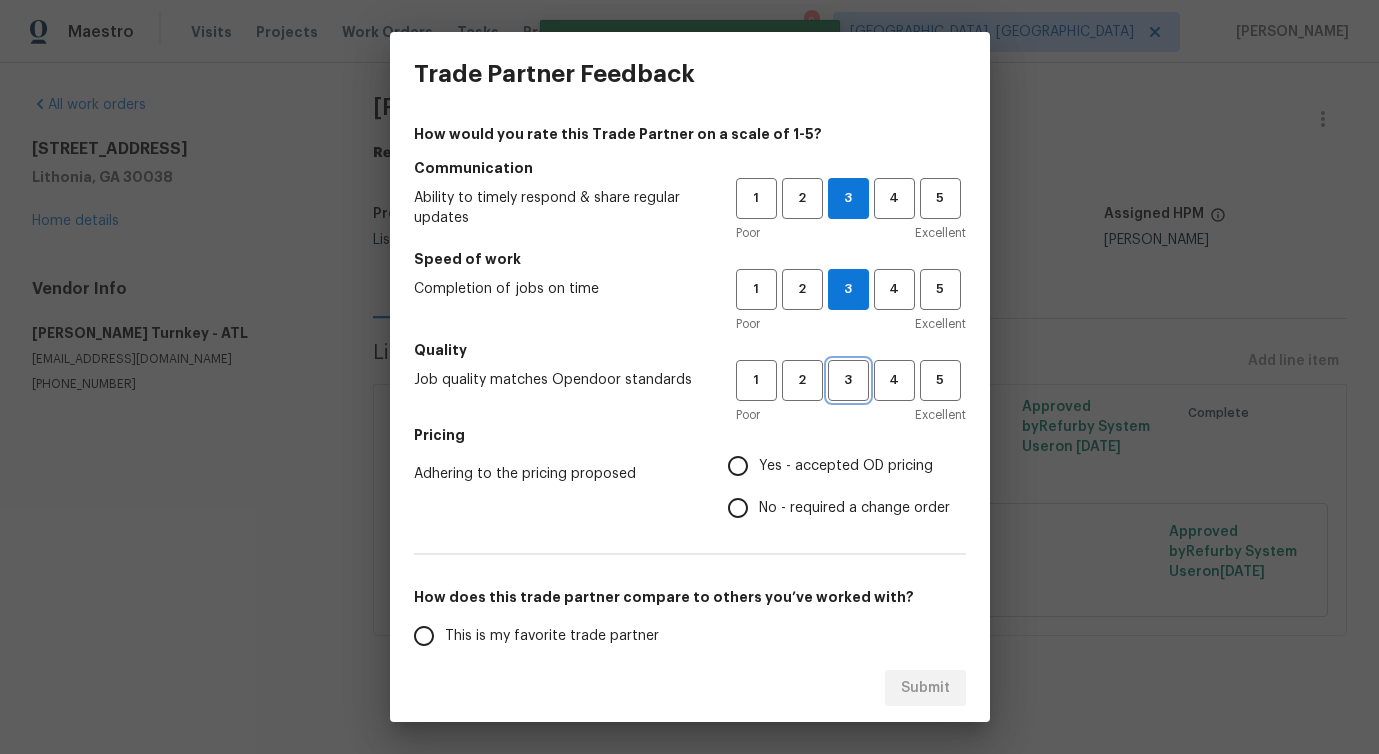 click on "3" at bounding box center [848, 380] 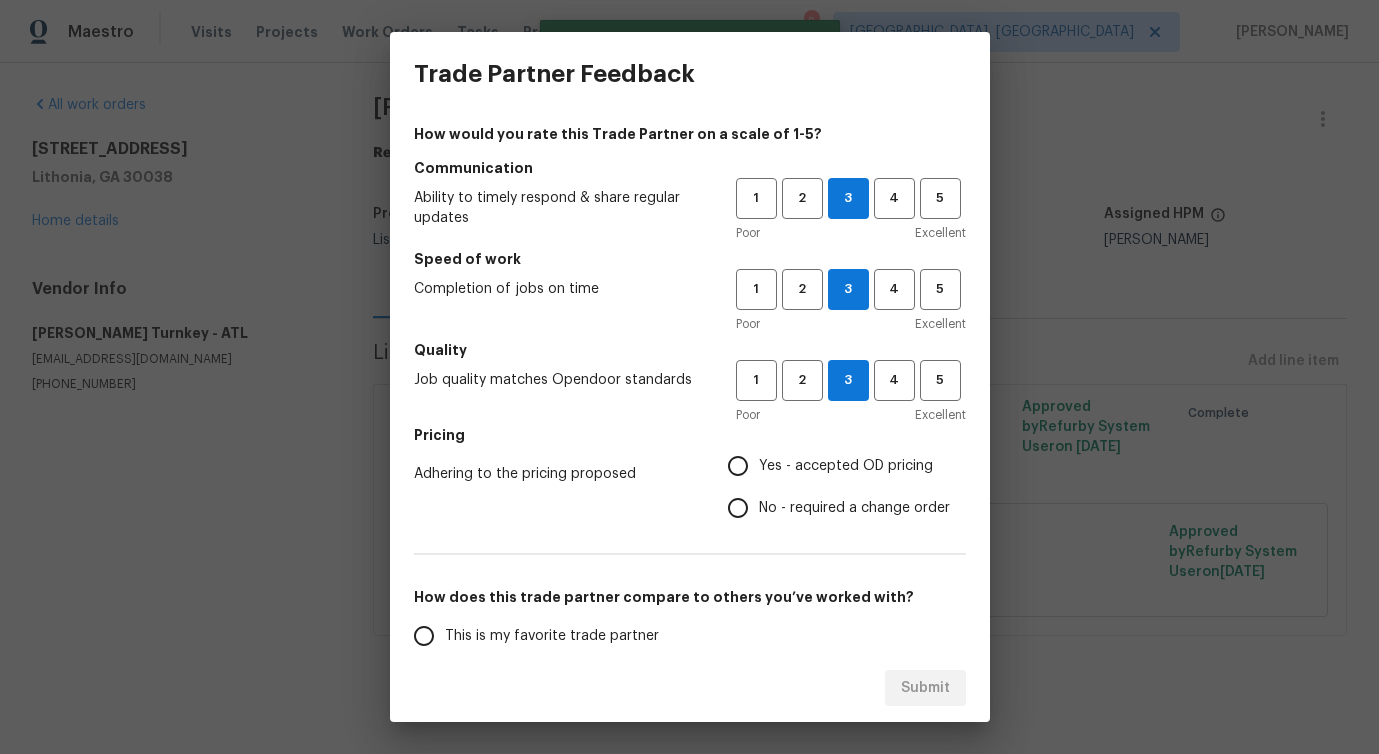 click on "No - required a change order" at bounding box center (854, 508) 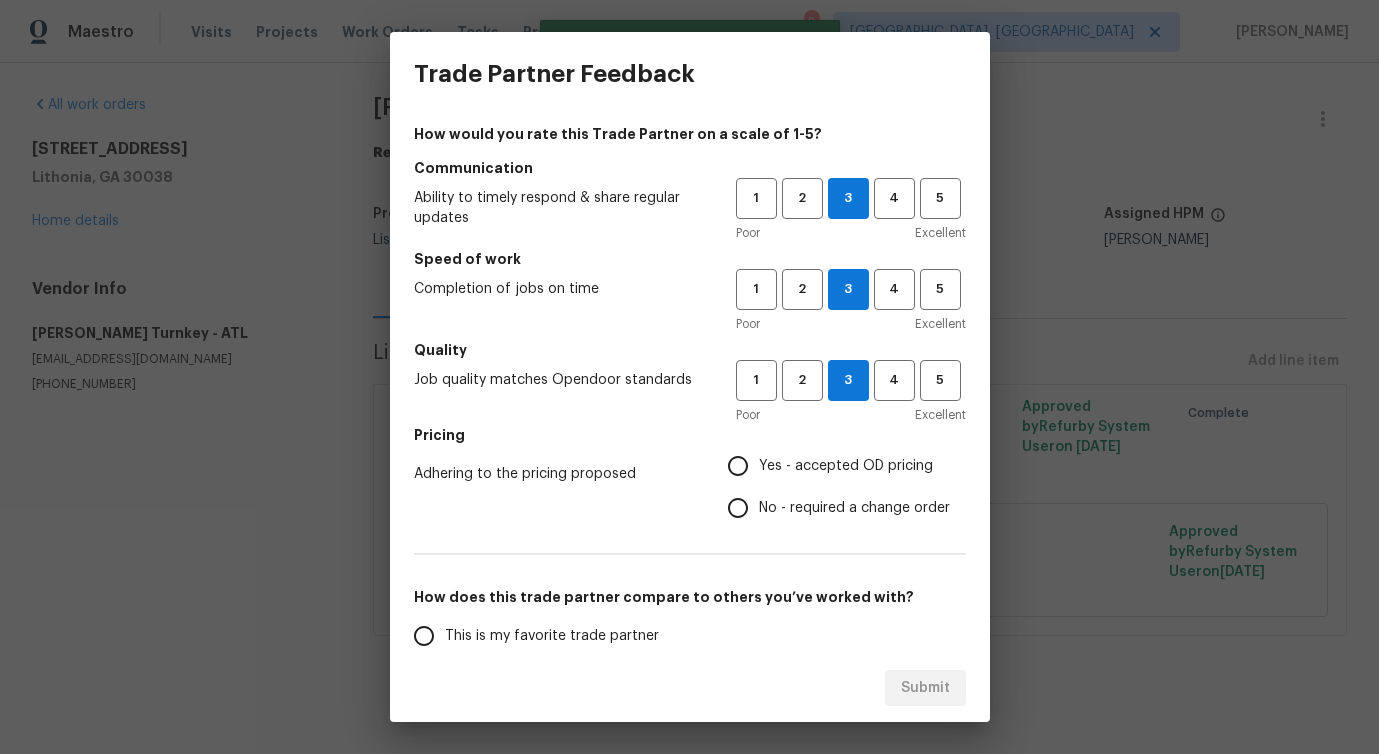 click on "No - required a change order" at bounding box center [738, 508] 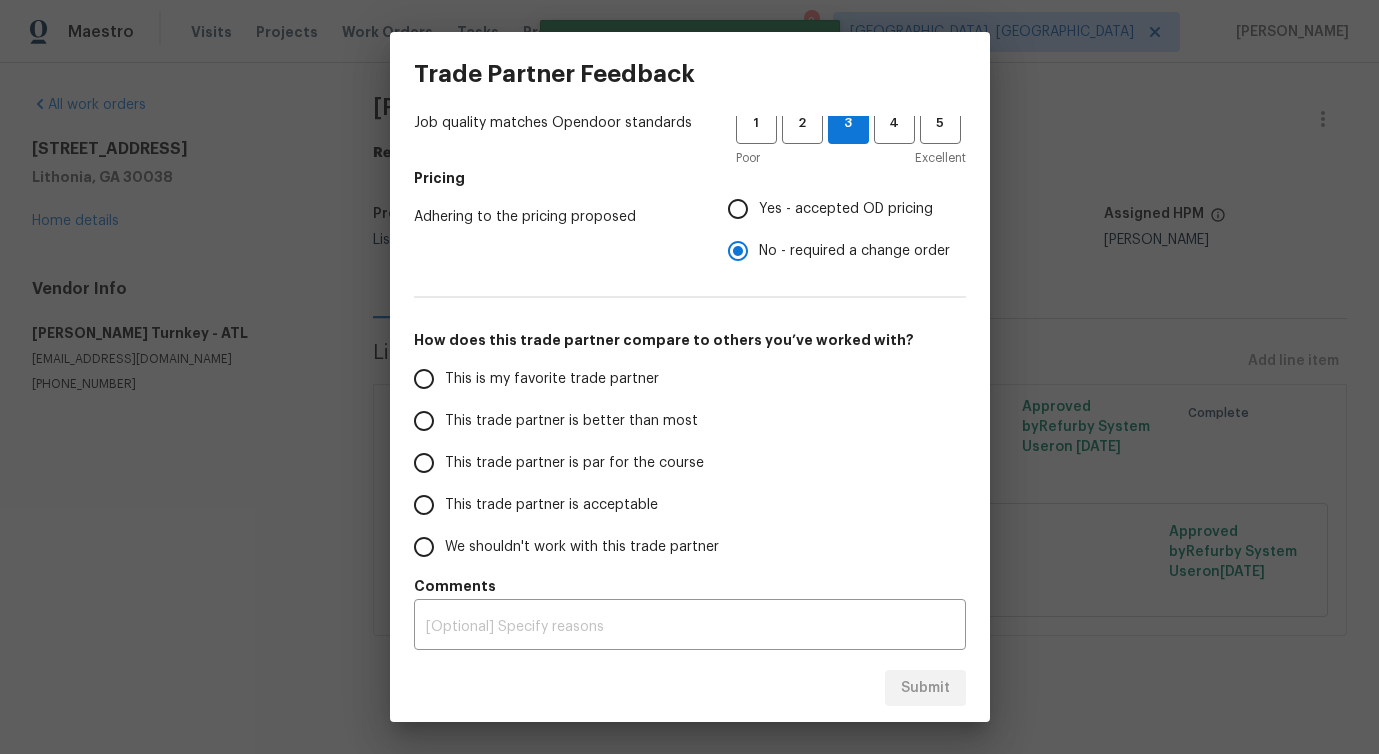 scroll, scrollTop: 261, scrollLeft: 0, axis: vertical 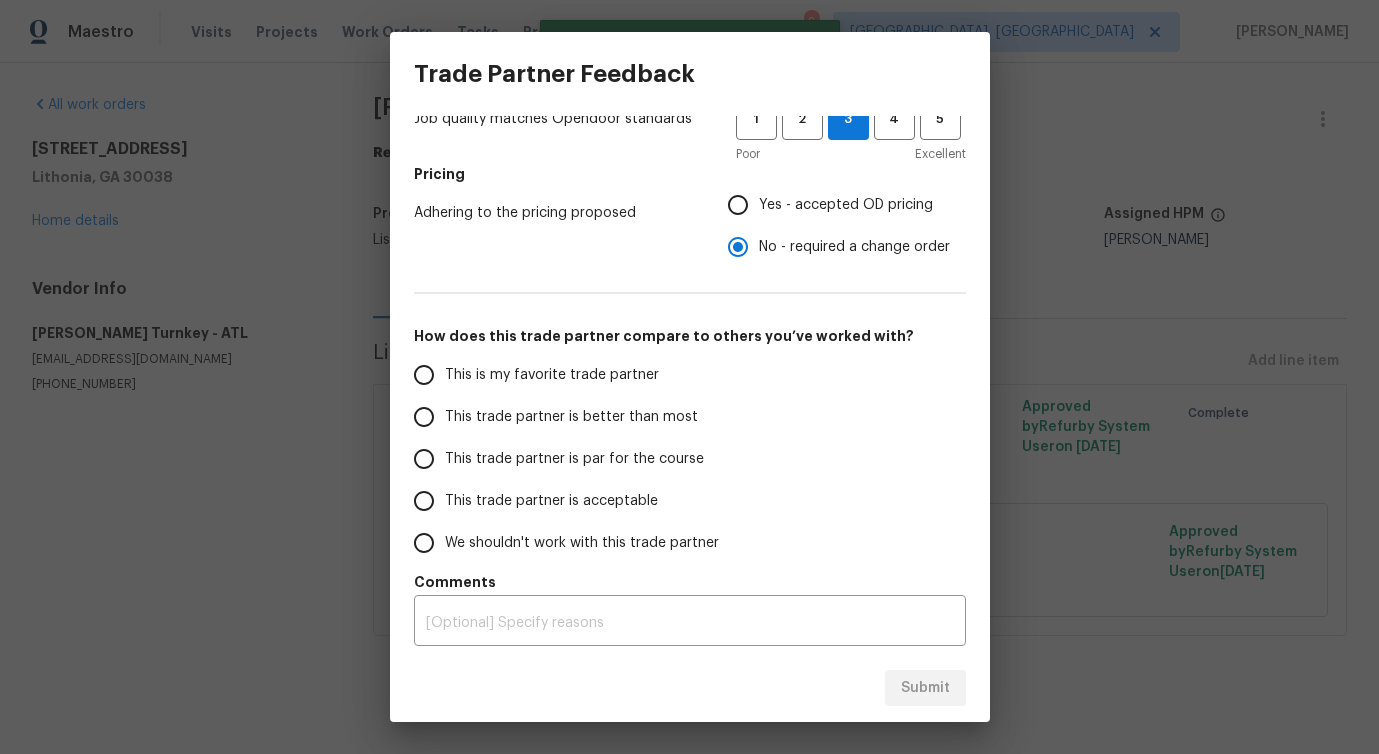 click on "This trade partner is better than most" at bounding box center [571, 417] 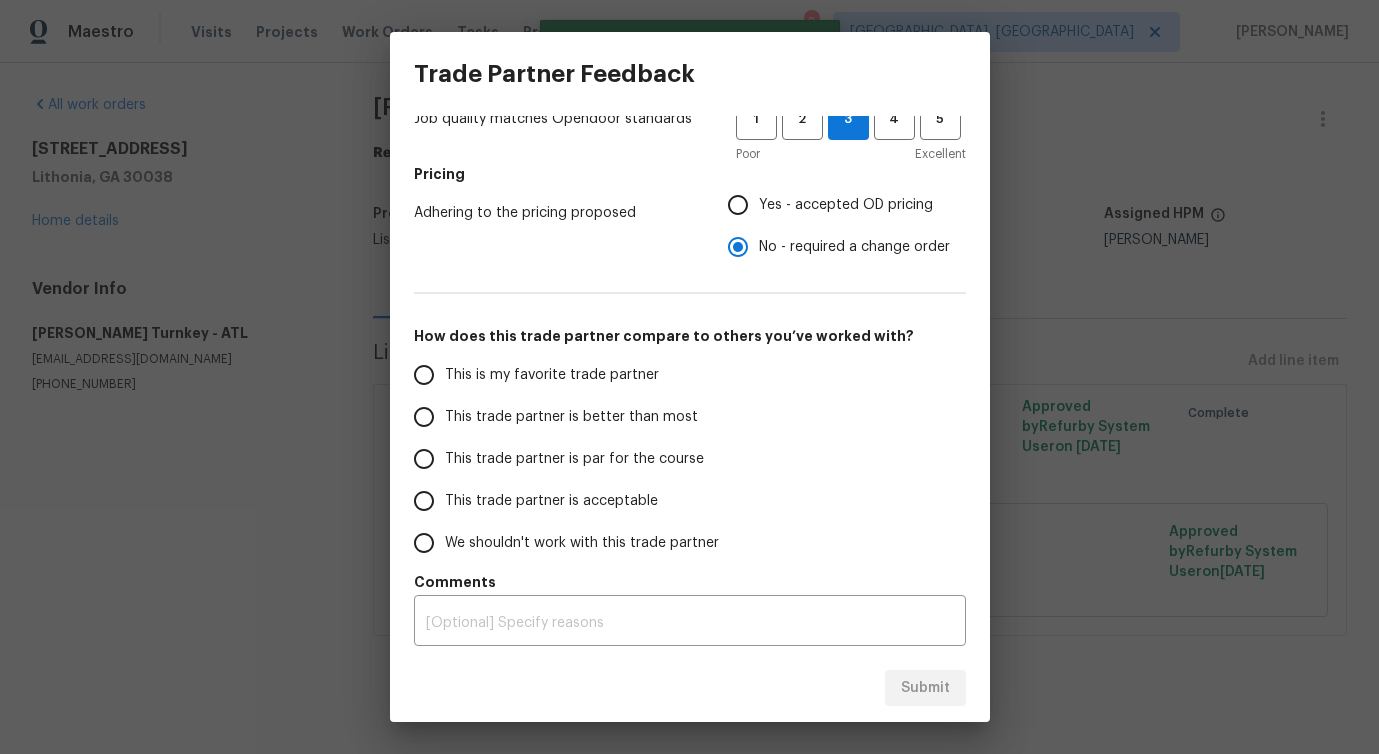 click on "This trade partner is better than most" at bounding box center (424, 417) 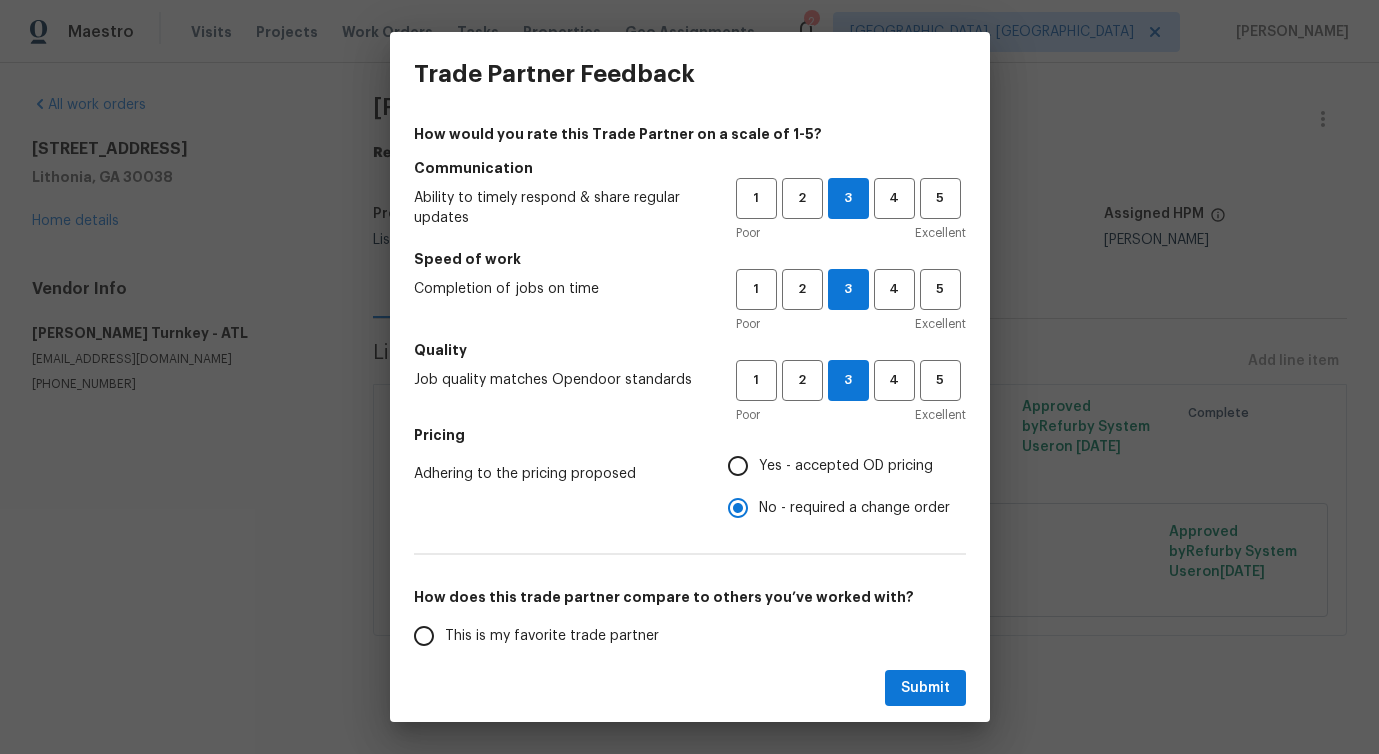 scroll, scrollTop: 261, scrollLeft: 0, axis: vertical 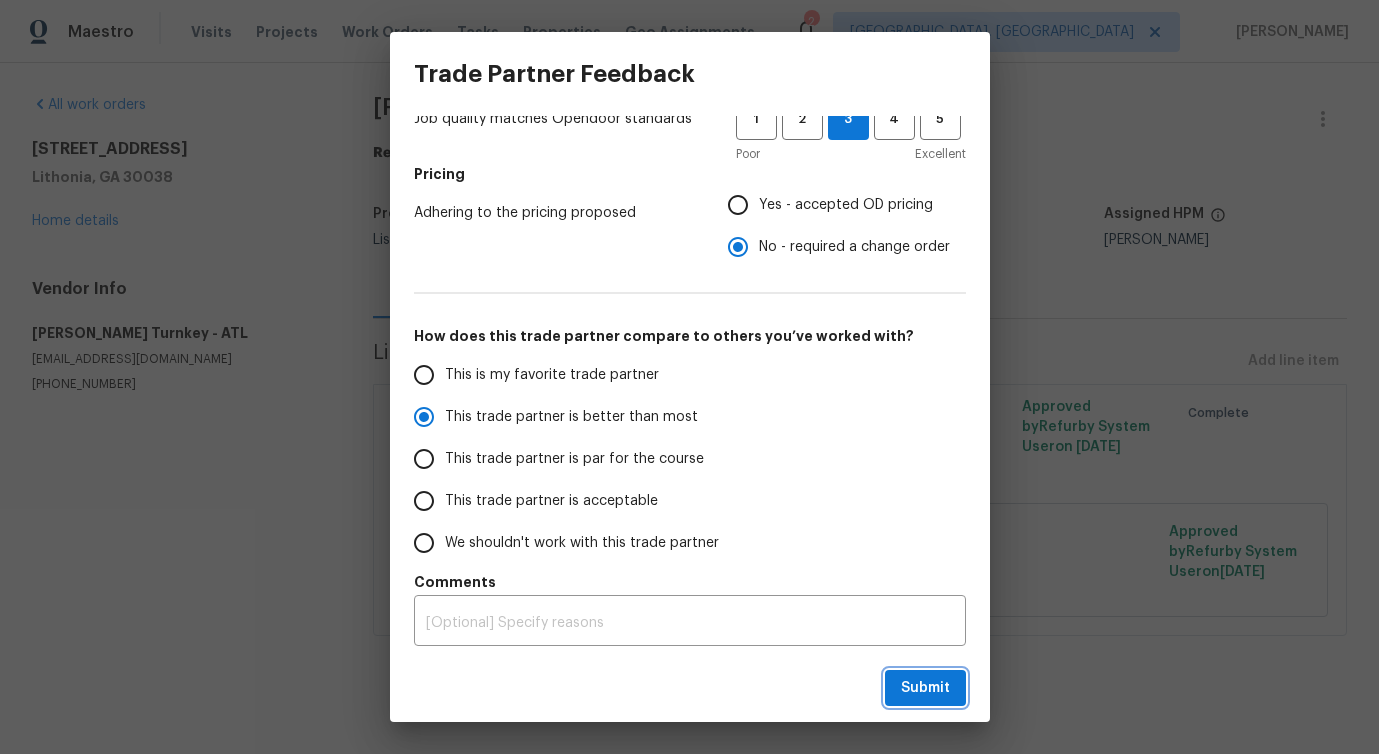 click on "Submit" at bounding box center (925, 688) 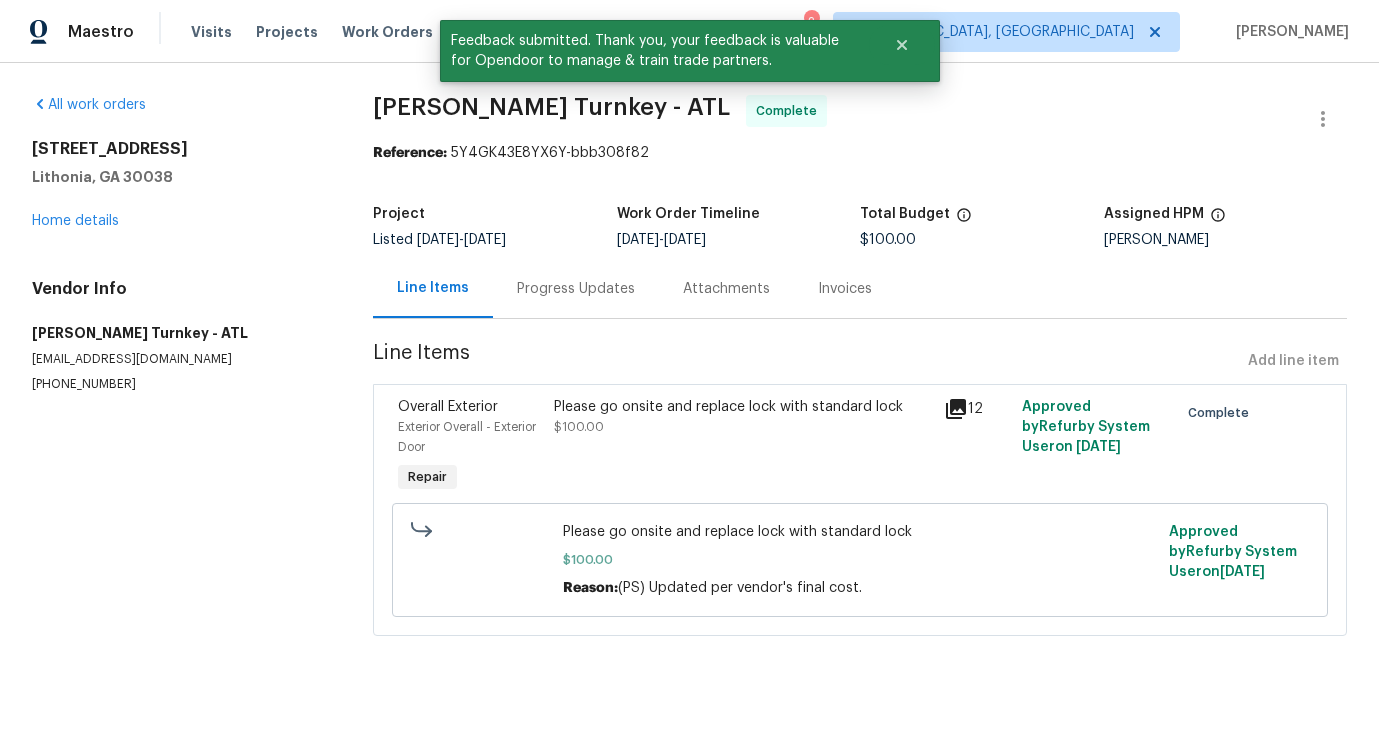 click on "Progress Updates" at bounding box center (576, 289) 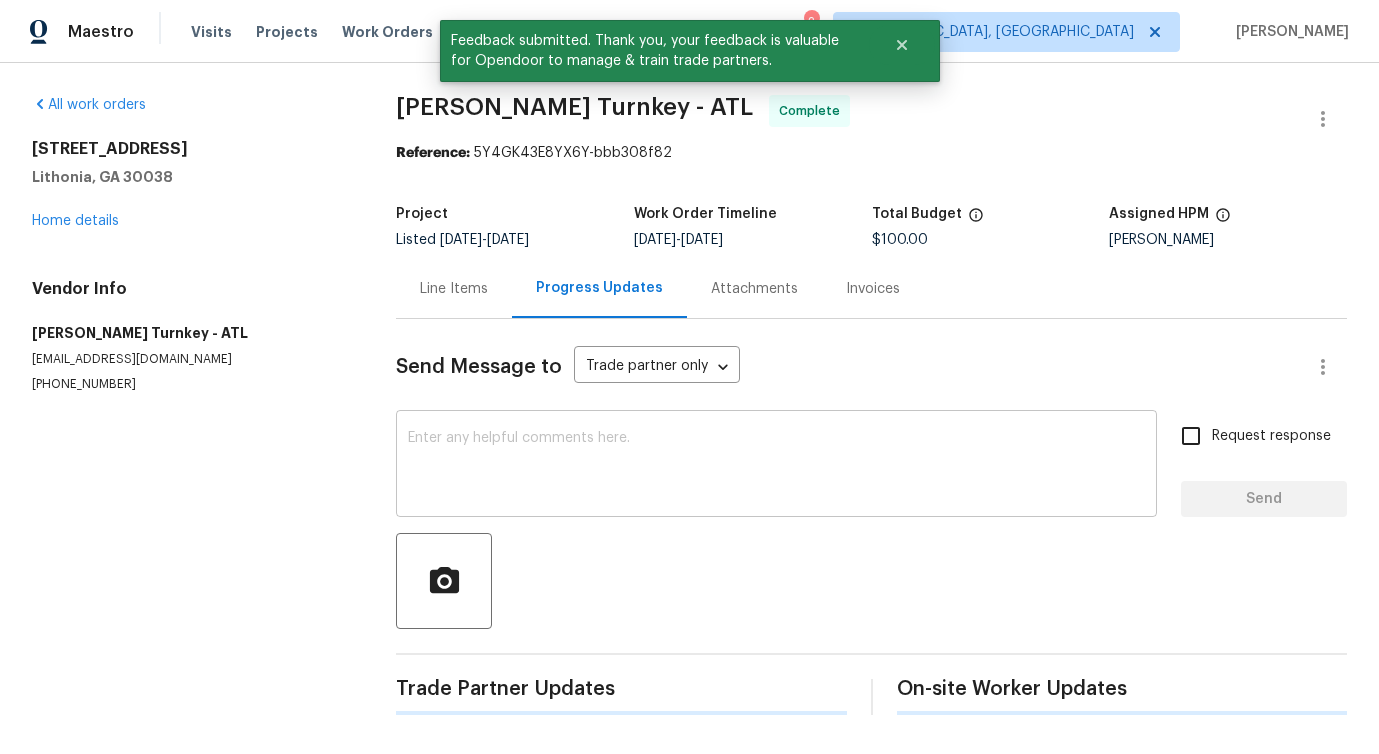 click at bounding box center [776, 466] 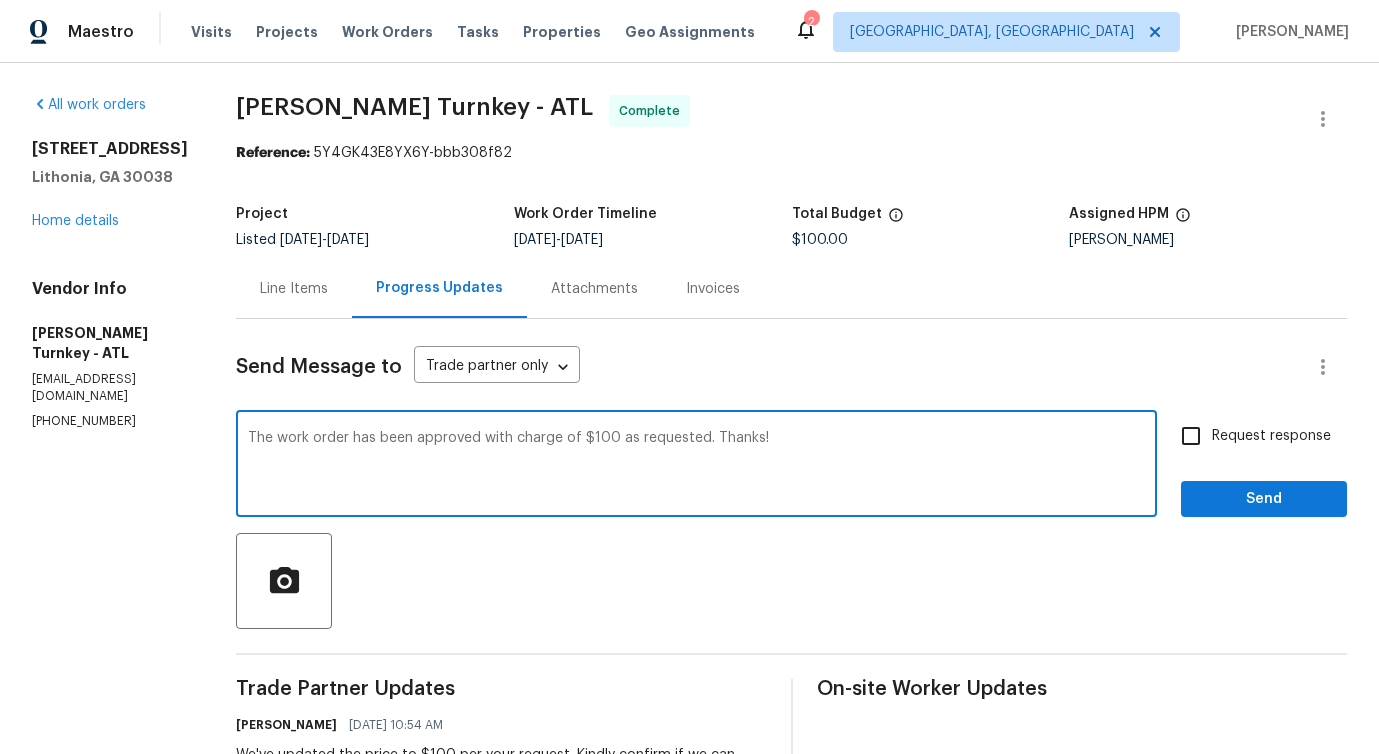 click on "charge" at bounding box center [0, 0] 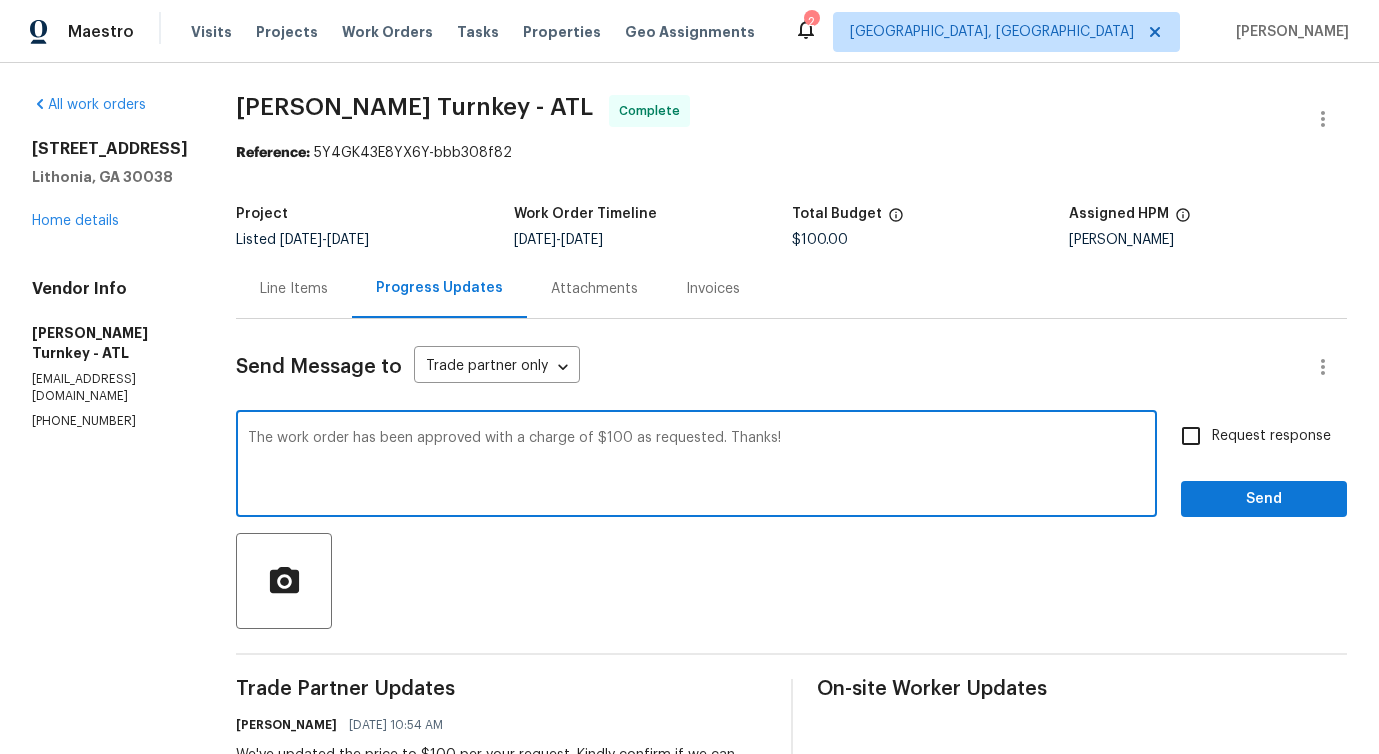 type on "The work order has been approved with a charge of $100 as requested. Thanks!" 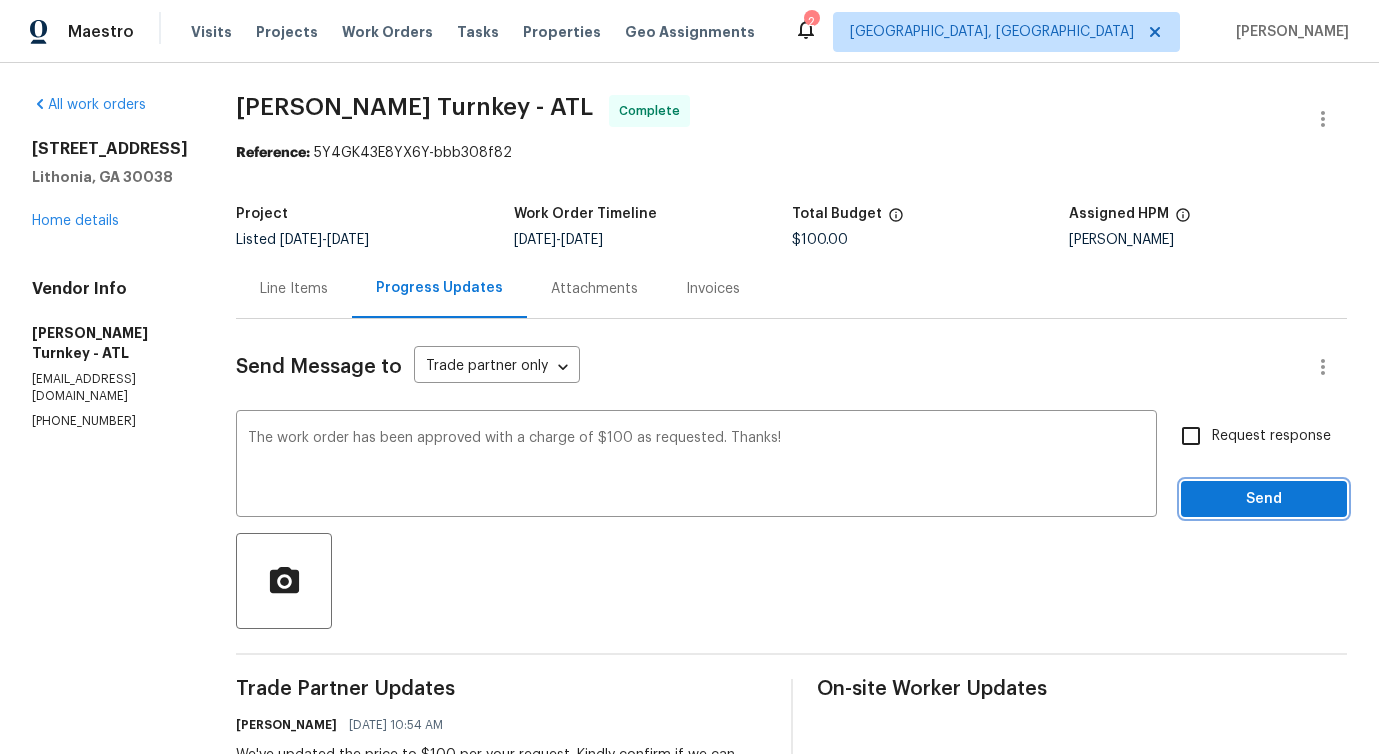 click on "Send" at bounding box center (1264, 499) 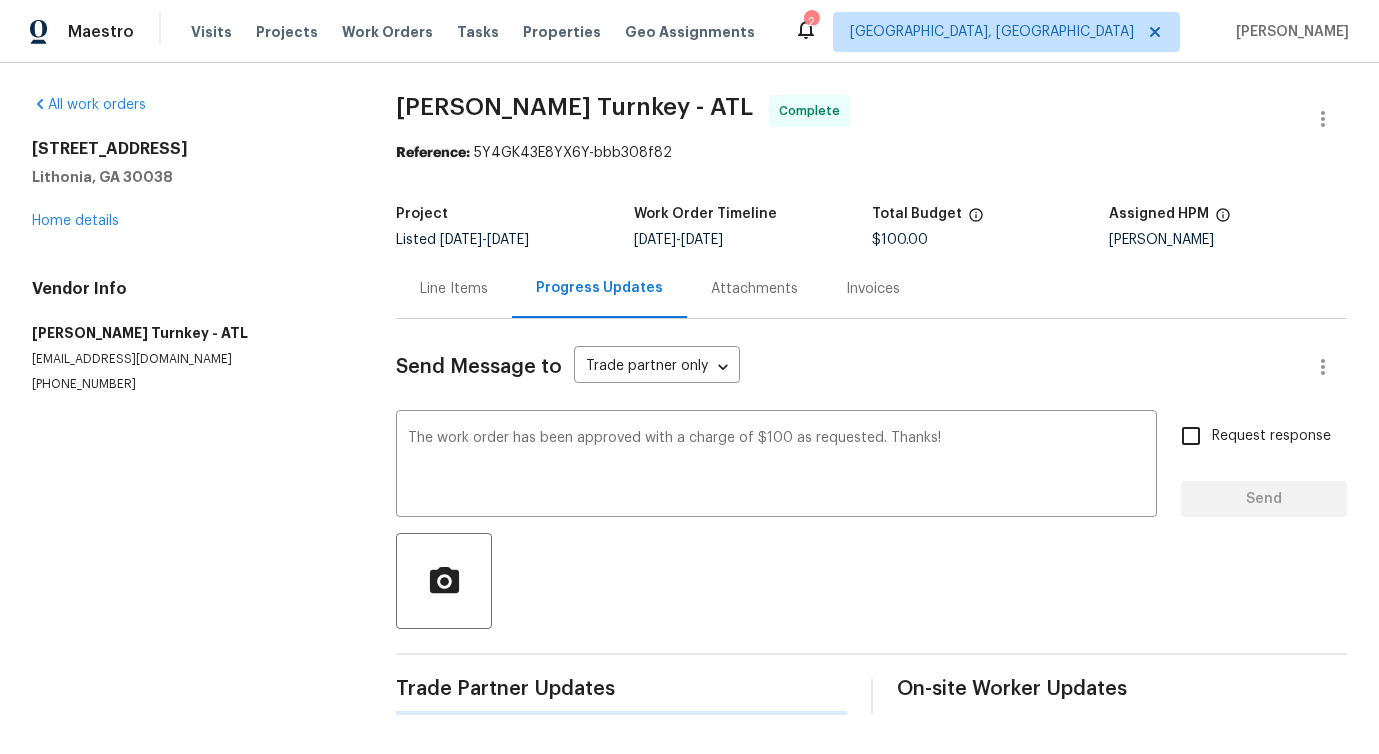 type 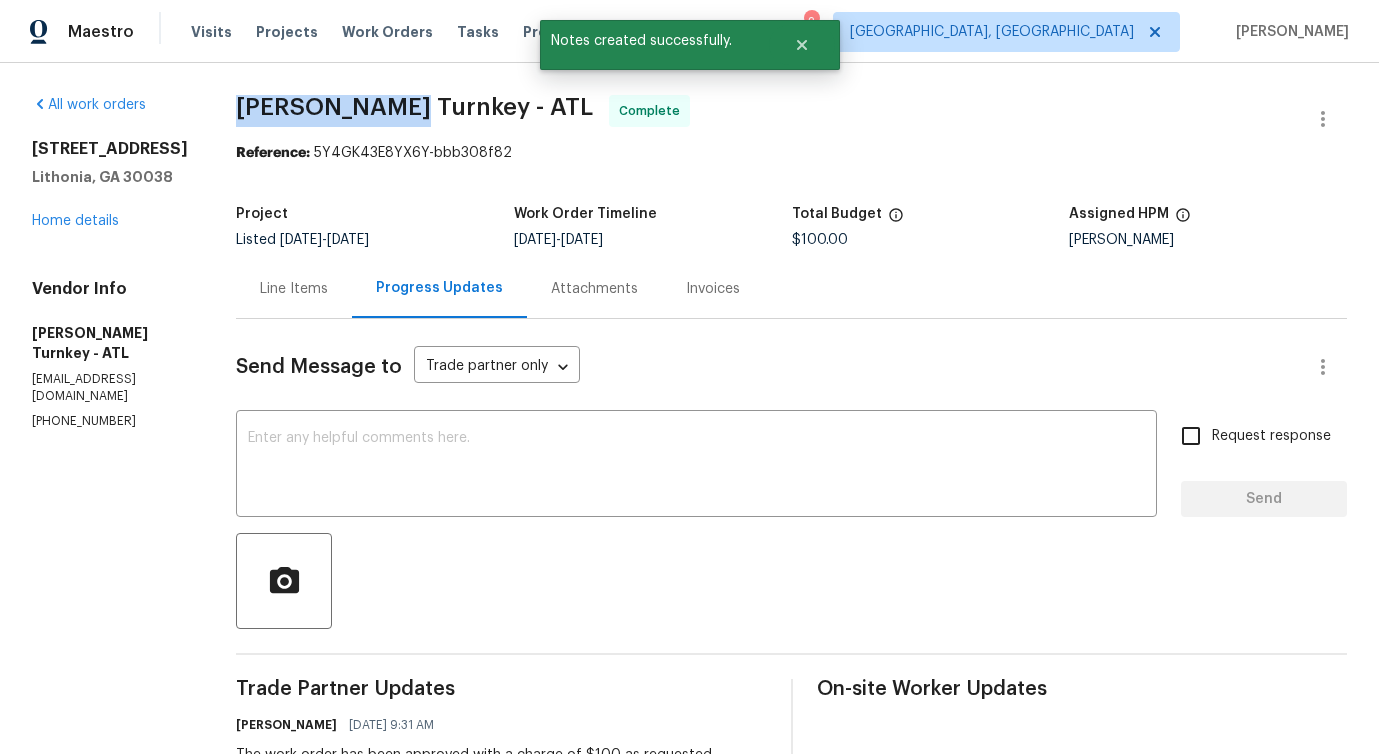 drag, startPoint x: 224, startPoint y: 92, endPoint x: 379, endPoint y: 94, distance: 155.01291 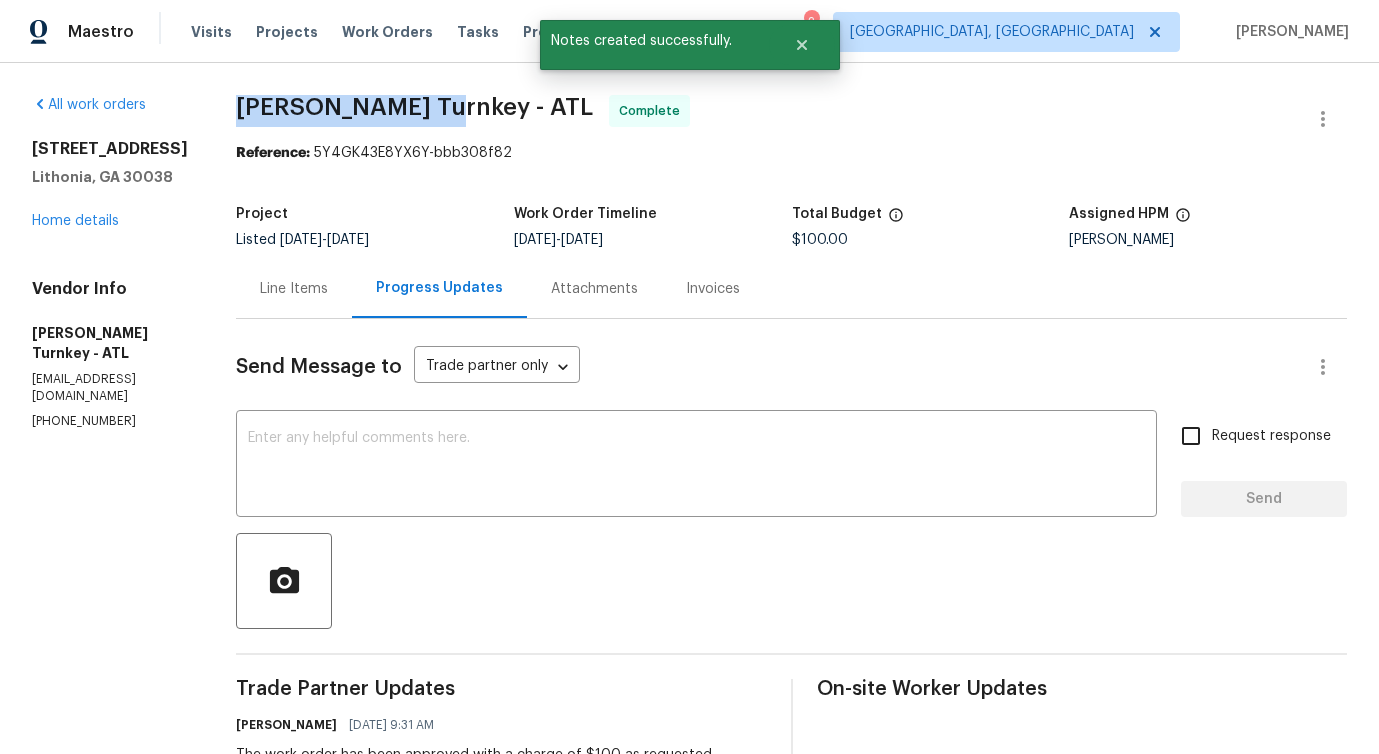 drag, startPoint x: 219, startPoint y: 99, endPoint x: 401, endPoint y: 101, distance: 182.01099 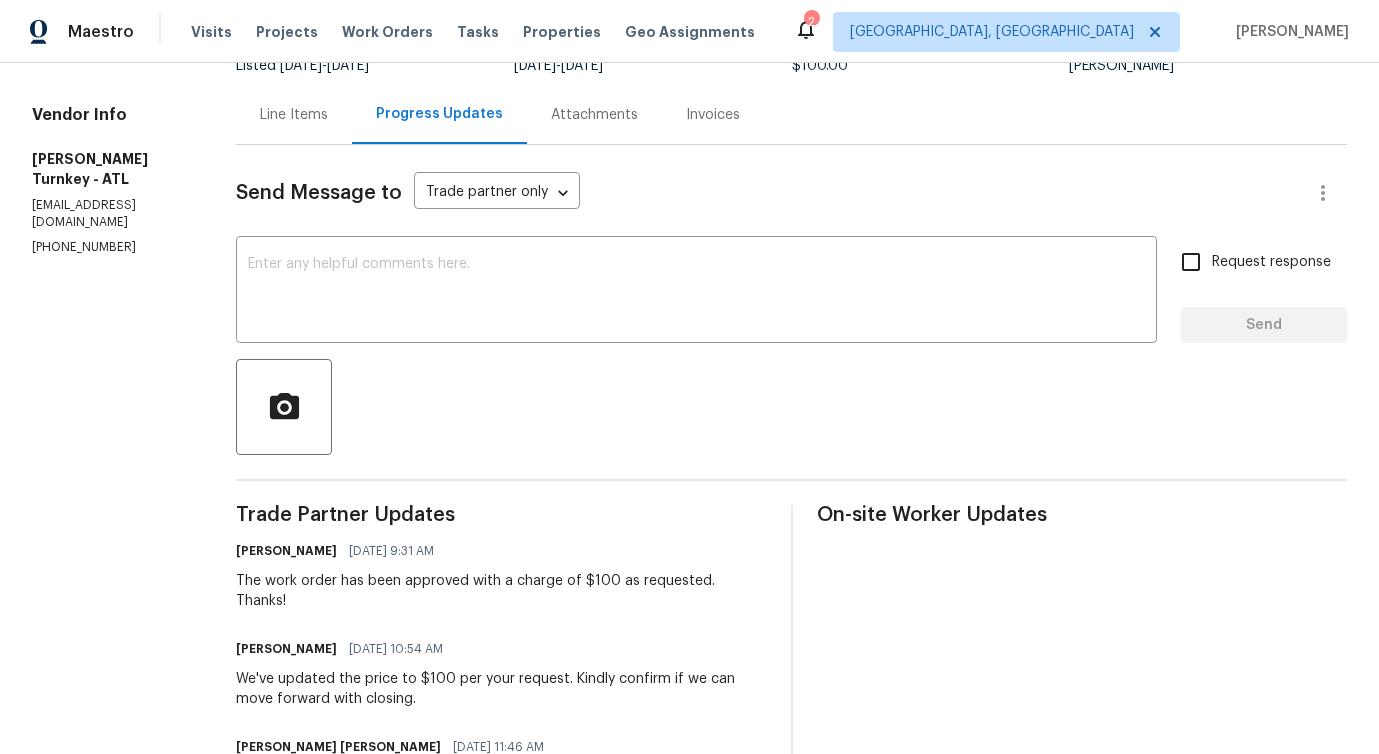 scroll, scrollTop: 176, scrollLeft: 0, axis: vertical 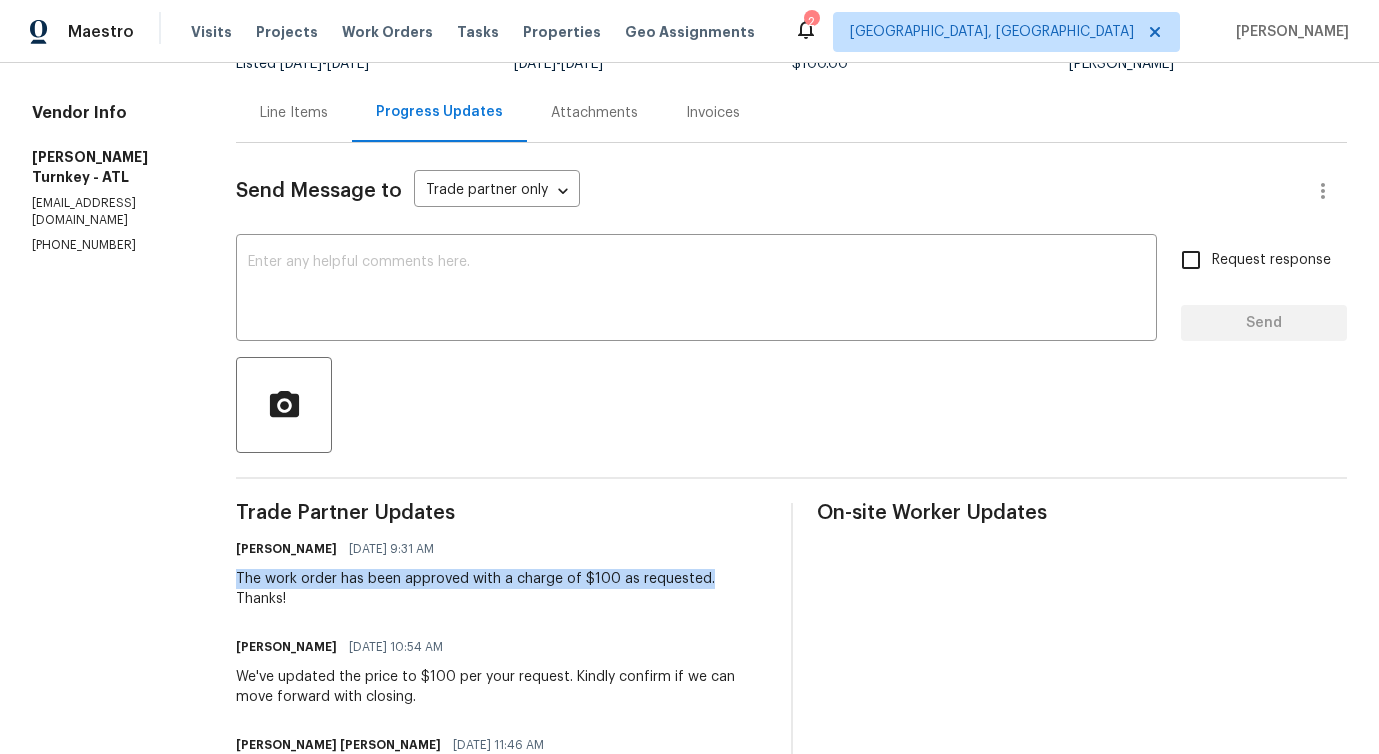 drag, startPoint x: 223, startPoint y: 577, endPoint x: 687, endPoint y: 571, distance: 464.0388 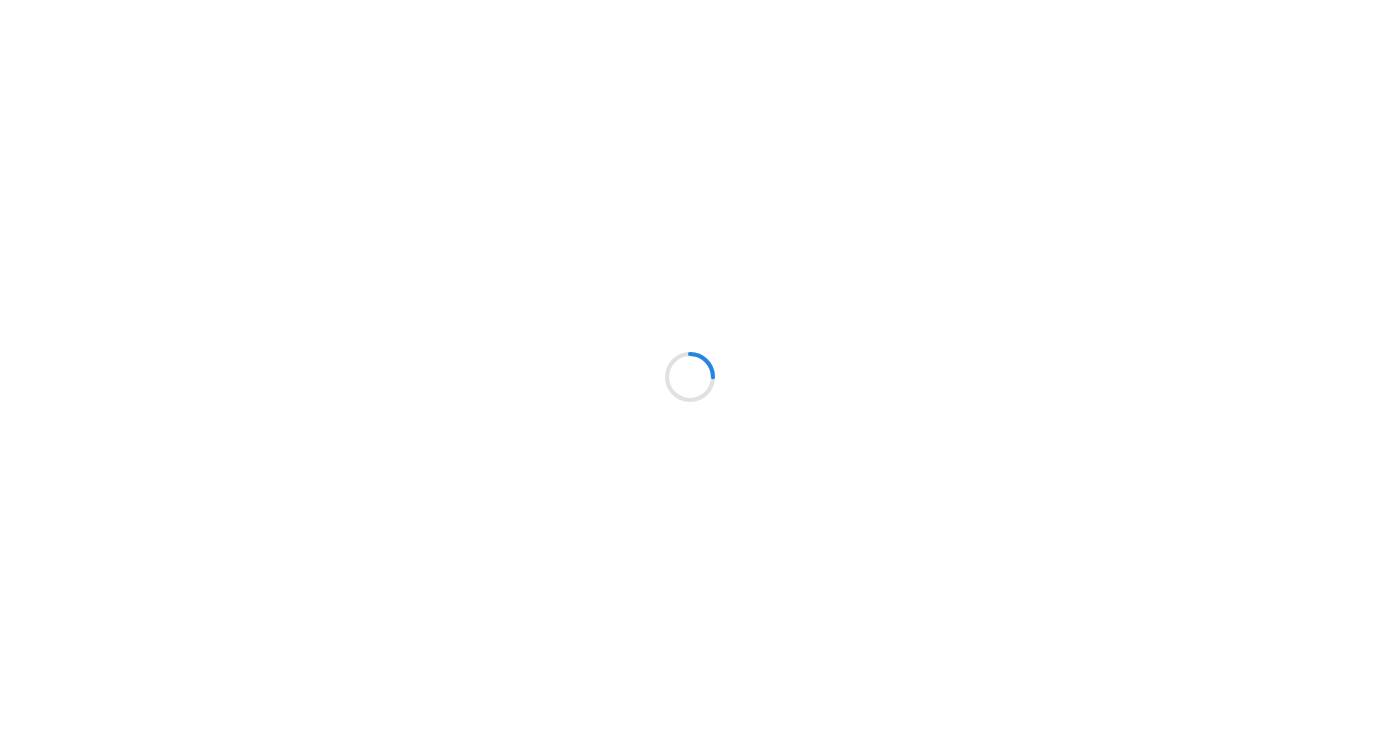 scroll, scrollTop: 0, scrollLeft: 0, axis: both 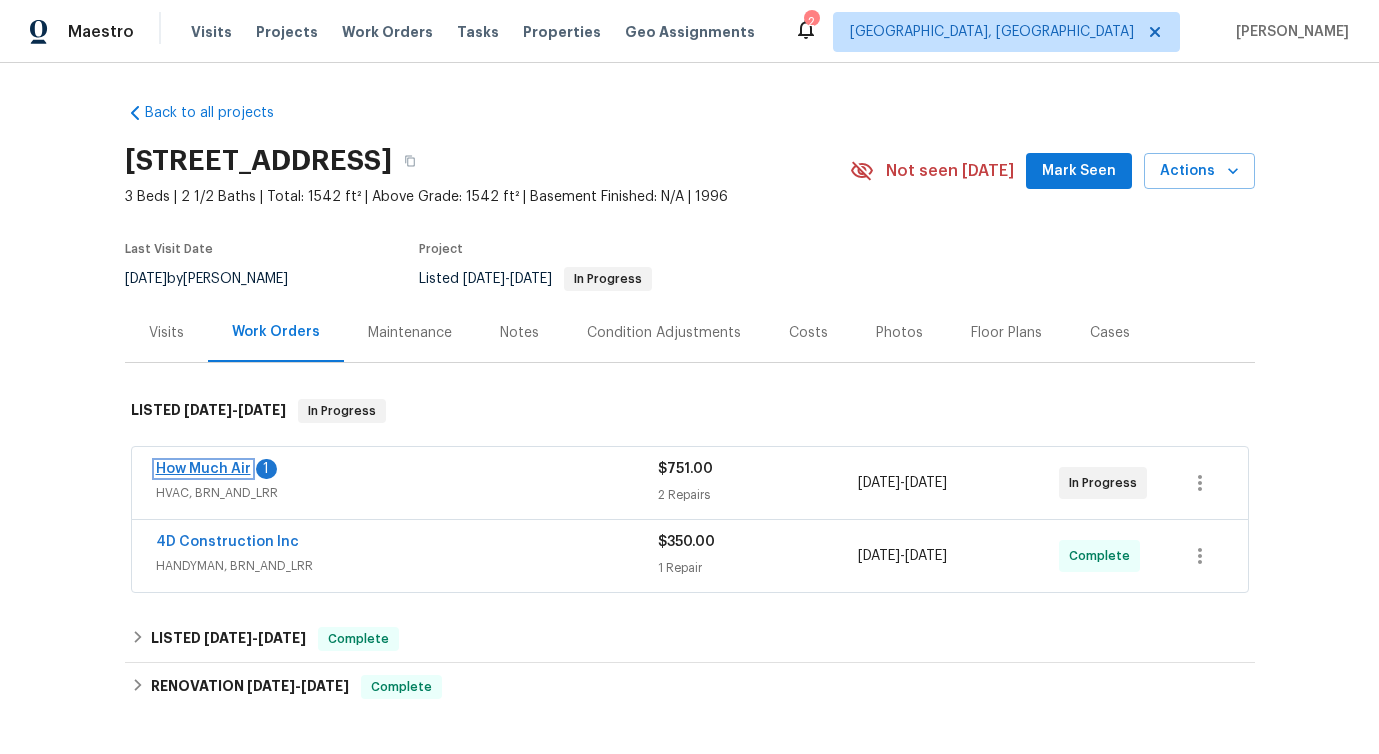 click on "How Much Air" at bounding box center [203, 469] 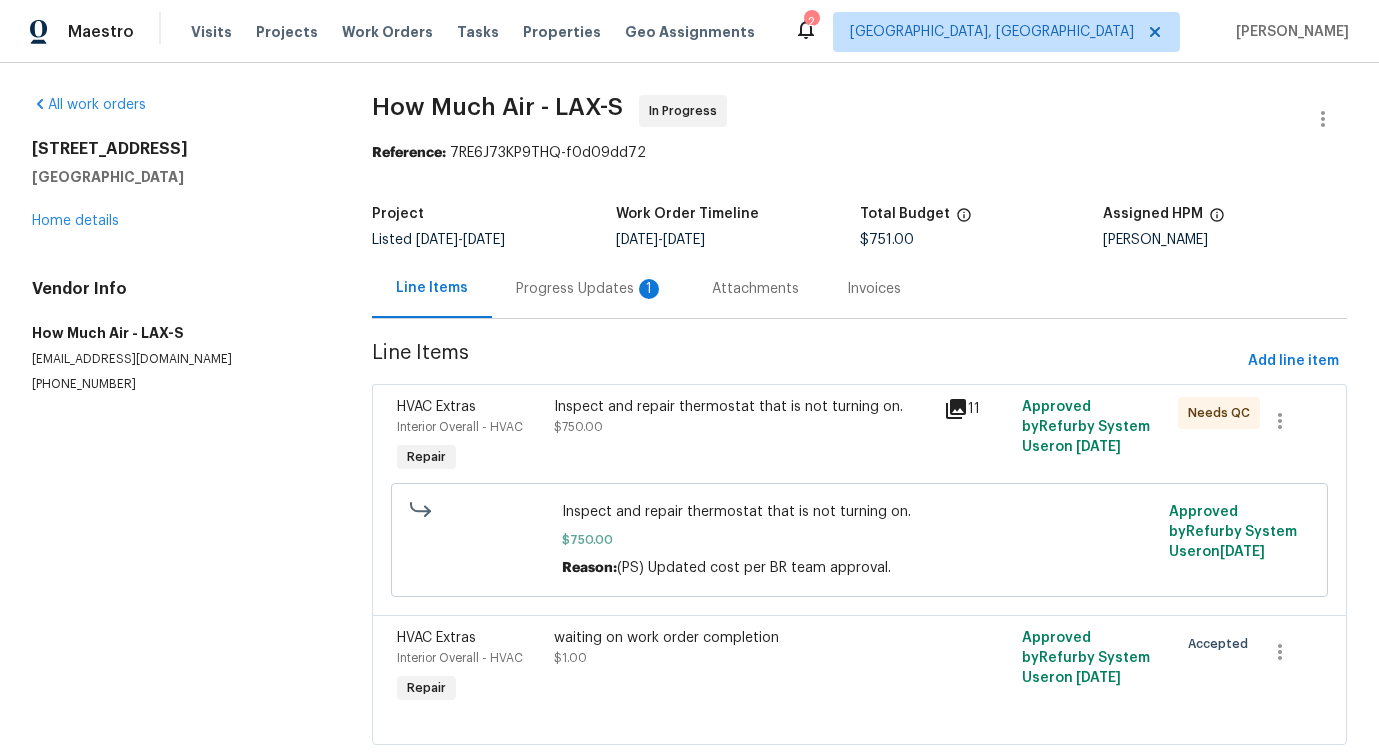 click on "Progress Updates 1" at bounding box center (590, 288) 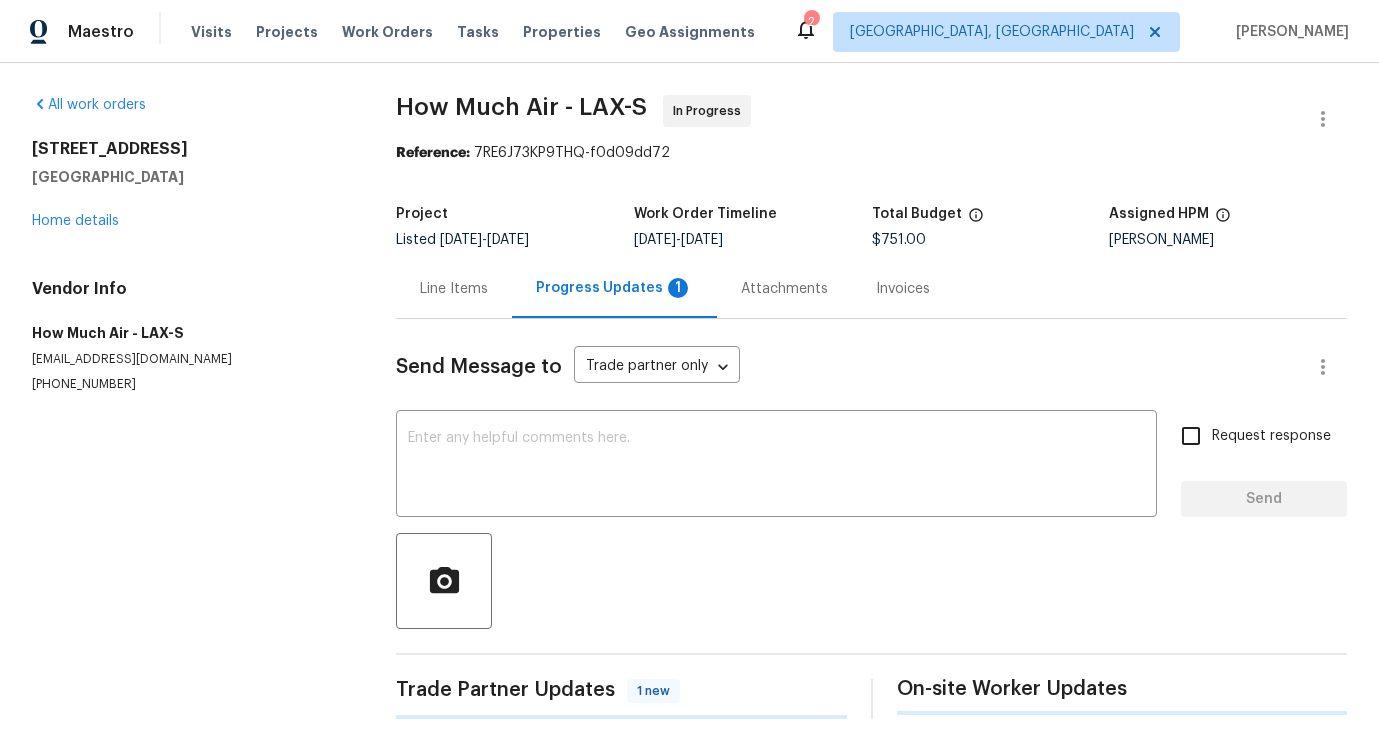 click at bounding box center [871, 581] 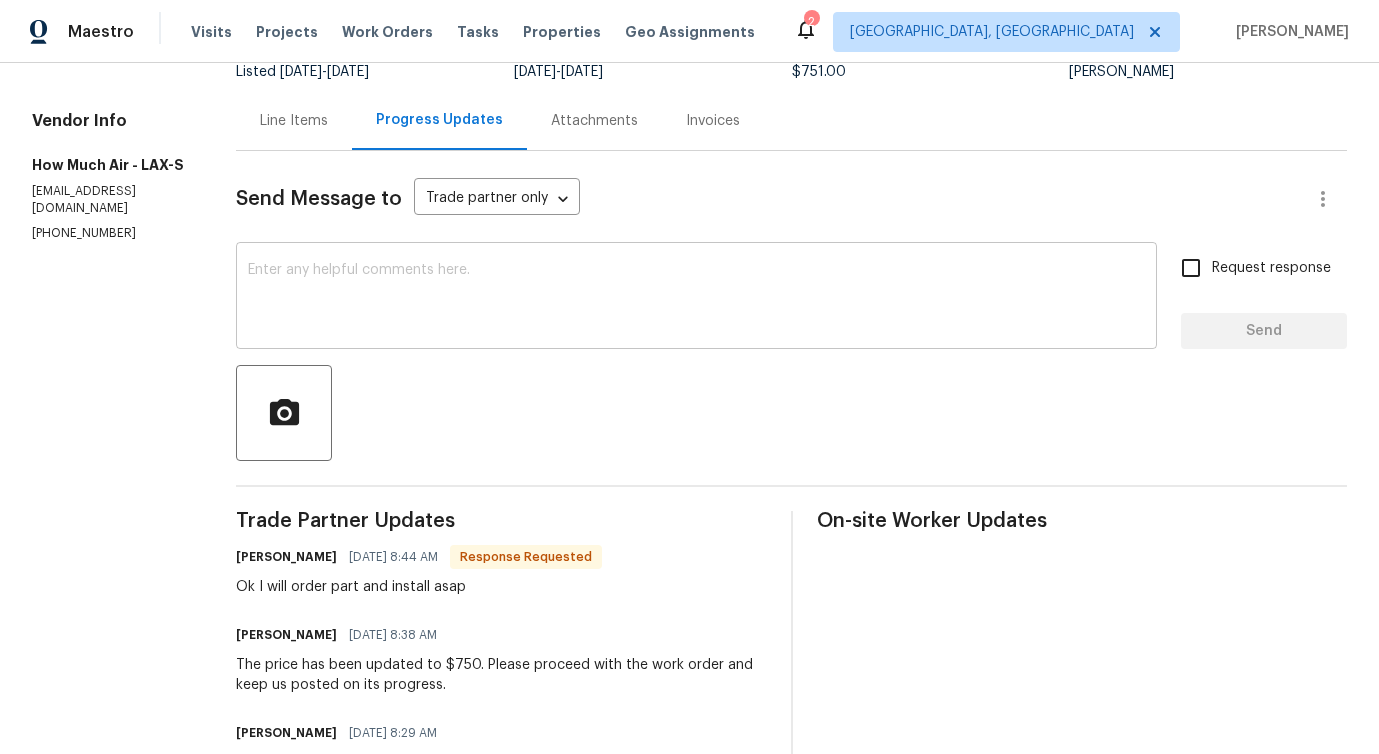 scroll, scrollTop: 30, scrollLeft: 0, axis: vertical 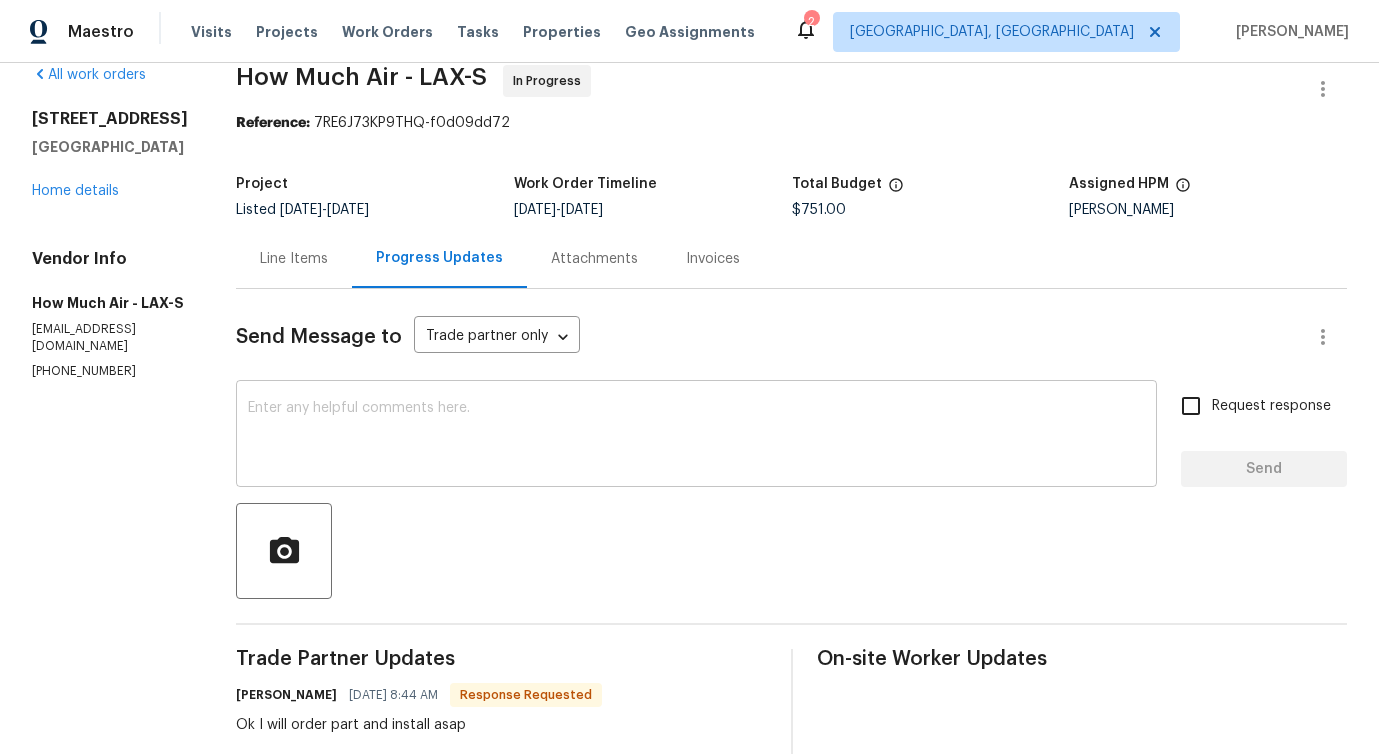 click at bounding box center [696, 436] 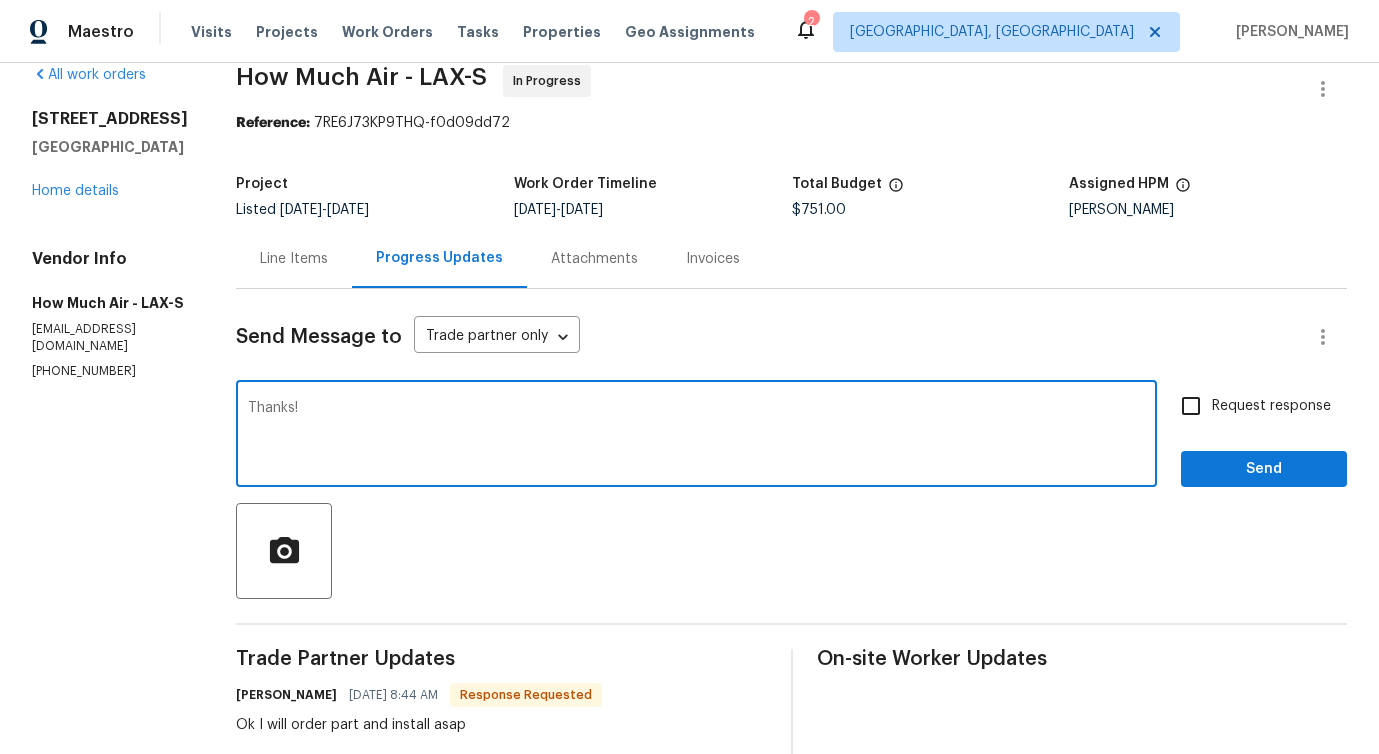 type on "Thanks!" 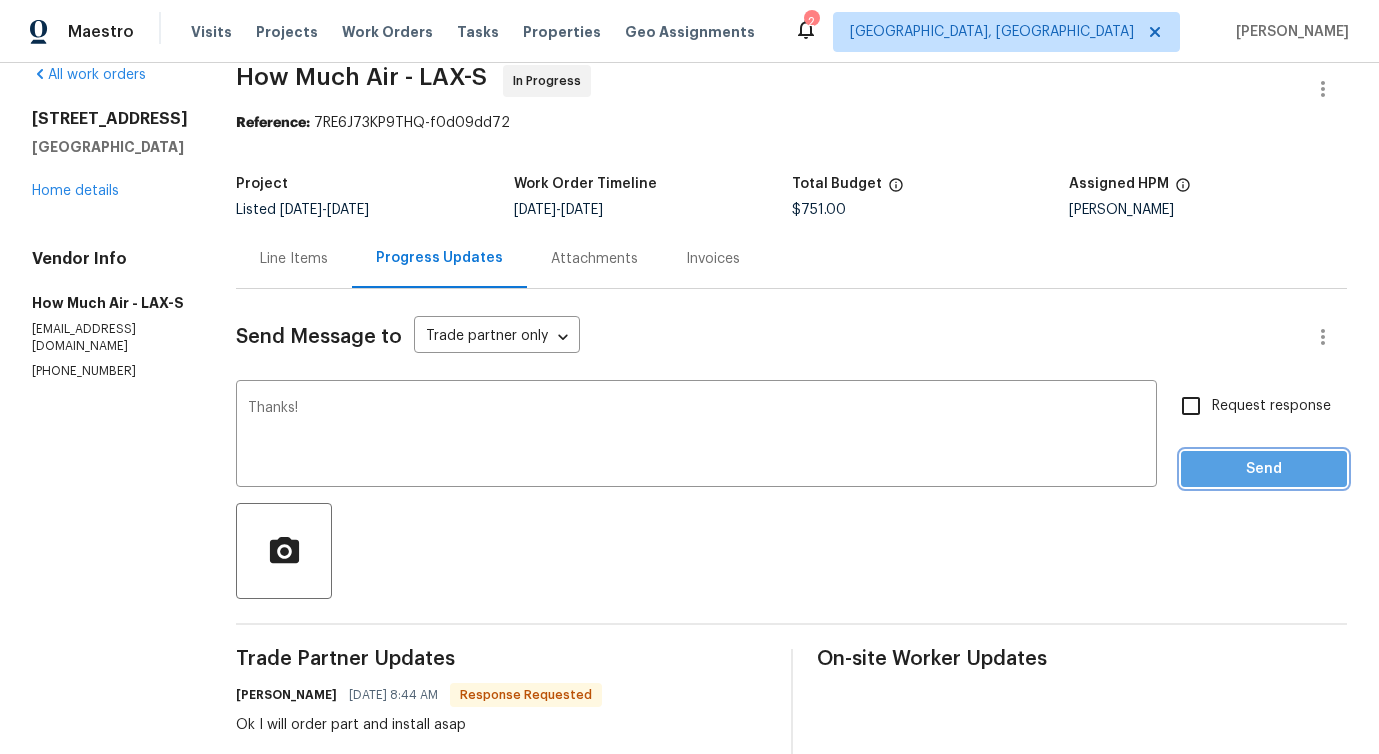 click on "Send" at bounding box center [1264, 469] 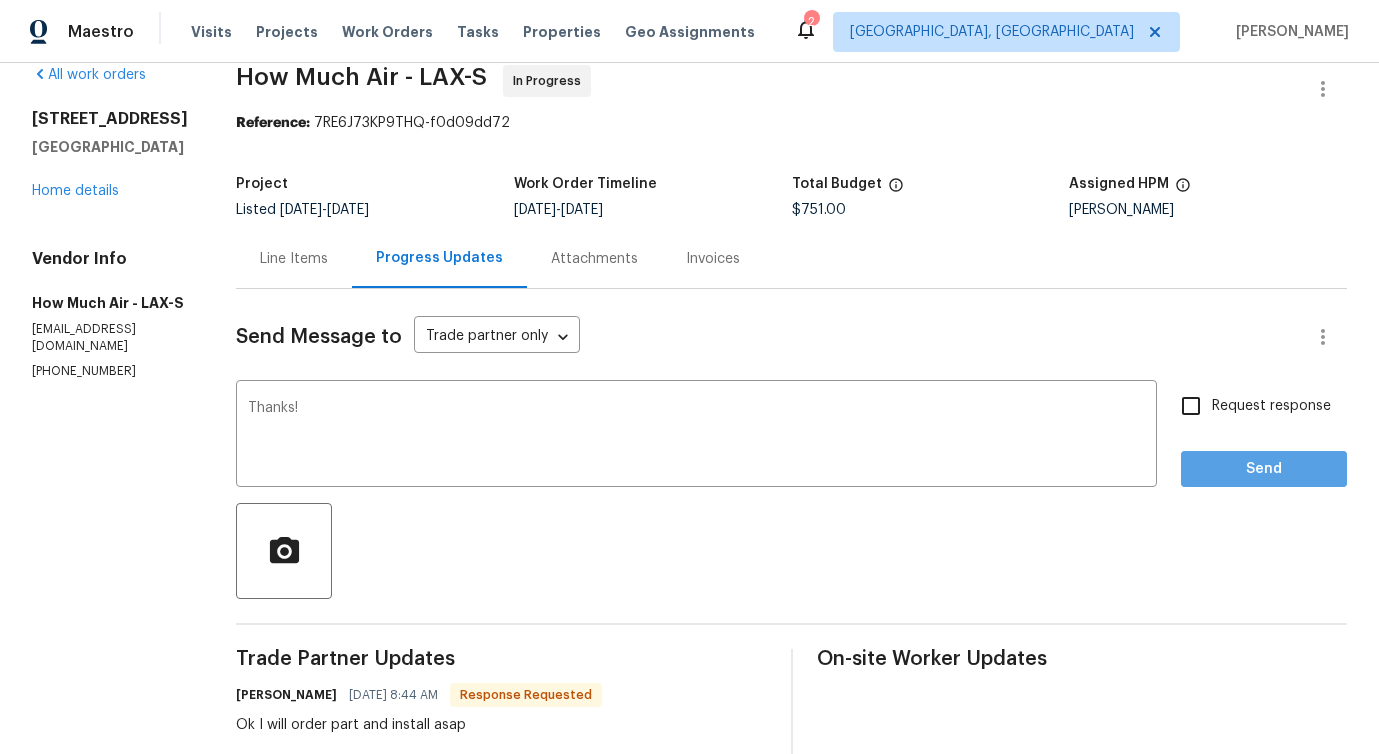scroll, scrollTop: 0, scrollLeft: 0, axis: both 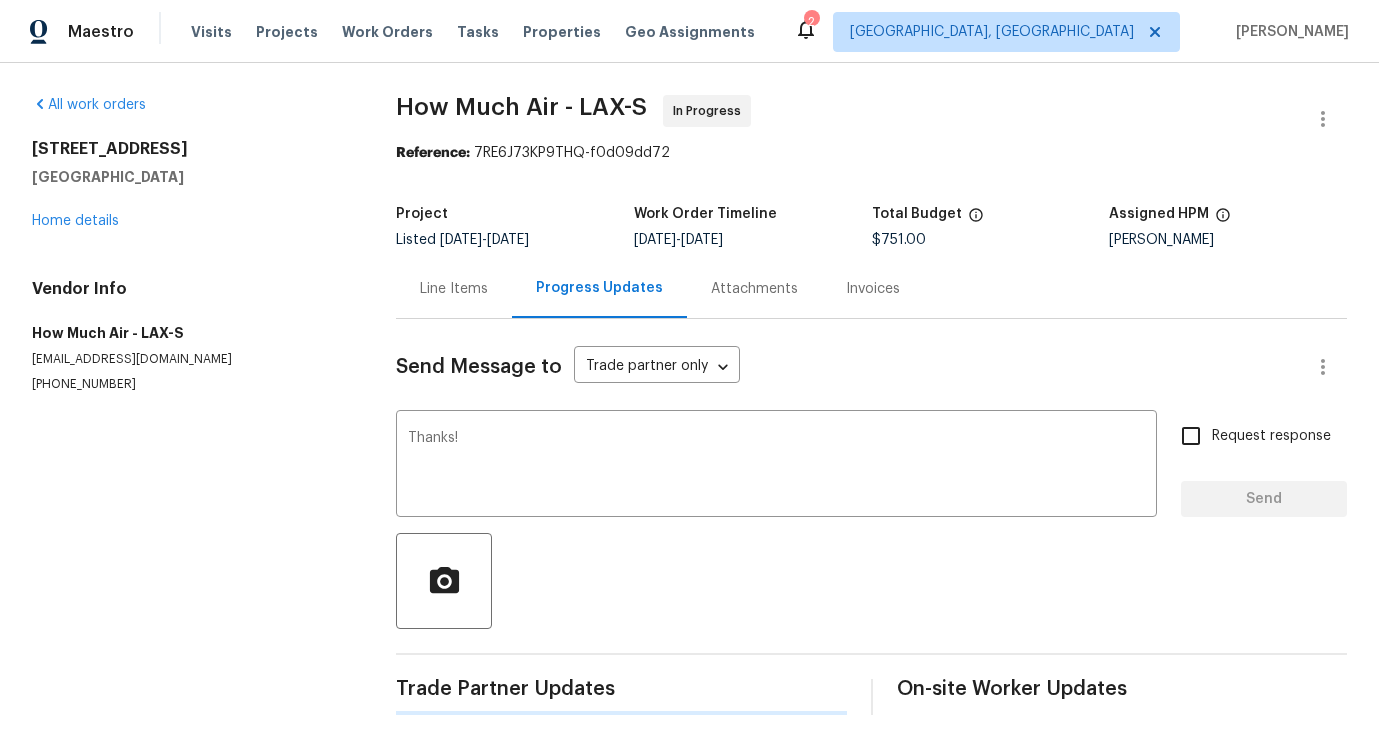 type 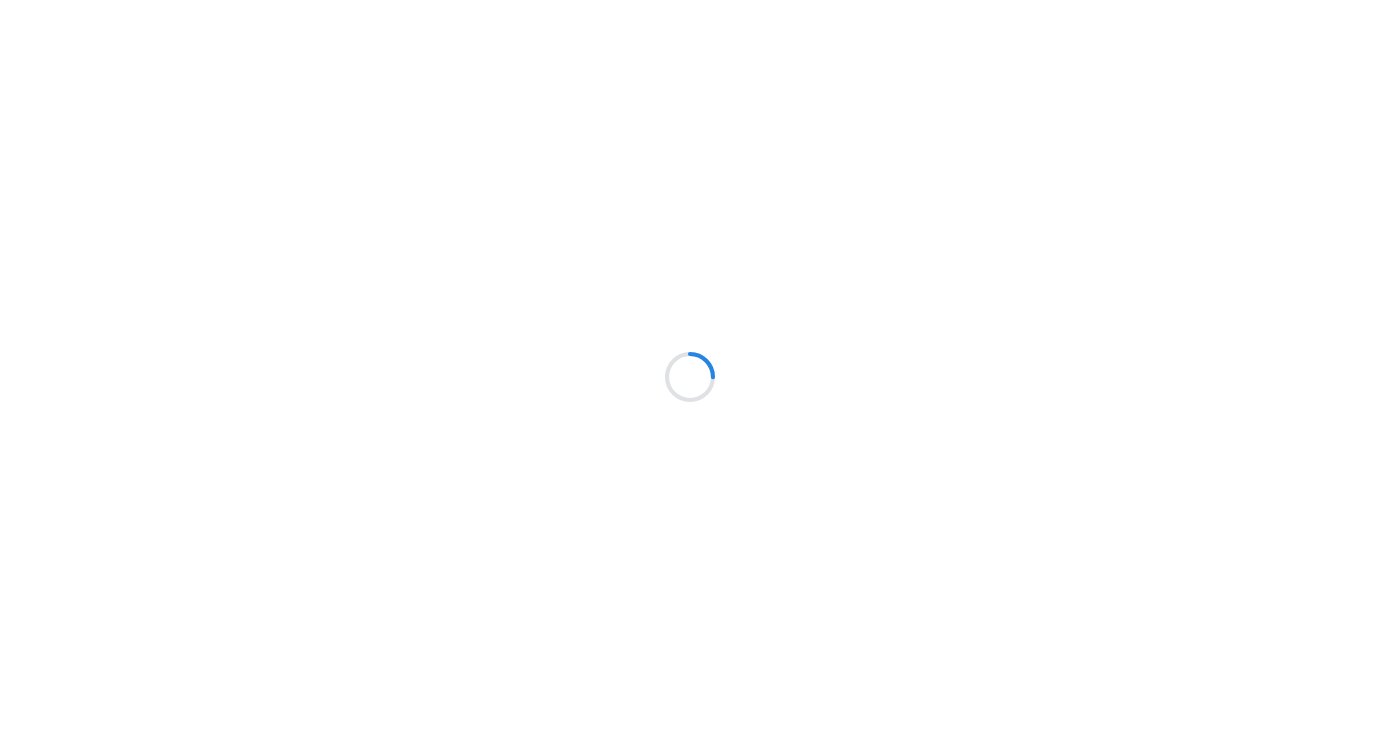 scroll, scrollTop: 0, scrollLeft: 0, axis: both 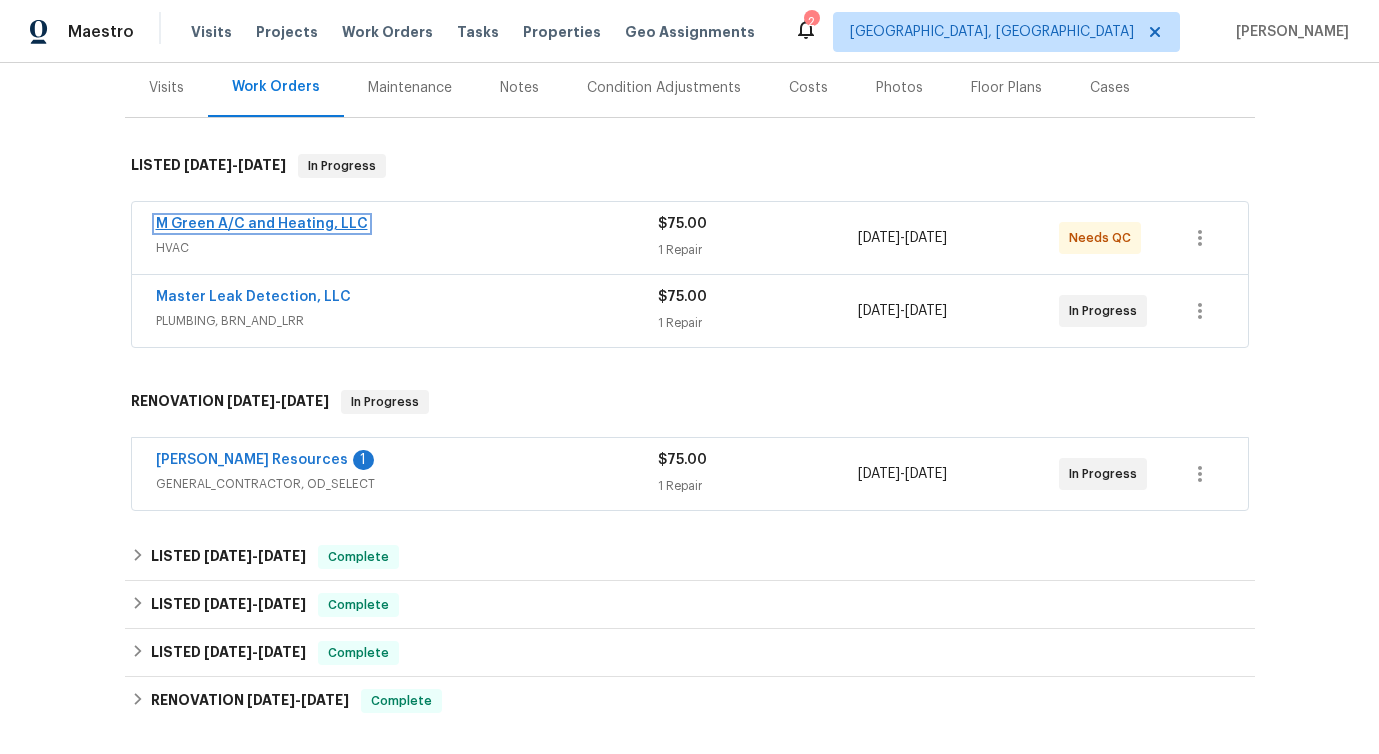 click on "M Green A/C and Heating, LLC" at bounding box center [262, 224] 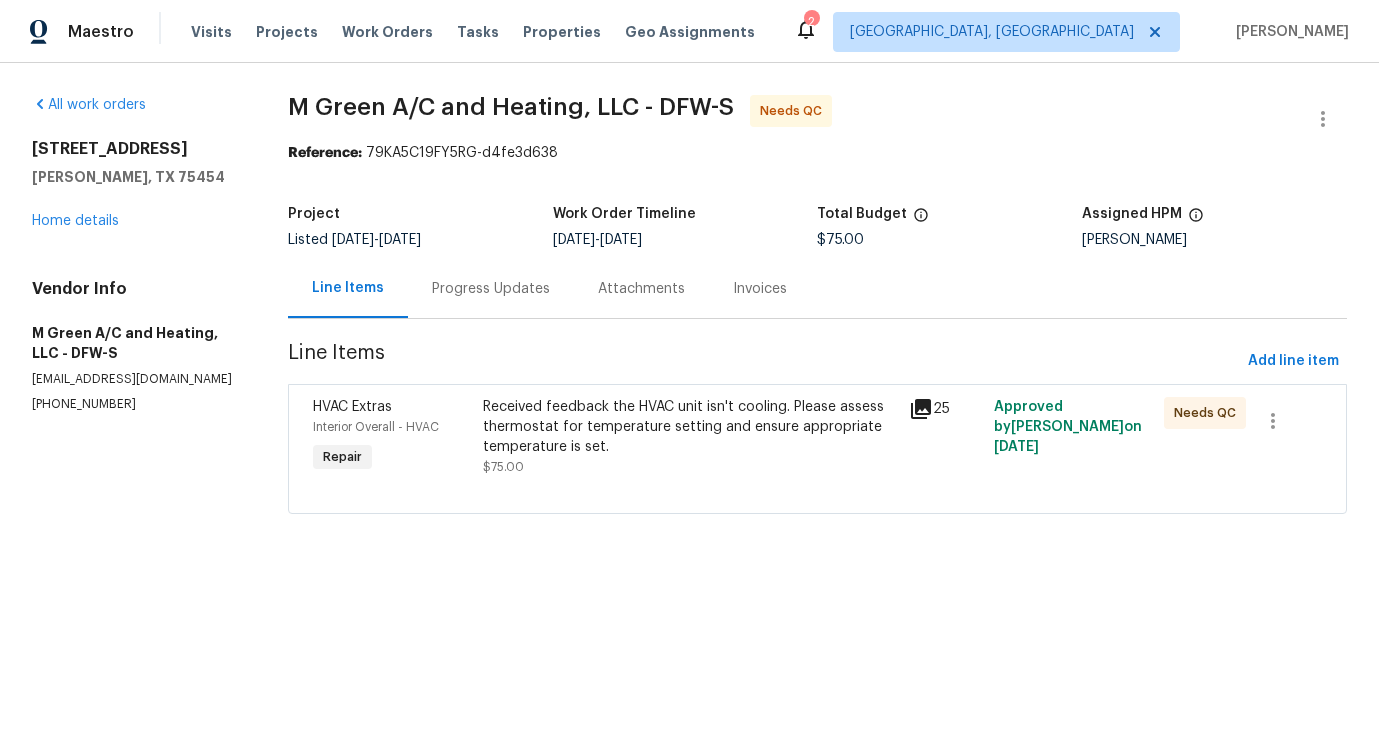 click on "Progress Updates" at bounding box center (491, 288) 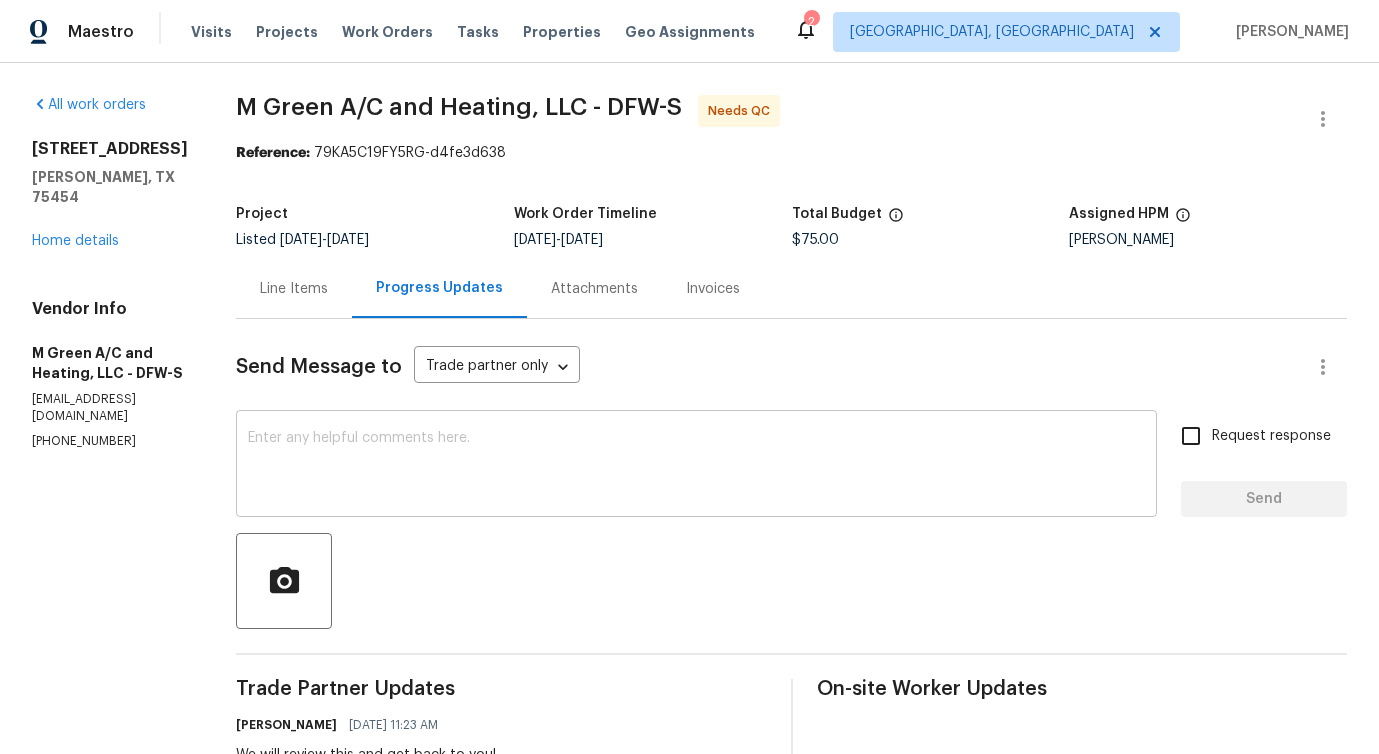 click at bounding box center (696, 466) 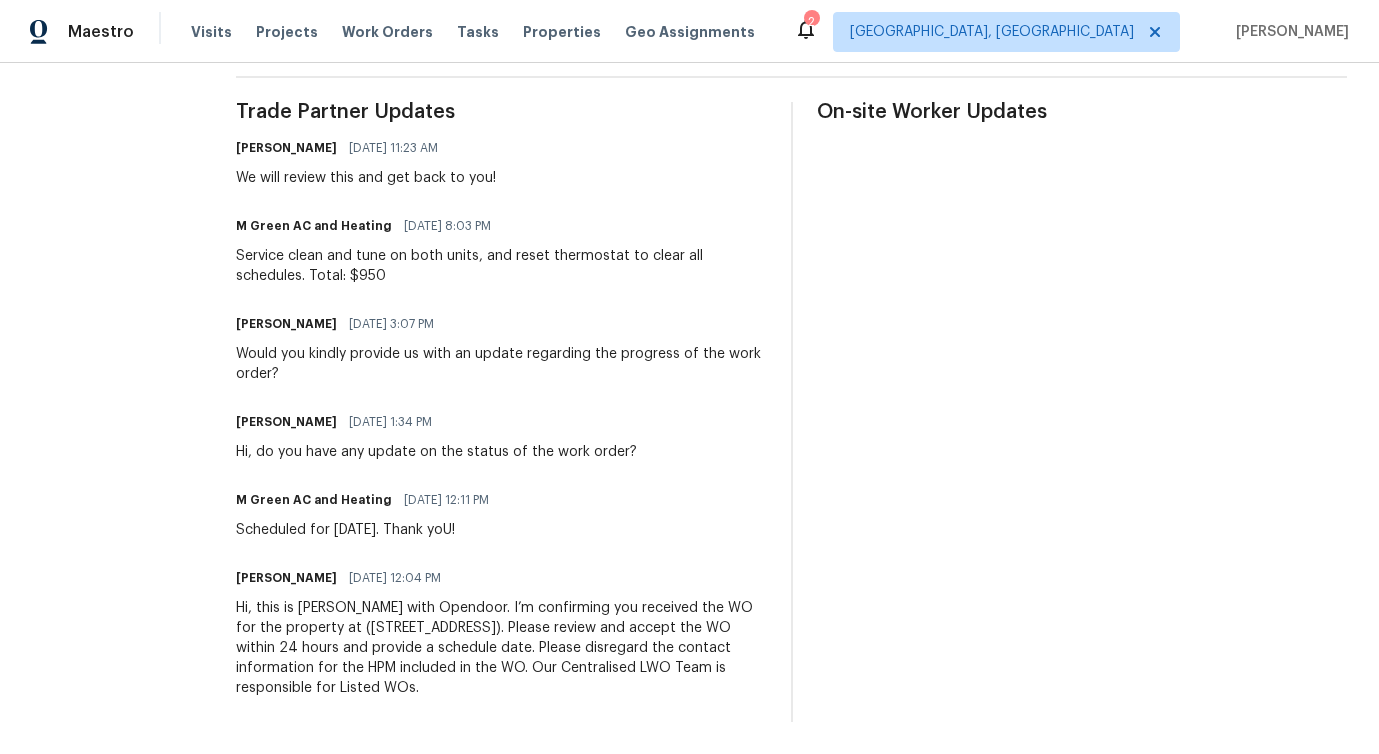 scroll, scrollTop: 0, scrollLeft: 0, axis: both 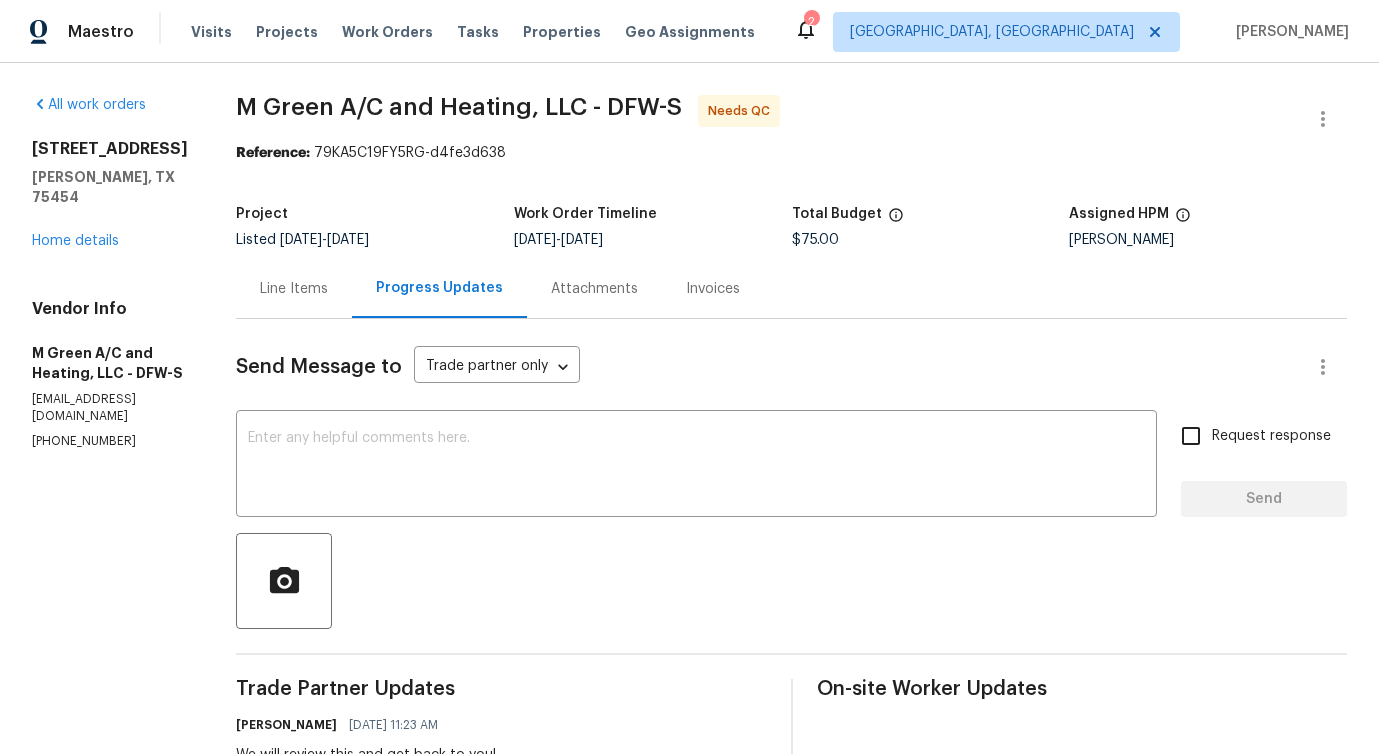 click on "Line Items" at bounding box center [294, 289] 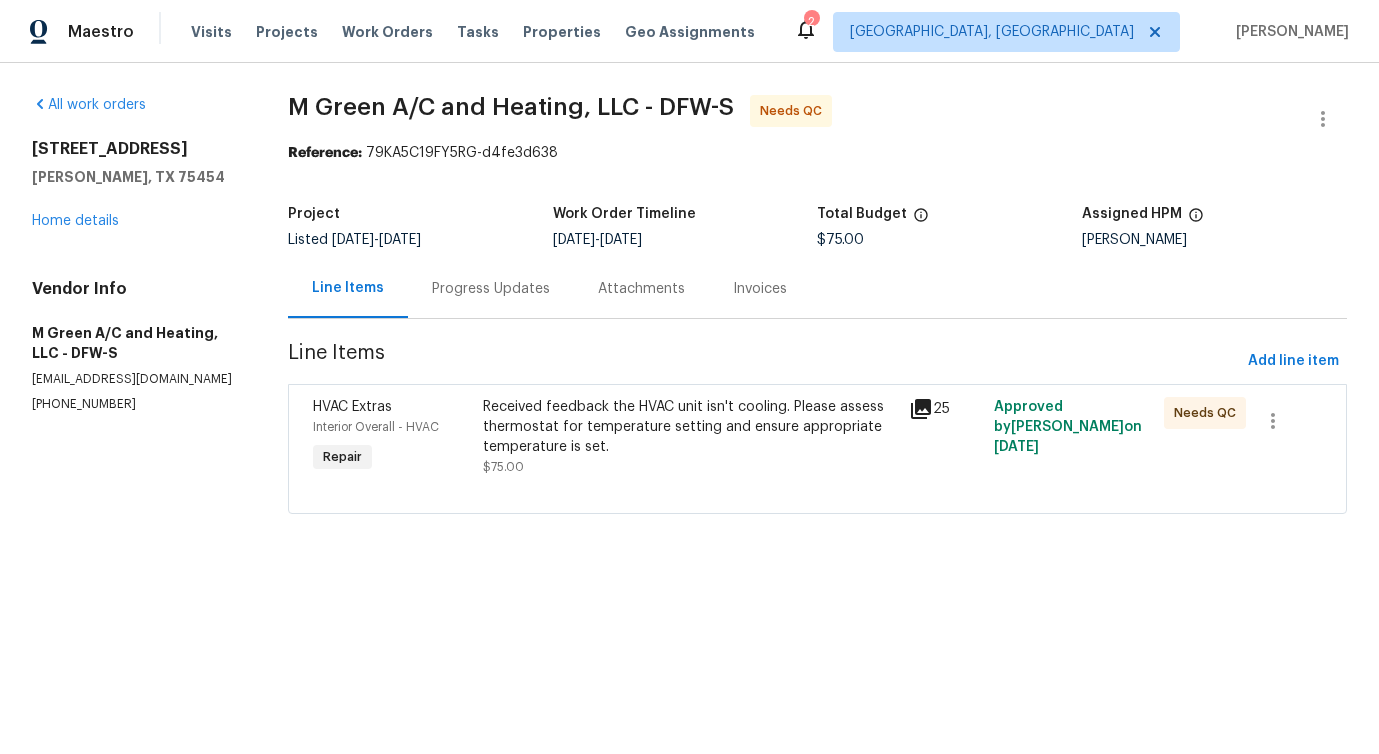 click on "Progress Updates" at bounding box center [491, 288] 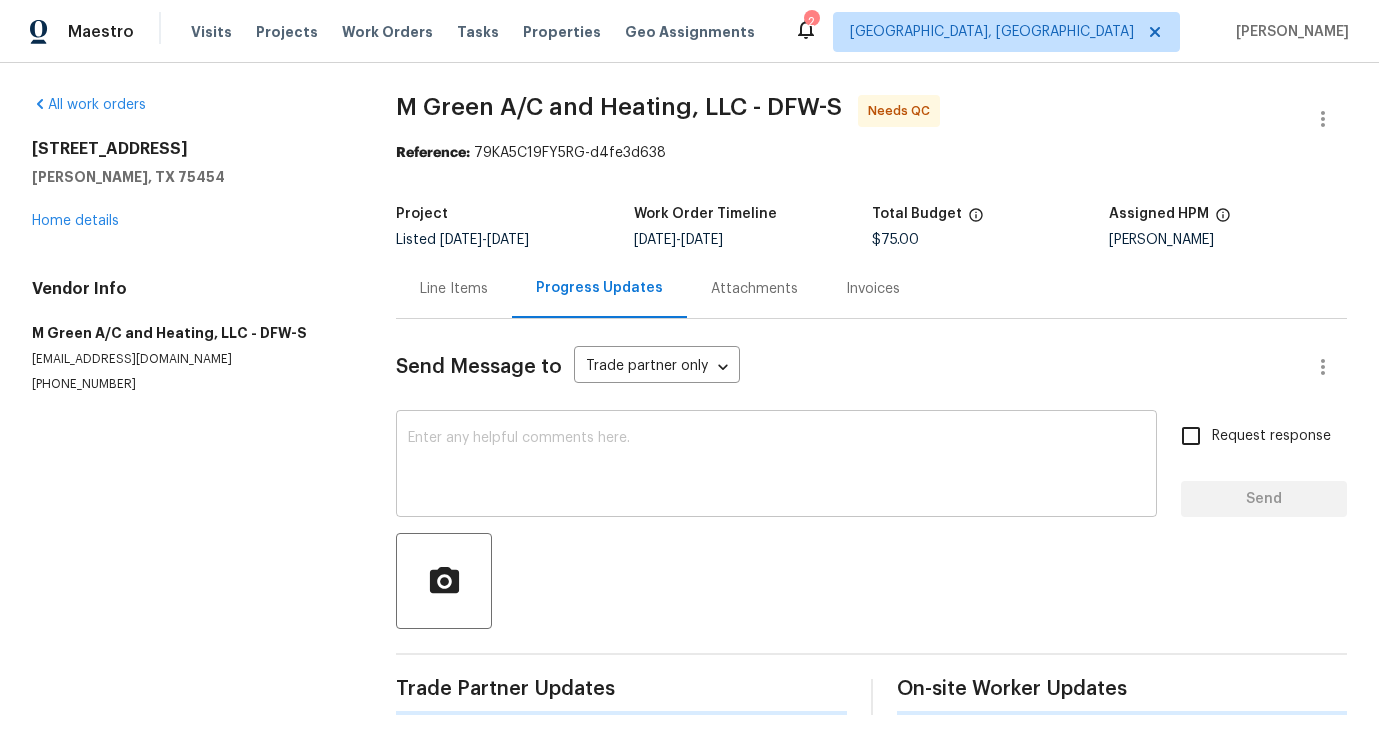 click at bounding box center (776, 466) 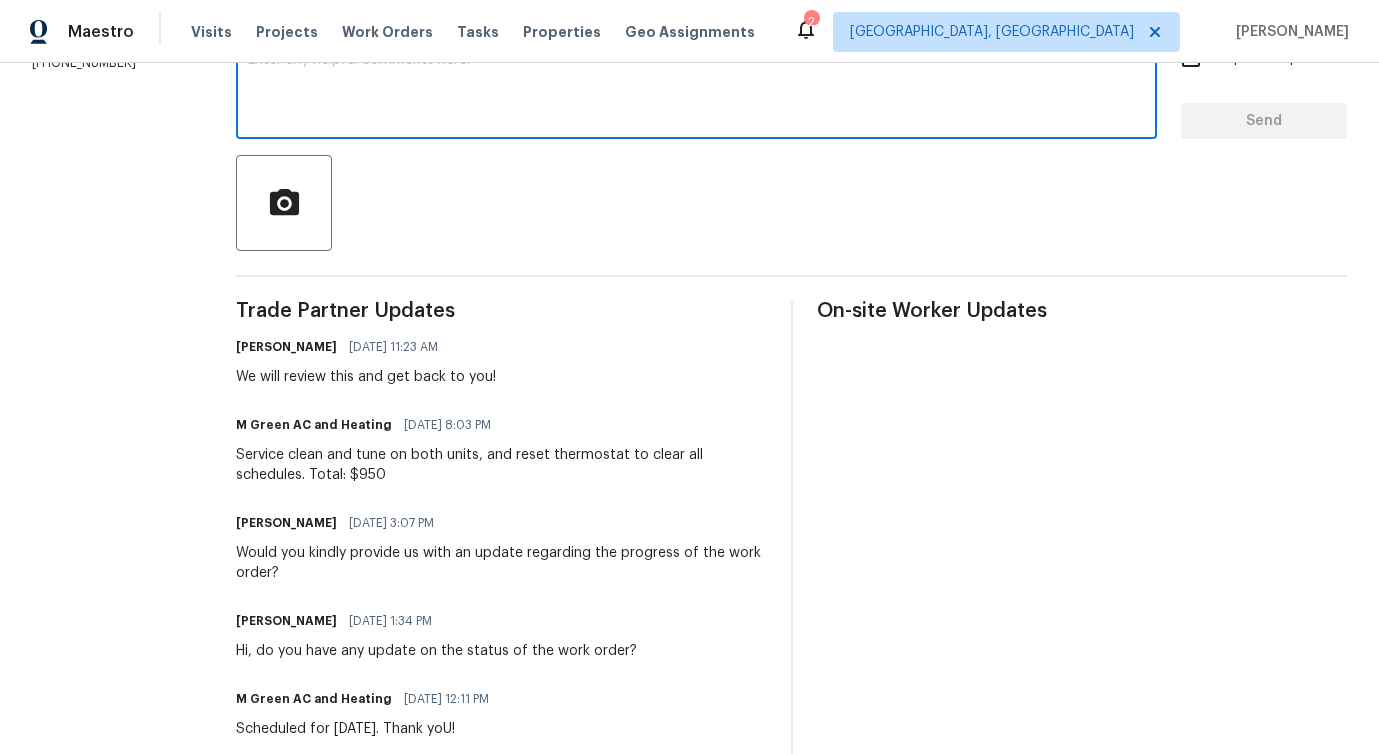scroll, scrollTop: 0, scrollLeft: 0, axis: both 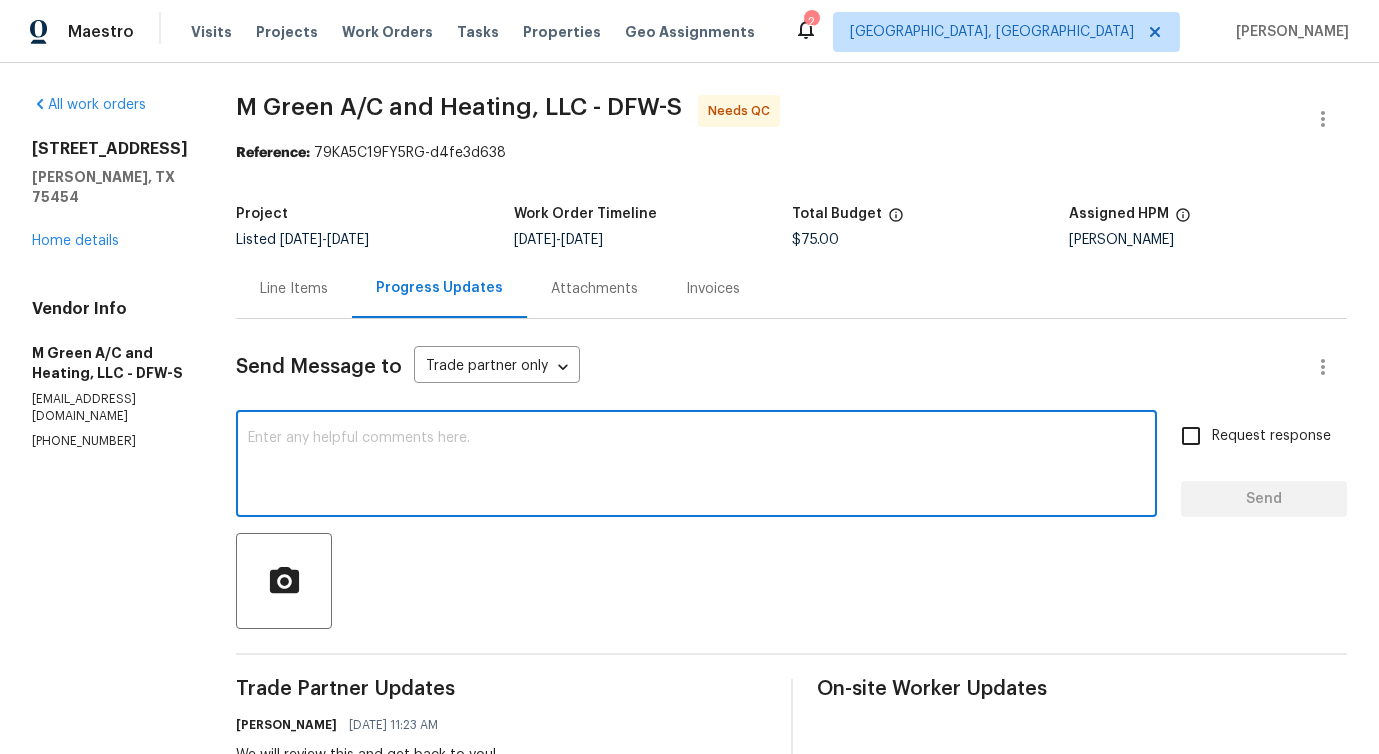 click on "Line Items" at bounding box center [294, 289] 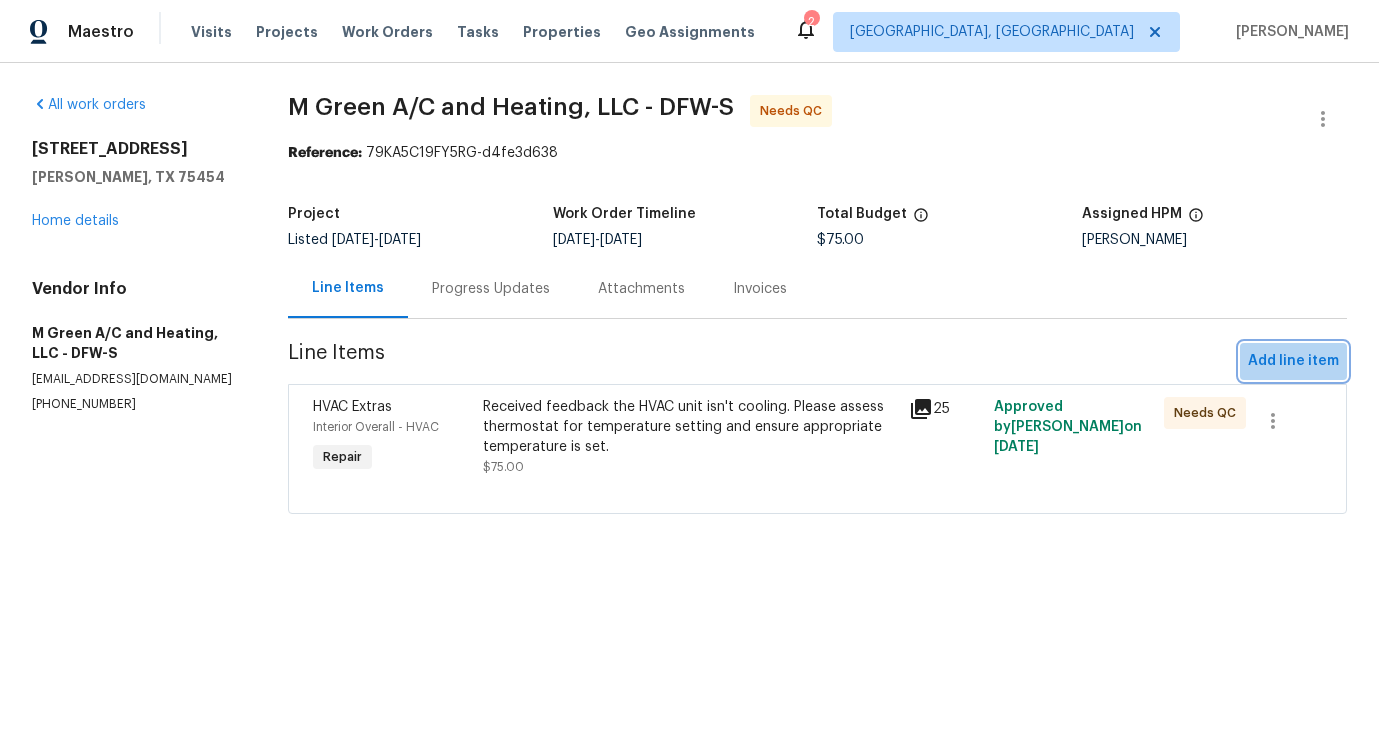 click on "Add line item" at bounding box center (1293, 361) 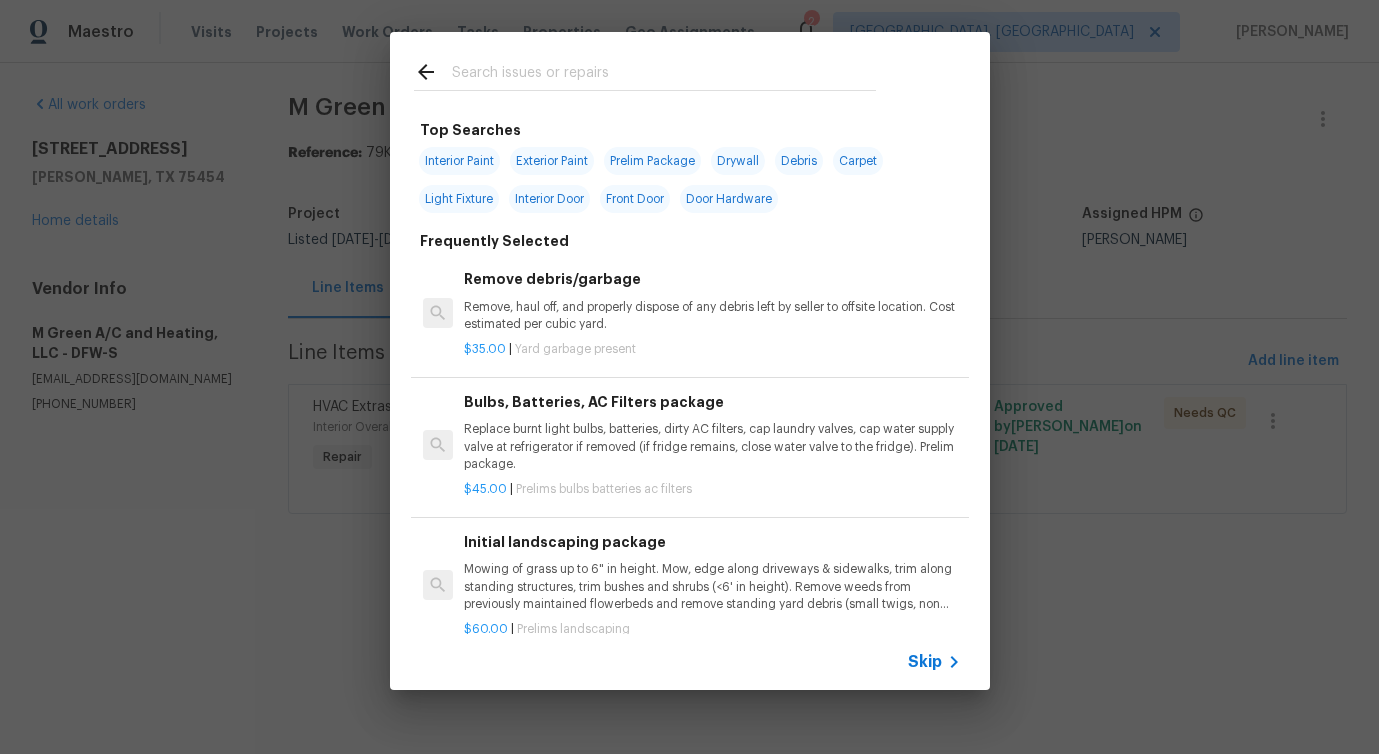 click at bounding box center (664, 75) 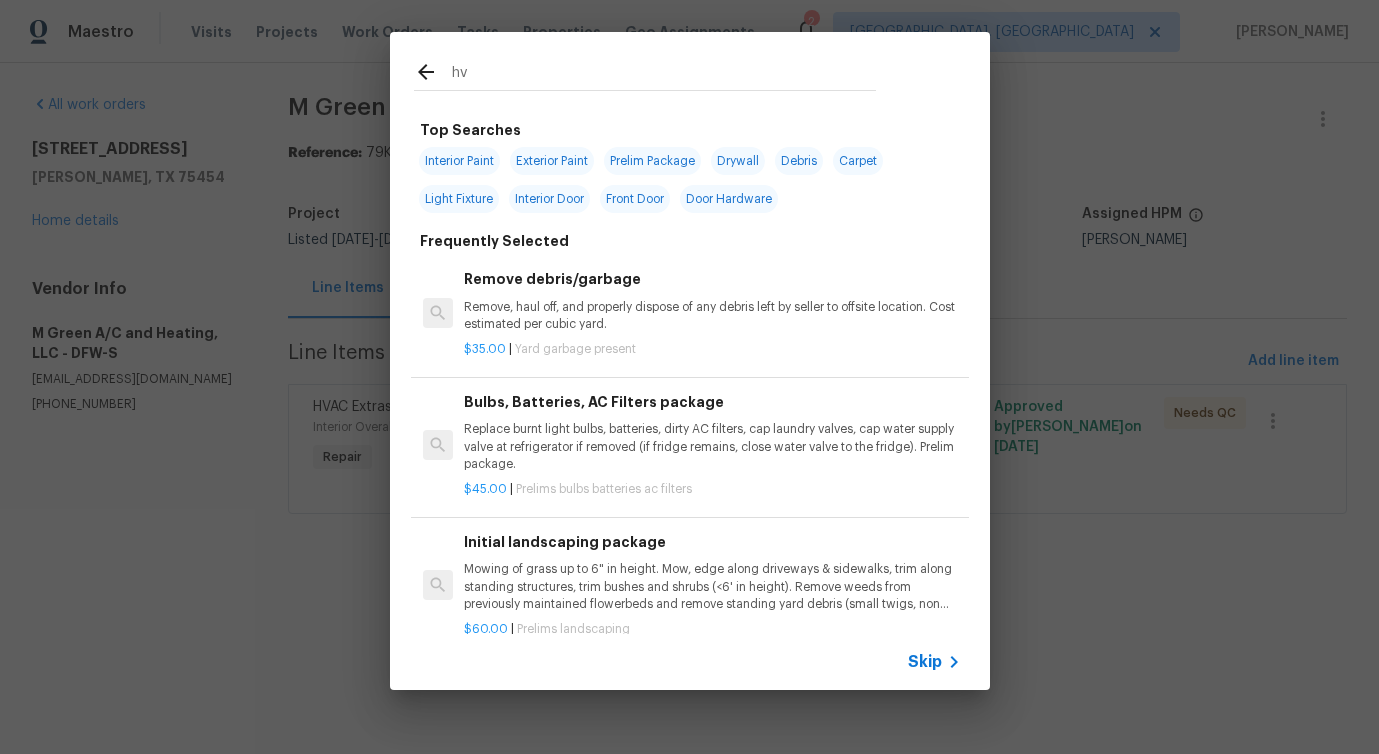 type on "hva" 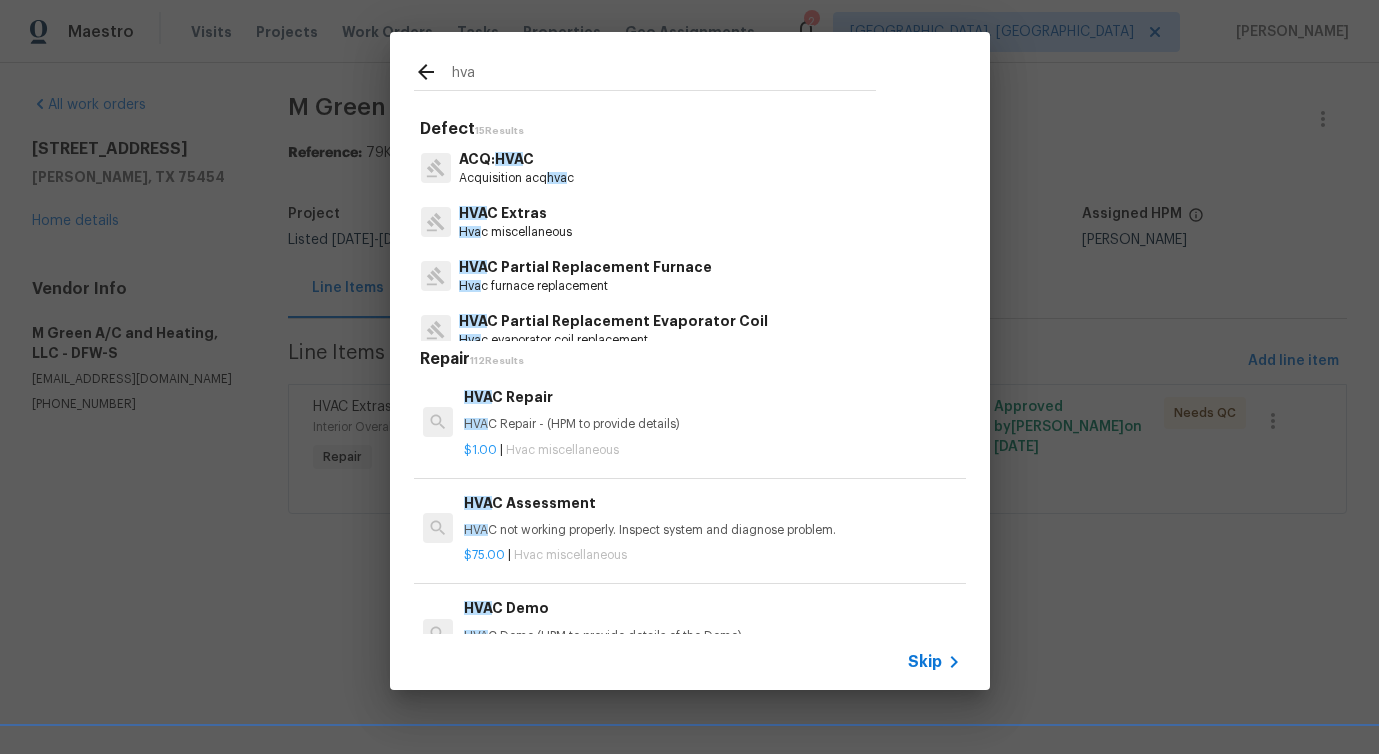 click on "Hva c miscellaneous" at bounding box center [515, 232] 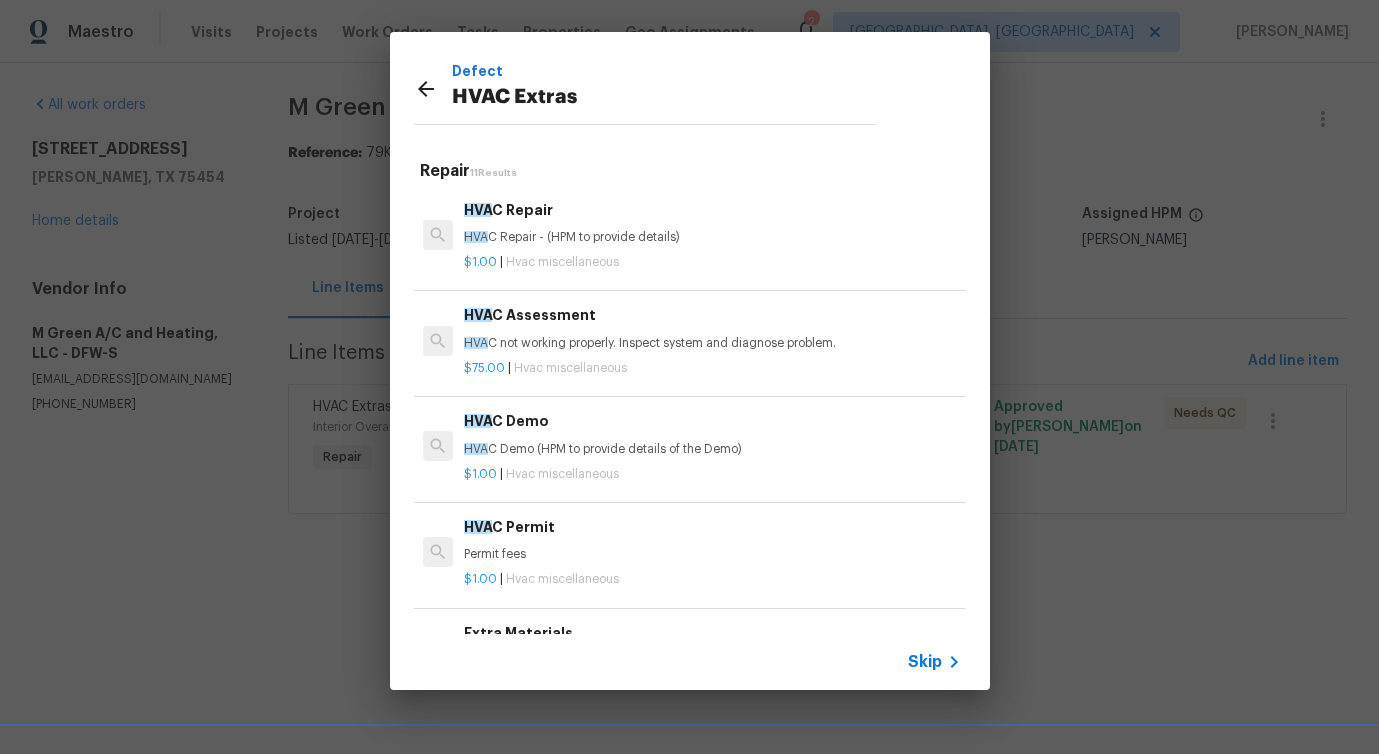 click on "HVA C Repair - (HPM to provide details)" at bounding box center [712, 237] 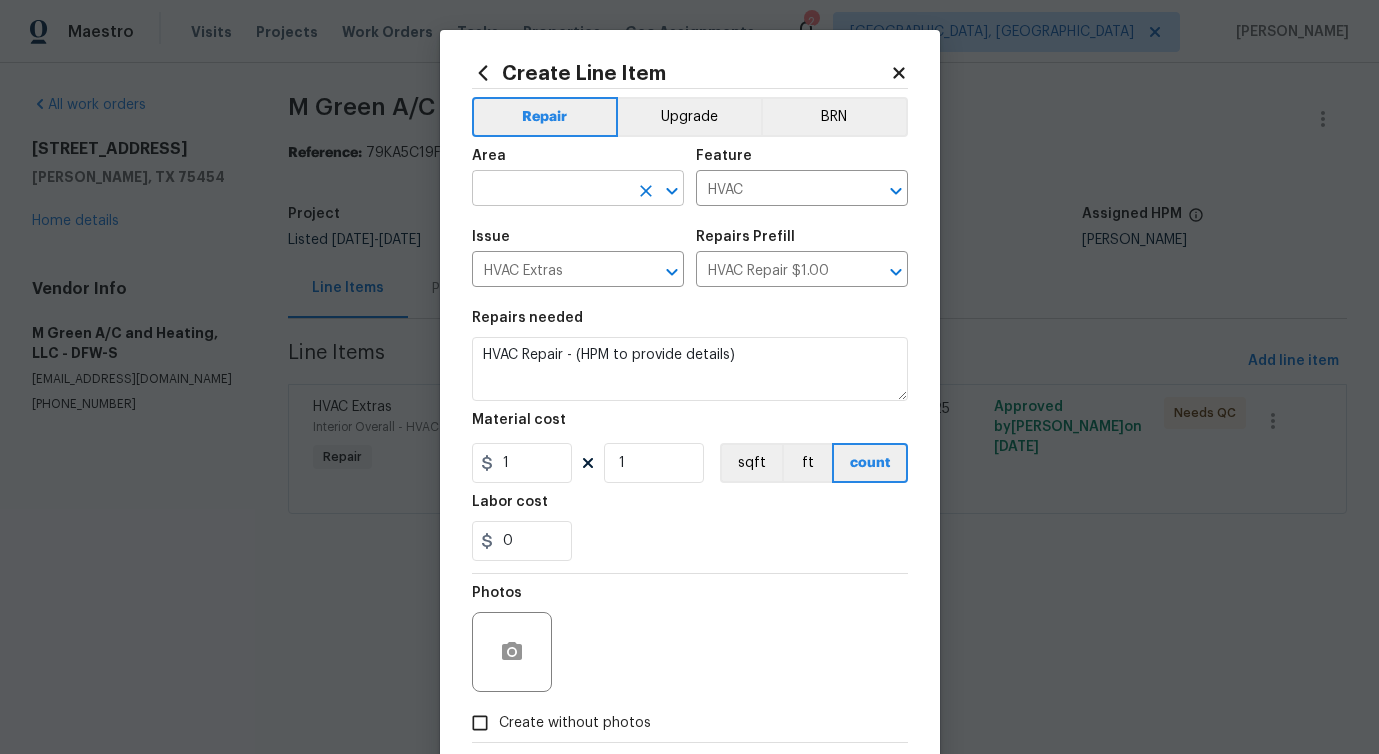 click at bounding box center [550, 190] 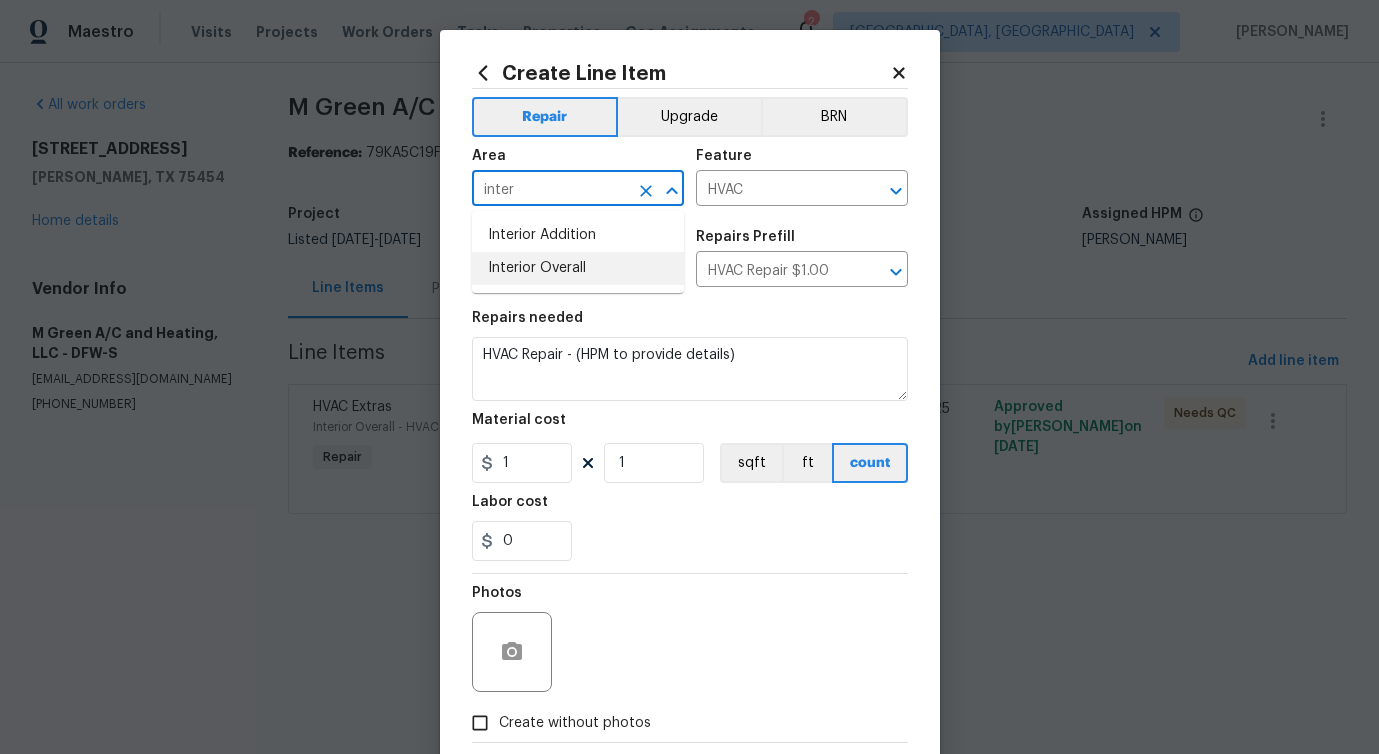 click on "Interior Overall" at bounding box center (578, 268) 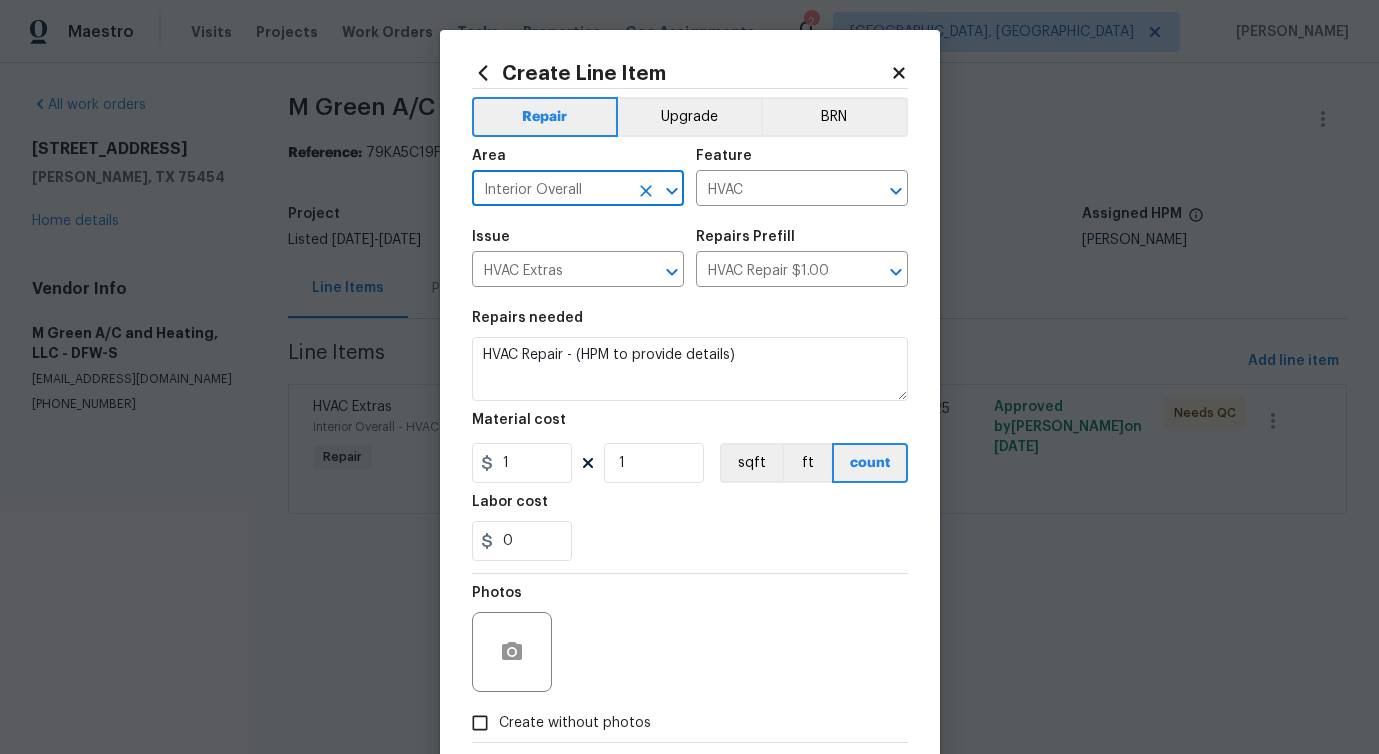 type on "Interior Overall" 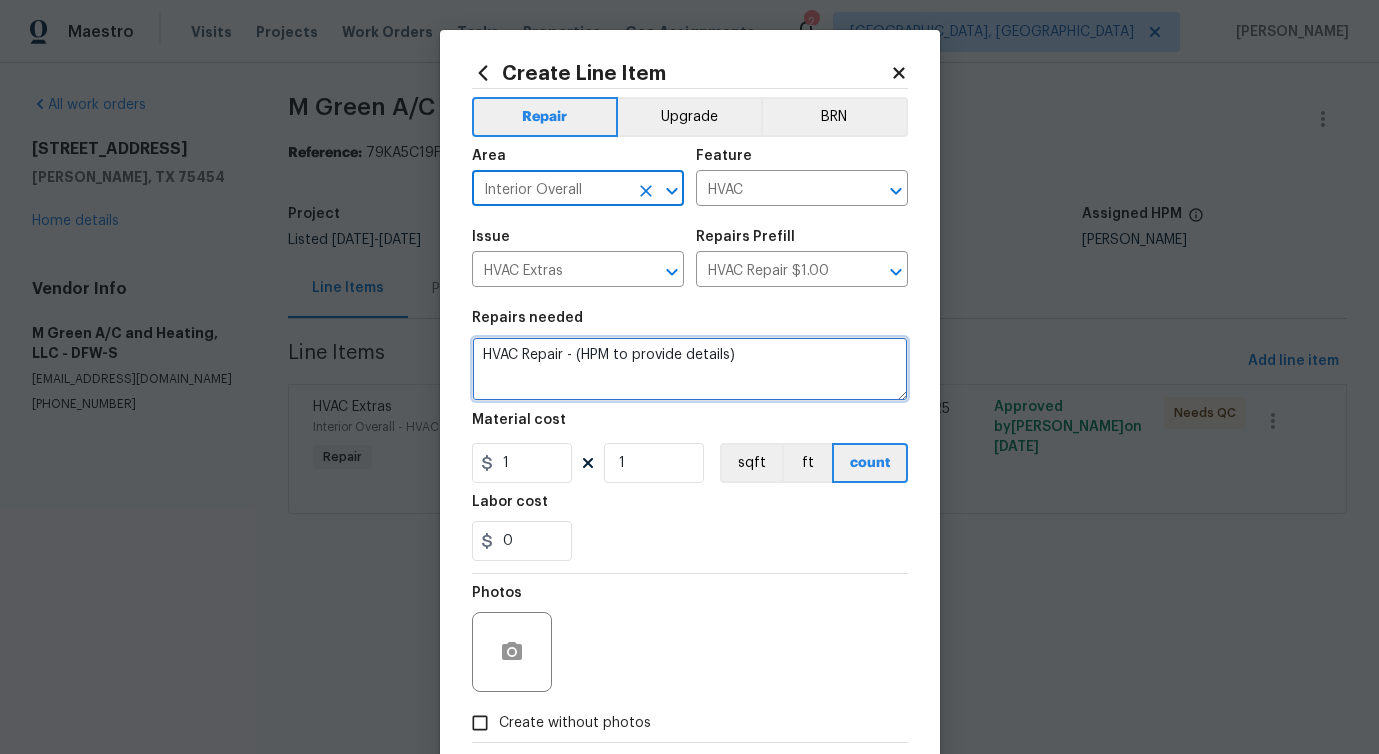 click on "HVAC Repair - (HPM to provide details)" at bounding box center (690, 369) 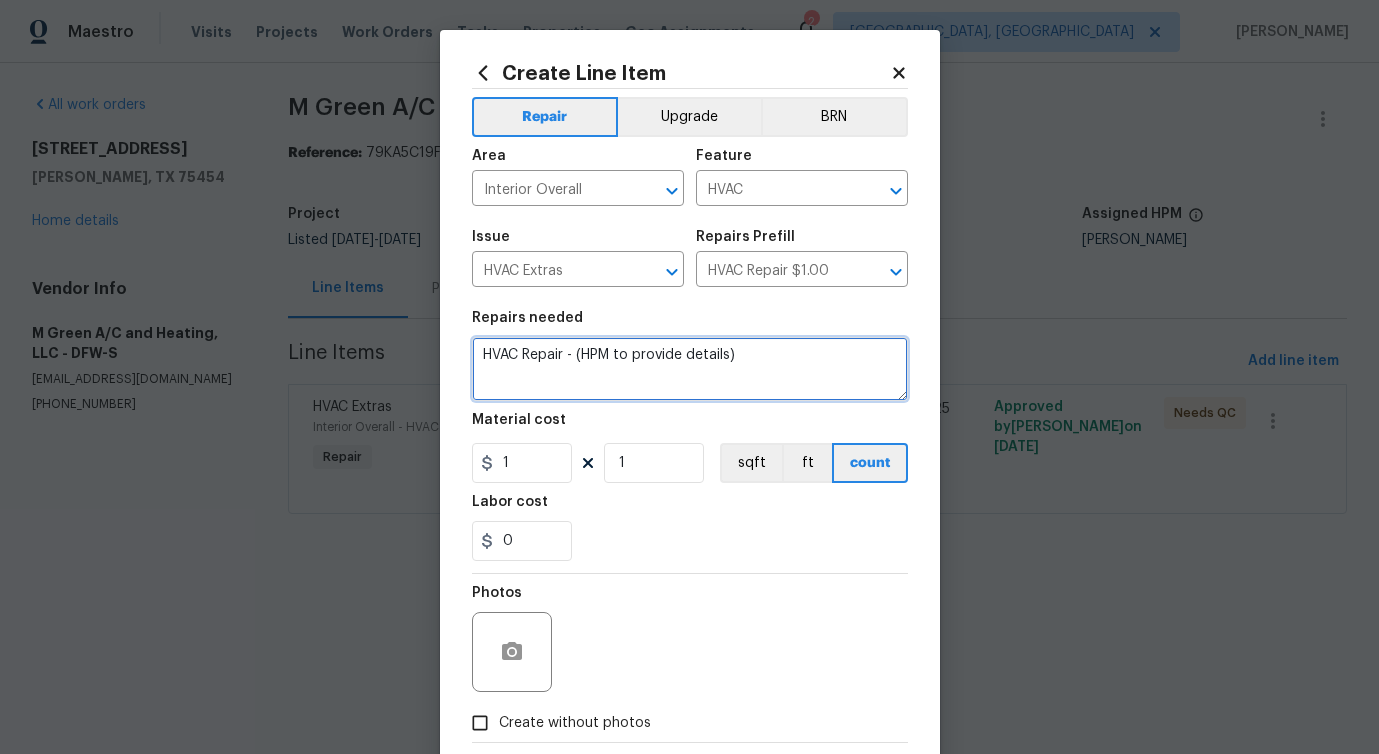 click on "HVAC Repair - (HPM to provide details)" at bounding box center (690, 369) 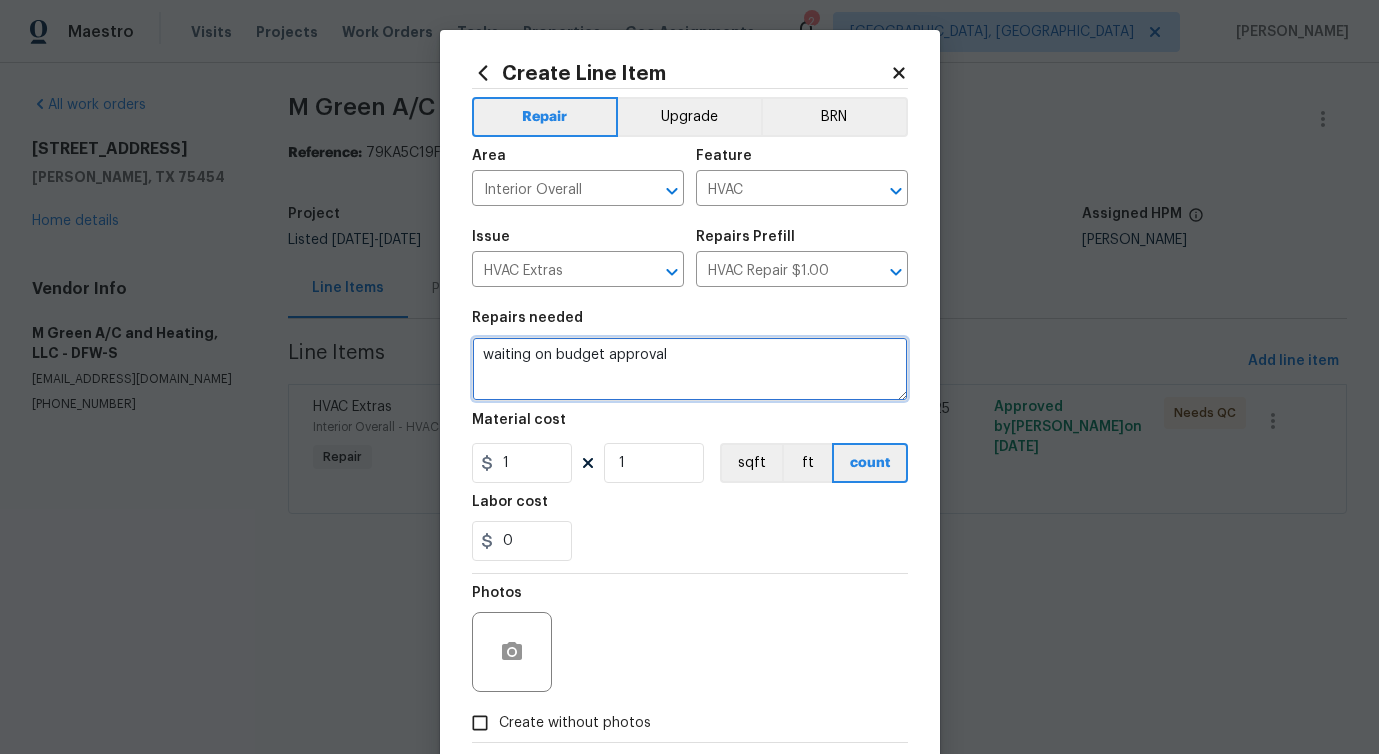 scroll, scrollTop: 108, scrollLeft: 0, axis: vertical 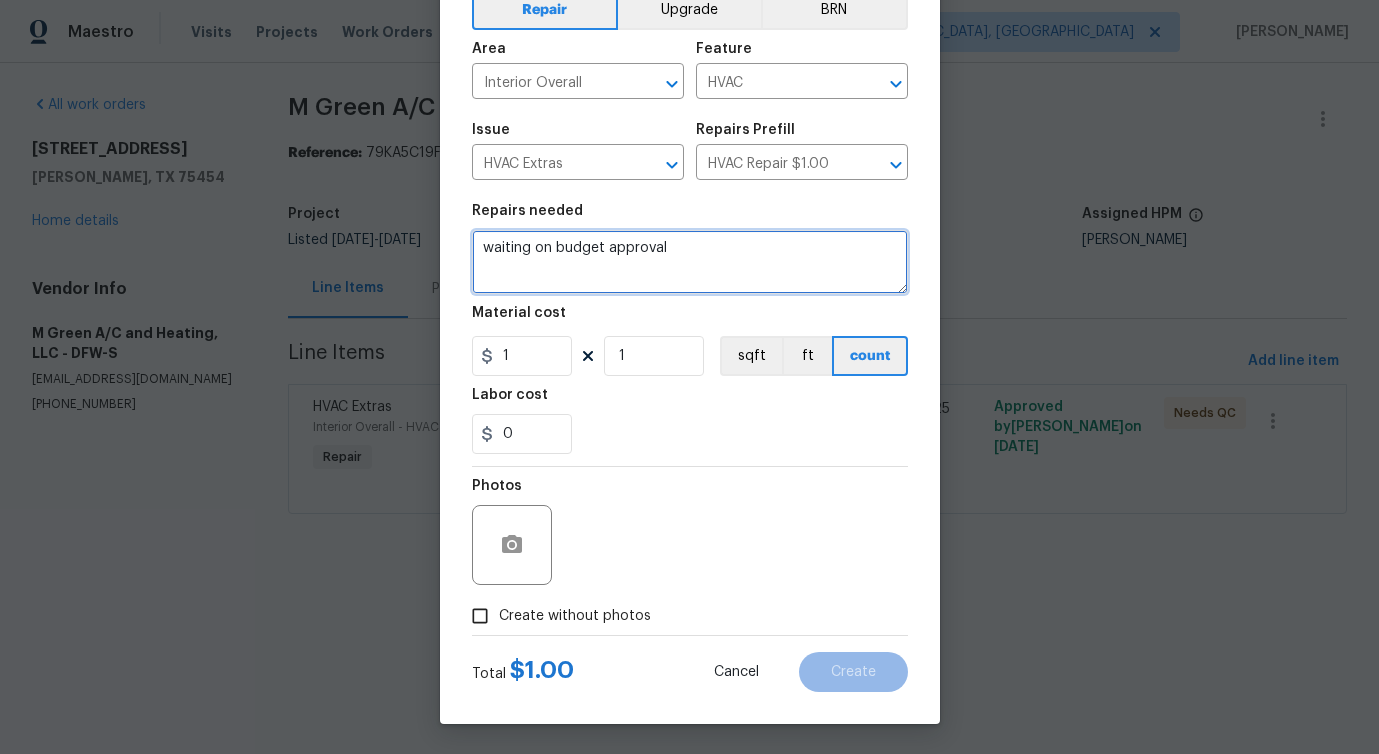 type on "waiting on budget approval" 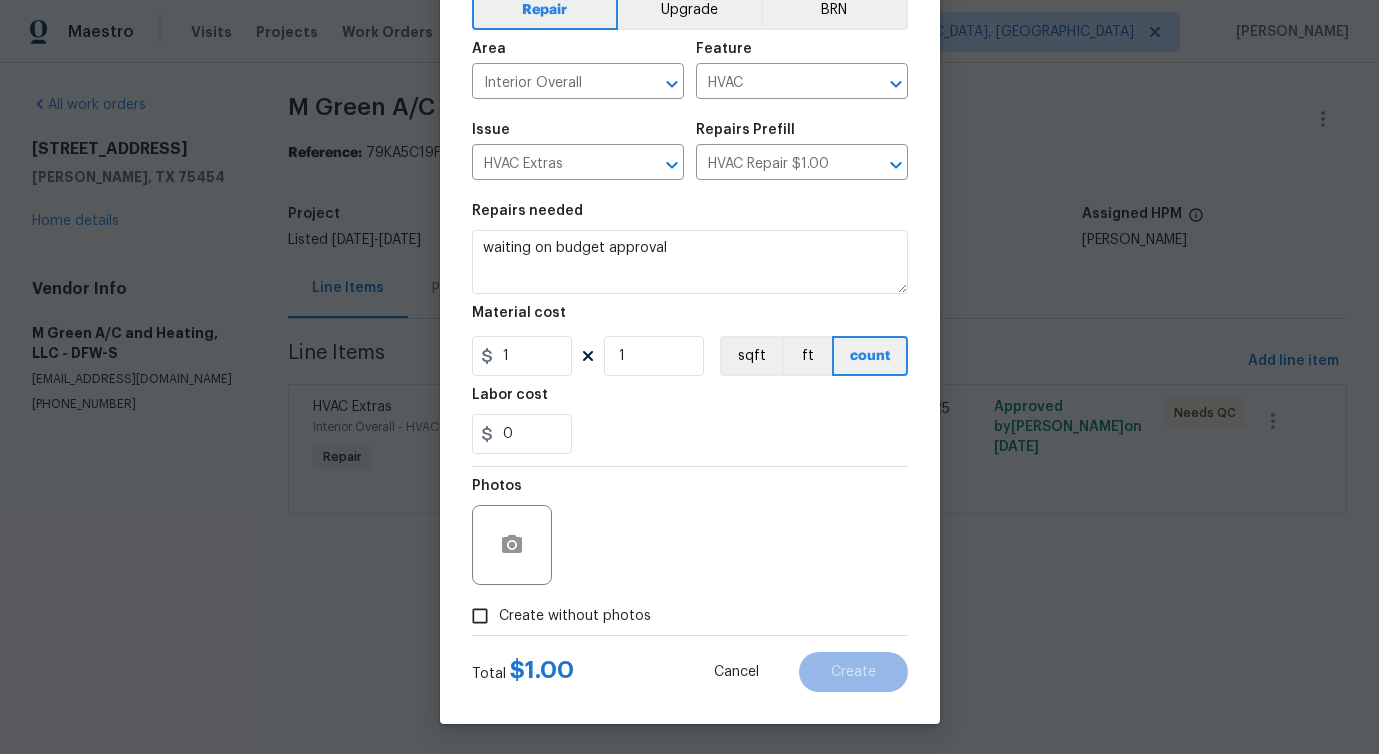 click on "Create without photos" at bounding box center [575, 616] 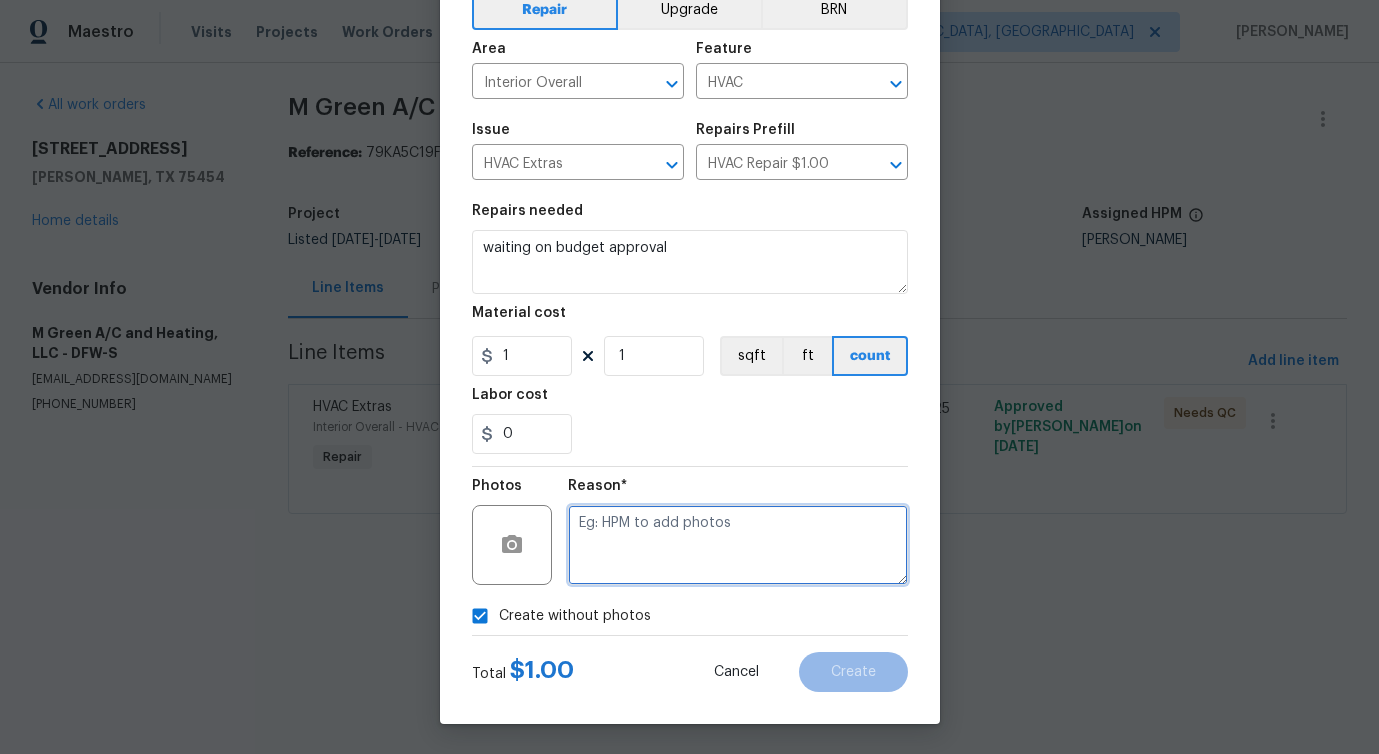 click at bounding box center (738, 545) 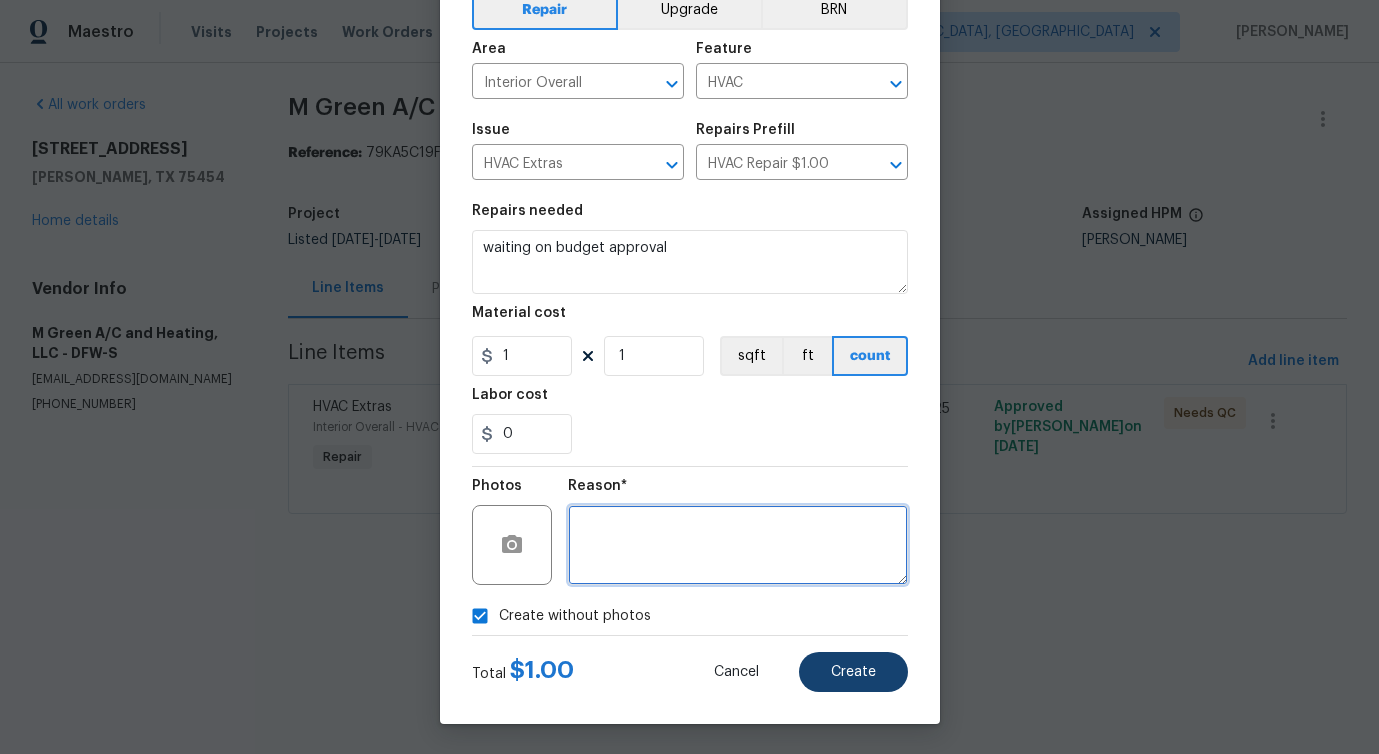 type 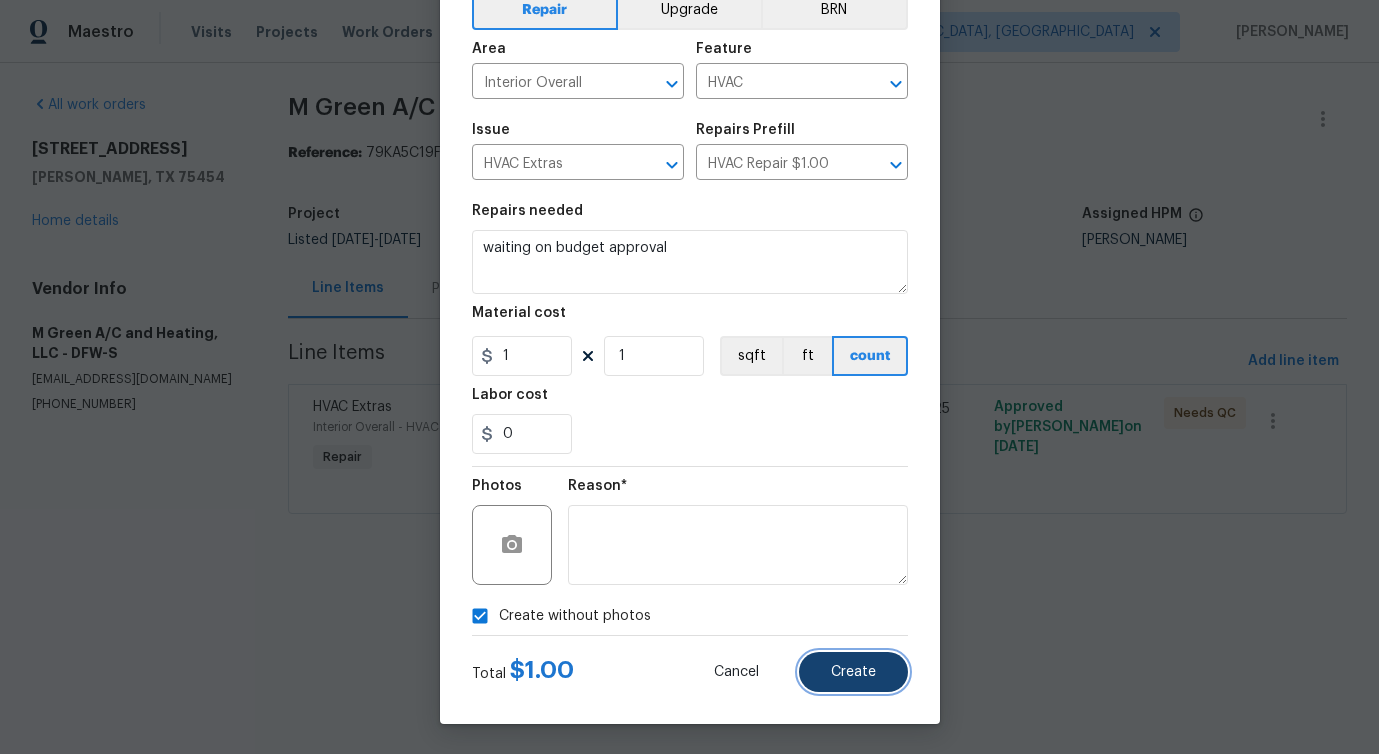 click on "Create" at bounding box center [853, 672] 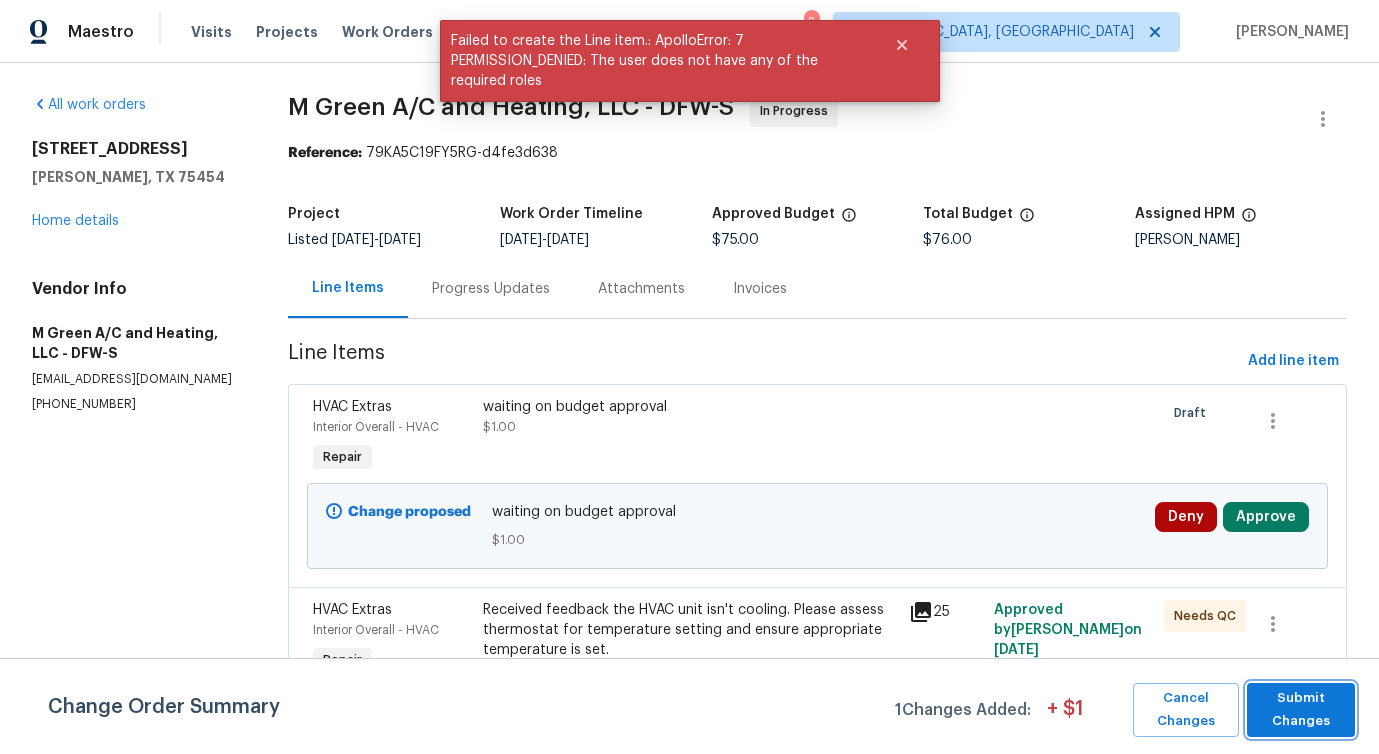 click on "Submit Changes" at bounding box center [1301, 710] 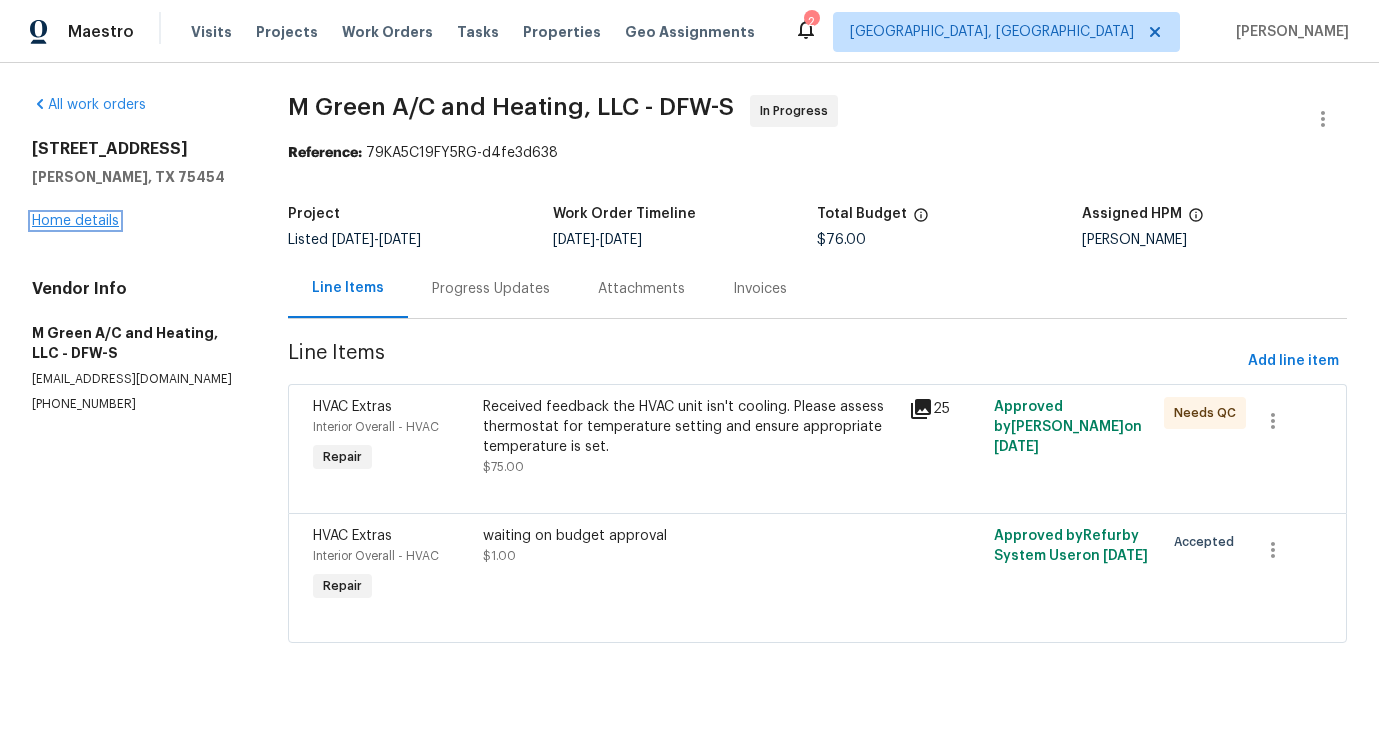 click on "Home details" at bounding box center (75, 221) 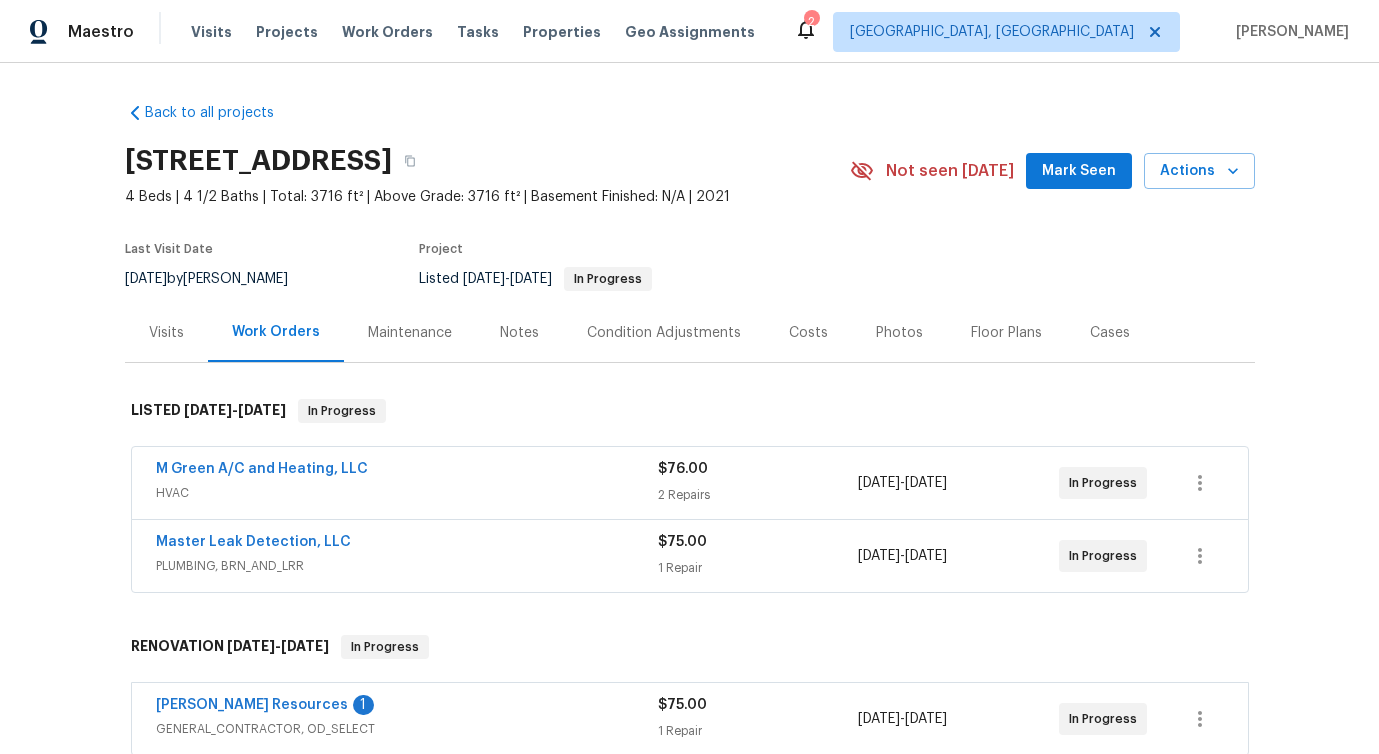 scroll, scrollTop: 58, scrollLeft: 0, axis: vertical 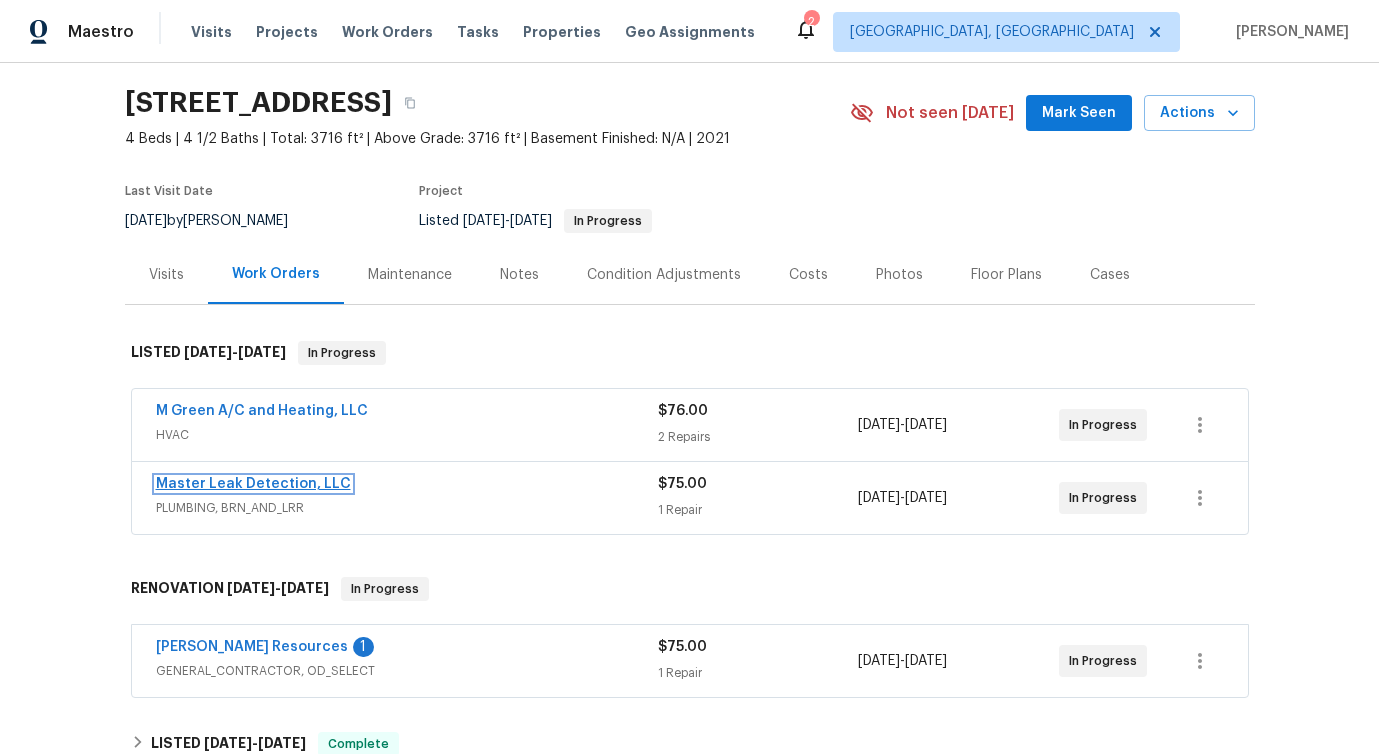 click on "Master Leak Detection, LLC" at bounding box center (253, 484) 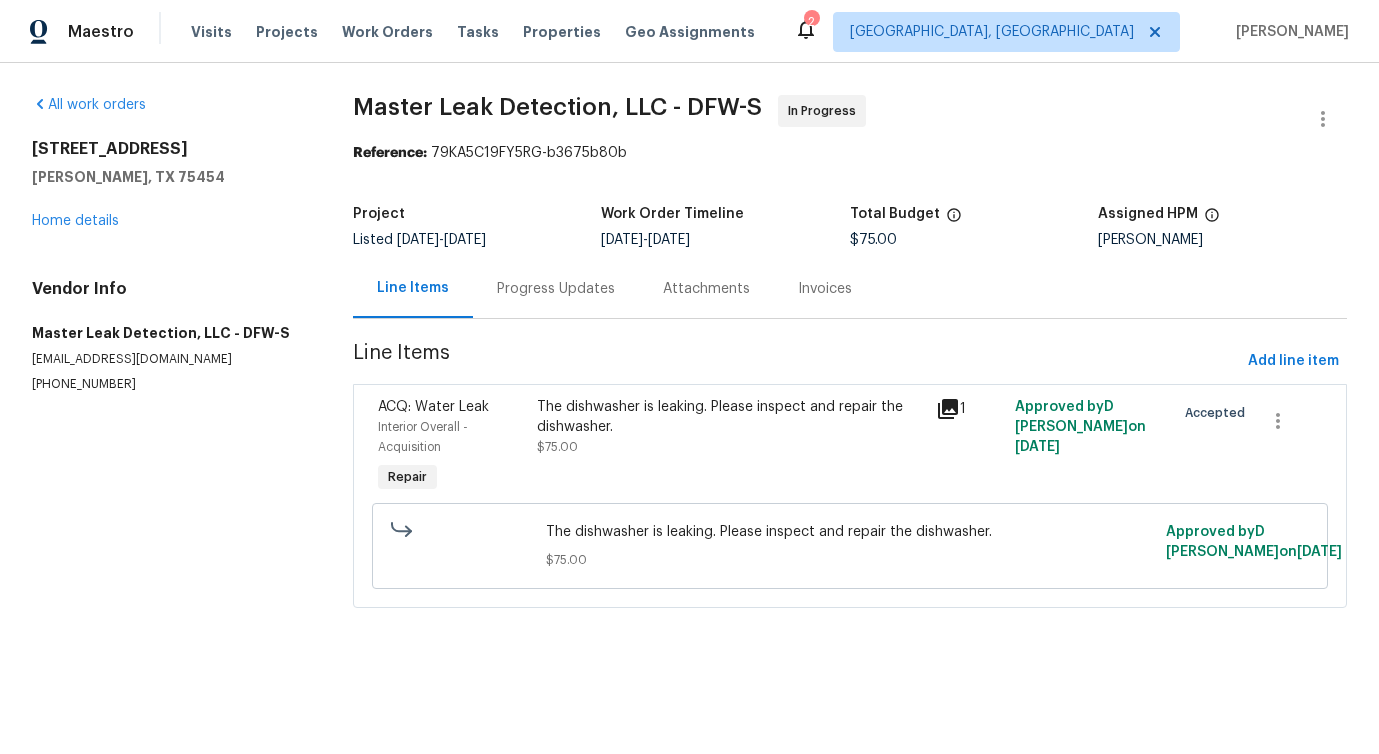 click on "Progress Updates" at bounding box center [556, 289] 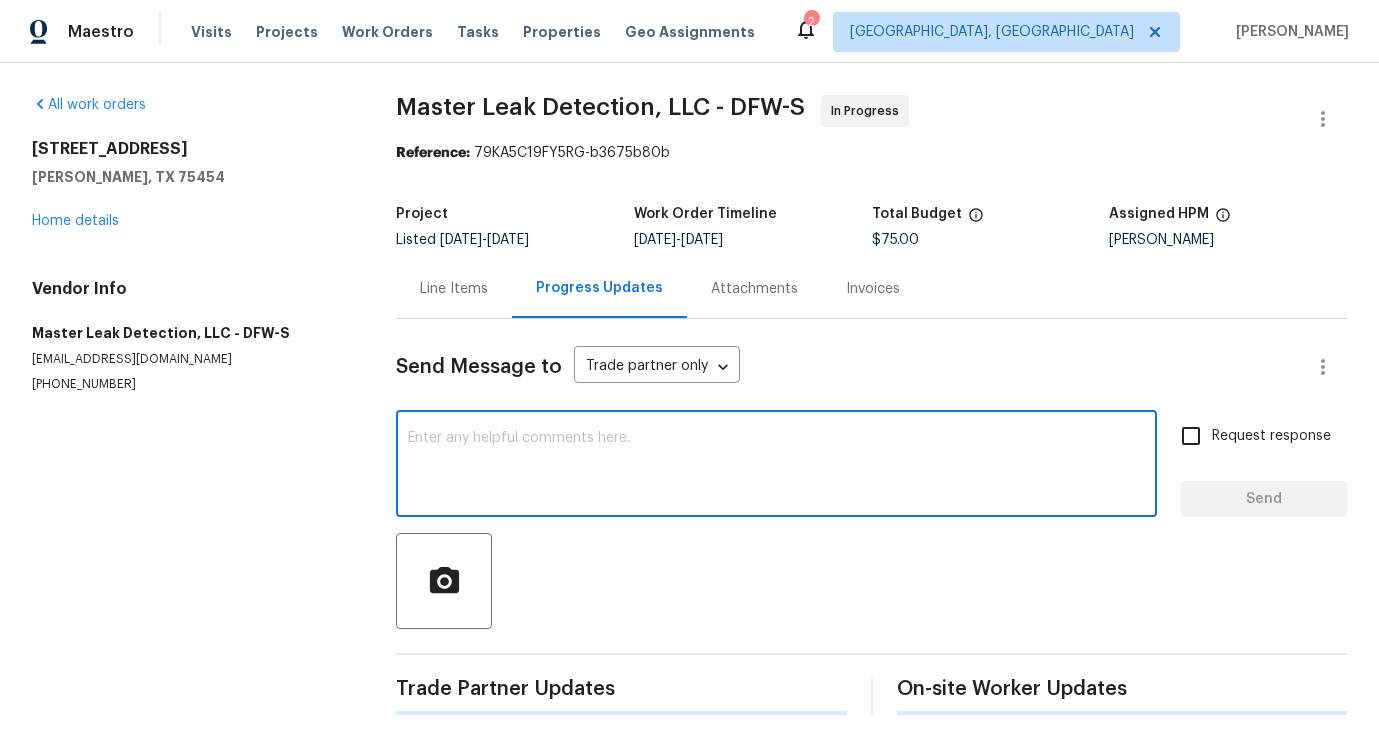 click at bounding box center [776, 466] 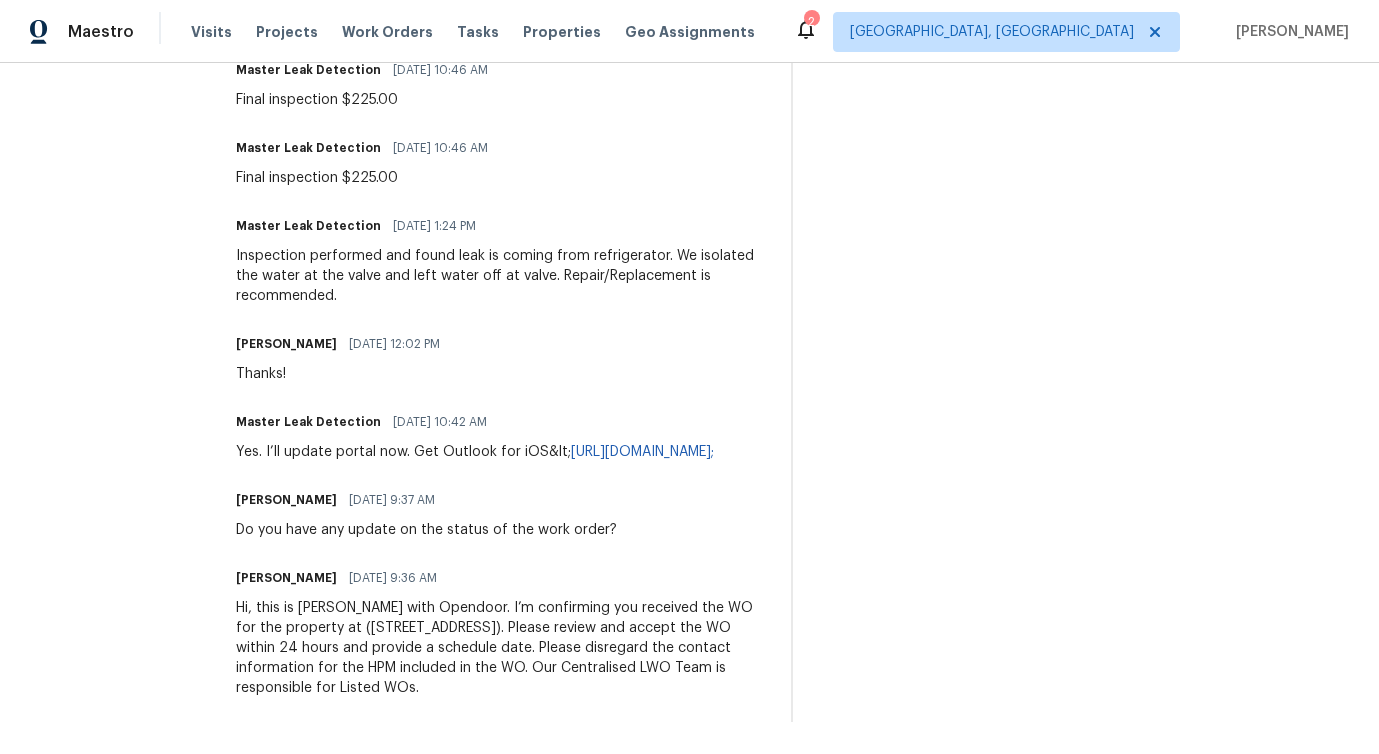 scroll, scrollTop: 0, scrollLeft: 0, axis: both 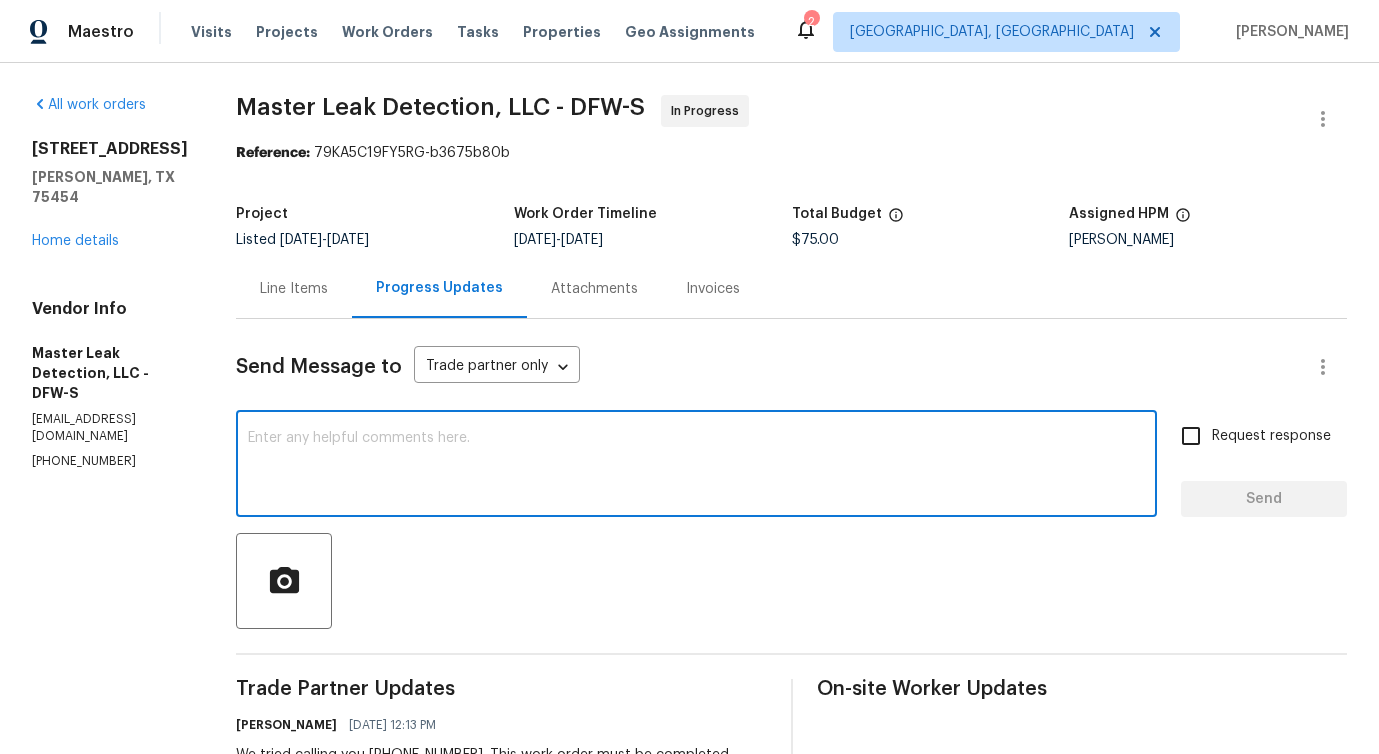 click on "(972) 916-1261" at bounding box center (110, 461) 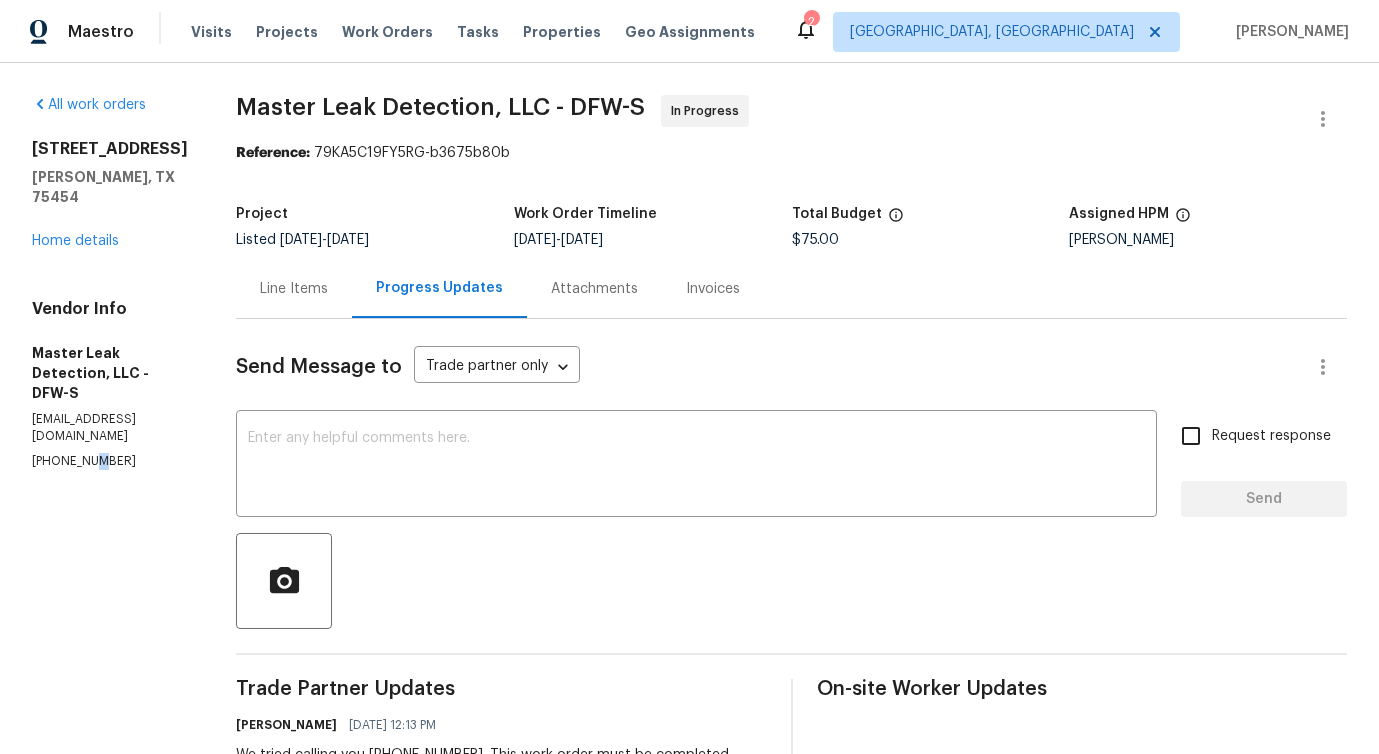 click on "(972) 916-1261" at bounding box center (110, 461) 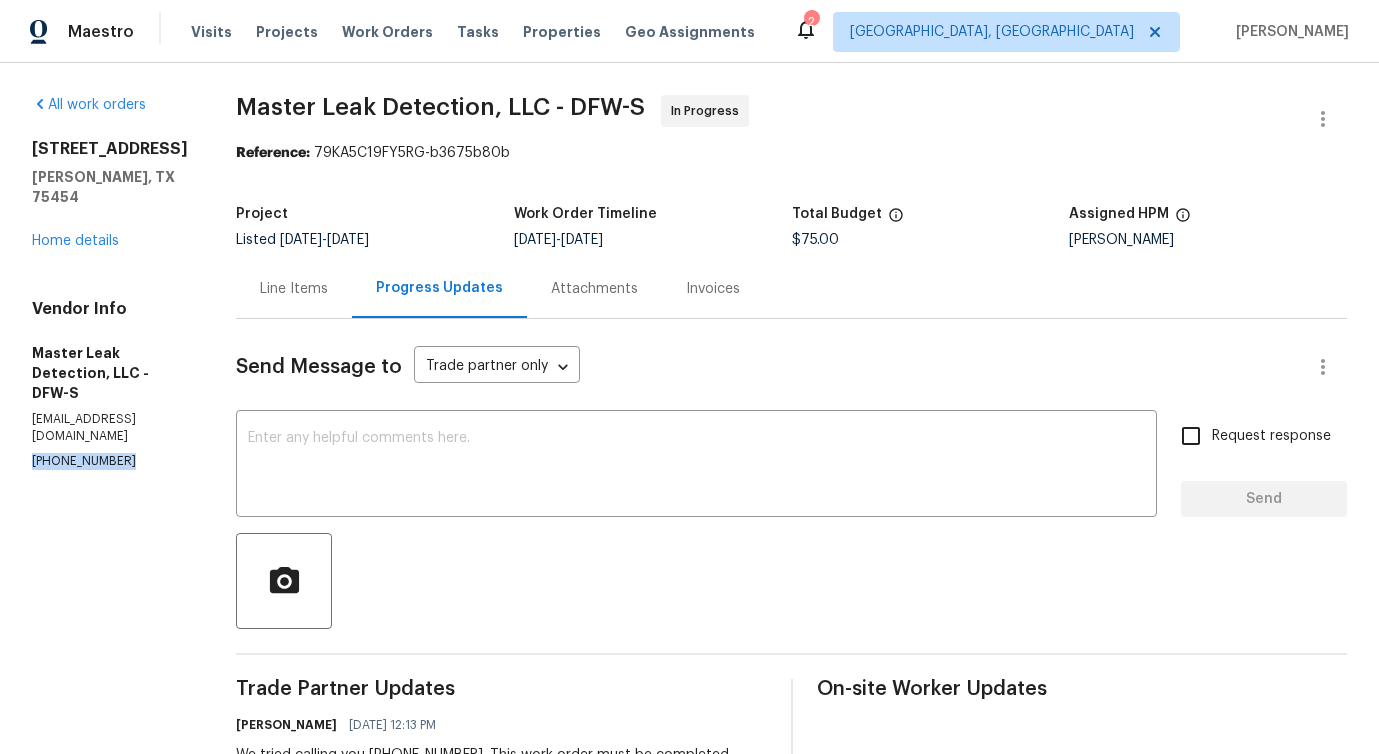 copy on "(972) 916-1261" 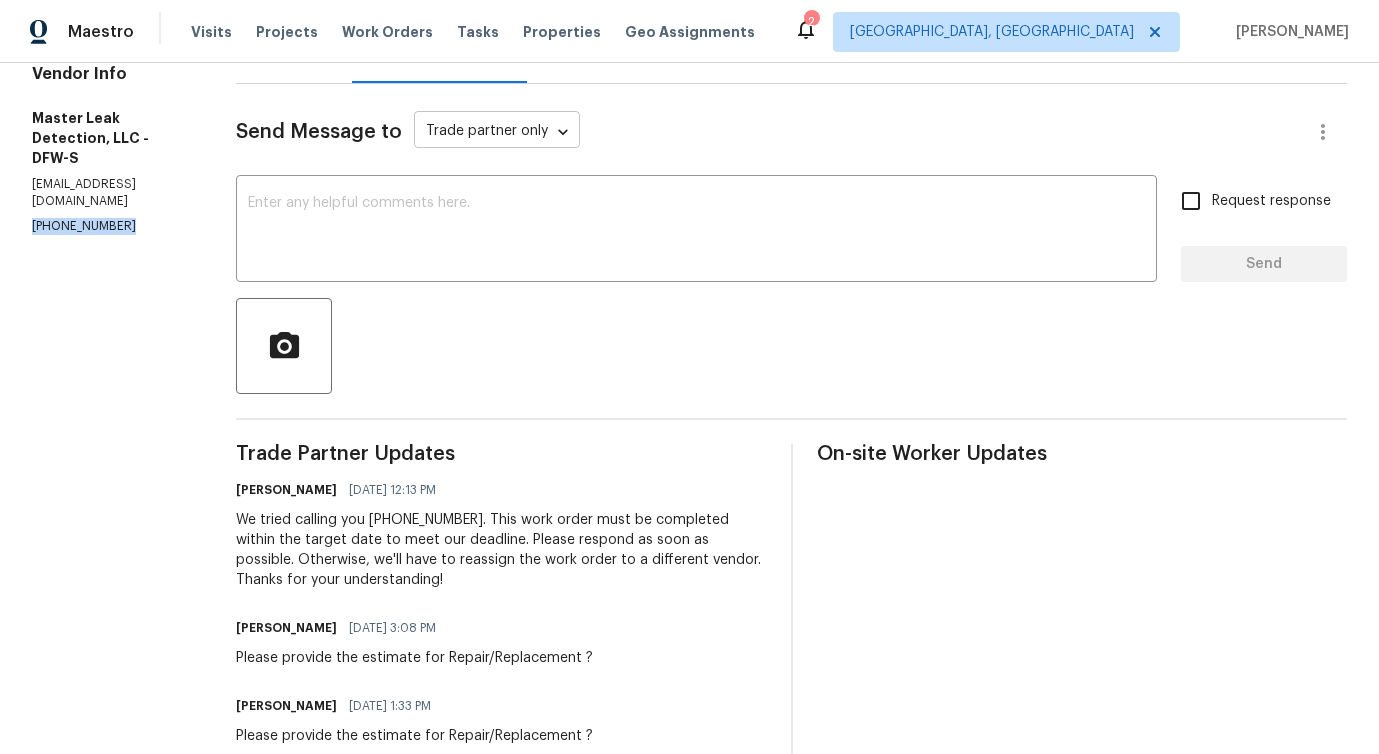 scroll, scrollTop: 0, scrollLeft: 0, axis: both 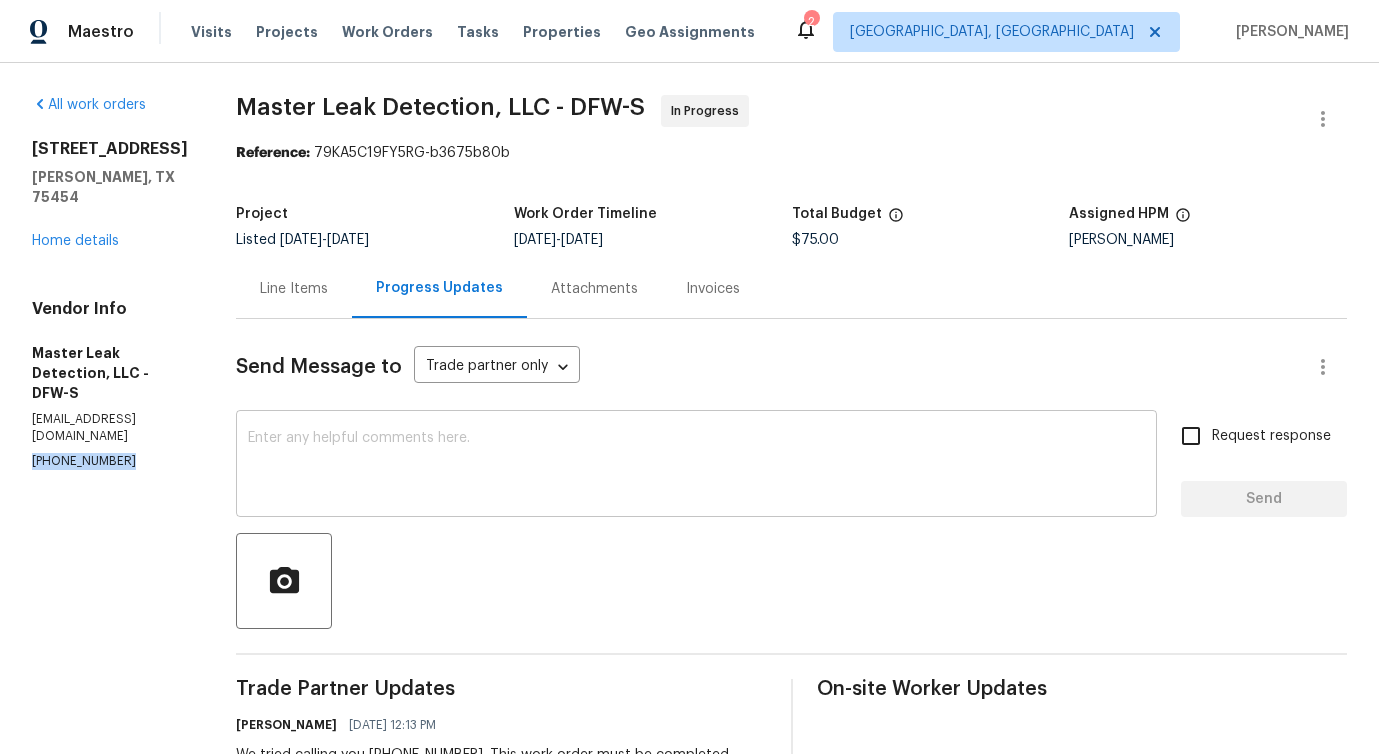 click at bounding box center [696, 466] 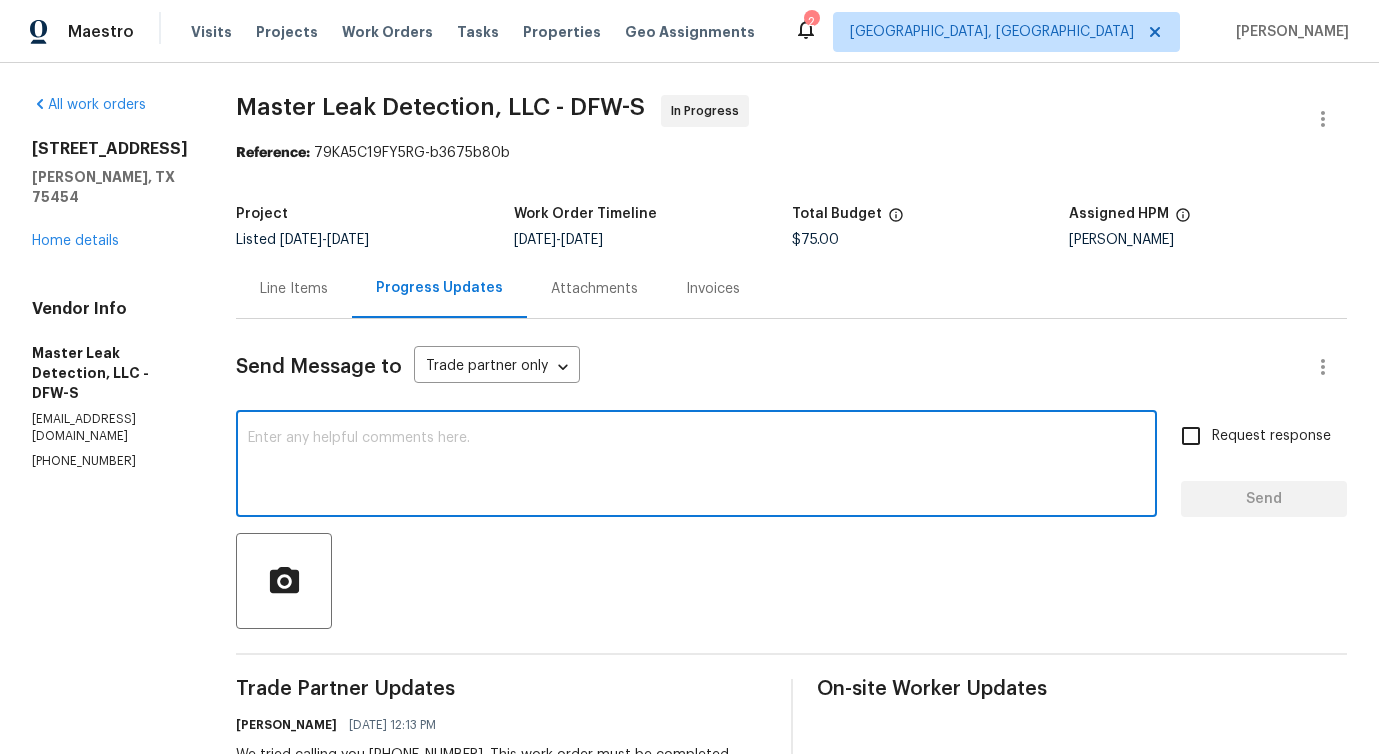 click at bounding box center [696, 466] 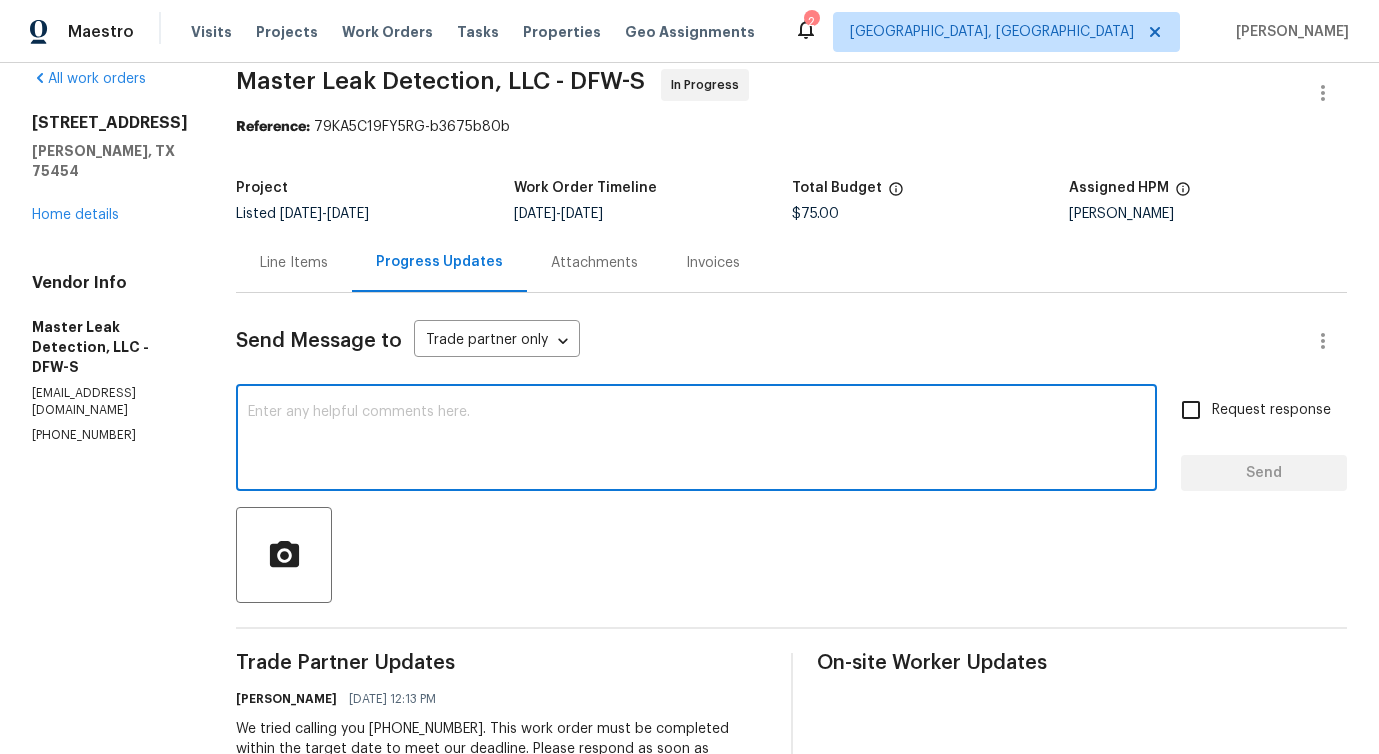 scroll, scrollTop: 0, scrollLeft: 0, axis: both 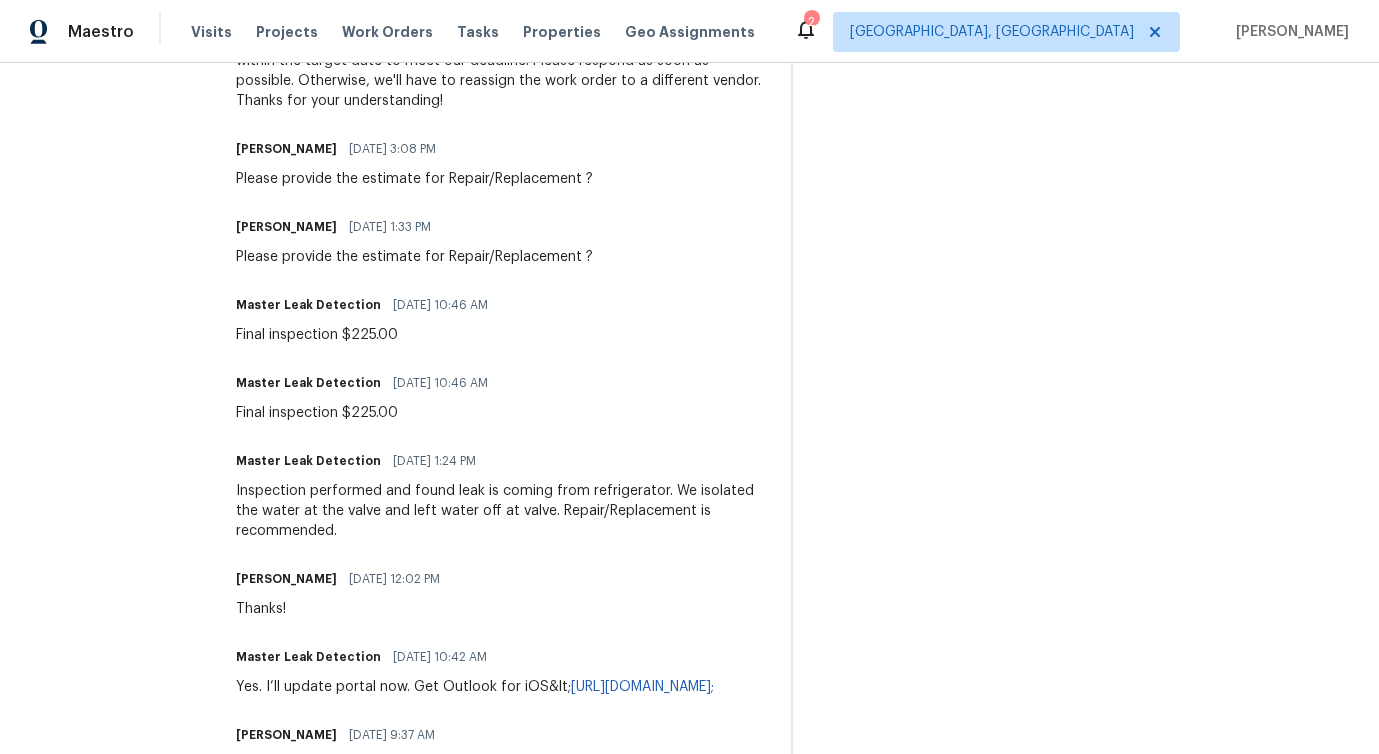 click on "Please provide the estimate for Repair/Replacement ?" at bounding box center [414, 257] 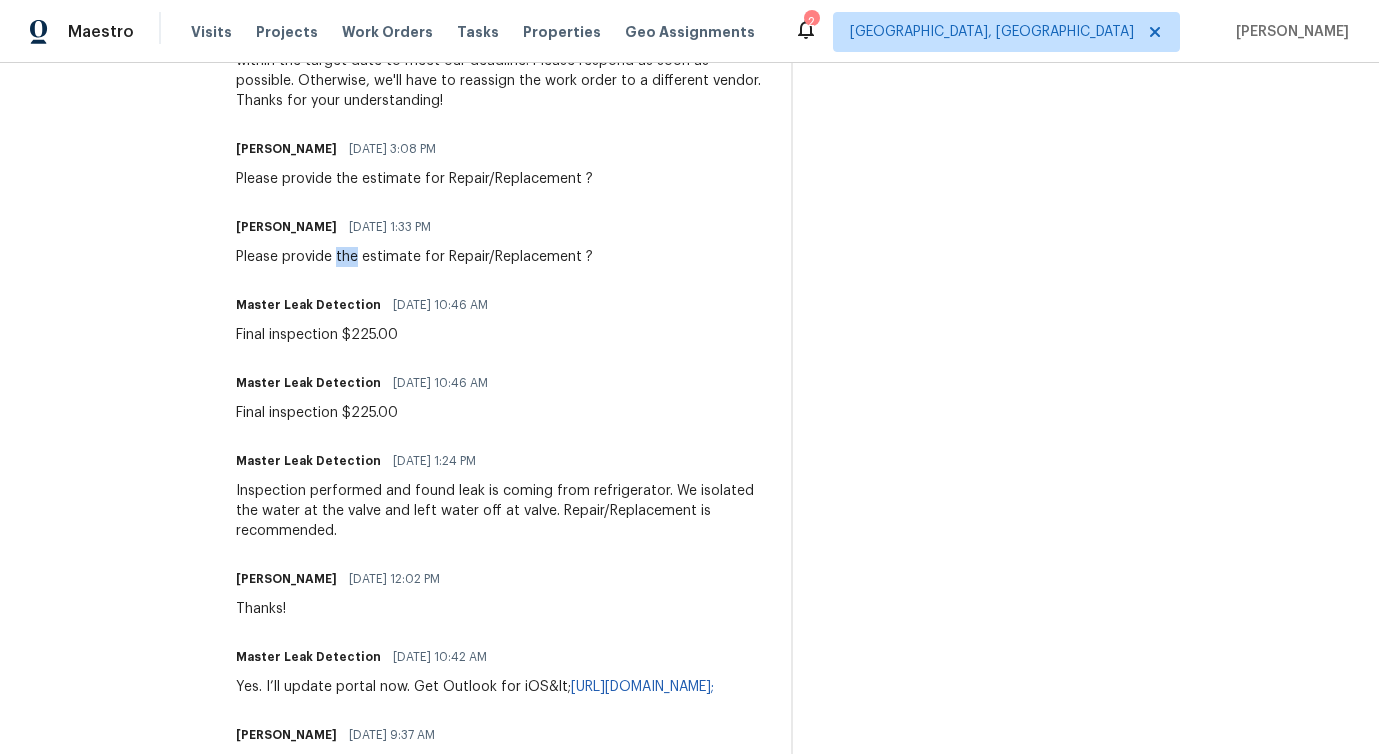 click on "Please provide the estimate for Repair/Replacement ?" at bounding box center (414, 257) 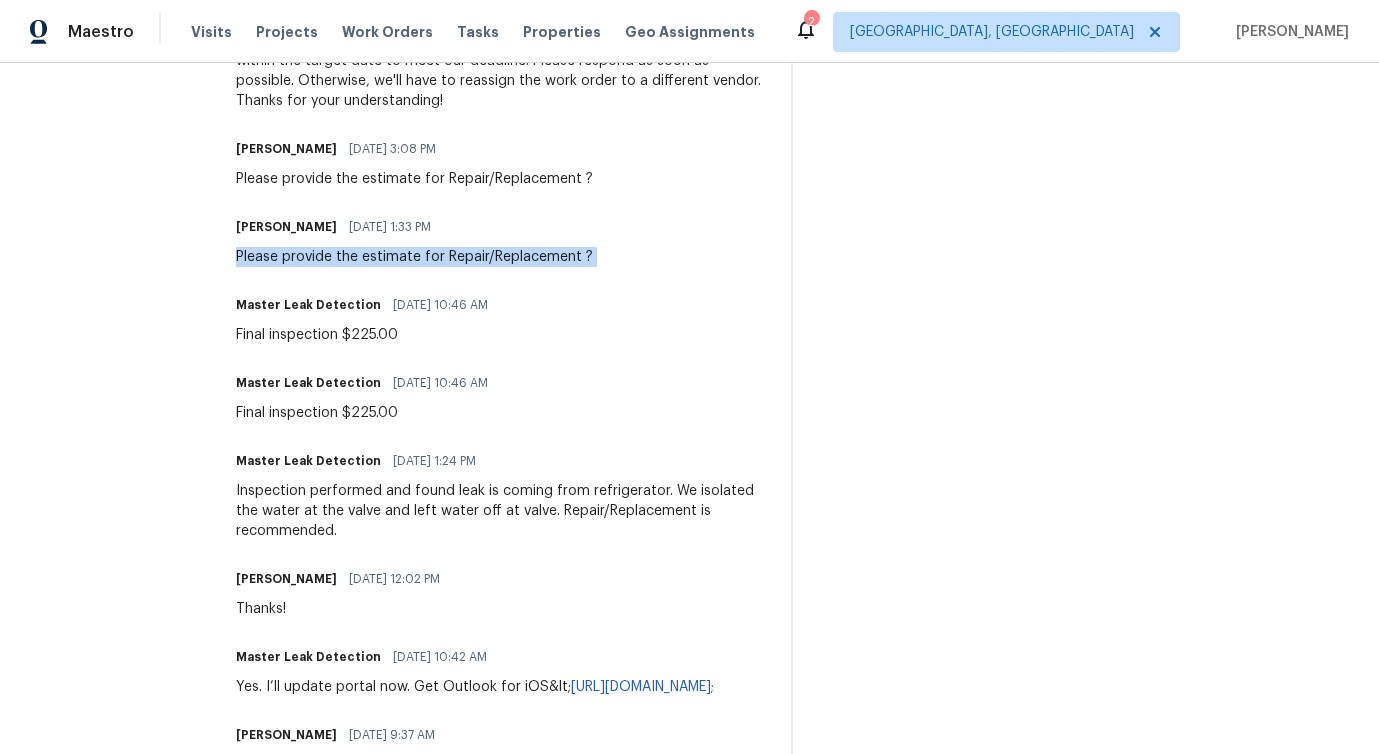 copy on "Please provide the estimate for Repair/Replacement ?" 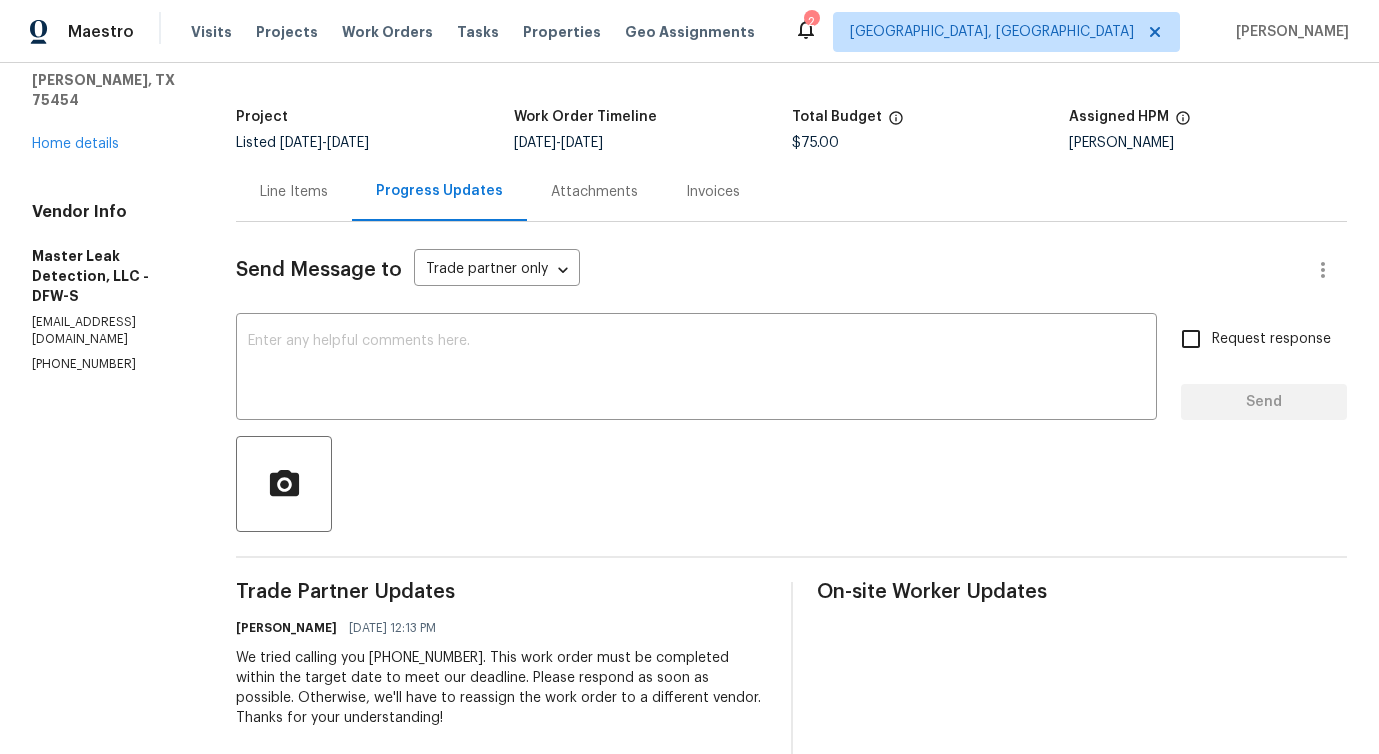 scroll, scrollTop: 0, scrollLeft: 0, axis: both 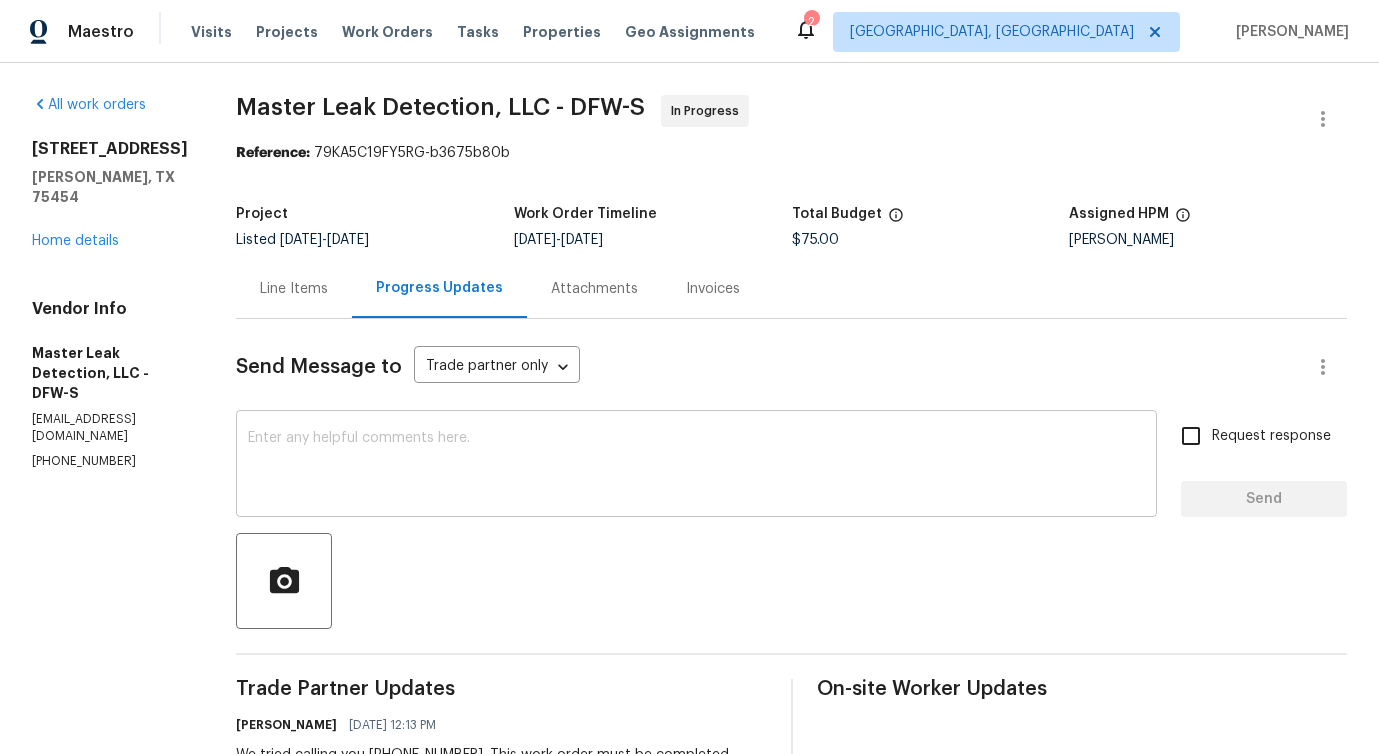 click at bounding box center (696, 466) 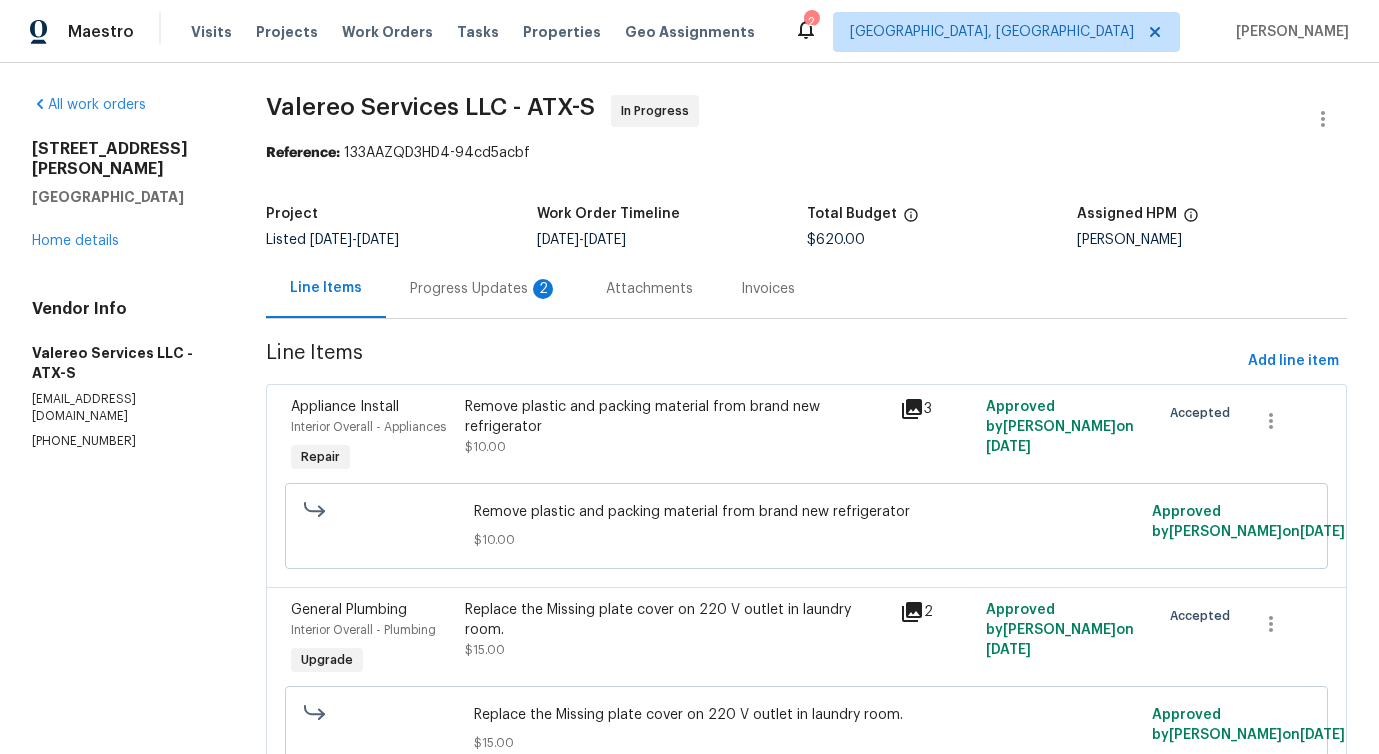 scroll, scrollTop: 0, scrollLeft: 0, axis: both 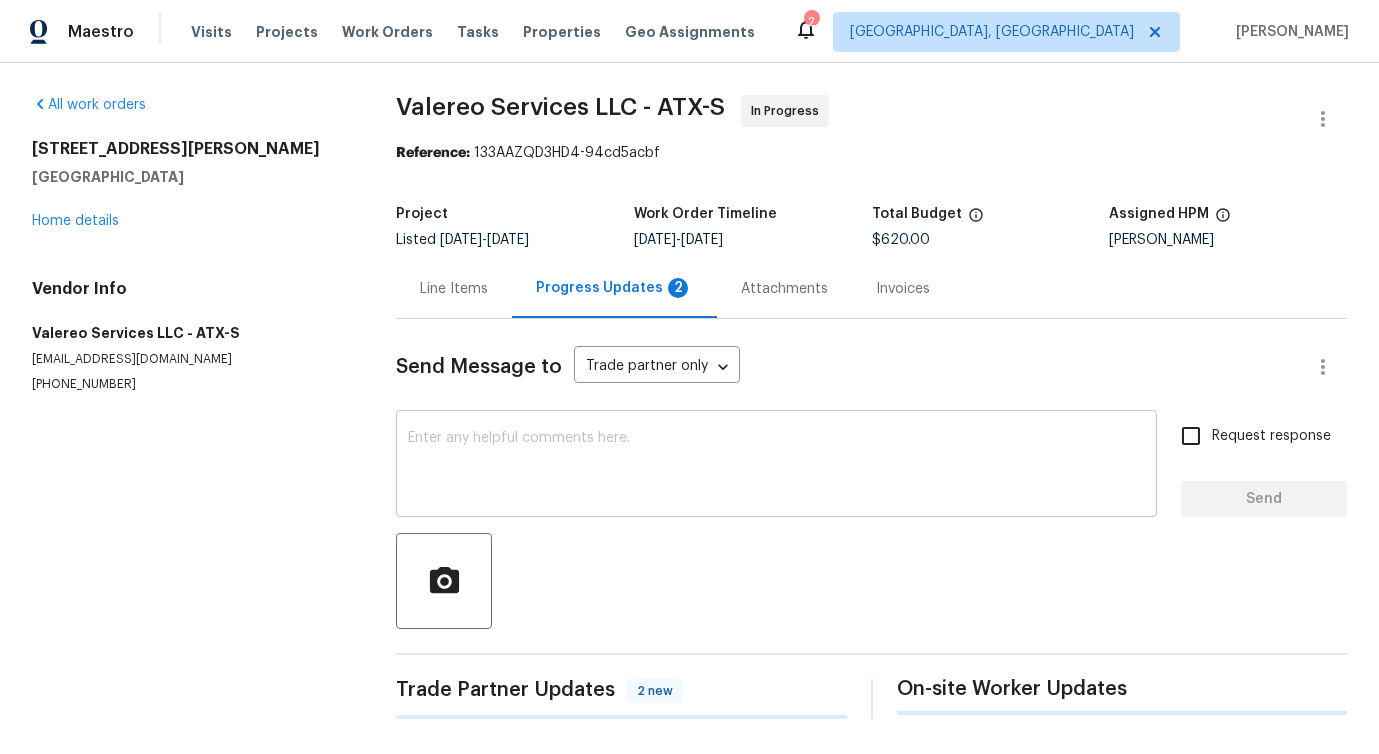 click at bounding box center [776, 466] 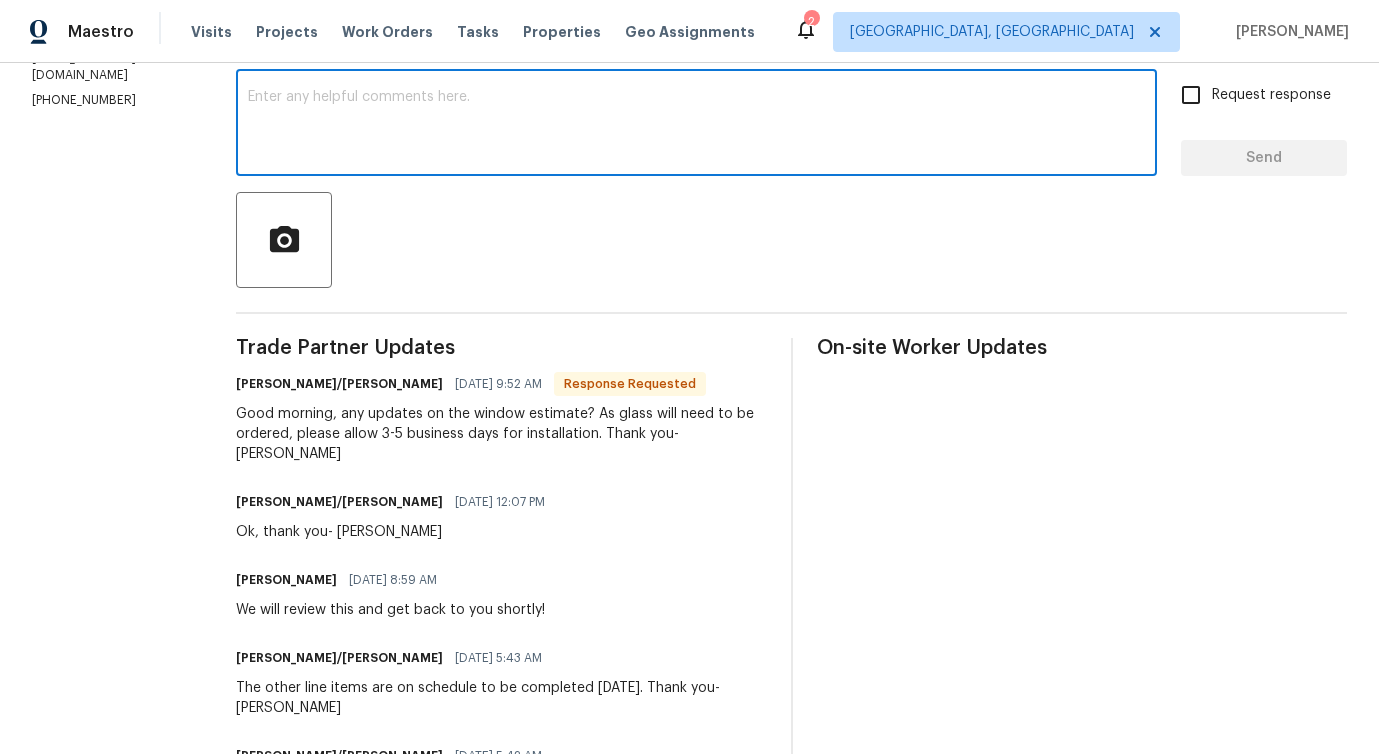 scroll, scrollTop: 376, scrollLeft: 0, axis: vertical 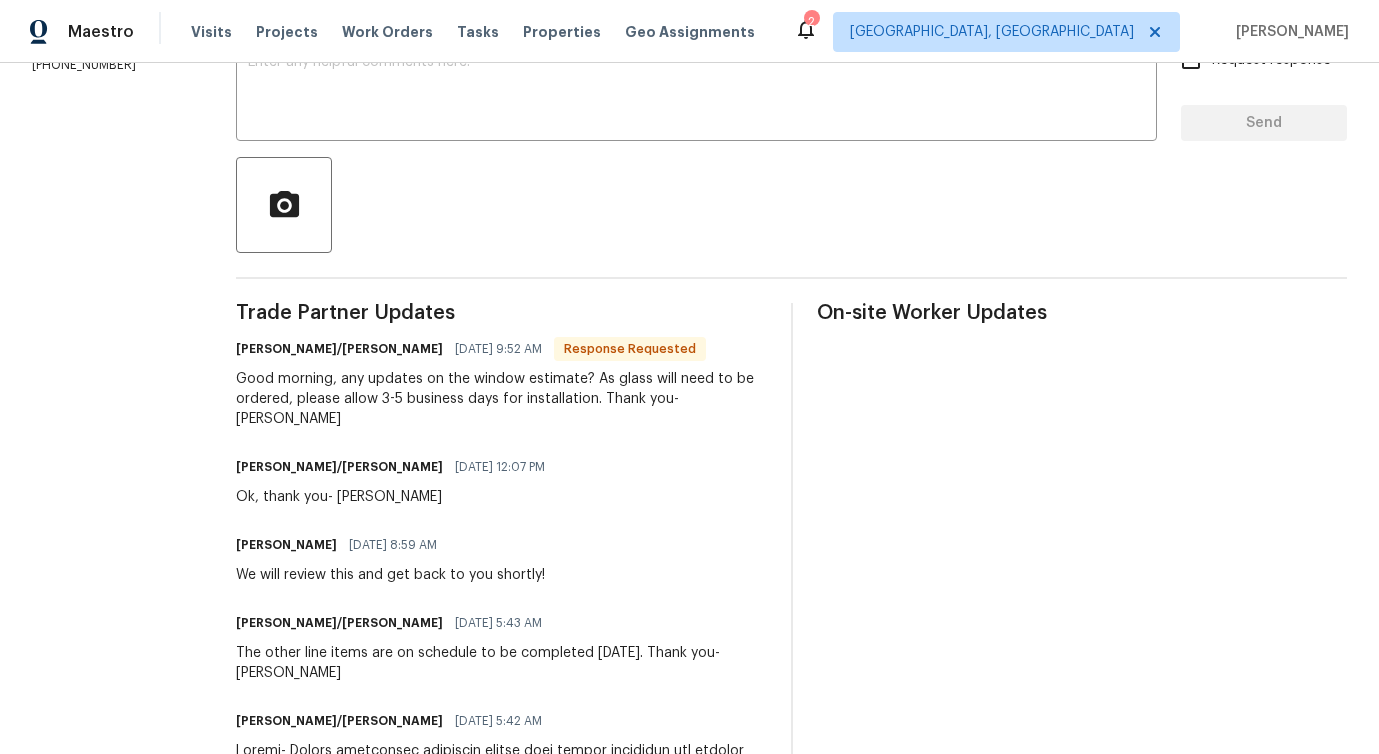 click on "[PERSON_NAME]/[PERSON_NAME] [DATE] 12:07 PM Ok, thank you- [PERSON_NAME]" at bounding box center [501, 480] 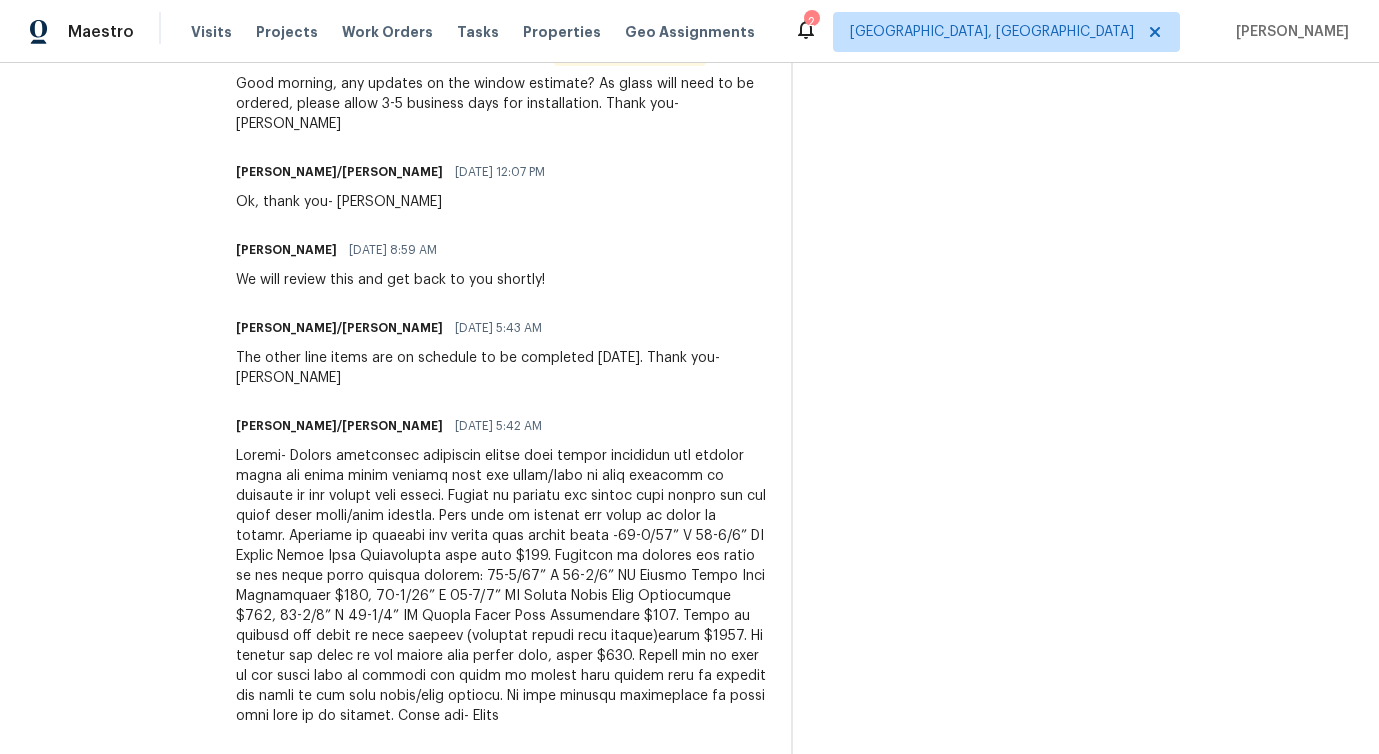 scroll, scrollTop: 0, scrollLeft: 0, axis: both 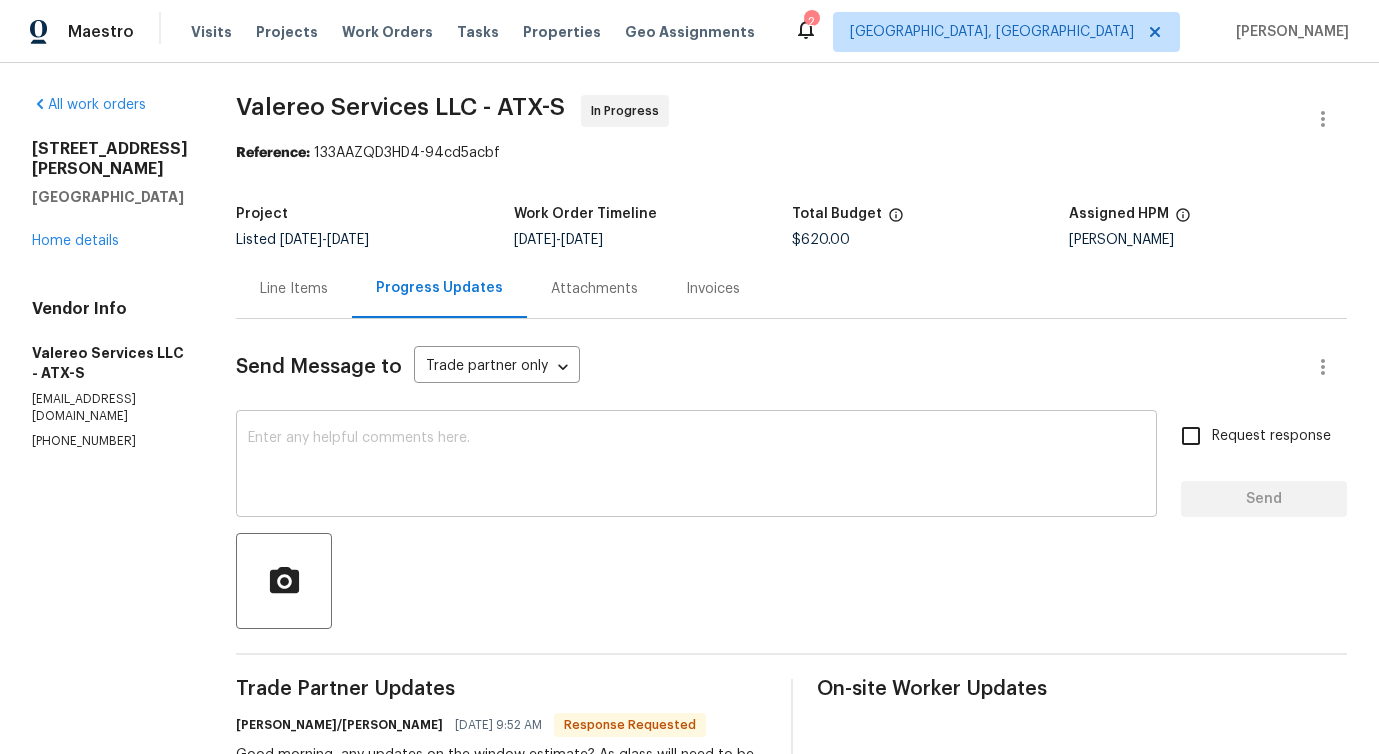 click at bounding box center (696, 466) 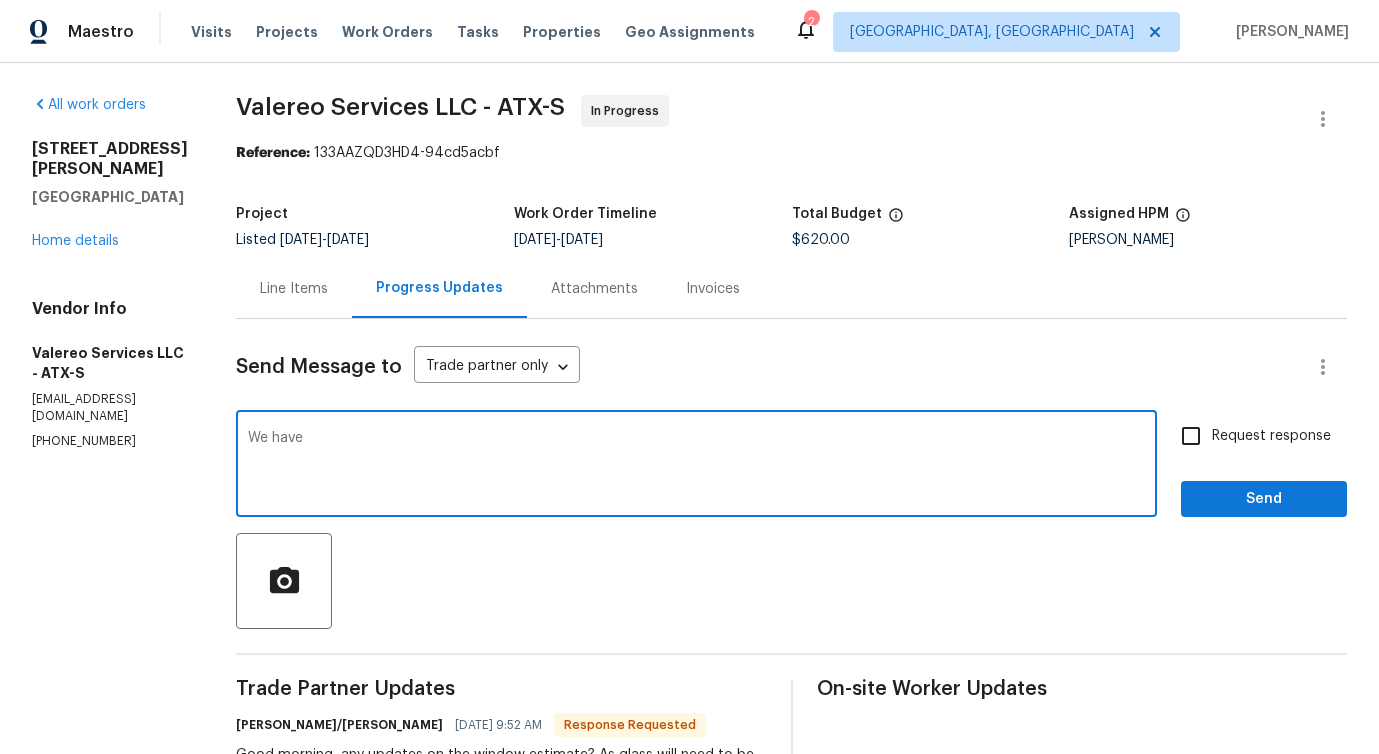 paste on "approve to replace the dining room only fro $460" 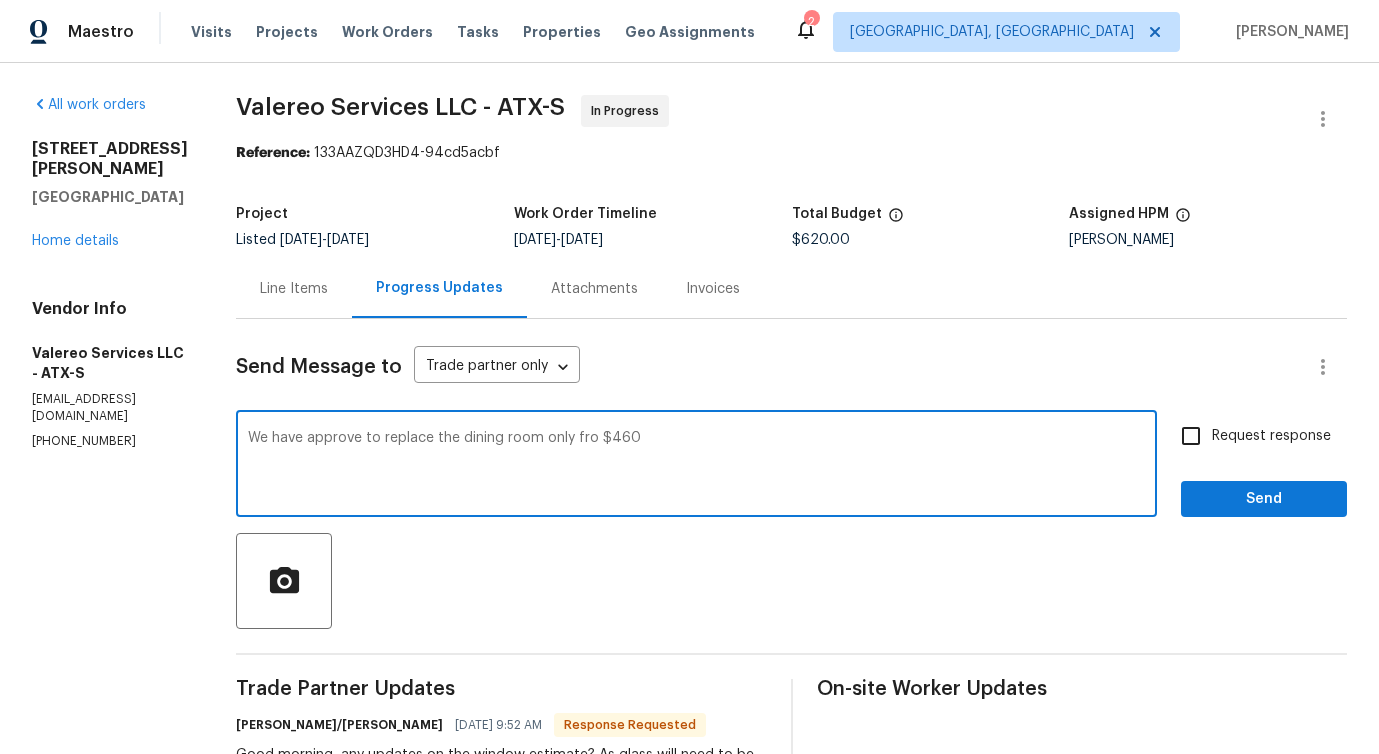 click on "We have approve to replace the dining room only fro $460" at bounding box center [696, 466] 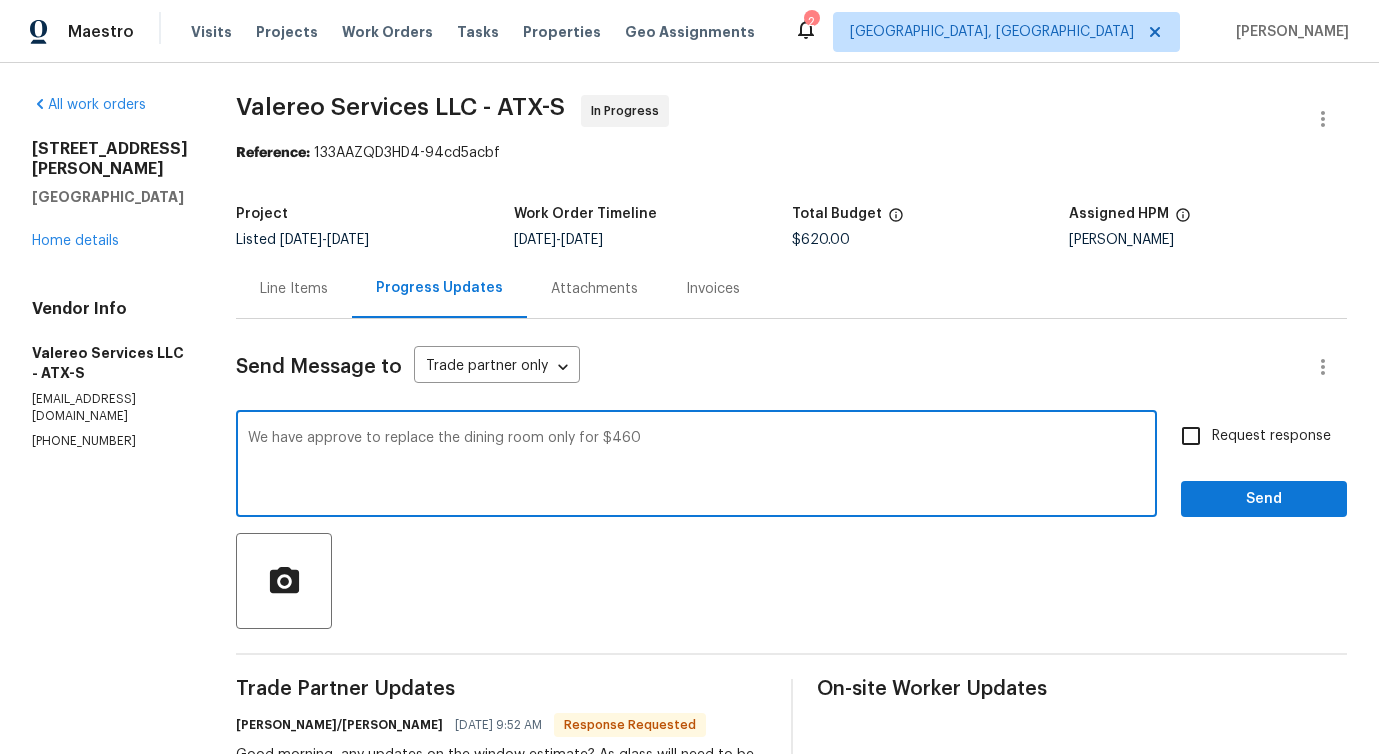 click on "We have approve to replace the dining room only for $460" at bounding box center (696, 466) 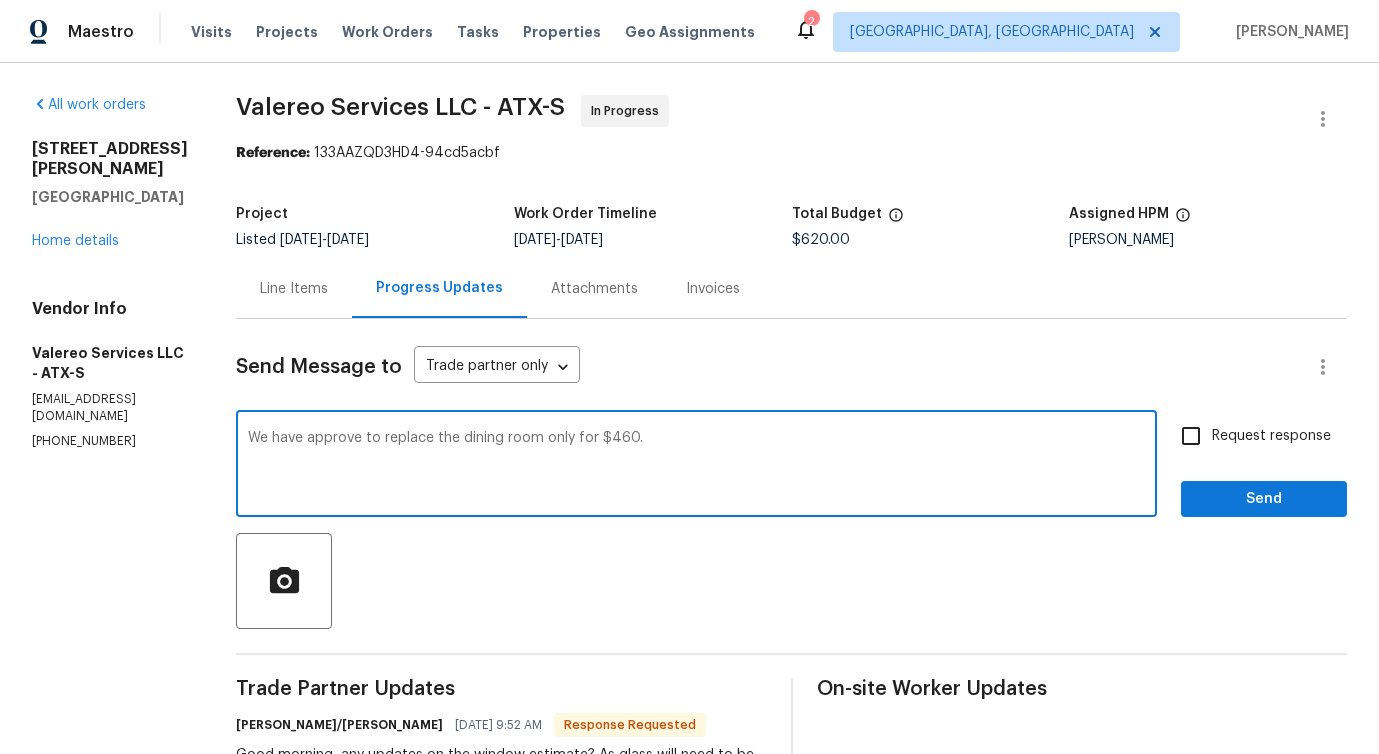 type on "We have approve to replace the dining room only for $460." 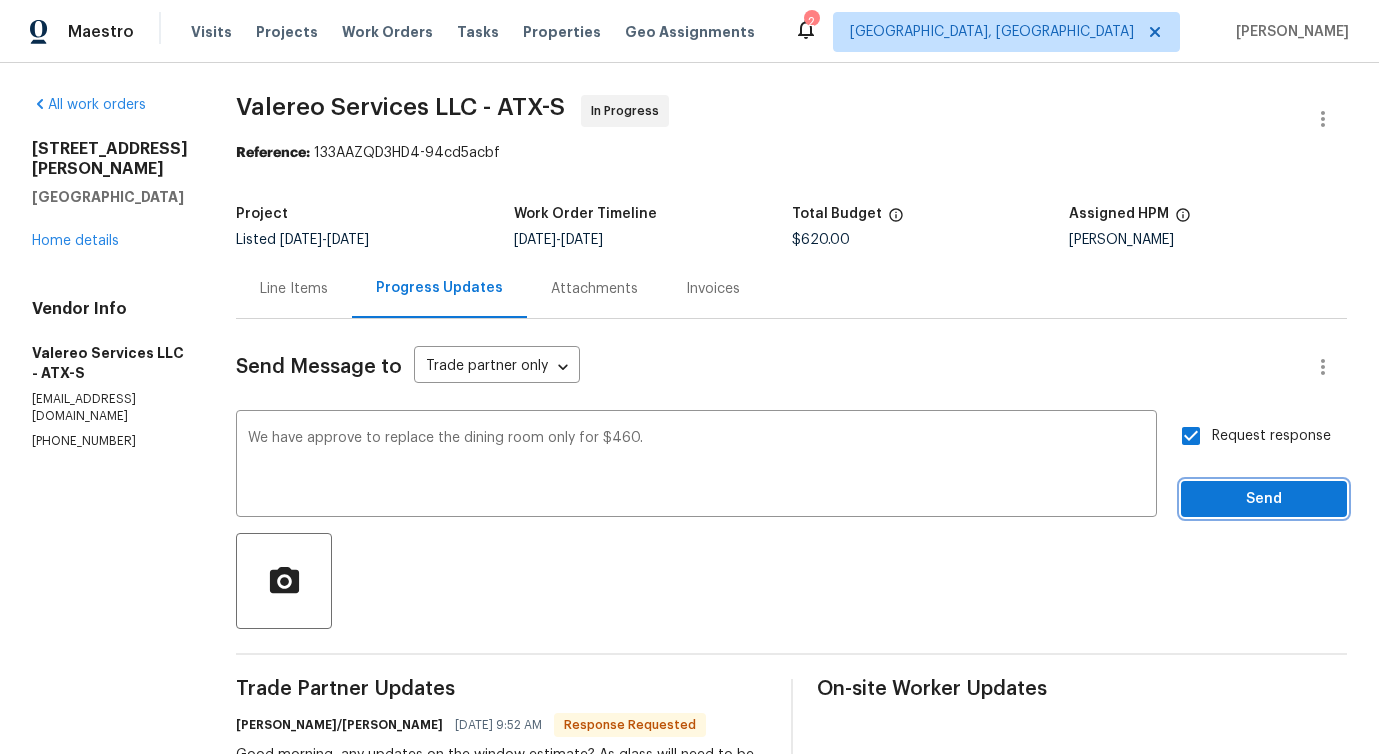 click on "Send" at bounding box center [1264, 499] 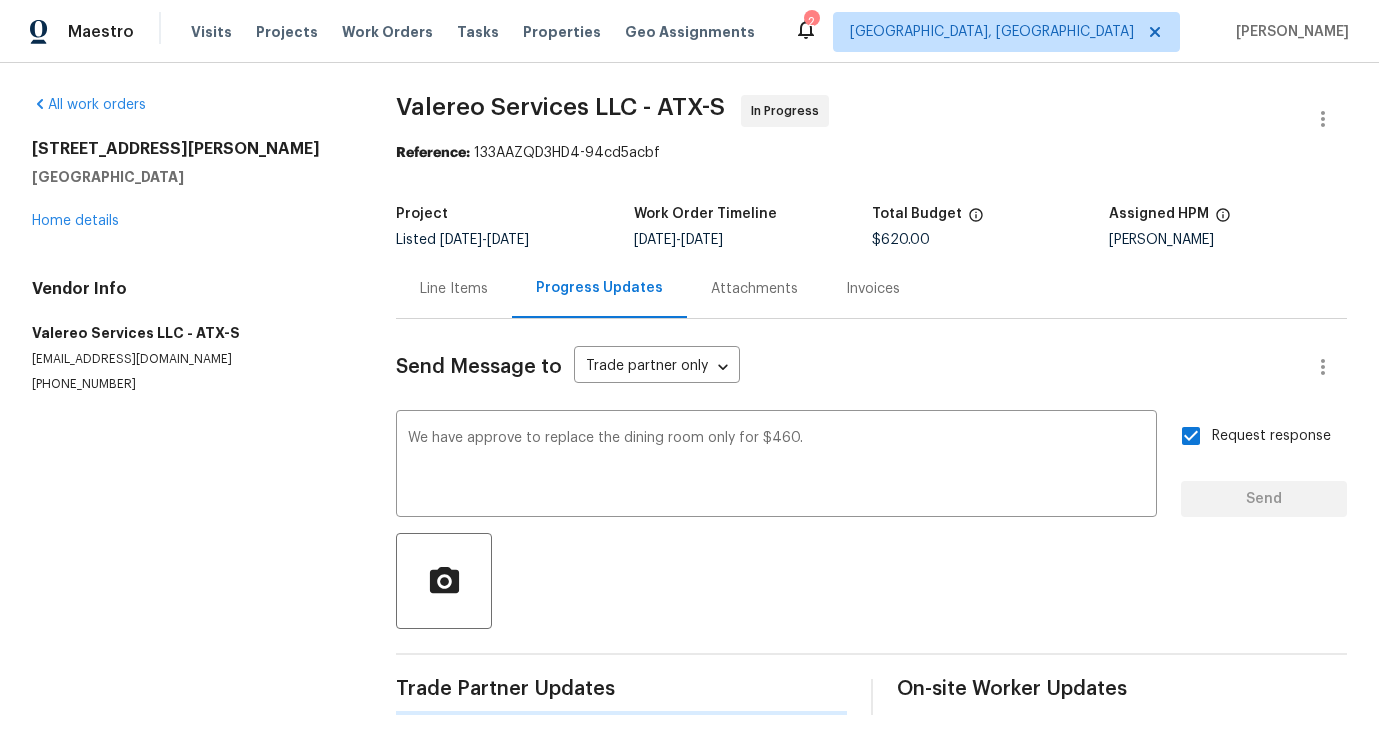 type 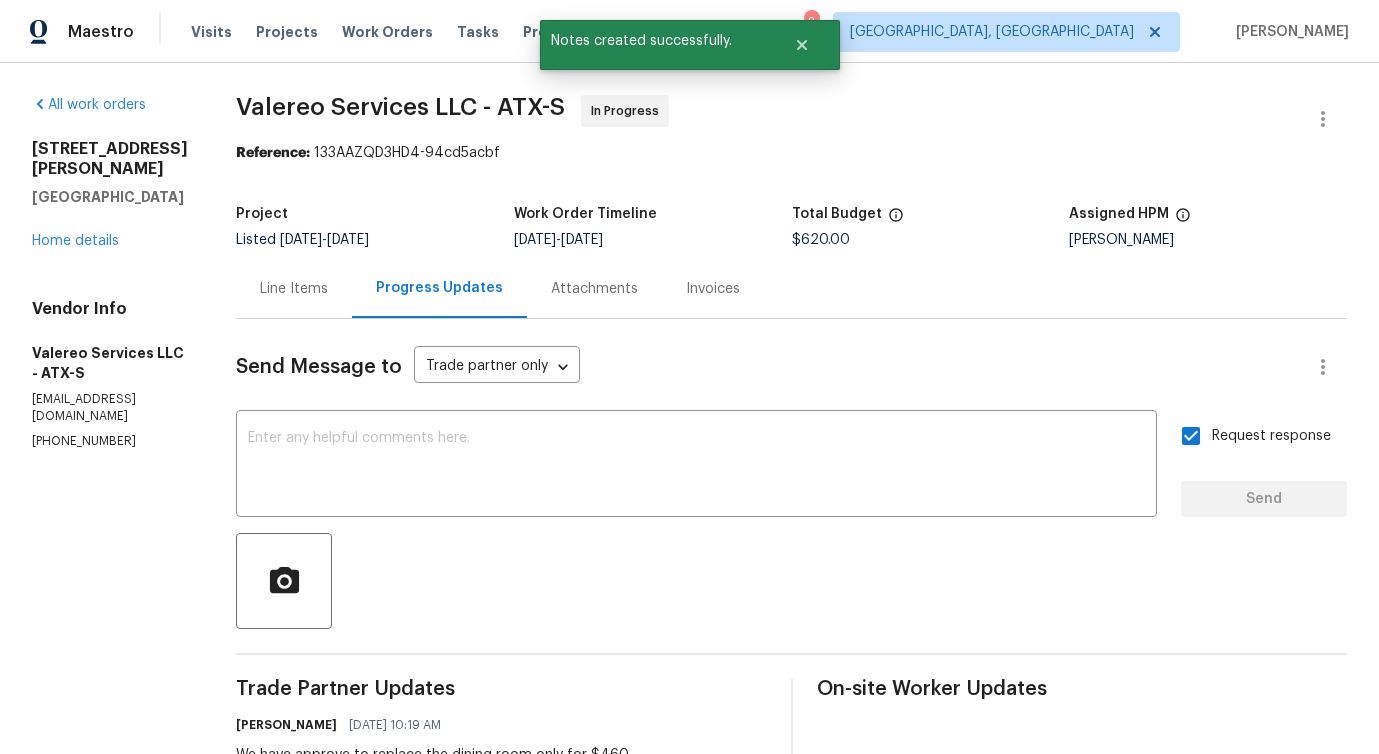 click on "Line Items" at bounding box center (294, 289) 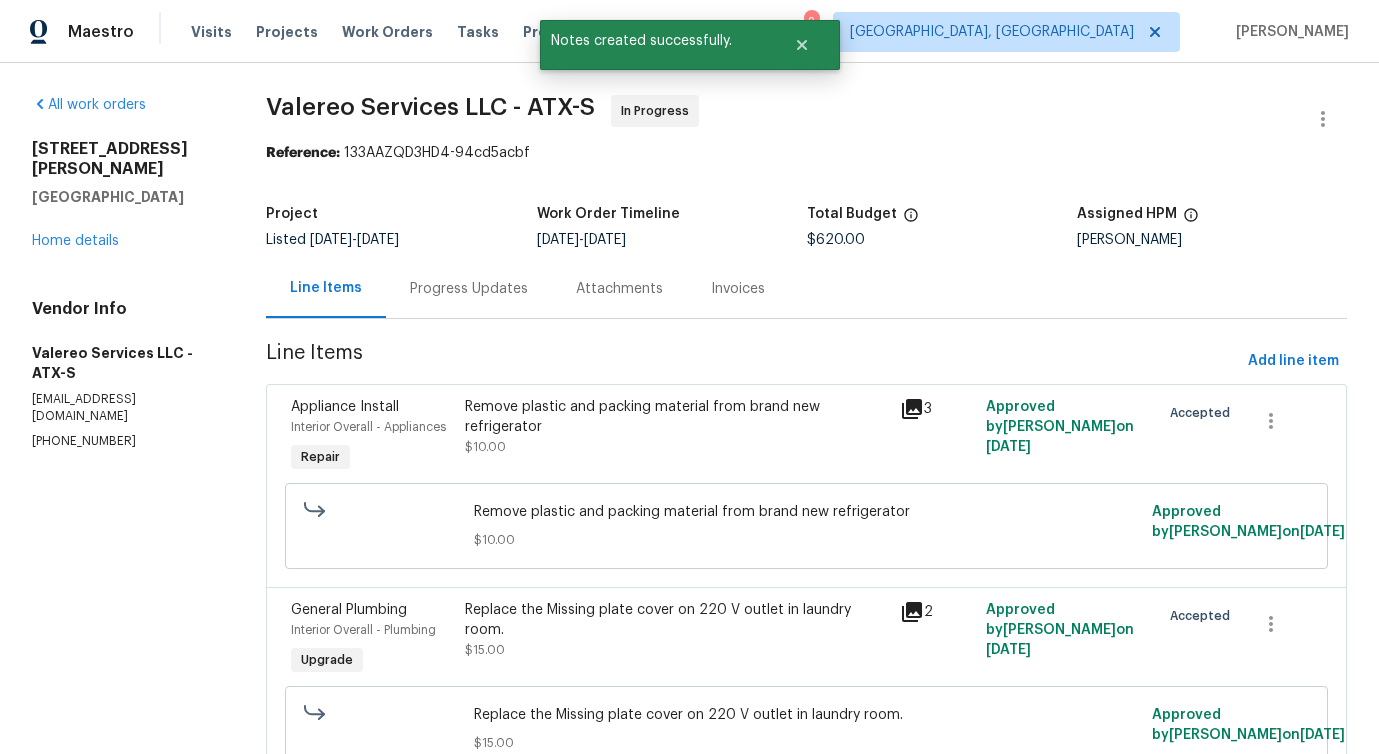 scroll, scrollTop: 833, scrollLeft: 0, axis: vertical 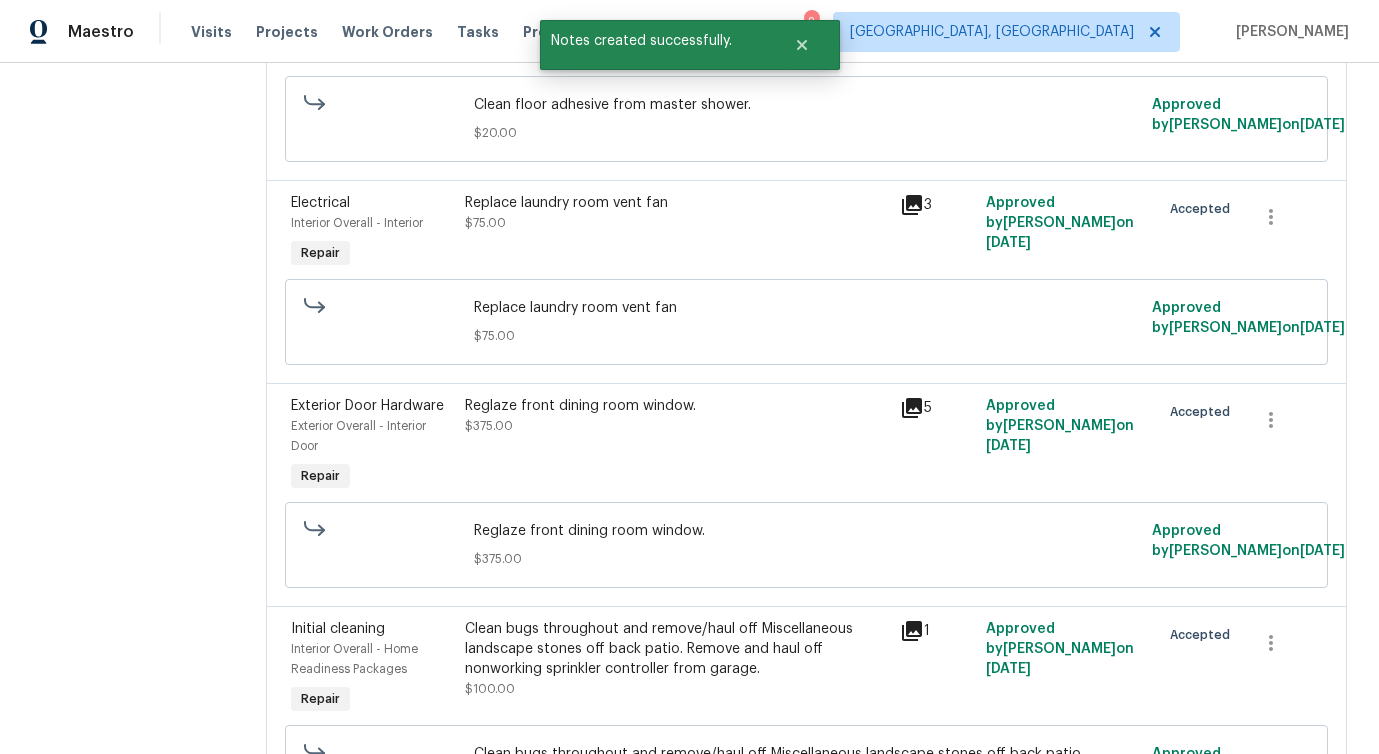click on "Reglaze front dining room window." at bounding box center [676, 406] 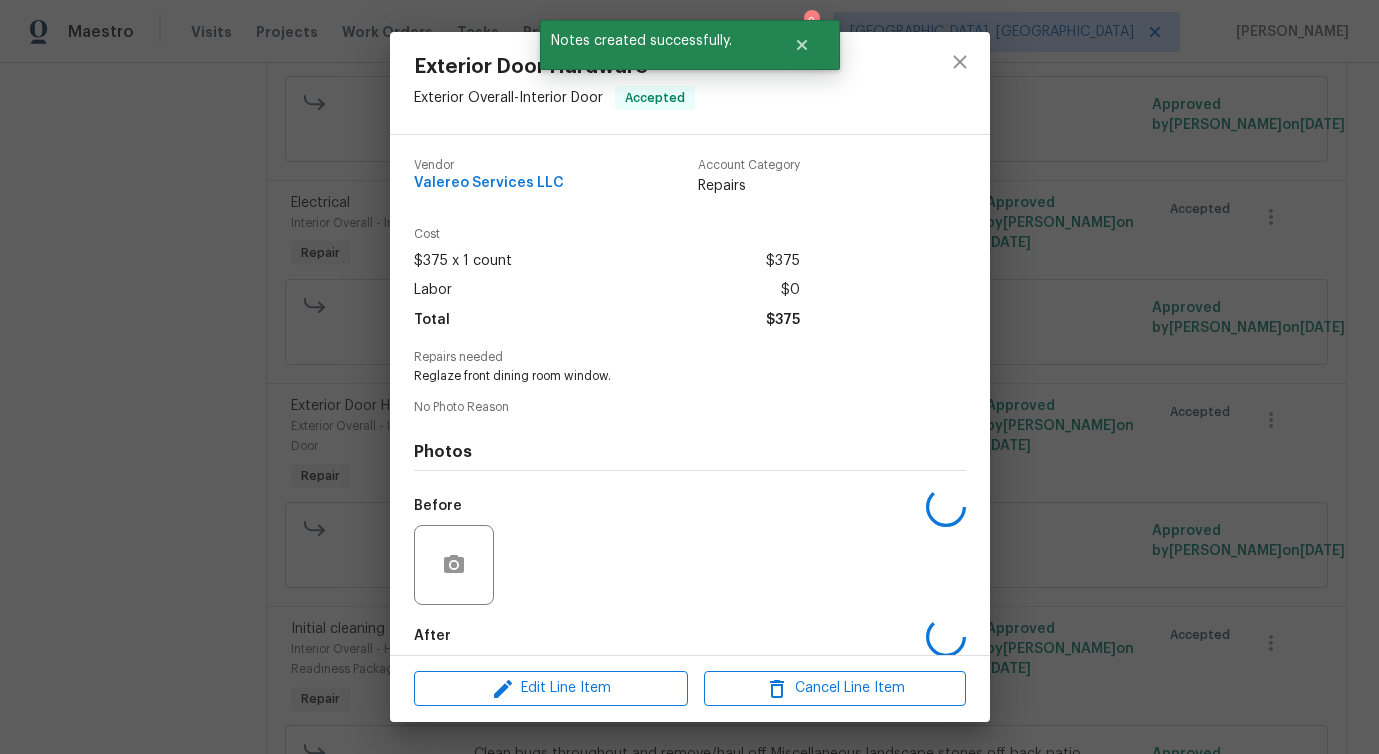 scroll, scrollTop: 100, scrollLeft: 0, axis: vertical 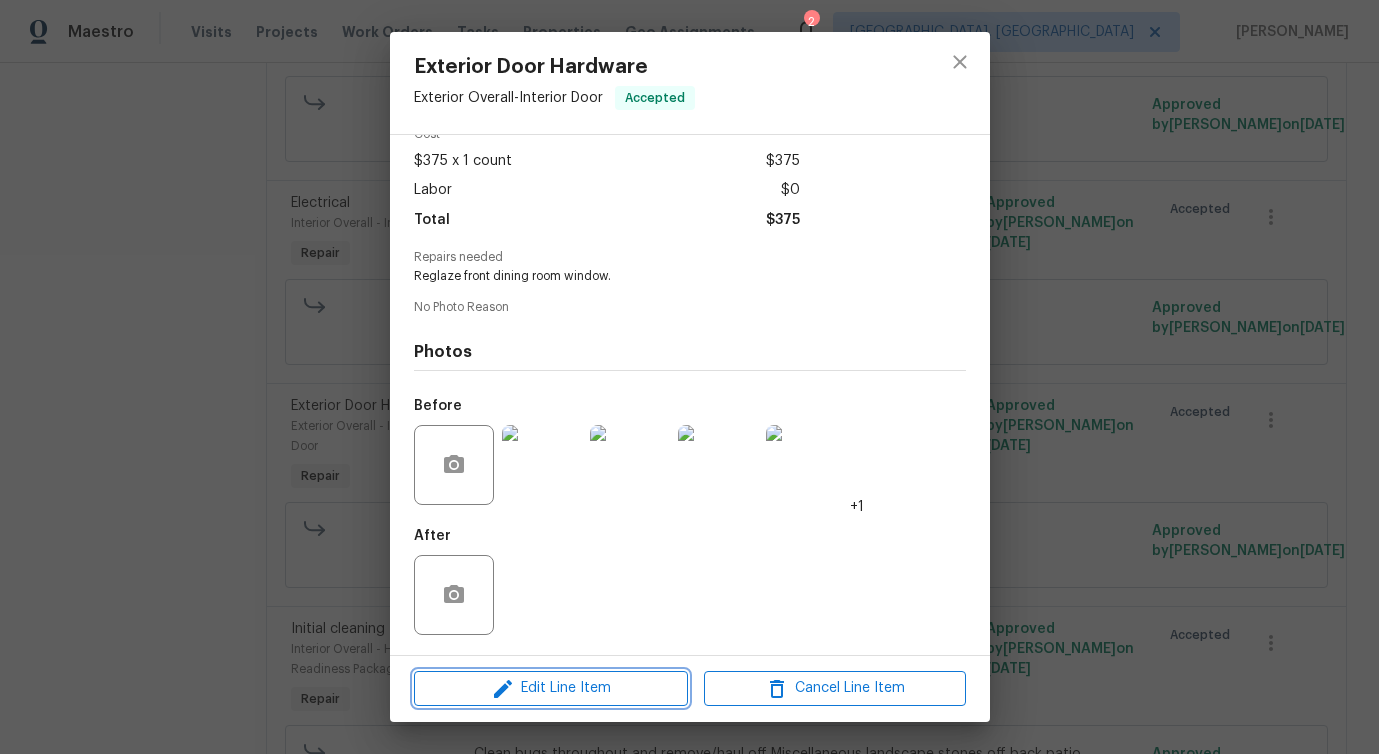 click 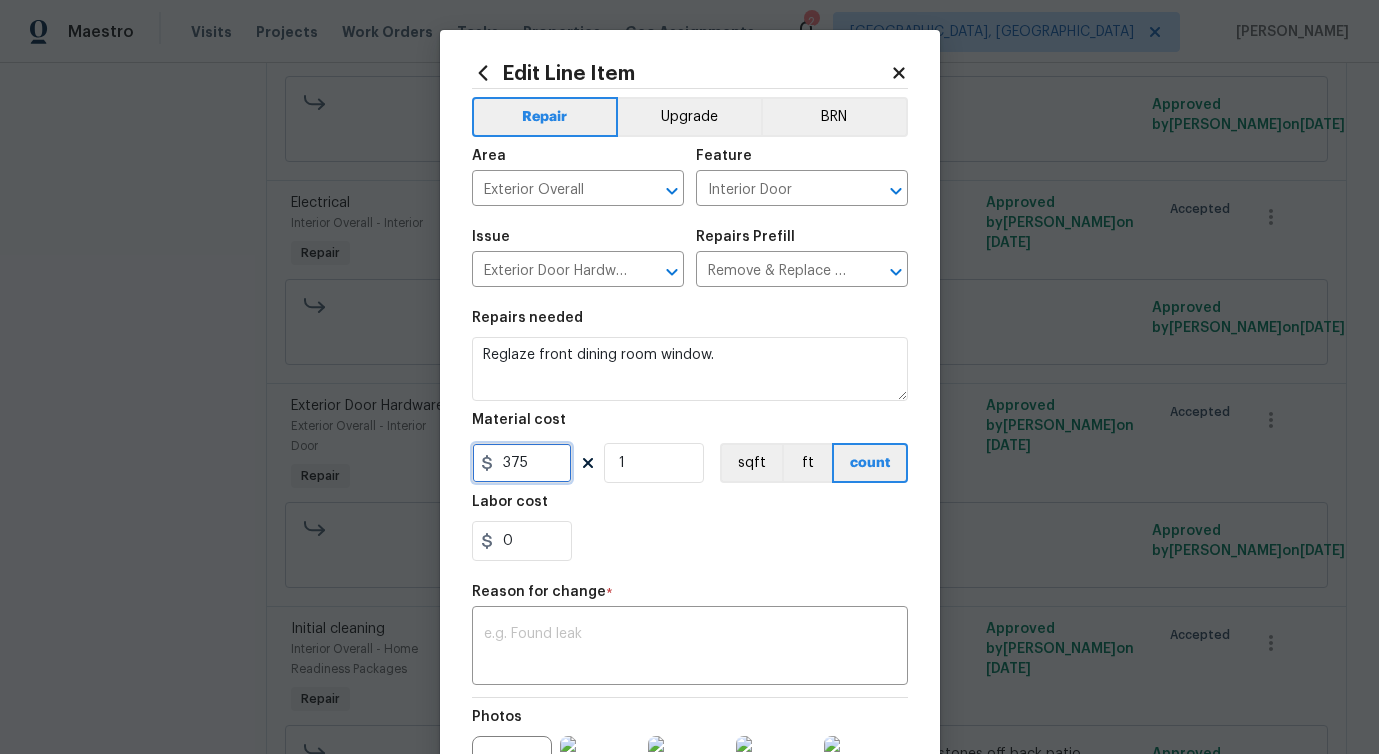 click on "375" at bounding box center (522, 463) 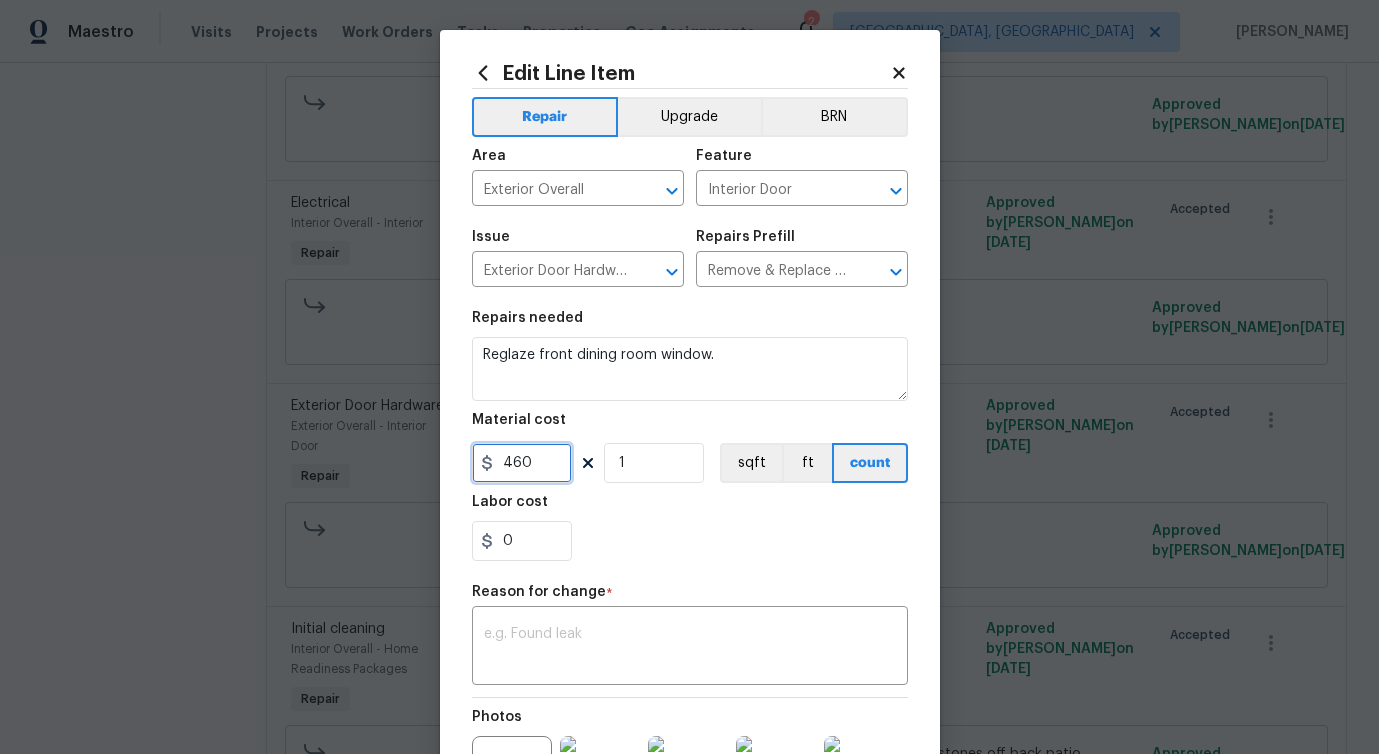 scroll, scrollTop: 228, scrollLeft: 0, axis: vertical 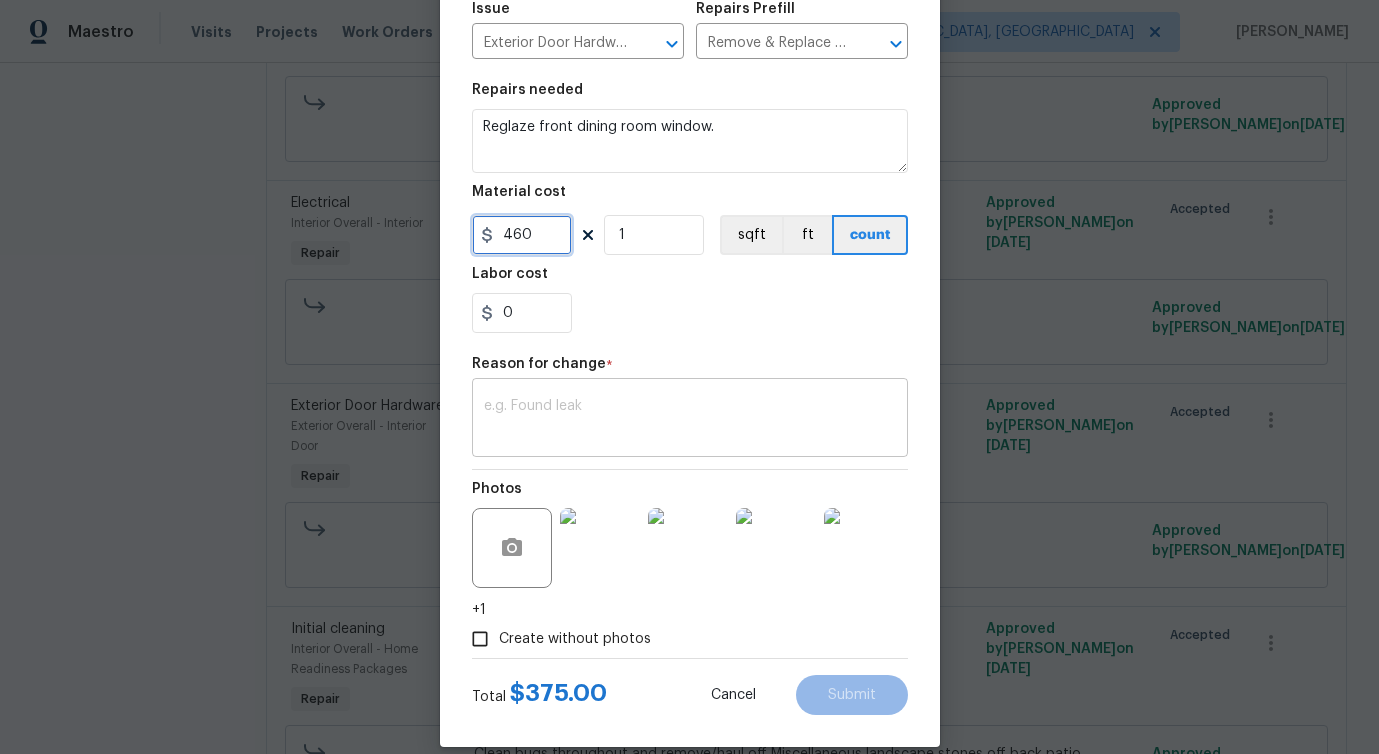 type on "460" 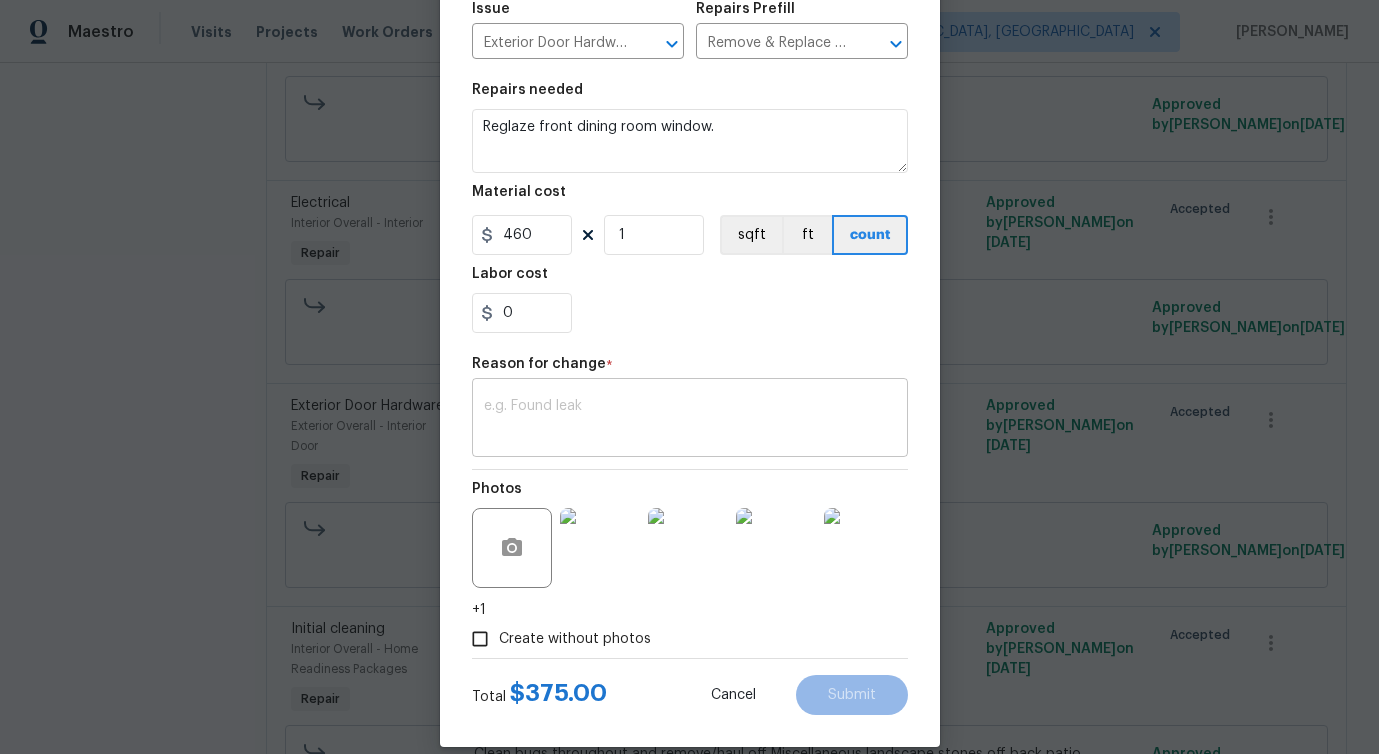 click at bounding box center [690, 420] 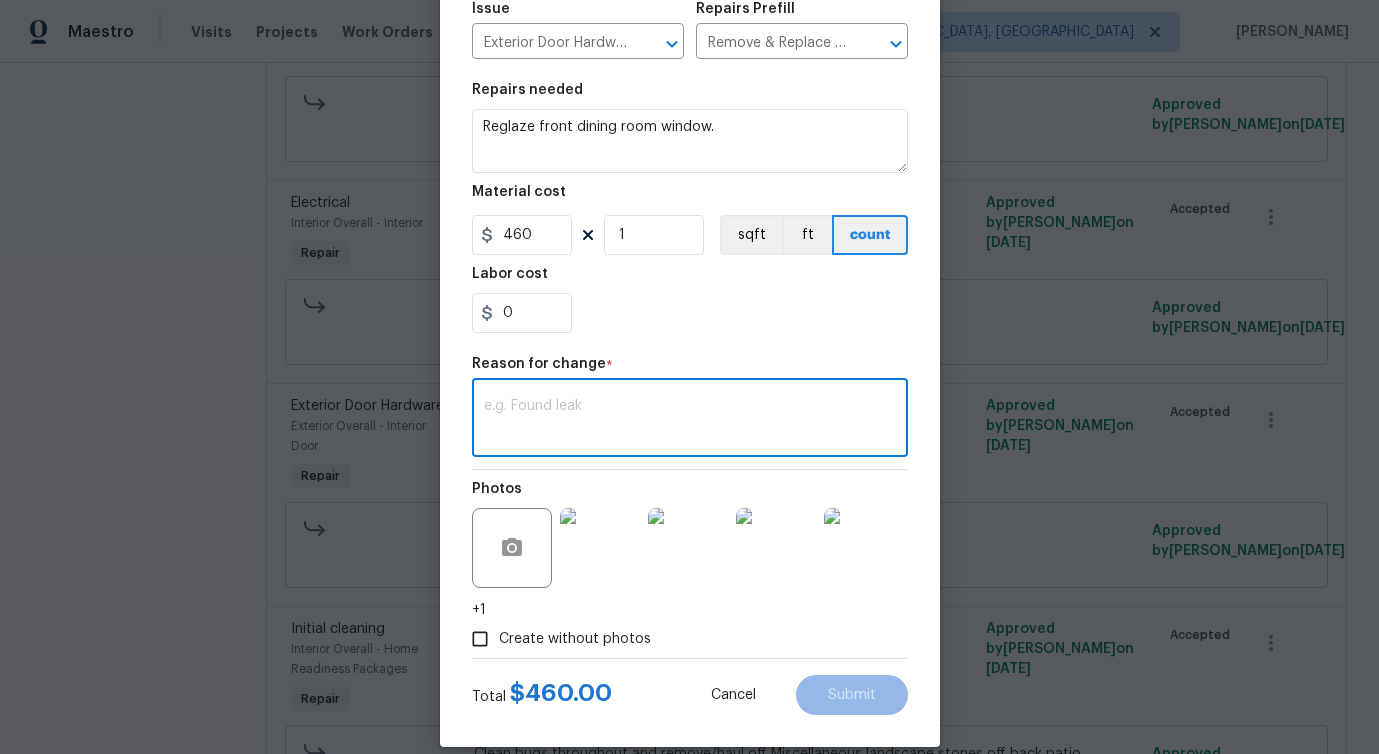 click at bounding box center (690, 420) 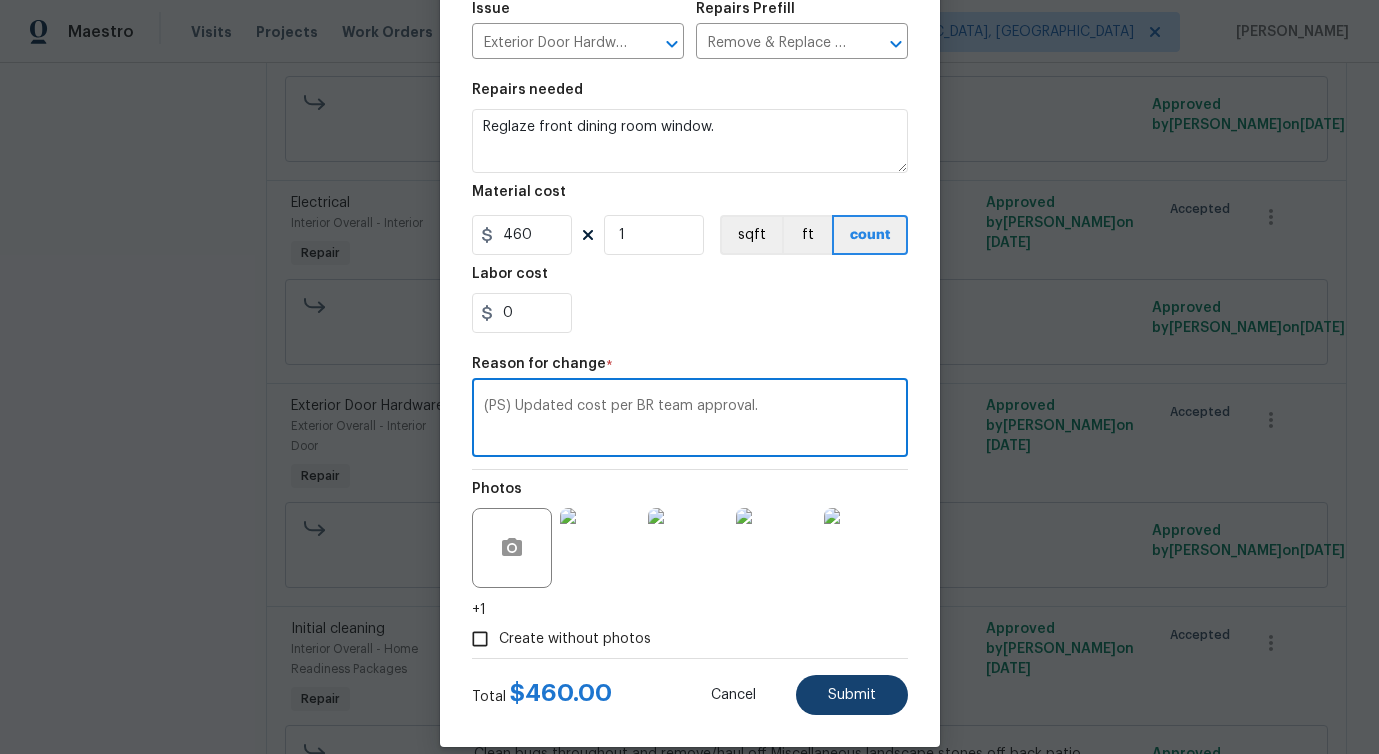 type on "(PS) Updated cost per BR team approval." 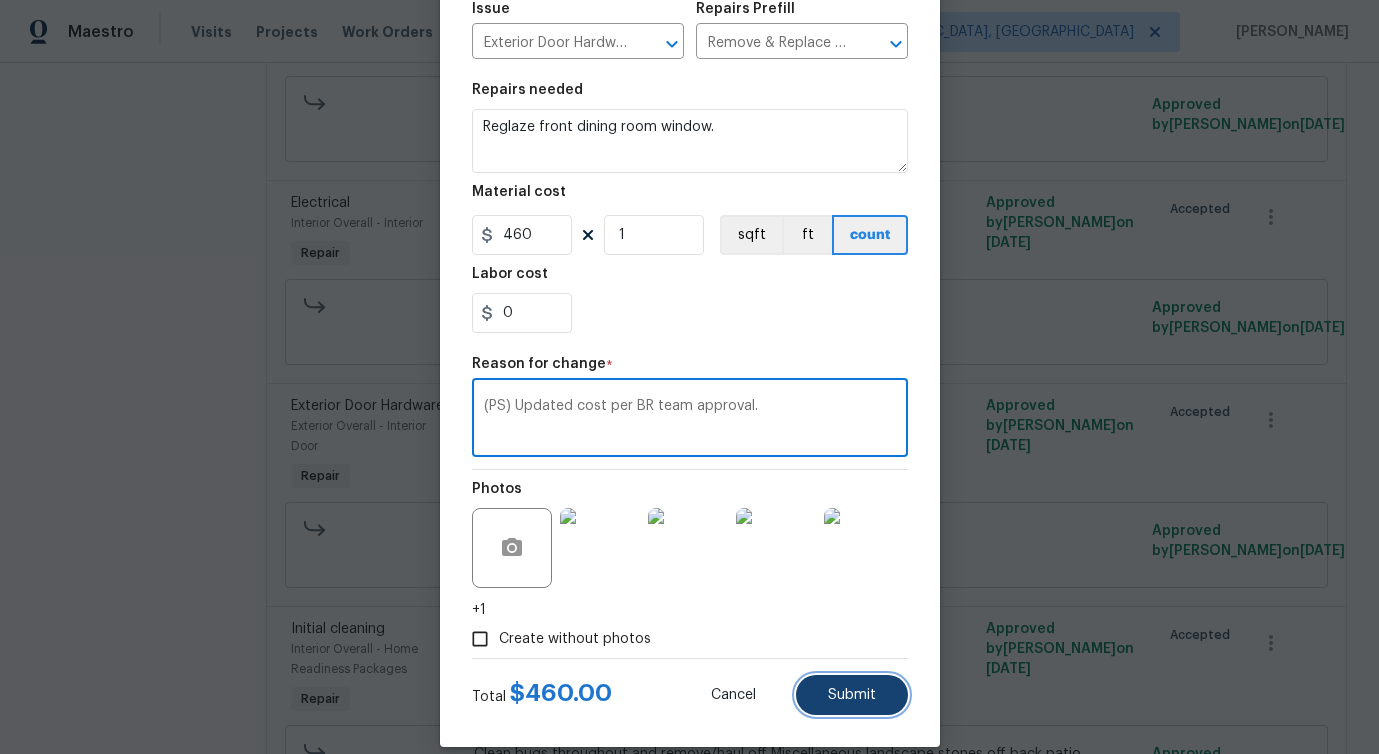 click on "Submit" at bounding box center [852, 695] 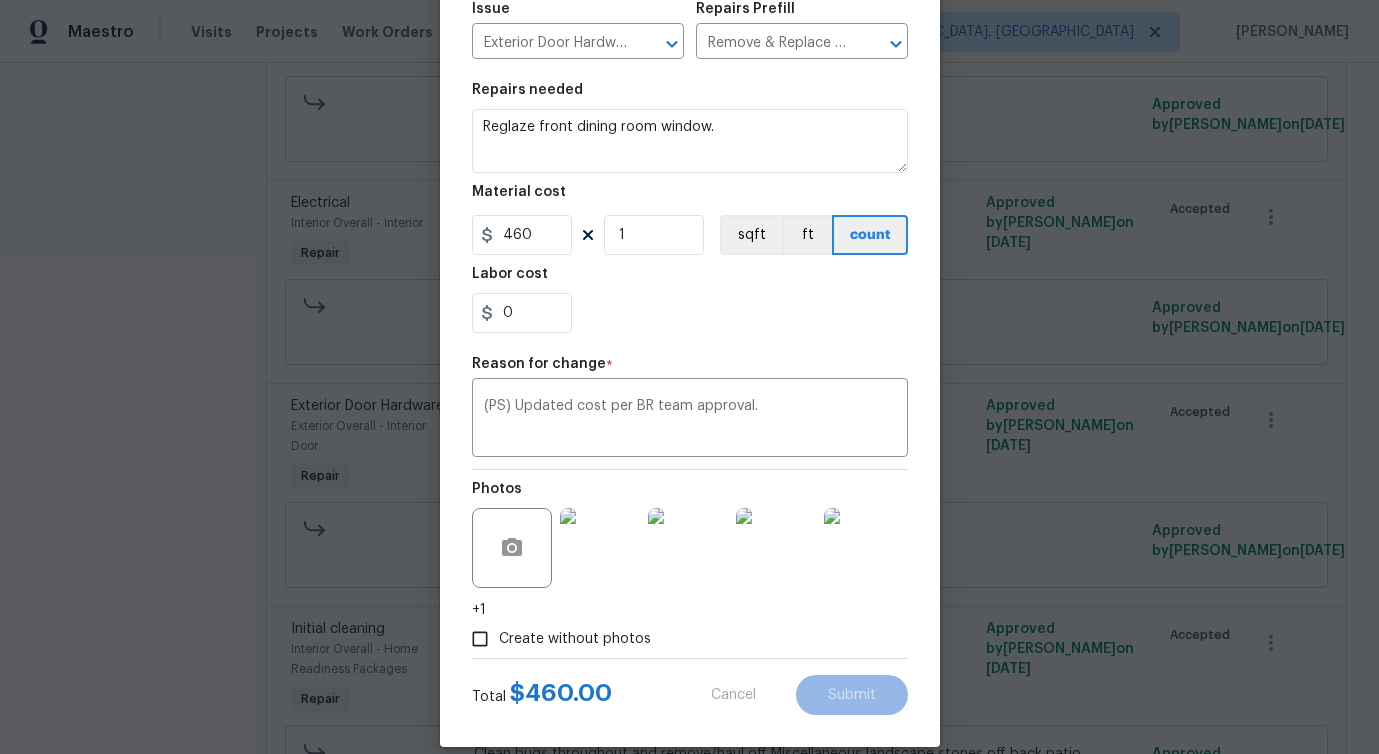type on "375" 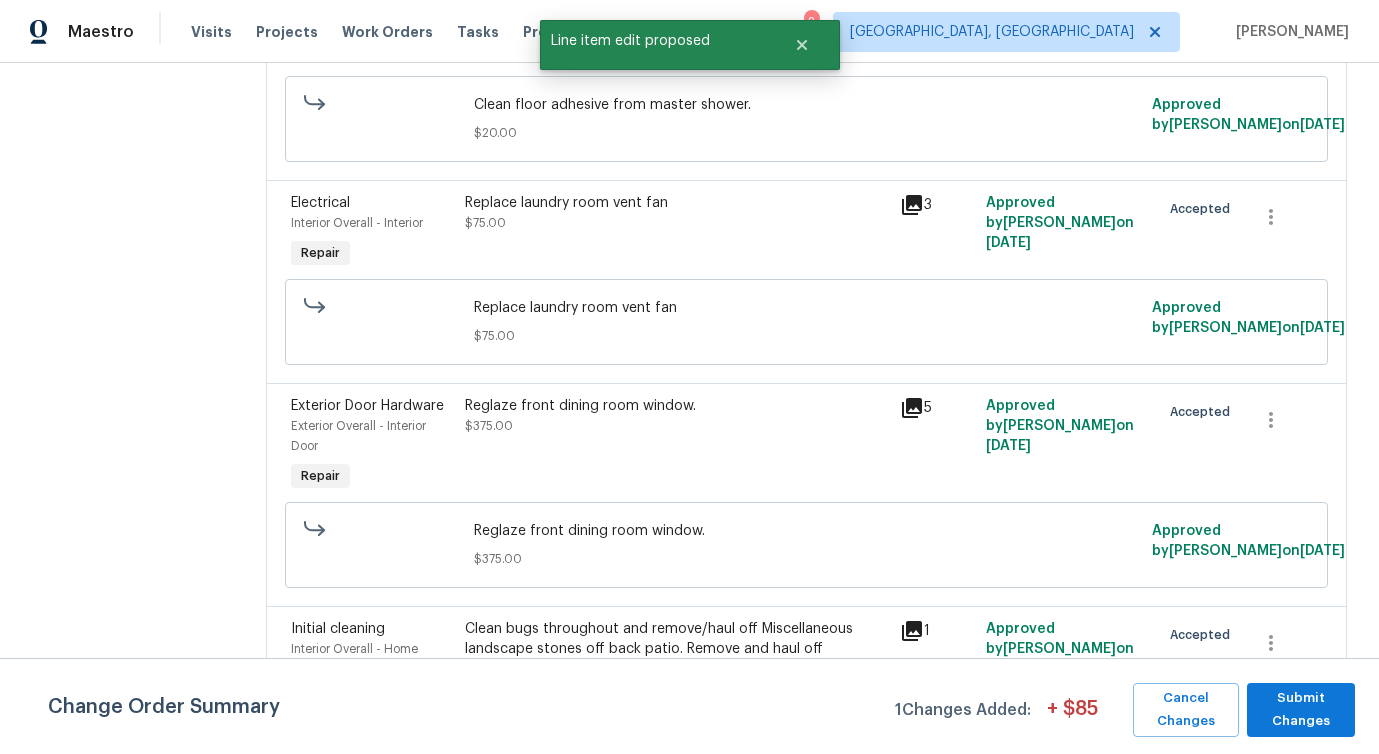 scroll, scrollTop: 0, scrollLeft: 0, axis: both 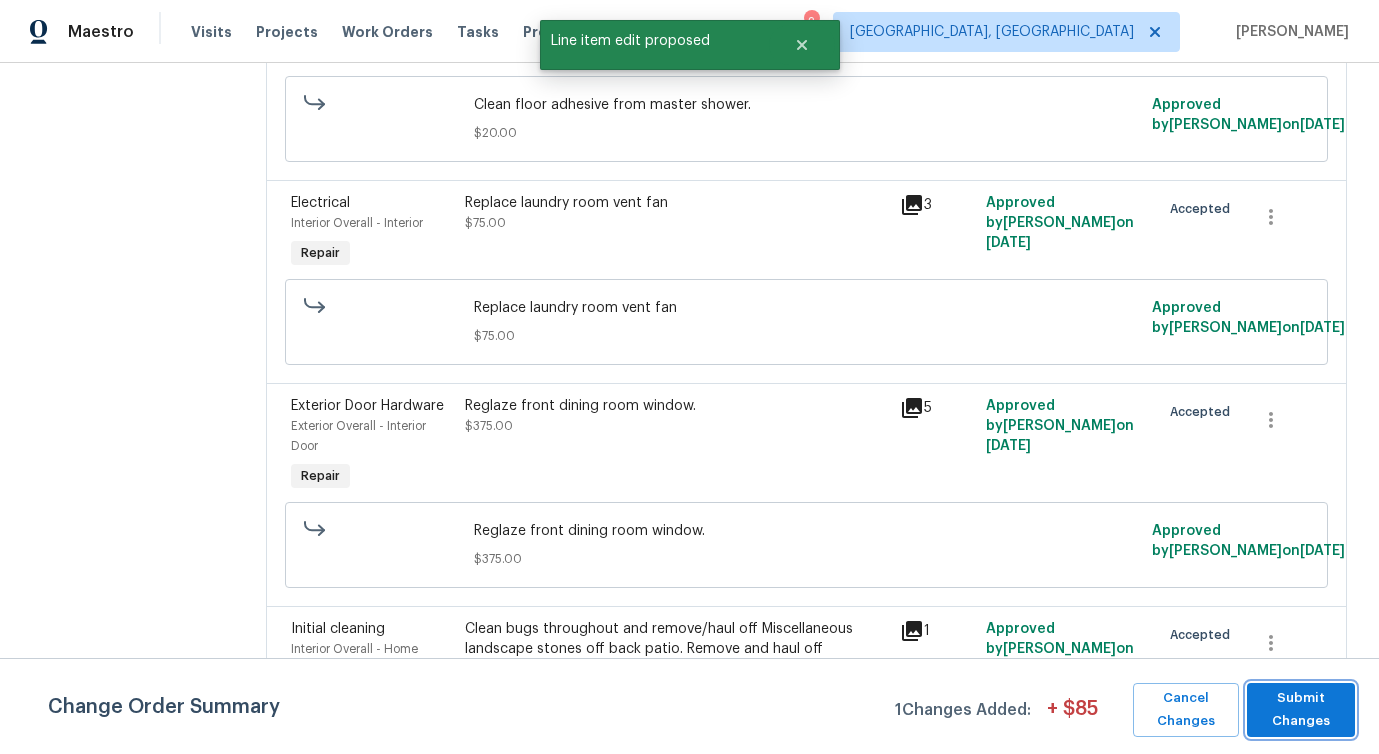 click on "Submit Changes" at bounding box center [1301, 710] 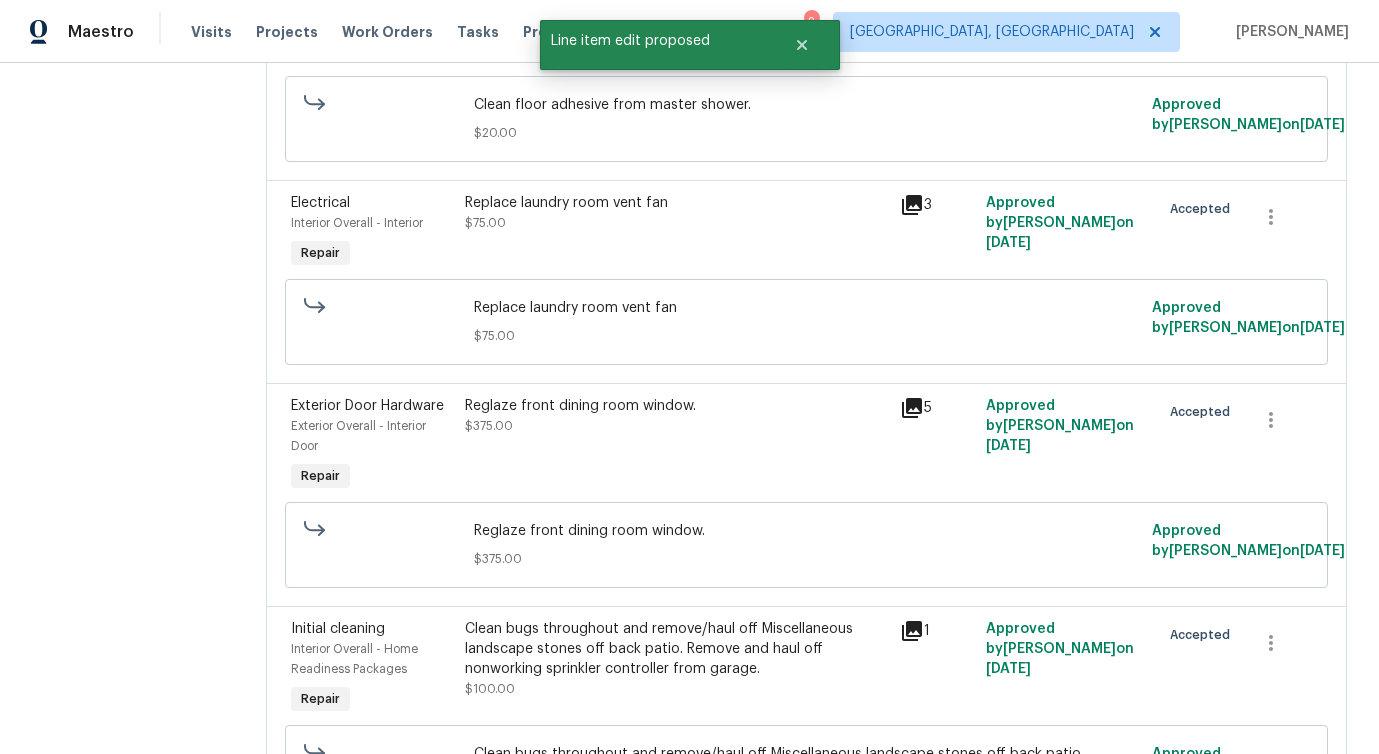 scroll, scrollTop: 0, scrollLeft: 0, axis: both 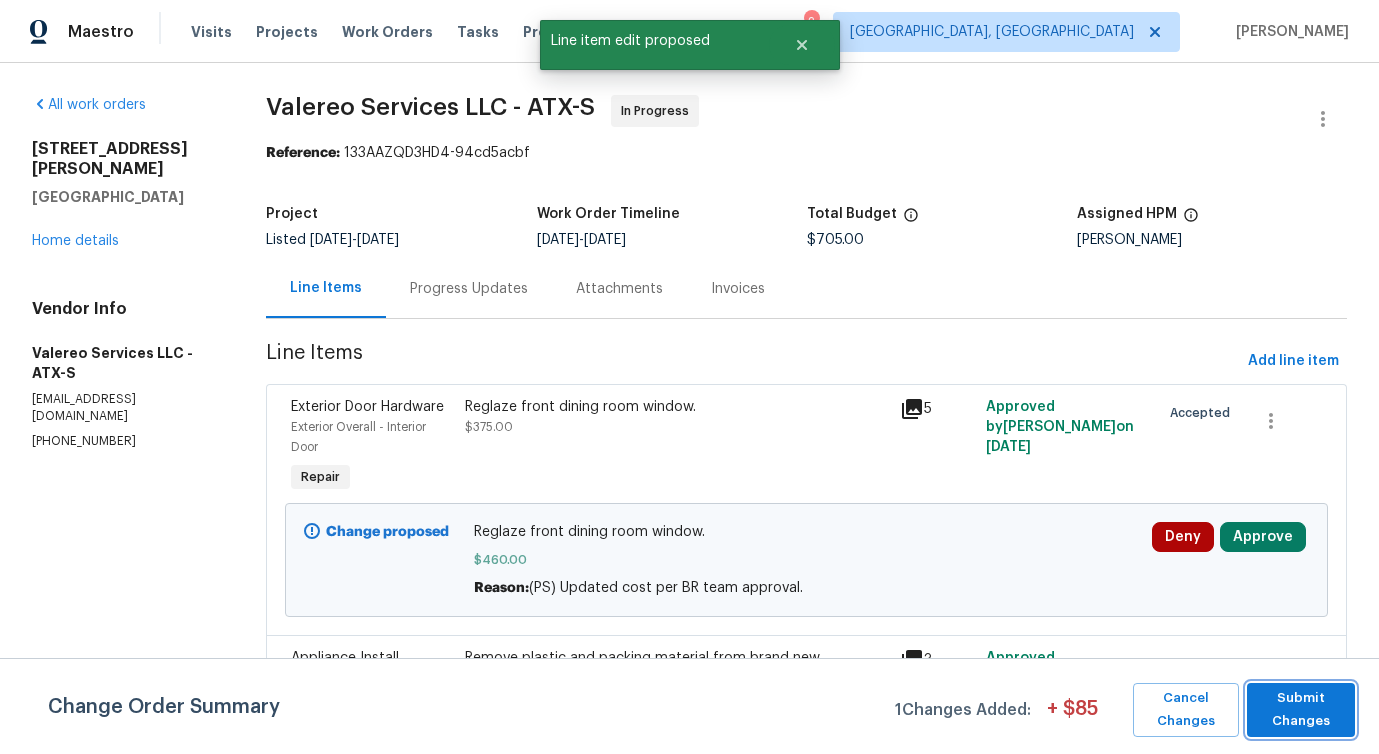 click on "Submit Changes" at bounding box center (1301, 710) 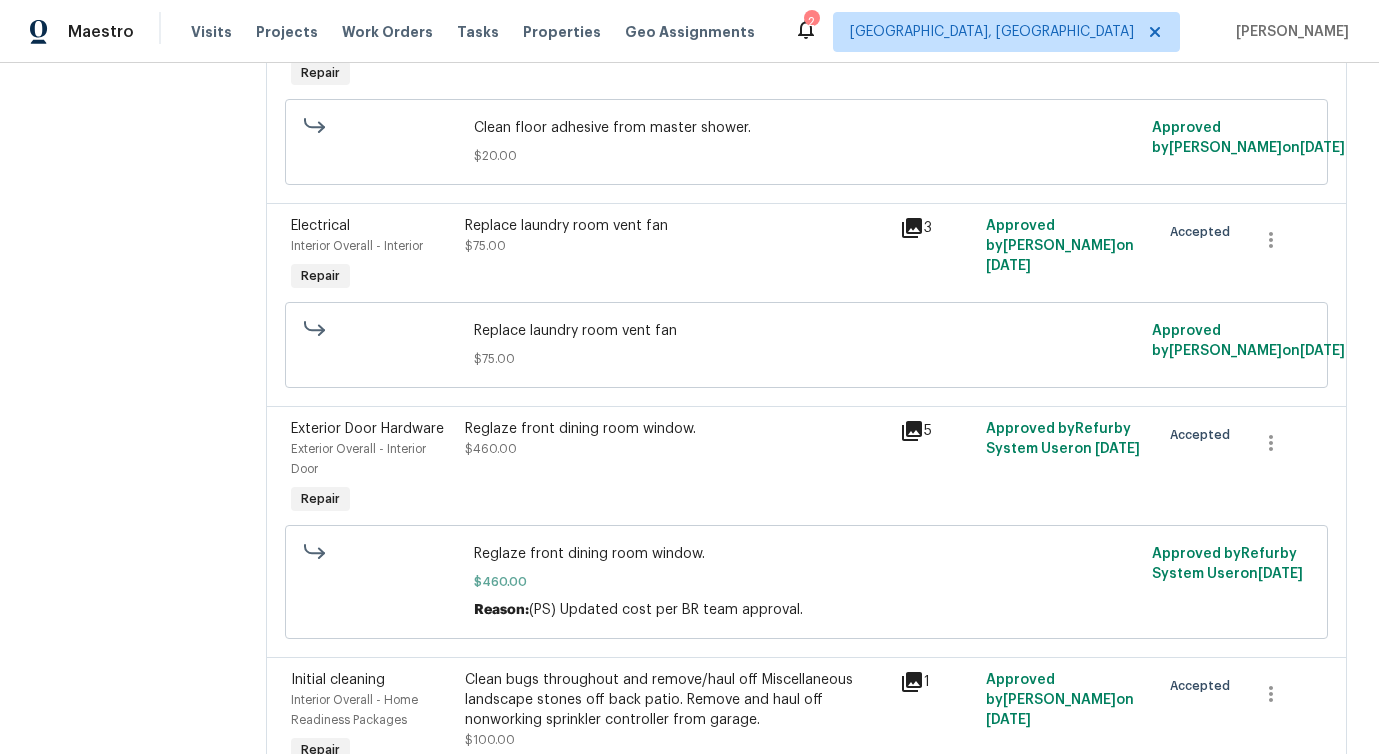 scroll, scrollTop: 0, scrollLeft: 0, axis: both 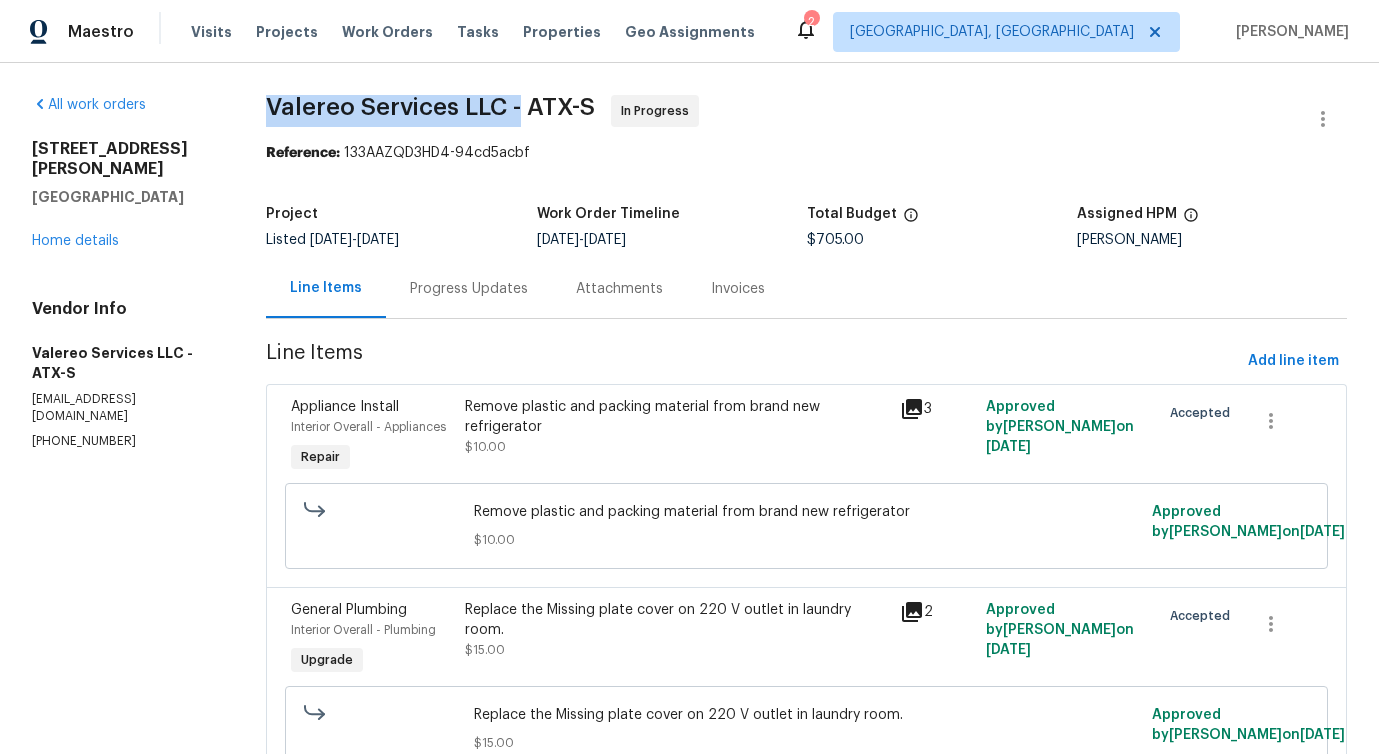 drag, startPoint x: 262, startPoint y: 102, endPoint x: 524, endPoint y: 107, distance: 262.0477 